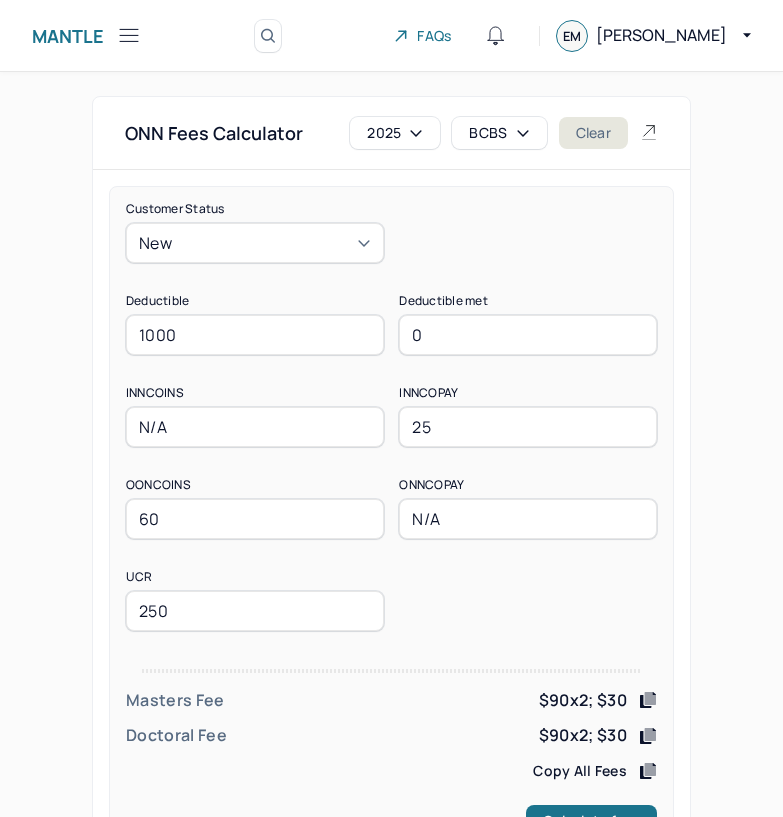 scroll, scrollTop: 78, scrollLeft: 0, axis: vertical 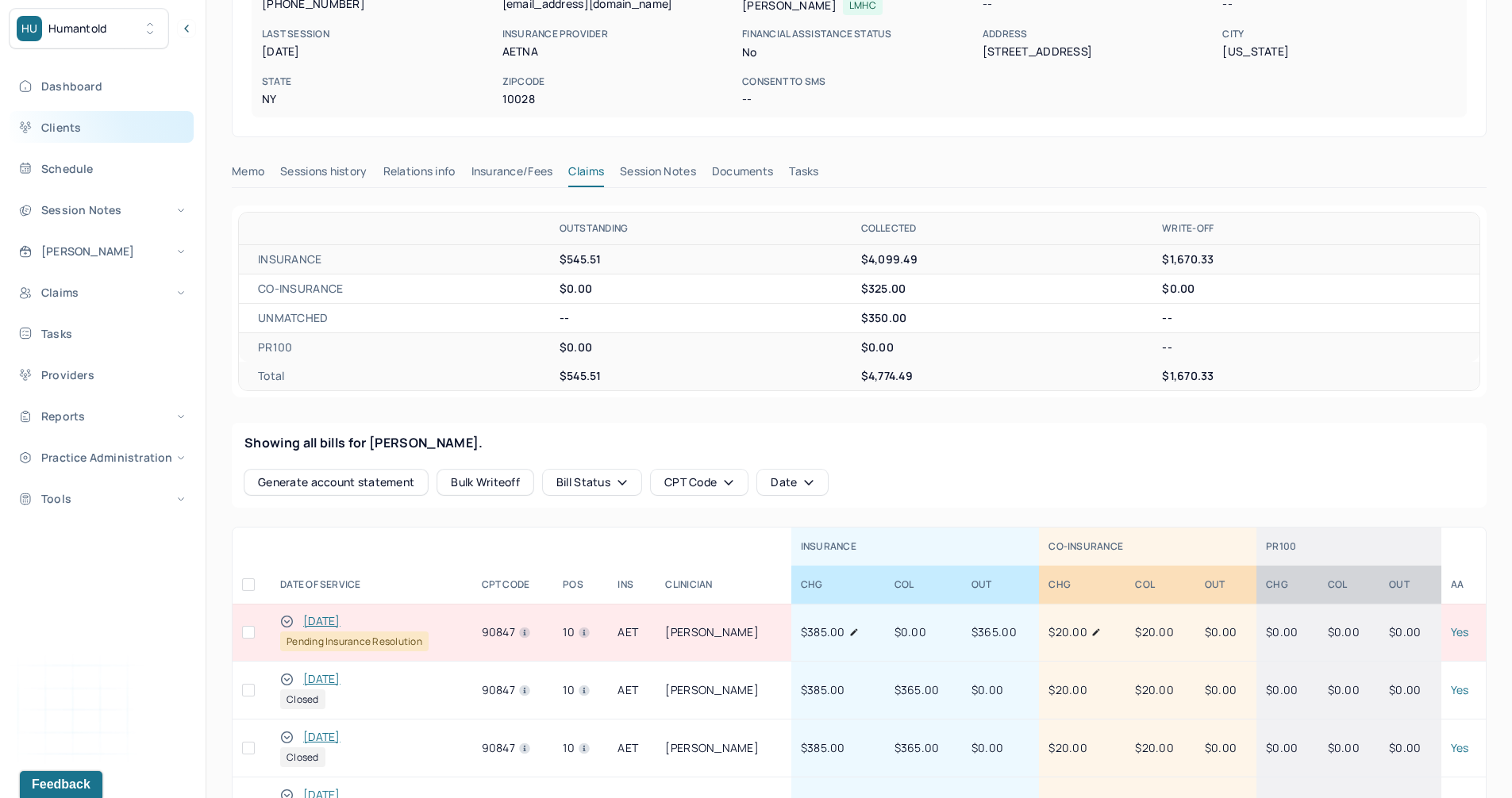 click on "Clients" at bounding box center [102, 127] 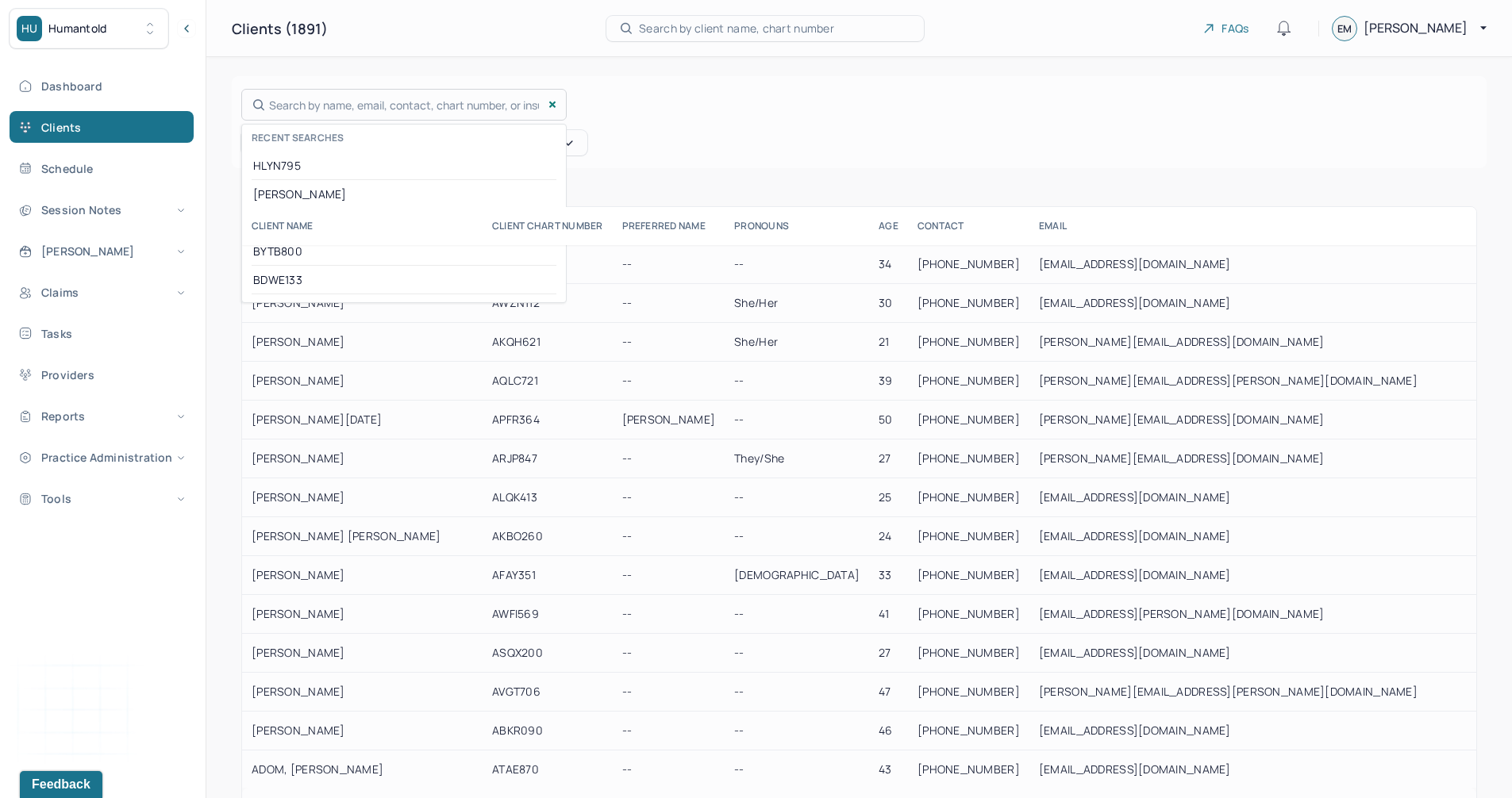 click on "Search by name, email, contact, chart number, or insurance id... Recent searches HLYN795 Faraone KVDL903 BYTB800 BDWE133" at bounding box center [404, 105] 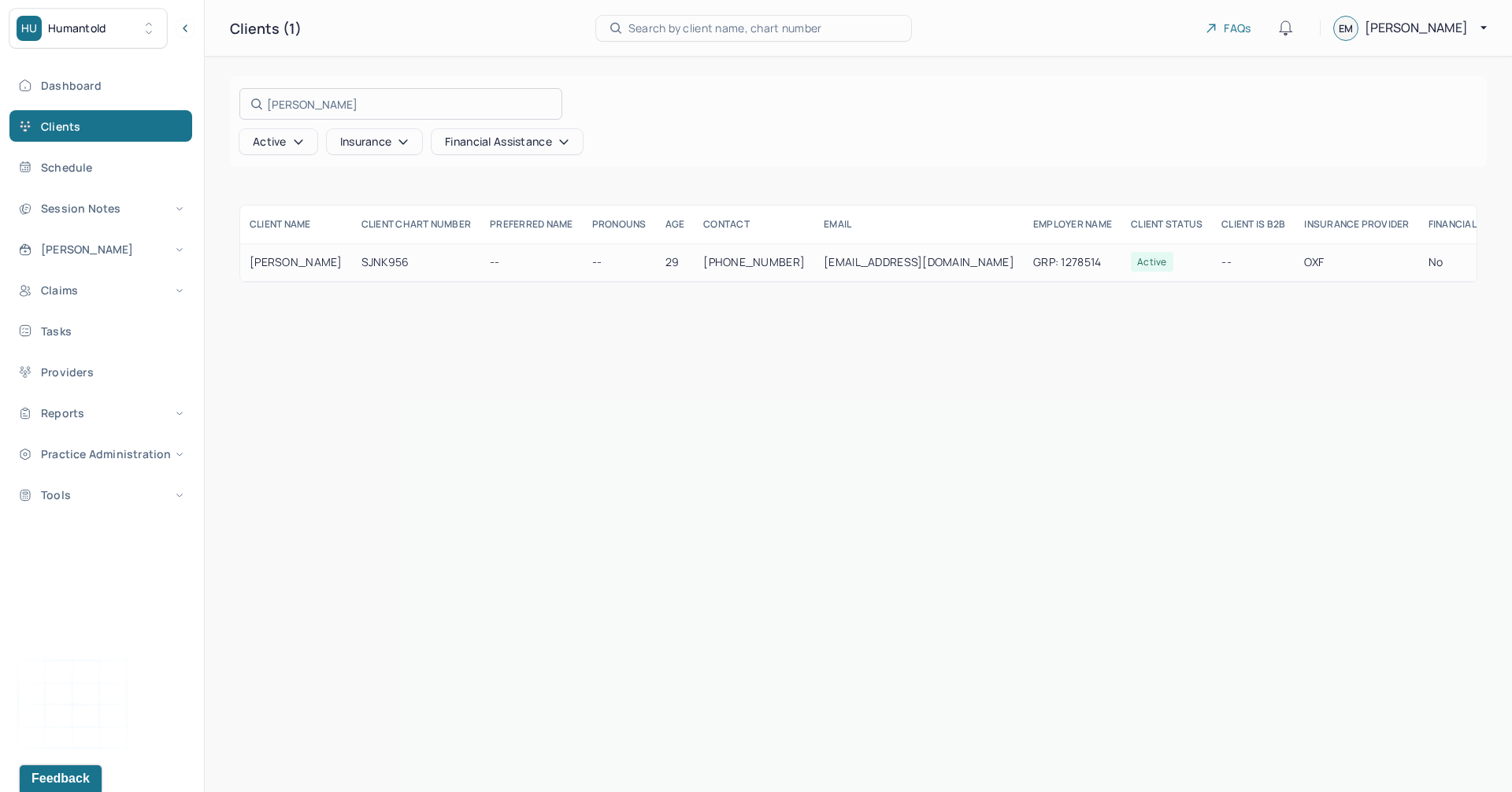 type on "[PERSON_NAME]" 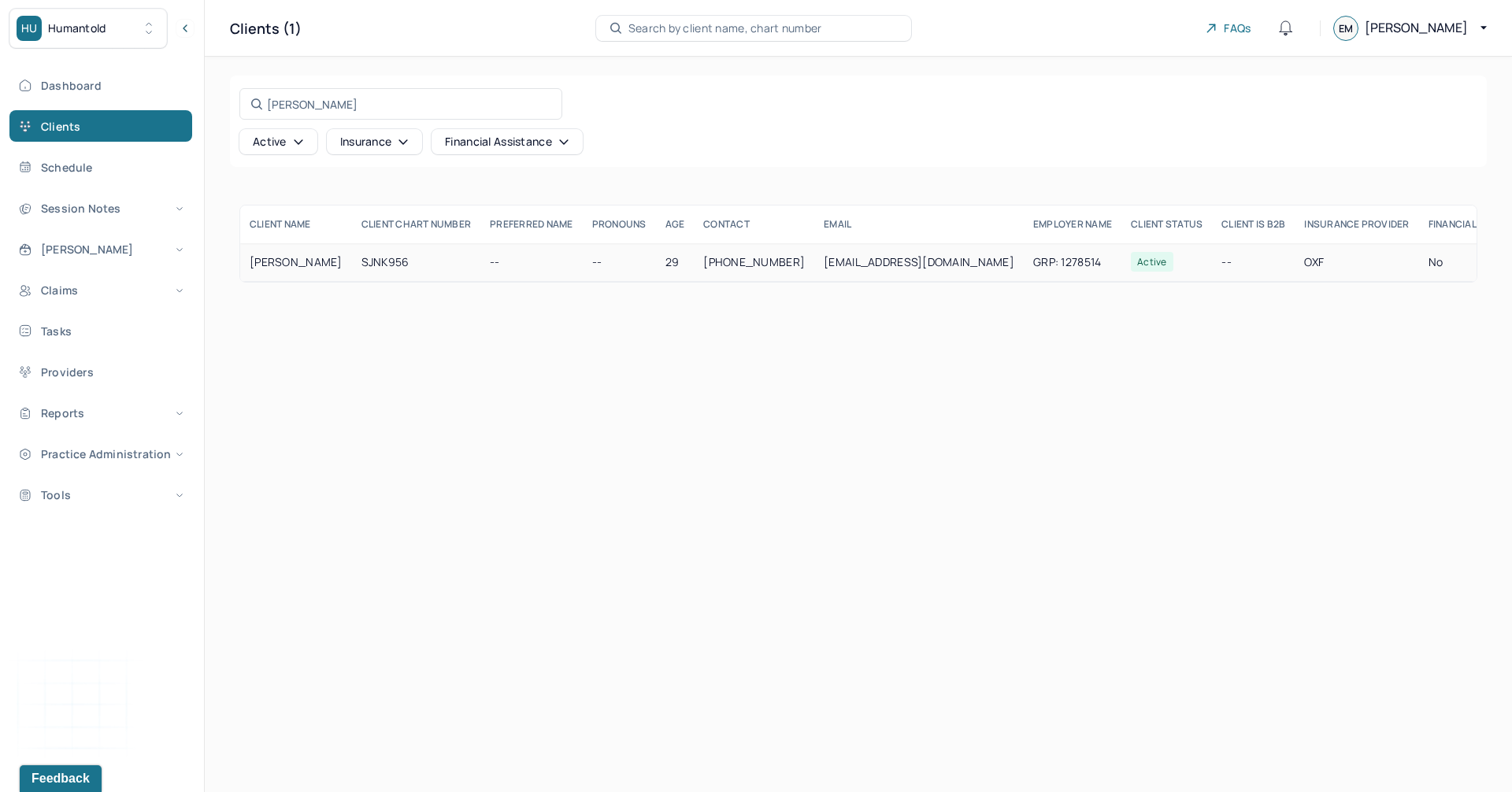 click on "SJNK956" at bounding box center [417, 262] 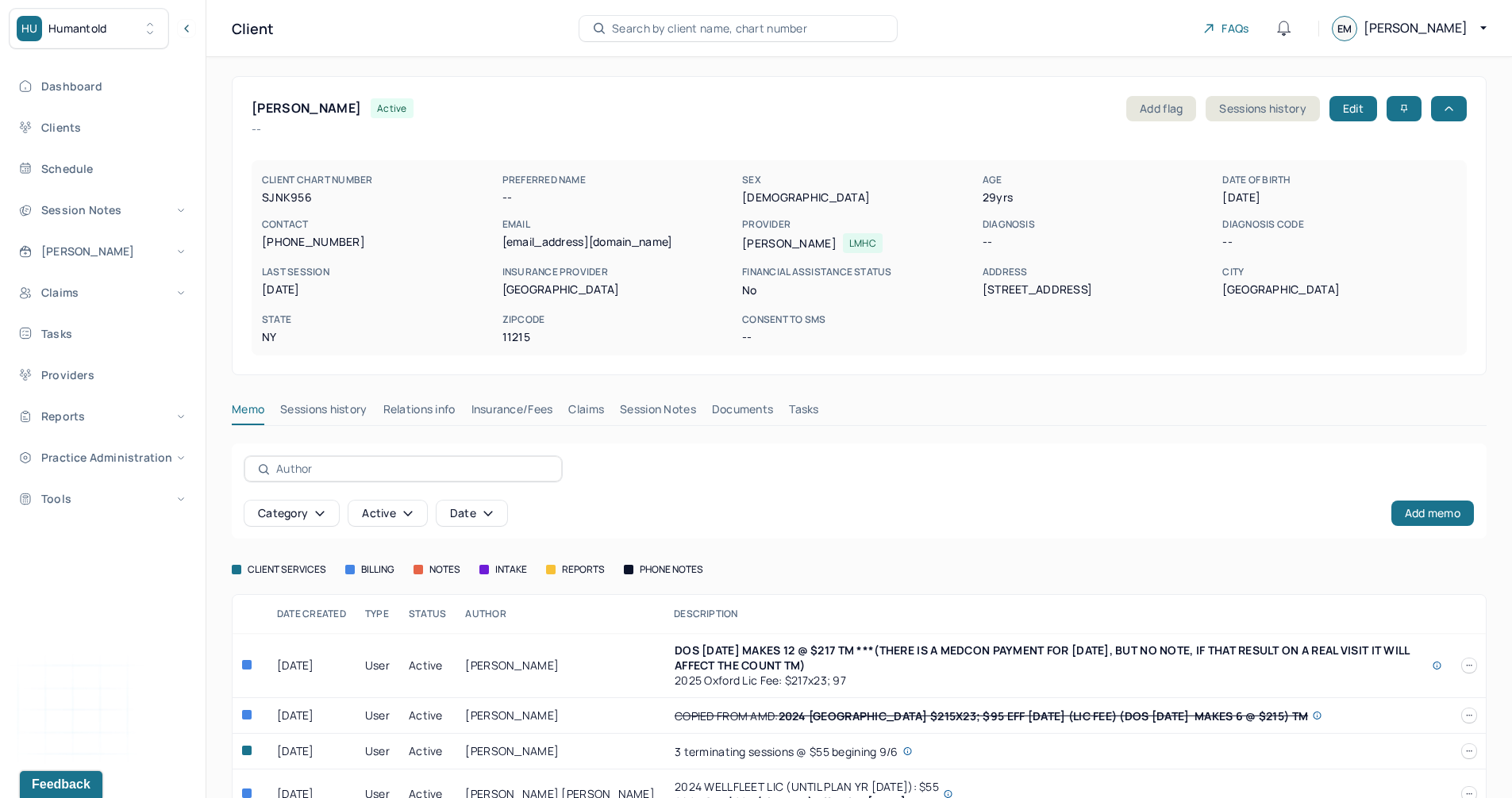 click on "Claims" at bounding box center (586, 412) 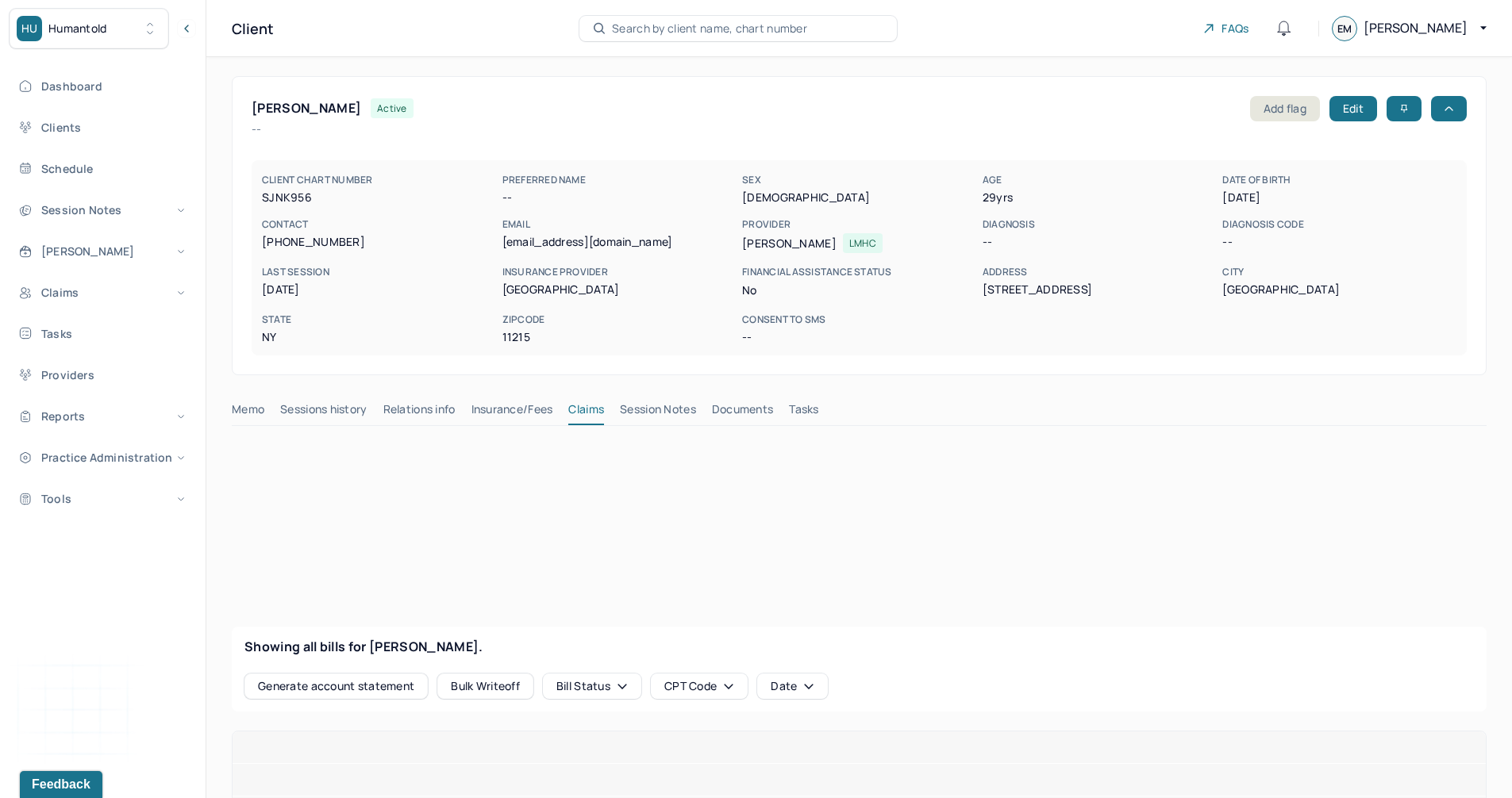 click on "Session Notes" at bounding box center (658, 412) 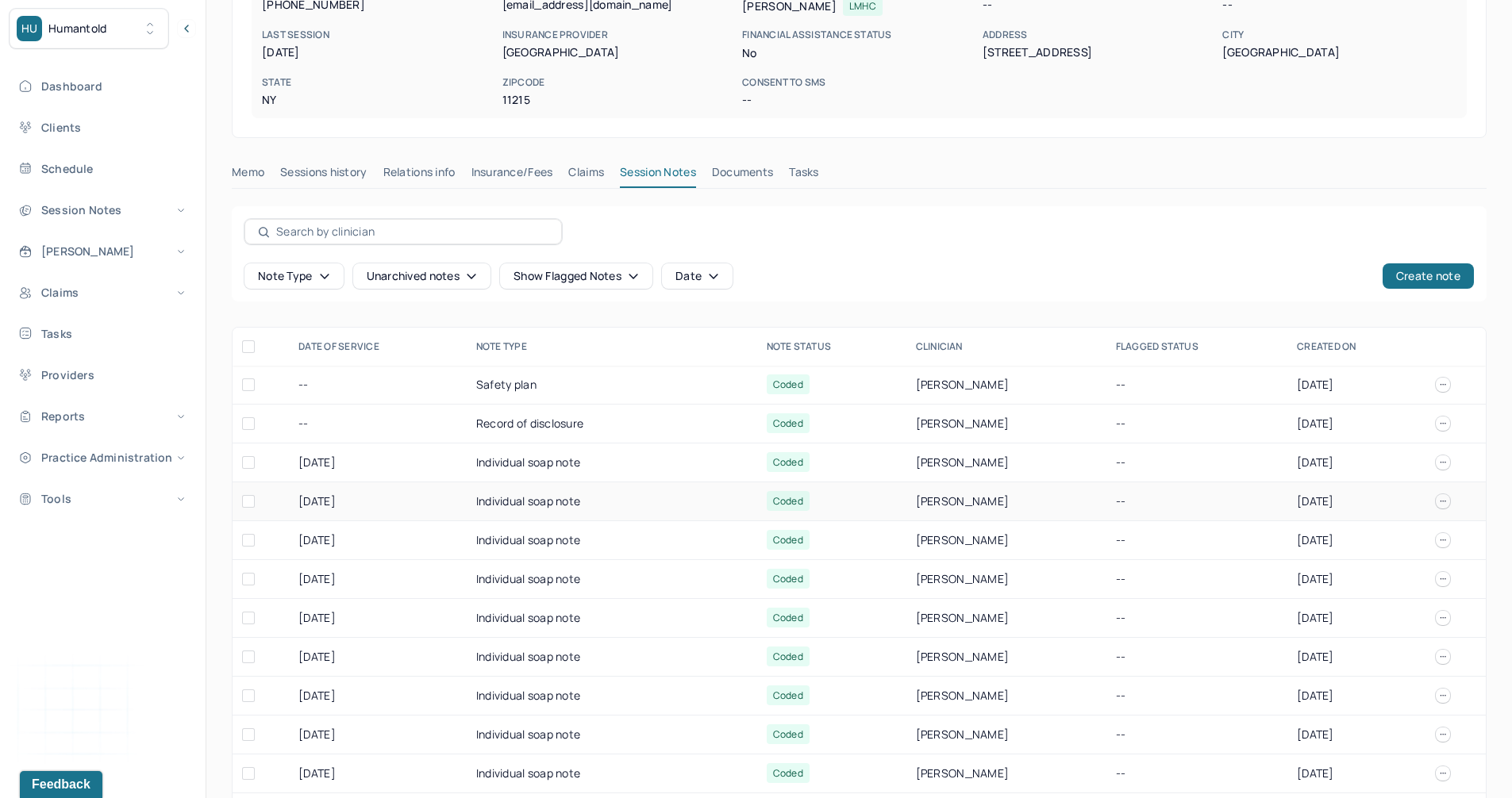 scroll, scrollTop: 238, scrollLeft: 0, axis: vertical 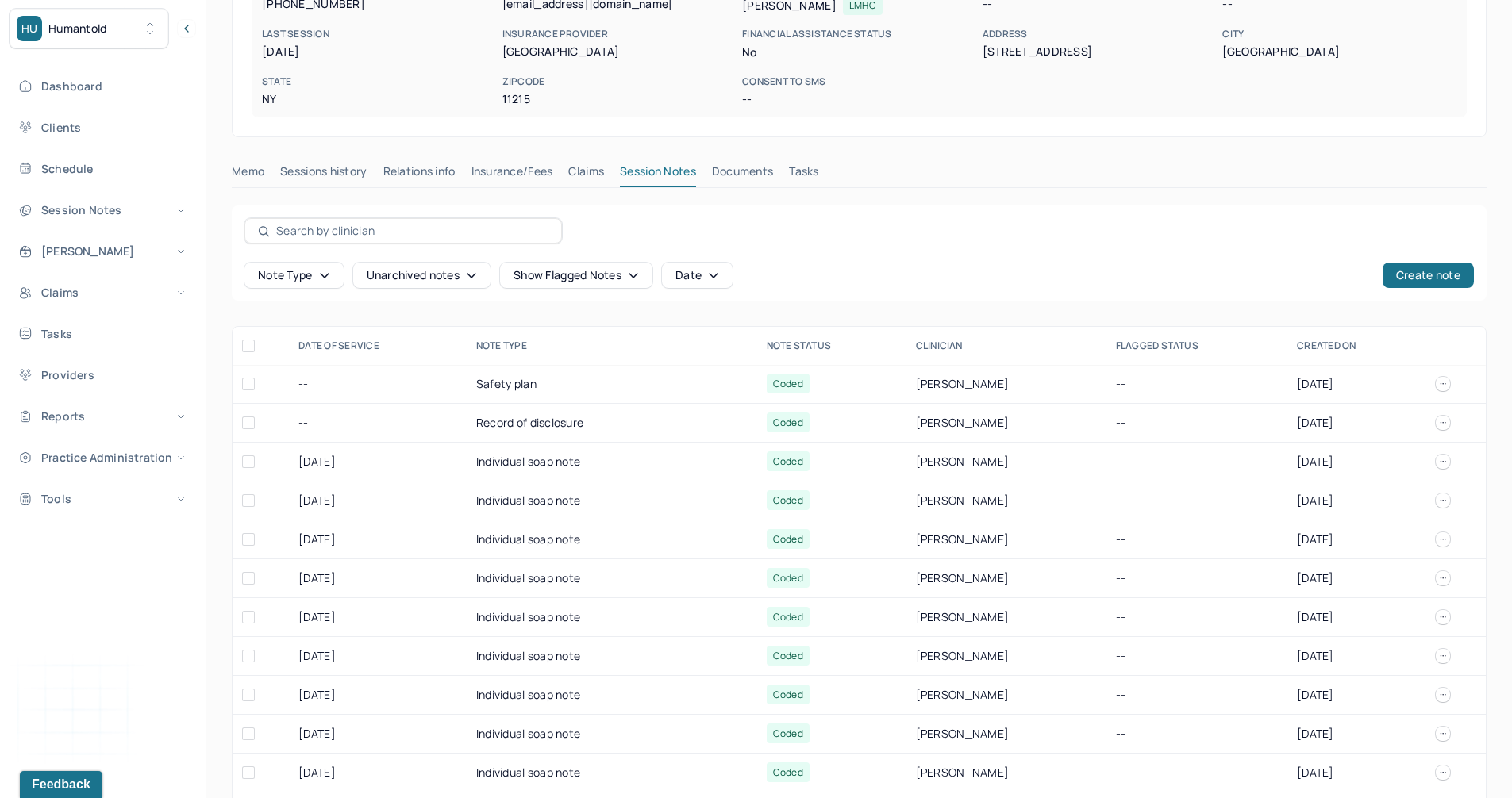 click on "Claims" at bounding box center (586, 175) 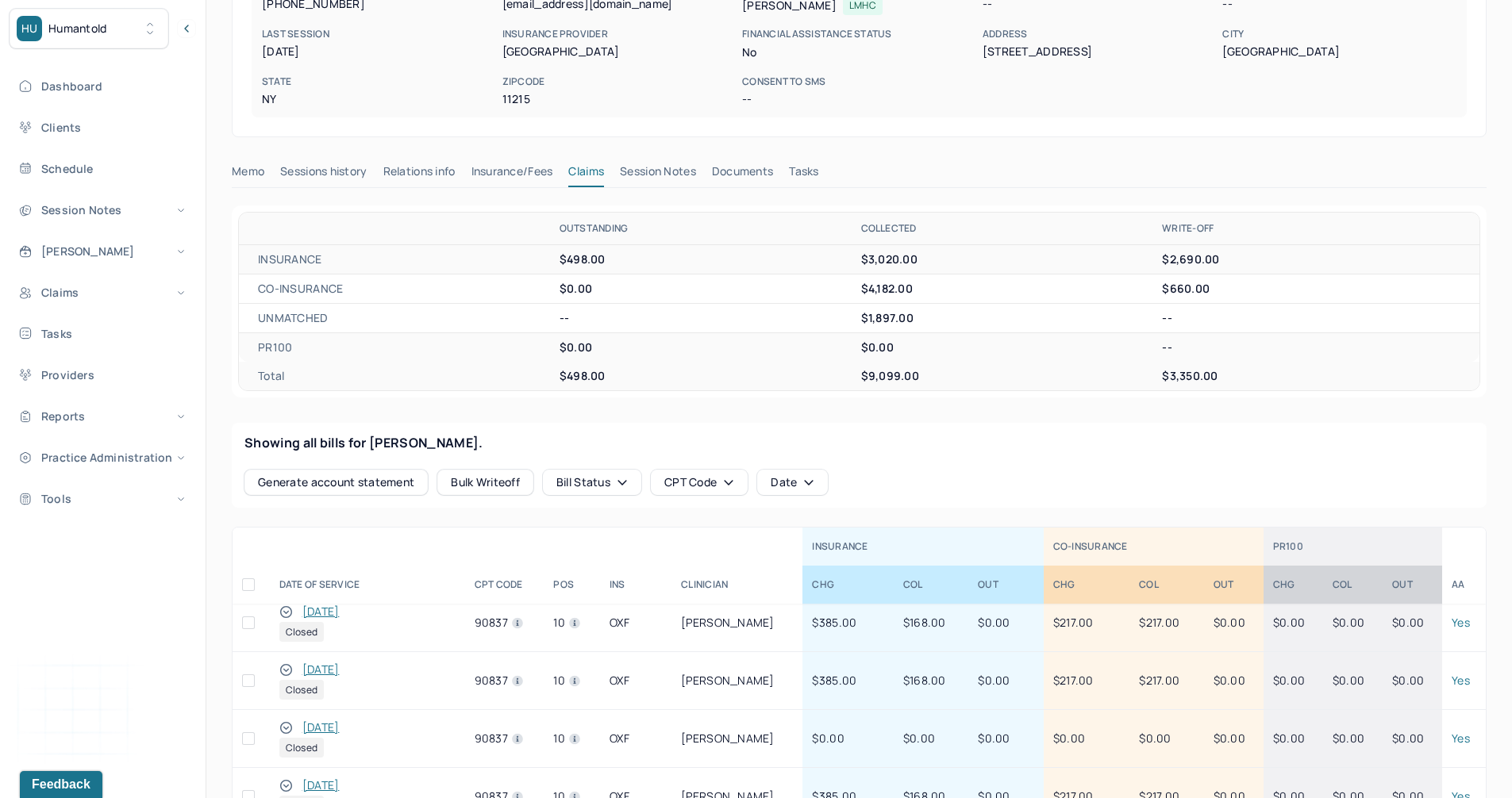 scroll, scrollTop: 397, scrollLeft: 0, axis: vertical 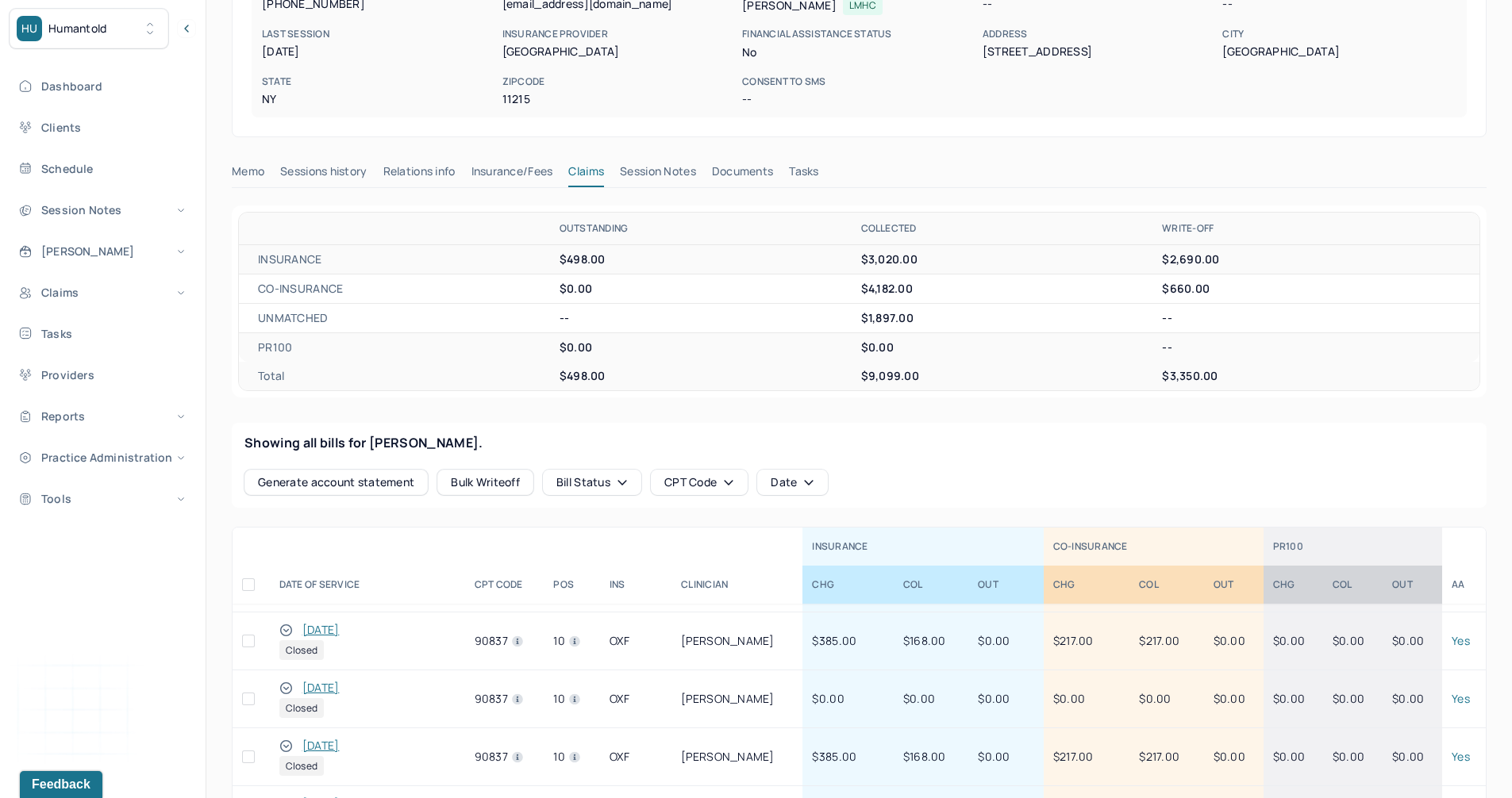 click on "Session Notes" at bounding box center (658, 175) 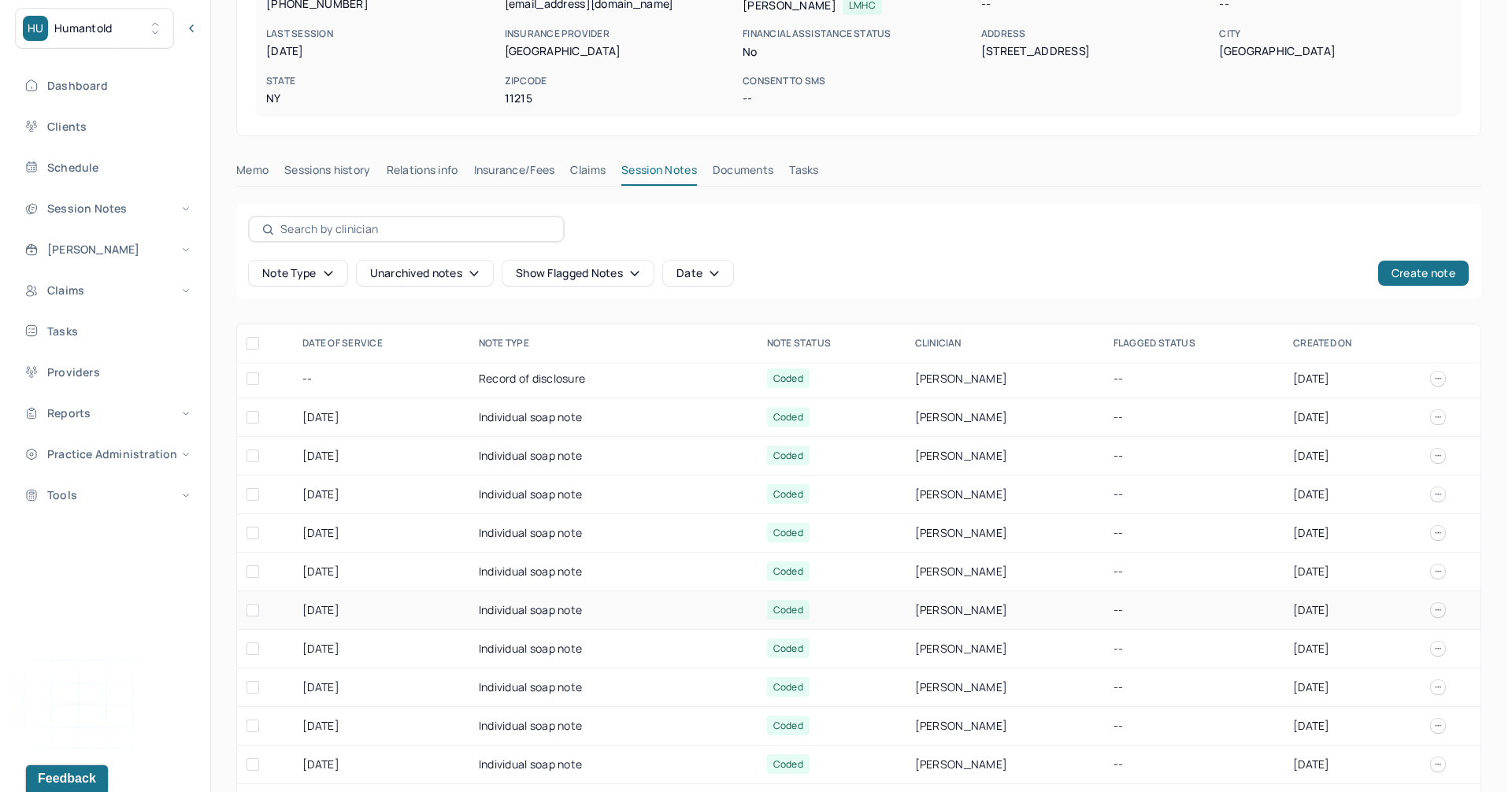 scroll, scrollTop: 79, scrollLeft: 0, axis: vertical 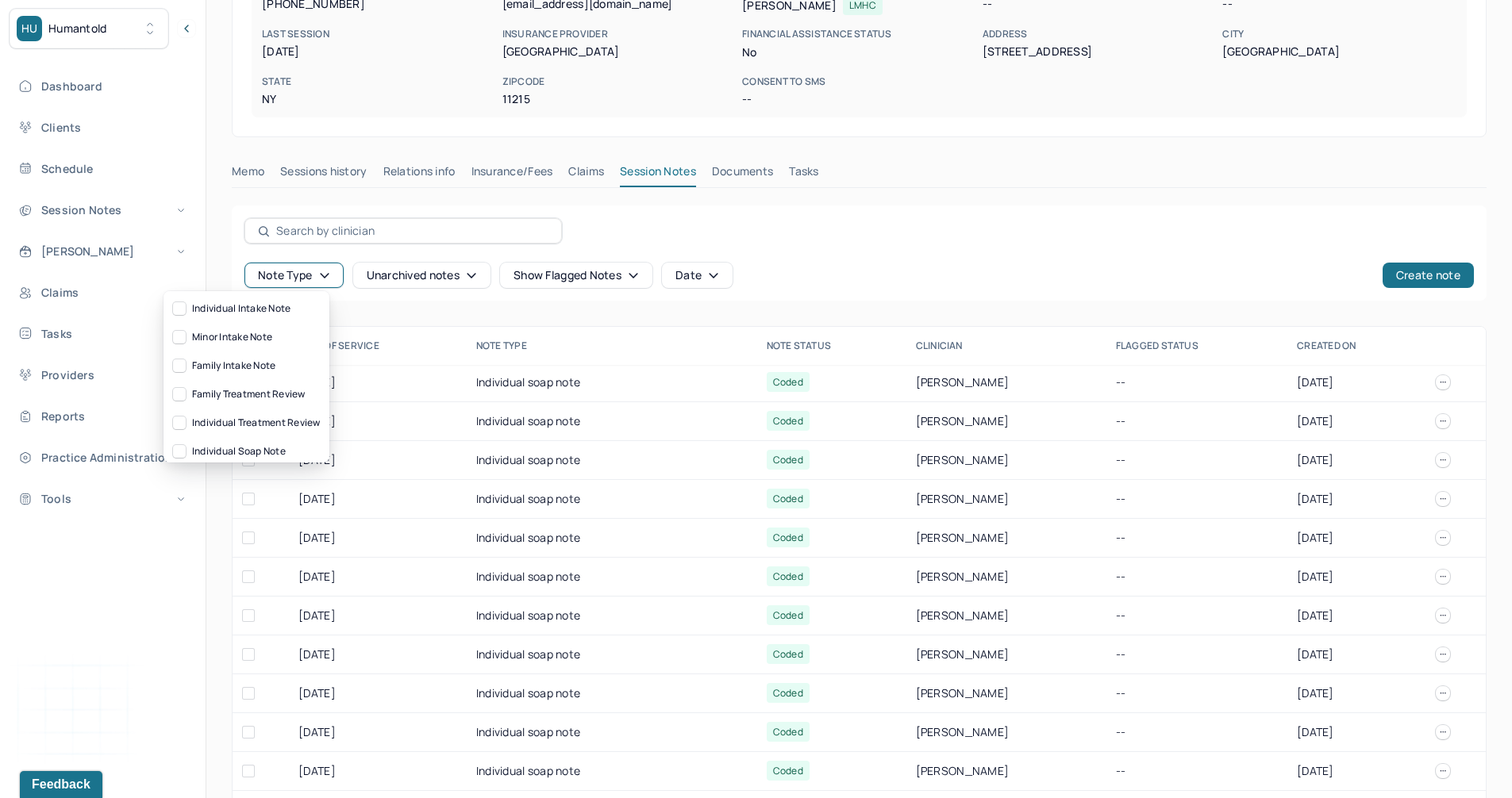 click on "Note type" at bounding box center [294, 275] 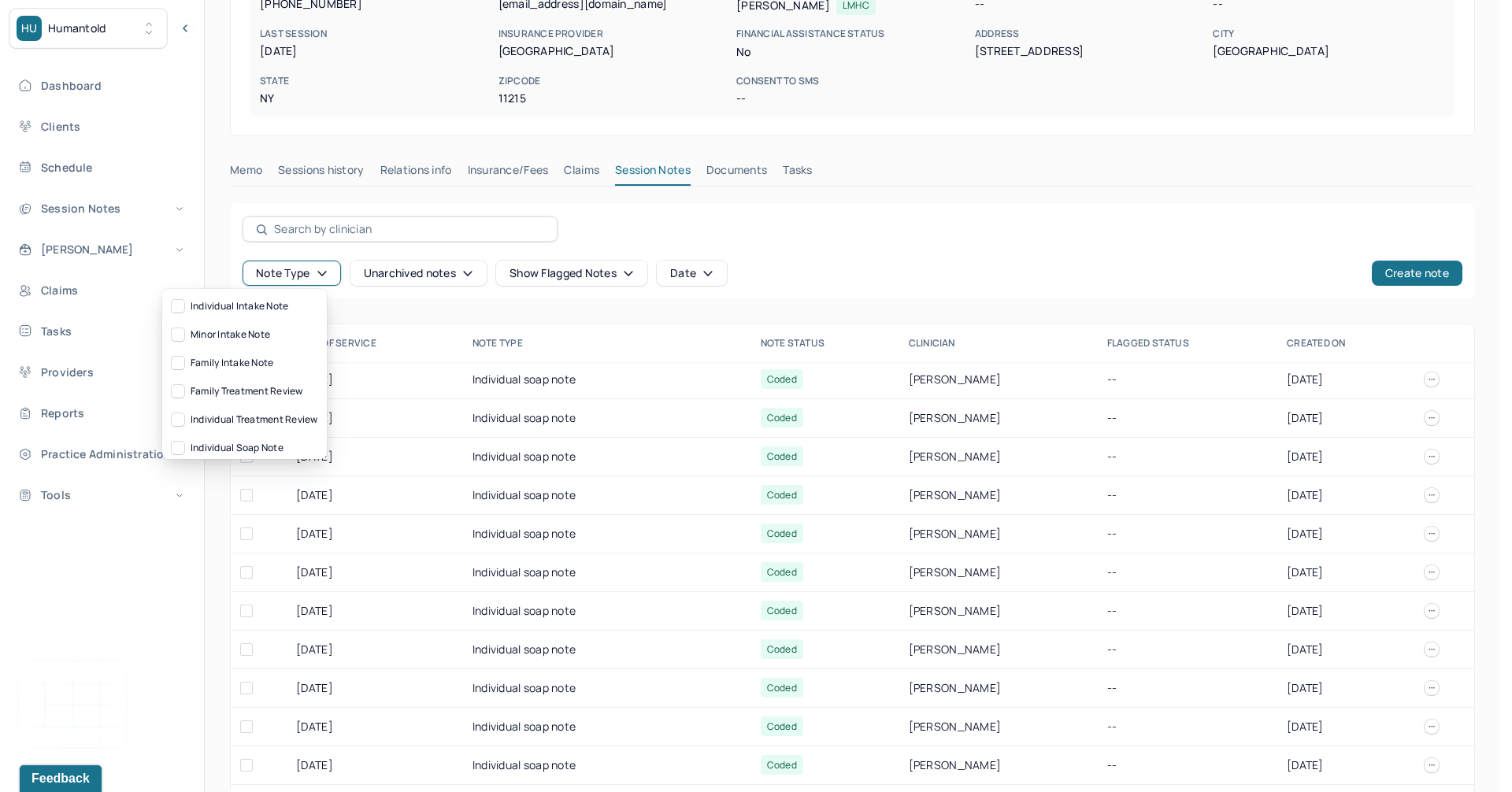 click on "Unarchived notes" at bounding box center [418, 273] 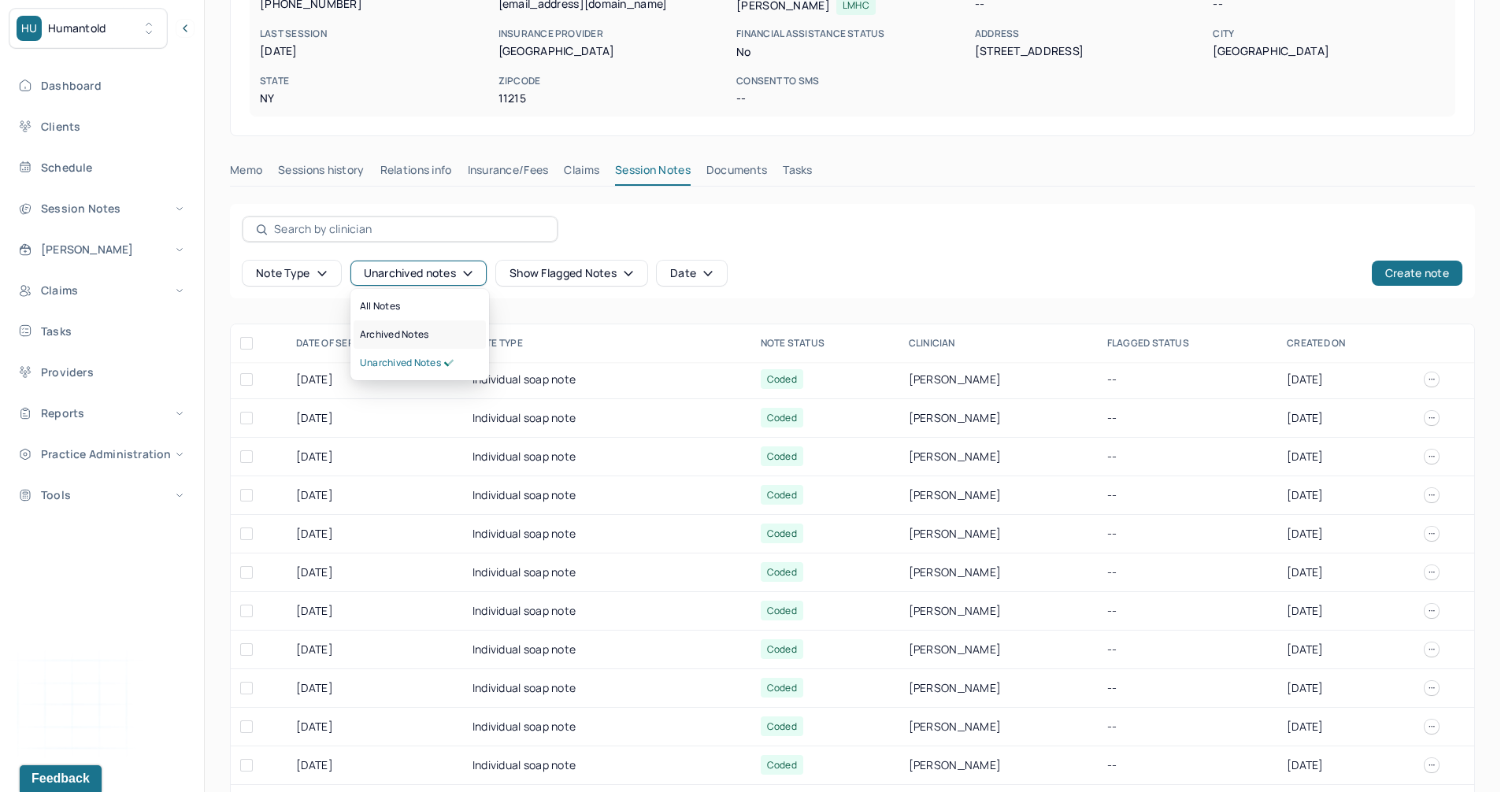 click on "Archived notes" at bounding box center (394, 335) 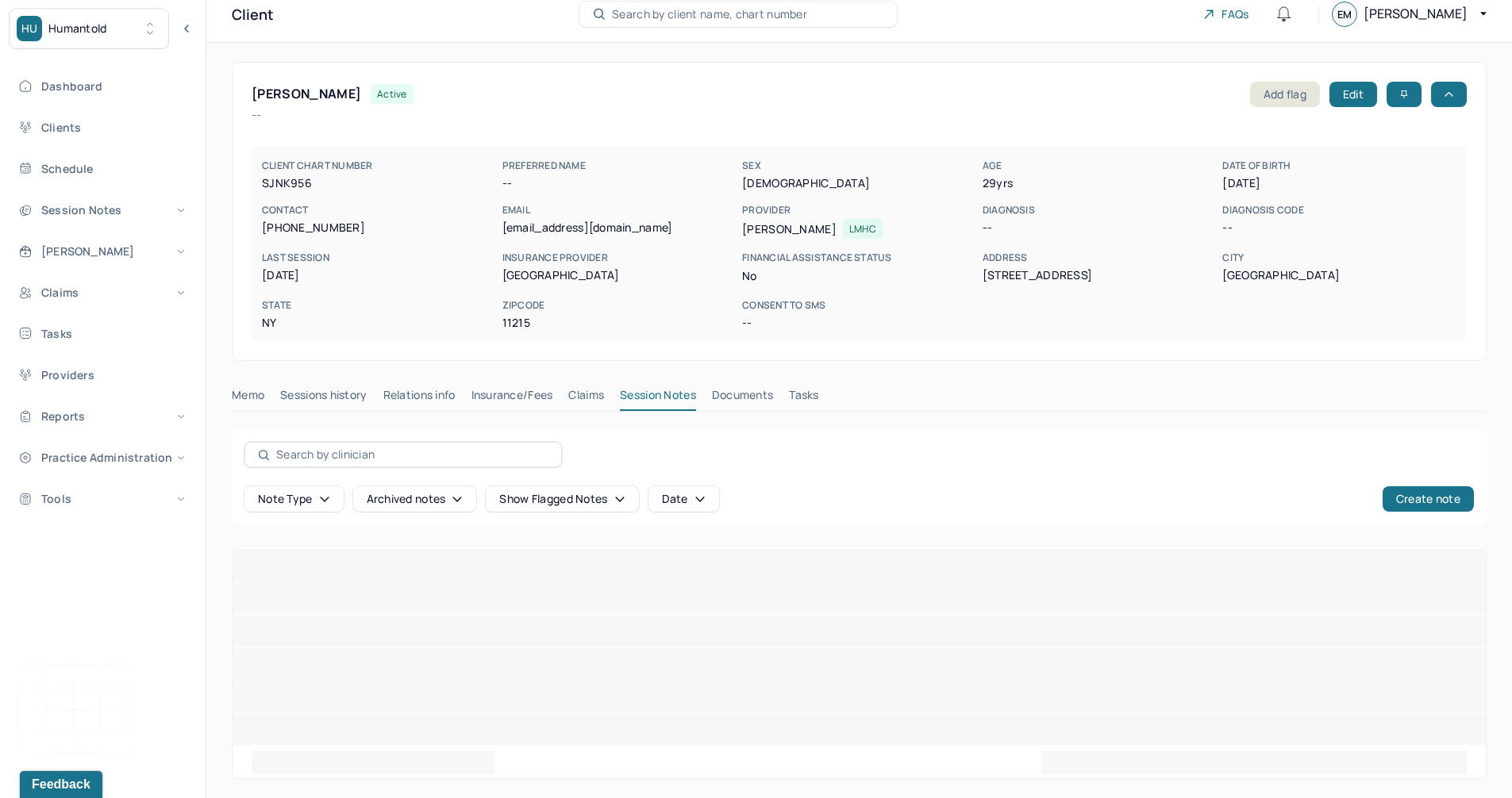 scroll, scrollTop: 0, scrollLeft: 0, axis: both 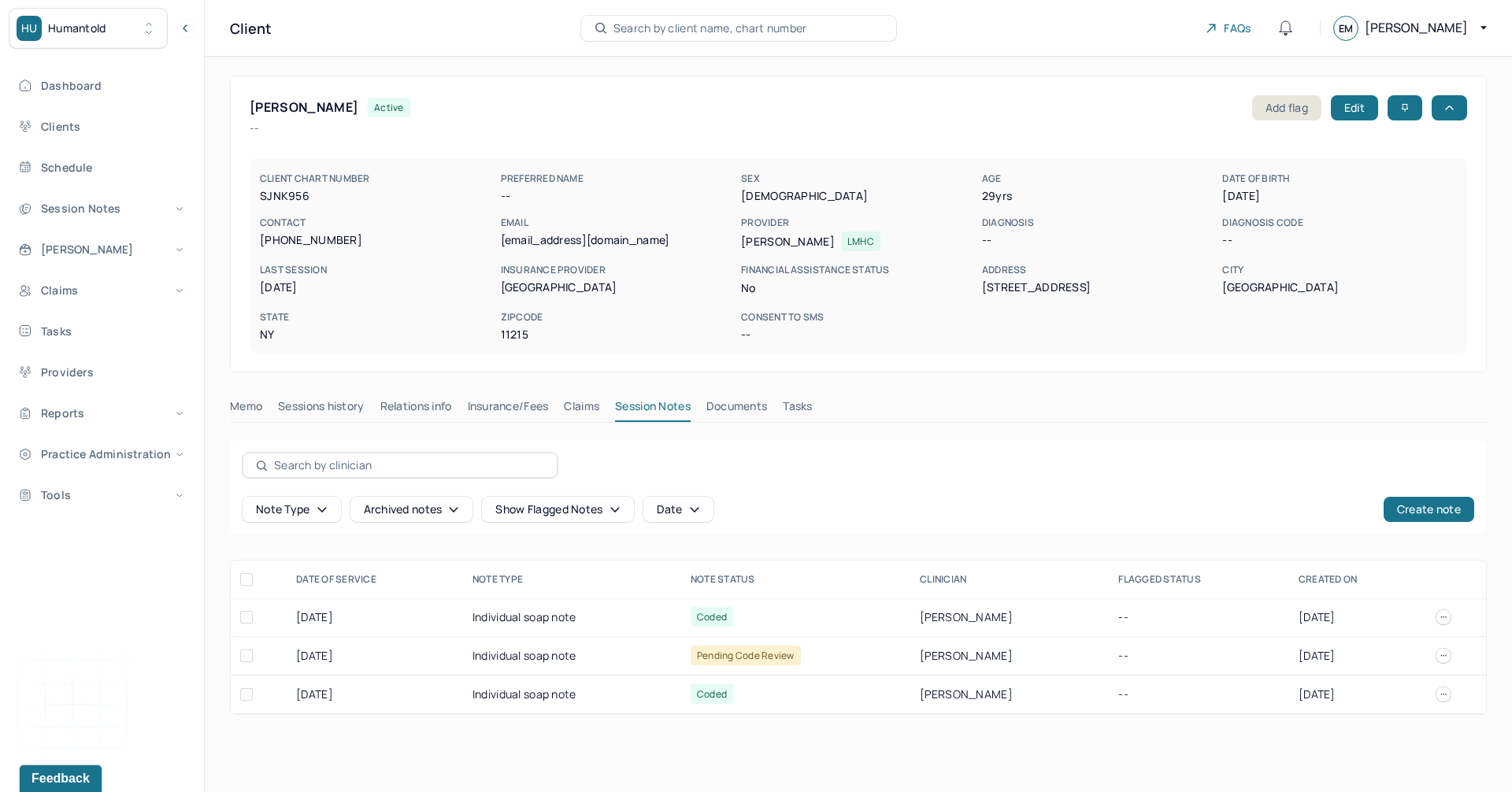 click on "Claims" at bounding box center (581, 409) 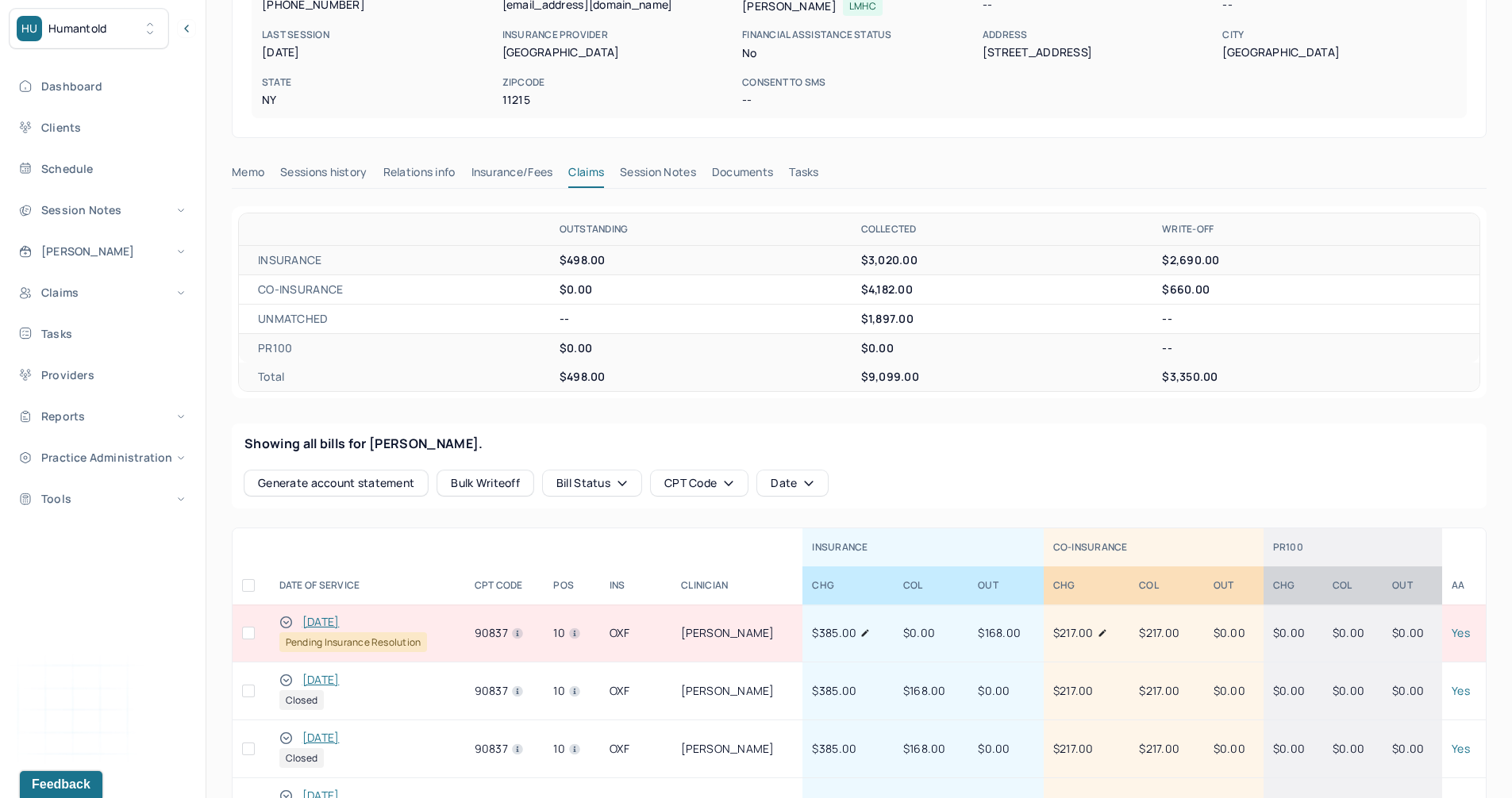 scroll, scrollTop: 238, scrollLeft: 0, axis: vertical 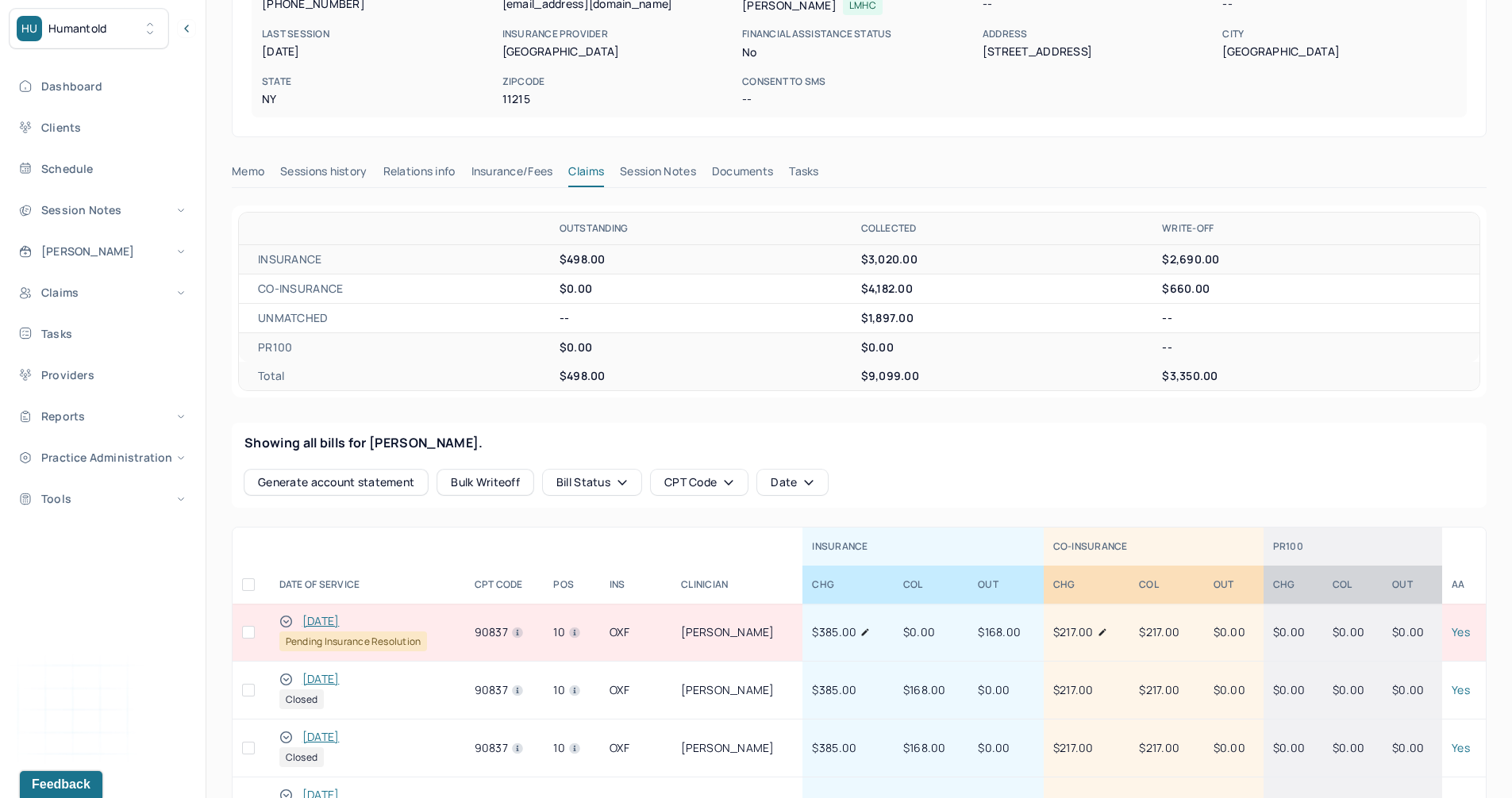 click on "Session Notes" at bounding box center [658, 175] 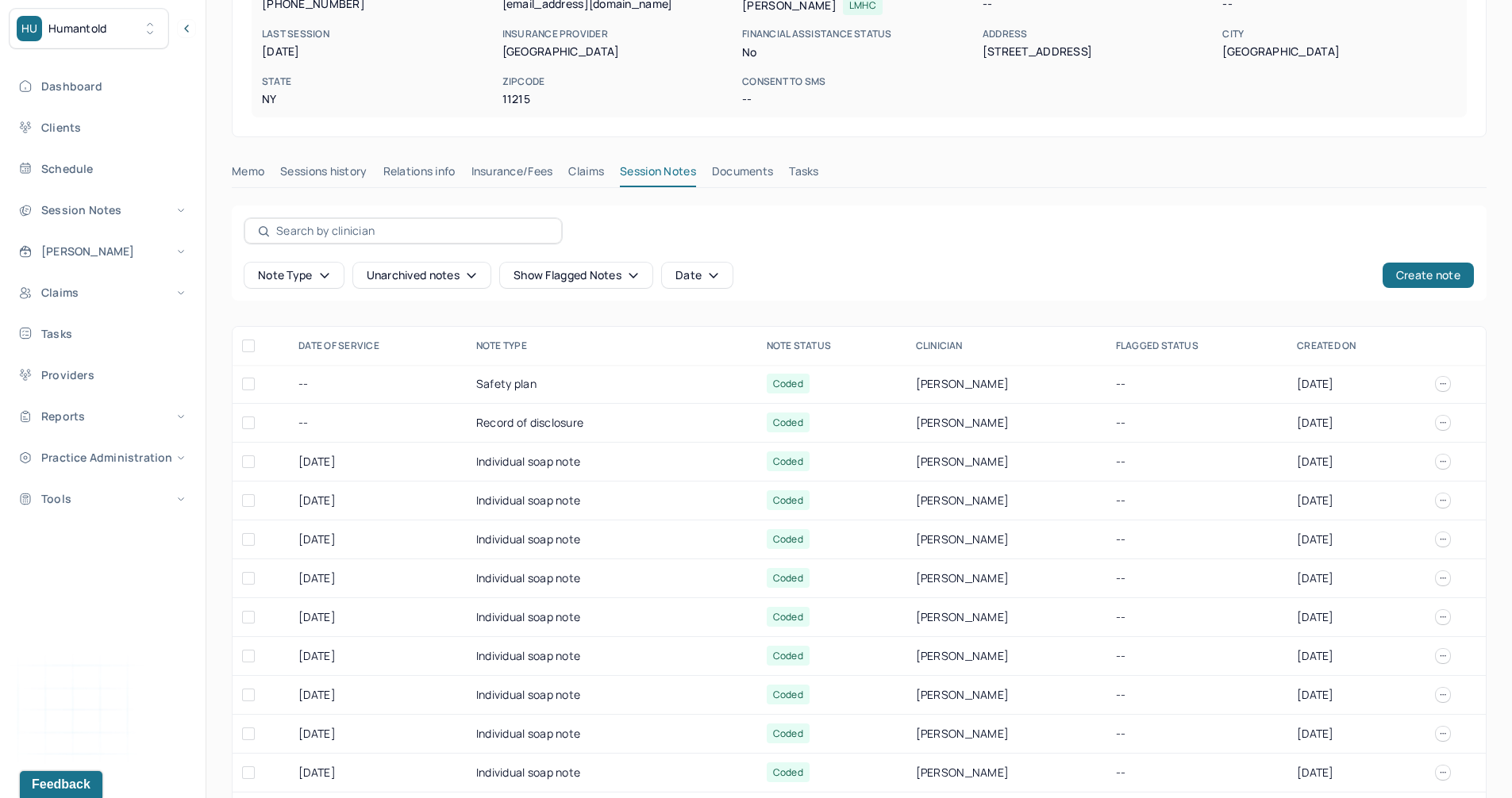 click on "Unarchived notes" at bounding box center [421, 275] 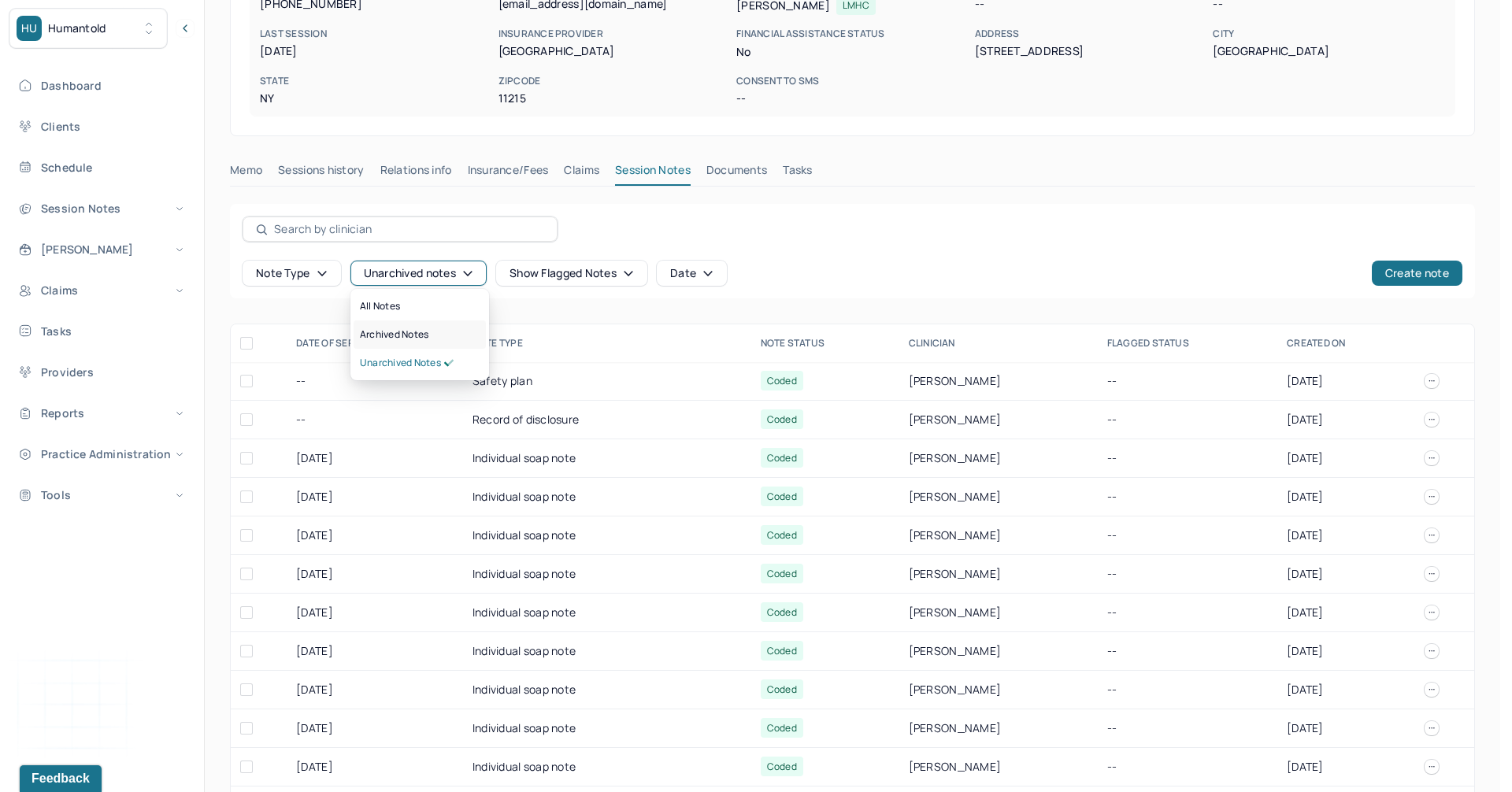 click on "Archived notes" at bounding box center [394, 335] 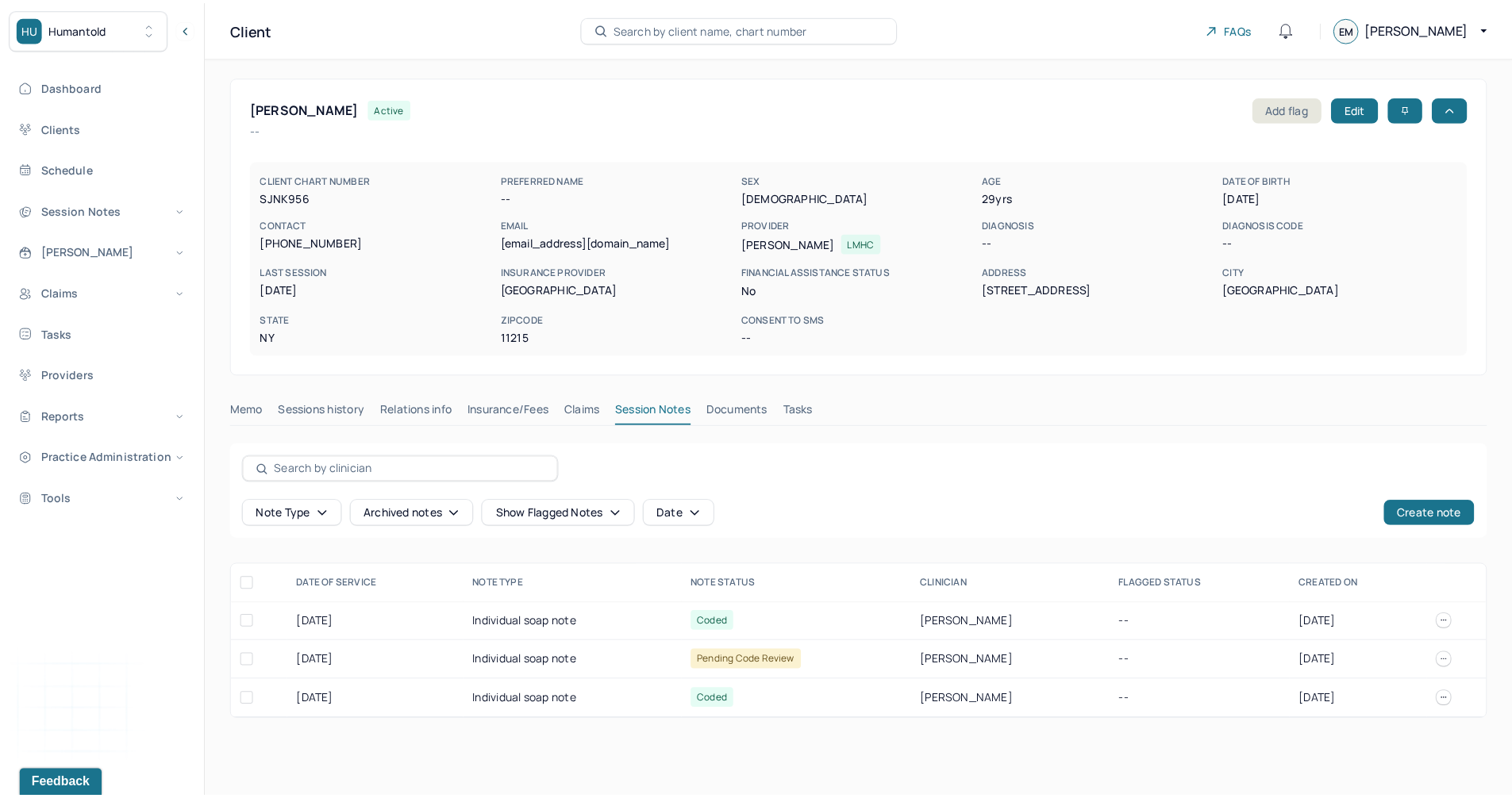 scroll, scrollTop: 0, scrollLeft: 0, axis: both 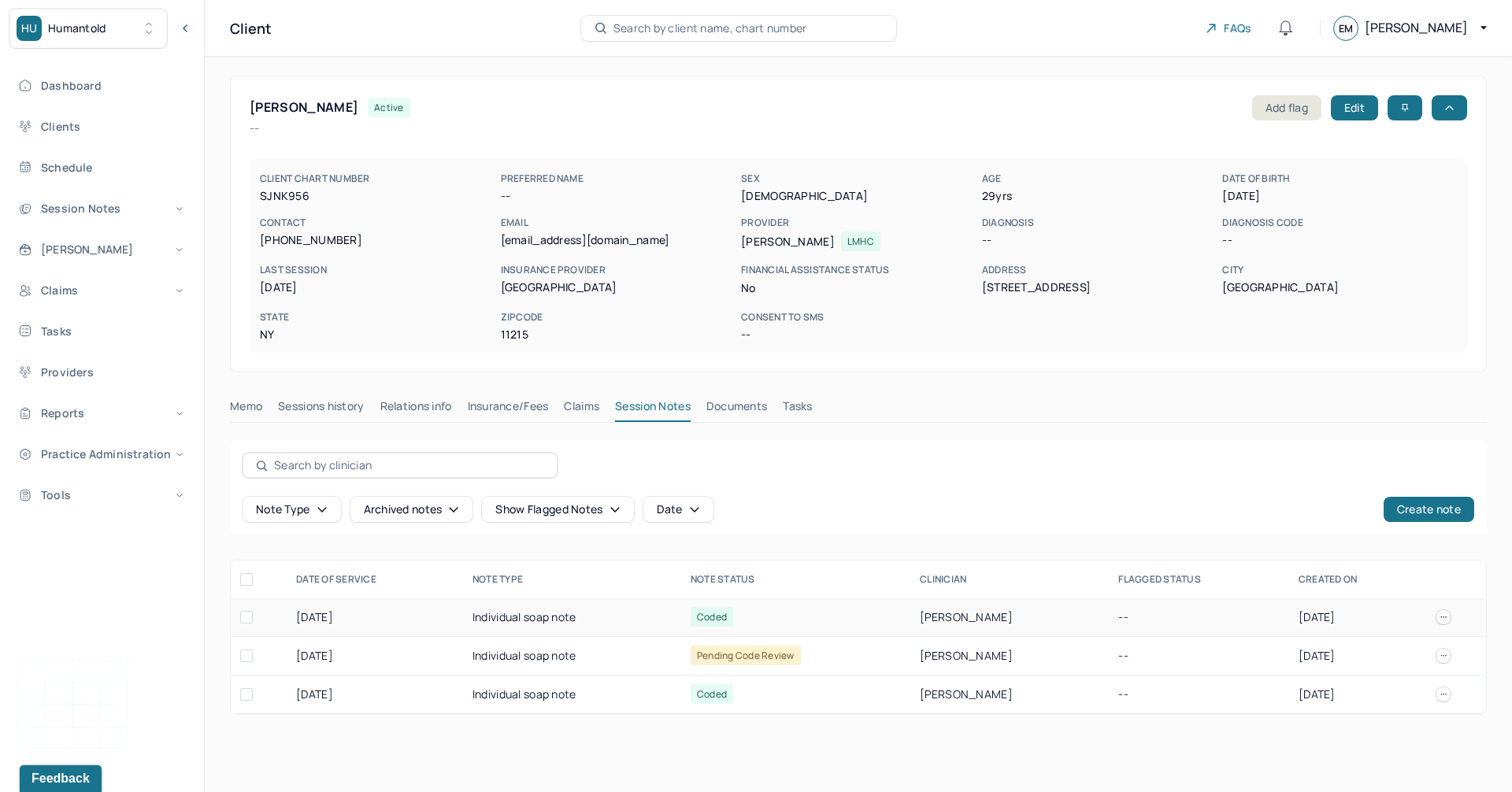 click on "[DATE]" at bounding box center (375, 617) 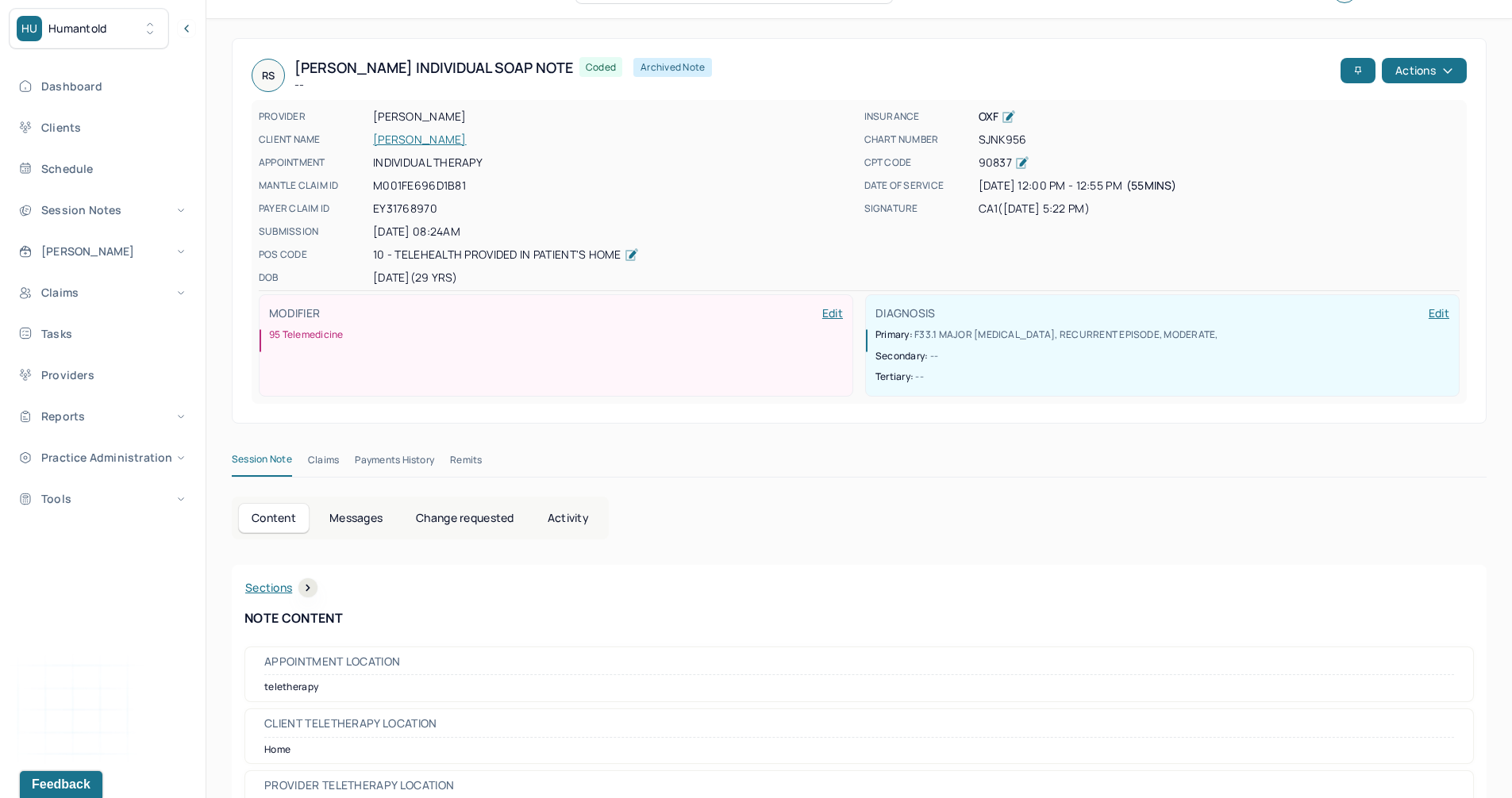 scroll, scrollTop: 0, scrollLeft: 0, axis: both 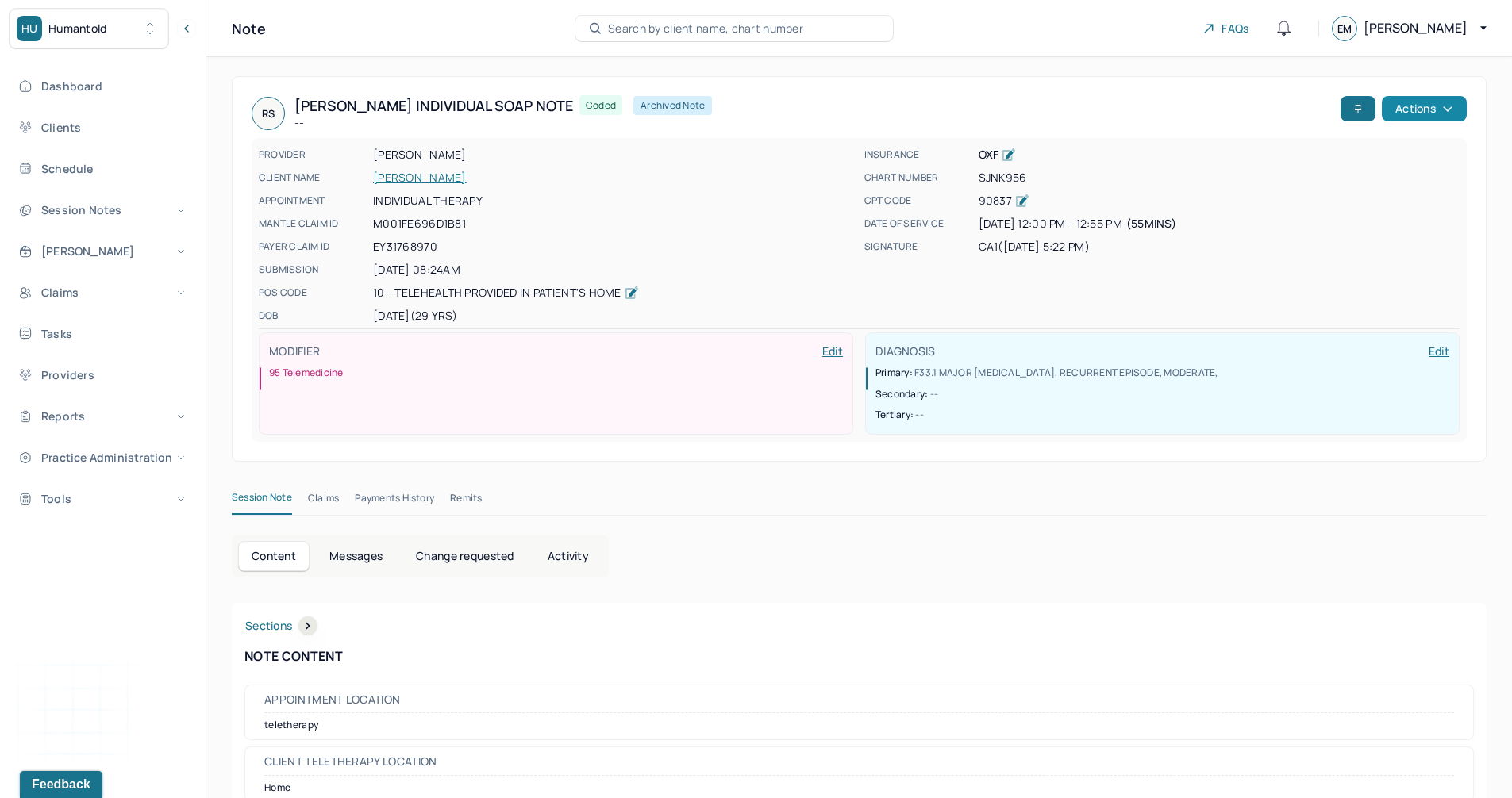 click on "Actions" at bounding box center (1424, 109) 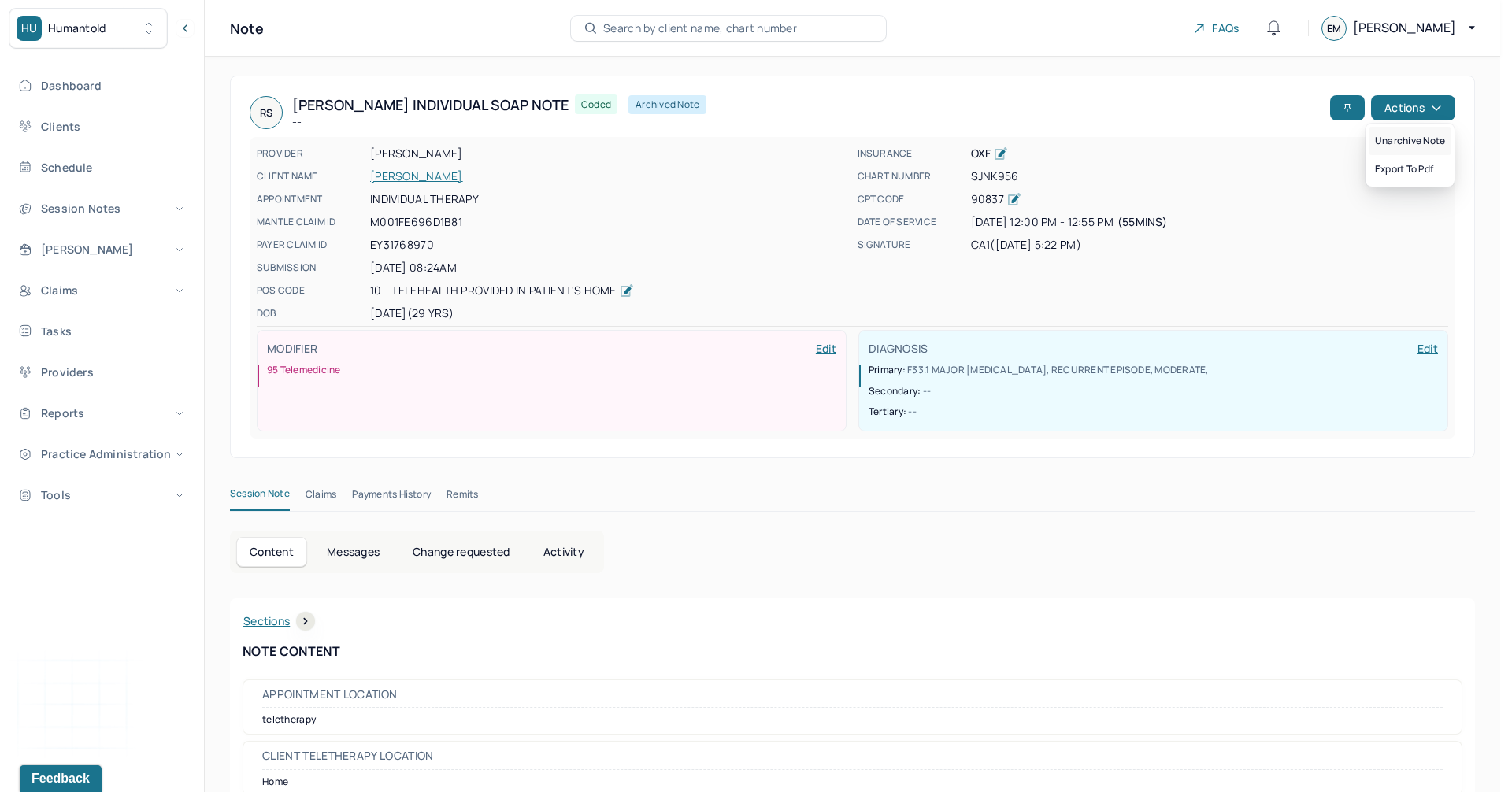 click on "Unarchive note" at bounding box center [1410, 141] 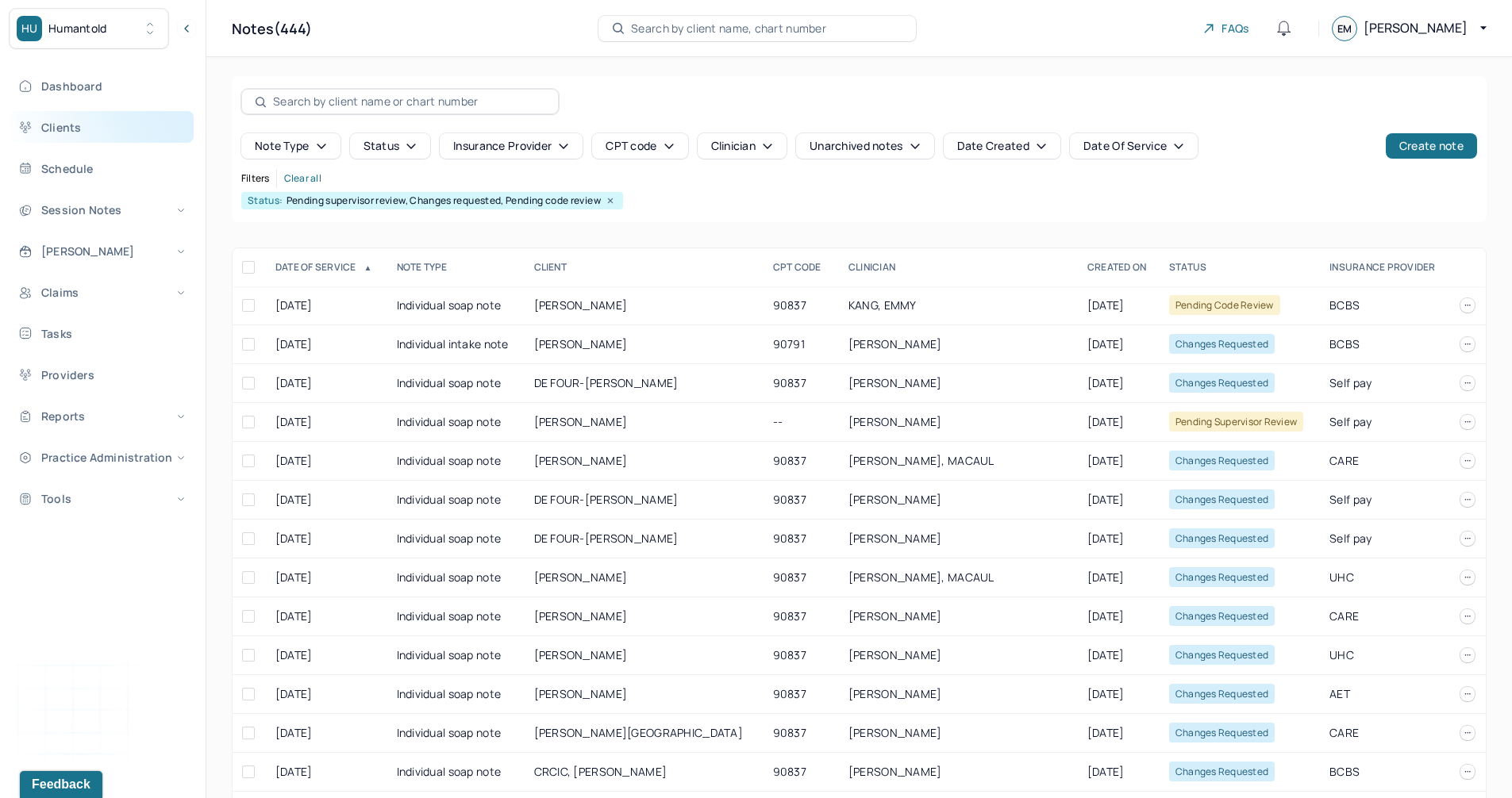 click on "Clients" at bounding box center (102, 127) 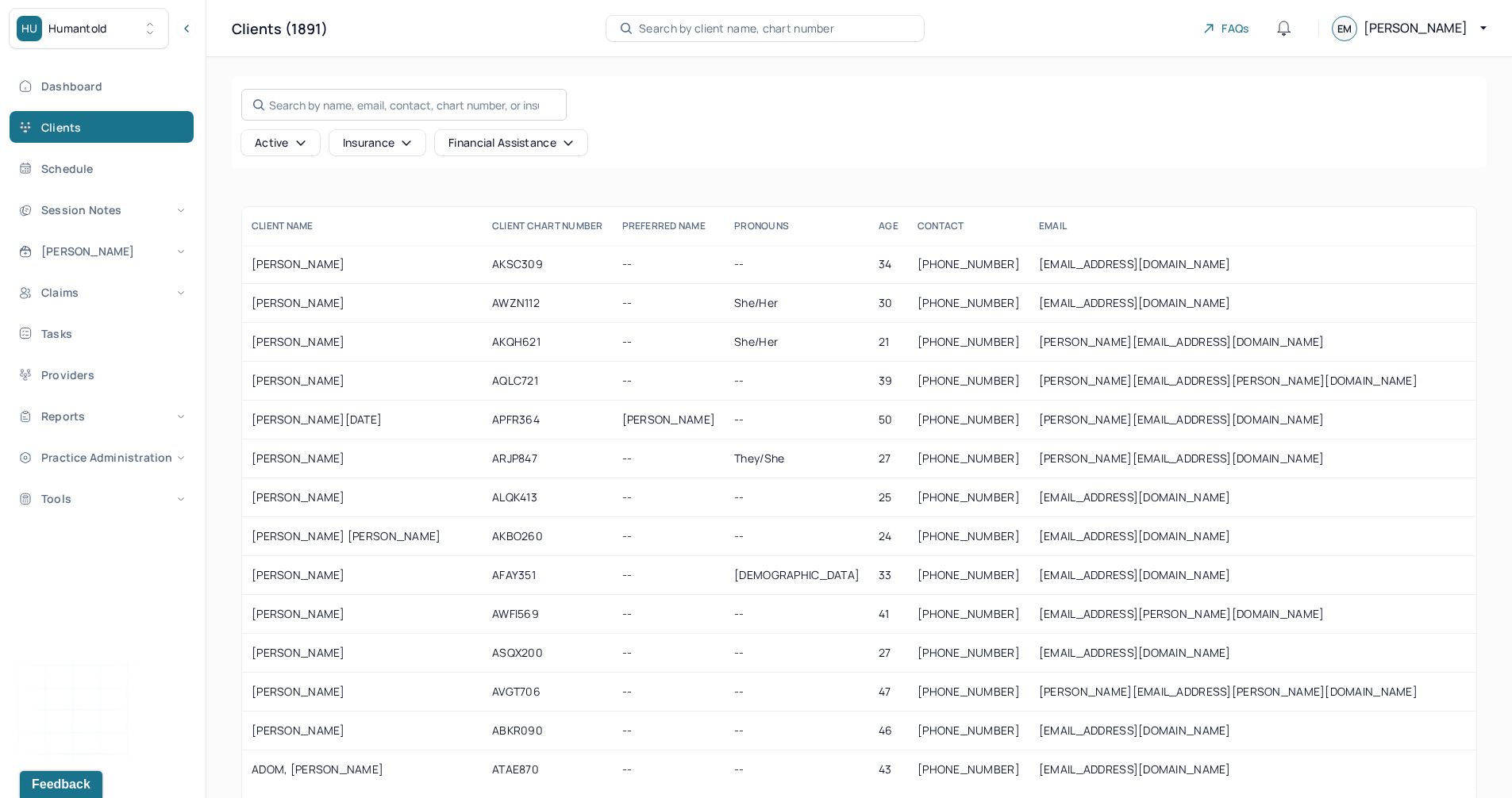 click on "Search by name, email, contact, chart number, or insurance id..." at bounding box center [404, 105] 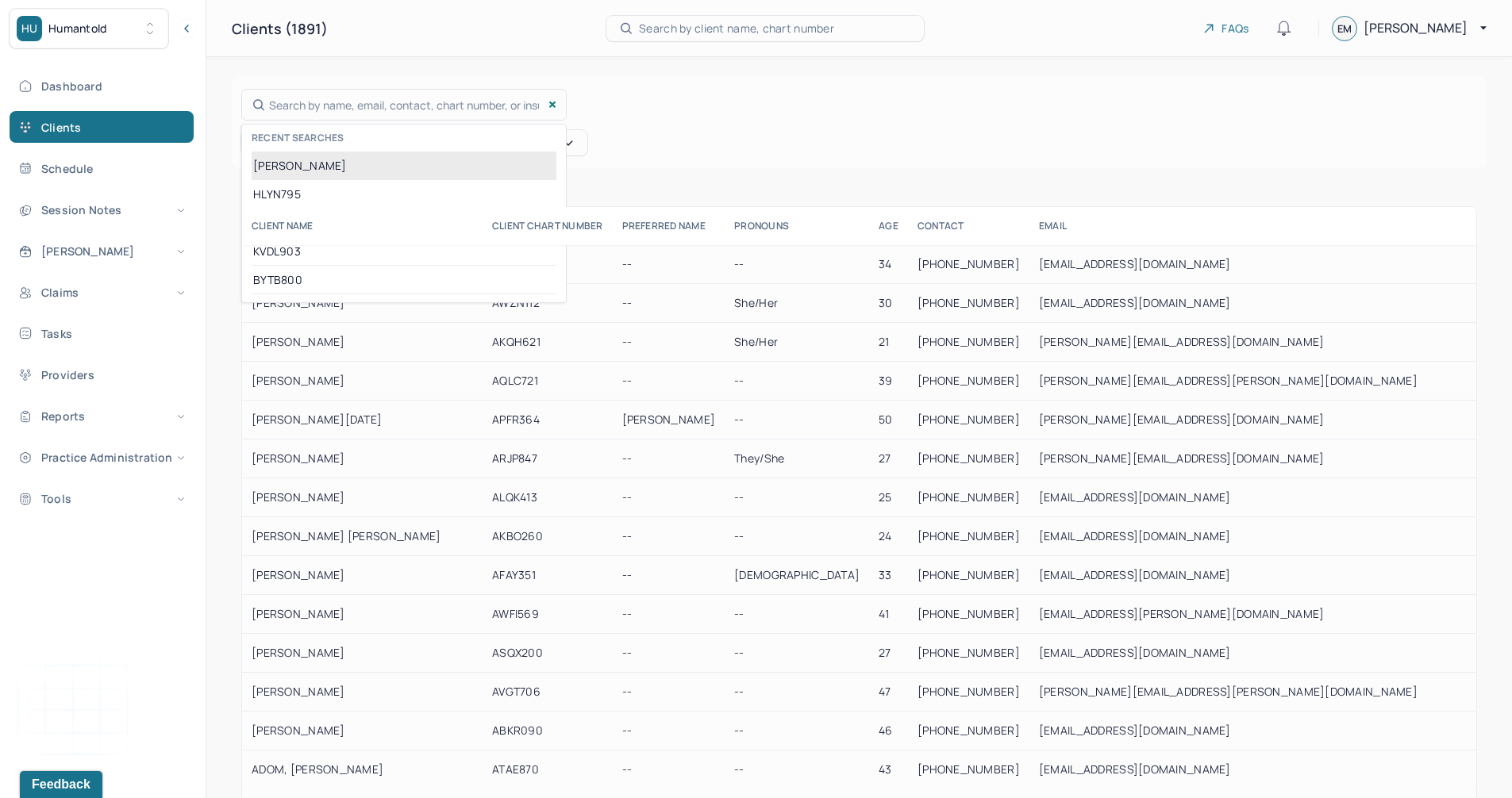 click on "[PERSON_NAME]" at bounding box center [404, 165] 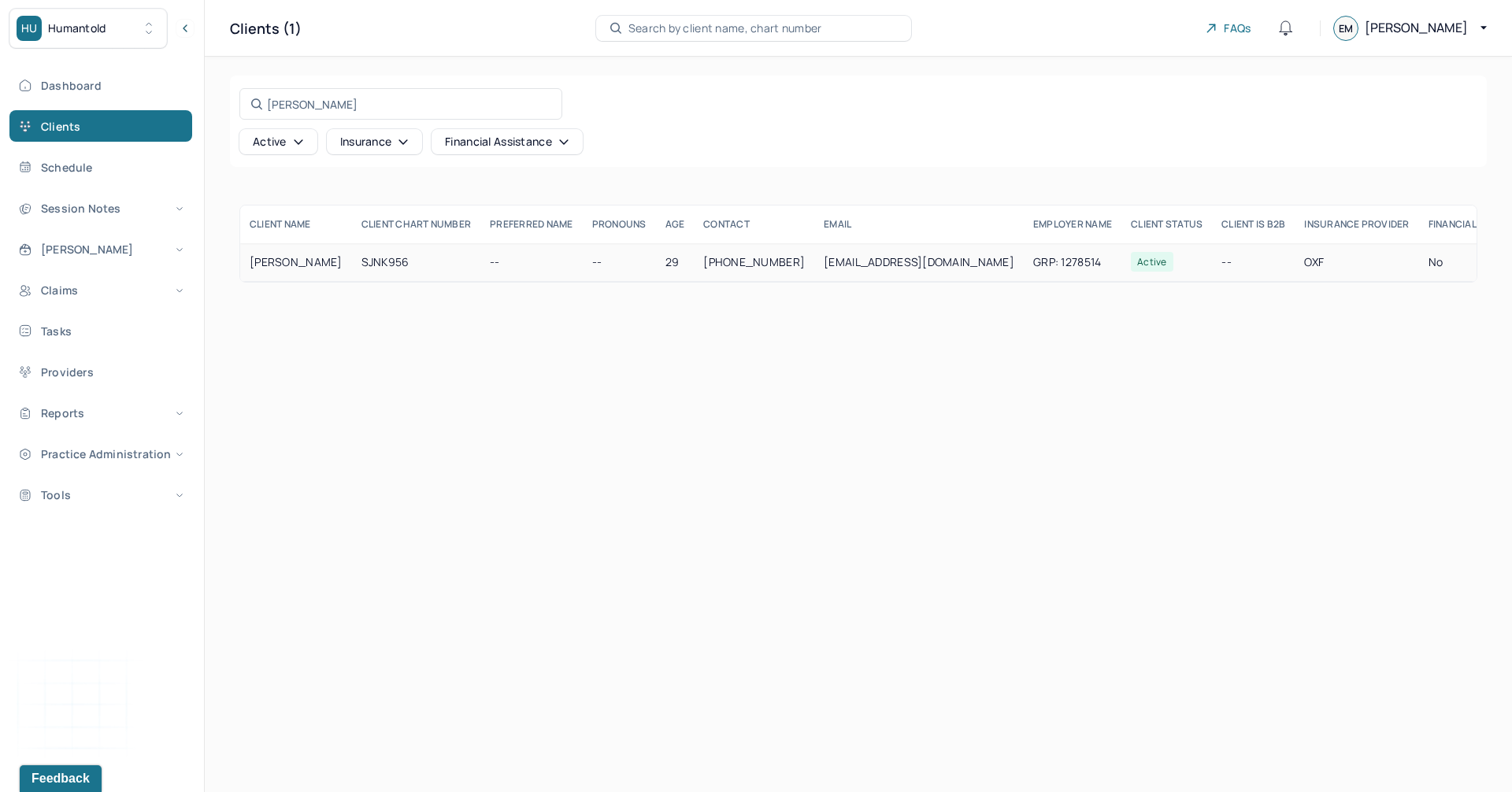 click on "[PERSON_NAME]" at bounding box center [296, 262] 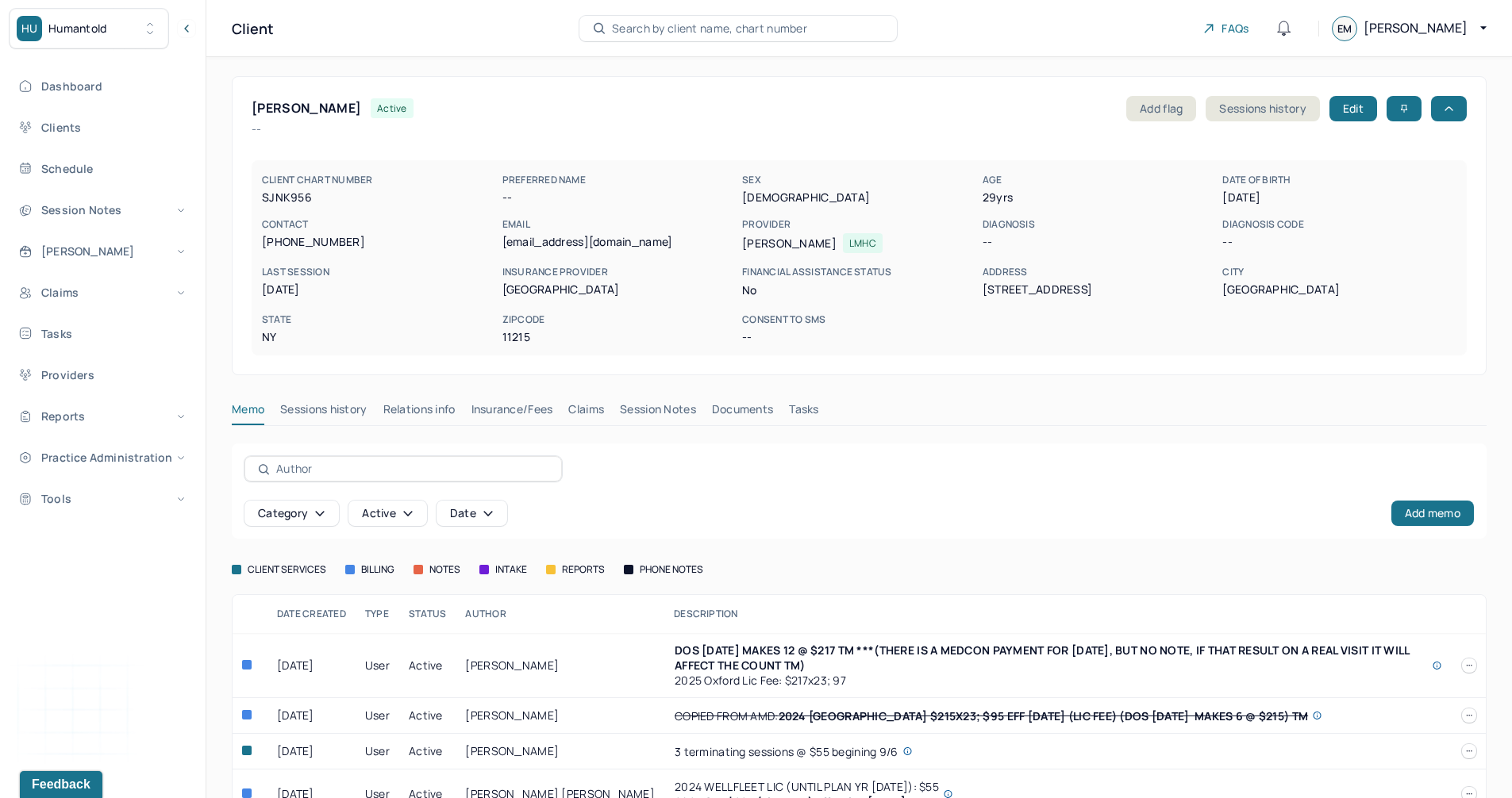 click on "Session Notes" at bounding box center (658, 412) 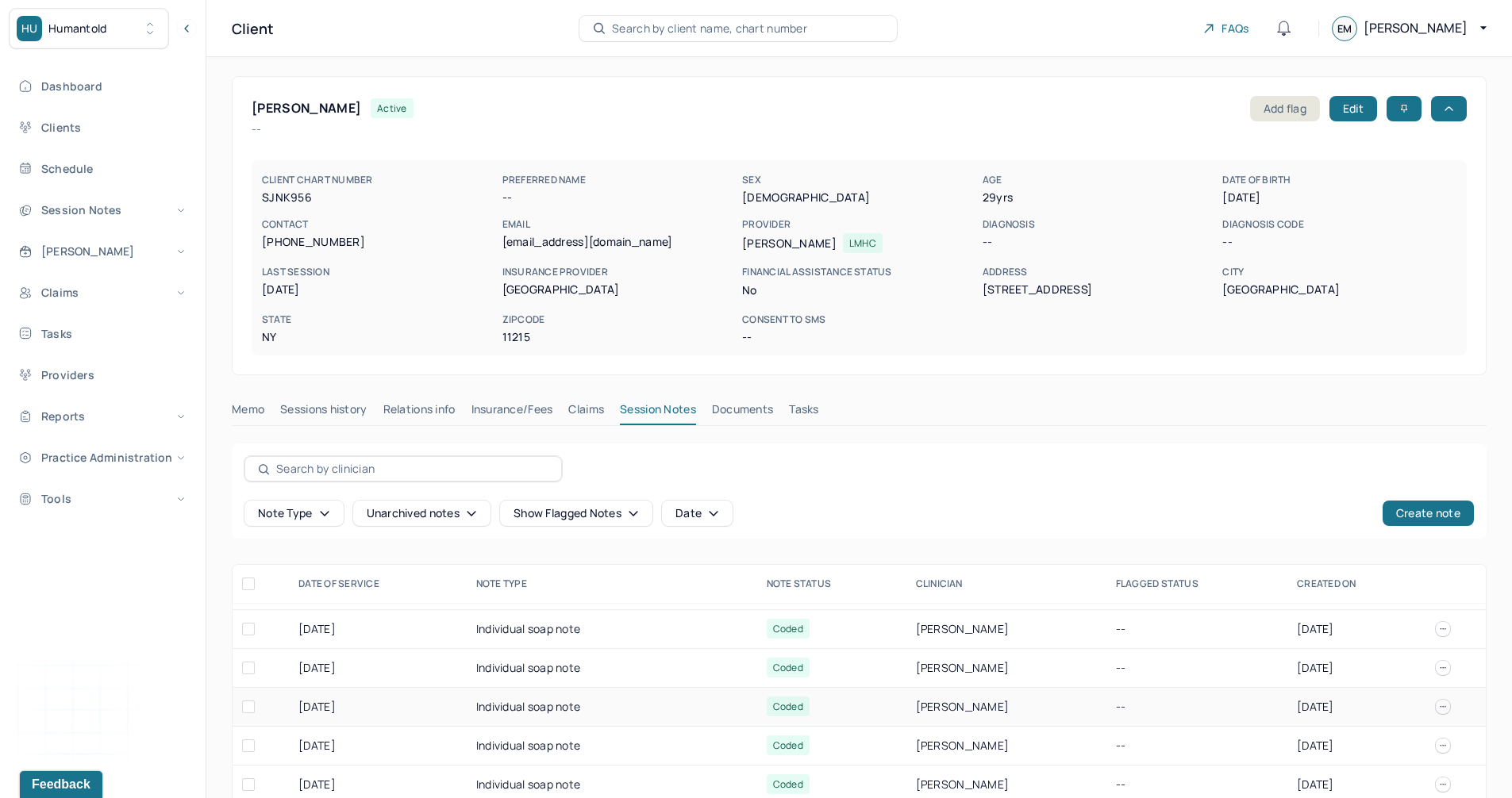 scroll, scrollTop: 305, scrollLeft: 0, axis: vertical 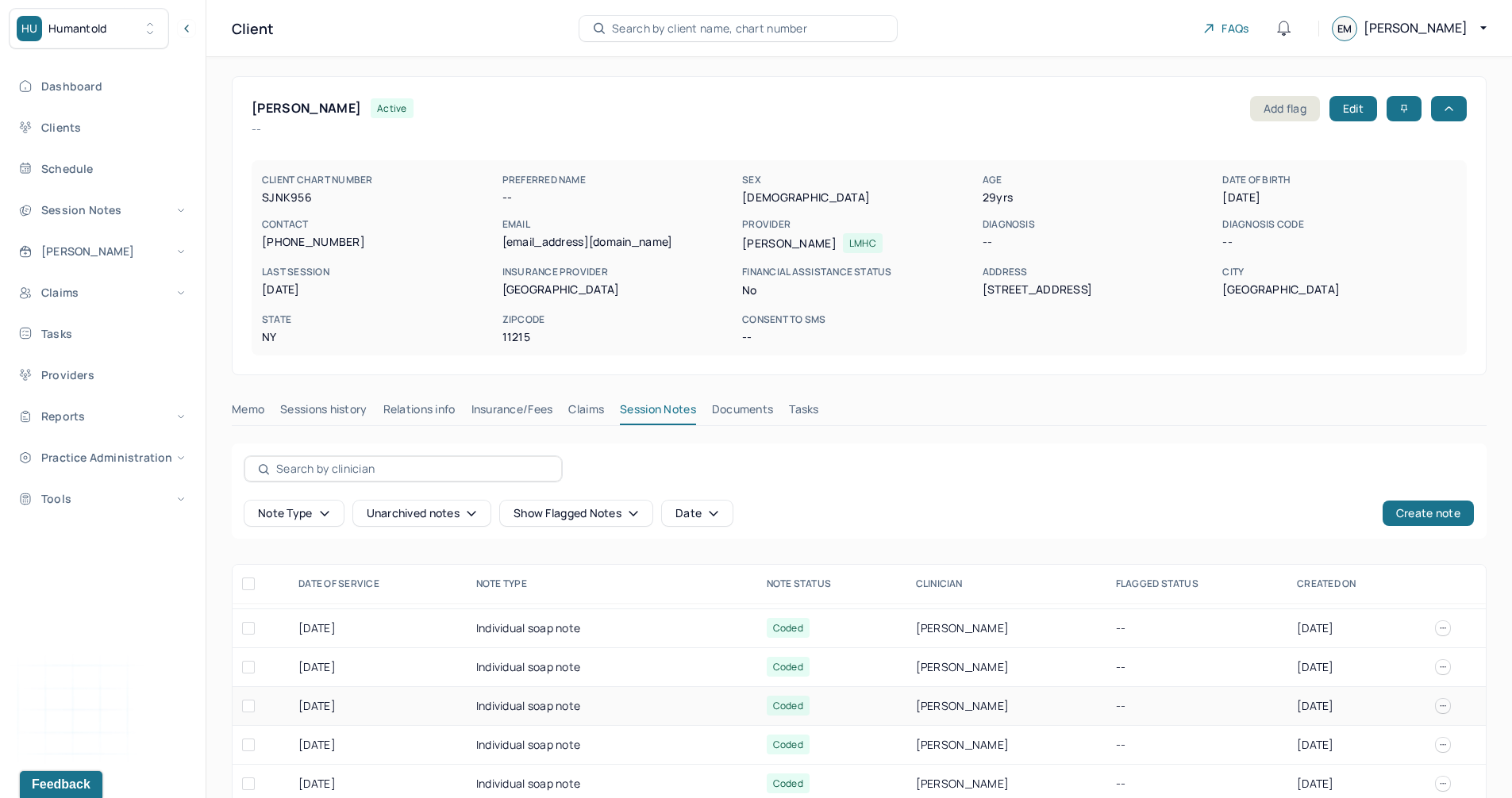 click on "Individual soap note" at bounding box center [612, 706] 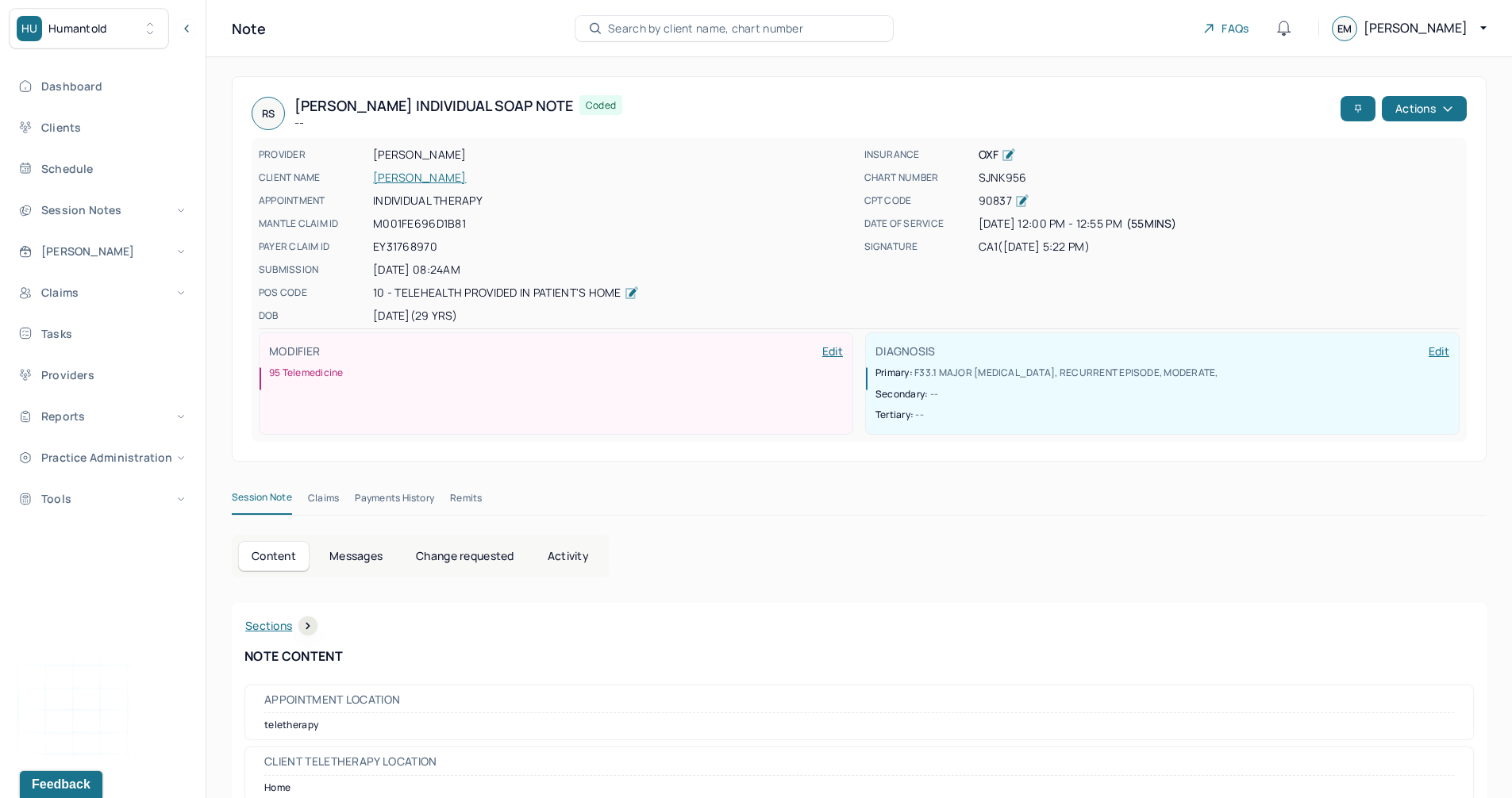 click on "Claims" at bounding box center (323, 501) 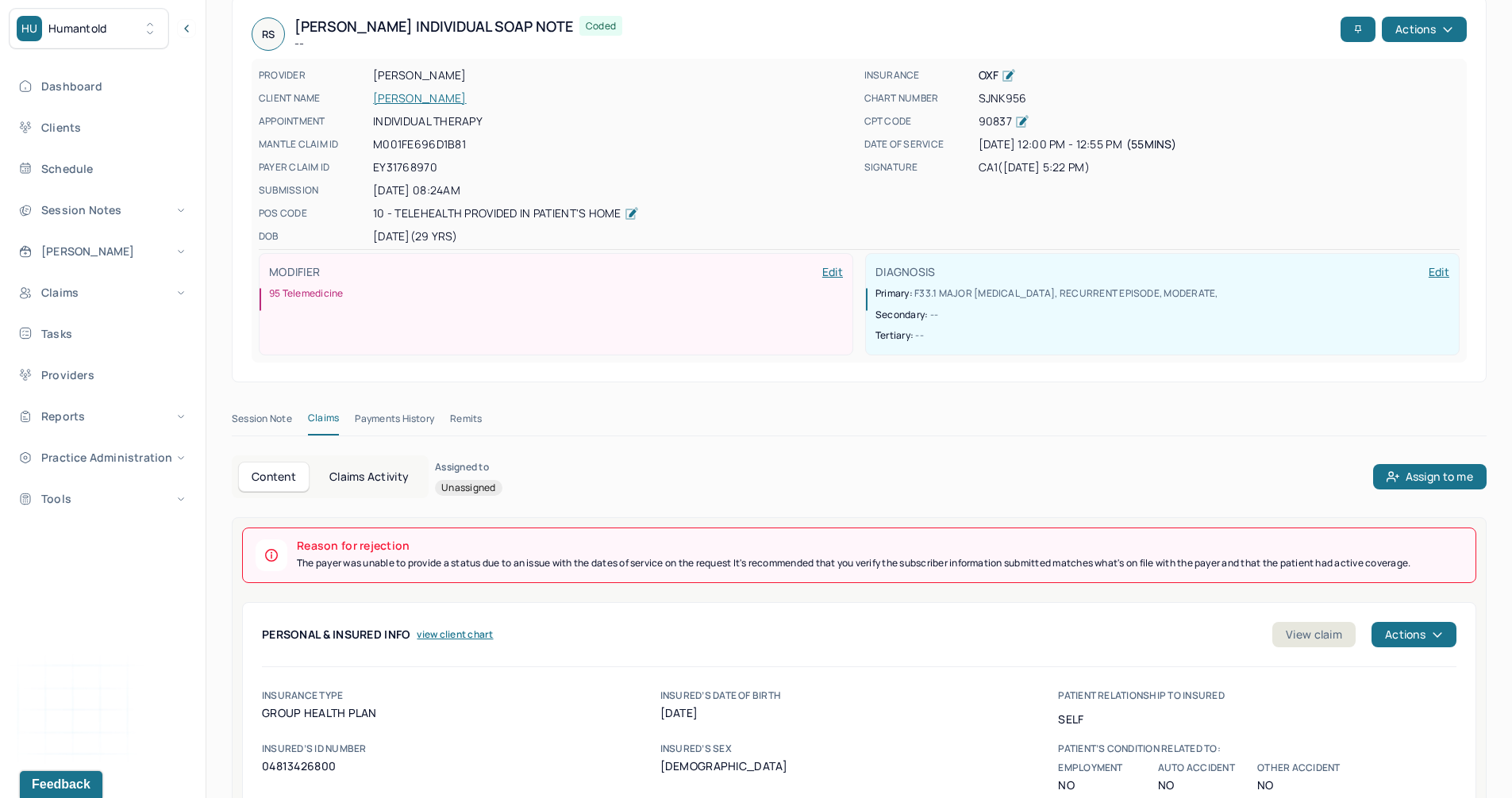 scroll, scrollTop: 0, scrollLeft: 0, axis: both 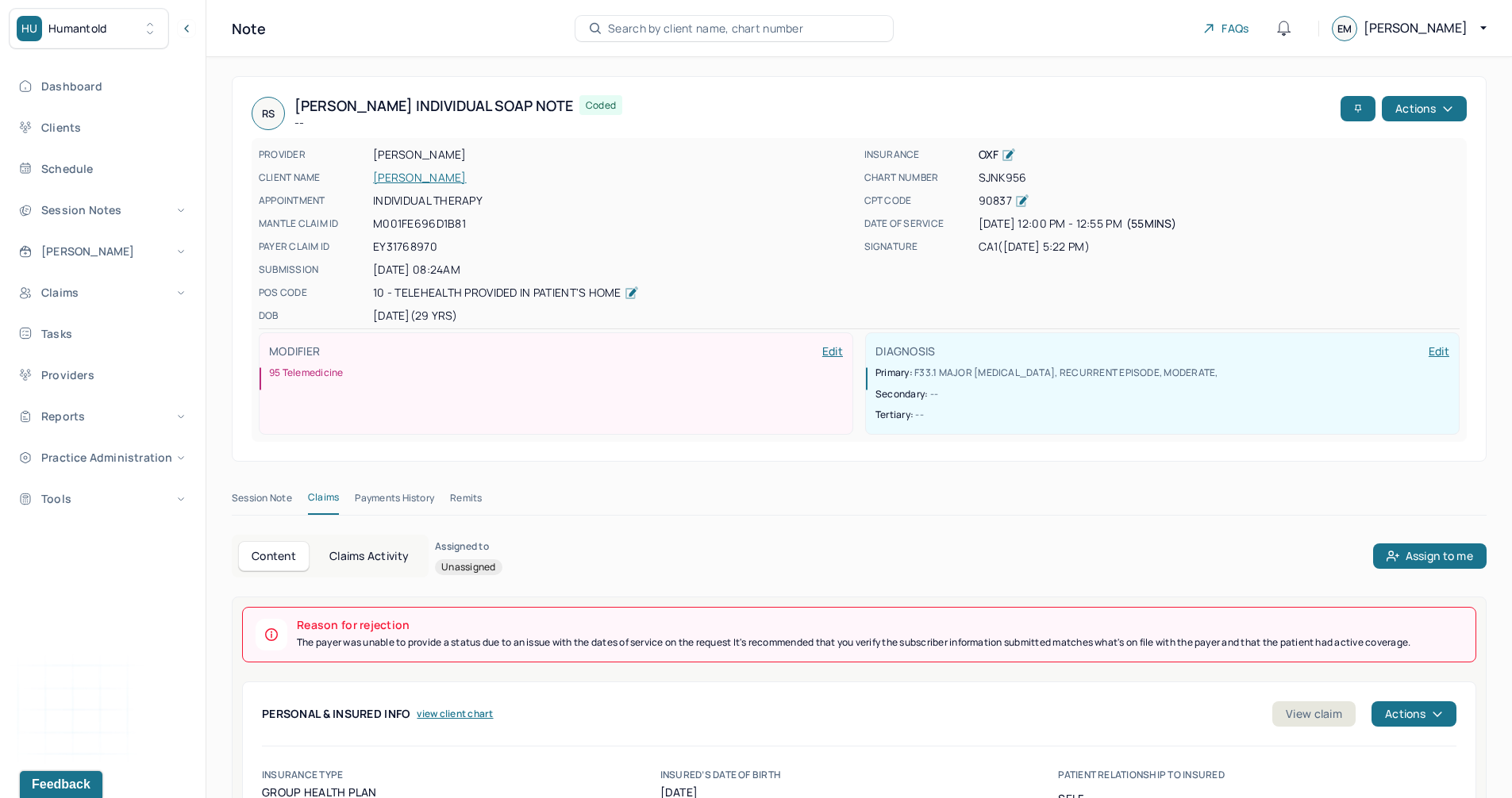 click on "SANGREE, RUTH" at bounding box center [614, 178] 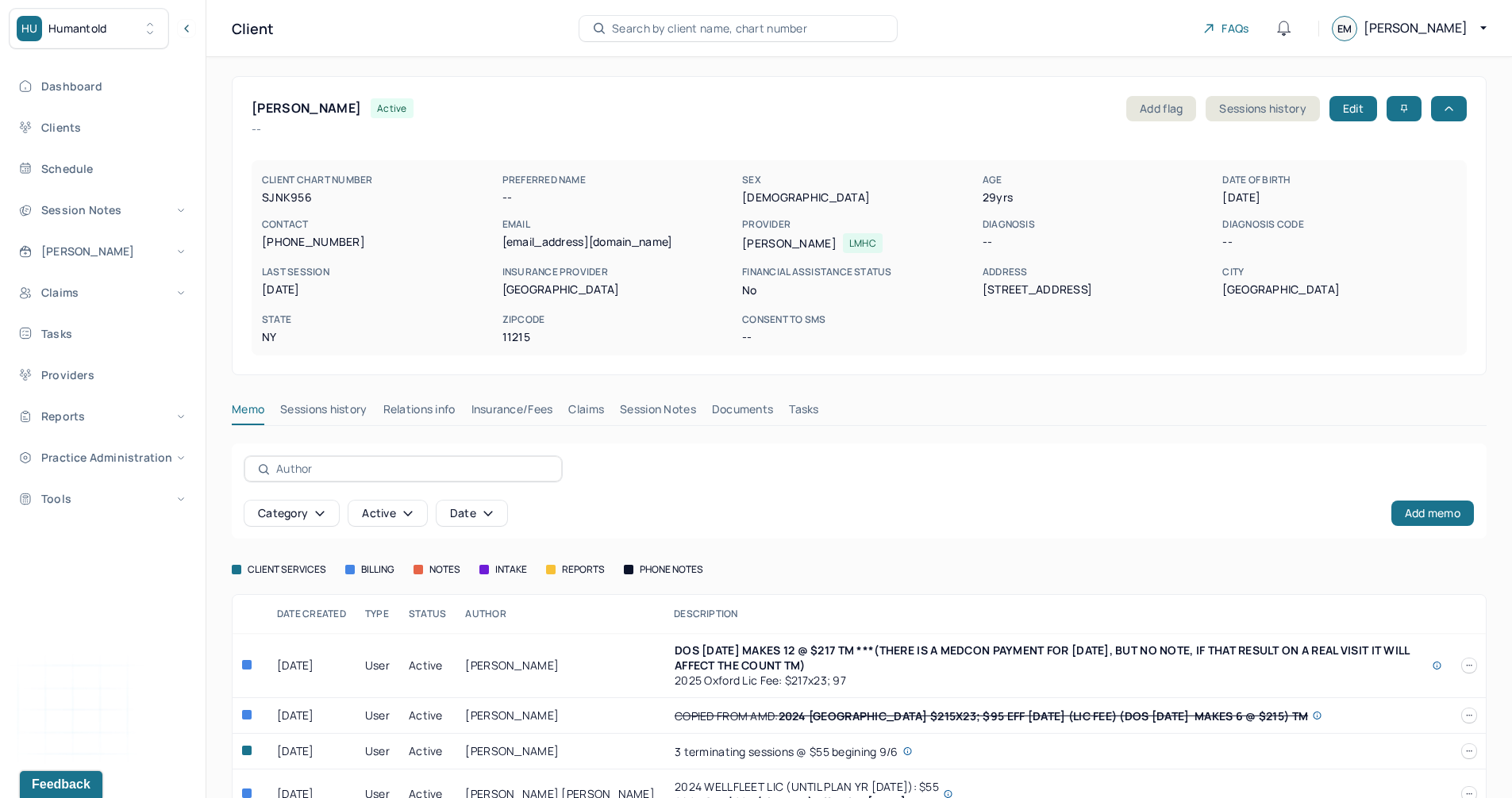 click on "Claims" at bounding box center [586, 412] 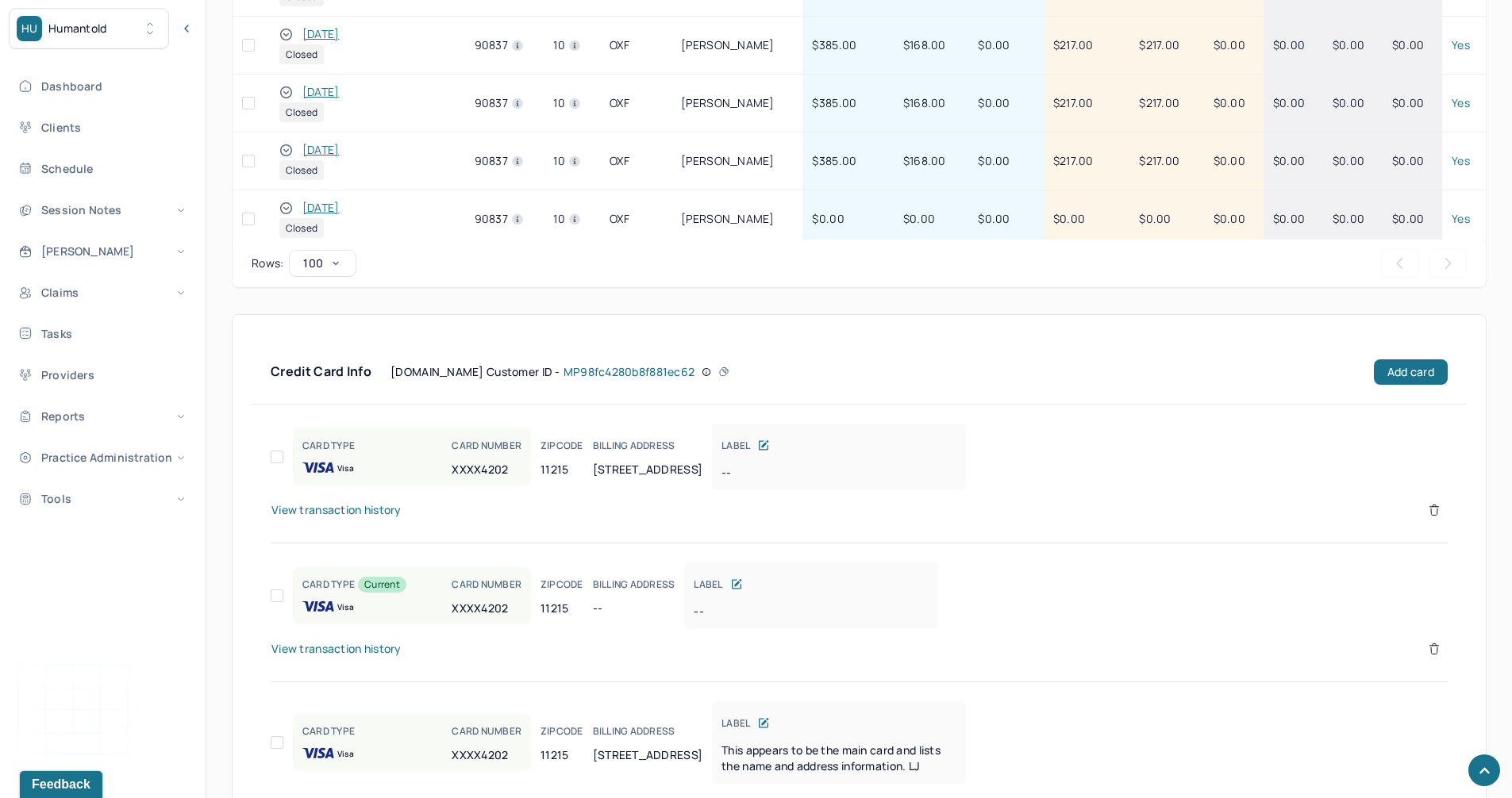 scroll, scrollTop: 1079, scrollLeft: 0, axis: vertical 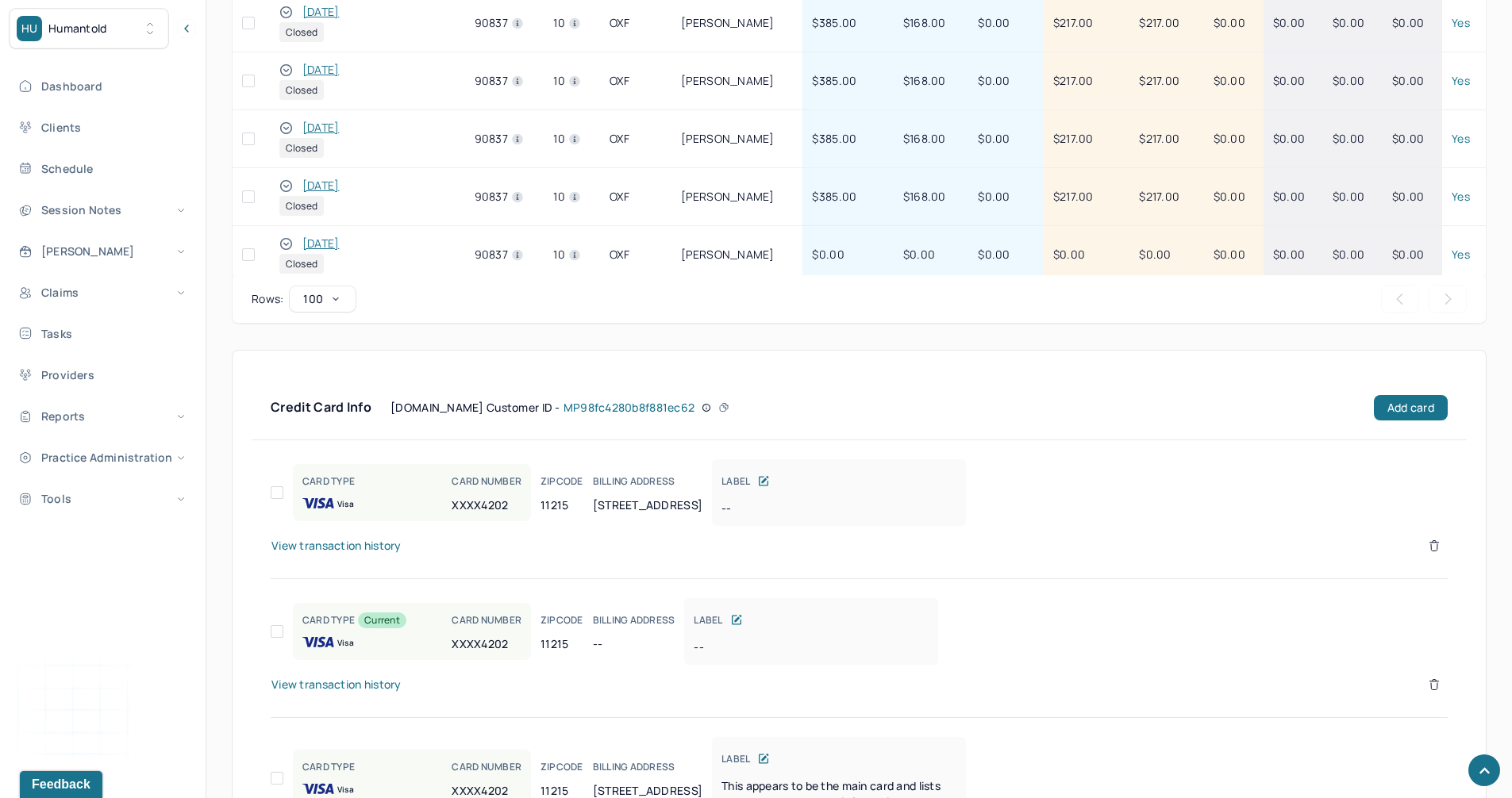 click on "03/11/2025" at bounding box center (321, 244) 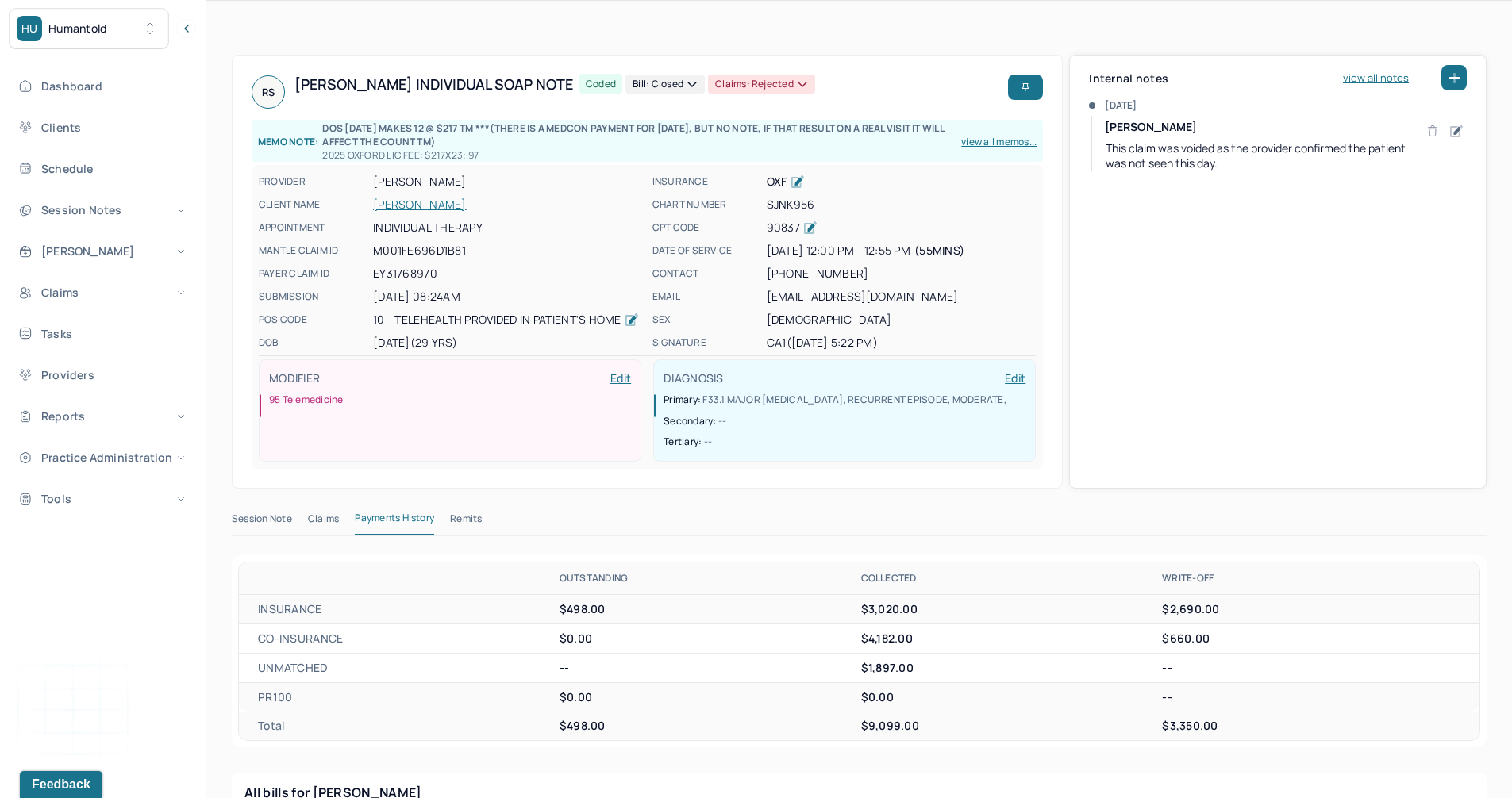 scroll, scrollTop: 0, scrollLeft: 0, axis: both 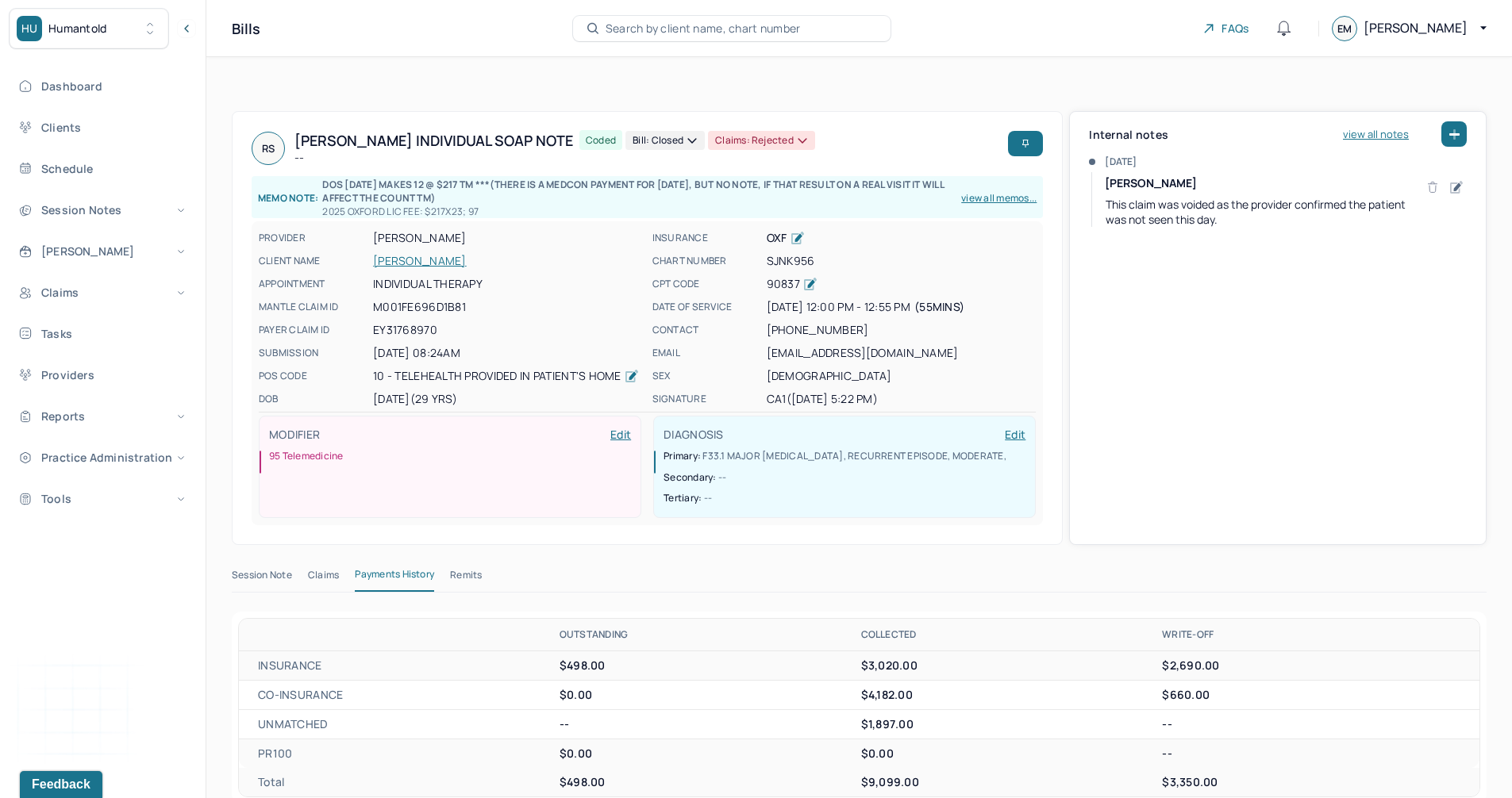 click on "Bill: Closed" at bounding box center [665, 140] 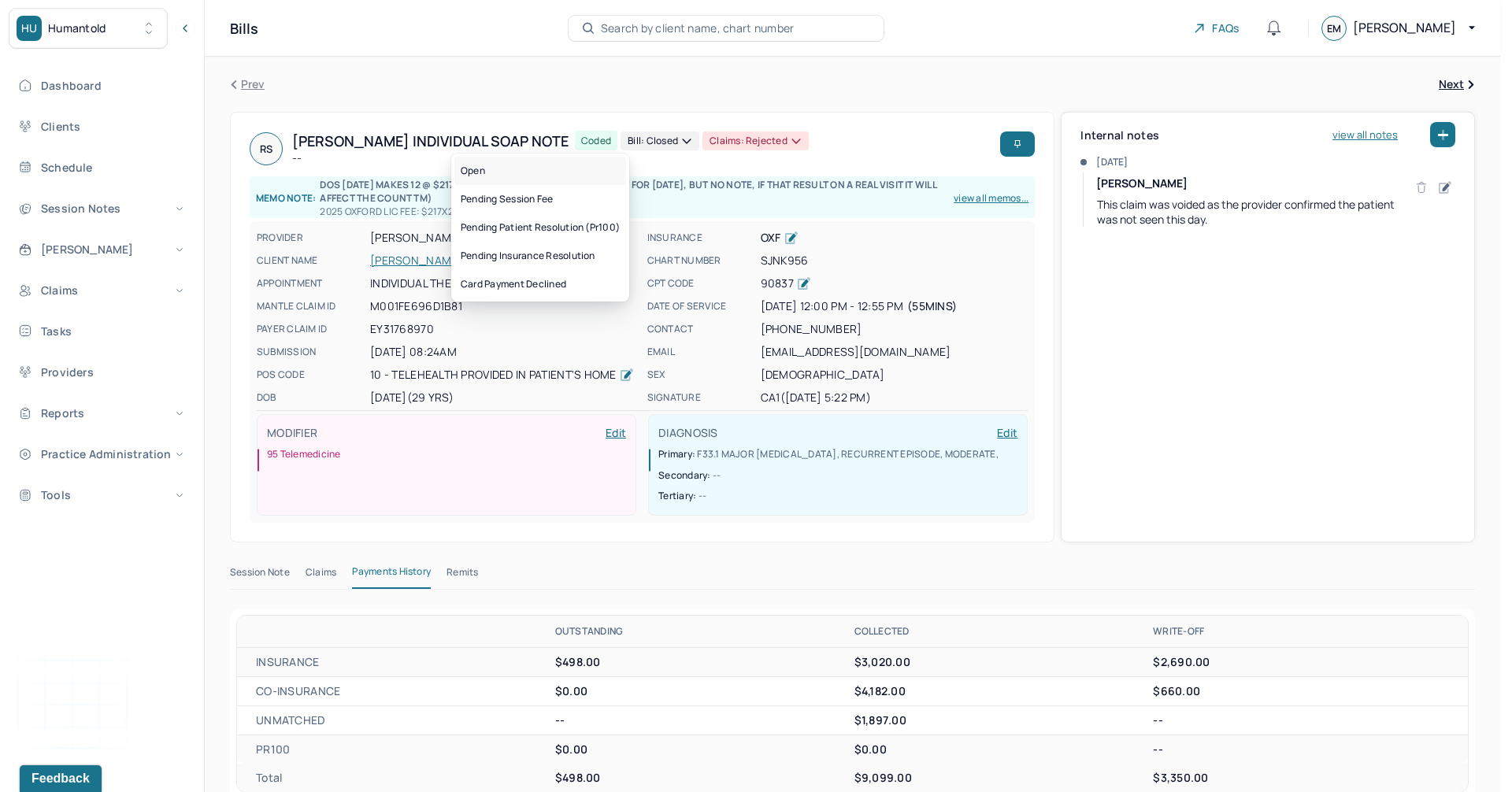 click on "Open" at bounding box center [540, 171] 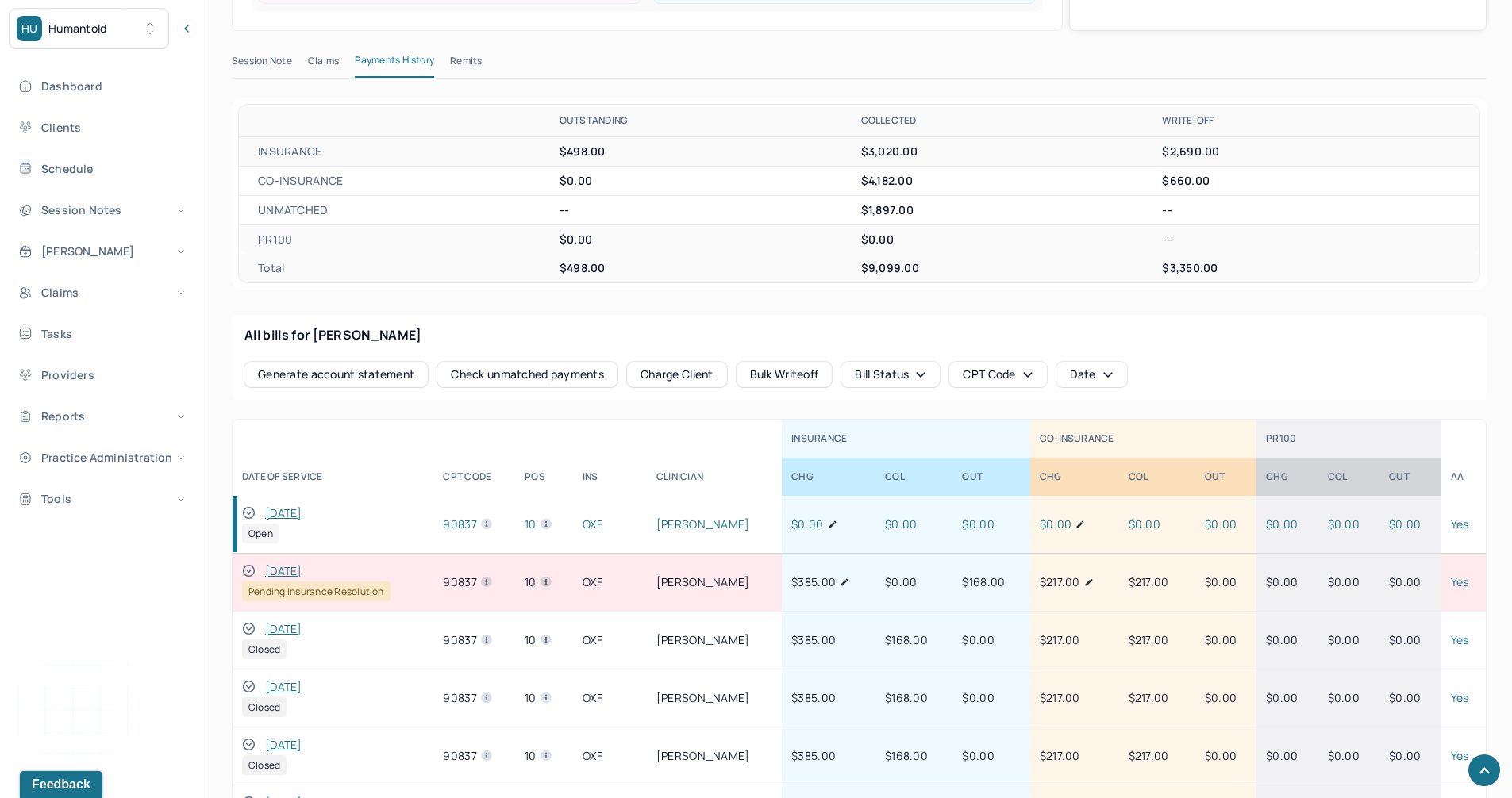 scroll, scrollTop: 555, scrollLeft: 0, axis: vertical 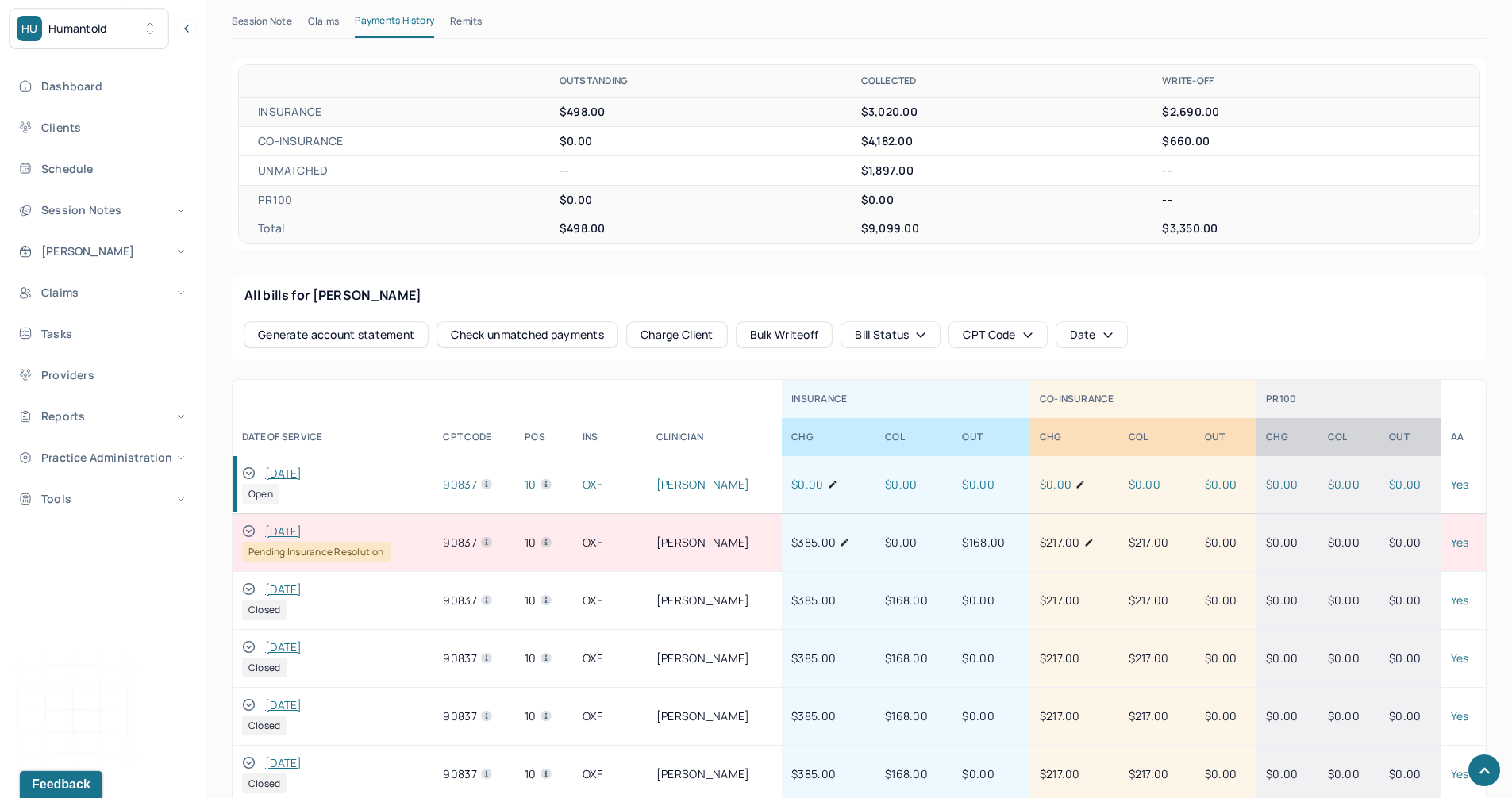 click 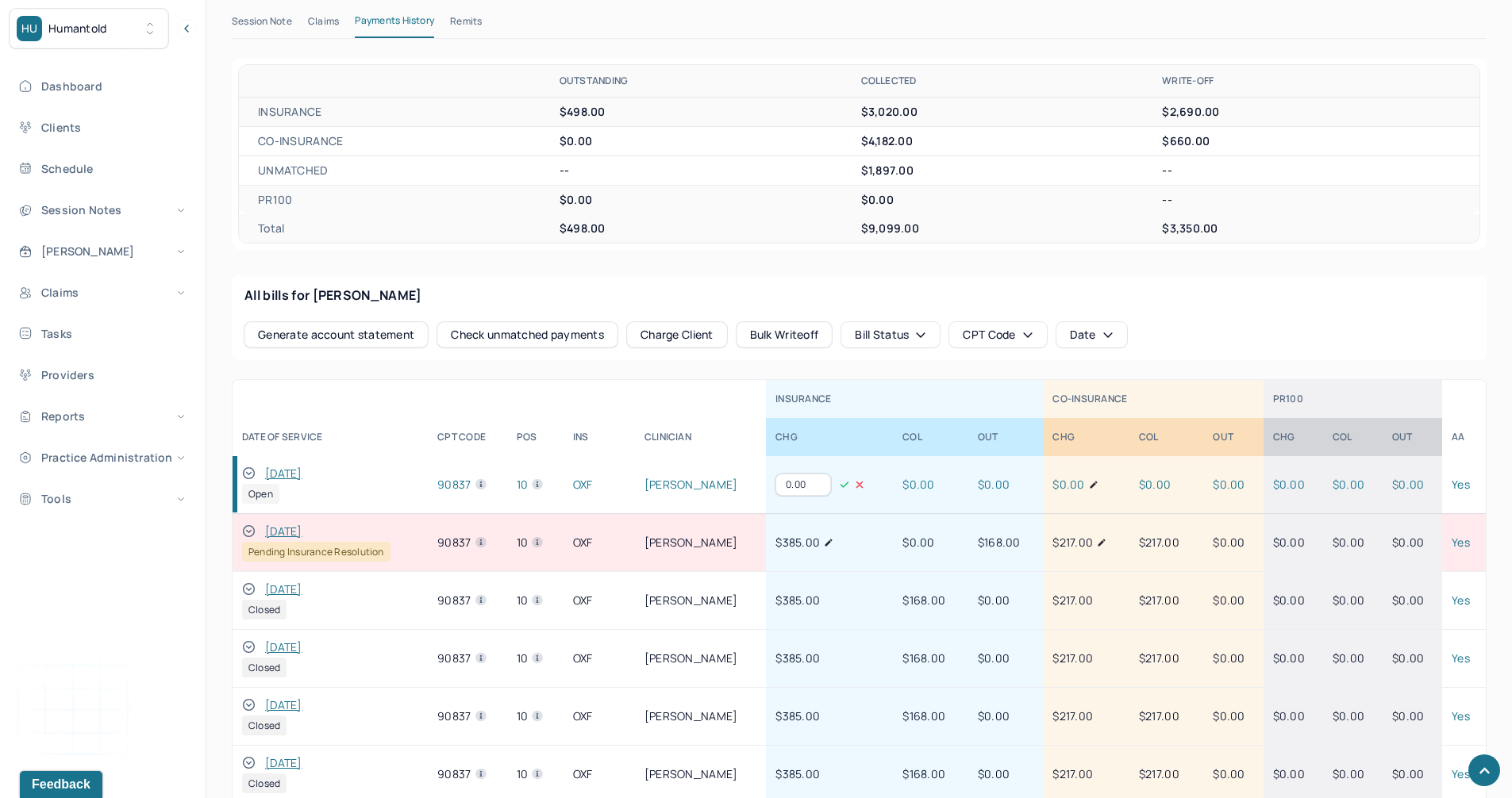 drag, startPoint x: 804, startPoint y: 520, endPoint x: 779, endPoint y: 520, distance: 25 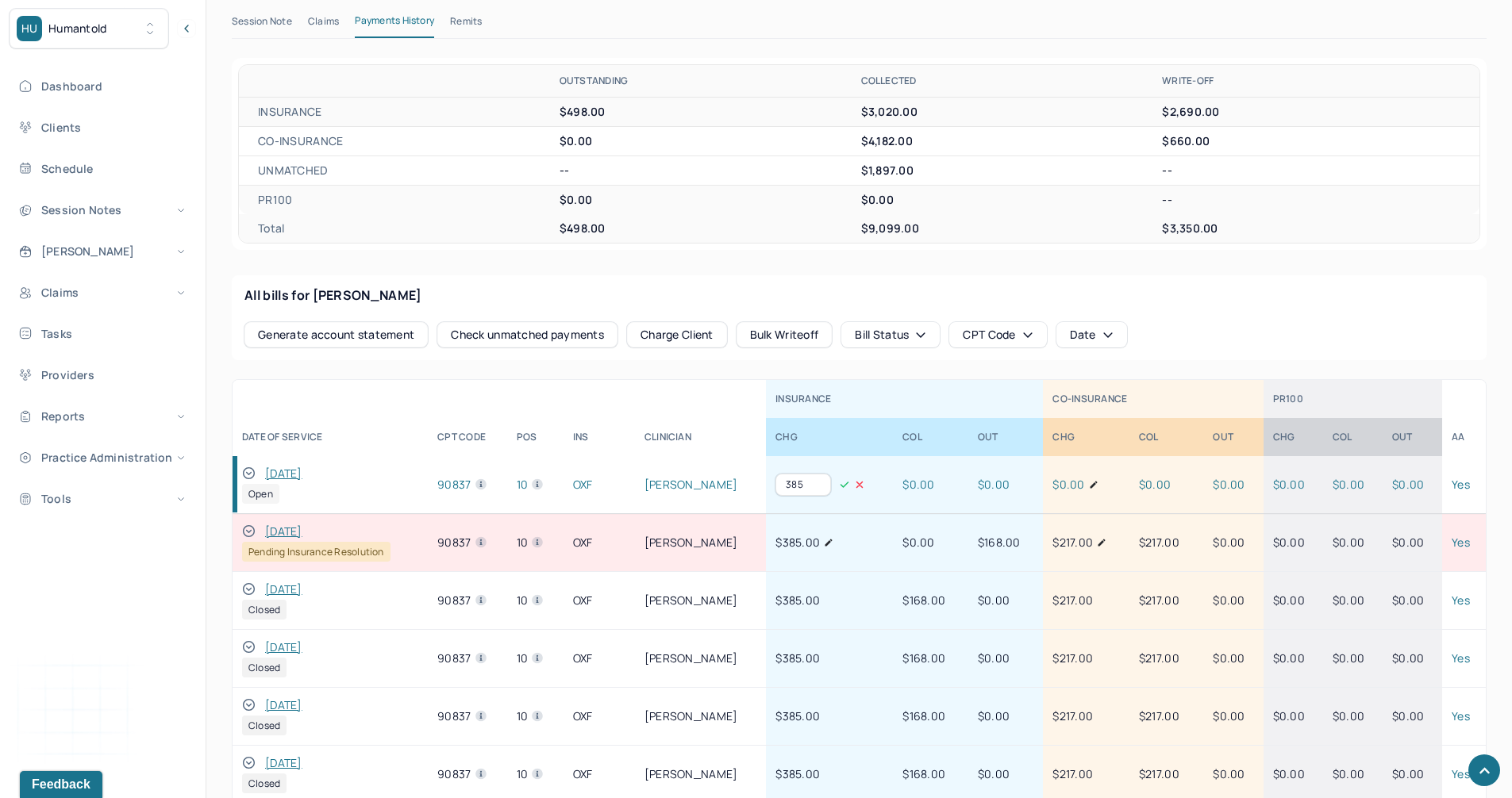 type on "385" 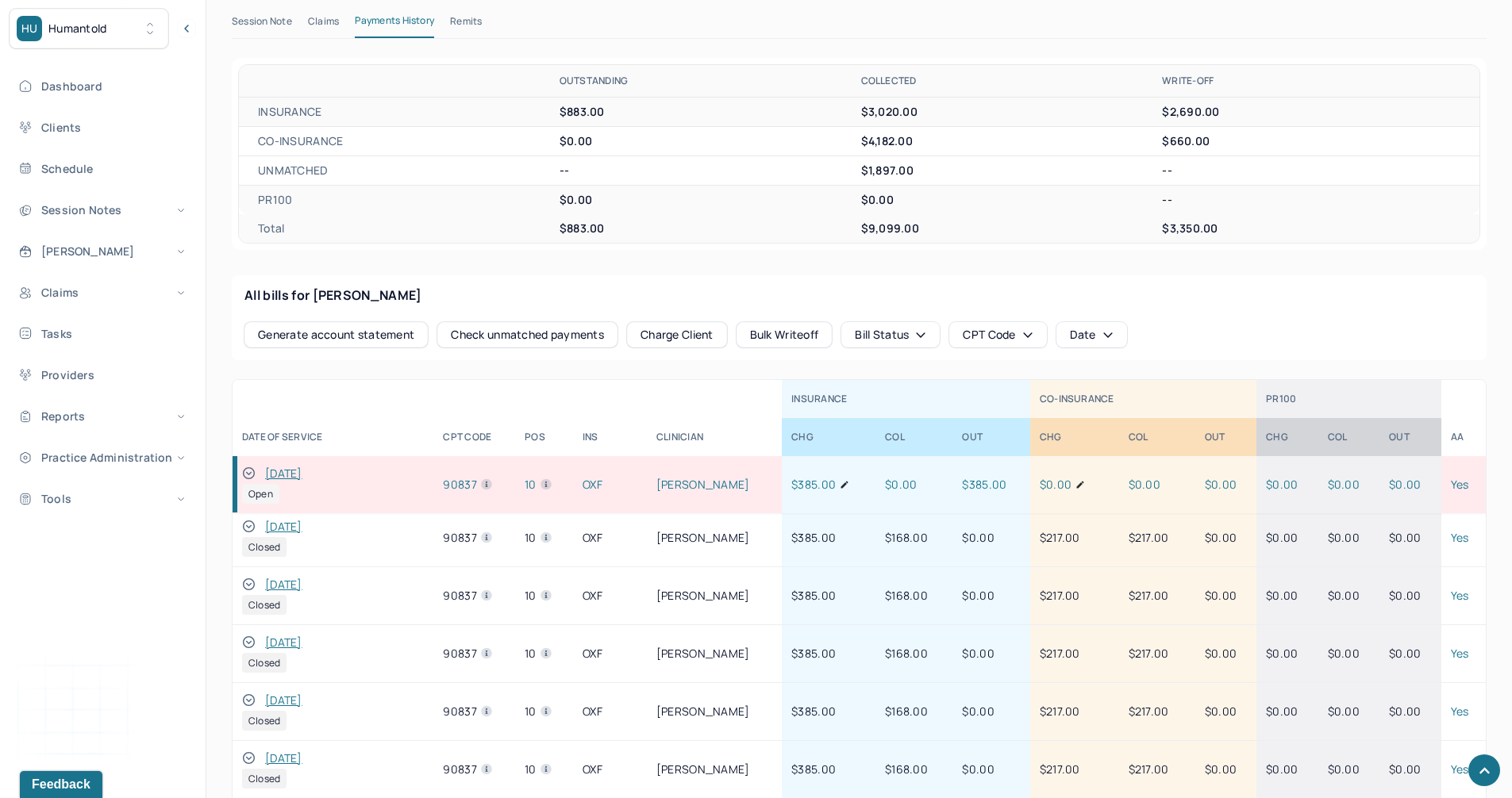 scroll, scrollTop: 0, scrollLeft: 0, axis: both 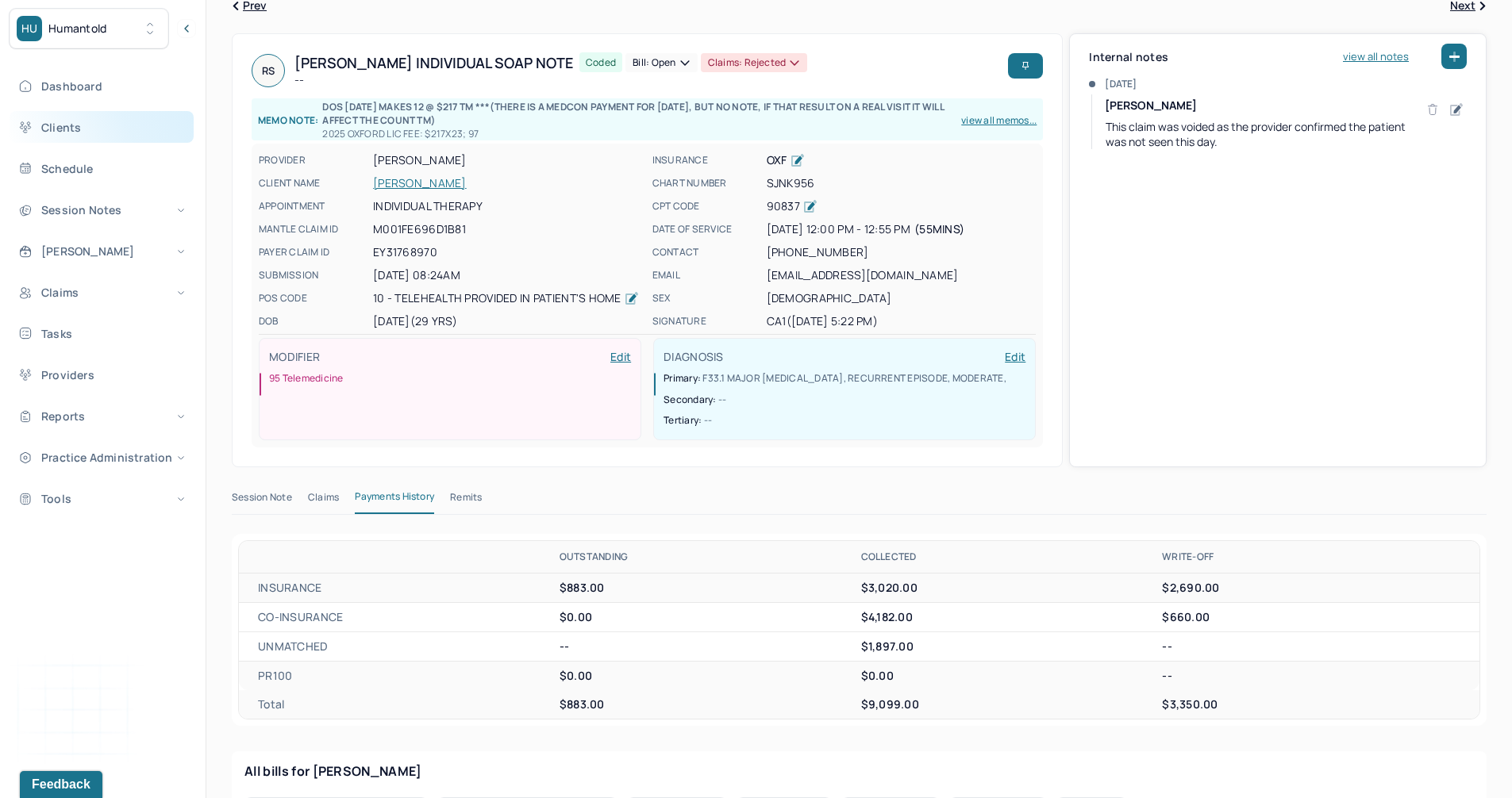 click on "Clients" at bounding box center (102, 127) 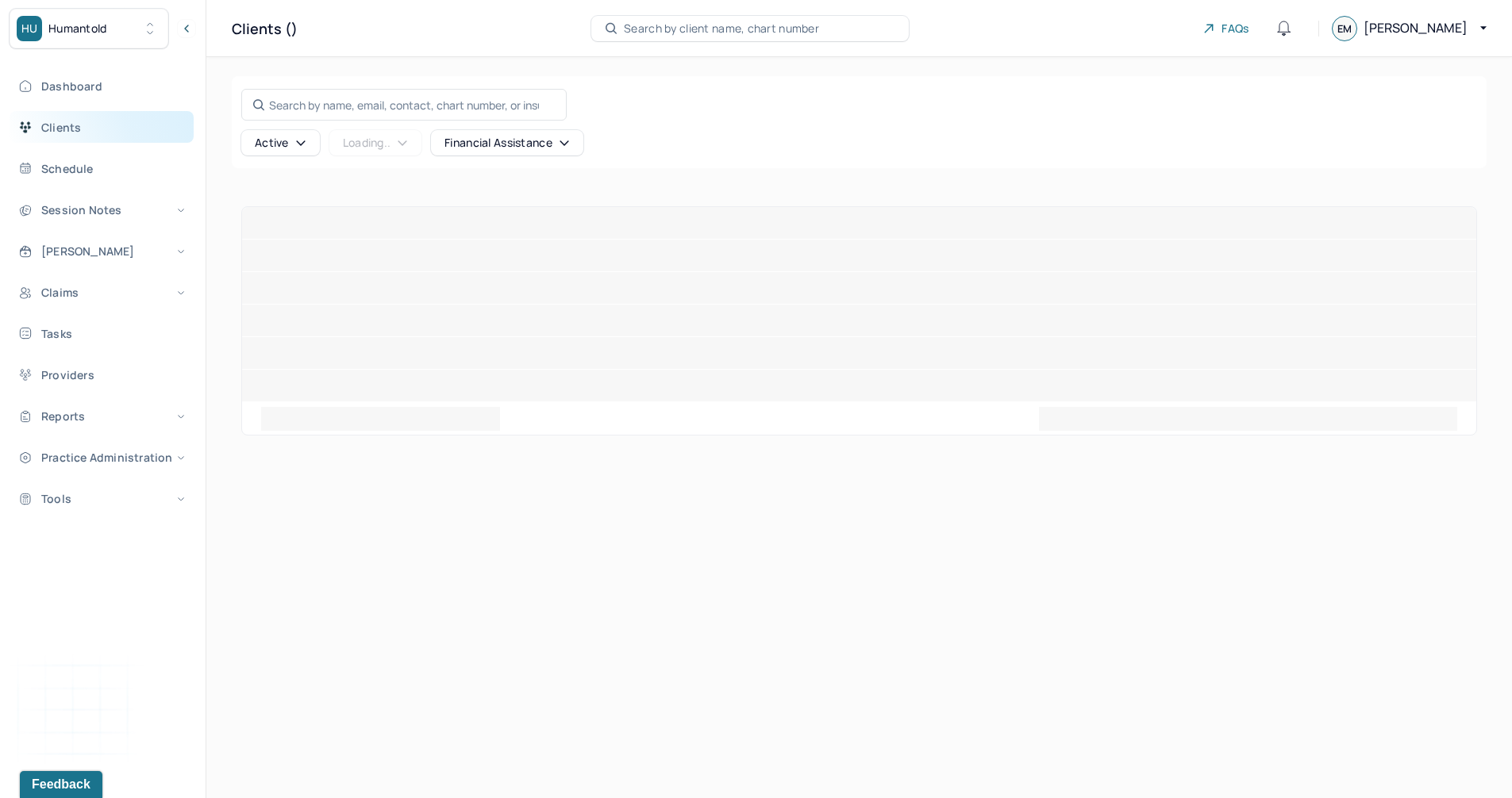 scroll, scrollTop: 0, scrollLeft: 0, axis: both 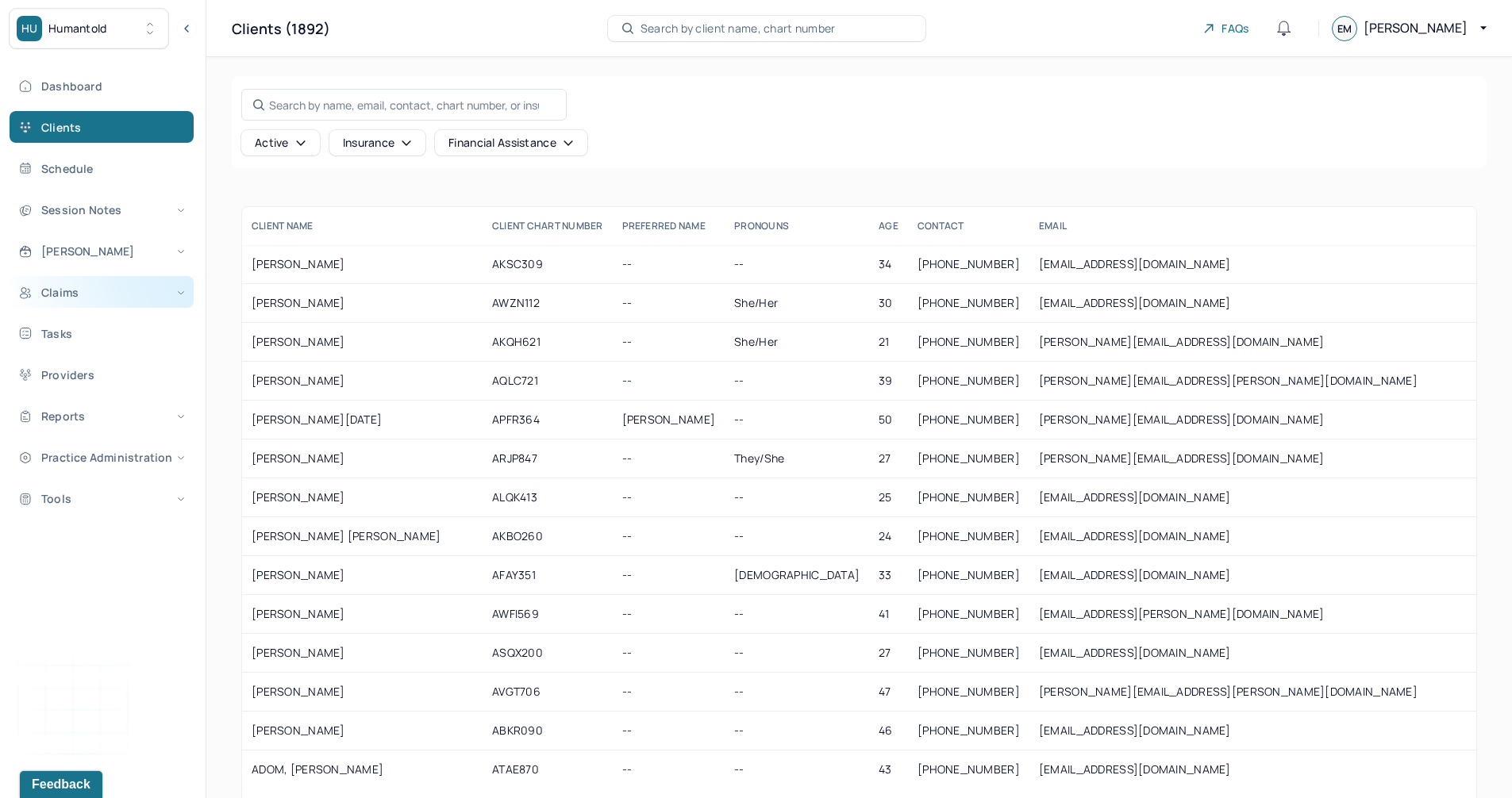click on "Claims" at bounding box center [102, 292] 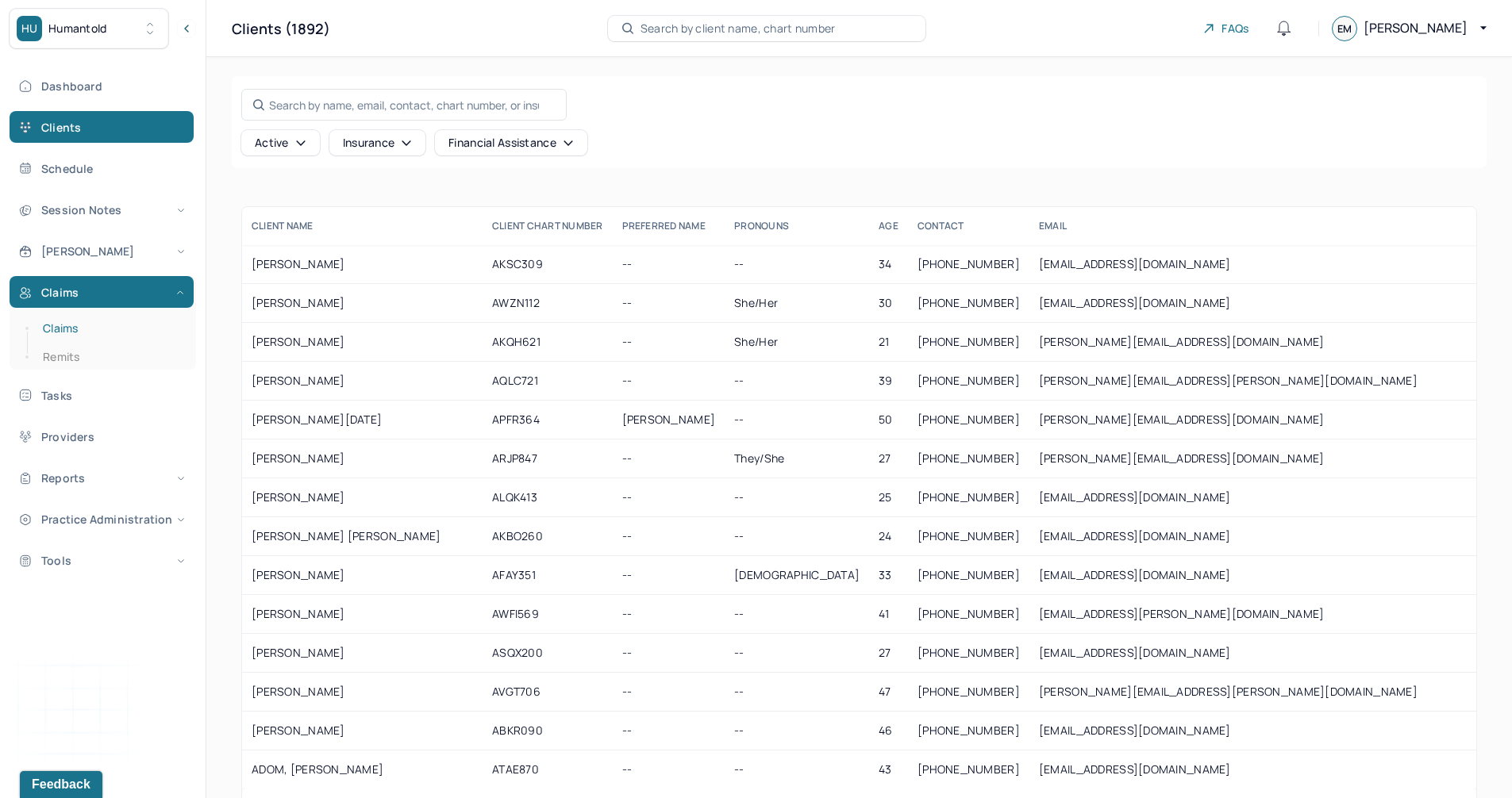 click on "Claims" at bounding box center (110, 328) 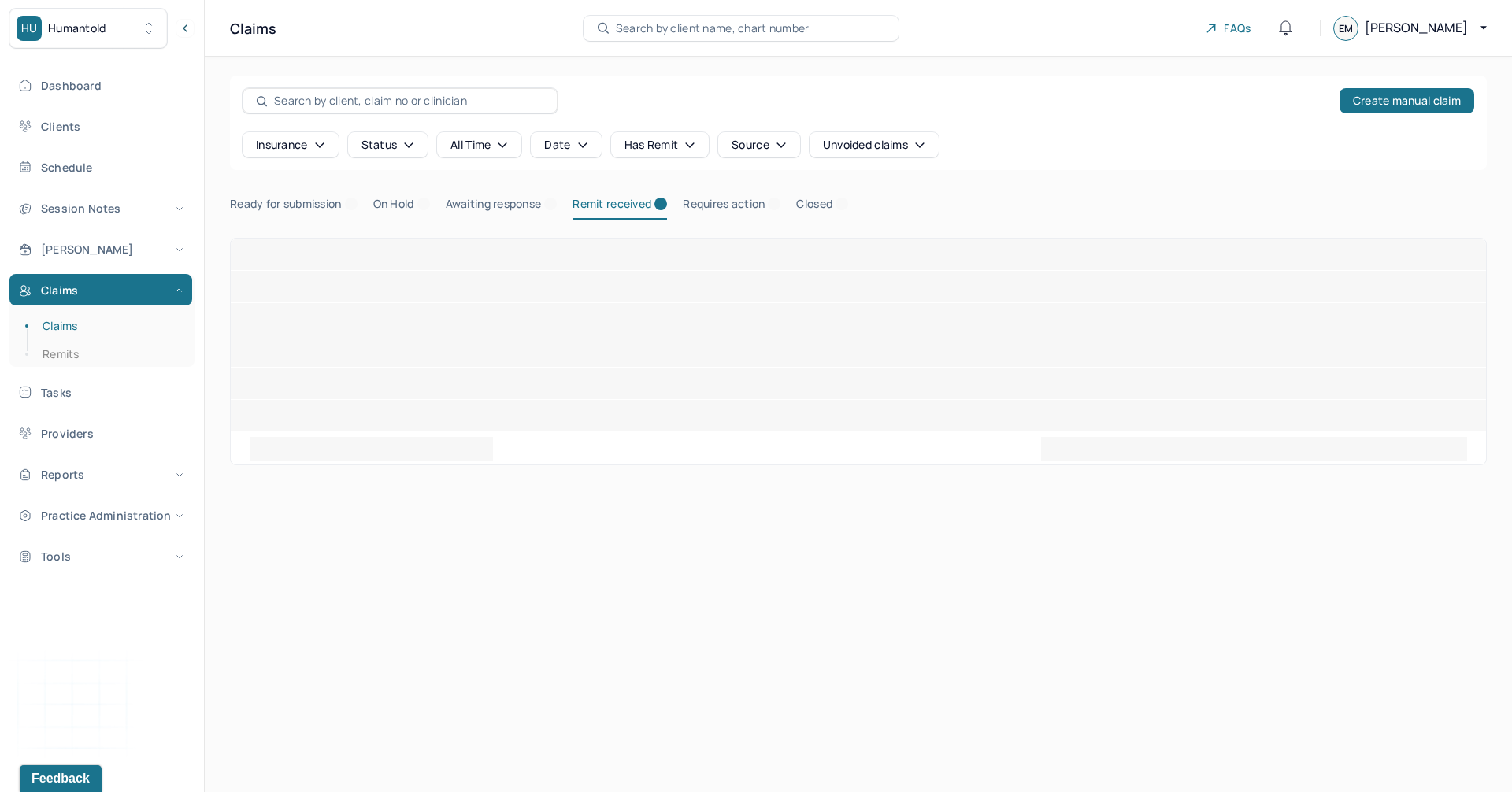 click at bounding box center (400, 101) 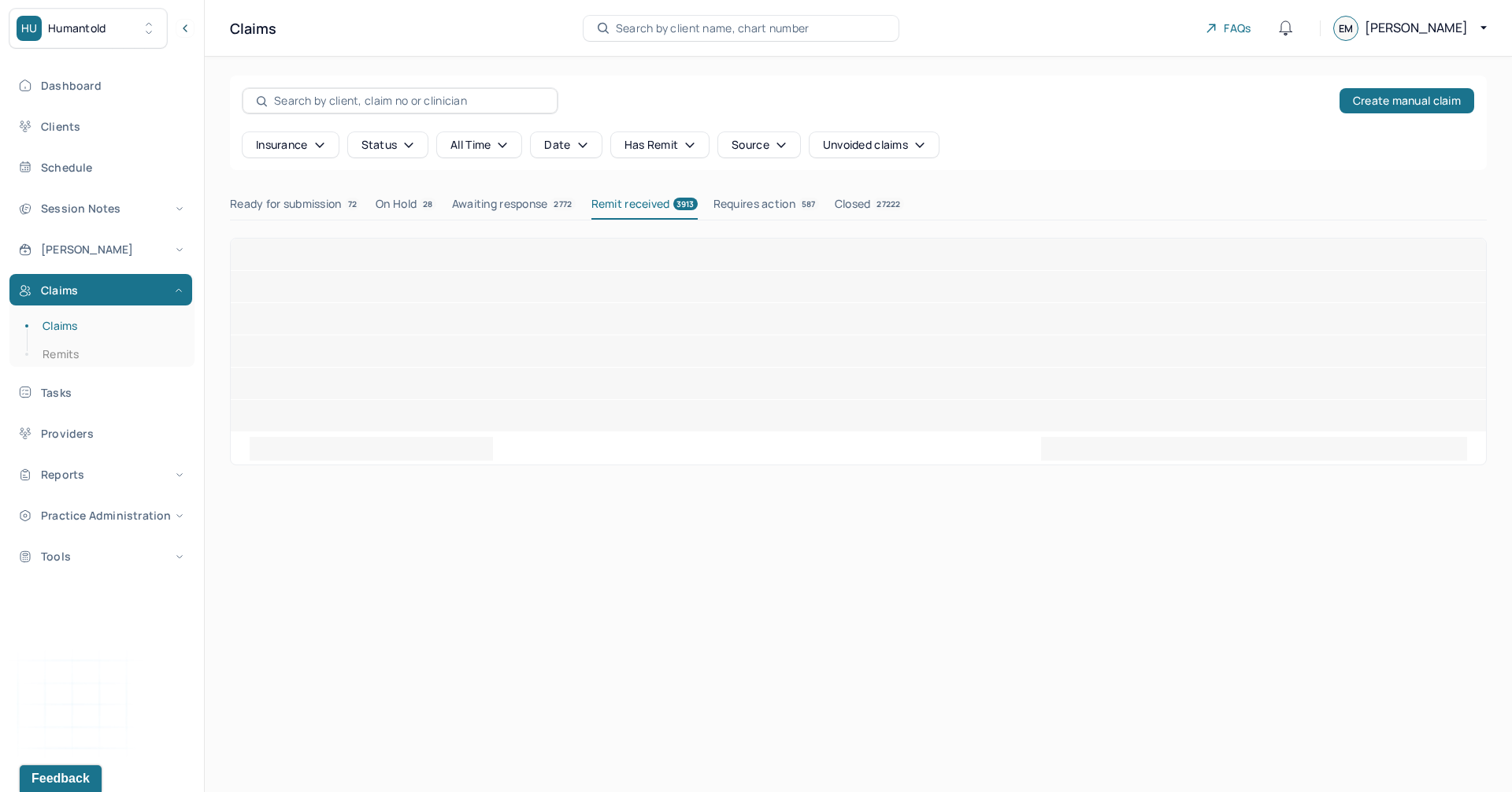 click at bounding box center (409, 101) 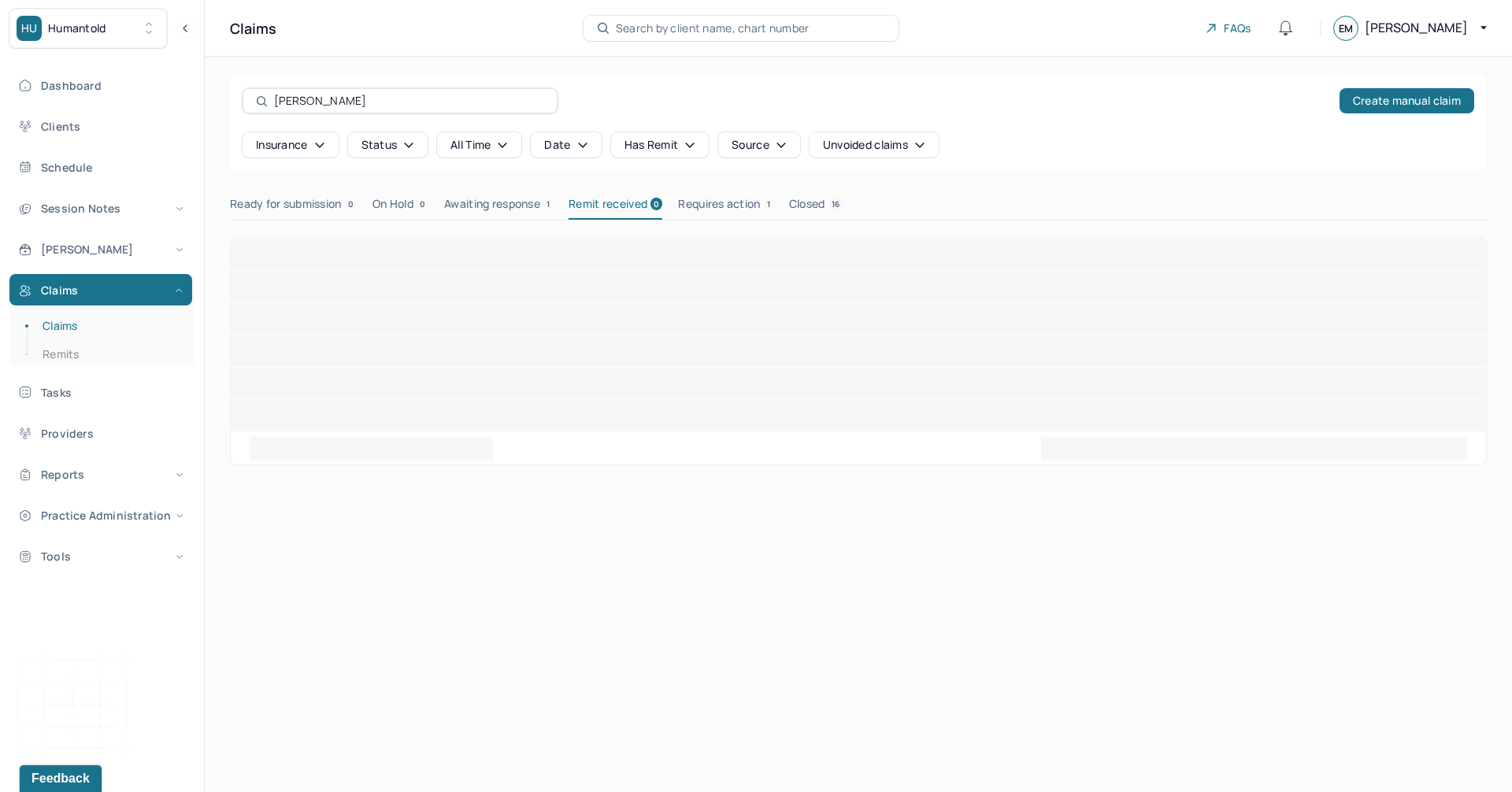 type on "sangree" 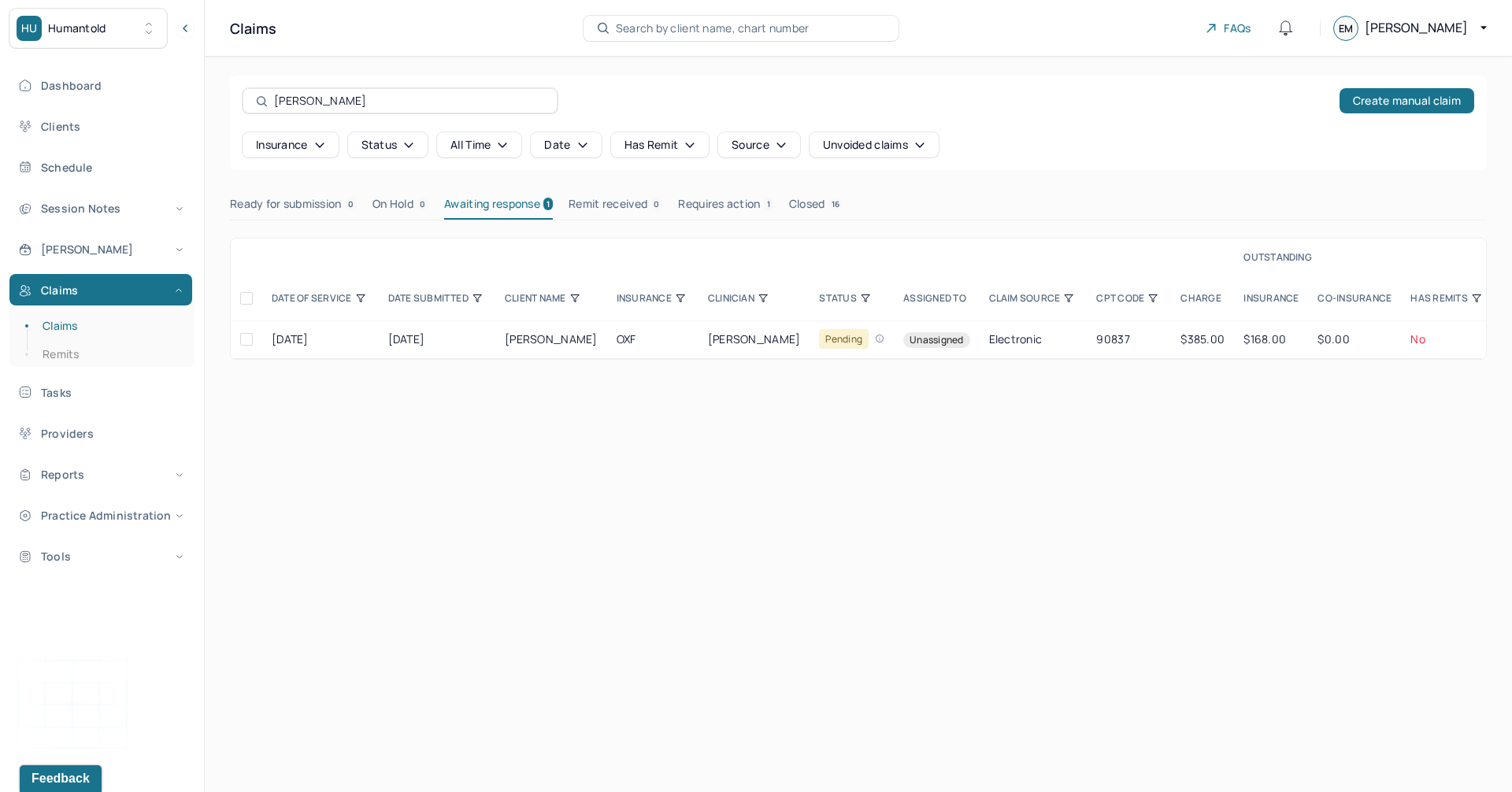 click on "Requires action 1" at bounding box center [725, 207] 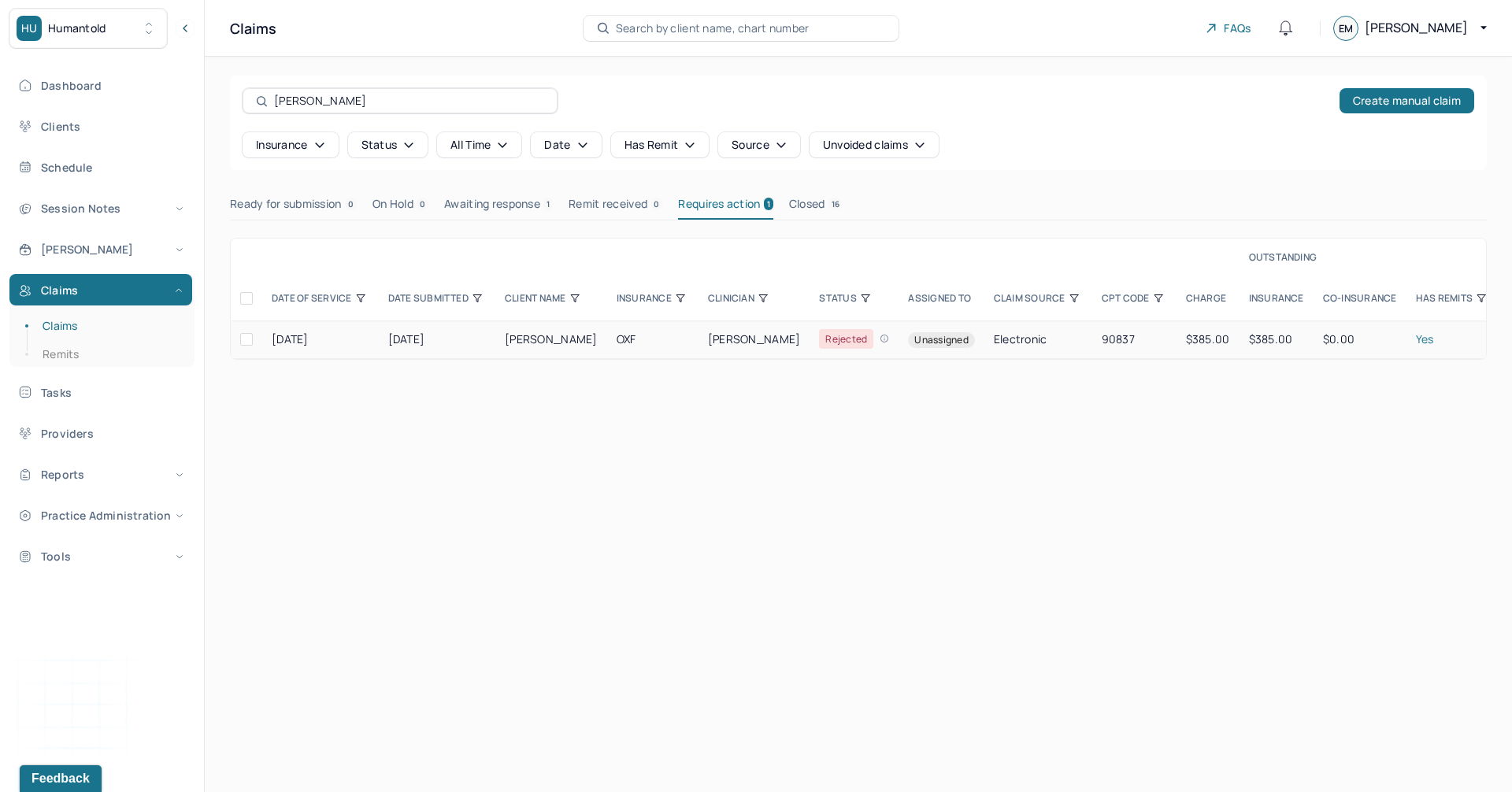 click on "ARMSTRONG, CAITLIN" at bounding box center (754, 339) 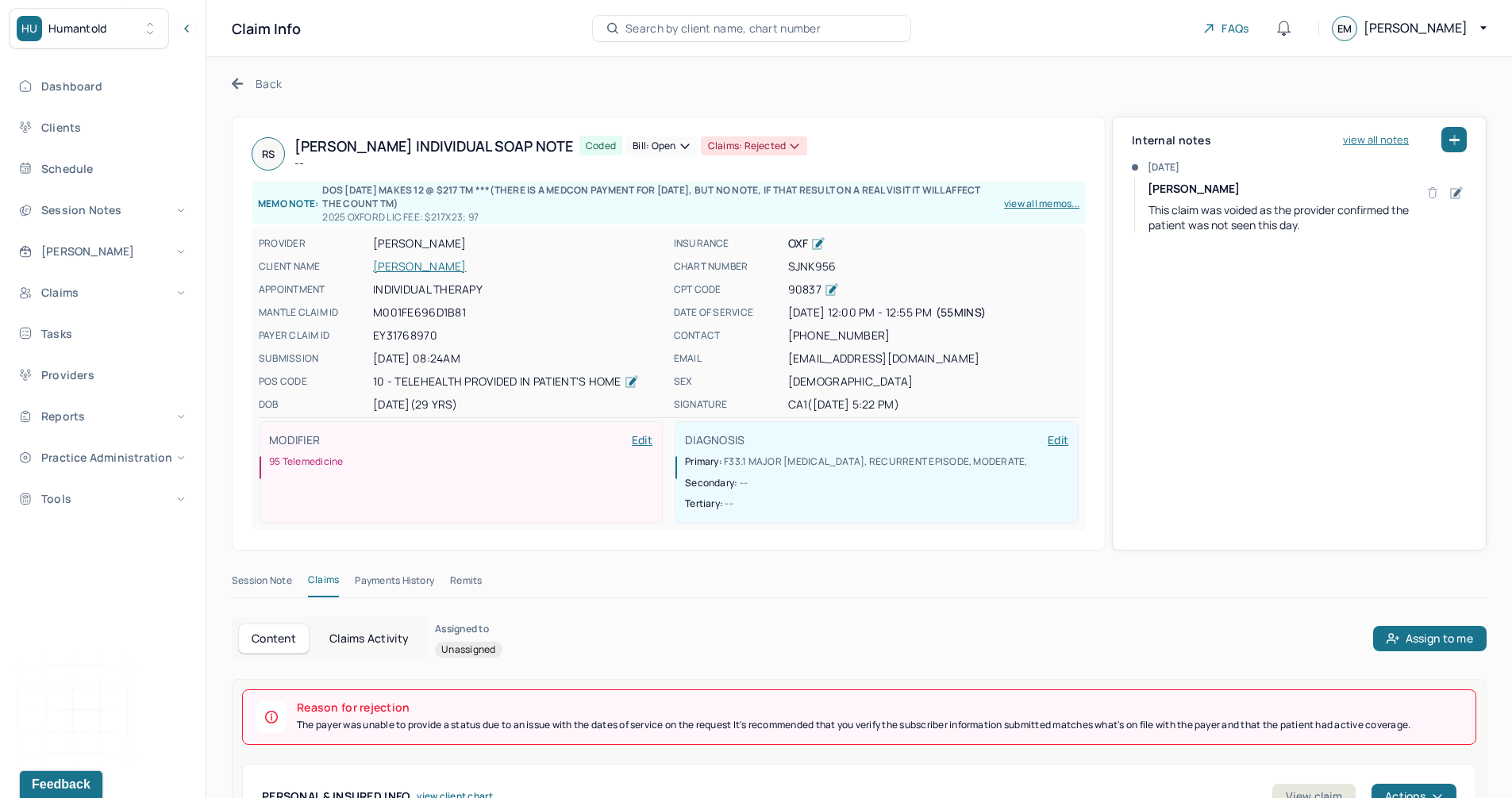 click 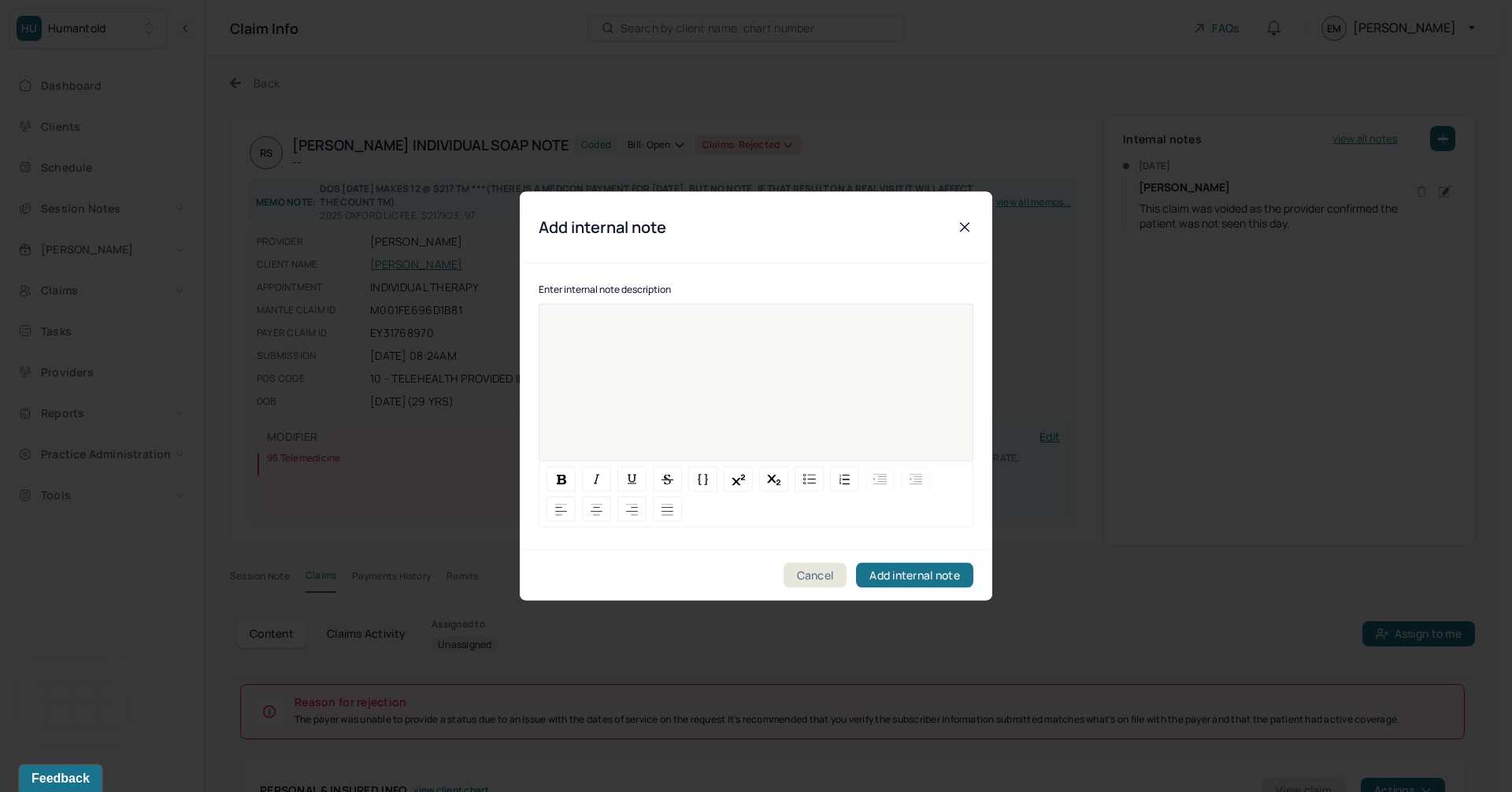 click at bounding box center (756, 393) 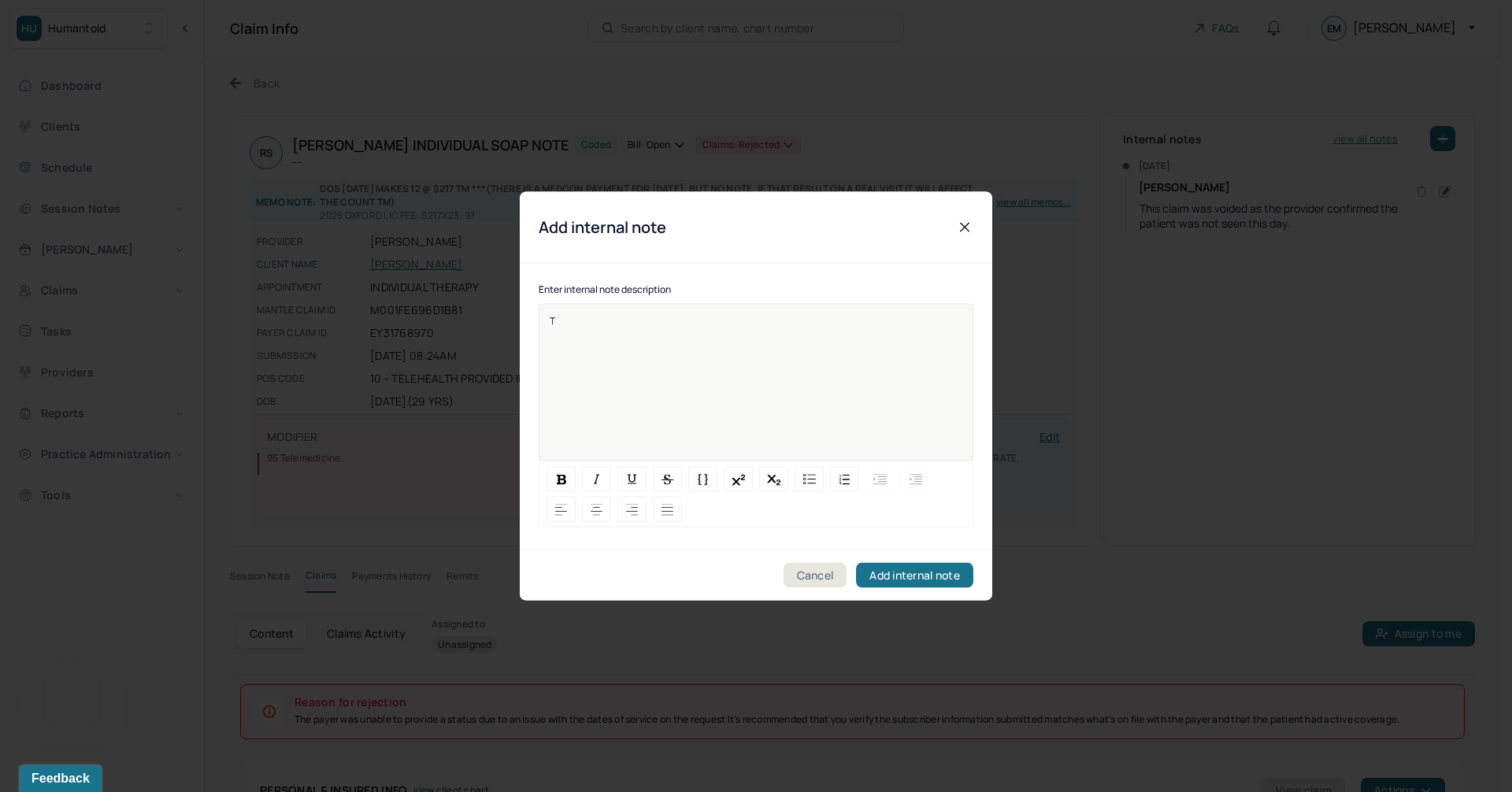 type 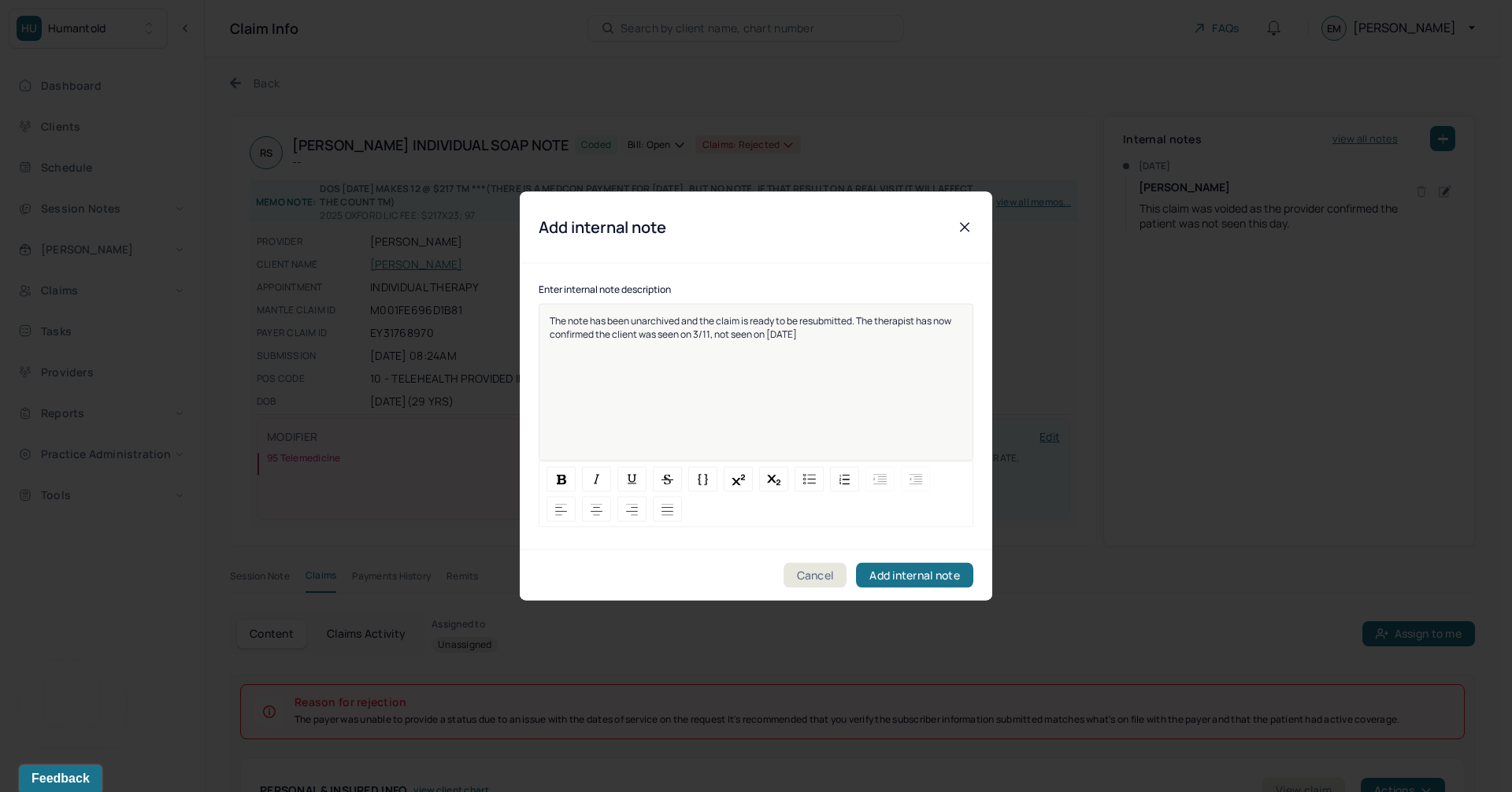 click on "The note has been unarchived and the claim is ready to be resubmitted. The therapist has now confirmed the client was seen on 3/11, not seen on 3/4/25" at bounding box center (751, 328) 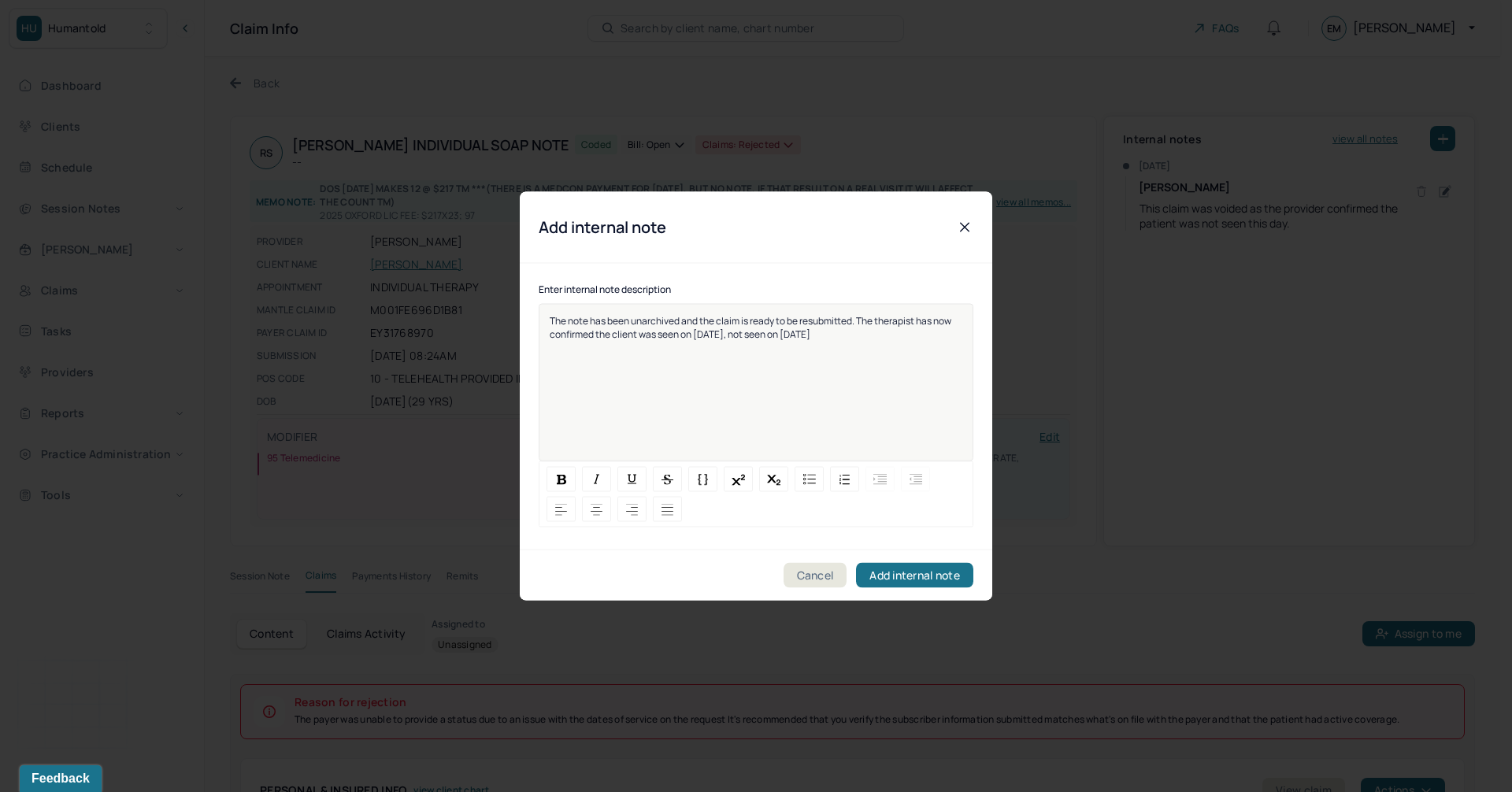 click on "The note has been unarchived and the claim is ready to be resubmitted. The therapist has now confirmed the client was seen on 3/11/24, not seen on 3/4/25" at bounding box center [756, 328] 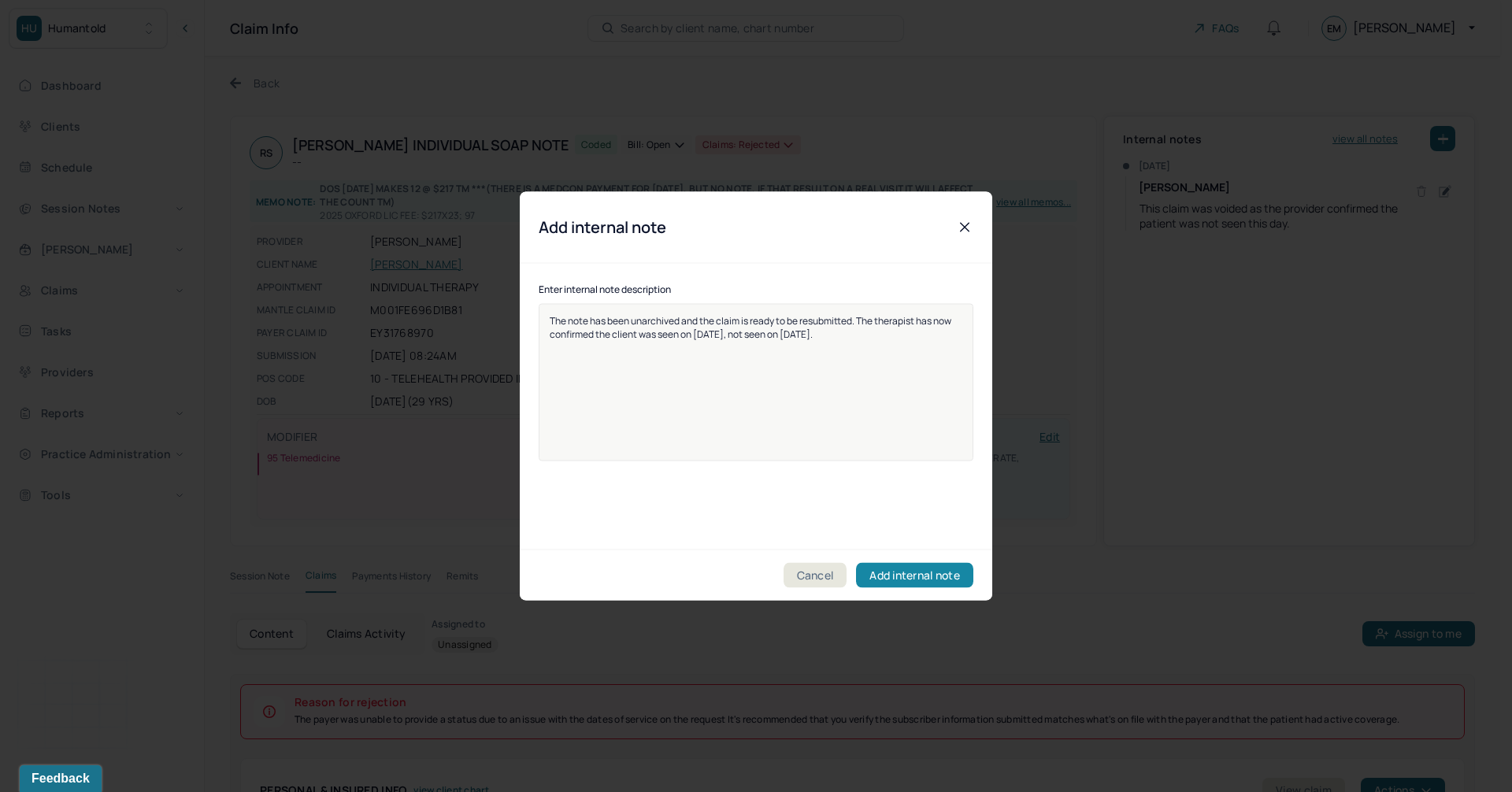 click on "Add internal note" at bounding box center (914, 575) 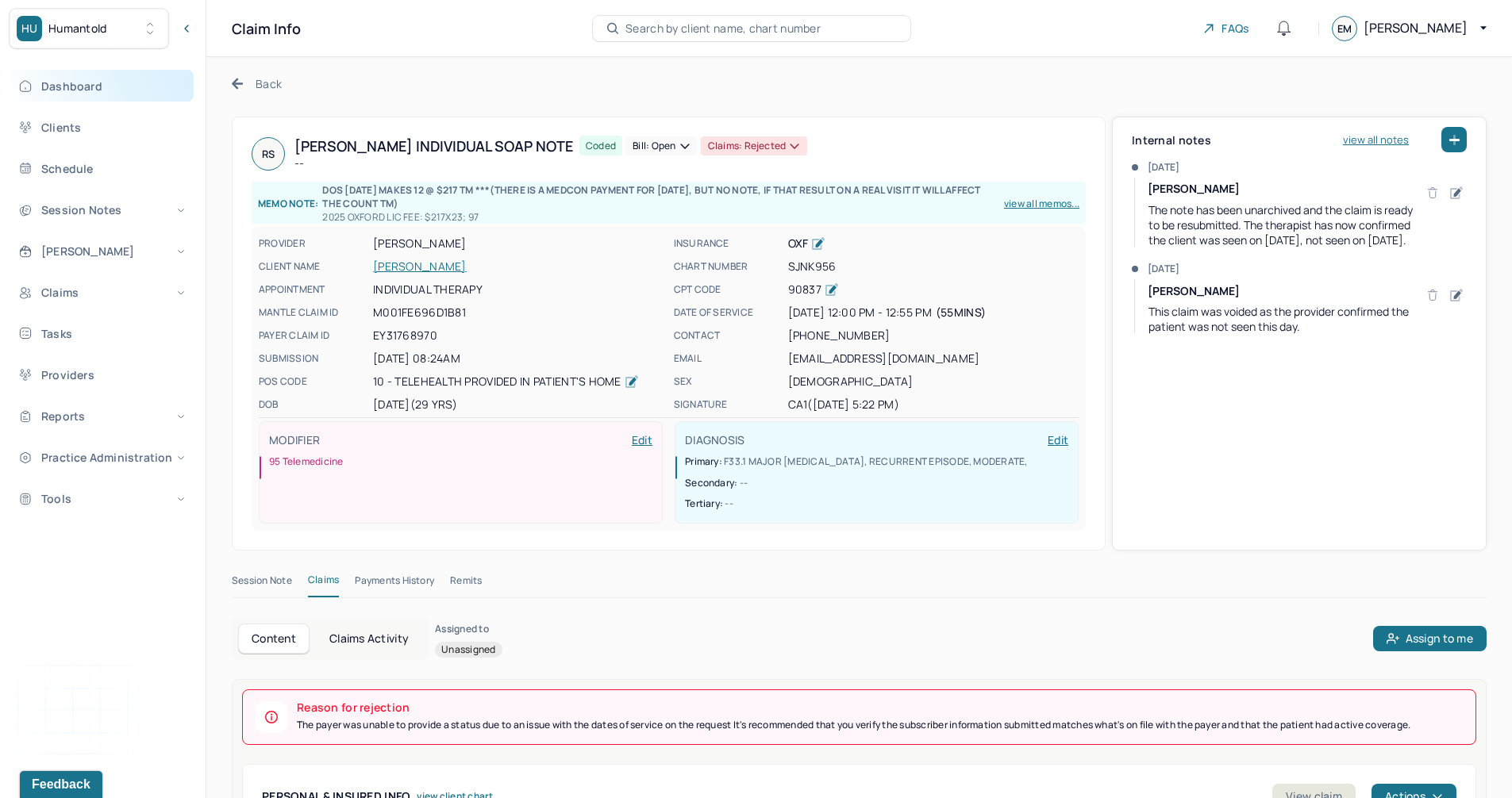click on "Dashboard" at bounding box center [102, 86] 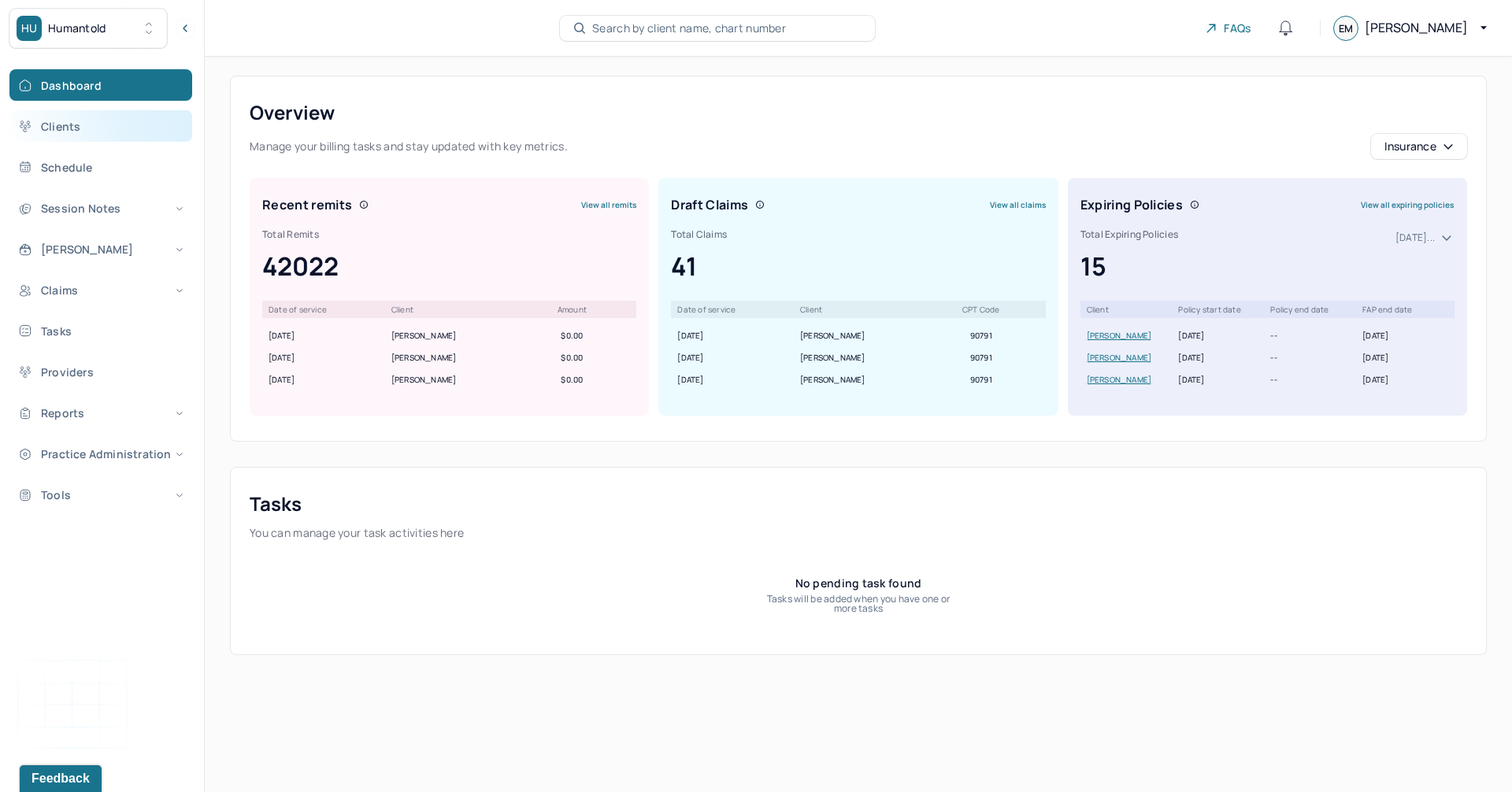 click on "Clients" at bounding box center [101, 126] 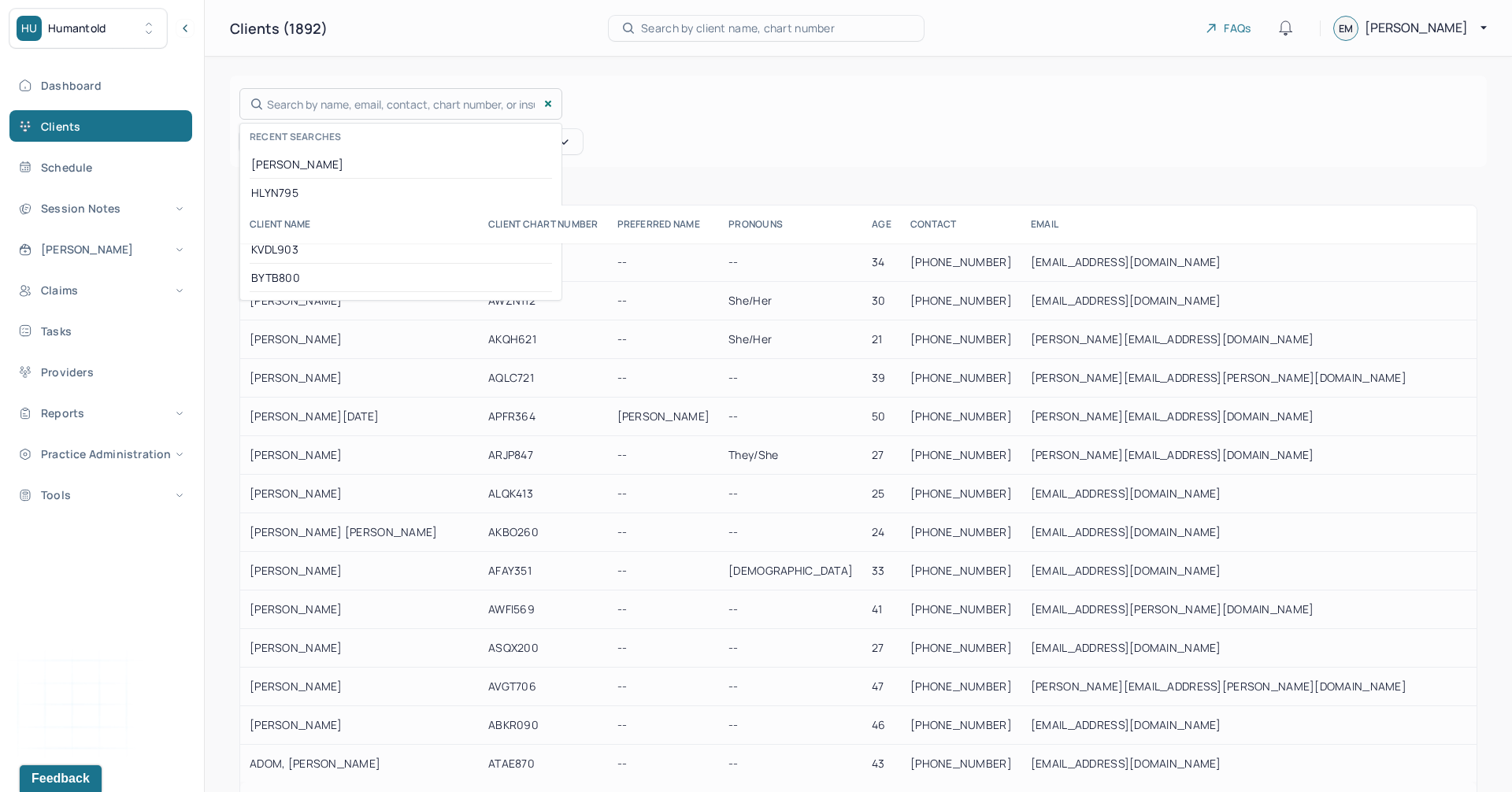 click on "Search by name, email, contact, chart number, or insurance id... Recent searches SANGREE HLYN795 Faraone KVDL903 BYTB800" at bounding box center [401, 104] 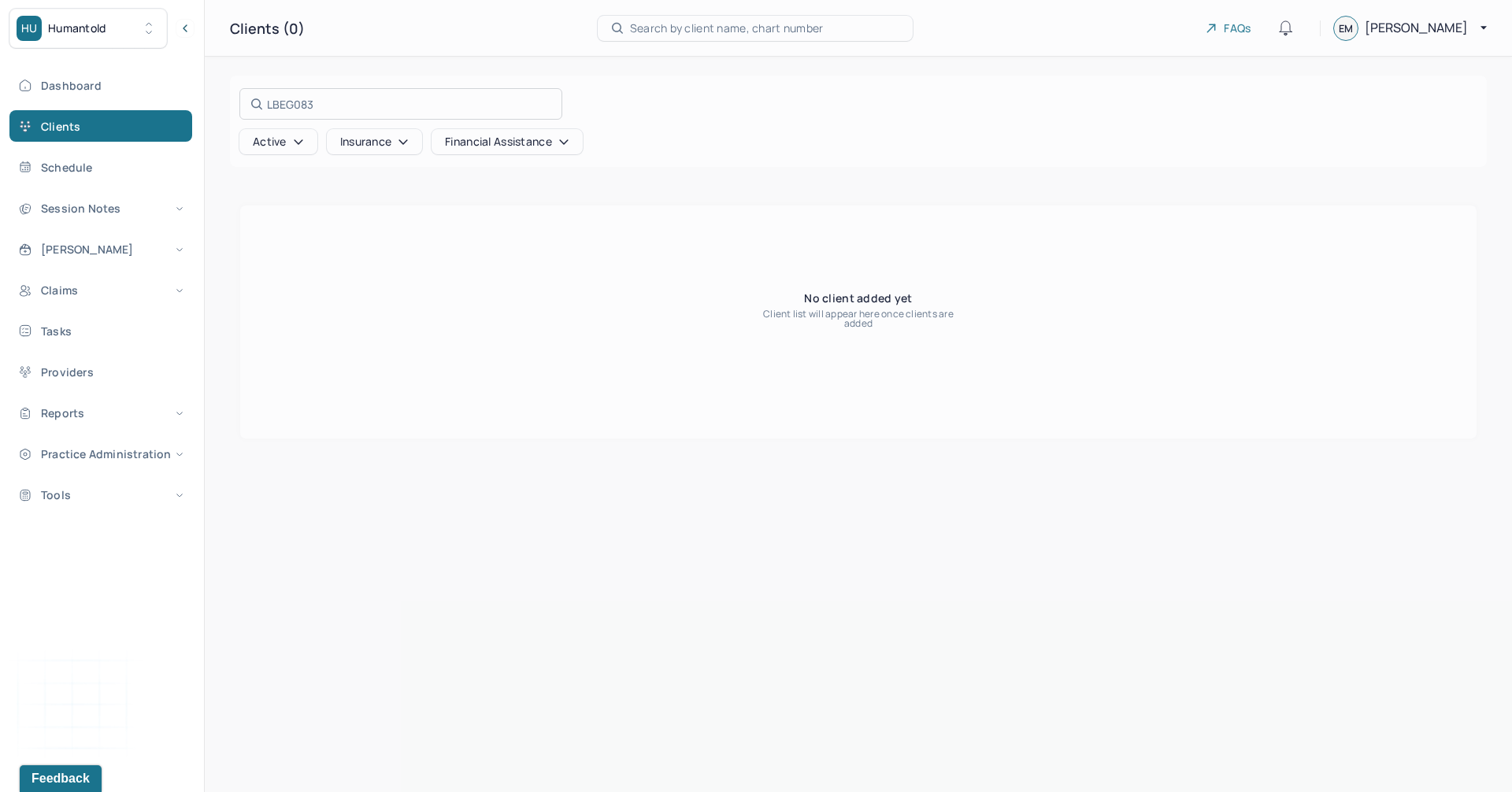 type on "LBEG083" 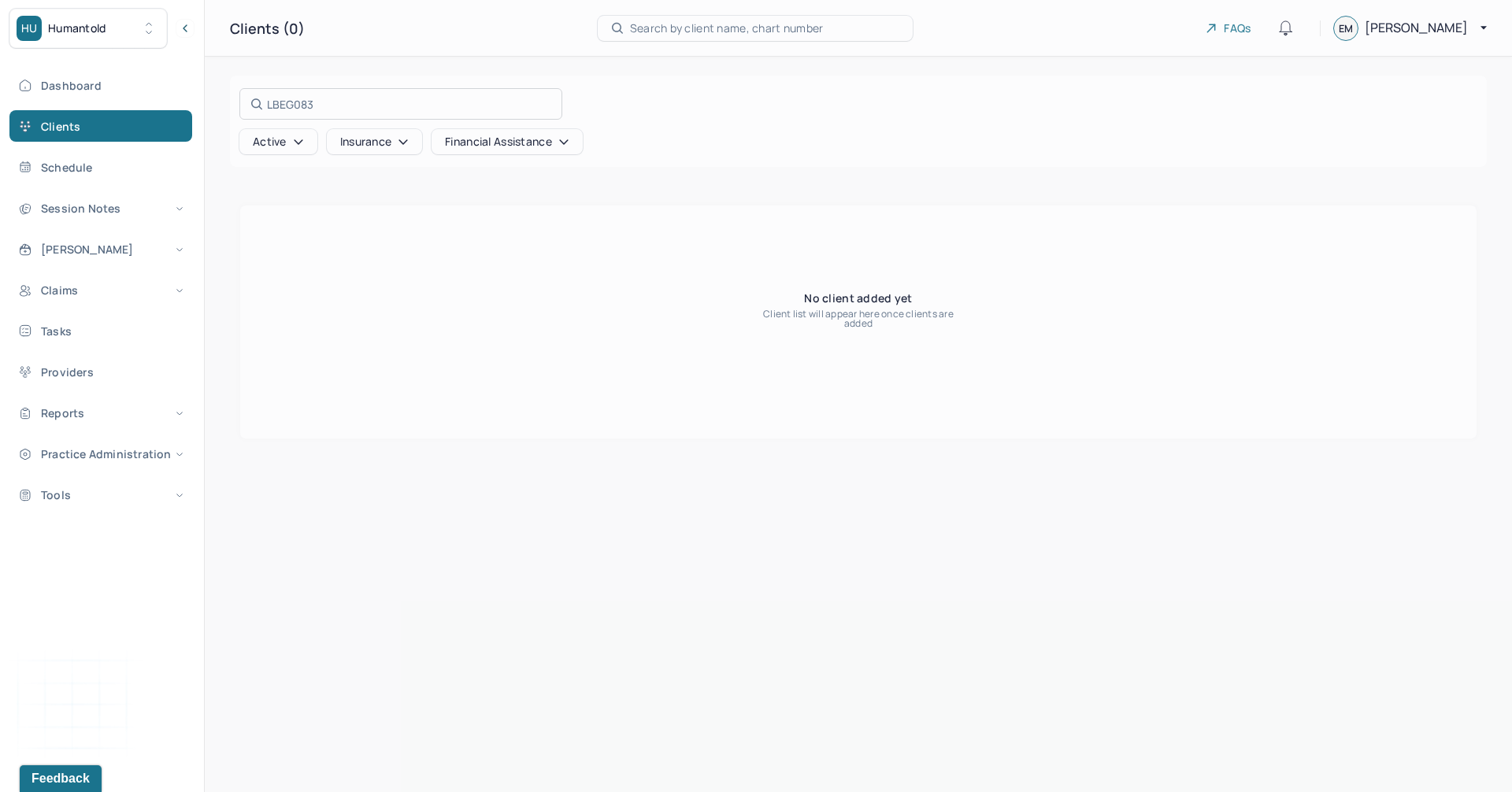 click at bounding box center [756, 396] 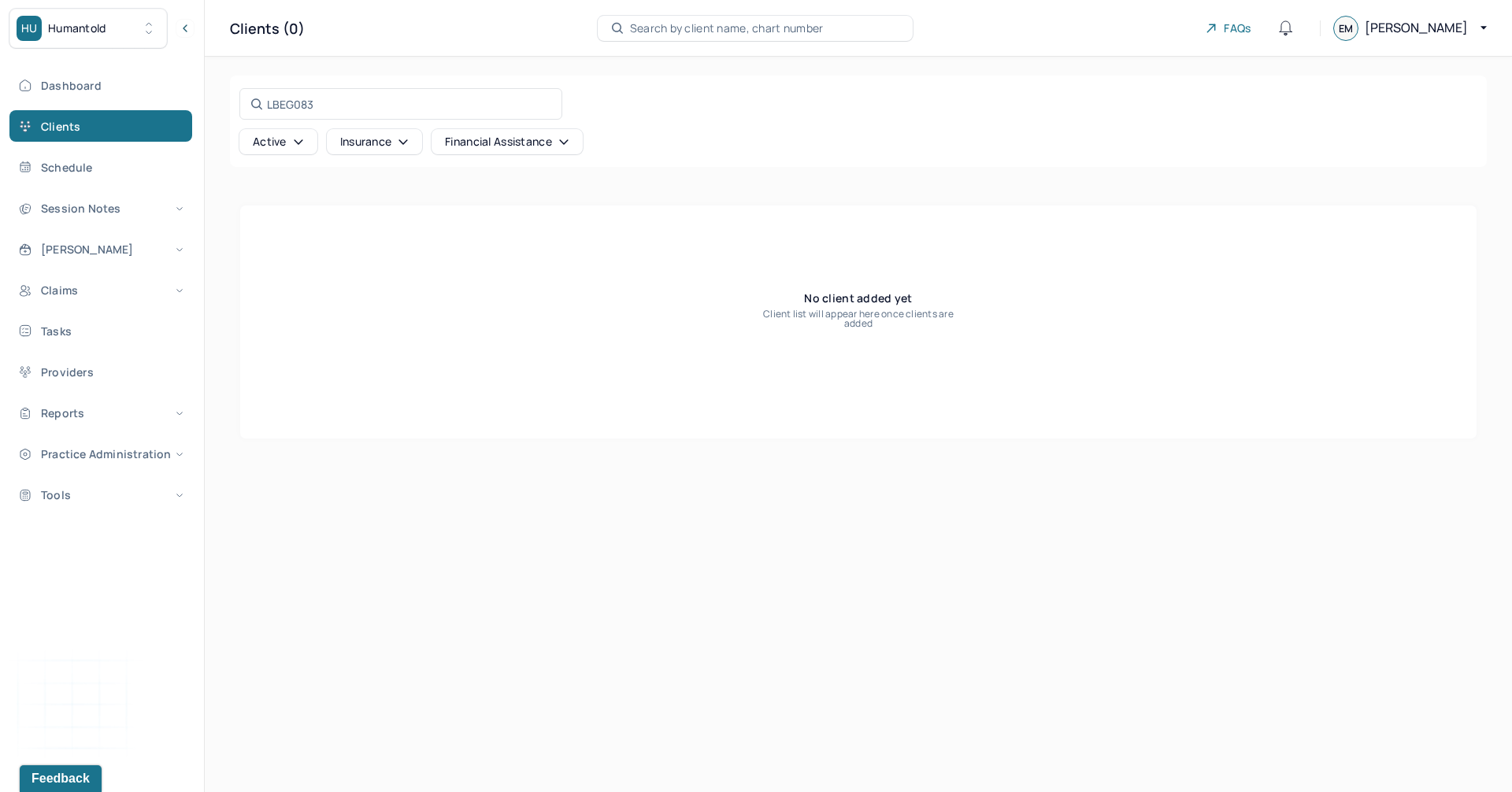 click on "Active" at bounding box center [278, 142] 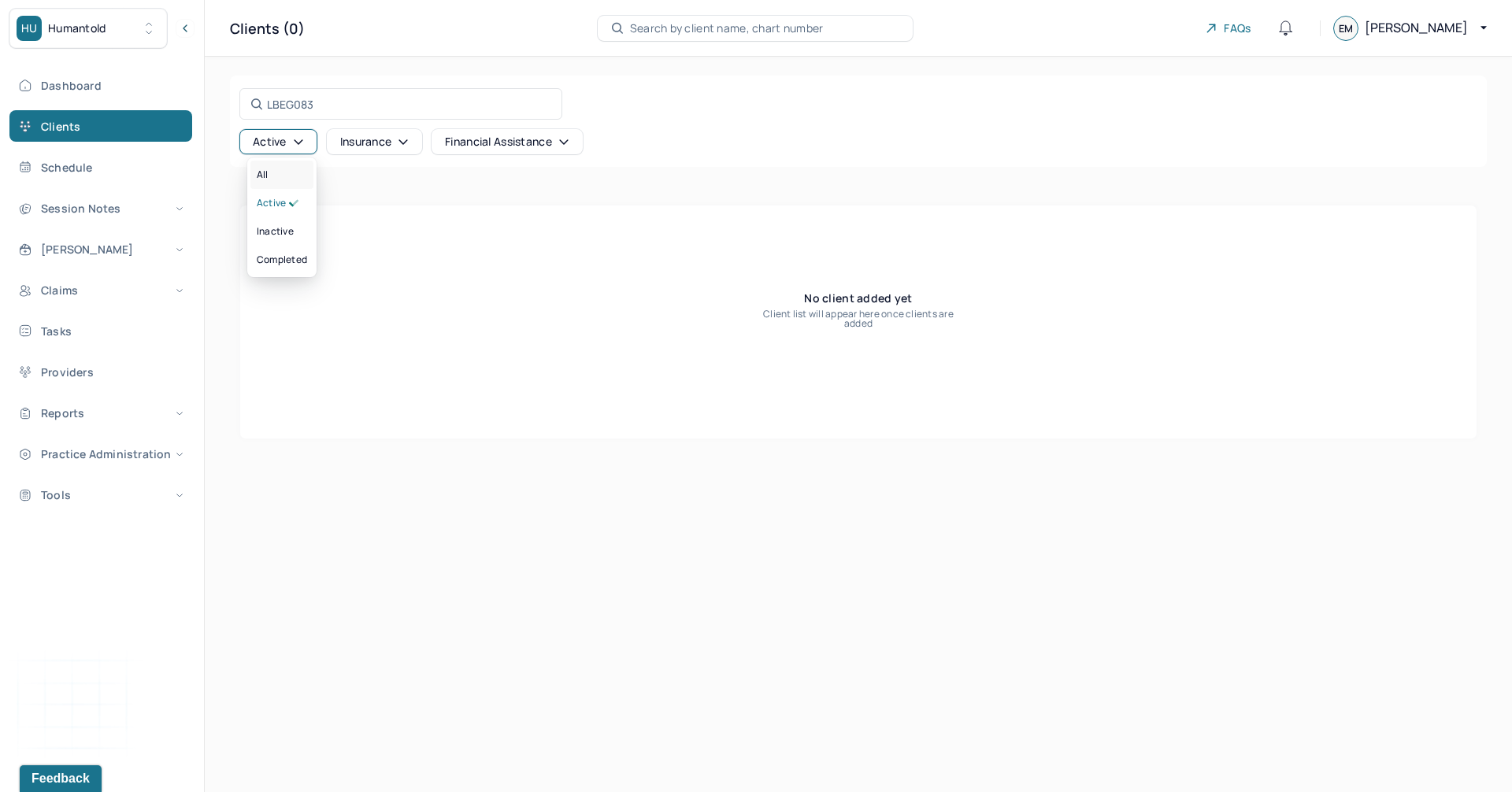click on "All" at bounding box center [282, 175] 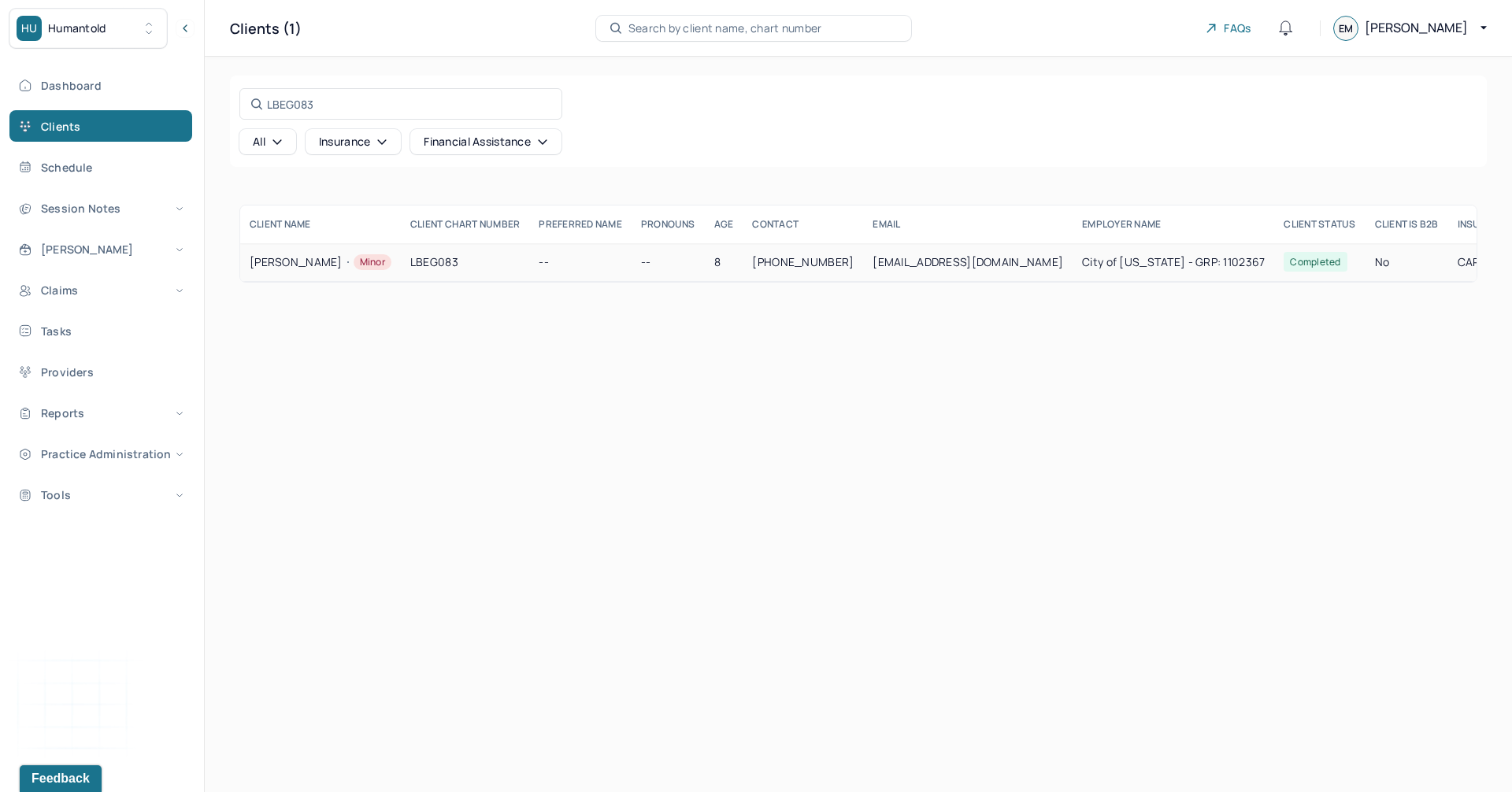 click on "LEWIS, KAYIN Minor" at bounding box center [321, 262] 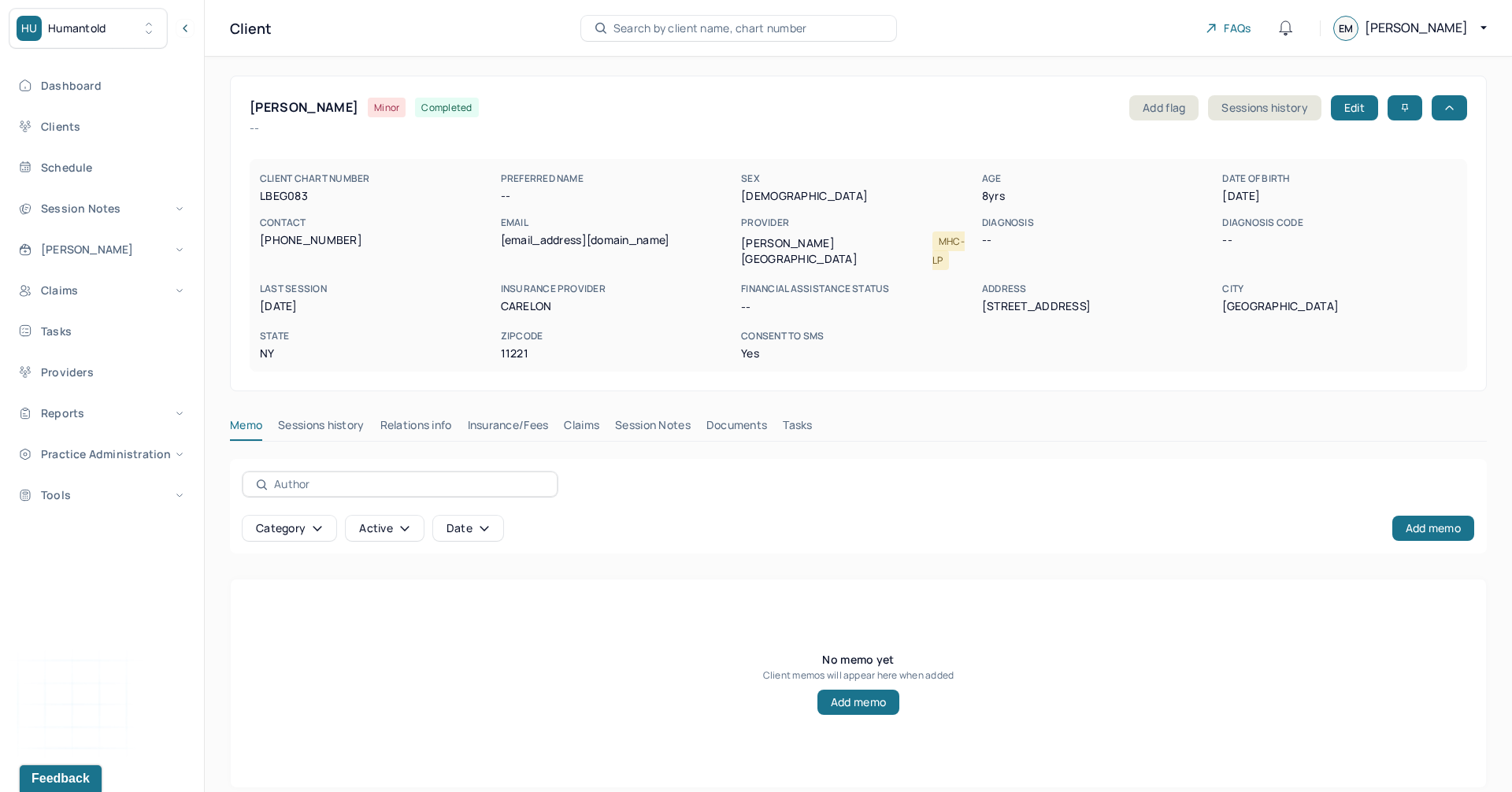 click on "Insurance/Fees" at bounding box center [508, 428] 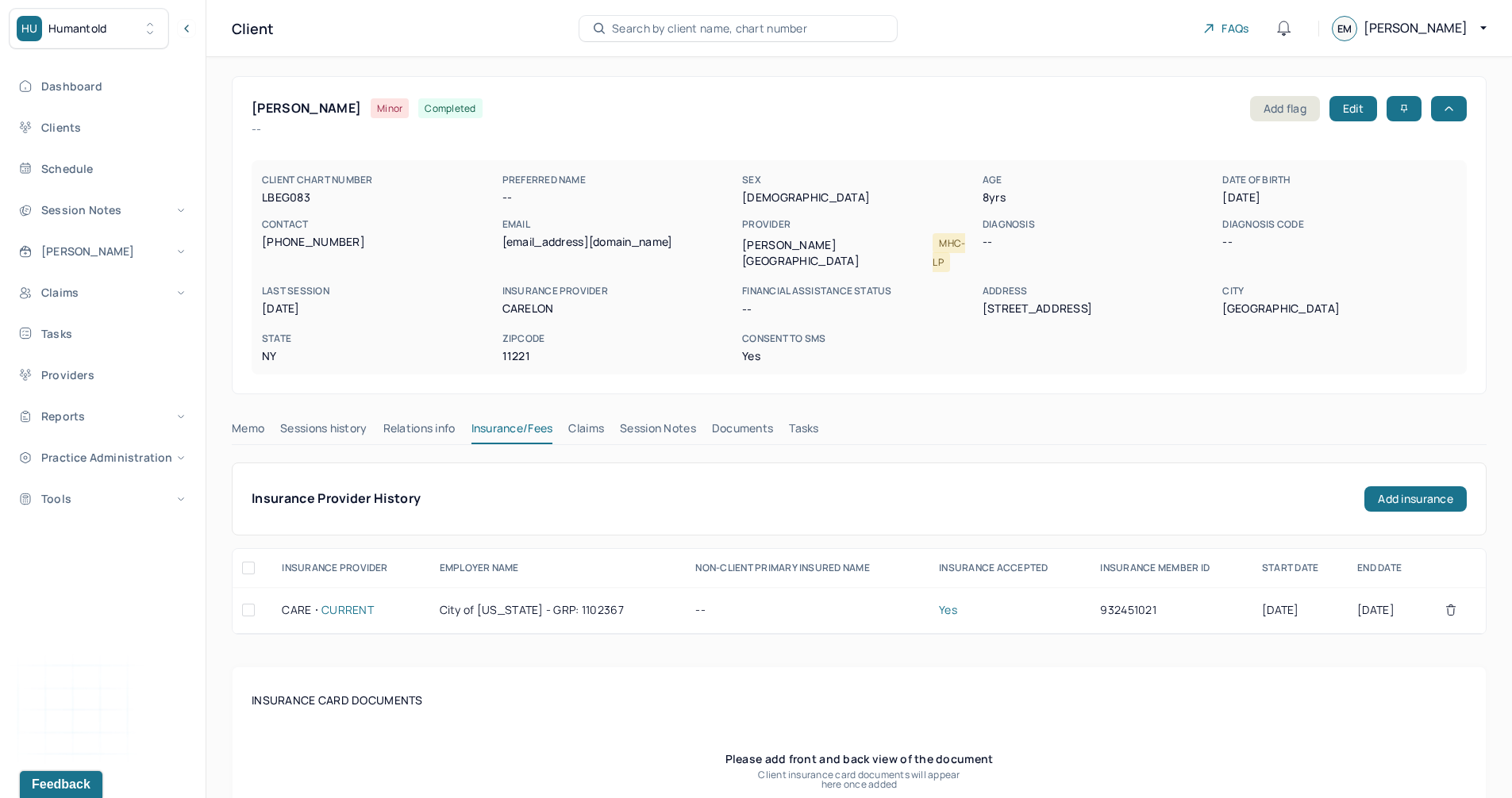 click on "Claims" at bounding box center [586, 432] 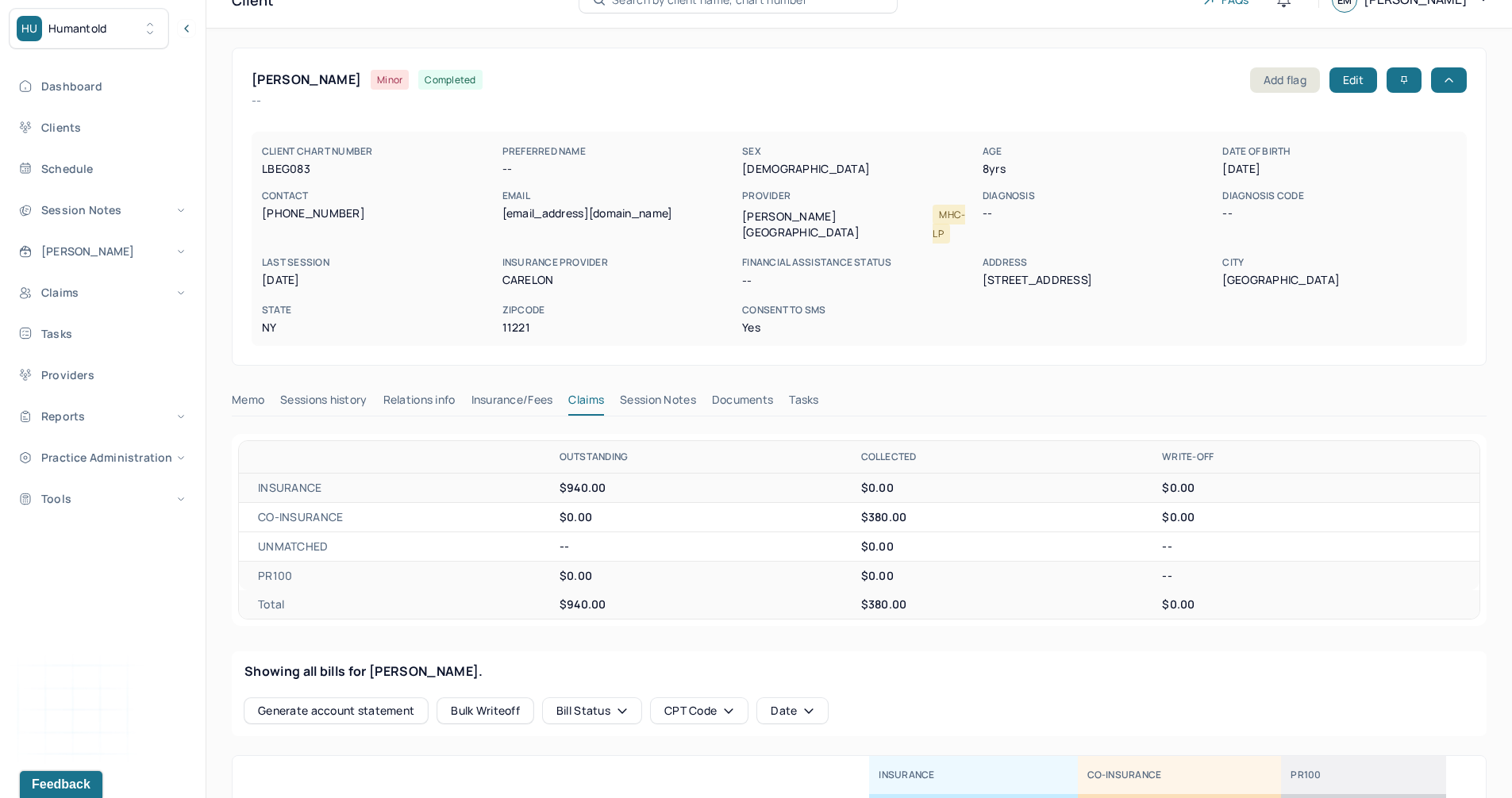 scroll, scrollTop: 0, scrollLeft: 0, axis: both 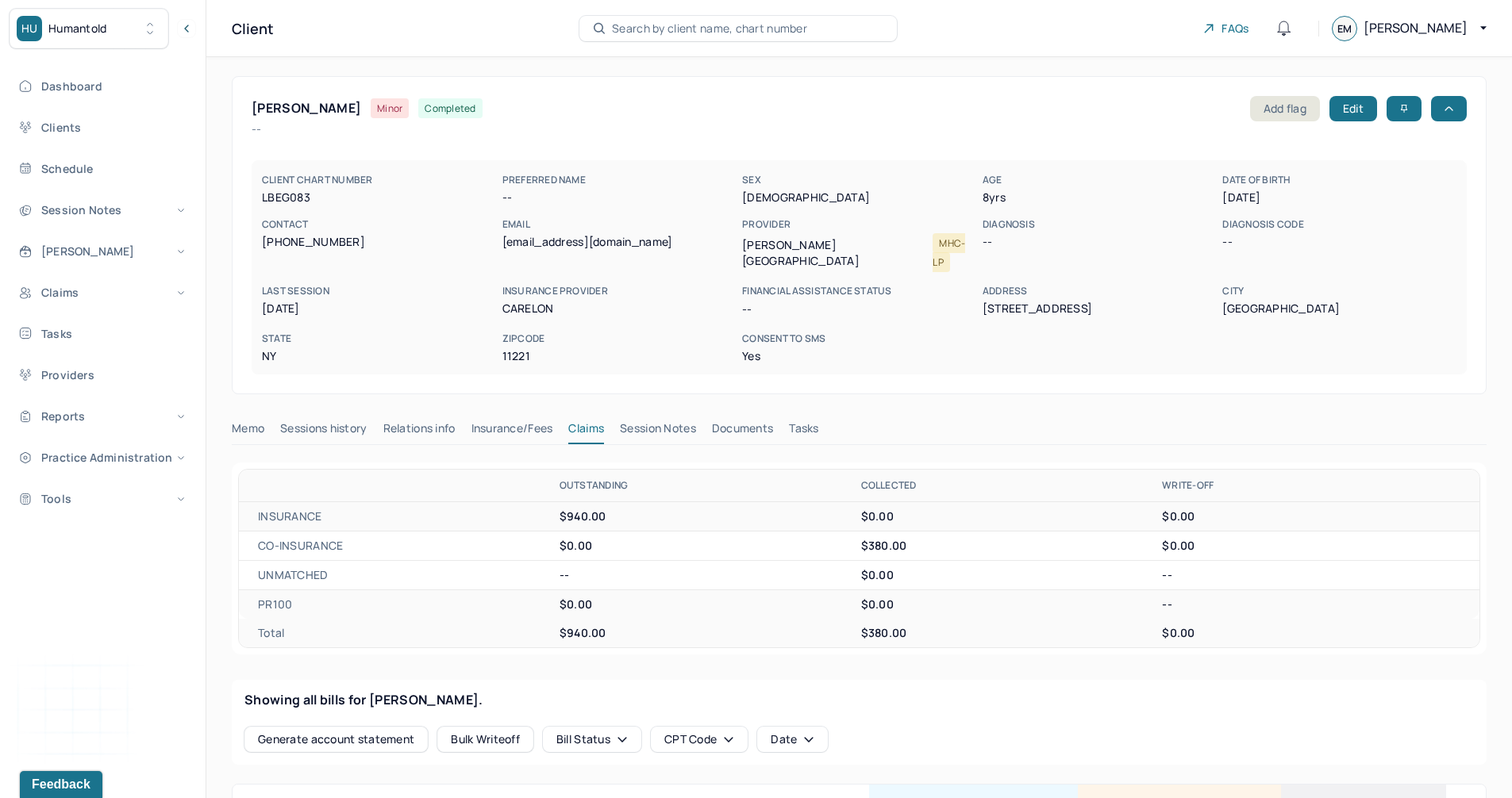 click on "LEWIS, KAYIN" at bounding box center [306, 108] 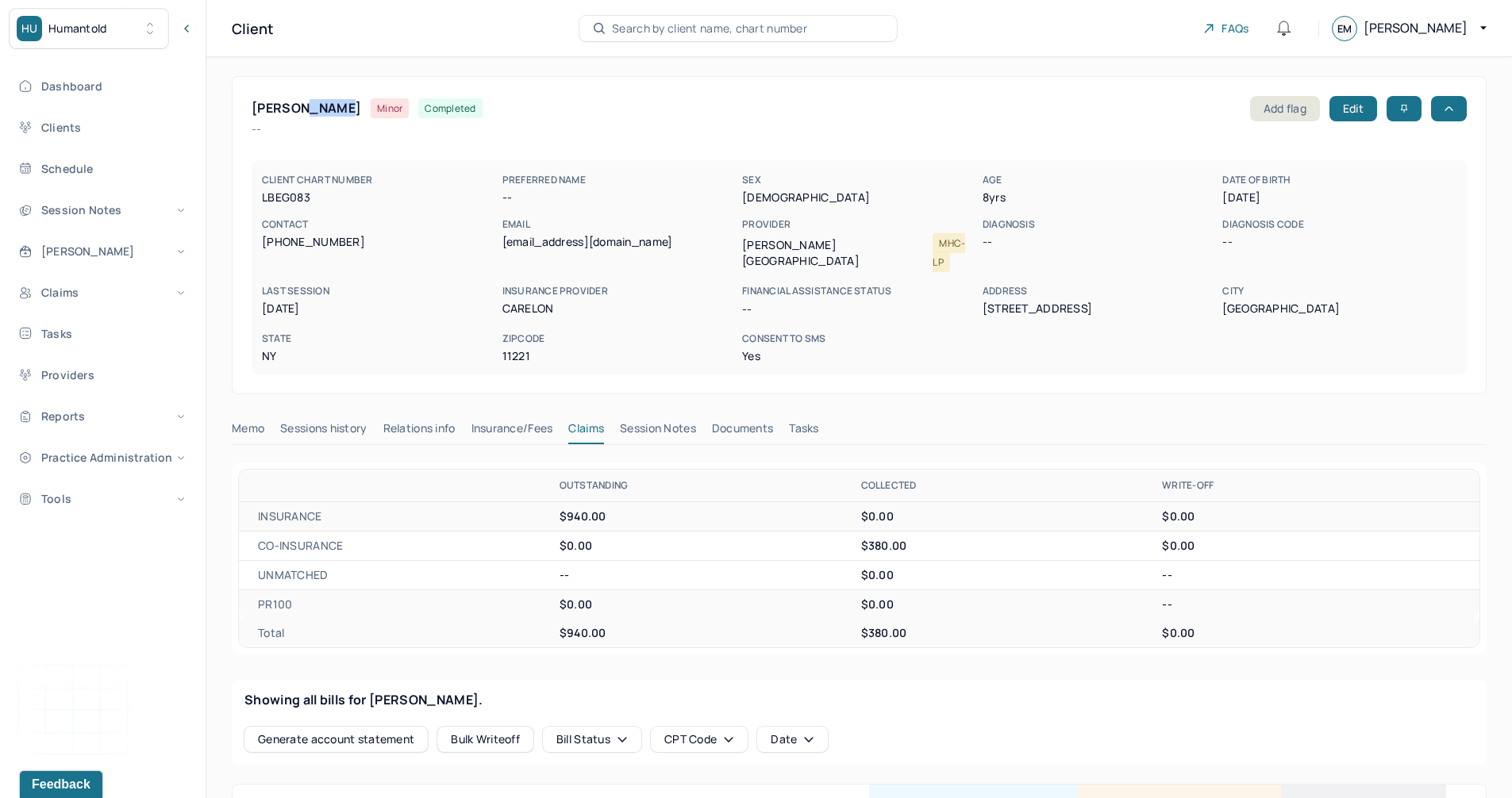 click on "LEWIS, KAYIN" at bounding box center [306, 108] 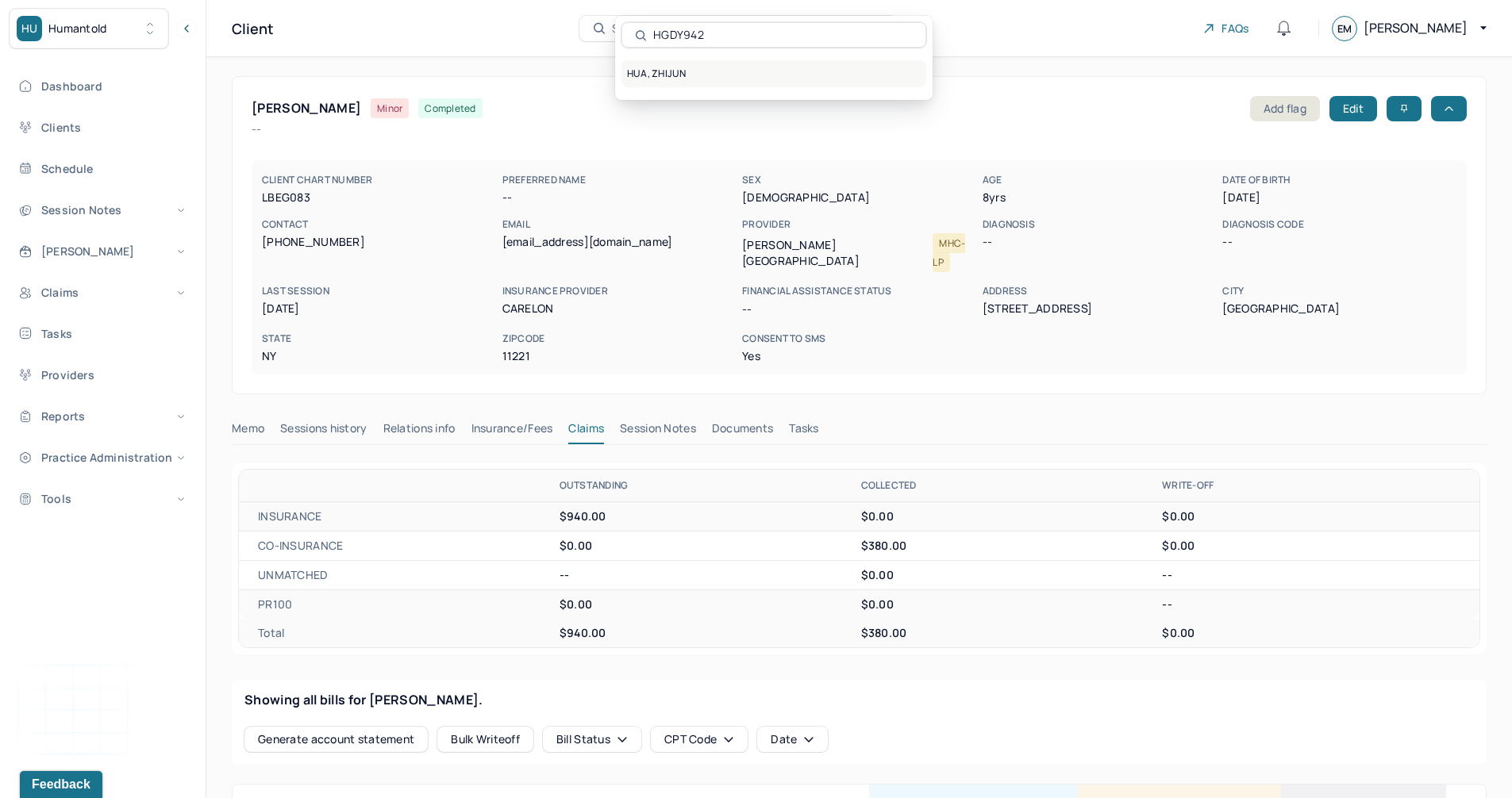 type on "HGDY942" 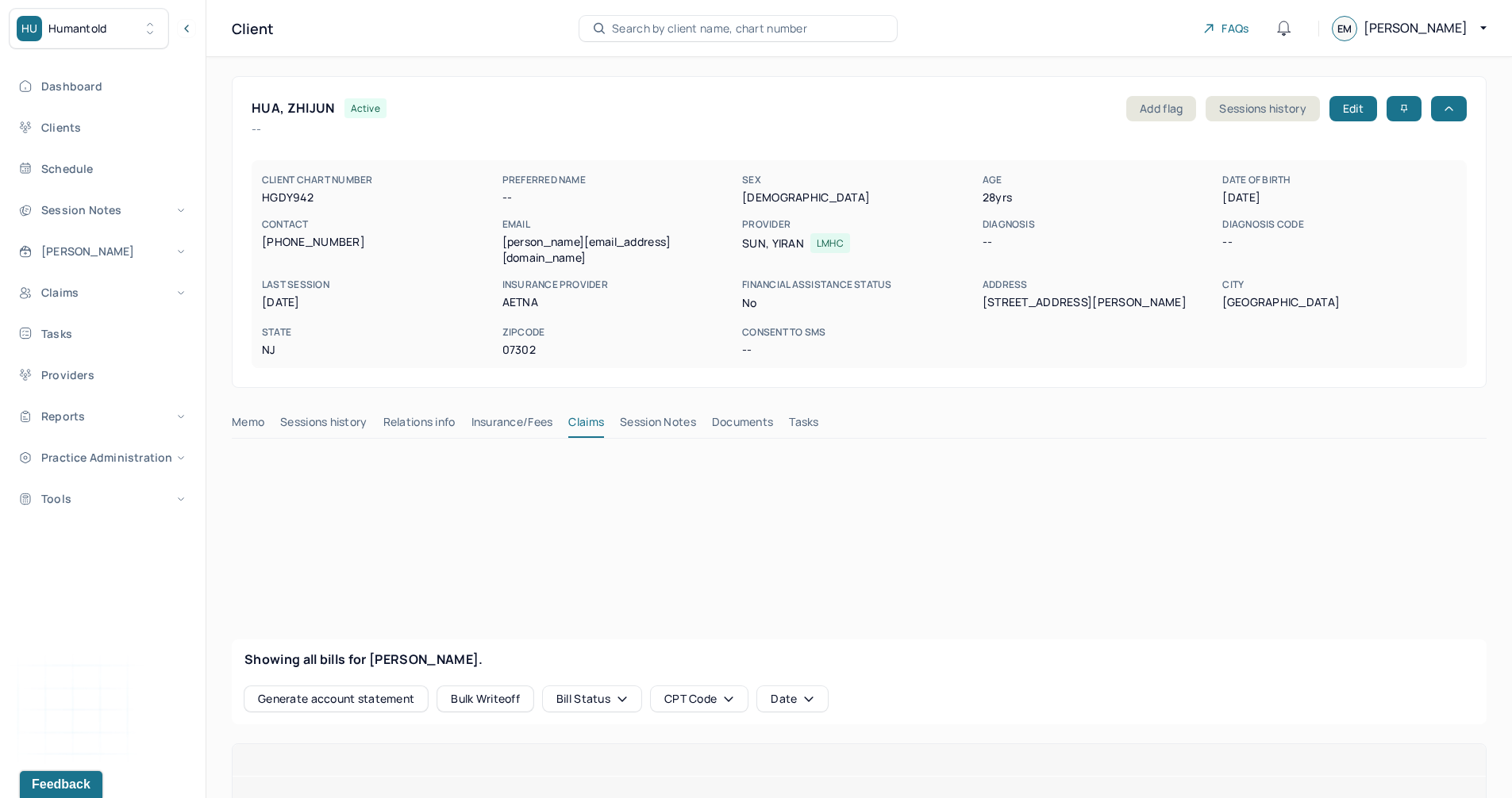 click on "Insurance/Fees" at bounding box center (512, 425) 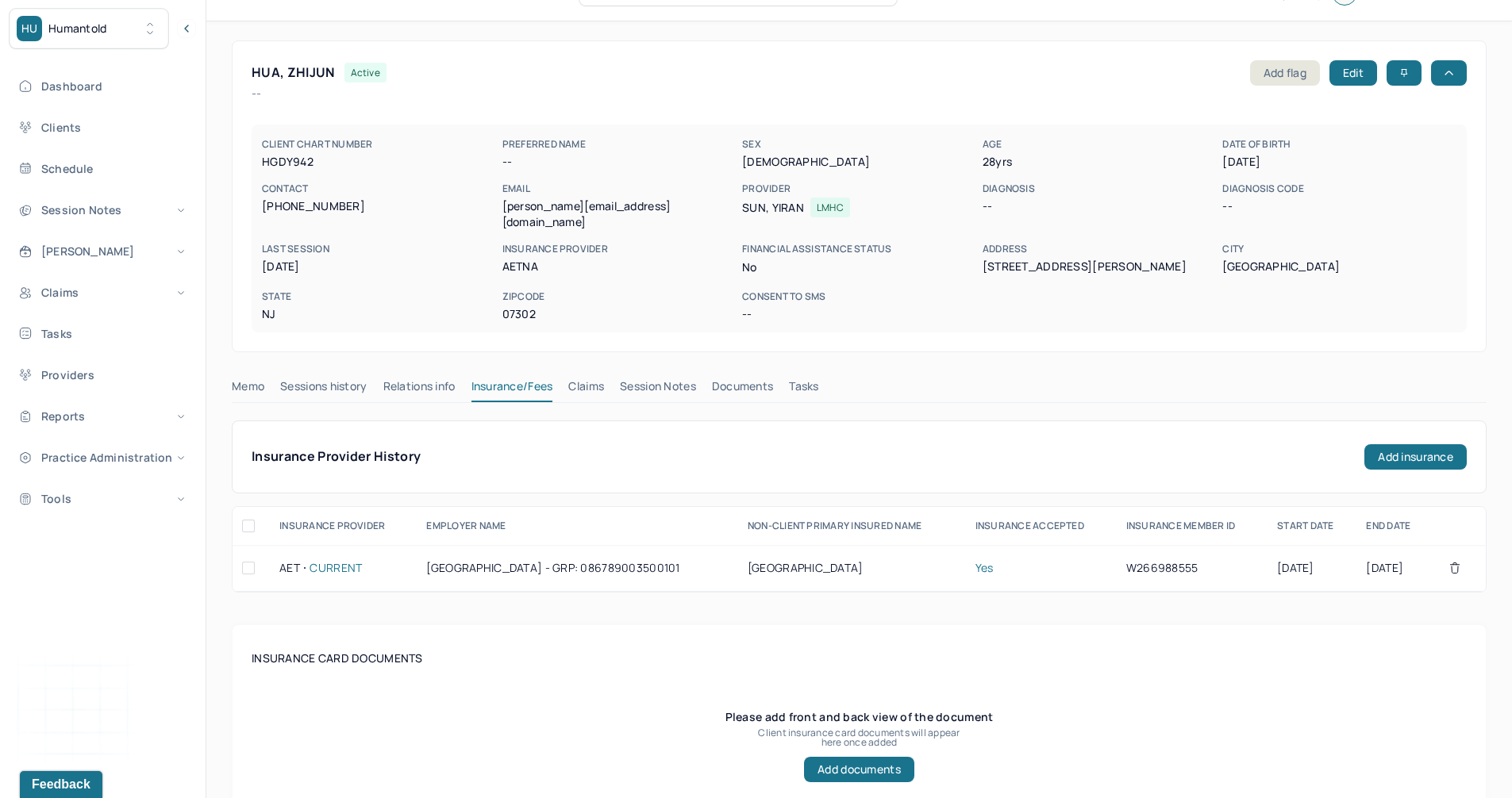 scroll, scrollTop: 0, scrollLeft: 0, axis: both 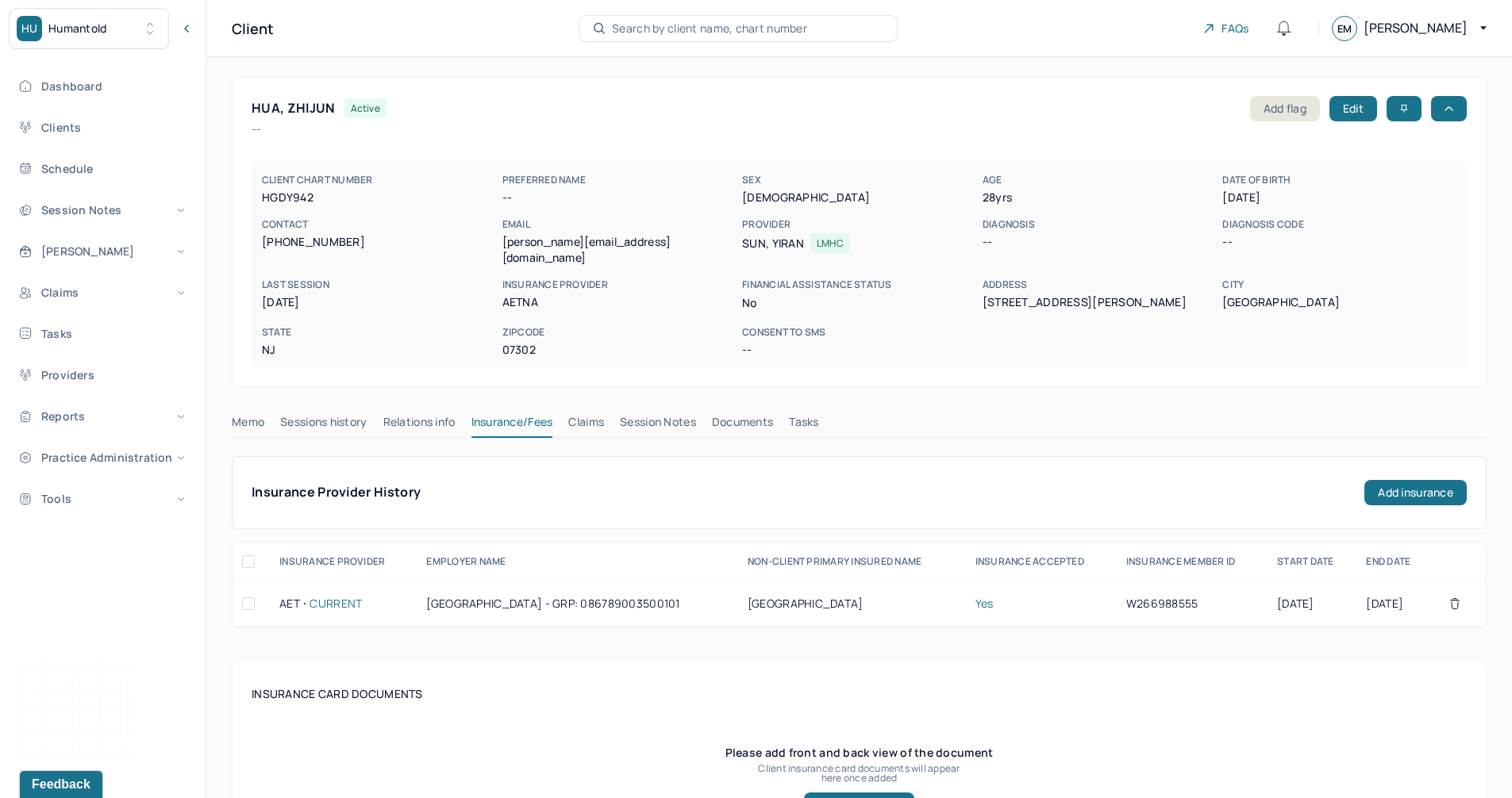 click on "Search by client name, chart number" at bounding box center (710, 29) 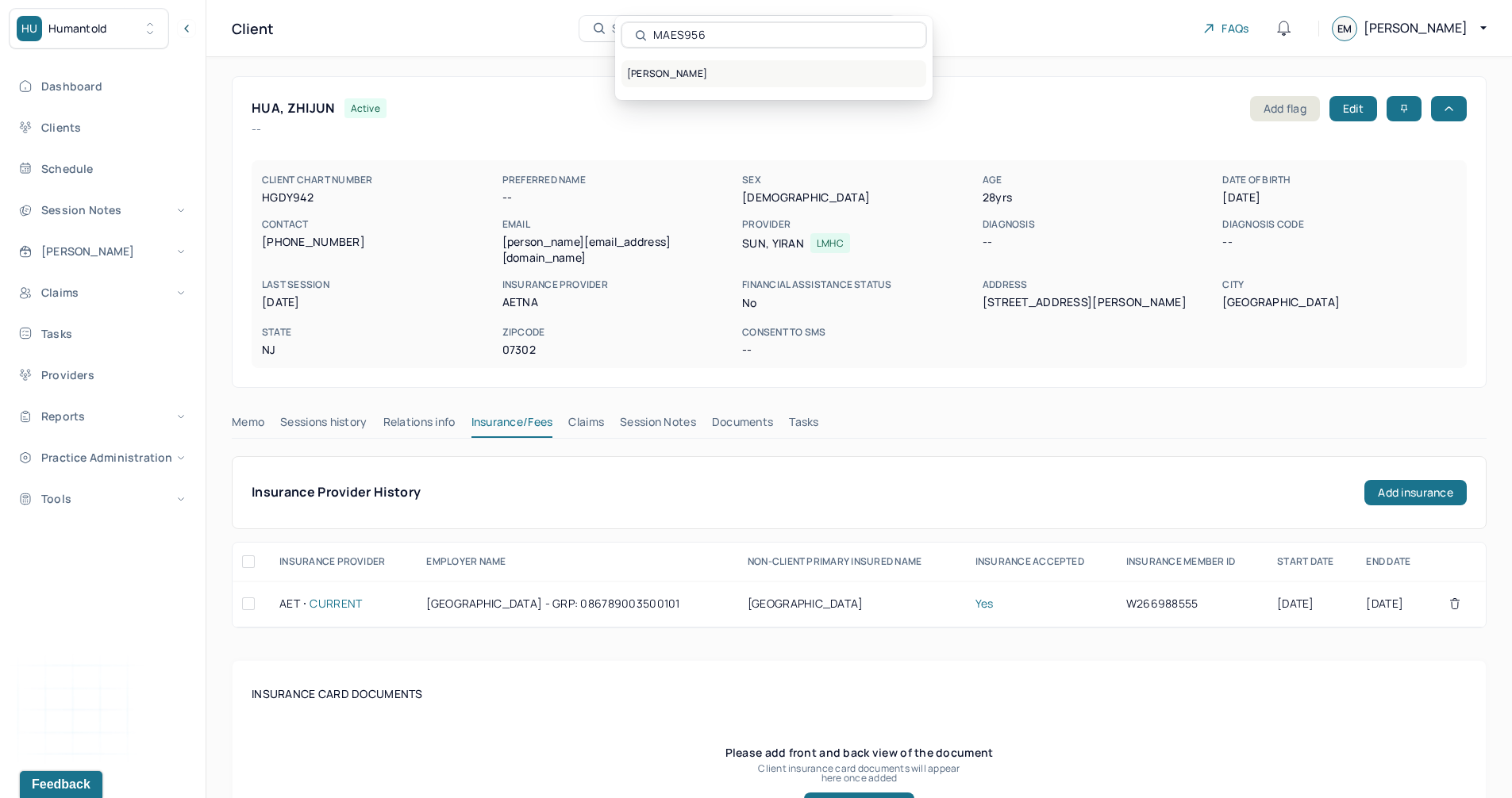 type on "MAES956" 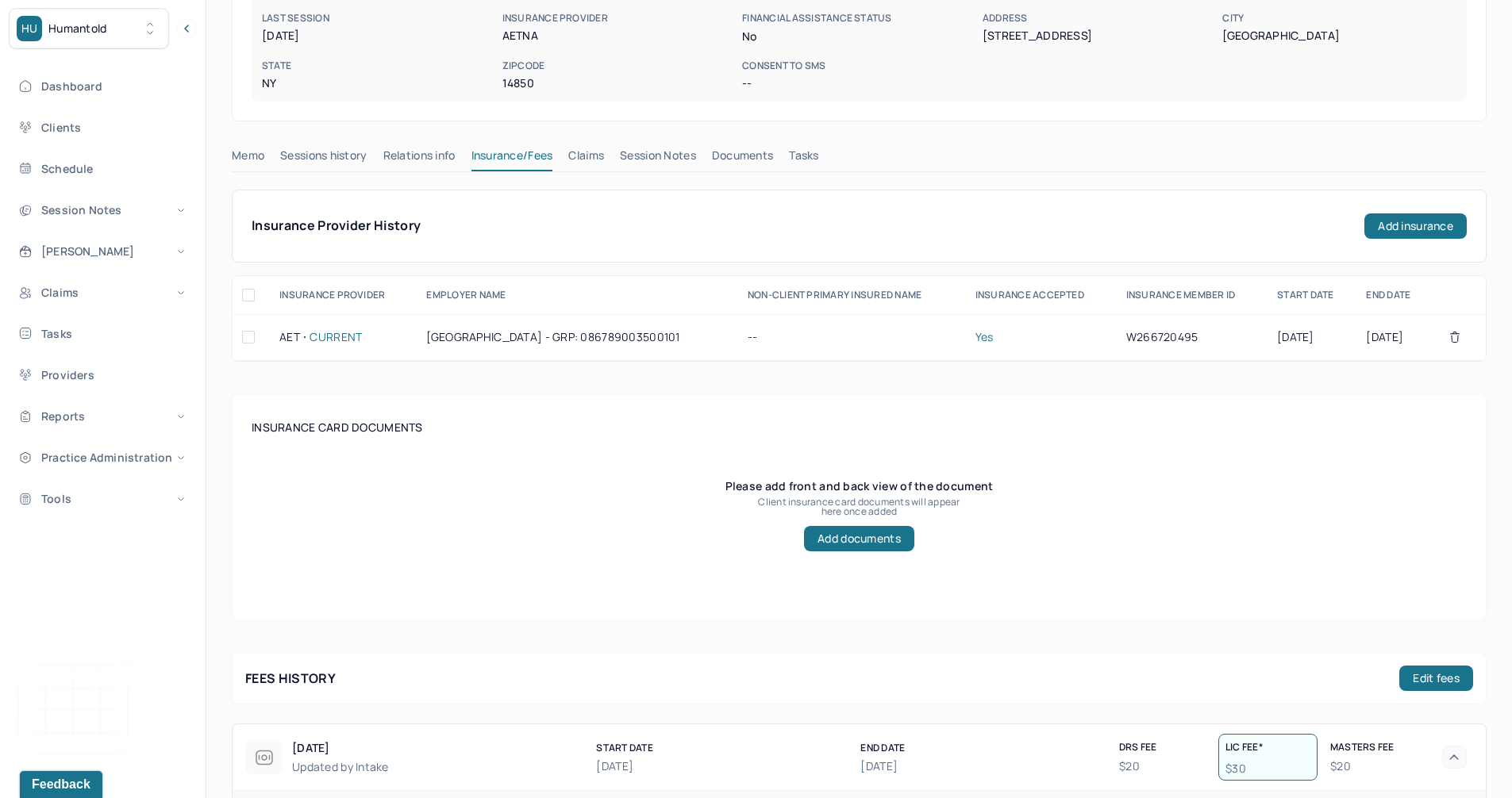 scroll, scrollTop: 0, scrollLeft: 0, axis: both 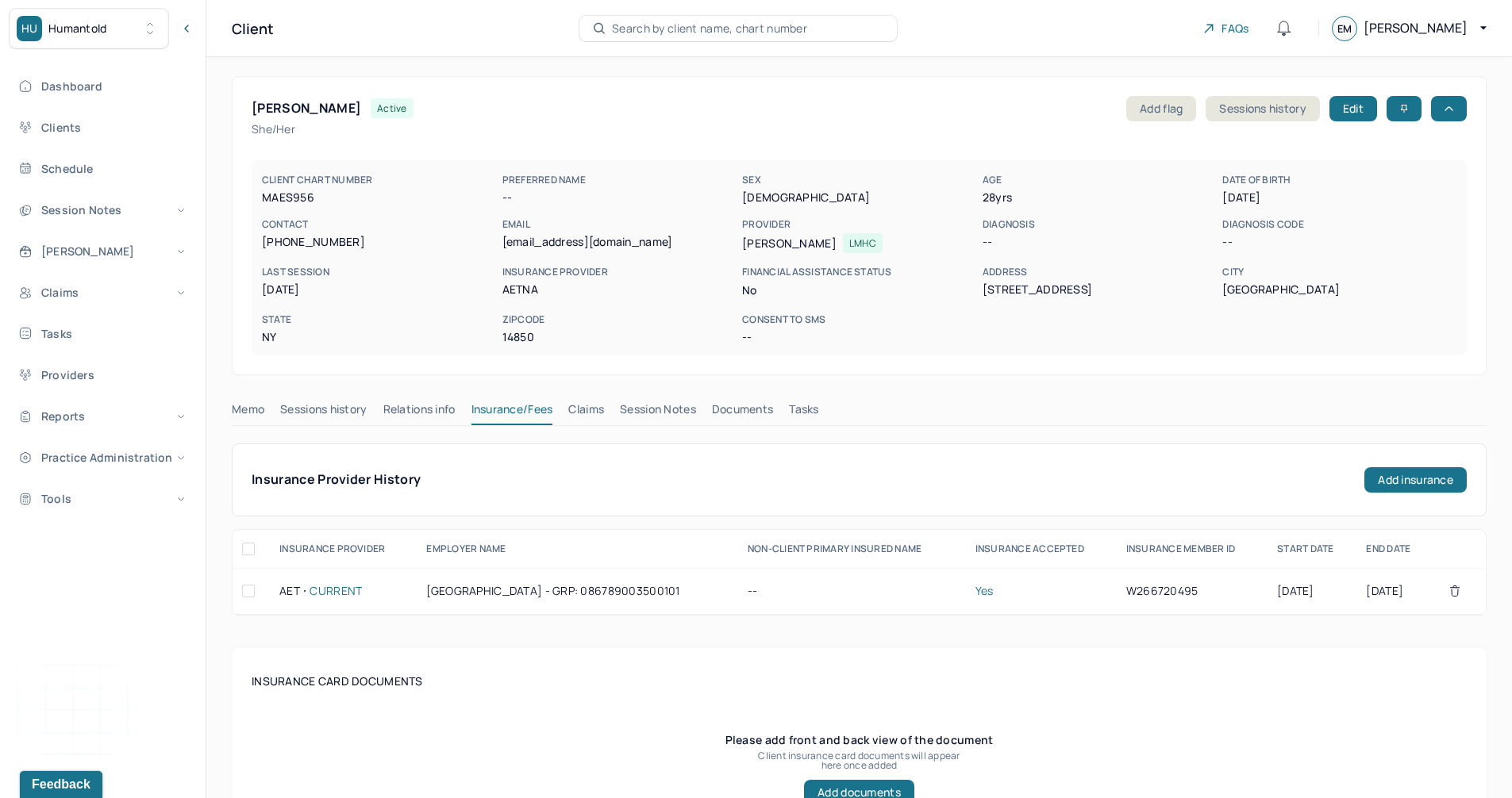 click on "Search by client name, chart number" at bounding box center [738, 29] 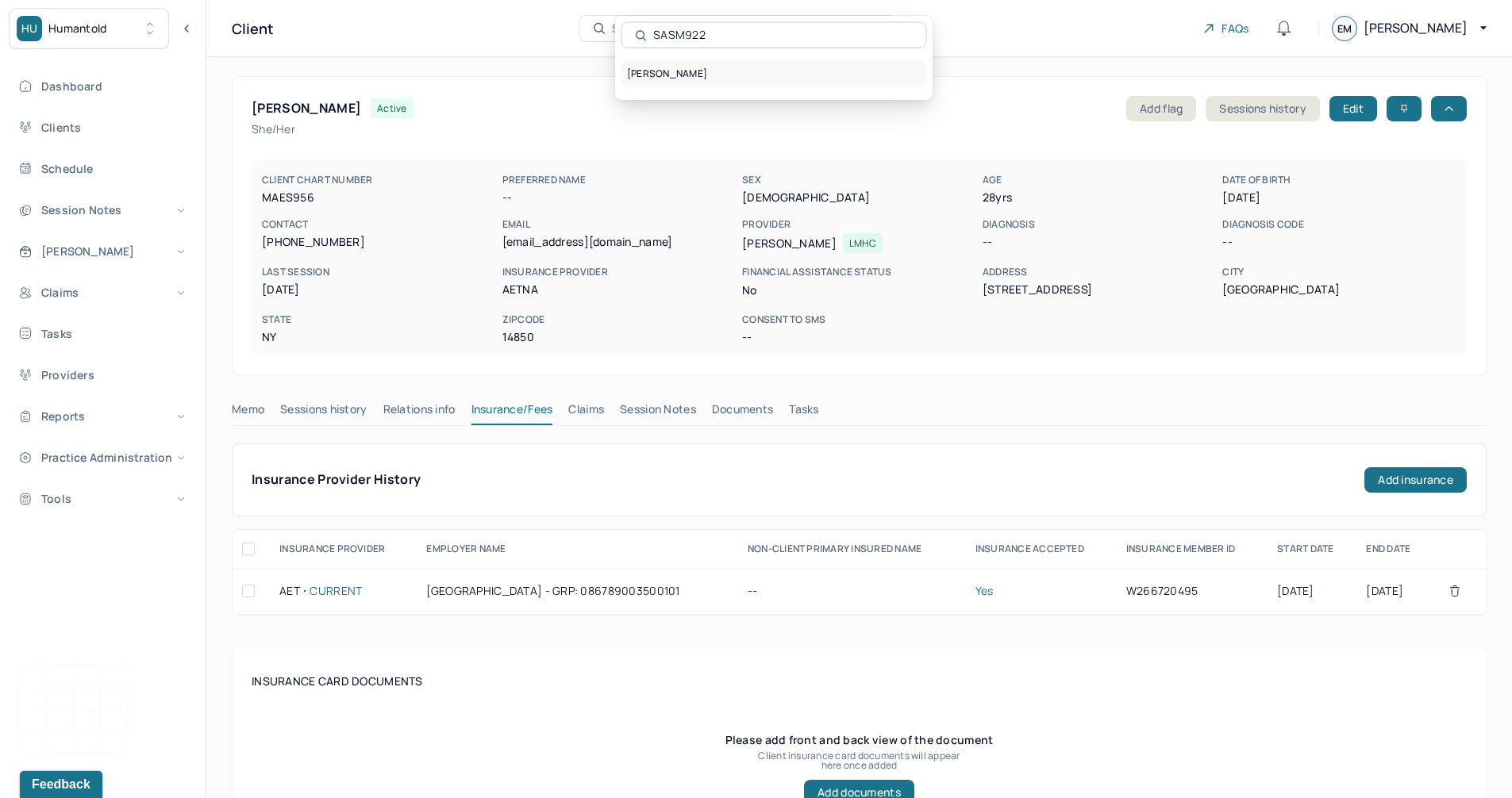 type on "SASM922" 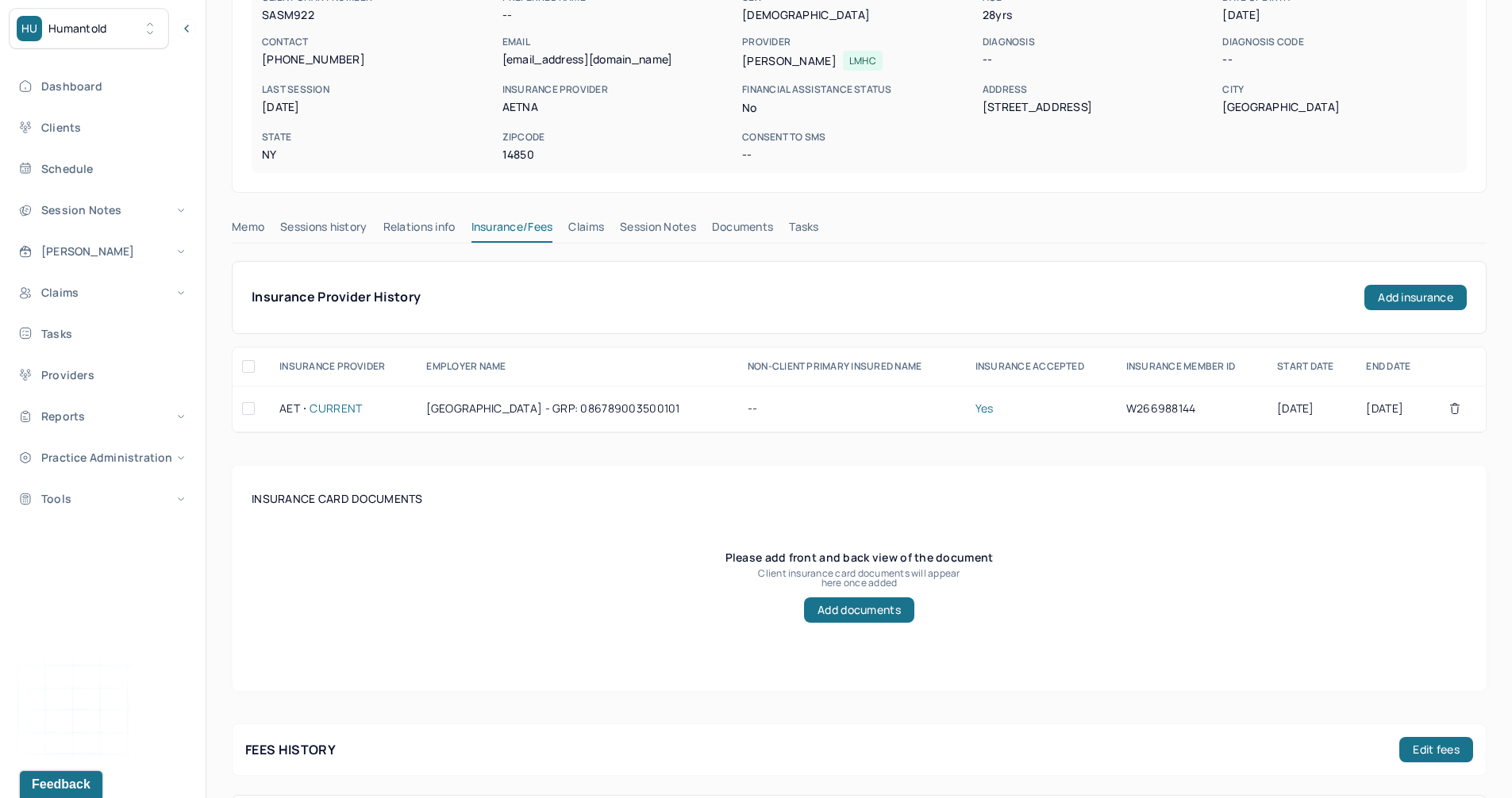 scroll, scrollTop: 0, scrollLeft: 0, axis: both 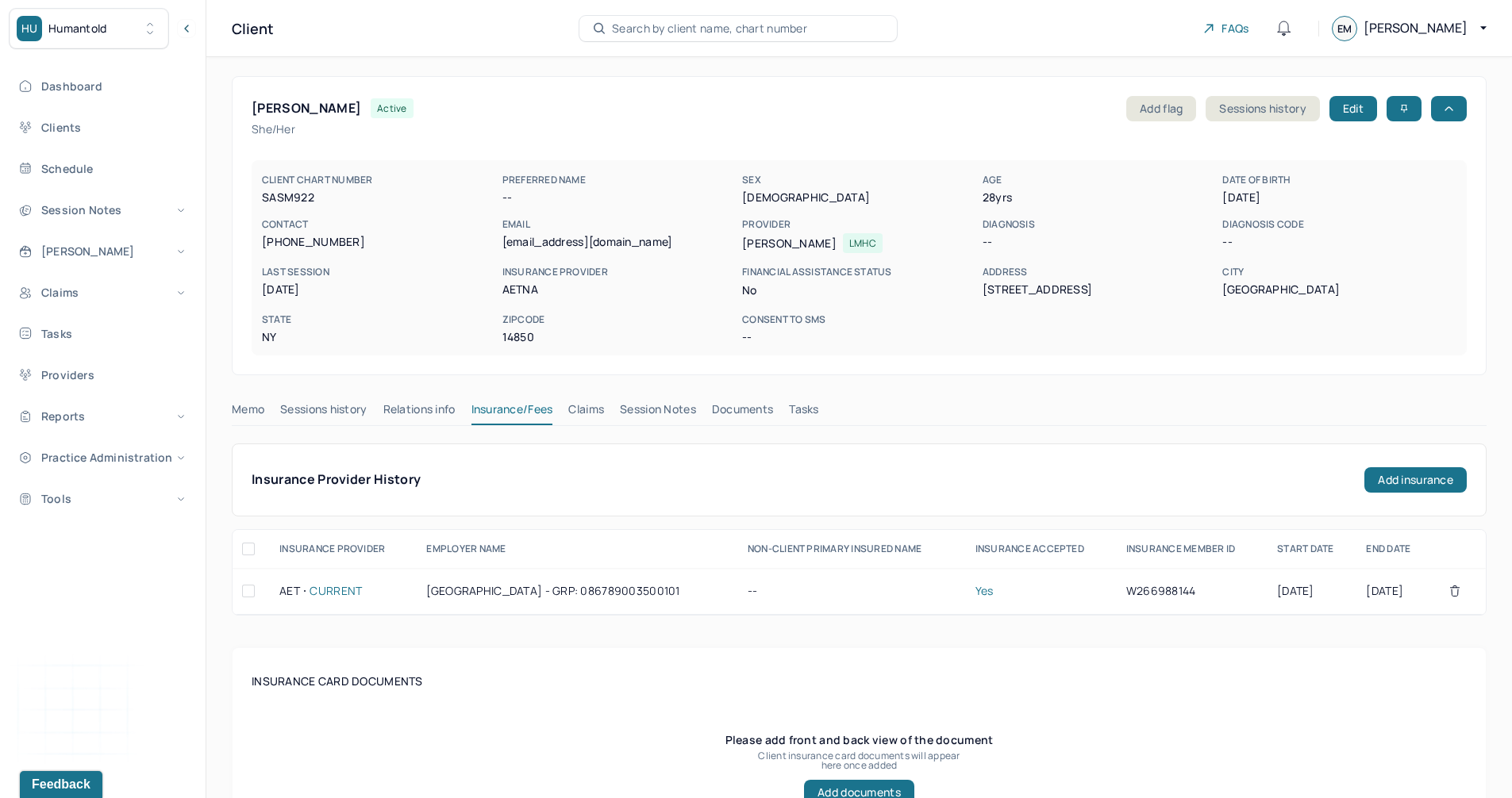 click on "Search by client name, chart number" at bounding box center (710, 29) 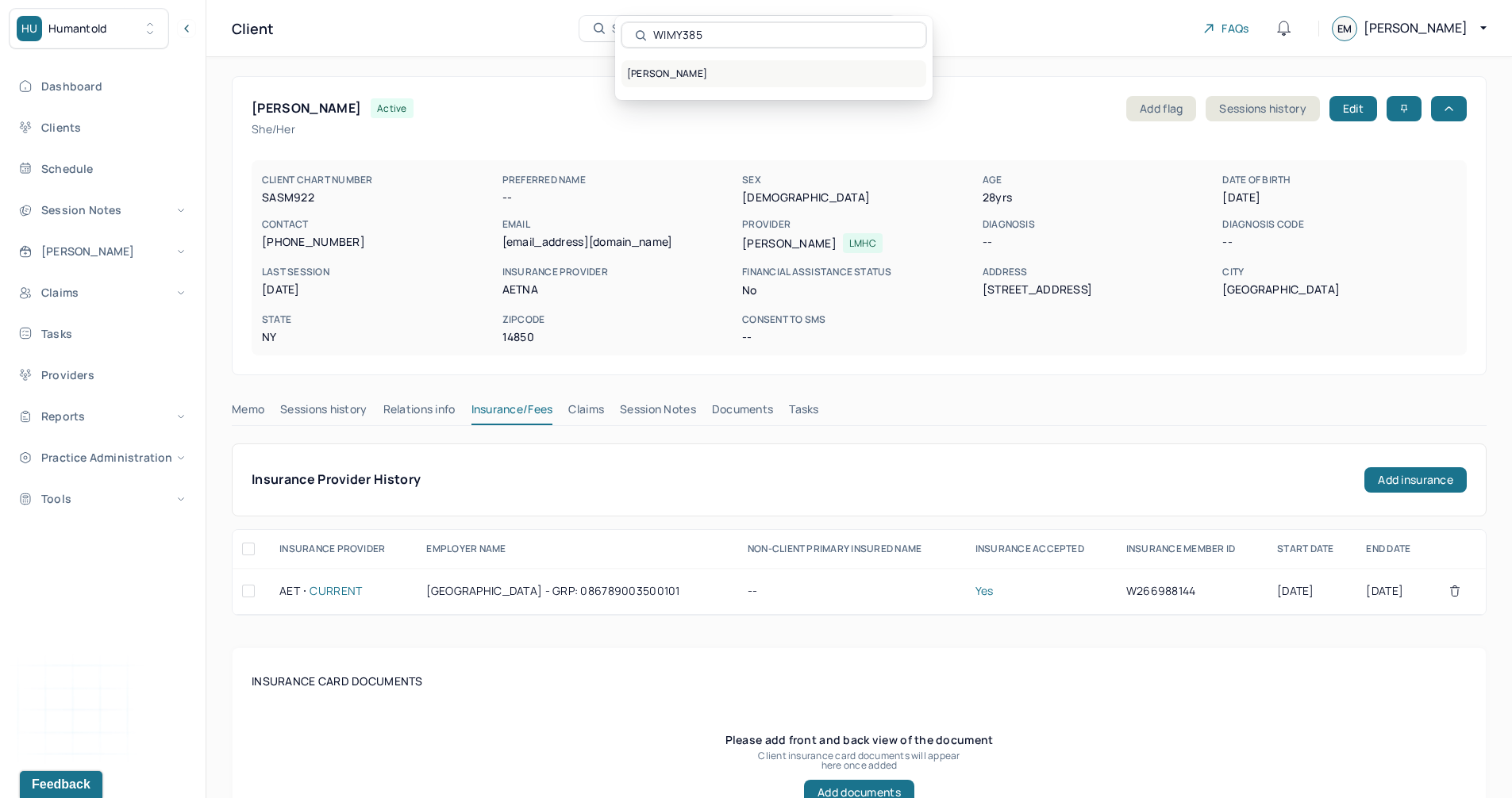 type on "WIMY385" 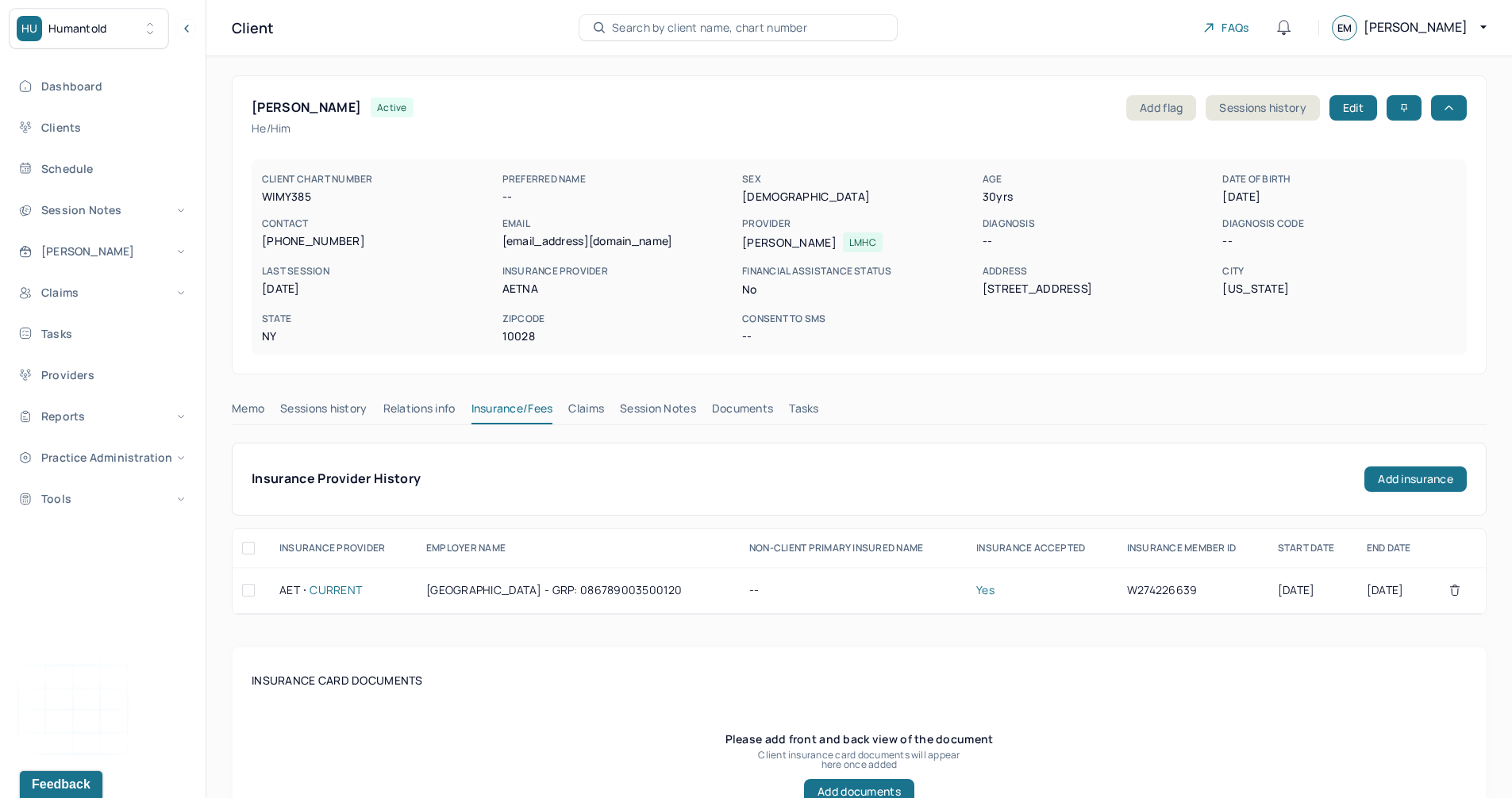 scroll, scrollTop: 0, scrollLeft: 0, axis: both 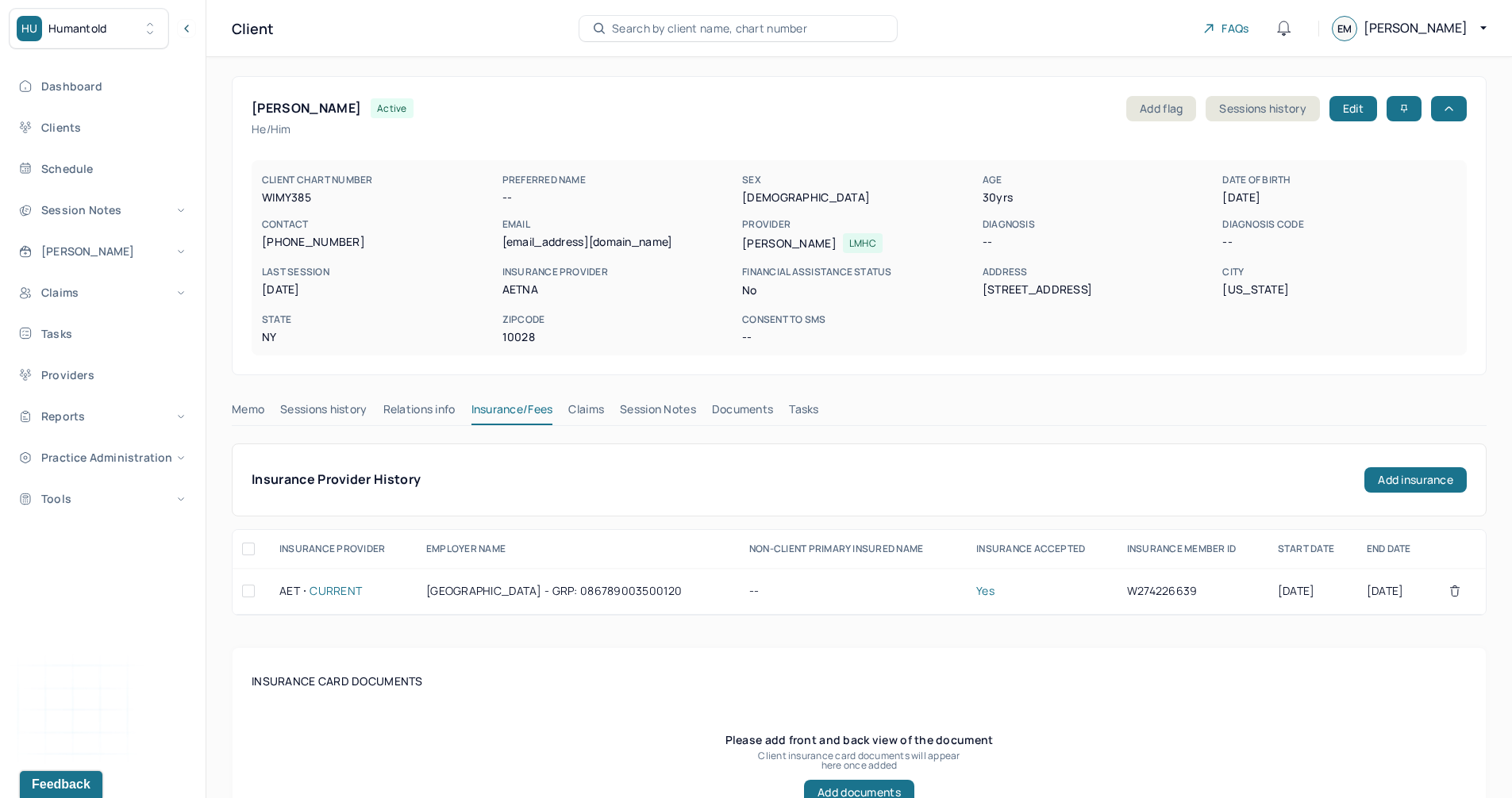 click on "Search by client name, chart number" at bounding box center (710, 29) 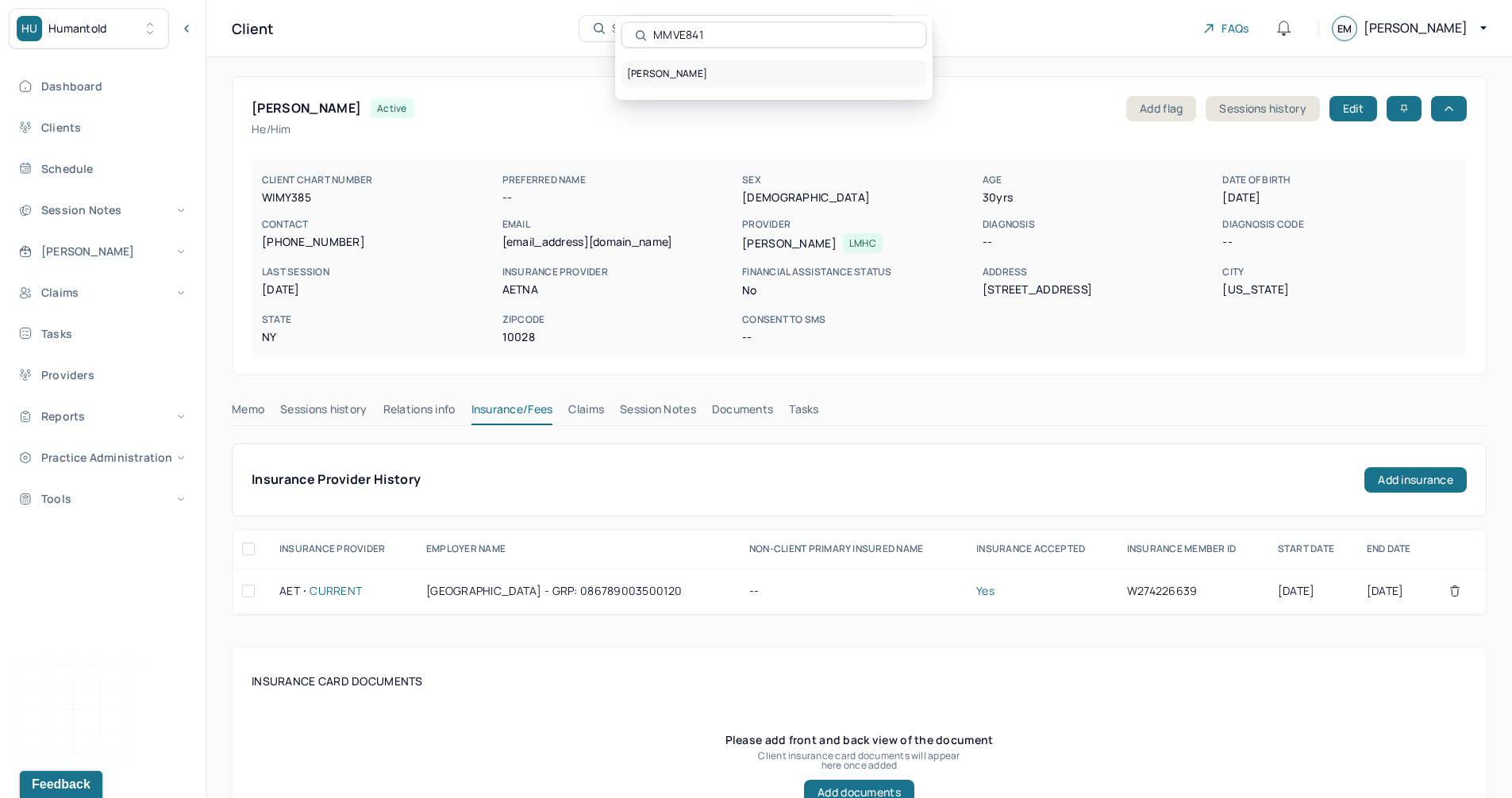 type on "MMVE841" 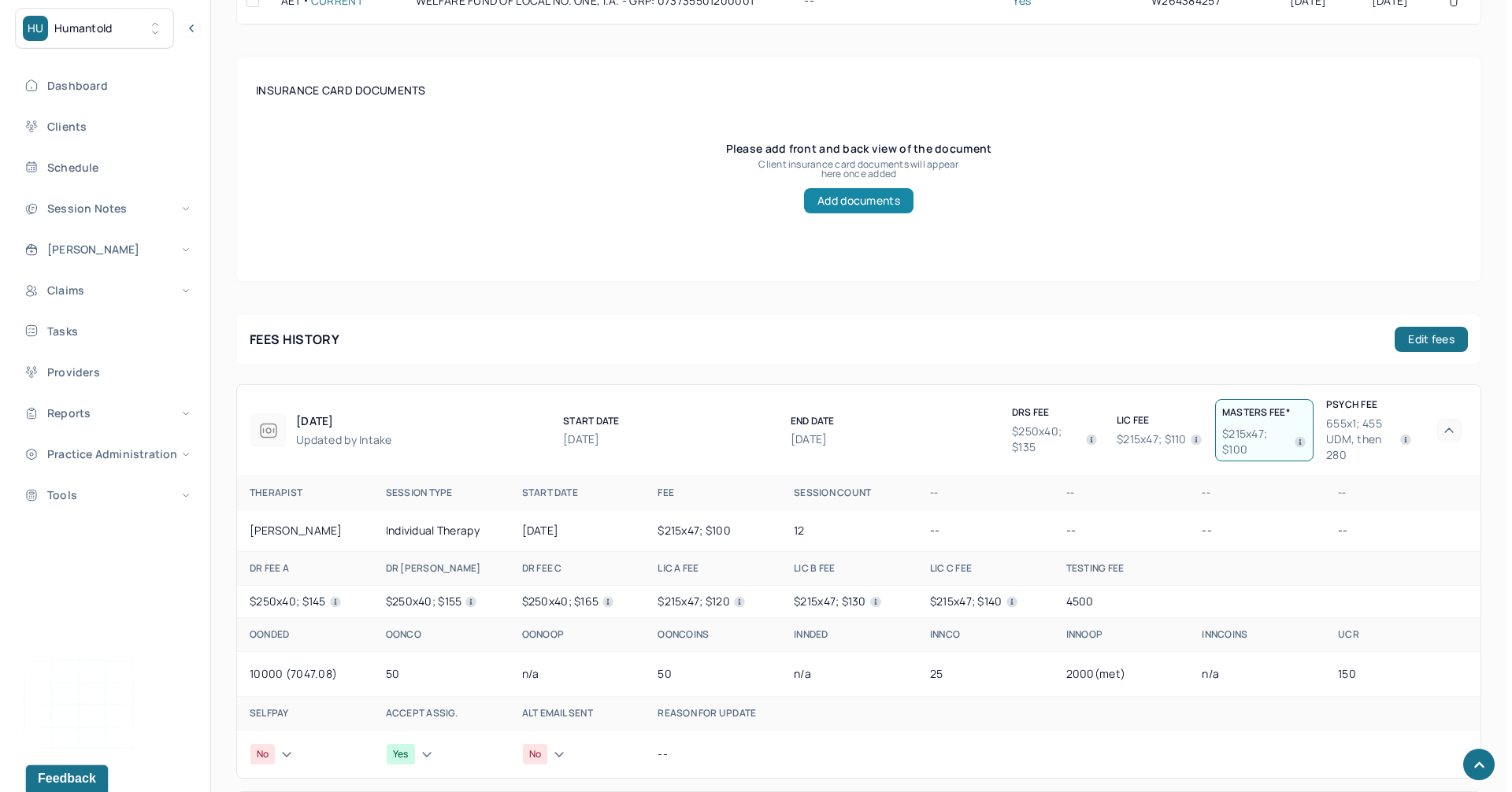 scroll, scrollTop: 630, scrollLeft: 0, axis: vertical 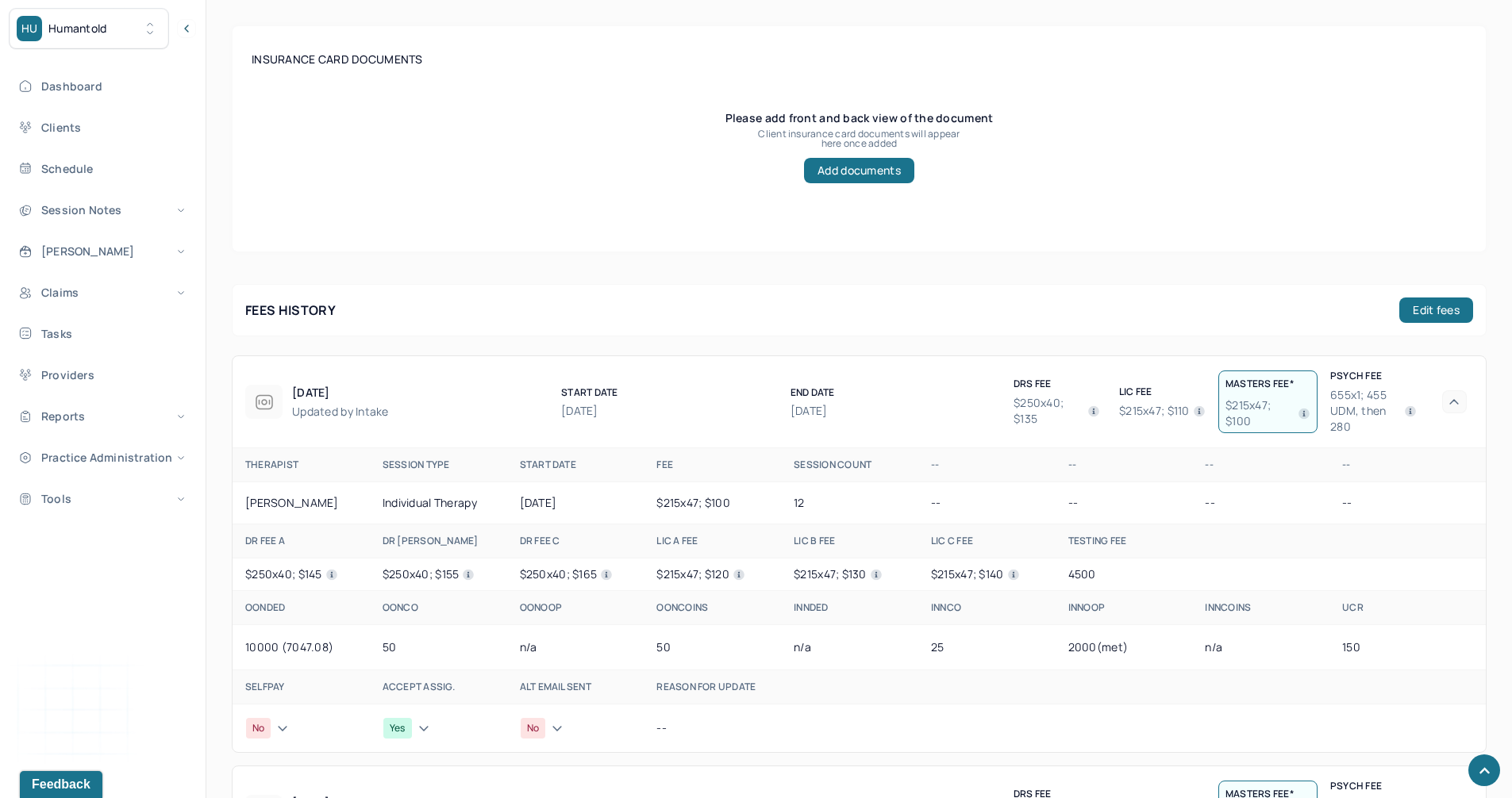 click on "Humantold" at bounding box center (78, 29) 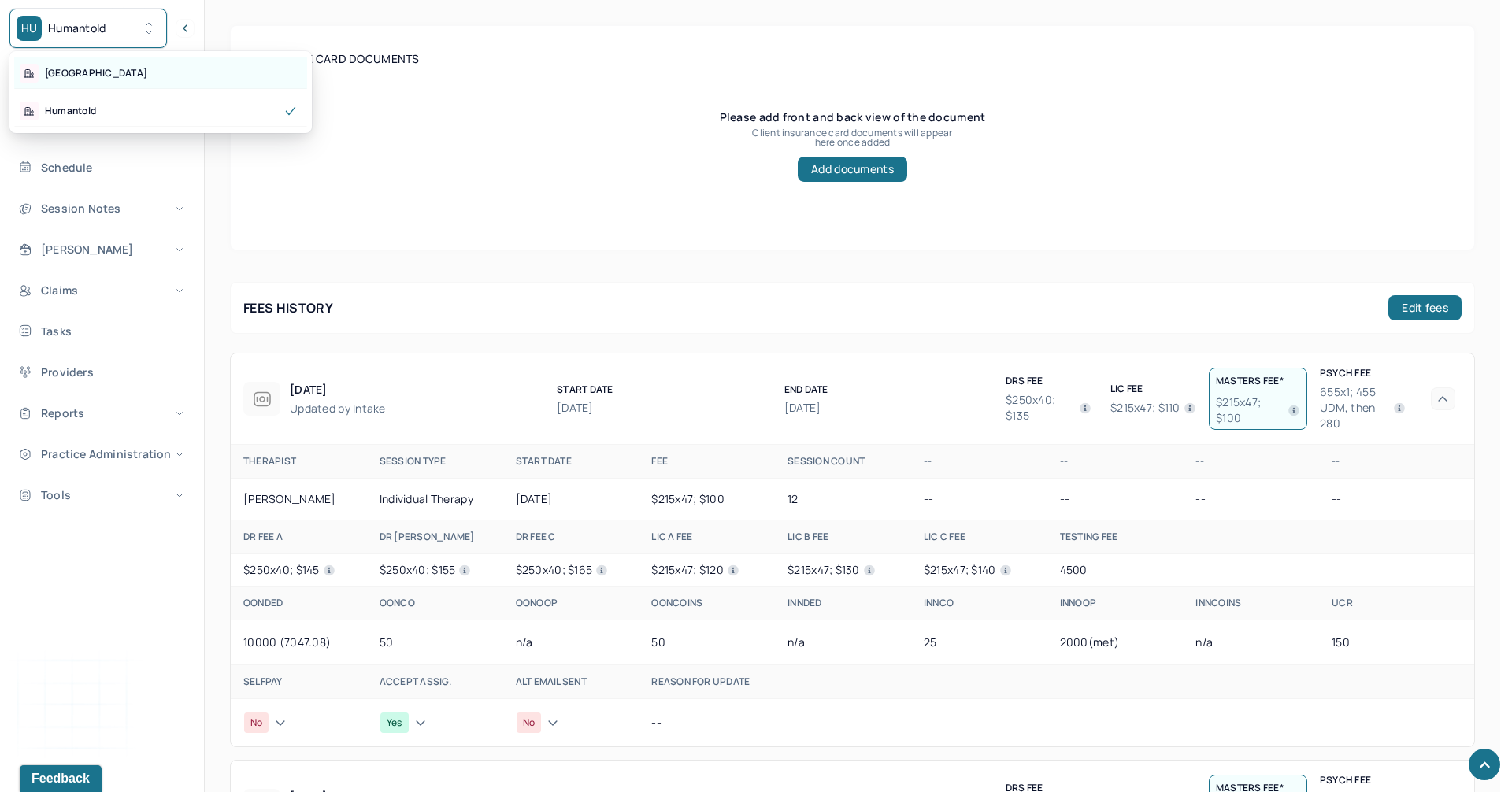 click on "Park Hill" at bounding box center [161, 73] 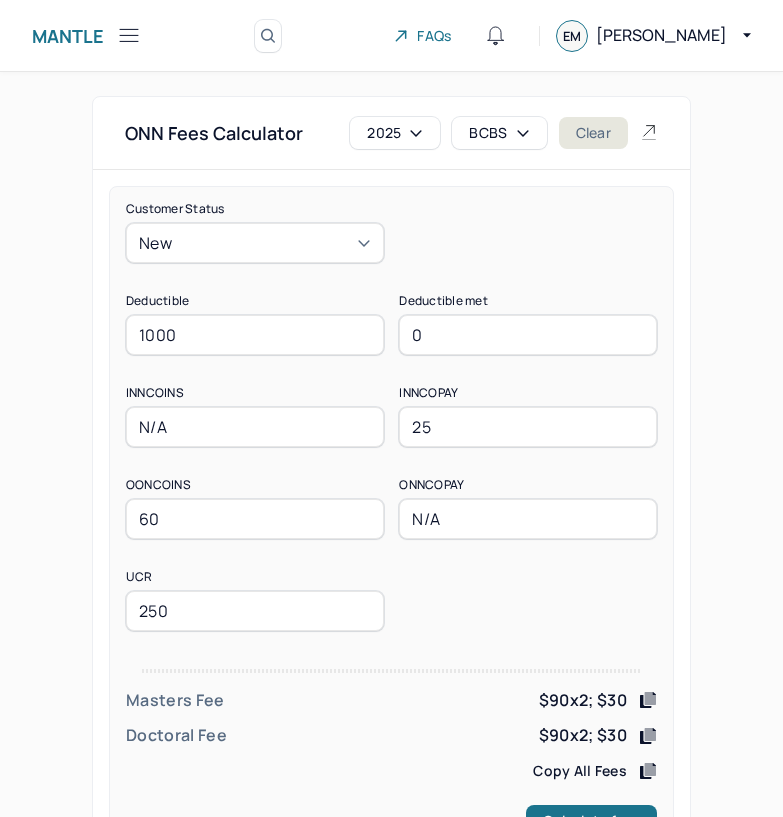 scroll, scrollTop: 78, scrollLeft: 0, axis: vertical 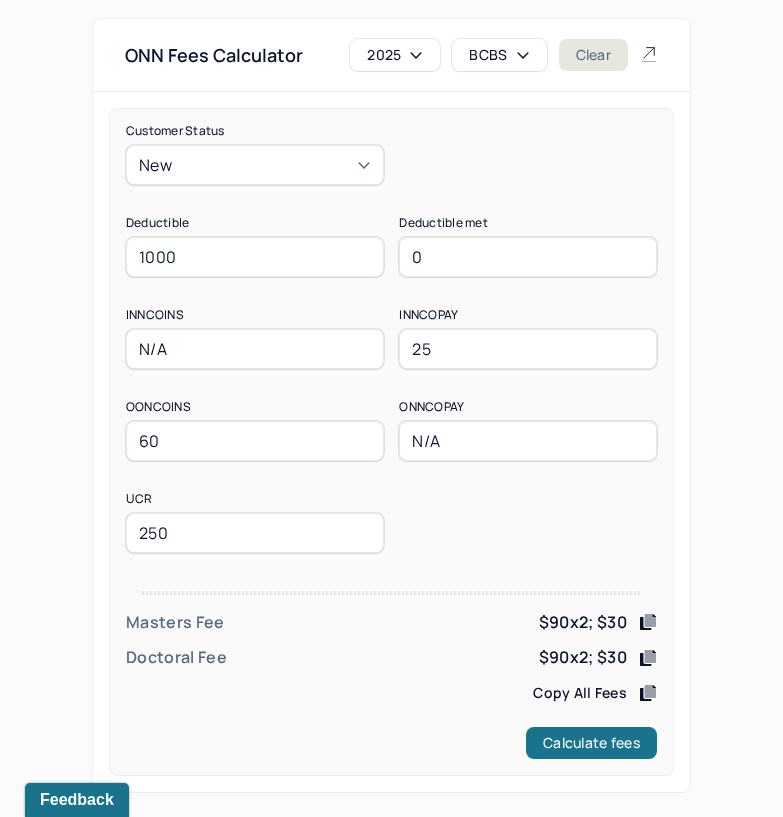 click on "BCBS" at bounding box center [499, 55] 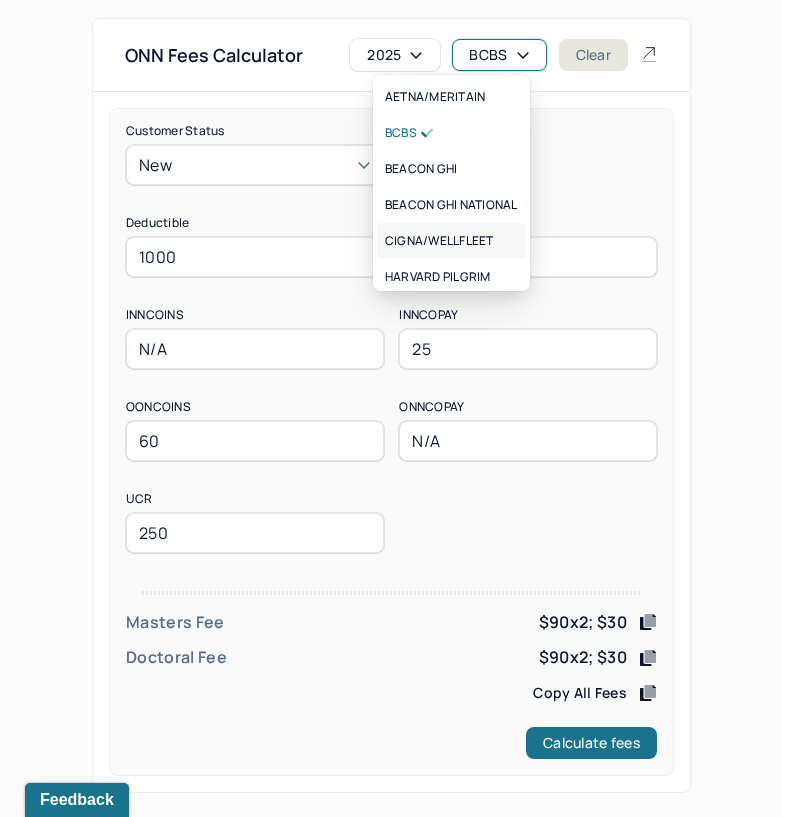 click on "CIGNA/WELLFLEET" at bounding box center [439, 241] 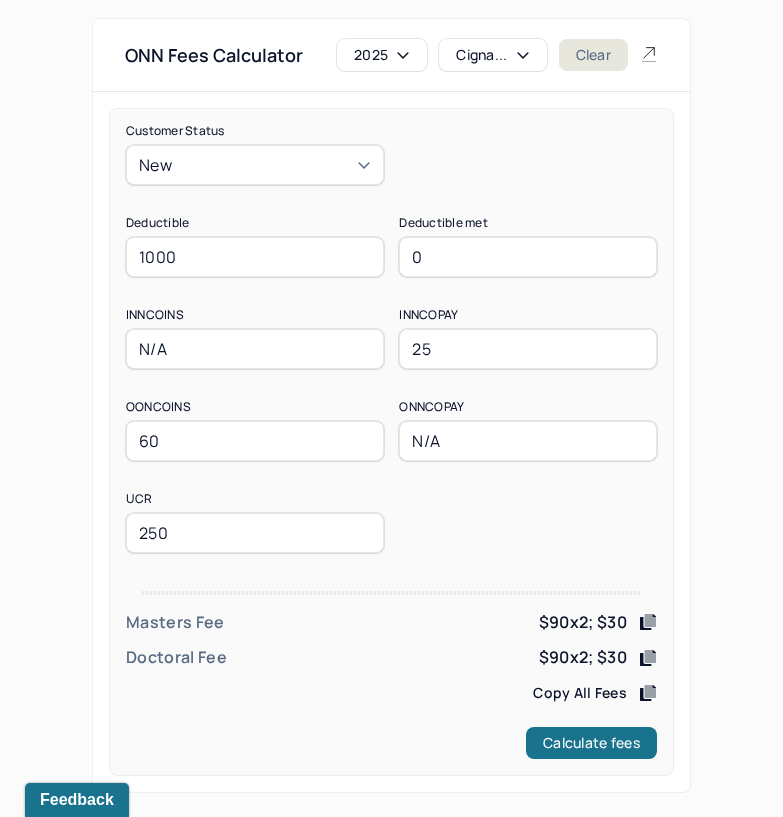 click on "Cigna..." at bounding box center [492, 55] 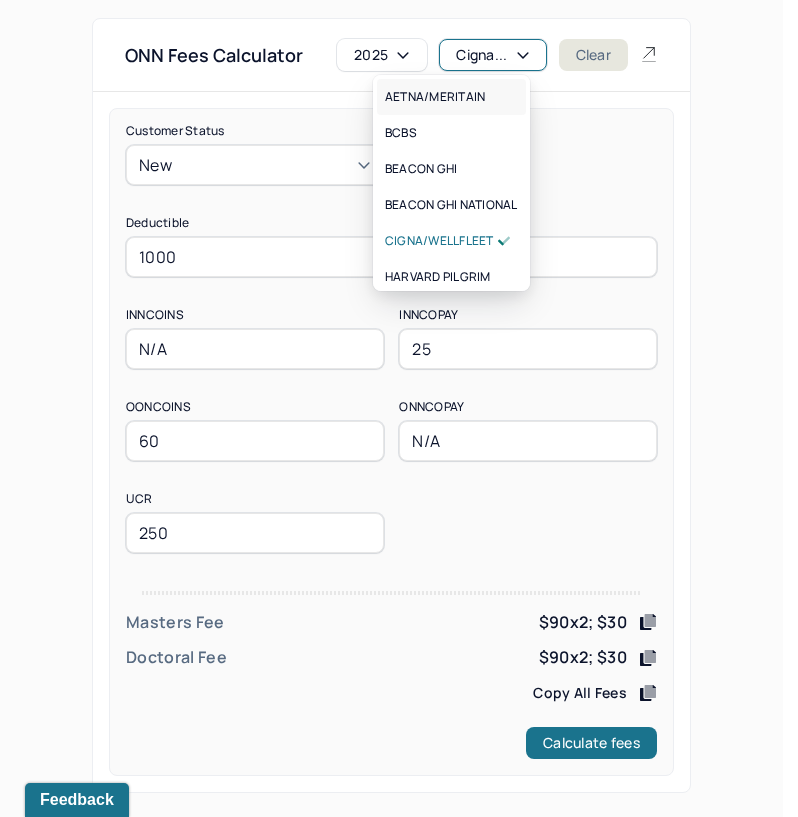 click on "AETNA/MERITAIN" at bounding box center [435, 97] 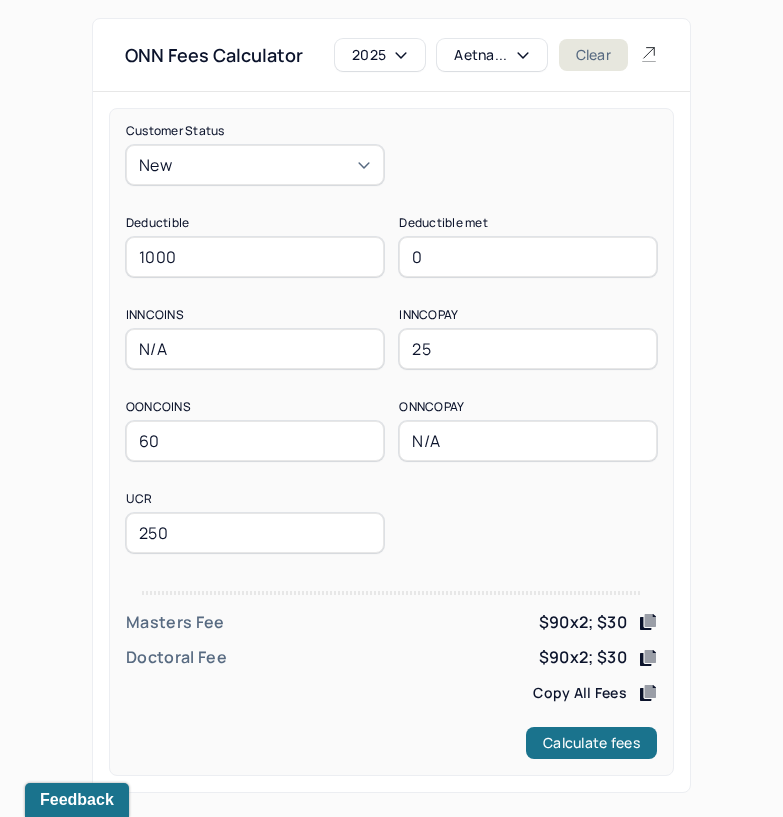 drag, startPoint x: 256, startPoint y: 254, endPoint x: 85, endPoint y: 259, distance: 171.07309 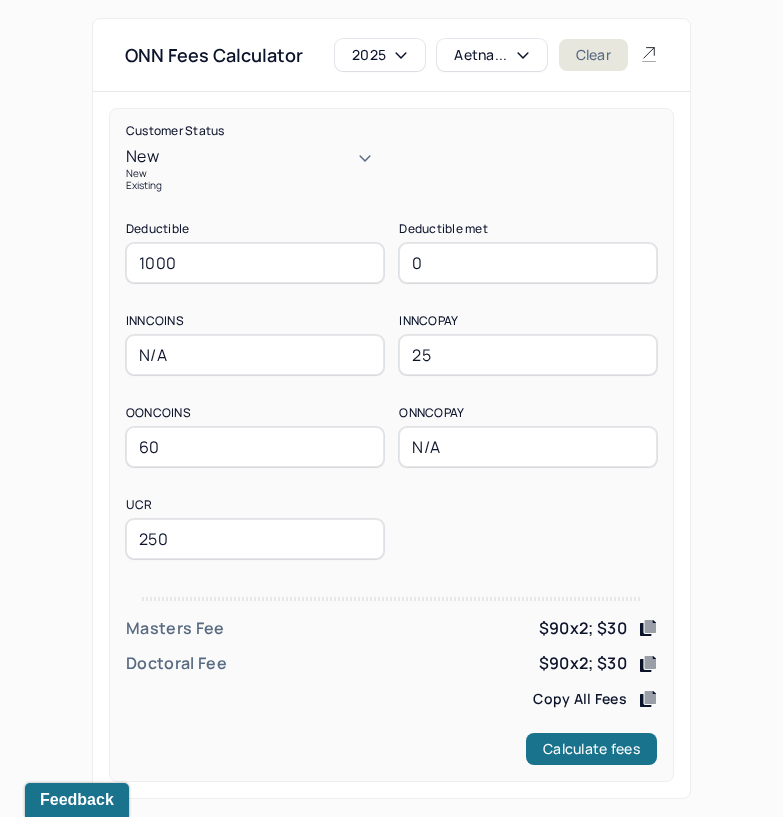 click on "Existing" at bounding box center [255, 185] 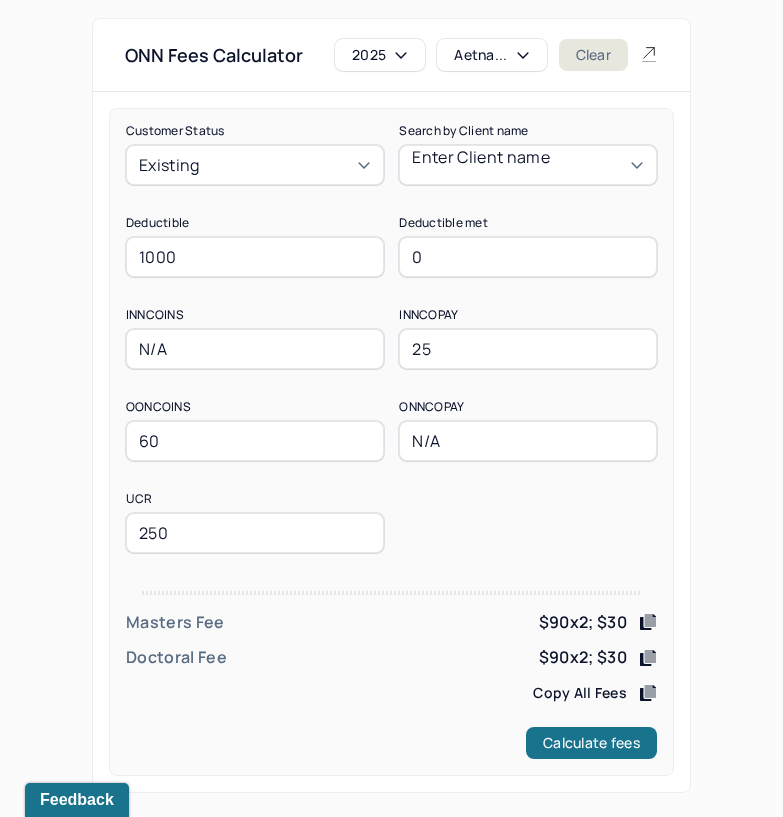 drag, startPoint x: 205, startPoint y: 252, endPoint x: 19, endPoint y: 284, distance: 188.73262 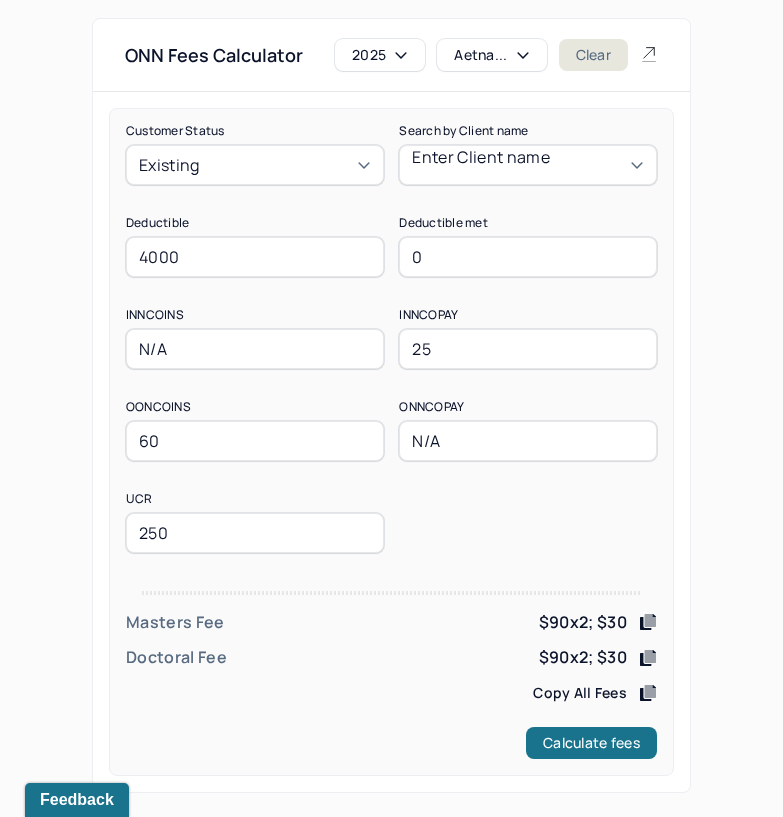 type on "4000" 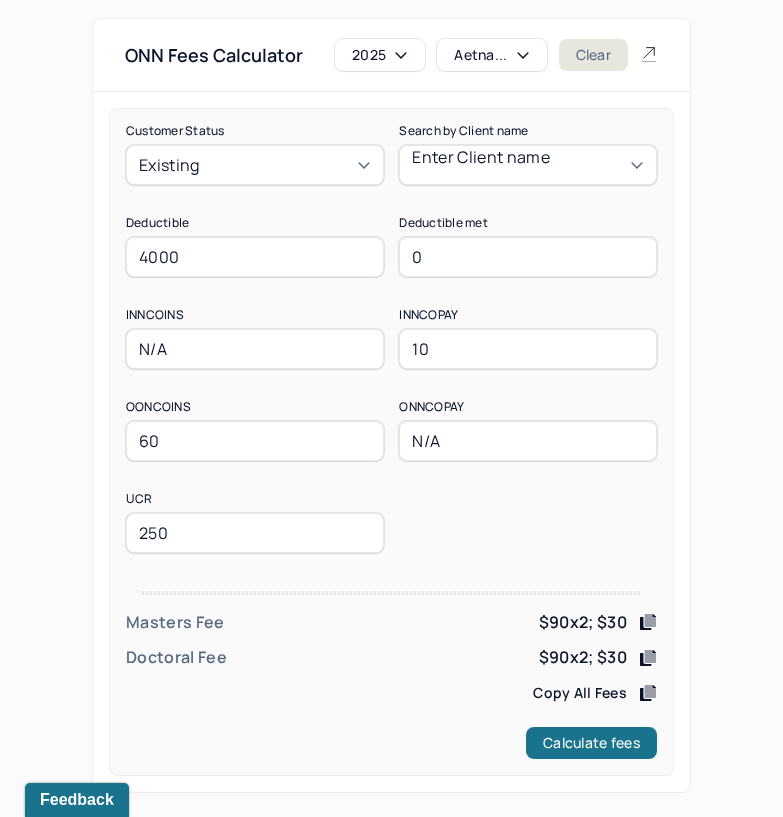type on "10" 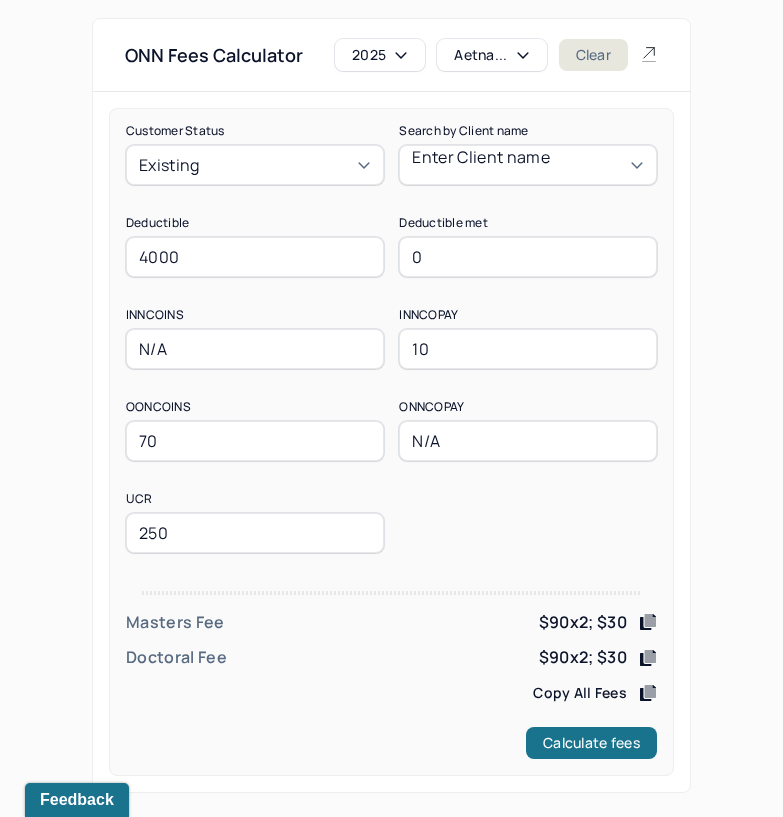 type on "70" 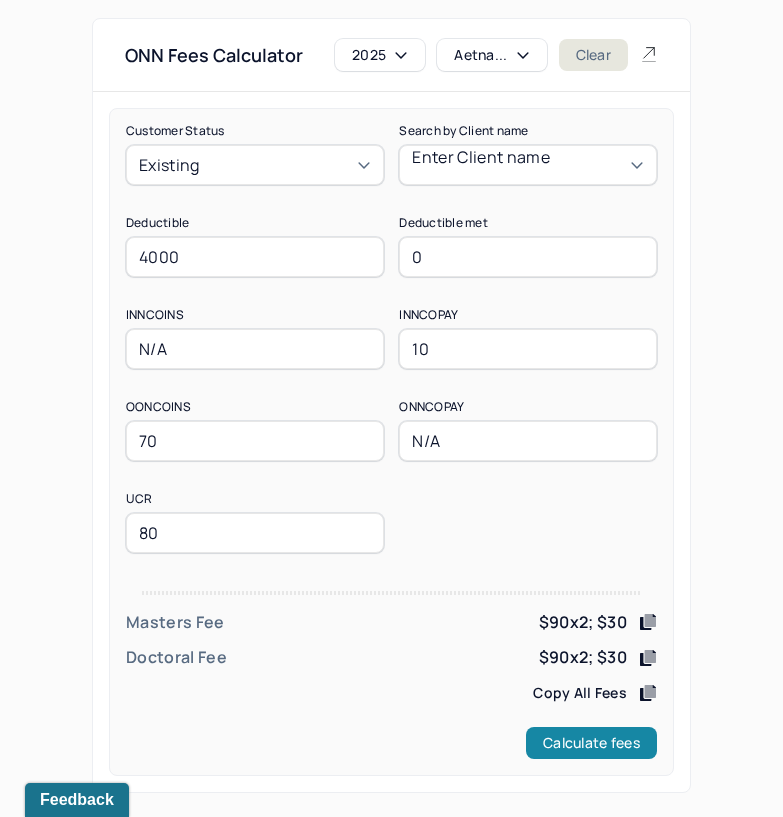 type on "80" 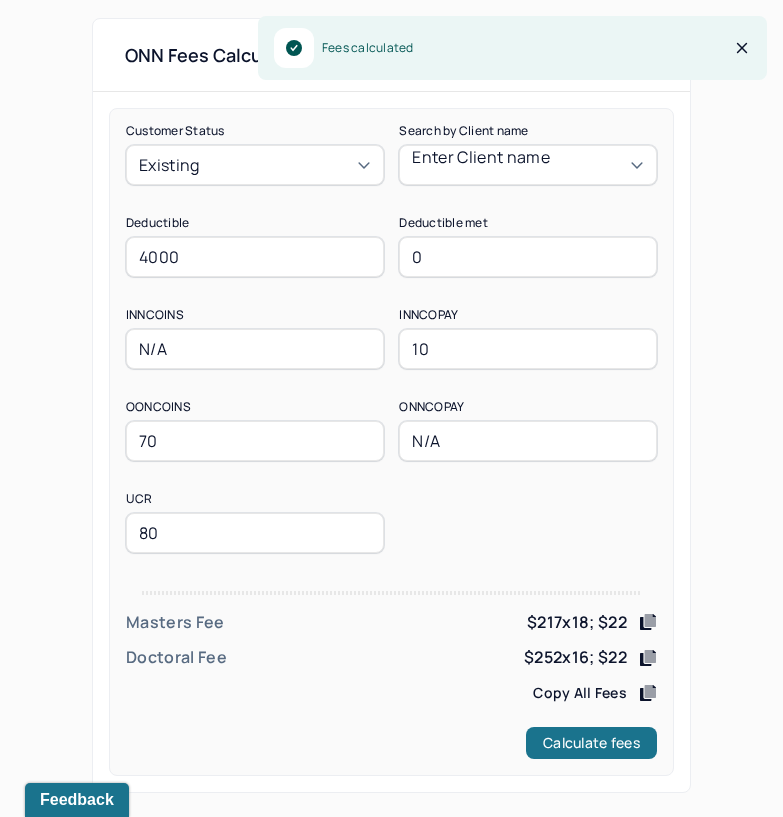 click on "4000" at bounding box center [255, 257] 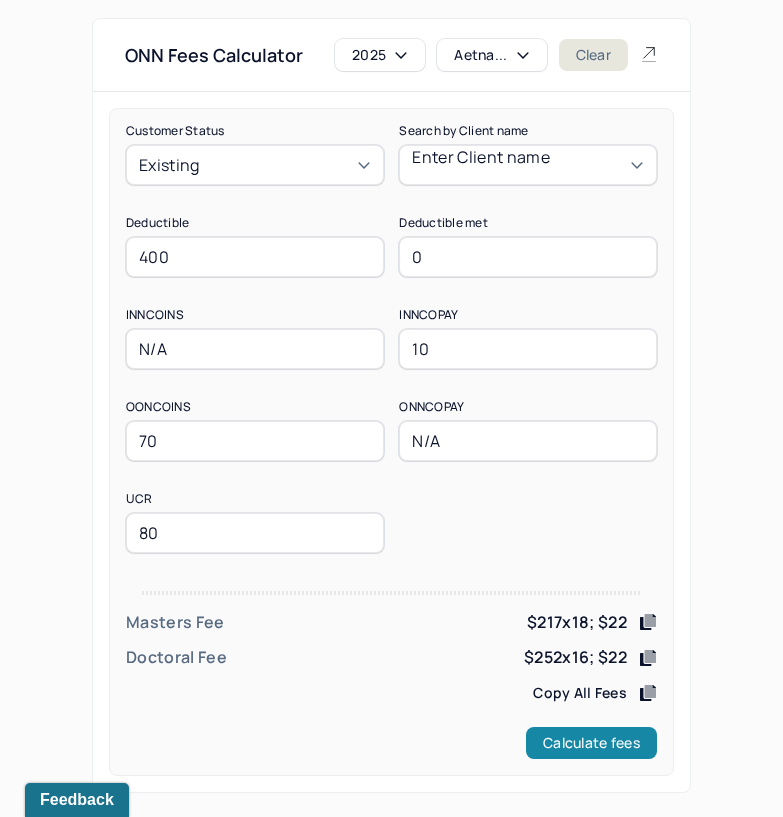 click on "Calculate fees" at bounding box center [591, 743] 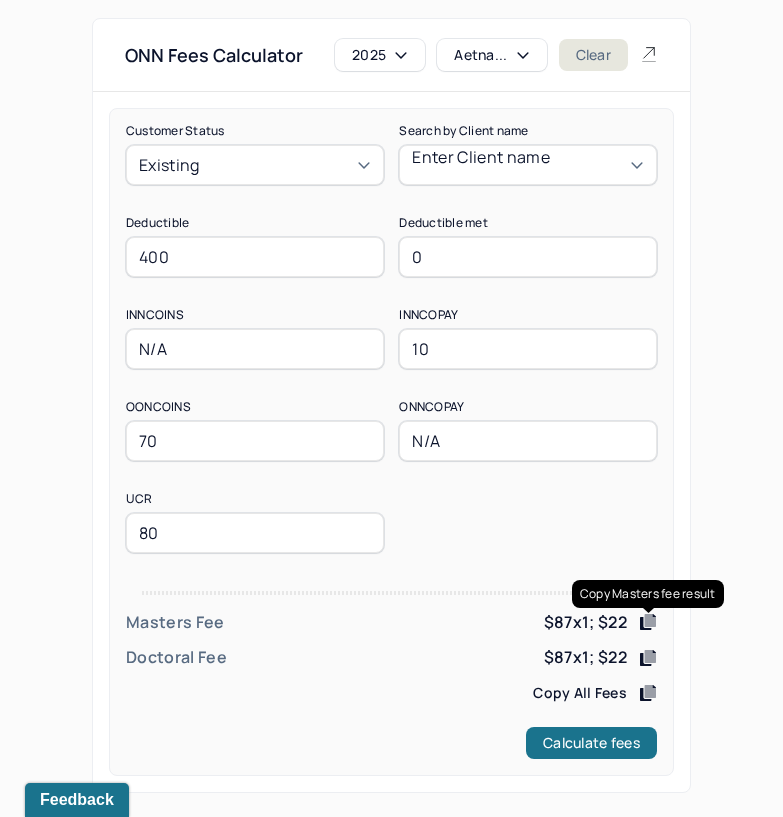 click 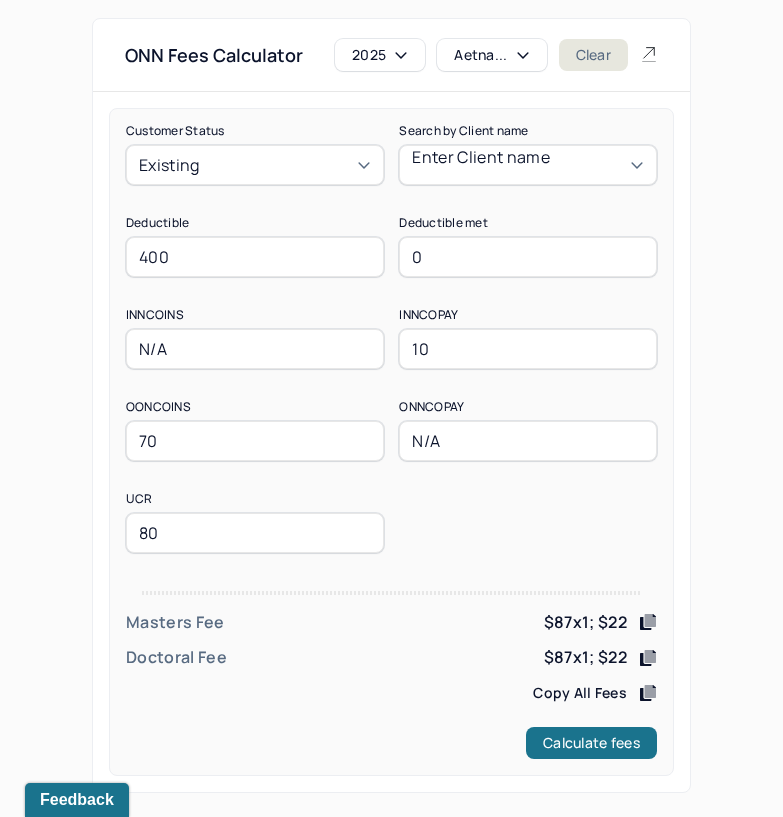 drag, startPoint x: 193, startPoint y: 254, endPoint x: 86, endPoint y: 263, distance: 107.37784 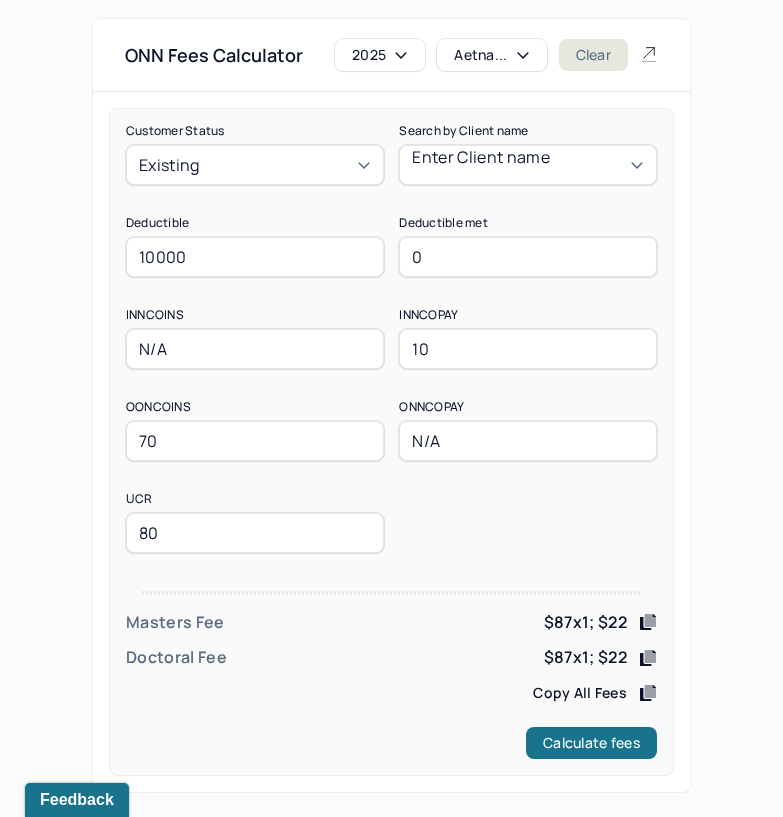 type on "10000" 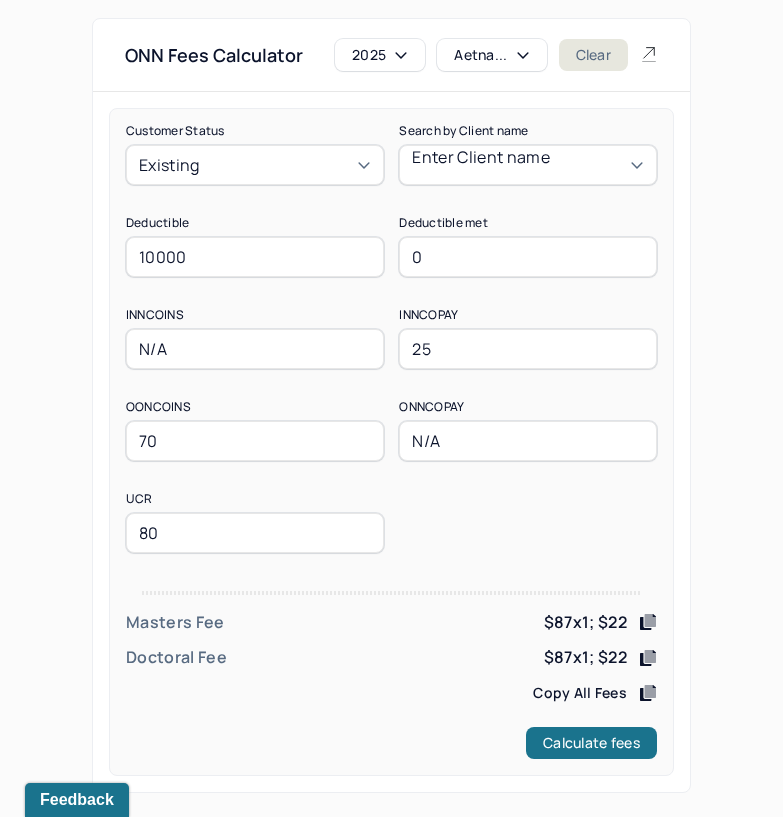 type on "25" 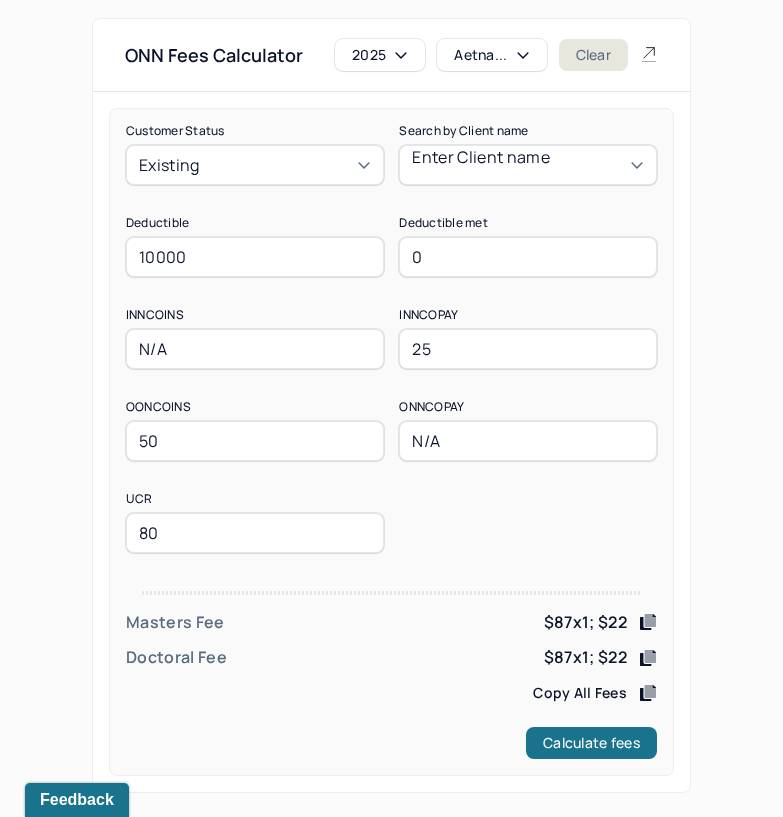 type on "50" 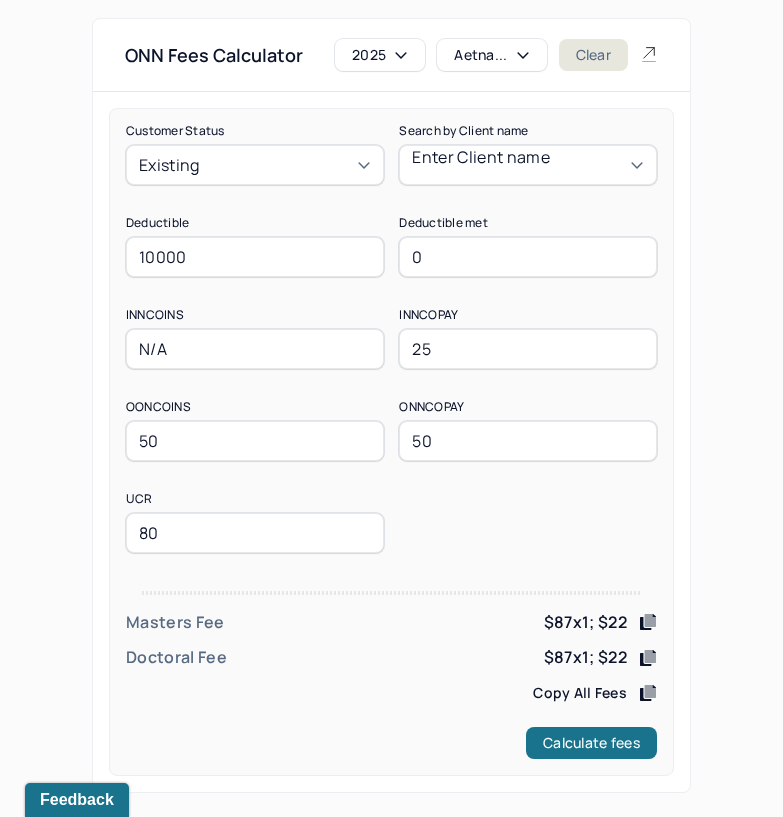 type on "50" 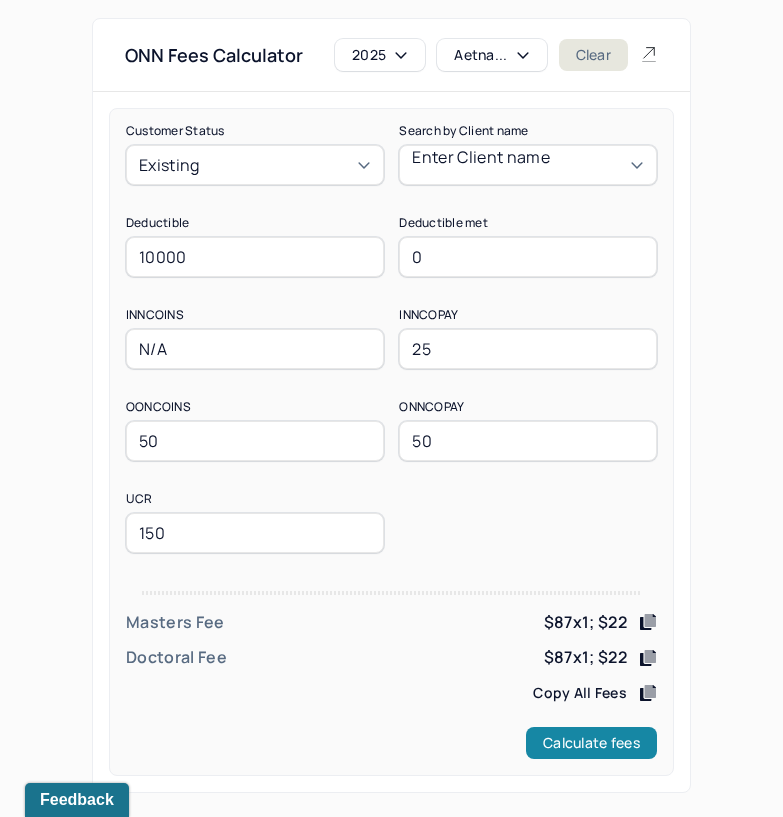 type on "150" 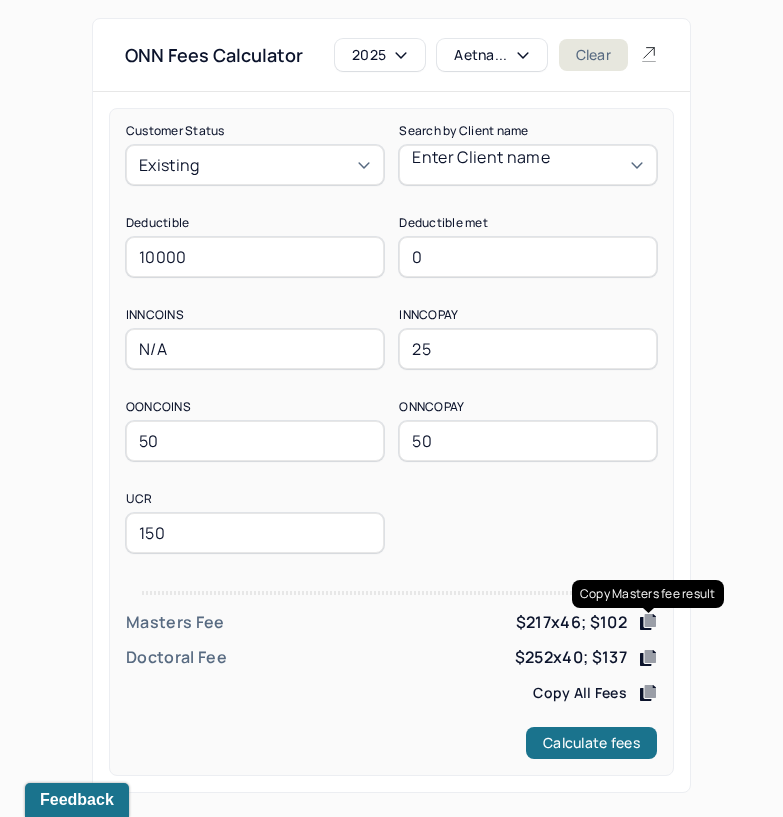 click 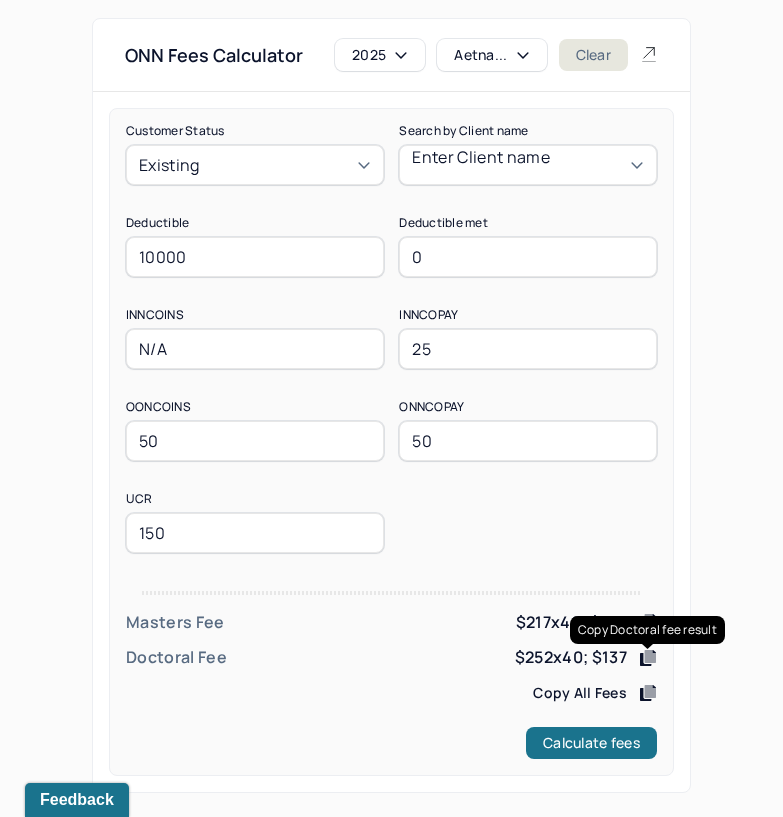 click 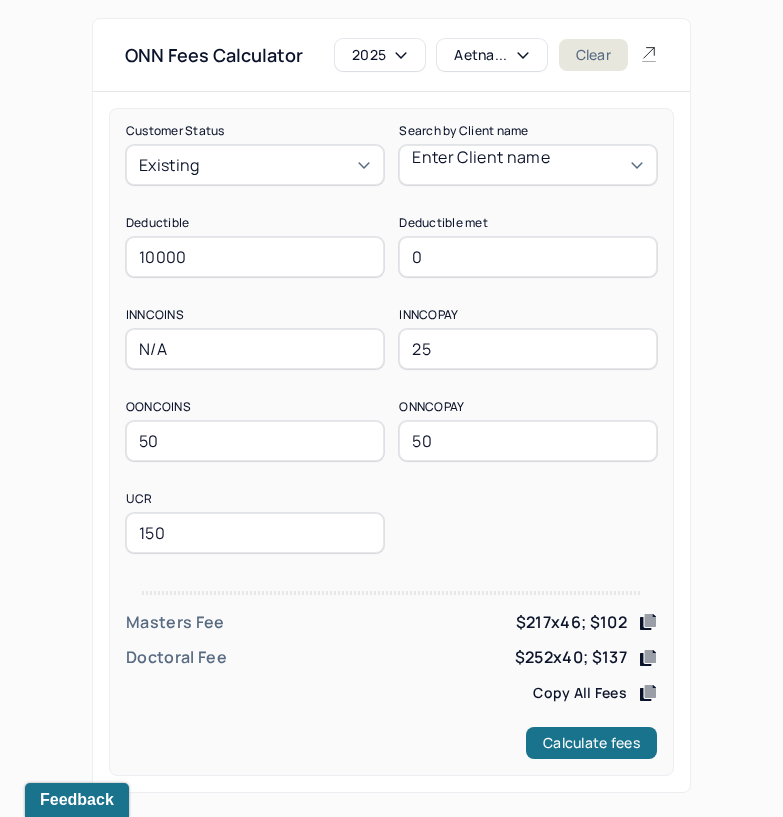 click on "Aetna..." at bounding box center (491, 55) 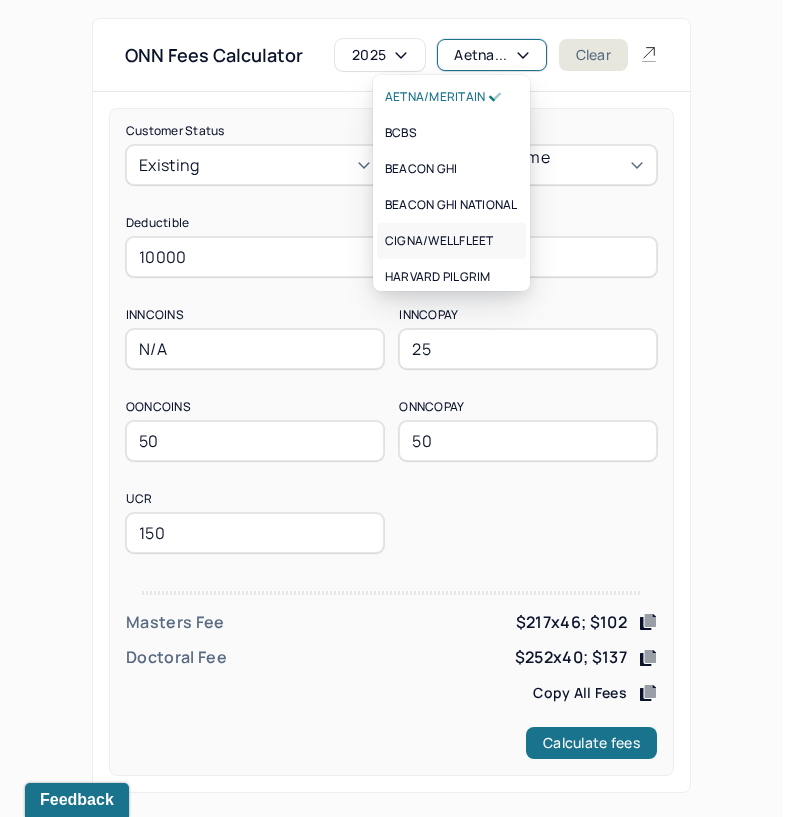 click on "CIGNA/WELLFLEET" at bounding box center (439, 241) 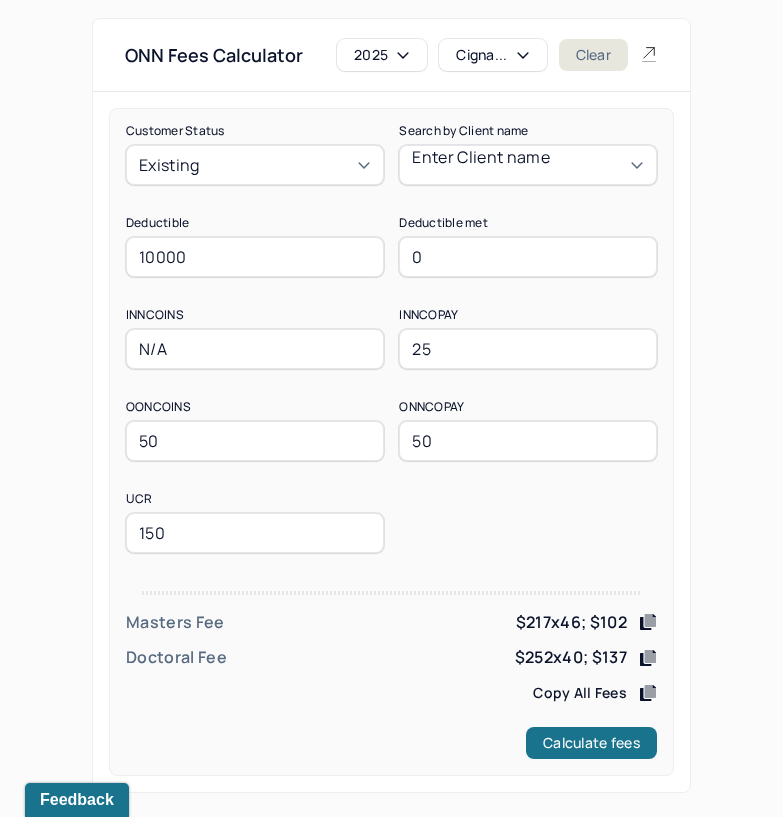 drag, startPoint x: 229, startPoint y: 266, endPoint x: 31, endPoint y: 289, distance: 199.33138 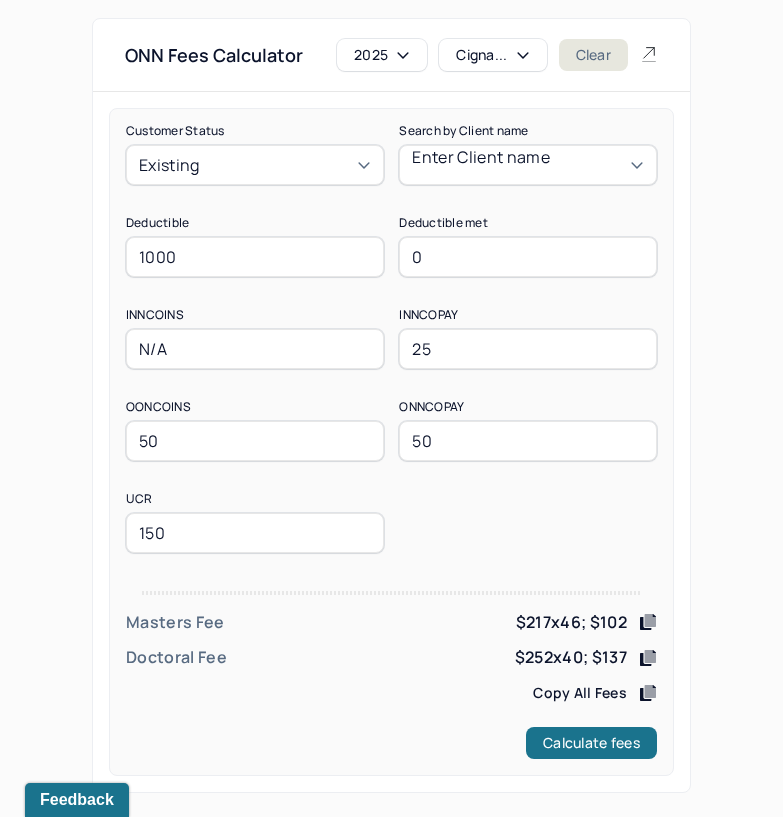 type on "1000" 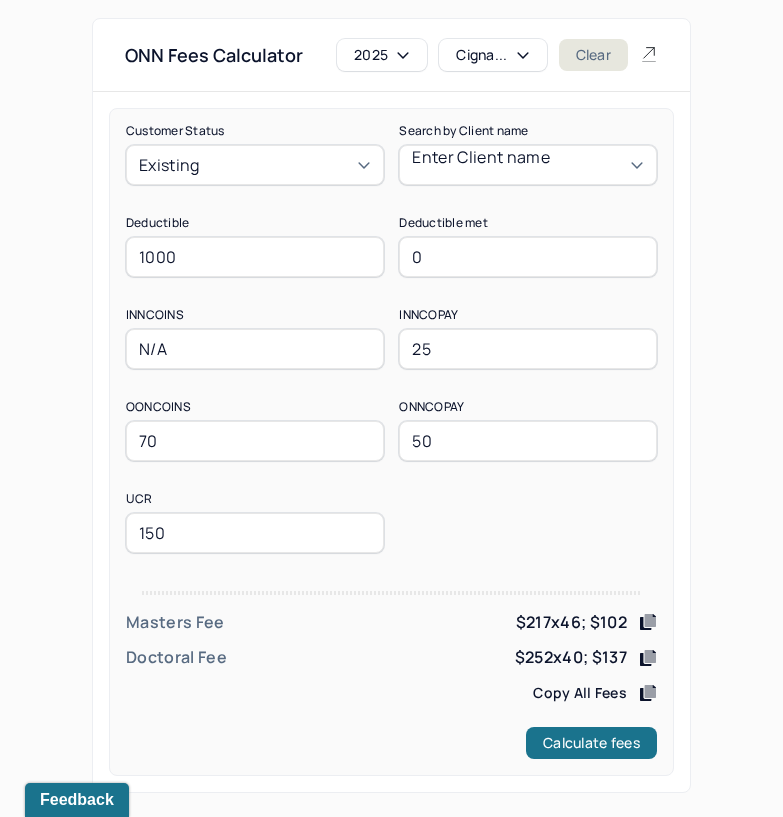 type on "70" 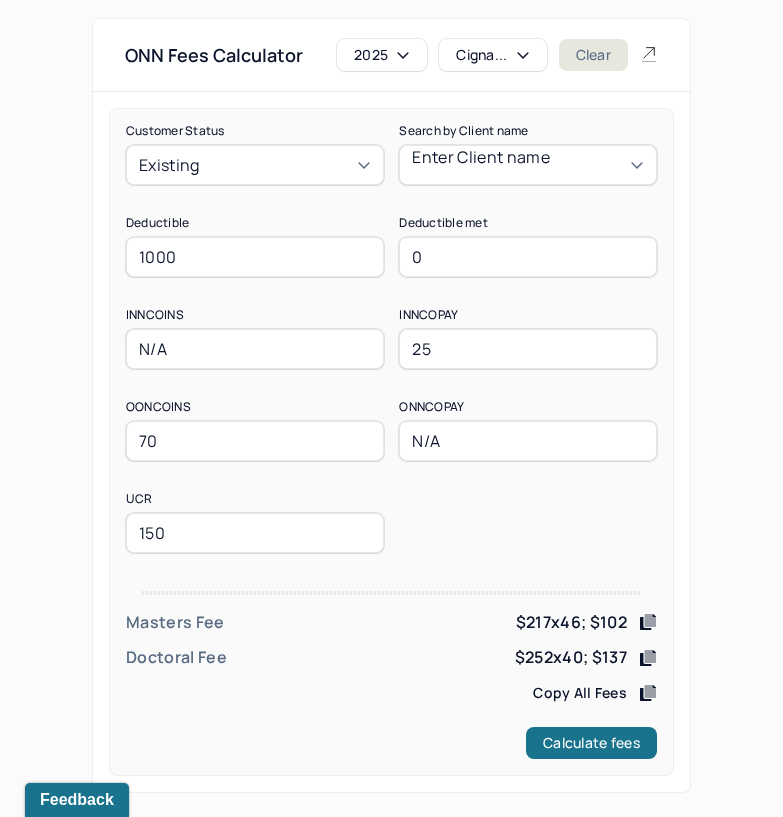 type on "N/A" 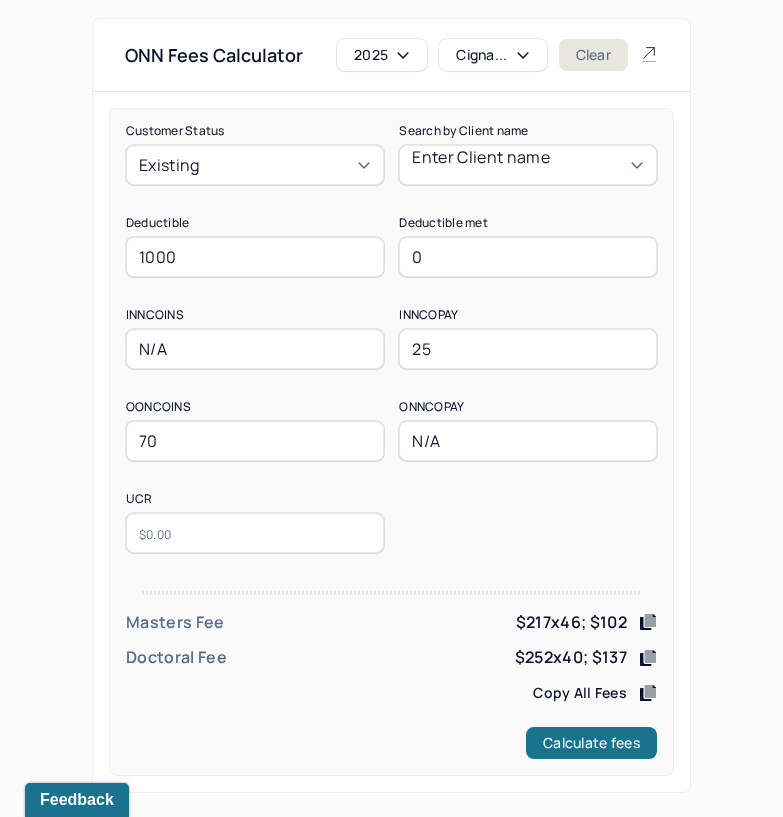 click at bounding box center (255, 533) 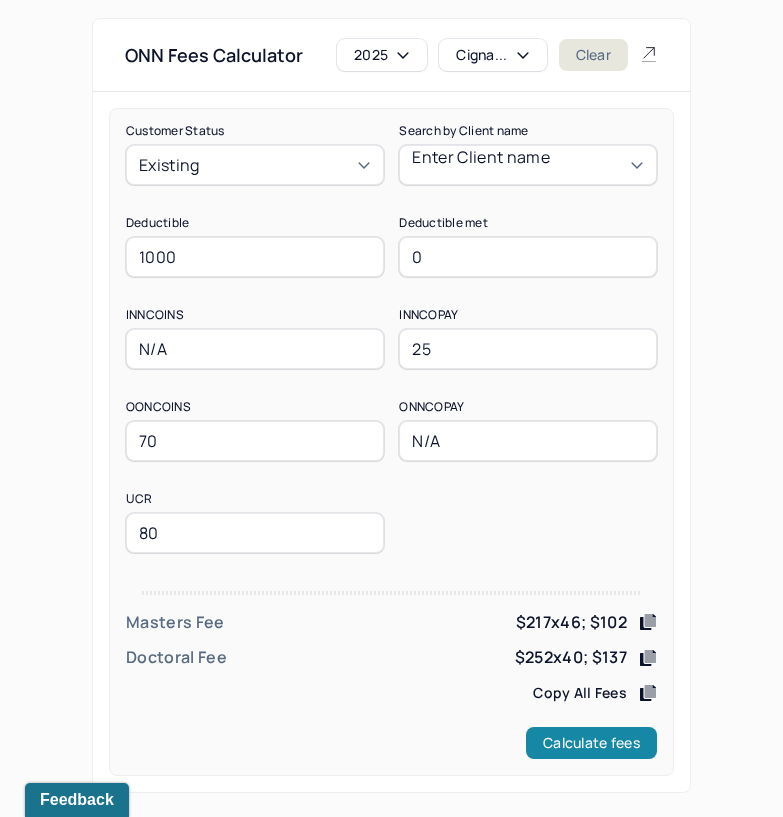 click on "Calculate fees" at bounding box center [591, 743] 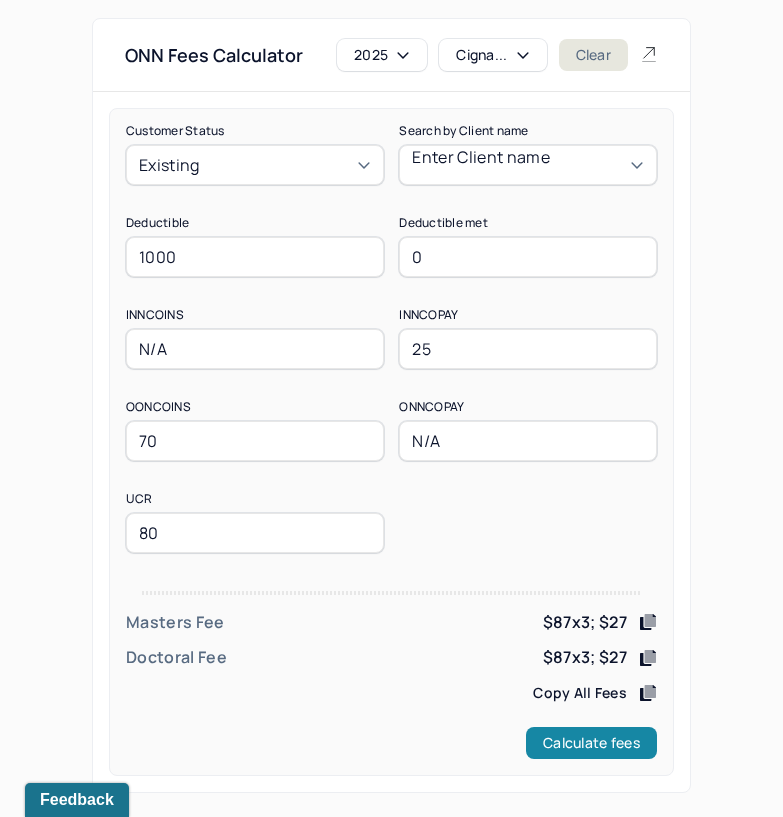 click on "Calculate fees" at bounding box center [591, 743] 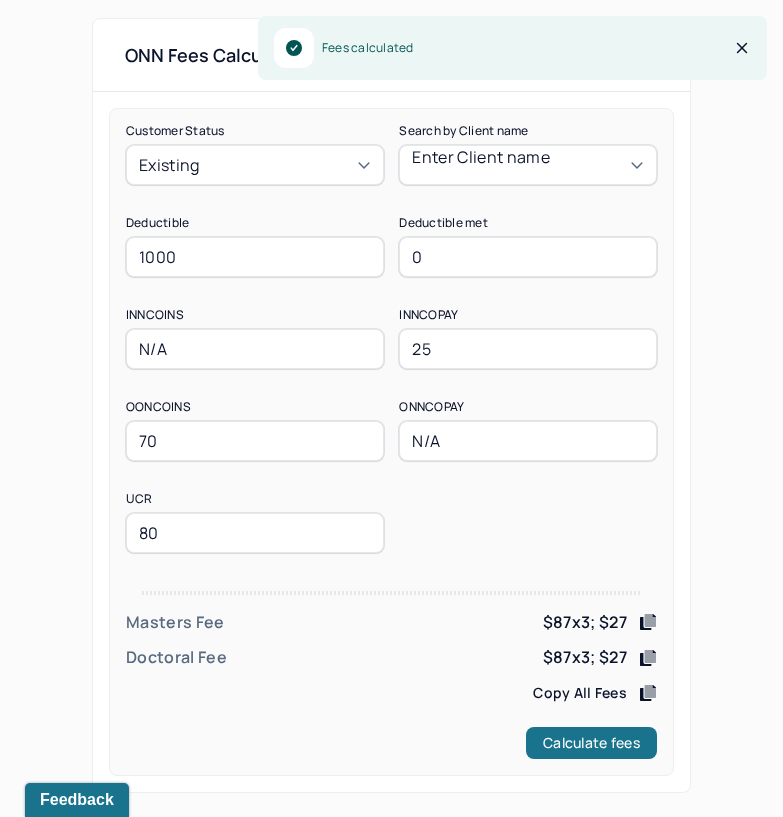 click 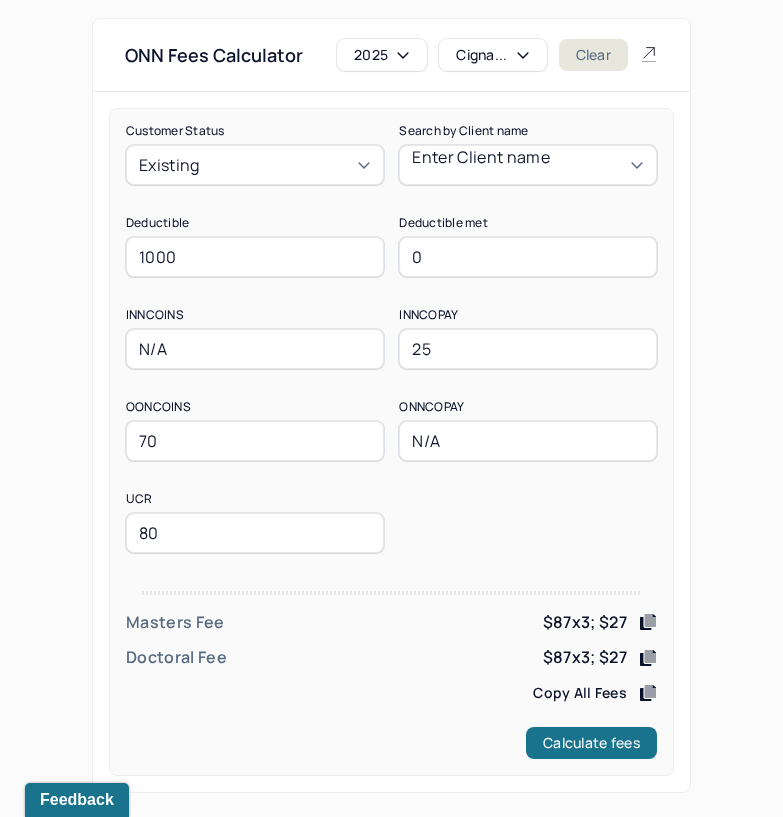 click 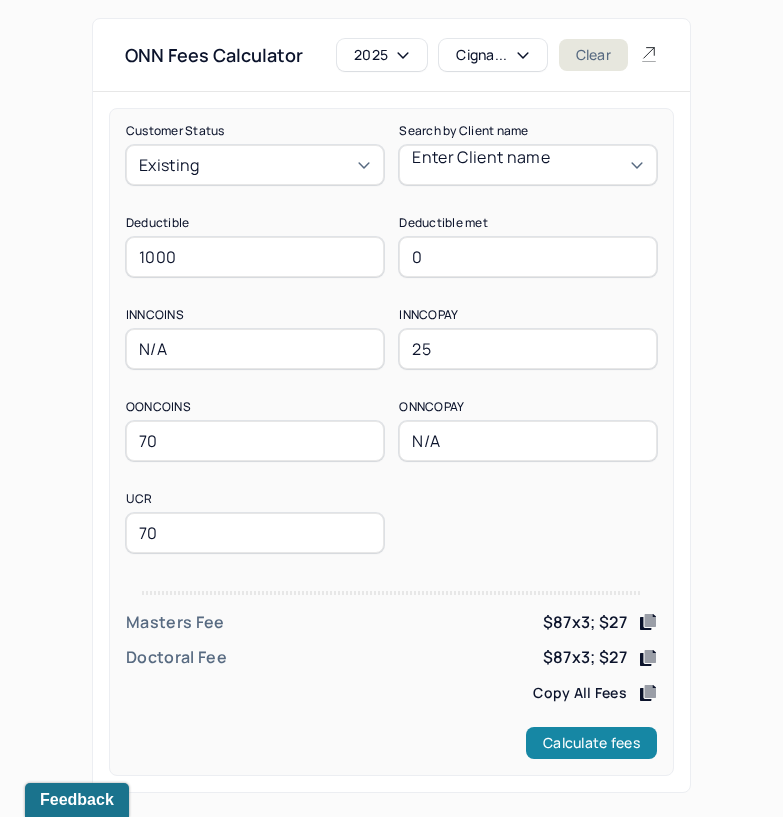 click on "Calculate fees" at bounding box center [591, 743] 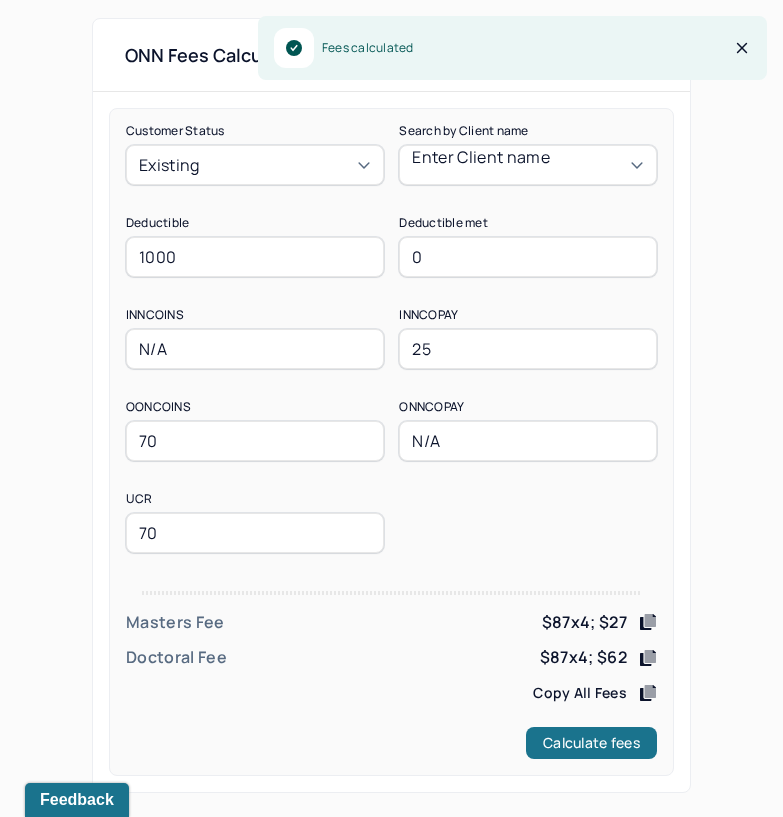 drag, startPoint x: 170, startPoint y: 529, endPoint x: 95, endPoint y: 538, distance: 75.53807 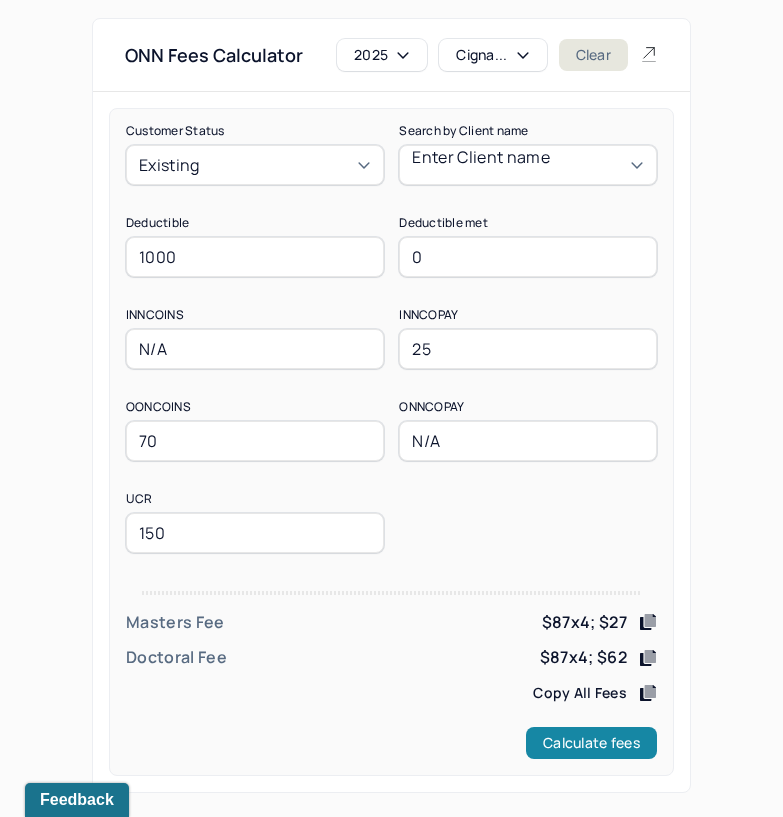 type on "150" 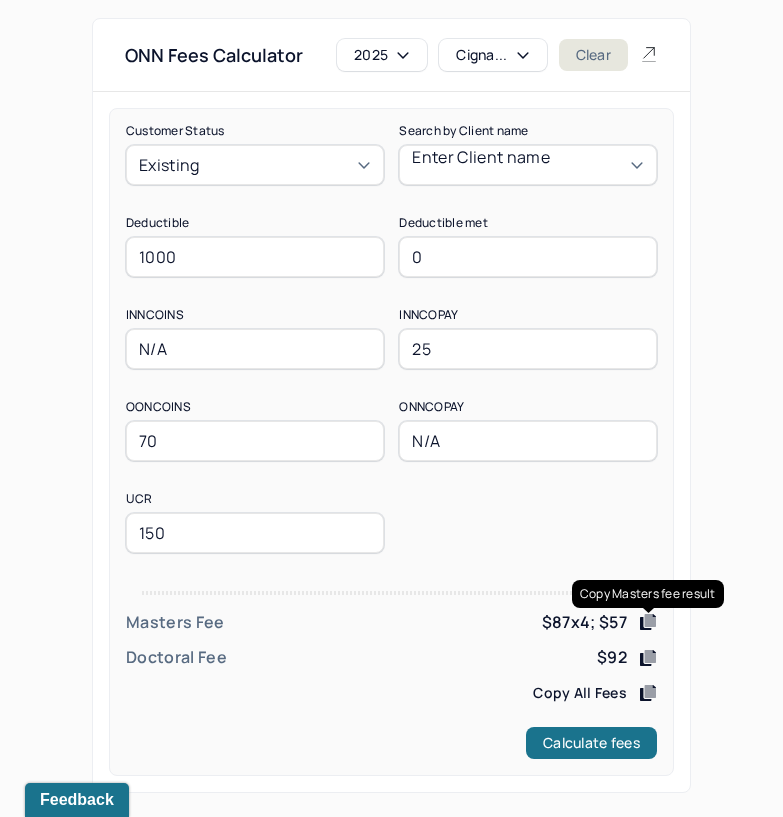 click 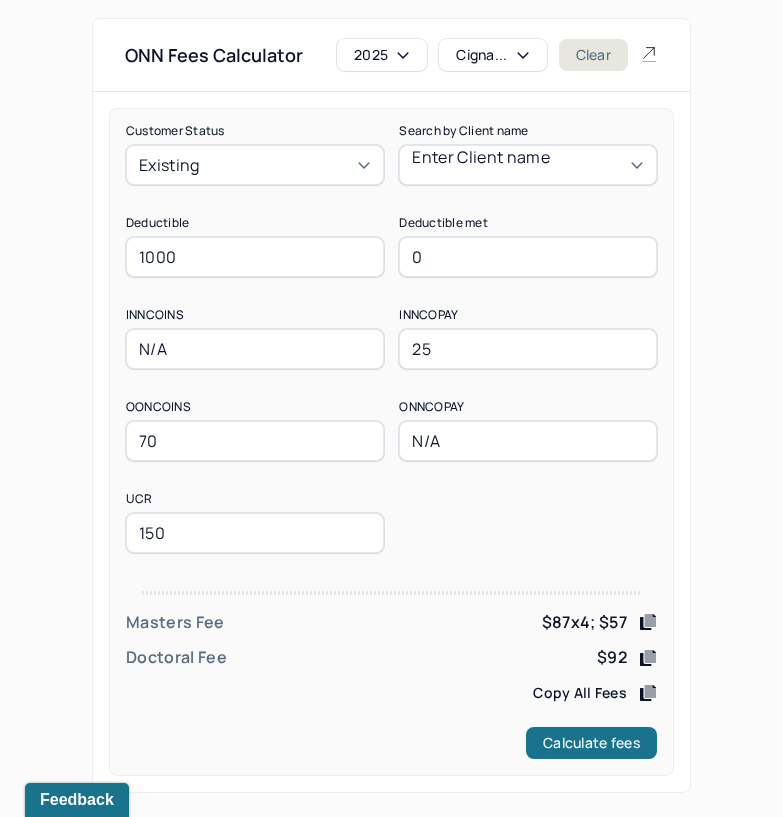 drag, startPoint x: 212, startPoint y: 527, endPoint x: 79, endPoint y: 535, distance: 133.24039 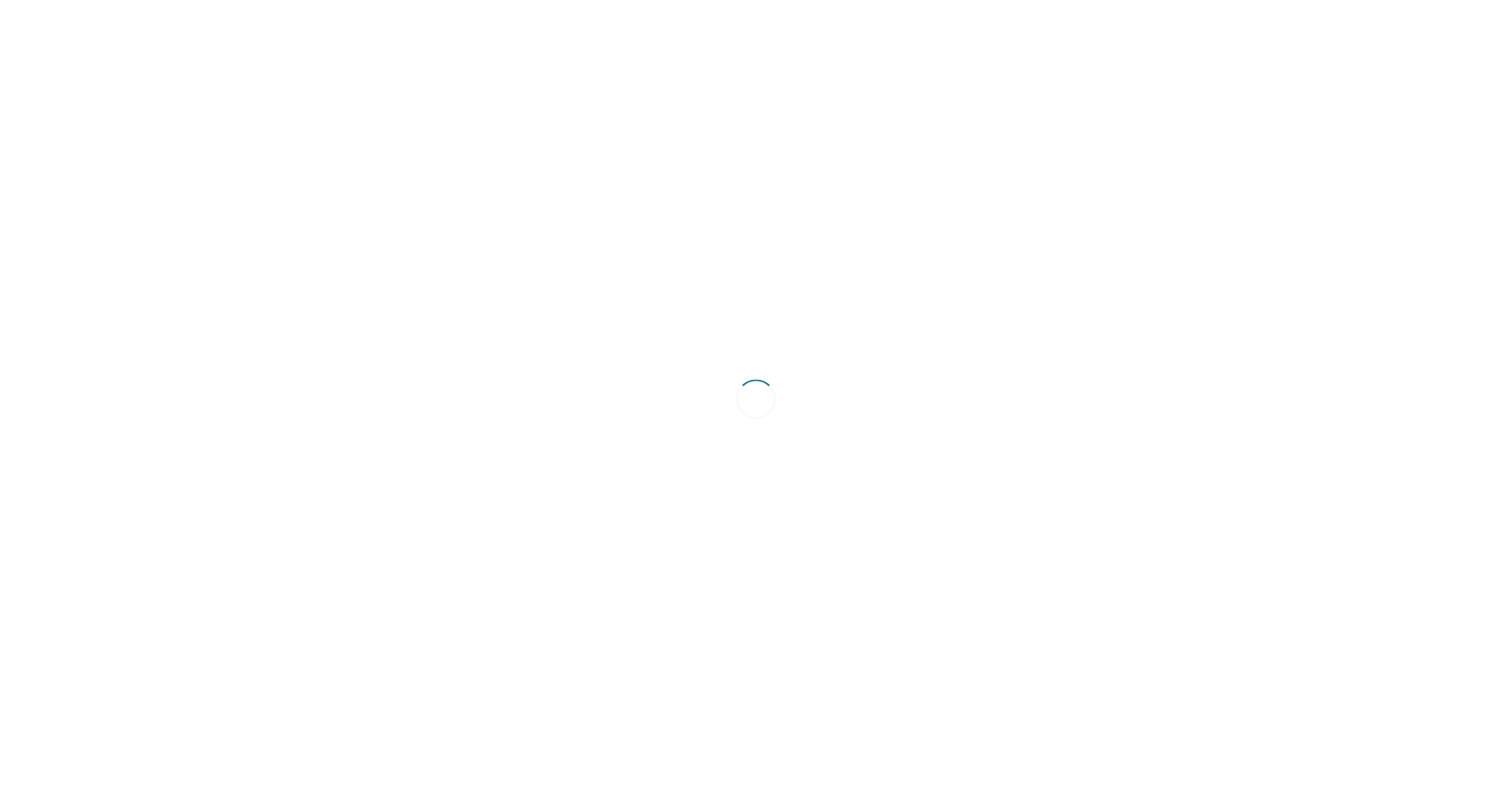 scroll, scrollTop: 0, scrollLeft: 0, axis: both 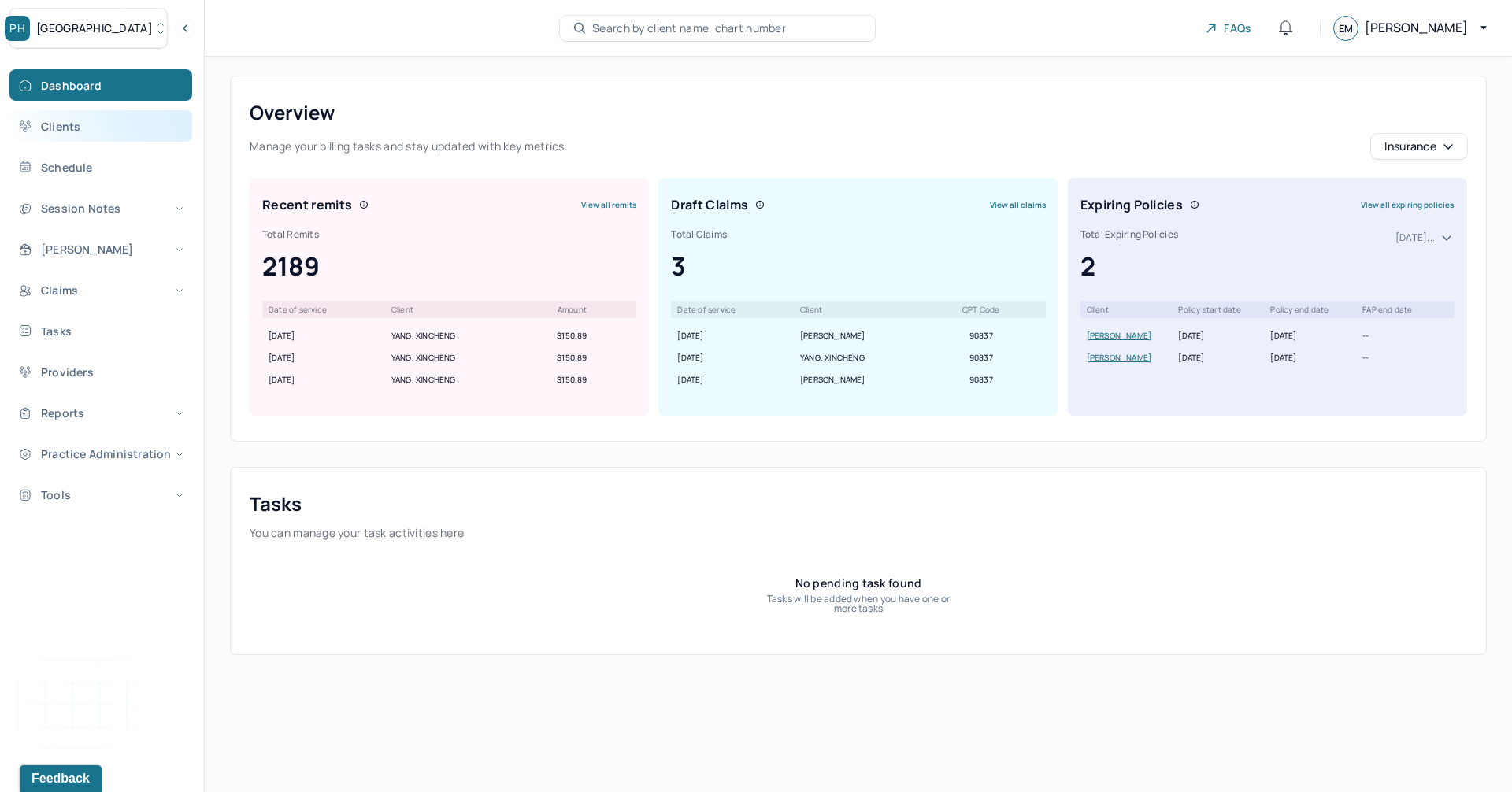 click on "Clients" at bounding box center [101, 126] 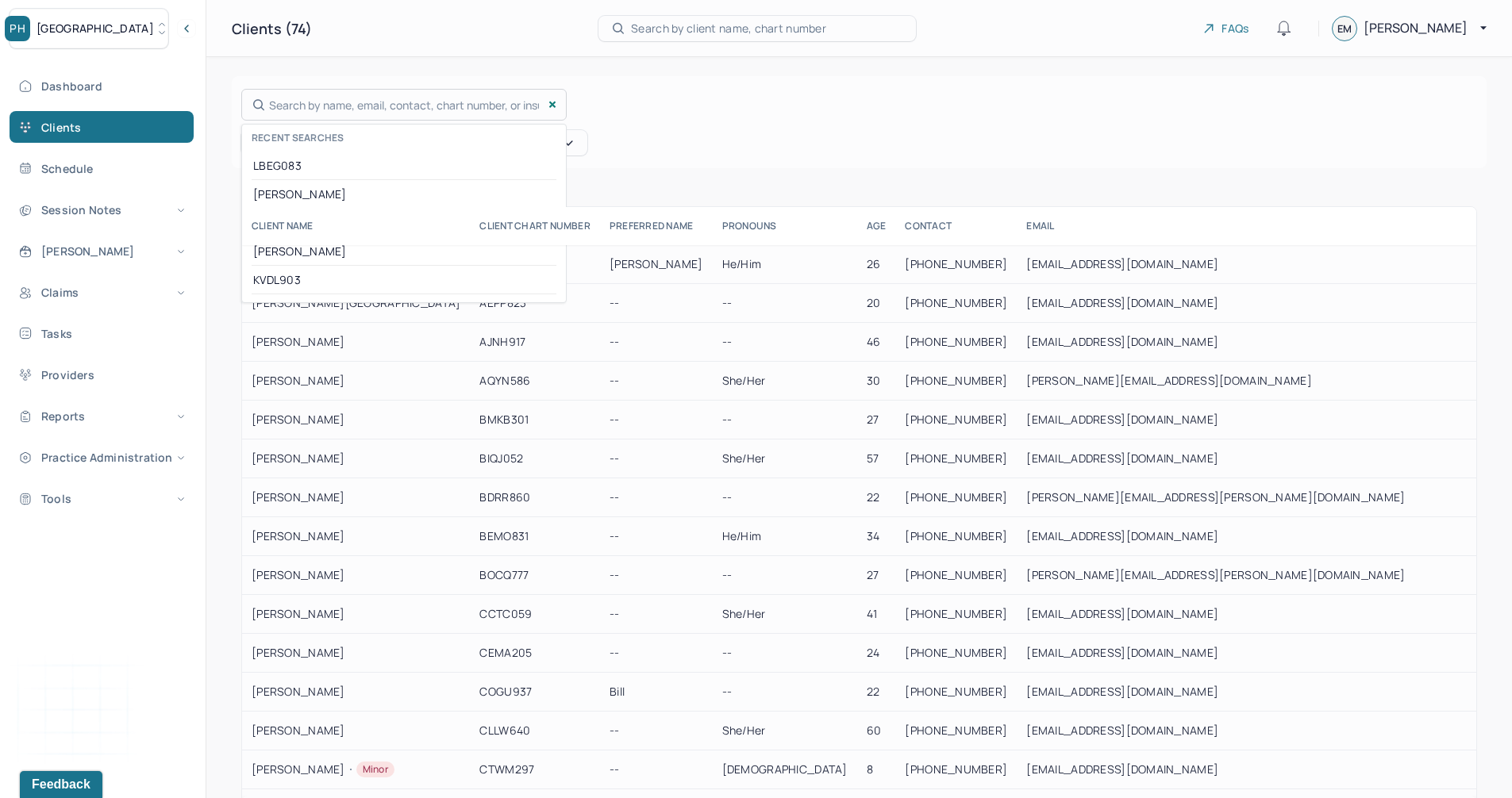 click on "Search by name, email, contact, chart number, or insurance id... Recent searches LBEG083 SANGREE HLYN795 Faraone KVDL903" at bounding box center [404, 105] 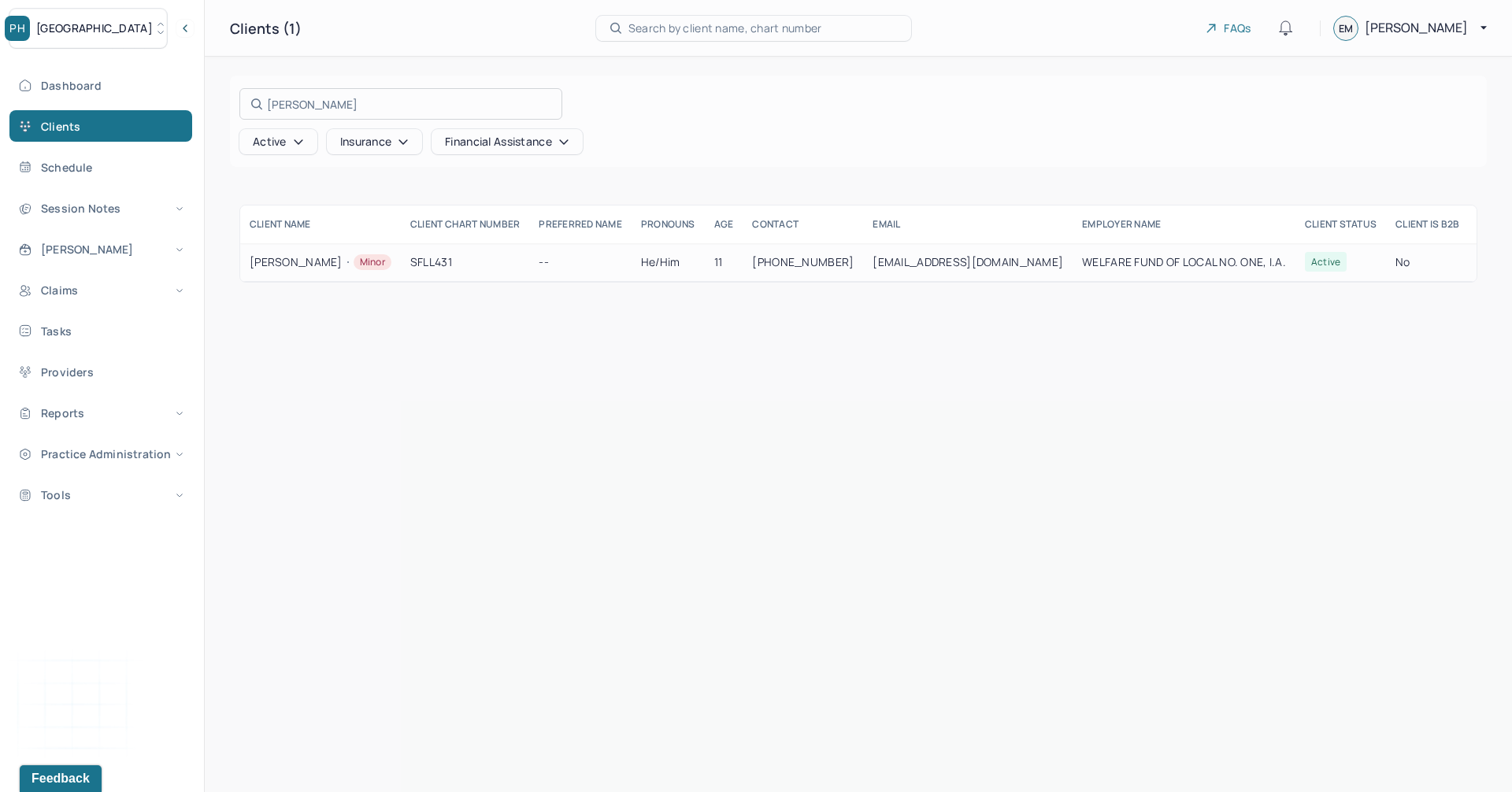 type on "[PERSON_NAME]" 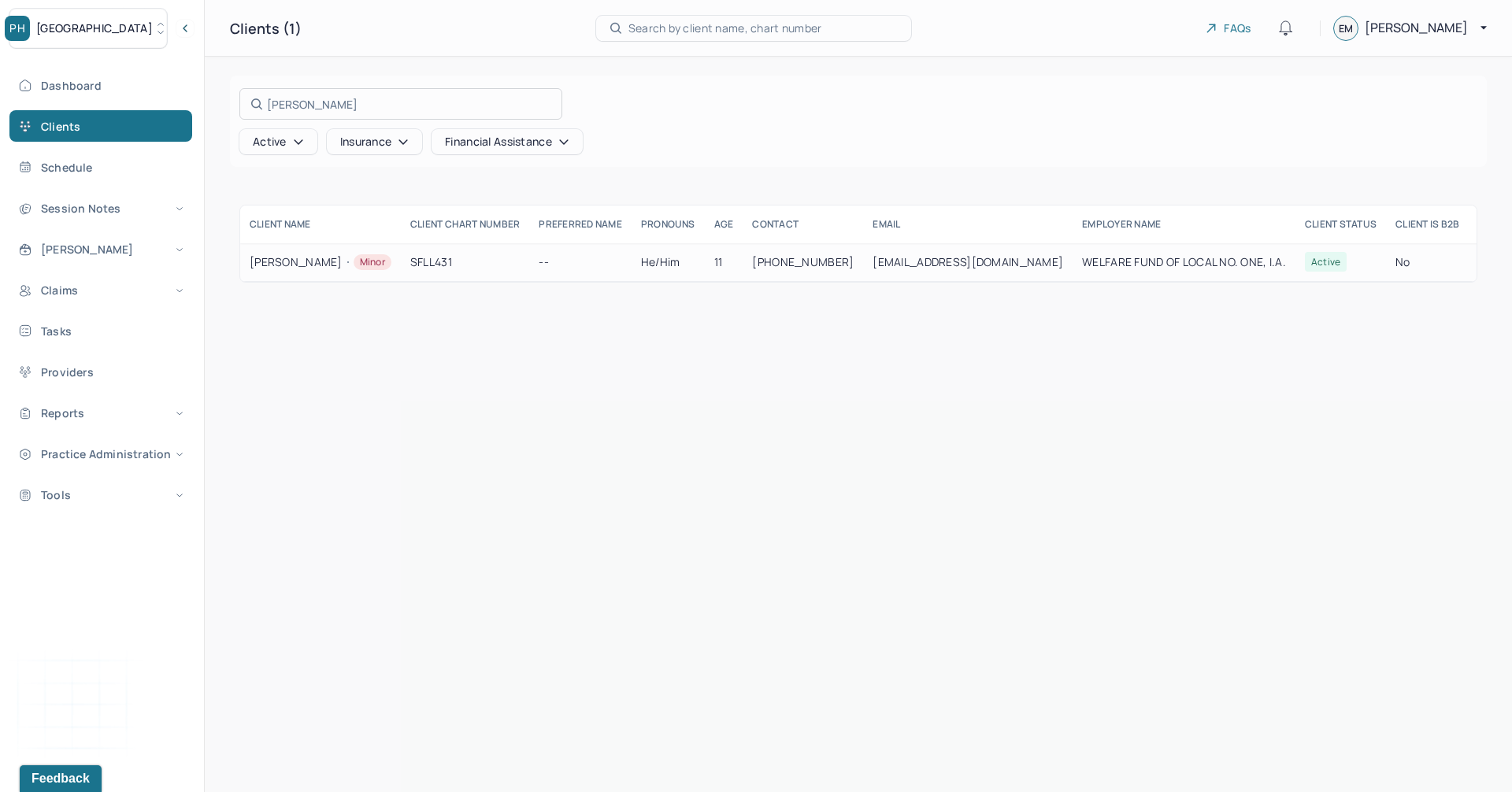 click at bounding box center (756, 396) 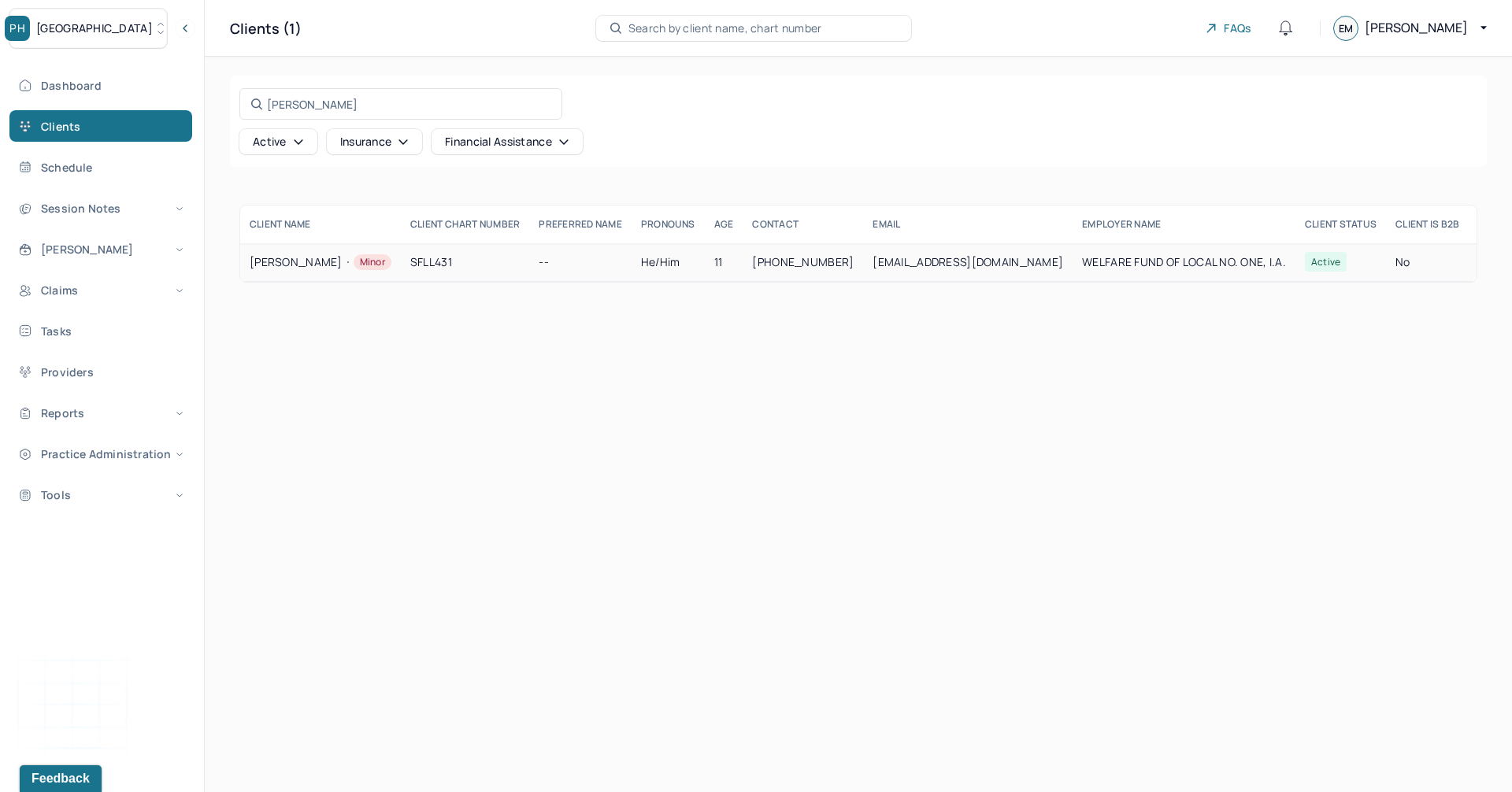 click on "SCHMITTROTH, XAVIER Minor" at bounding box center [321, 262] 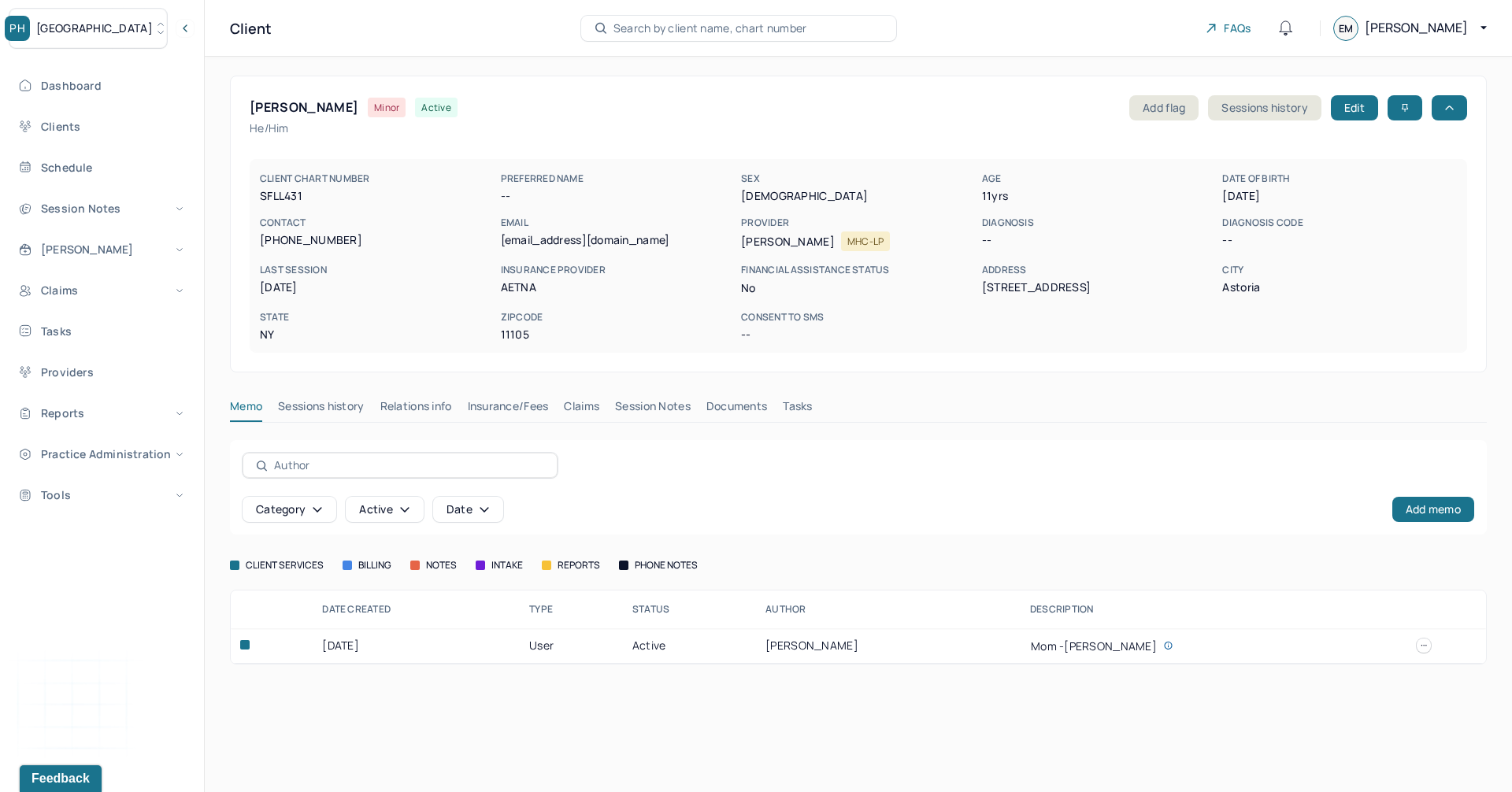 click on "Memo     Sessions history     Relations info     Insurance/Fees     Claims     Session Notes     Documents     Tasks" at bounding box center (858, 410) 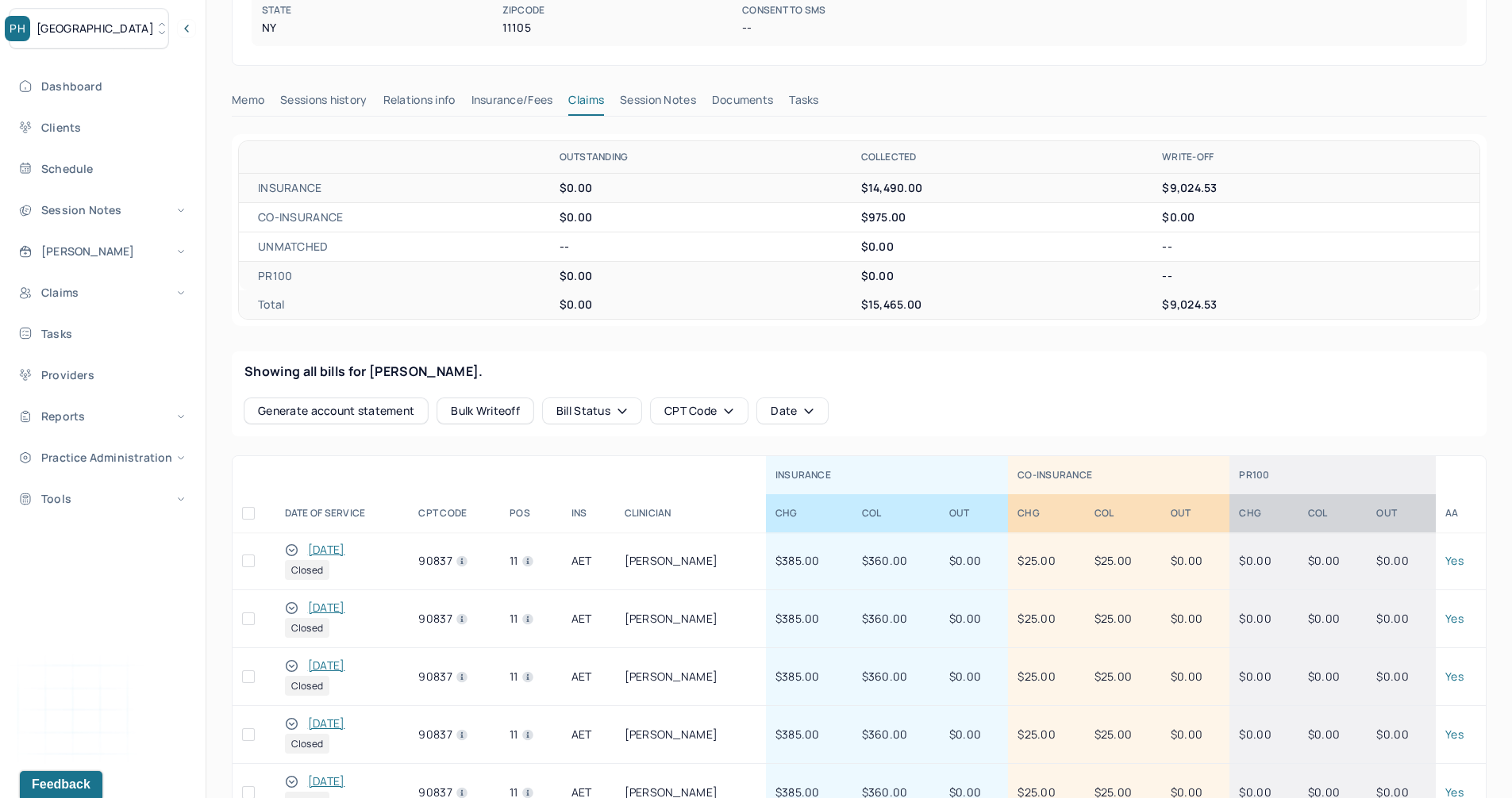 scroll, scrollTop: 317, scrollLeft: 0, axis: vertical 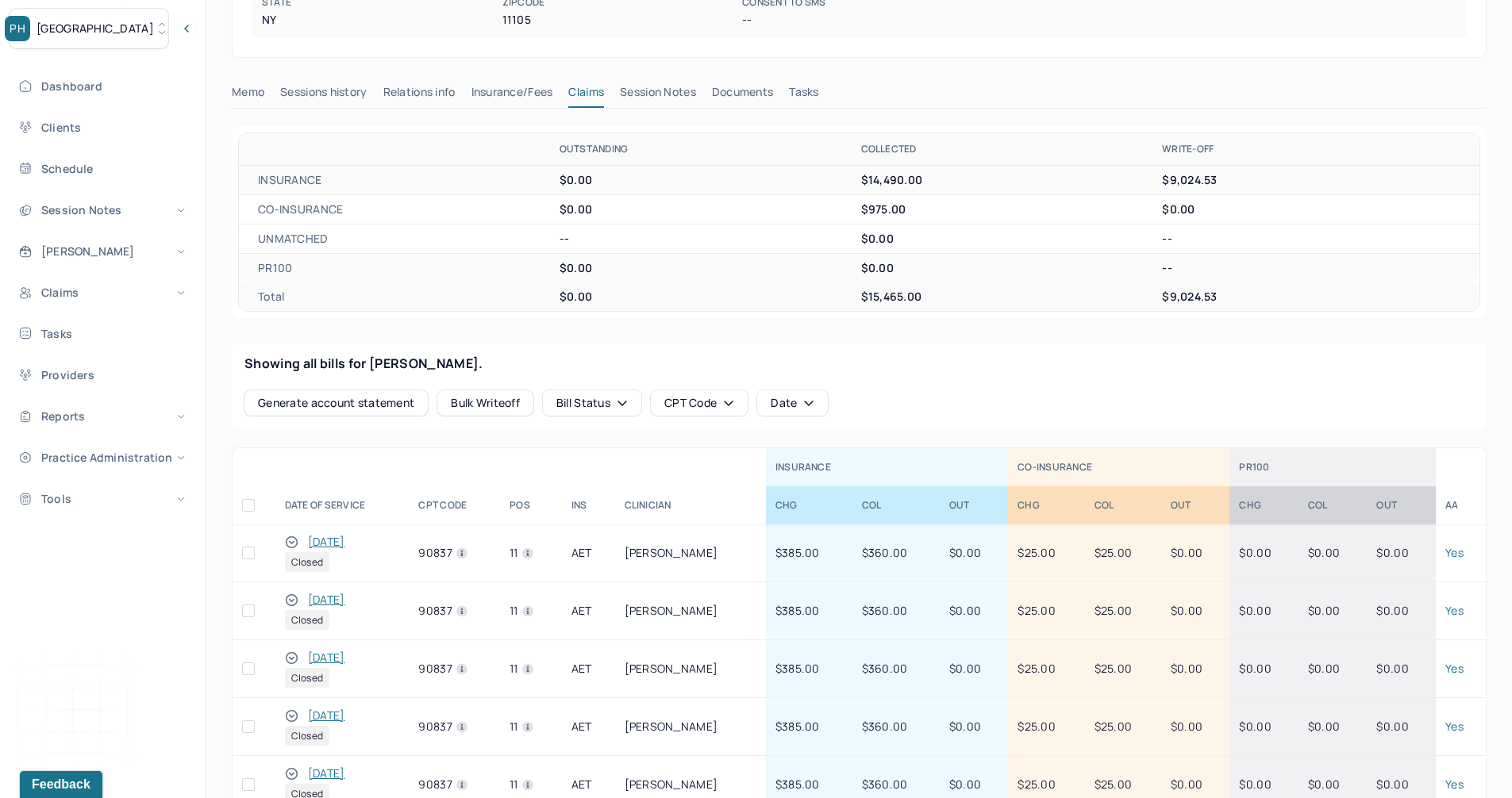 click 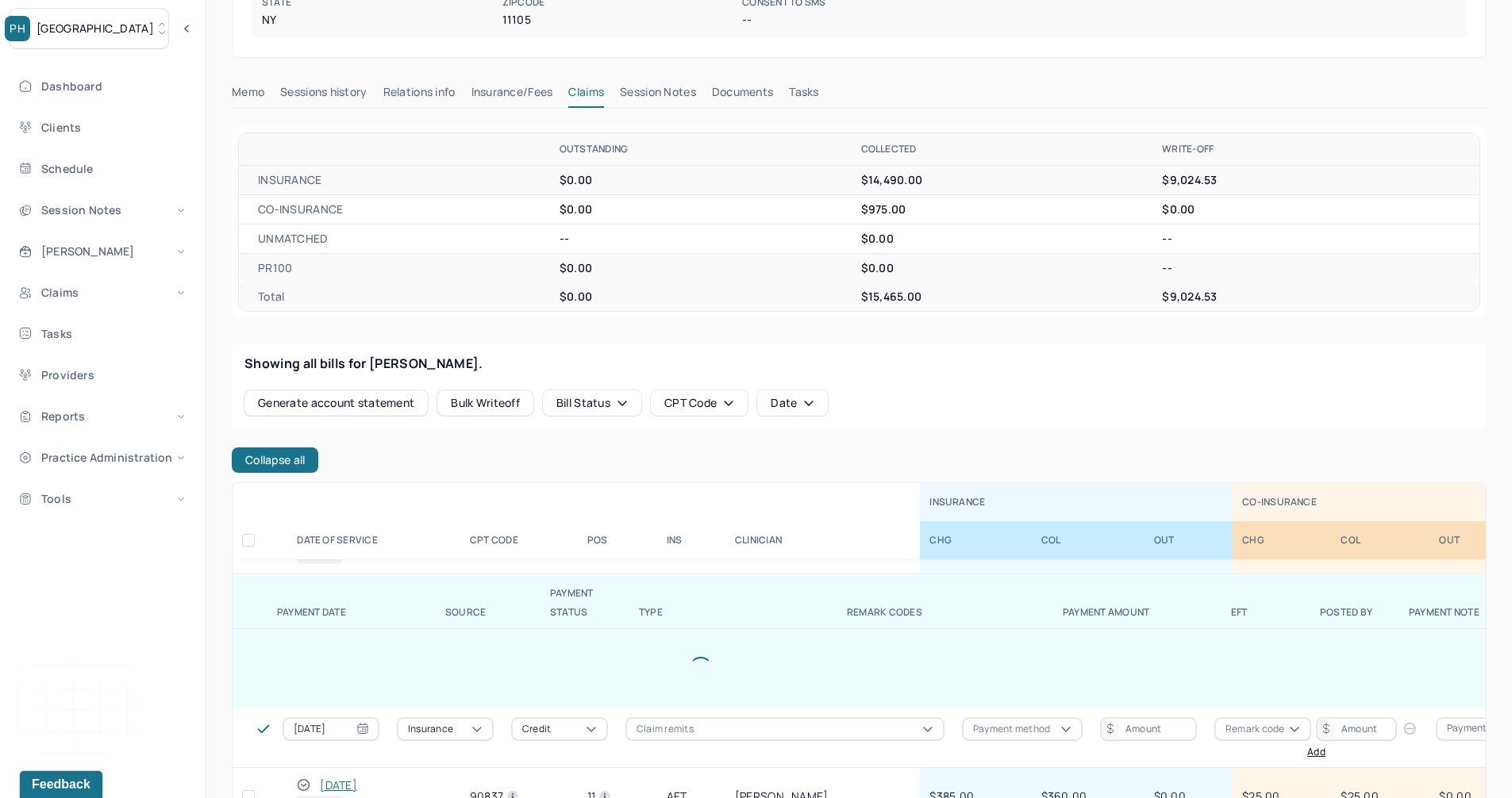 scroll, scrollTop: 79, scrollLeft: 0, axis: vertical 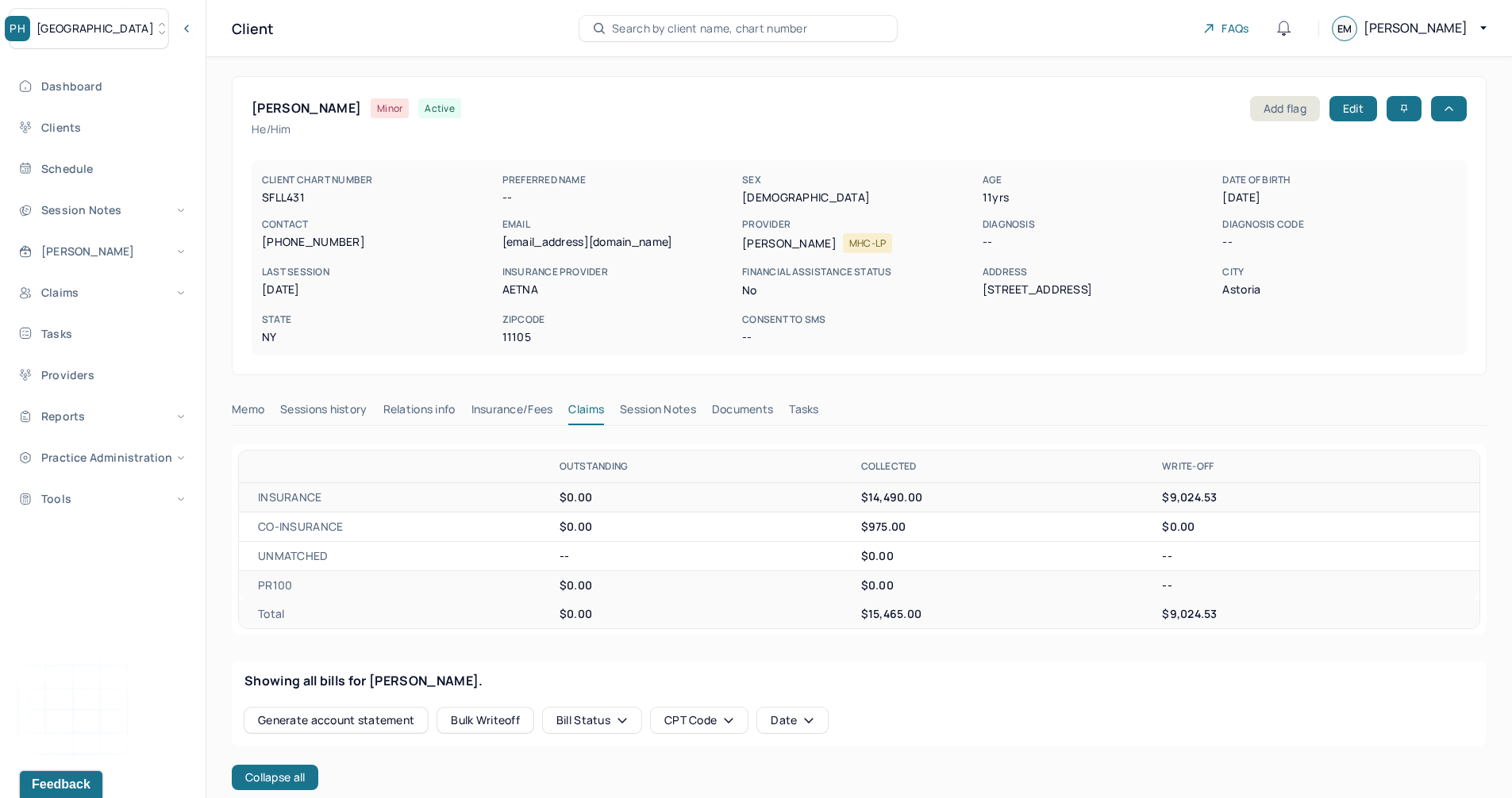 click on "Park Hill" at bounding box center [95, 29] 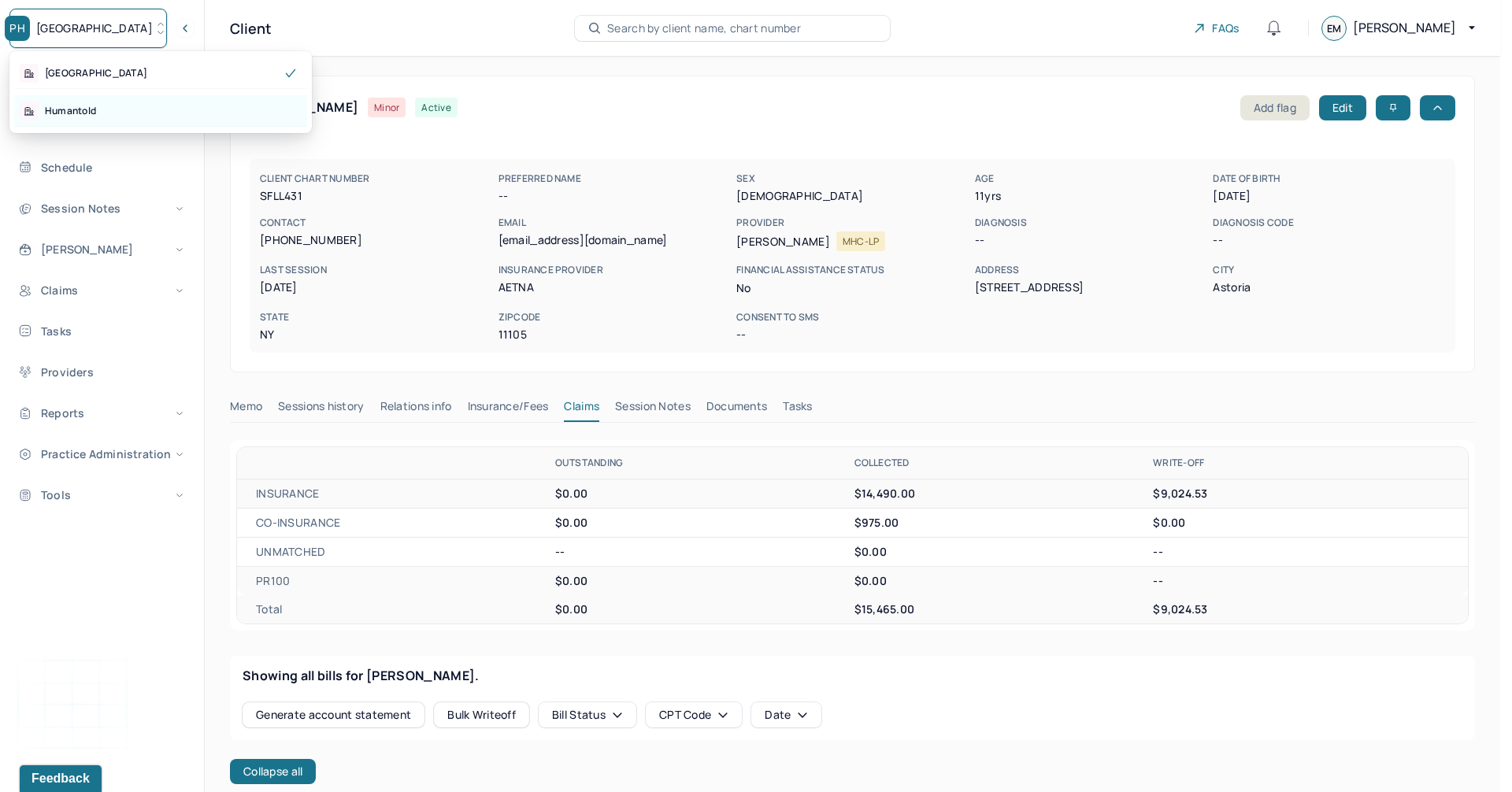 click on "Humantold" at bounding box center [70, 111] 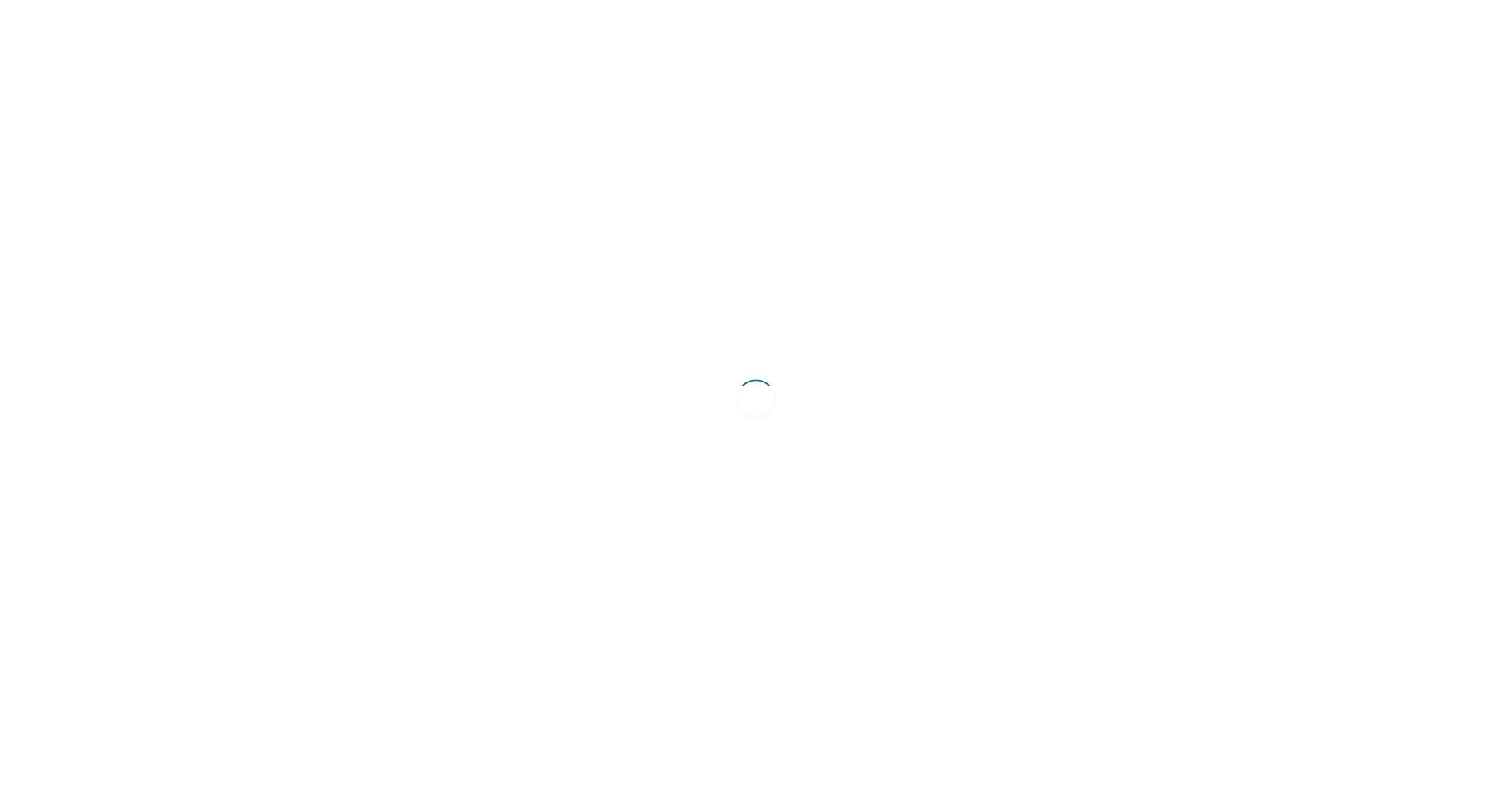 scroll, scrollTop: 0, scrollLeft: 0, axis: both 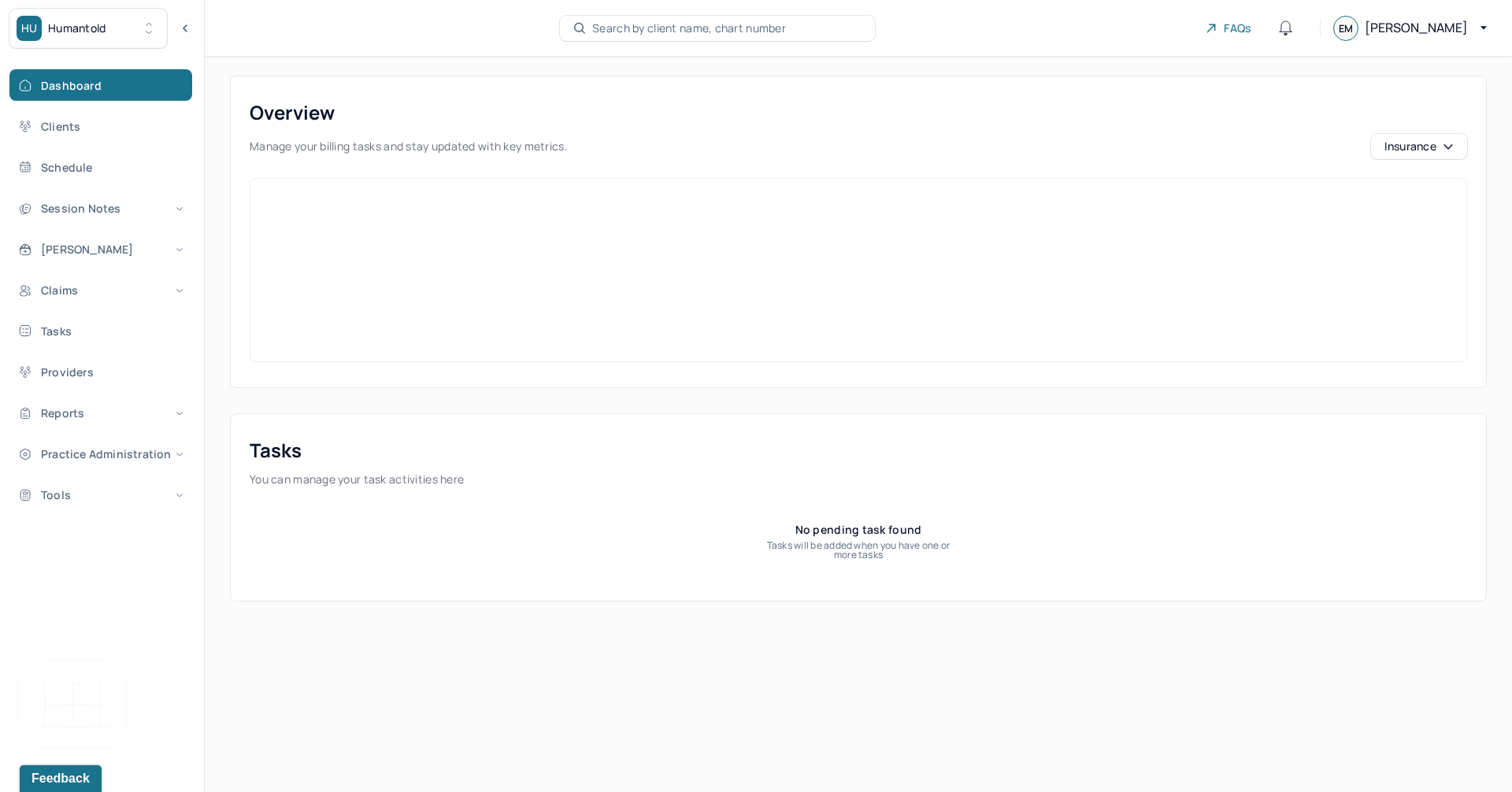 click on "Search by client name, chart number" at bounding box center [689, 28] 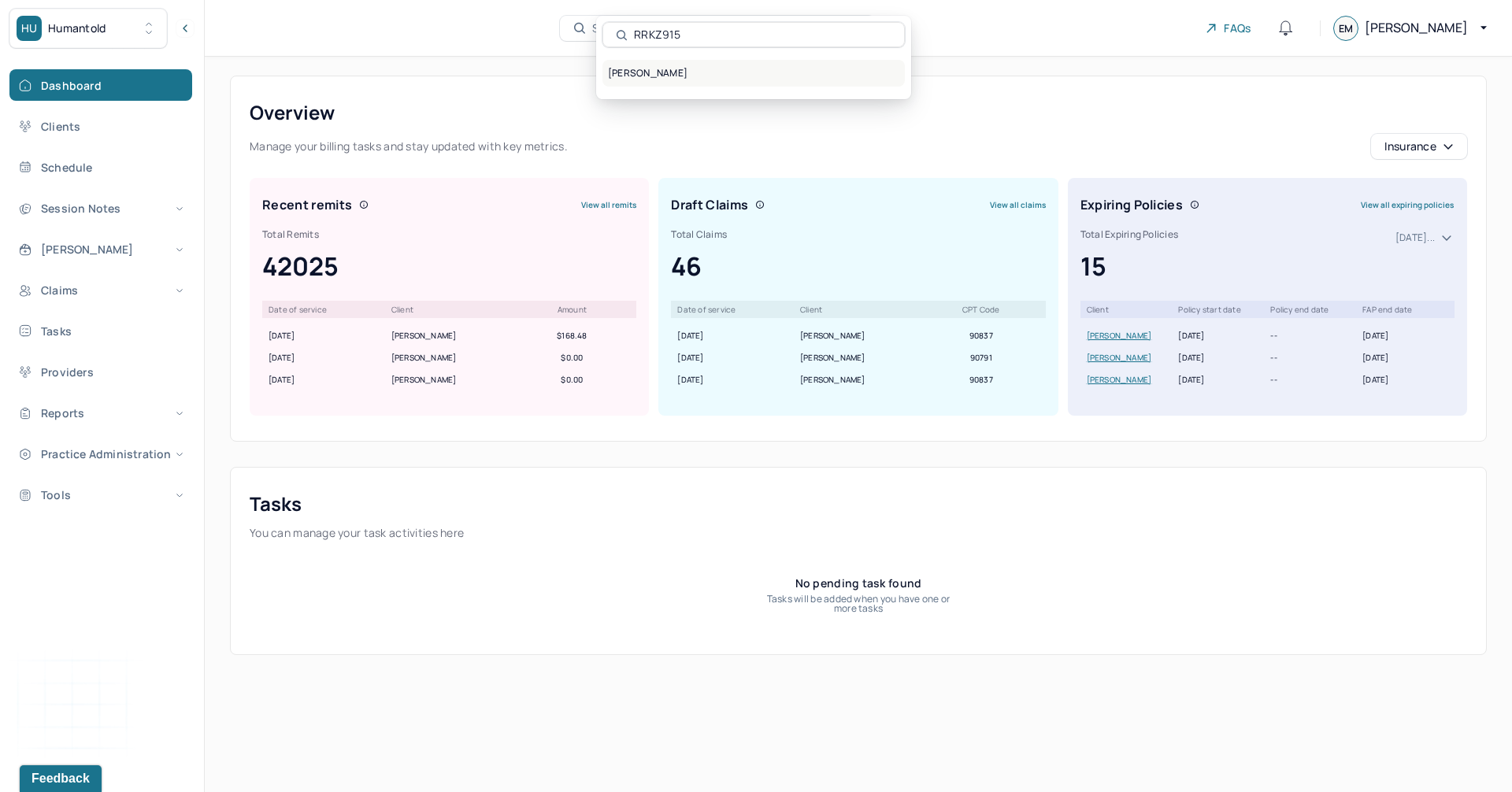 type on "RRKZ915" 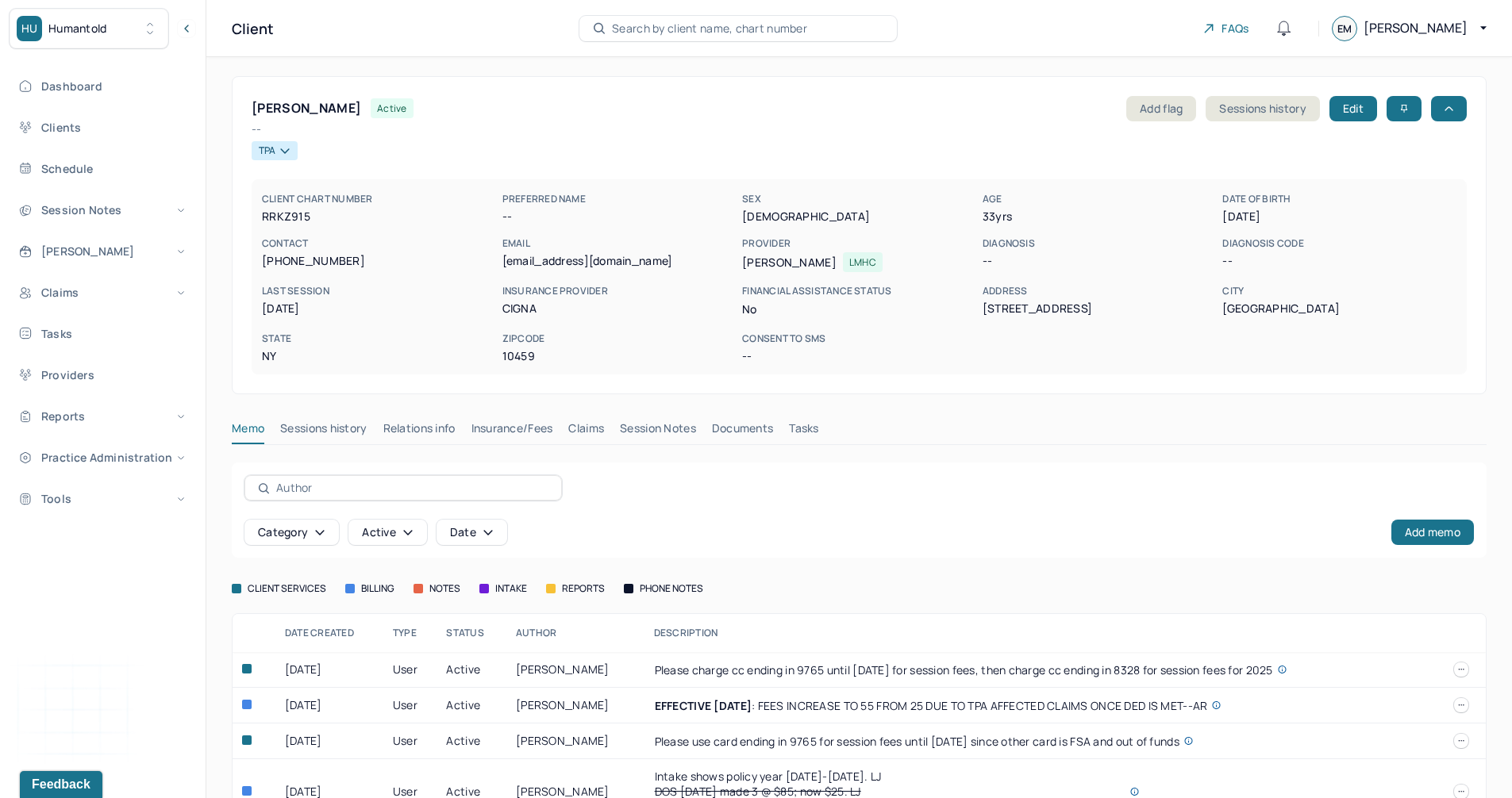 click on "Insurance/Fees" at bounding box center [512, 432] 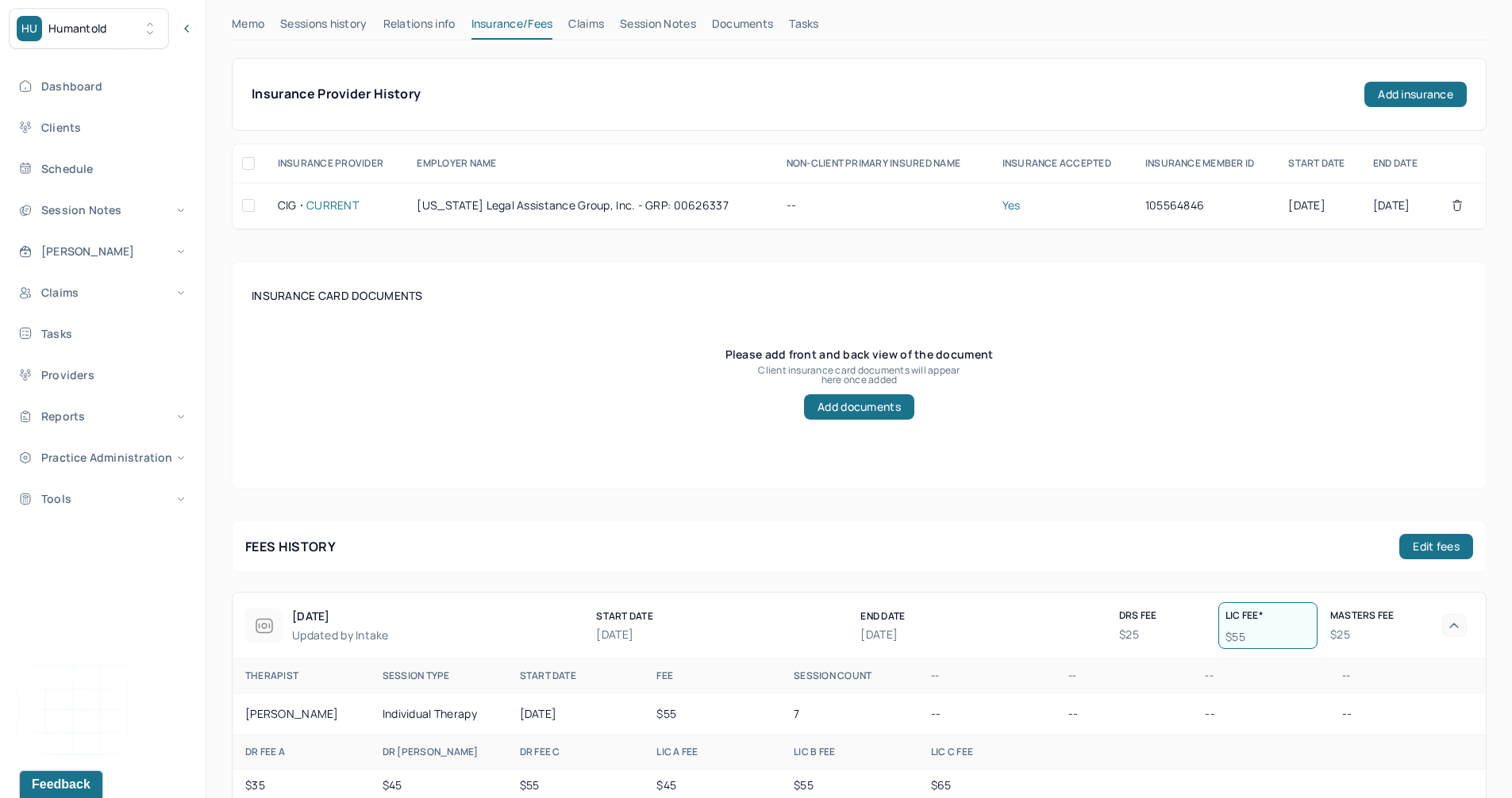 scroll, scrollTop: 115, scrollLeft: 0, axis: vertical 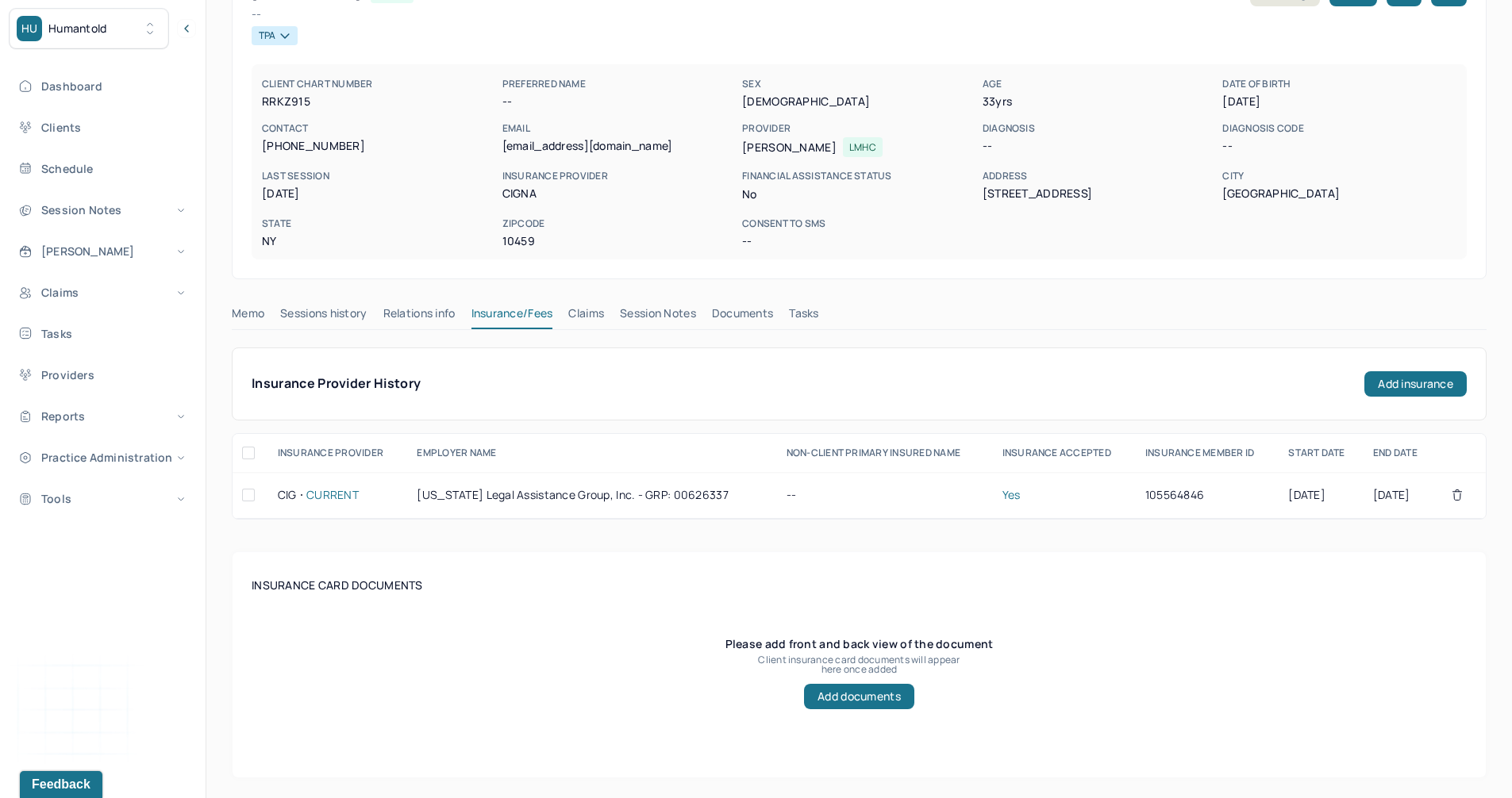 click on "Memo" at bounding box center [248, 317] 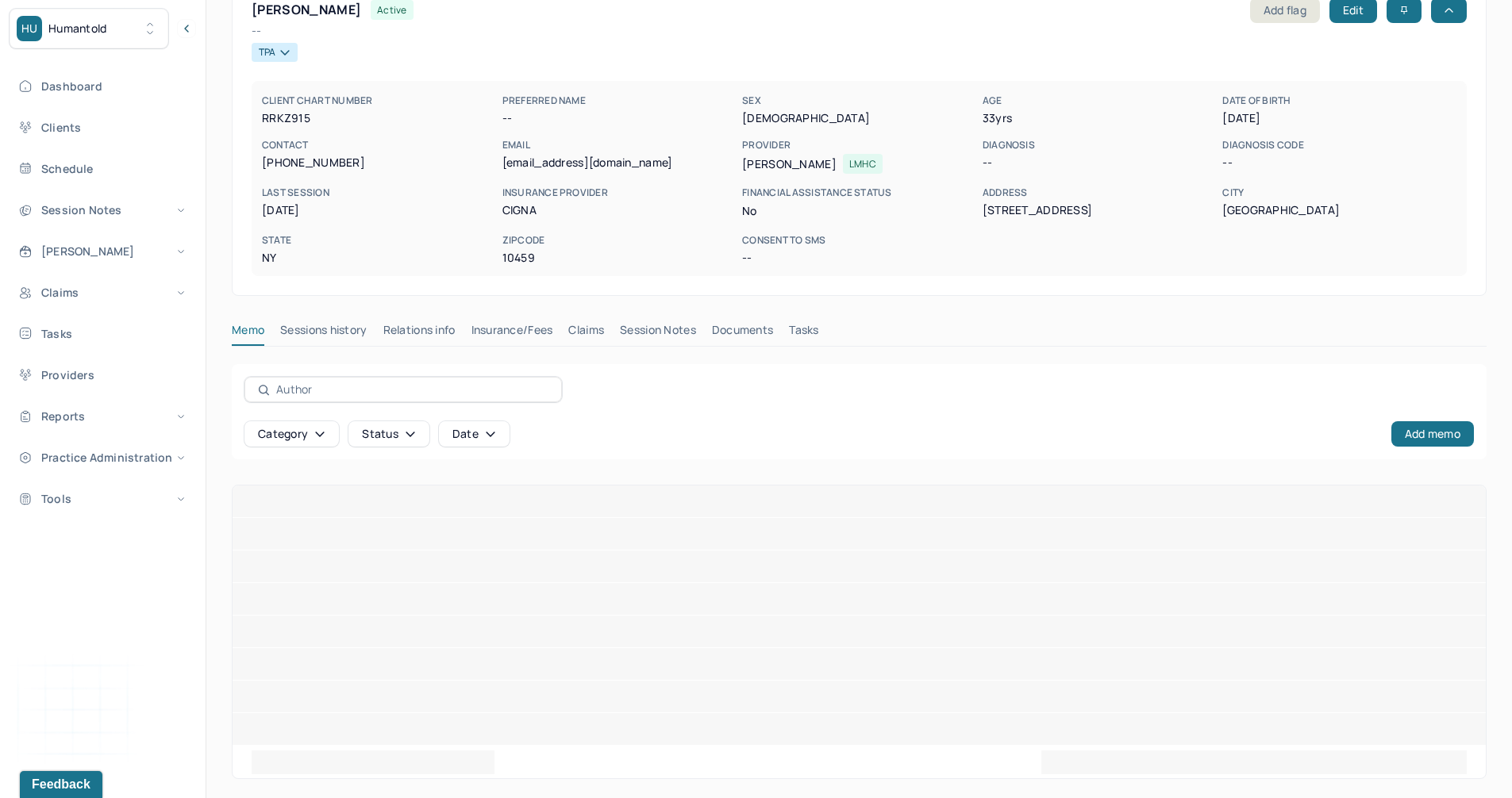 scroll, scrollTop: 46, scrollLeft: 0, axis: vertical 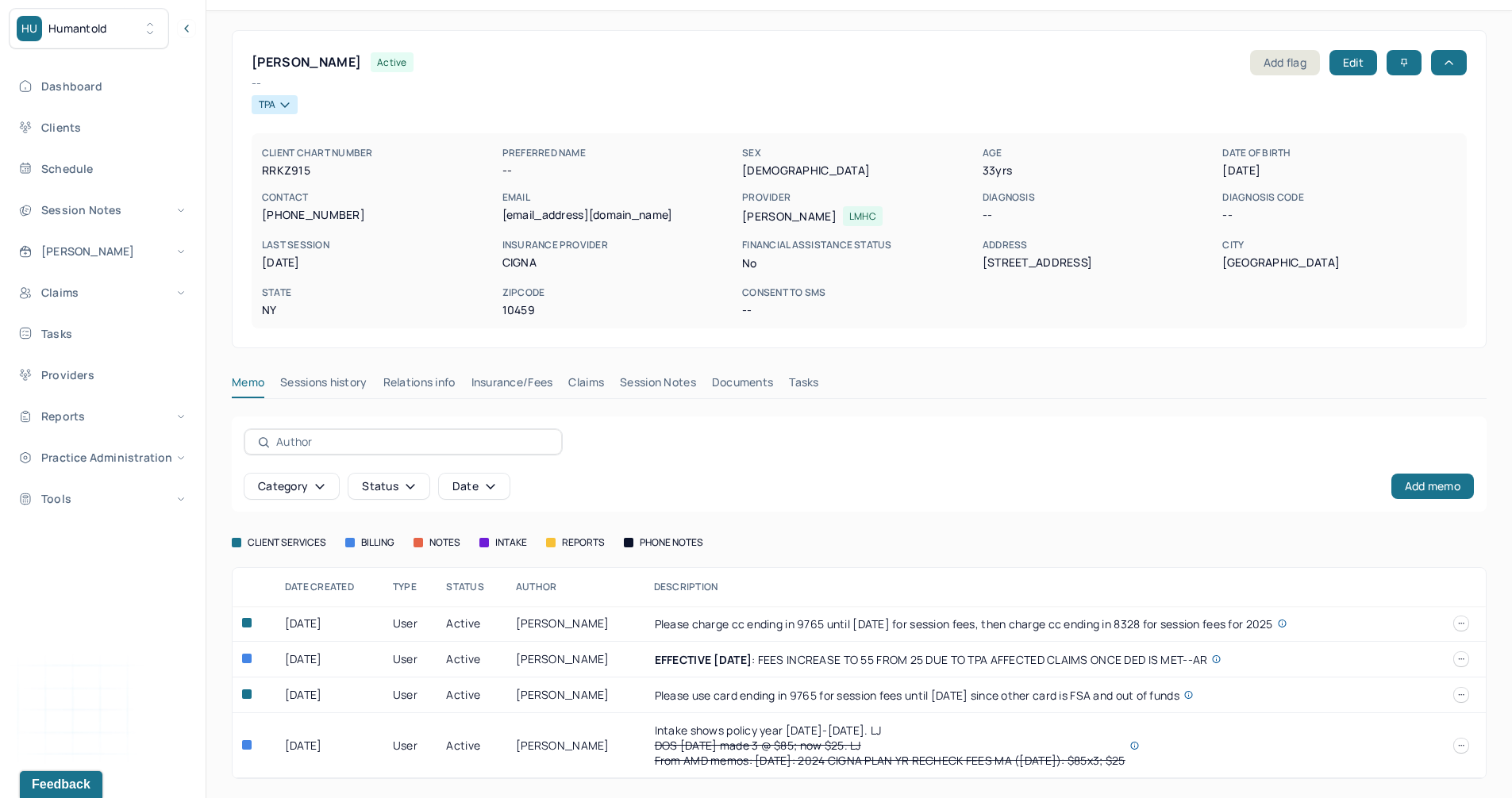 click on "Claims" at bounding box center [586, 386] 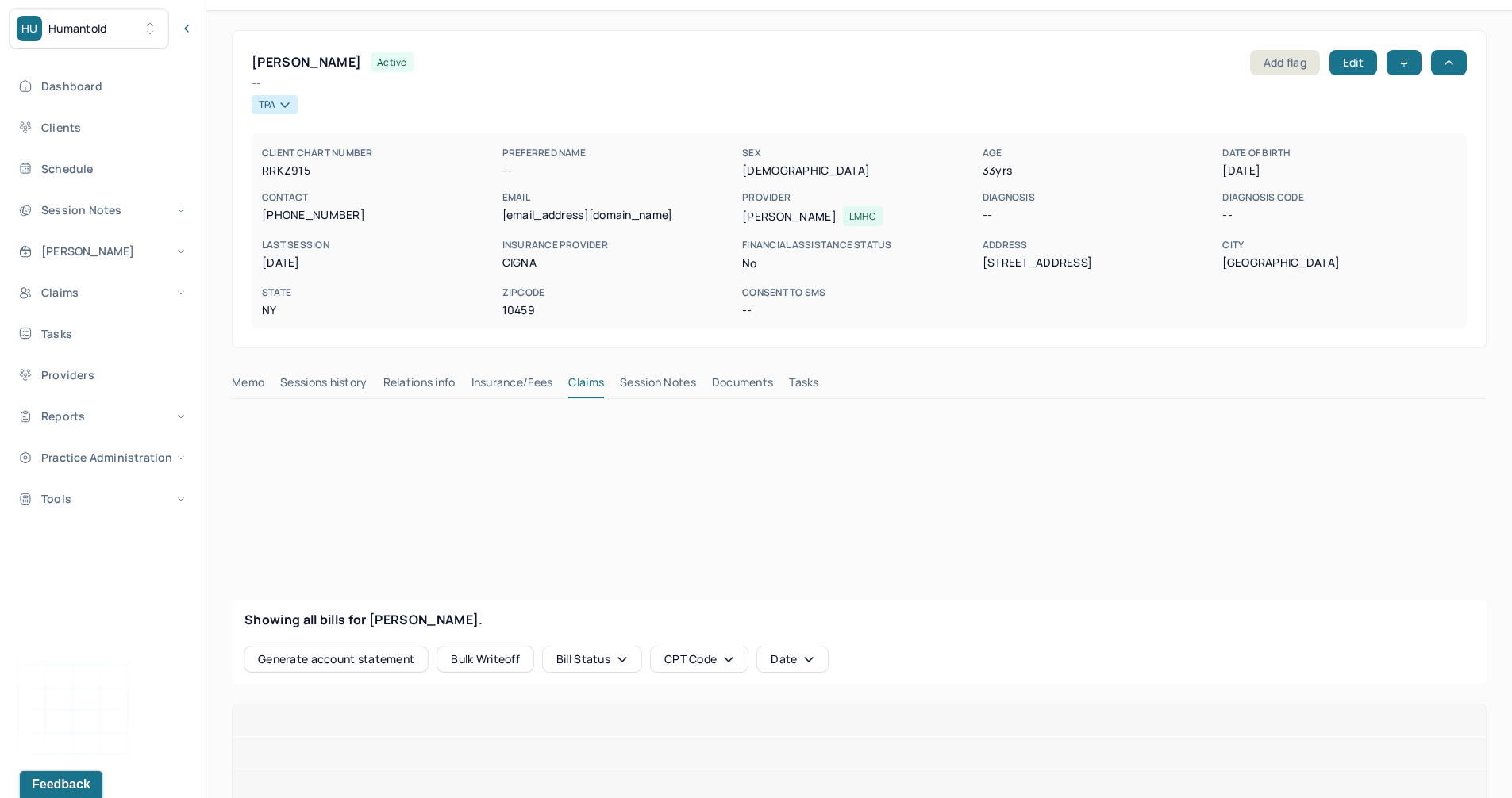 click on "Insurance/Fees" at bounding box center [512, 386] 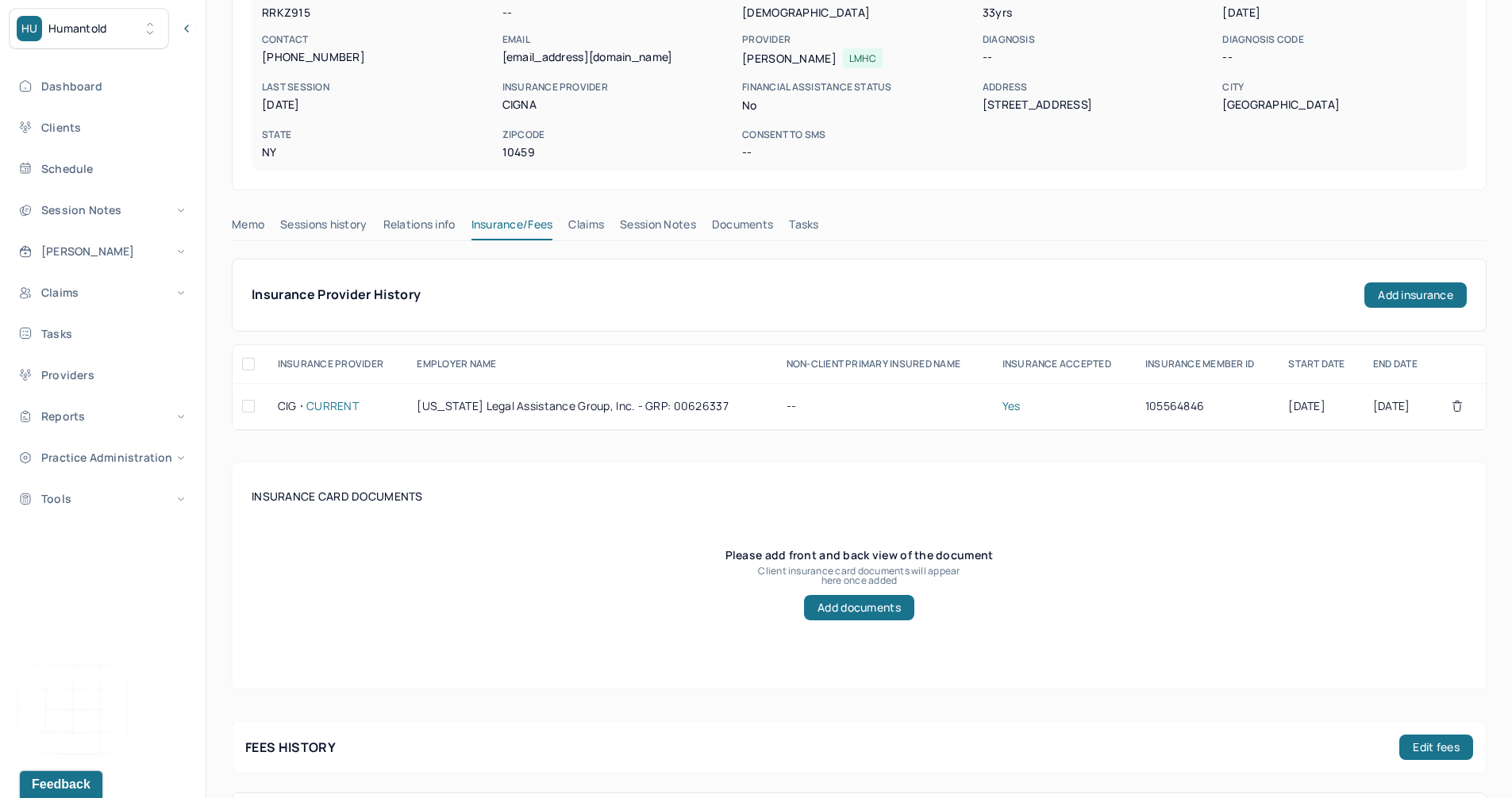 scroll, scrollTop: 205, scrollLeft: 0, axis: vertical 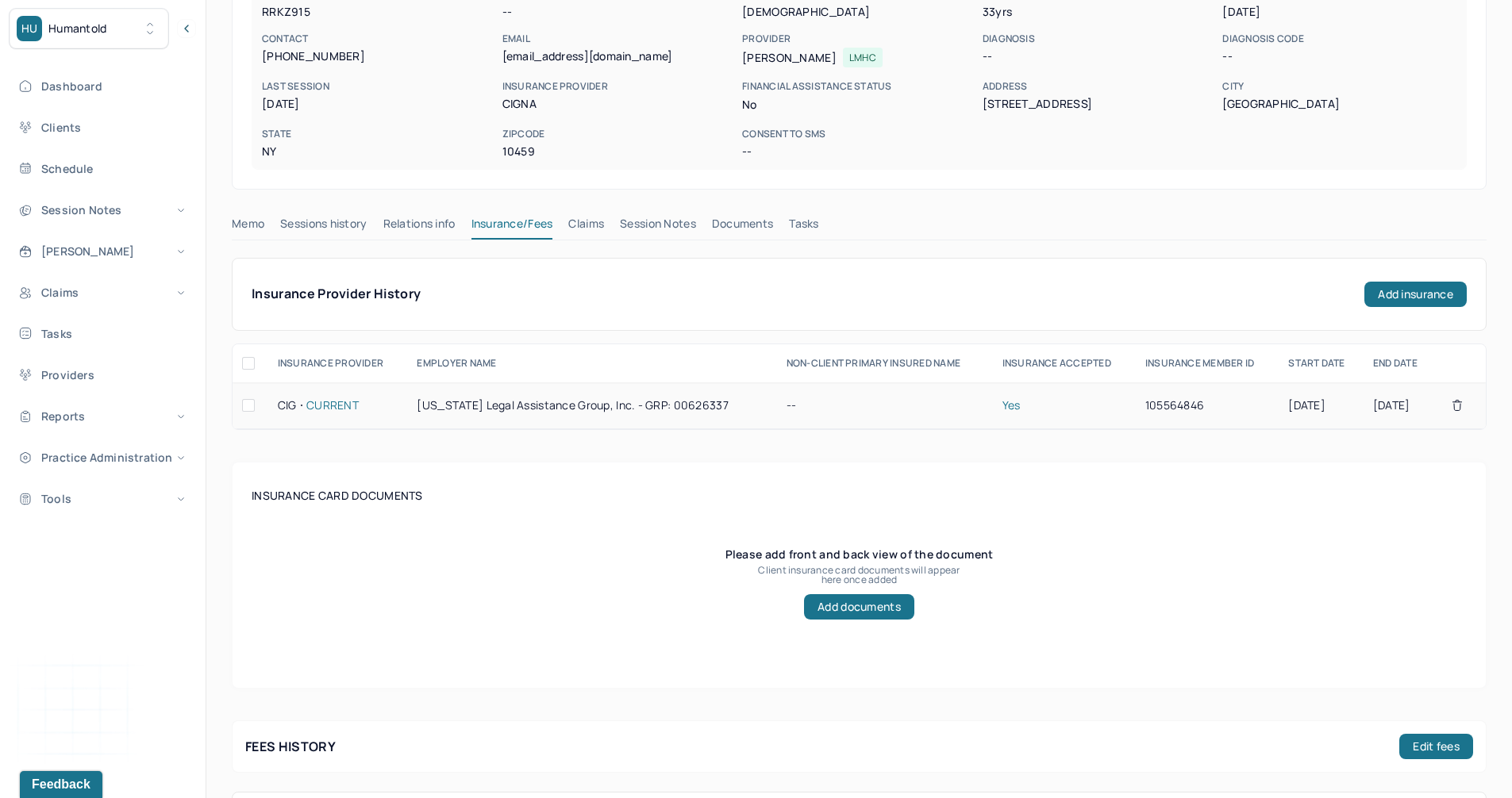 click on "[US_STATE] Legal Assistance Group, Inc. - GRP: 00626337" at bounding box center (591, 405) 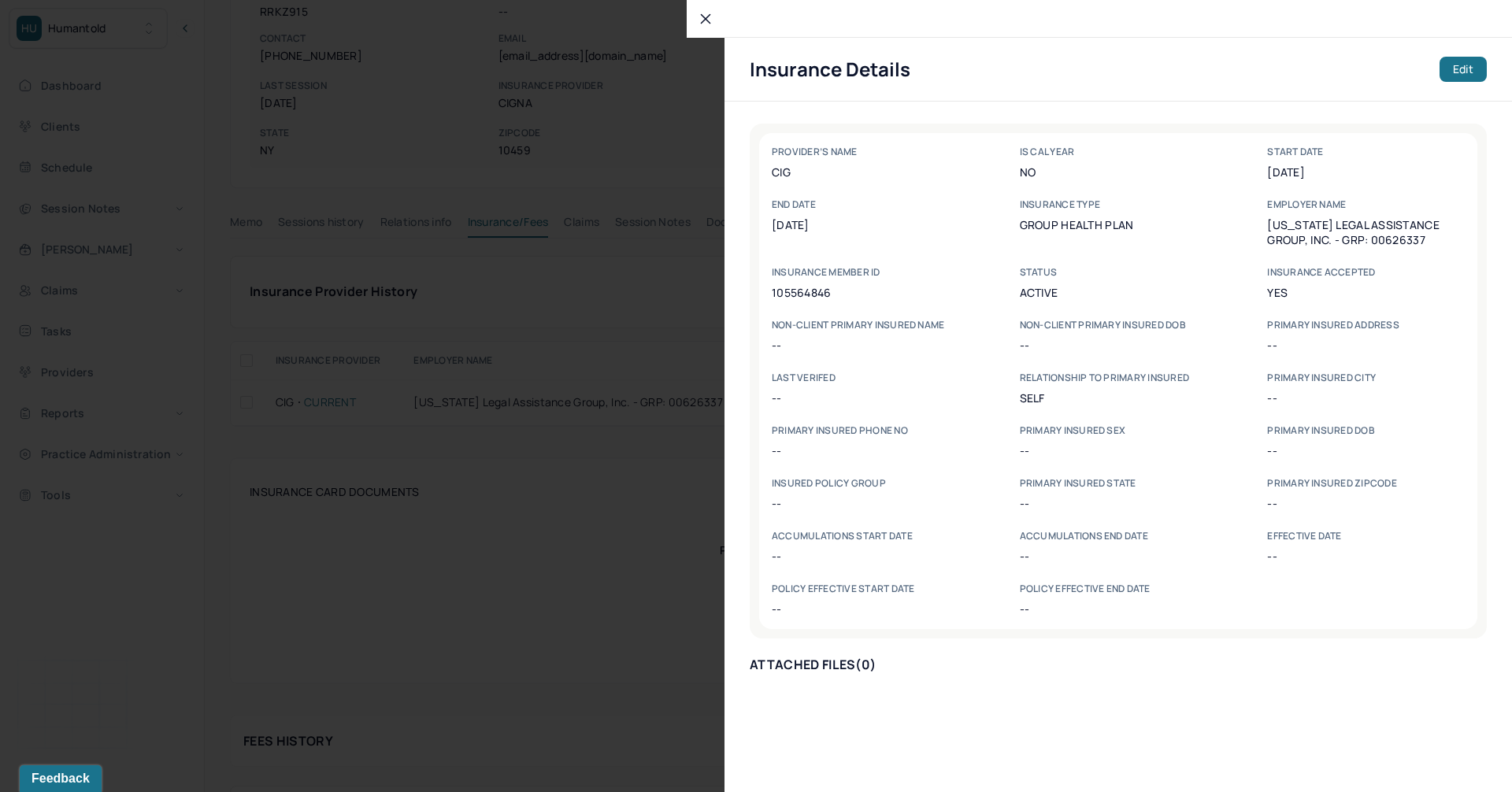 click at bounding box center (706, 19) 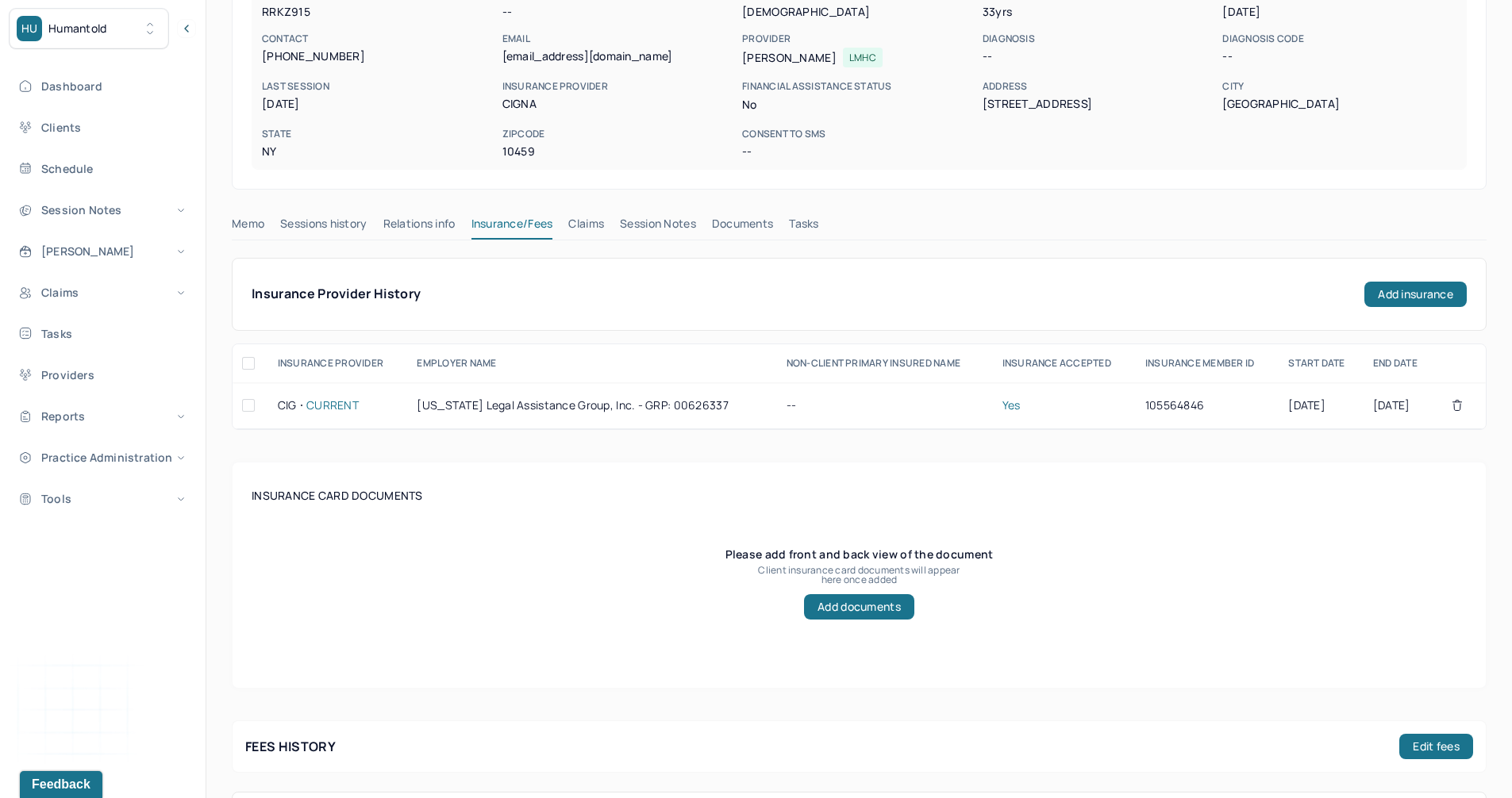 click on "Claims" at bounding box center [586, 227] 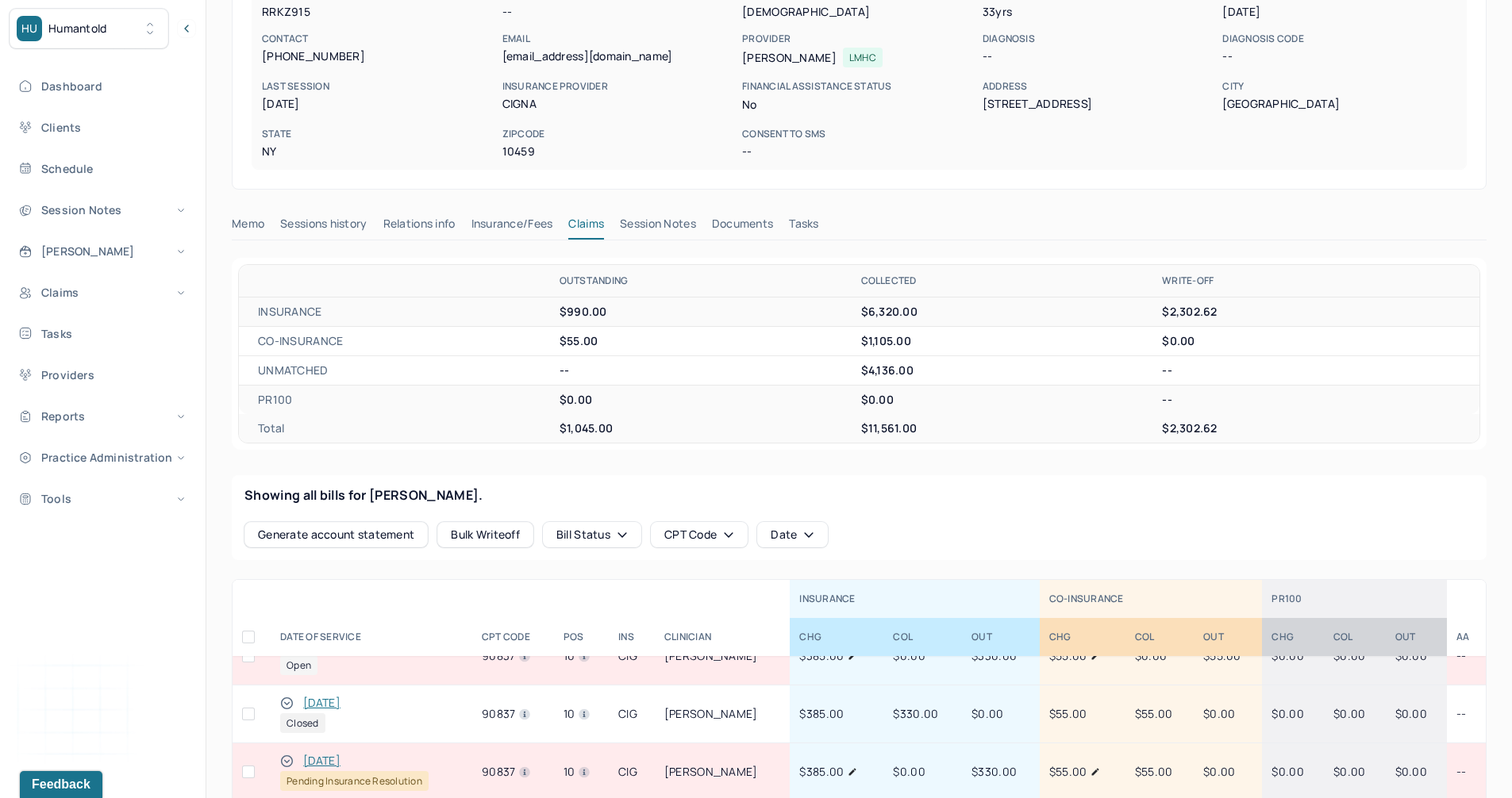 scroll, scrollTop: 0, scrollLeft: 0, axis: both 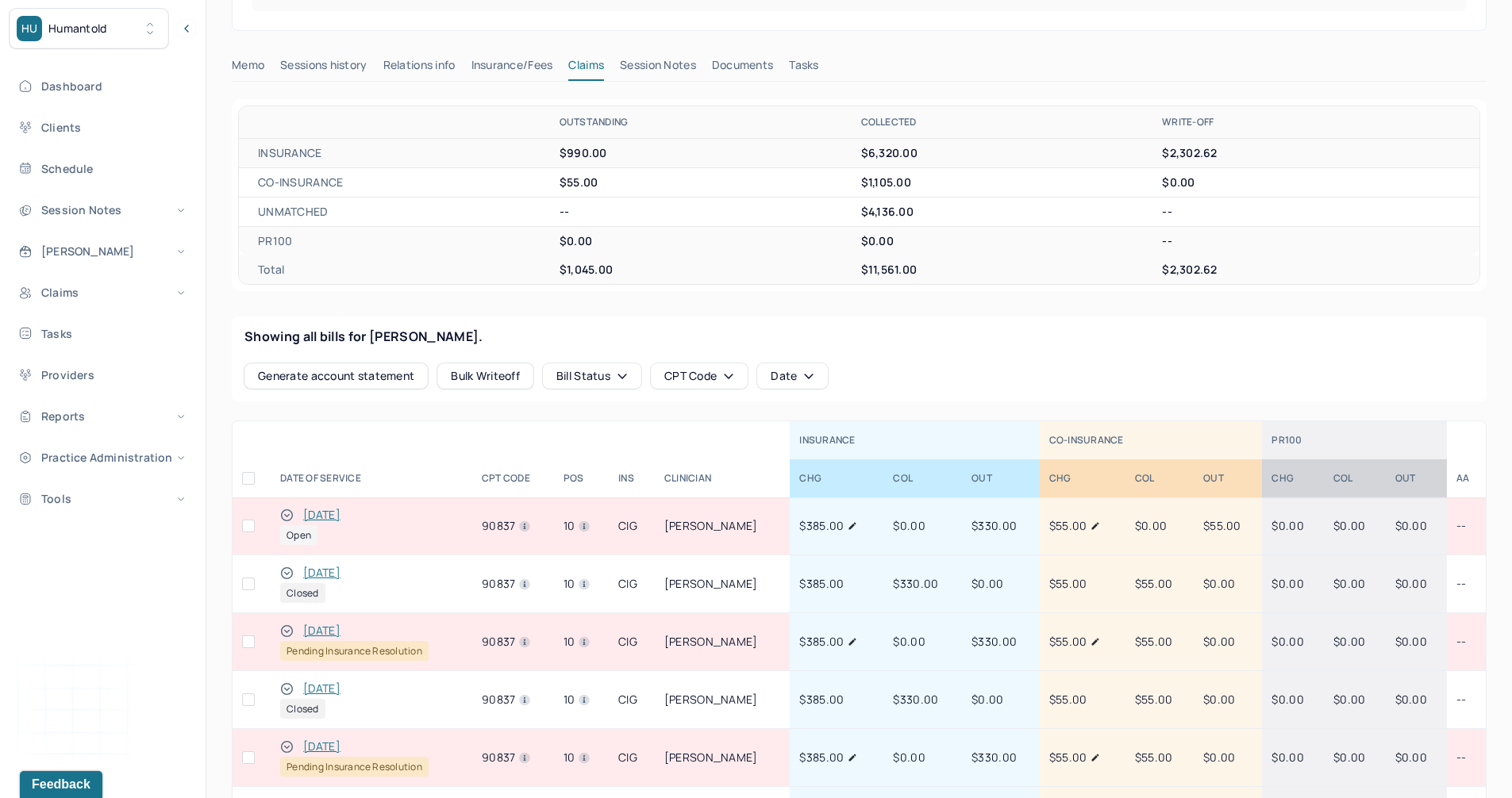 click on "06/16/2025" at bounding box center (321, 573) 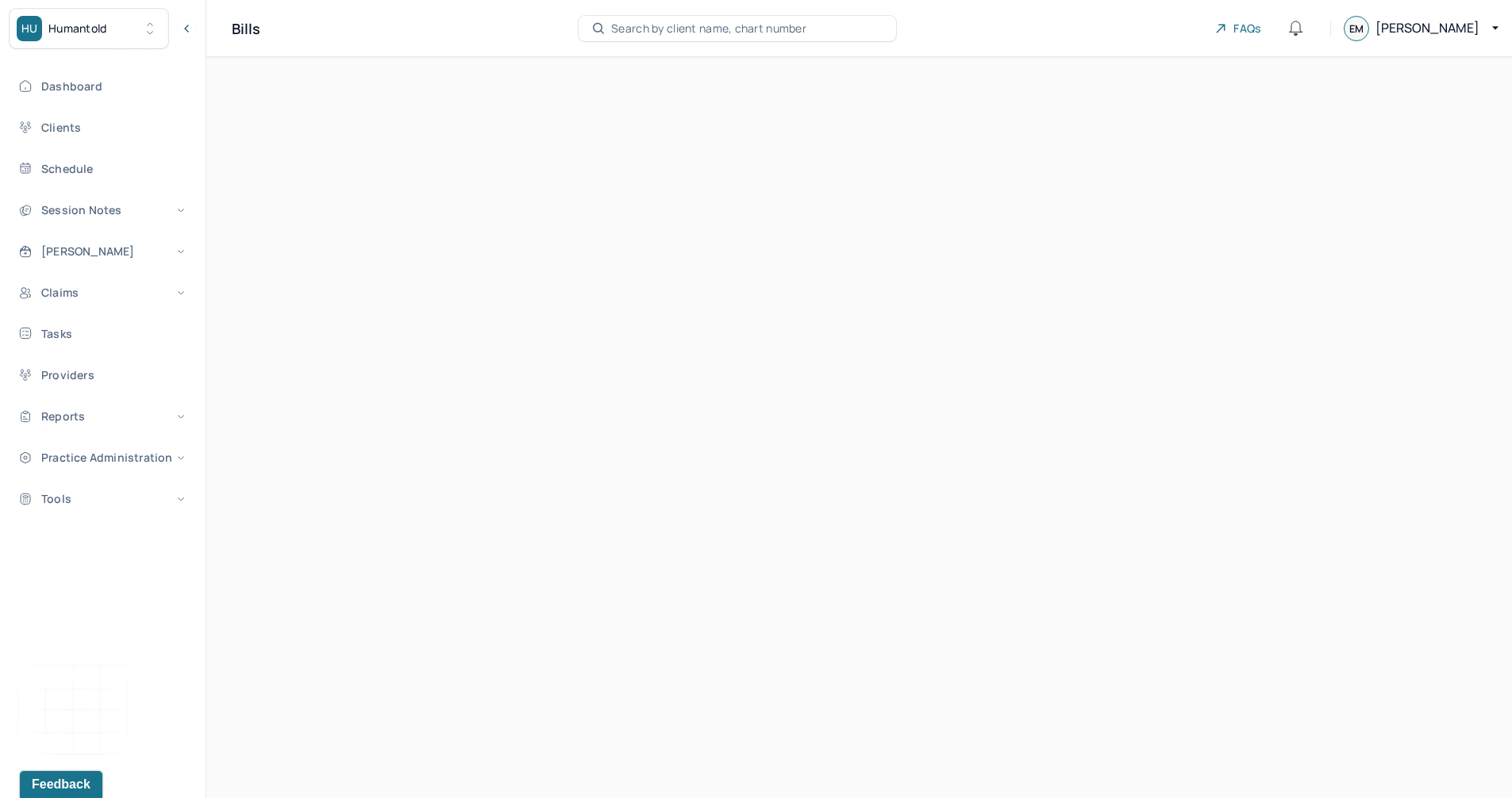 scroll, scrollTop: 0, scrollLeft: 0, axis: both 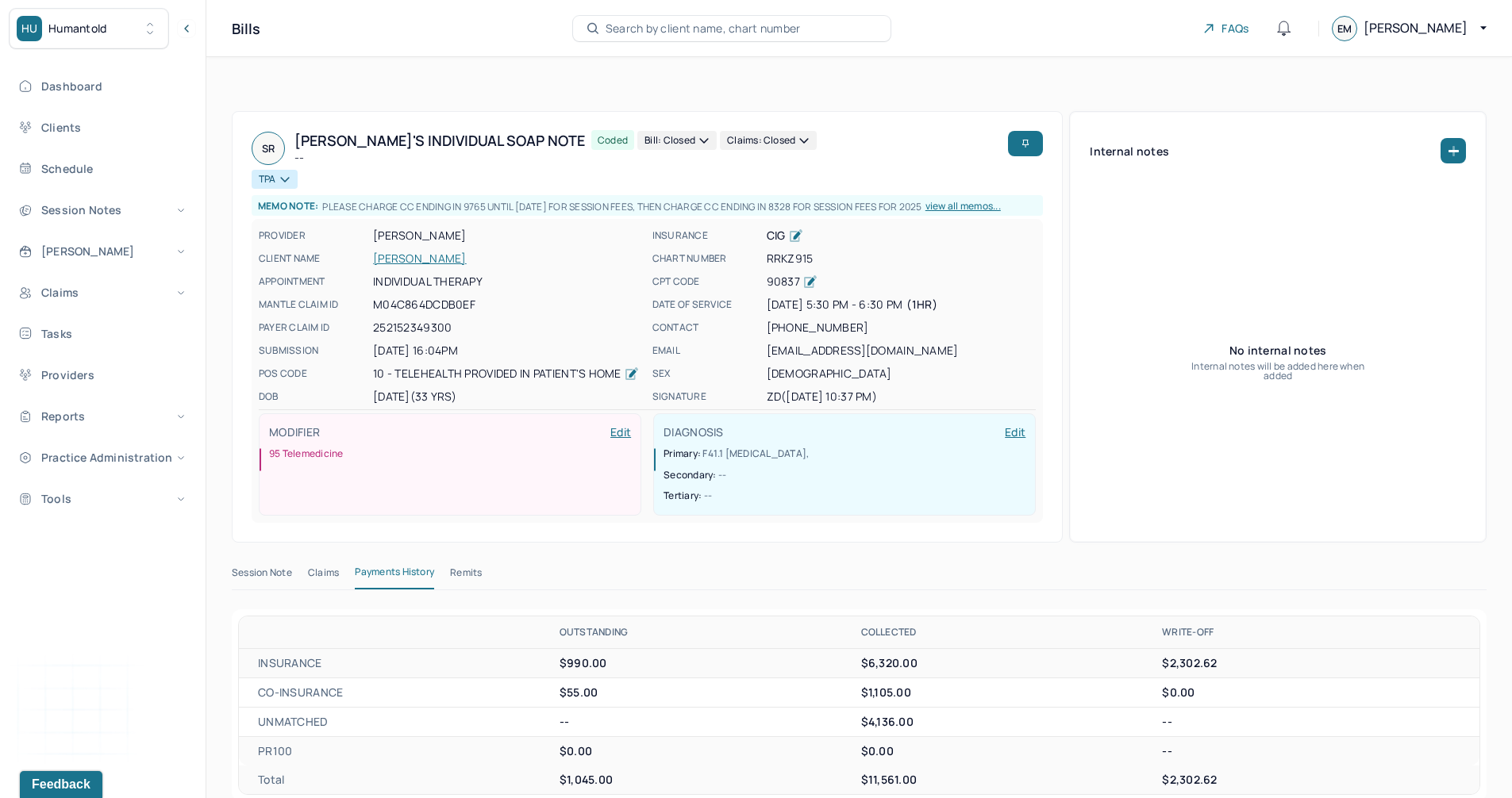 click on "Remits" at bounding box center [466, 576] 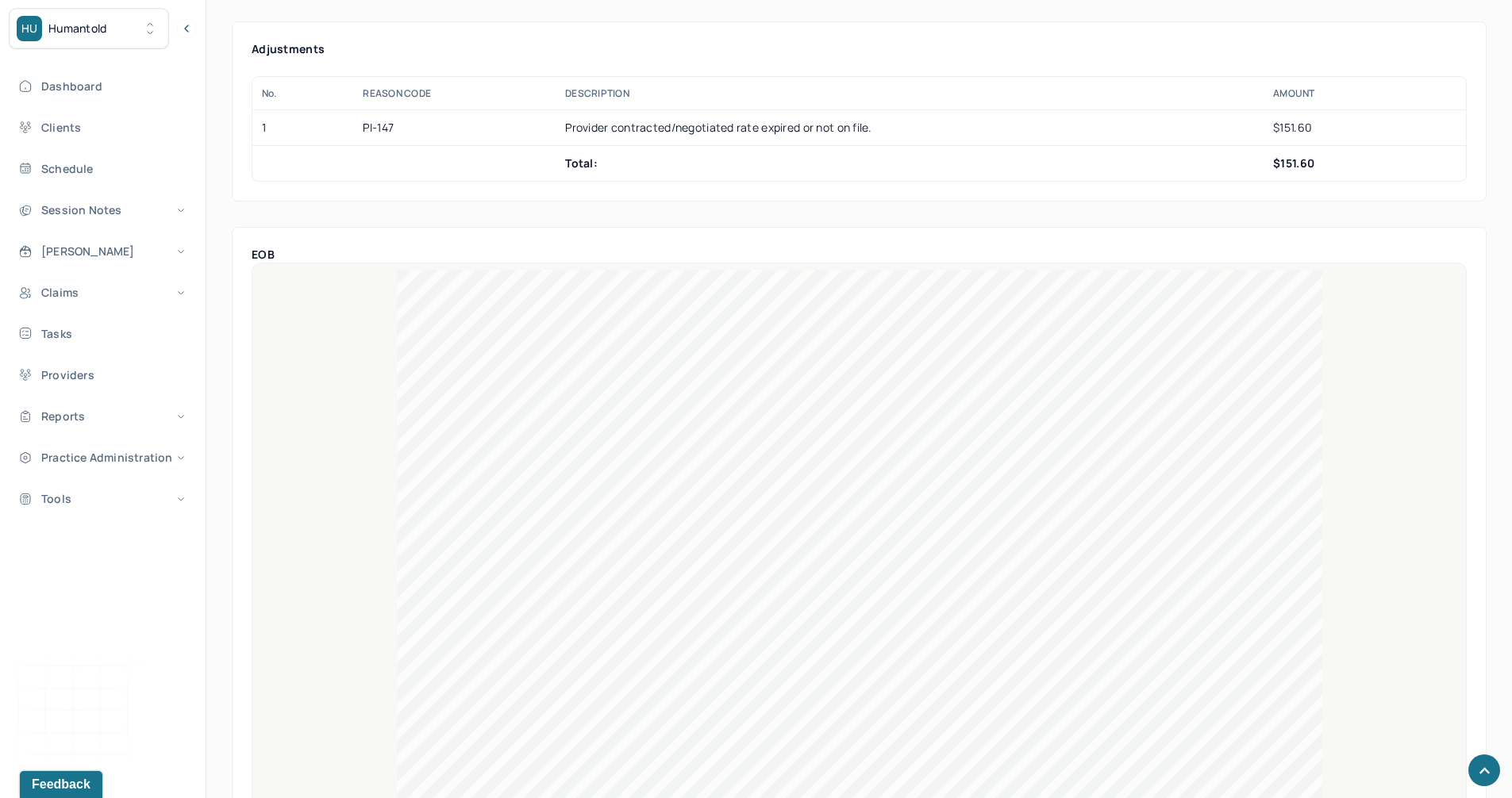 scroll, scrollTop: 1429, scrollLeft: 0, axis: vertical 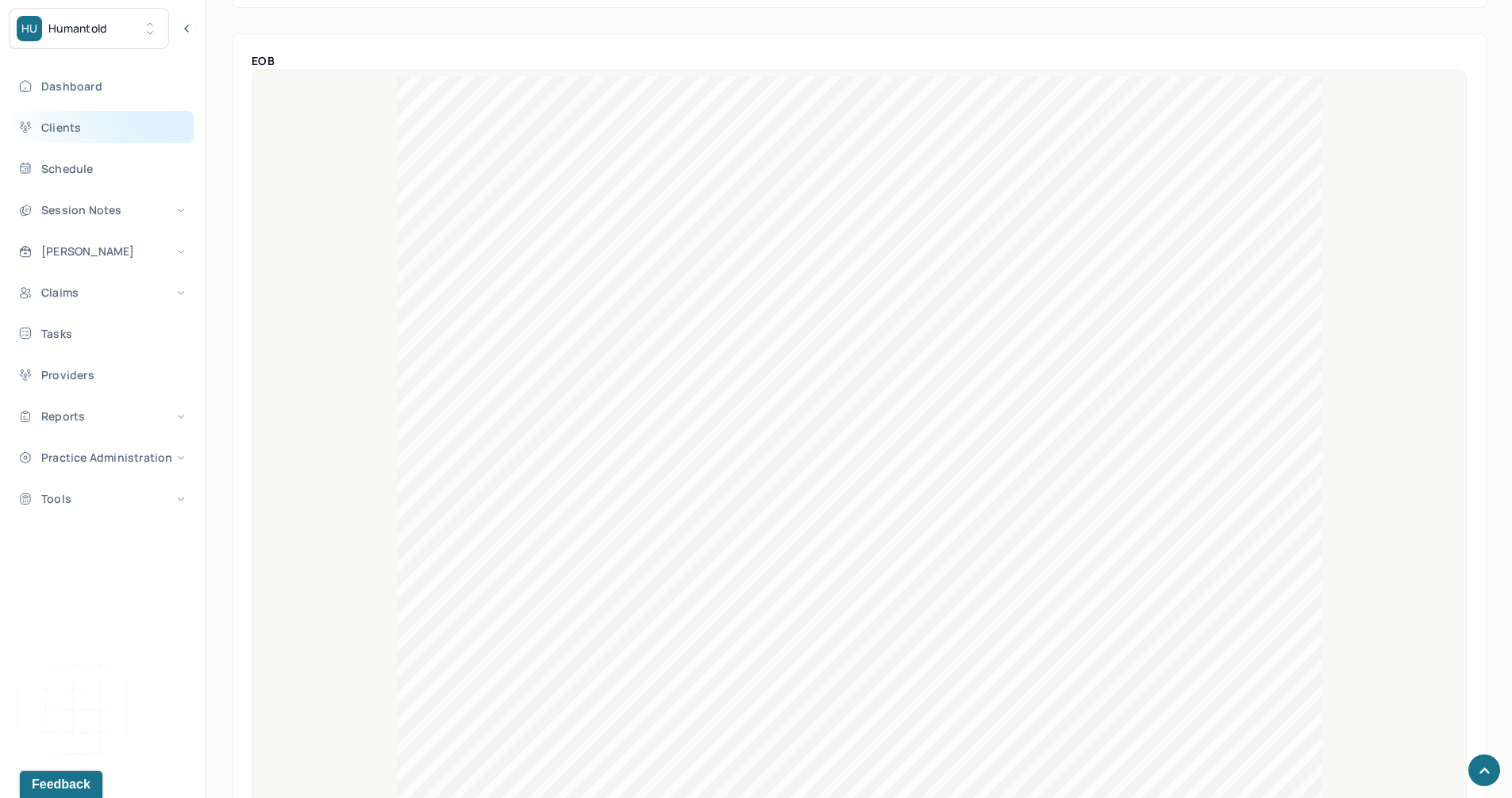click on "Clients" at bounding box center (102, 127) 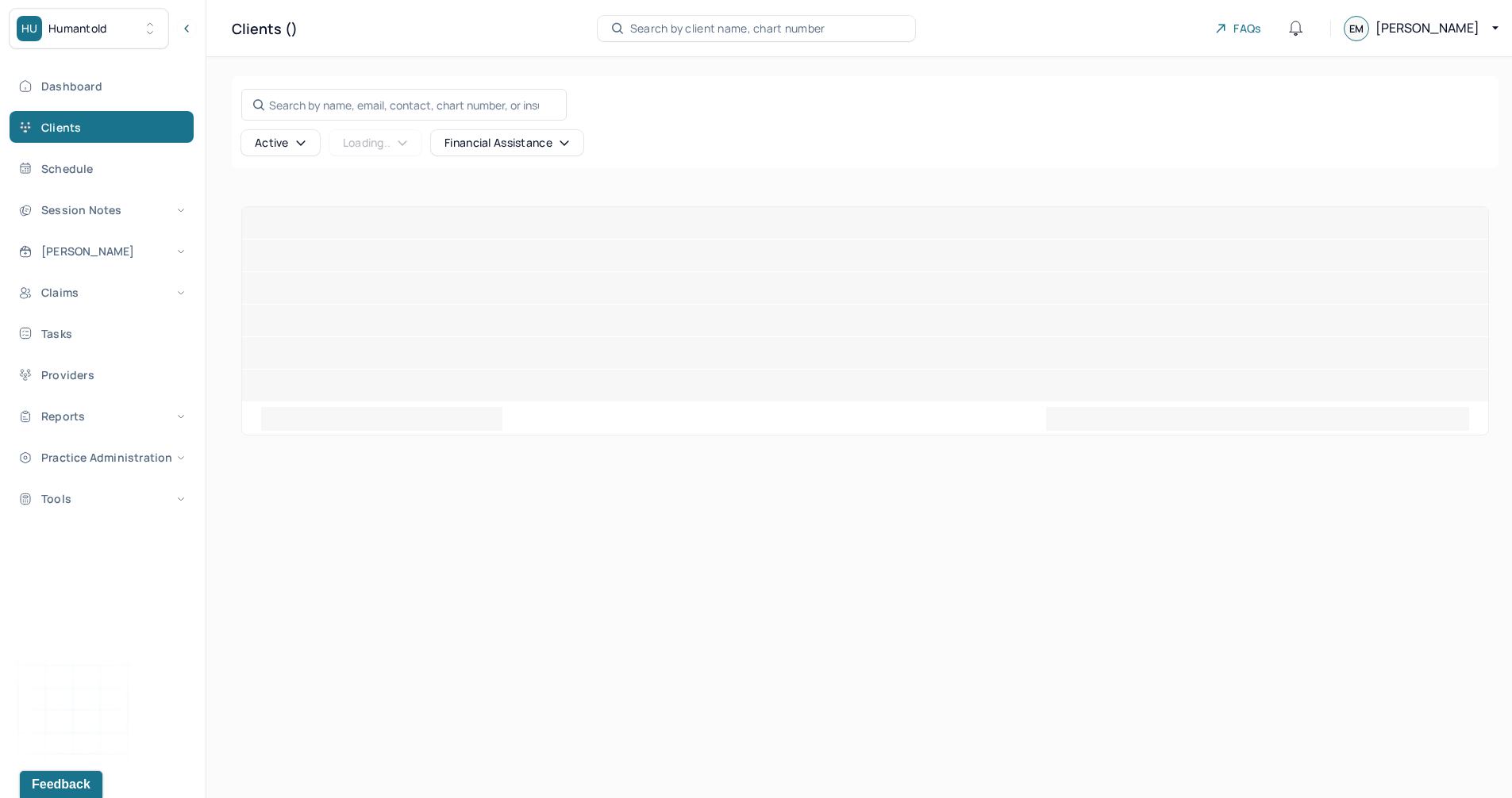 scroll, scrollTop: 0, scrollLeft: 0, axis: both 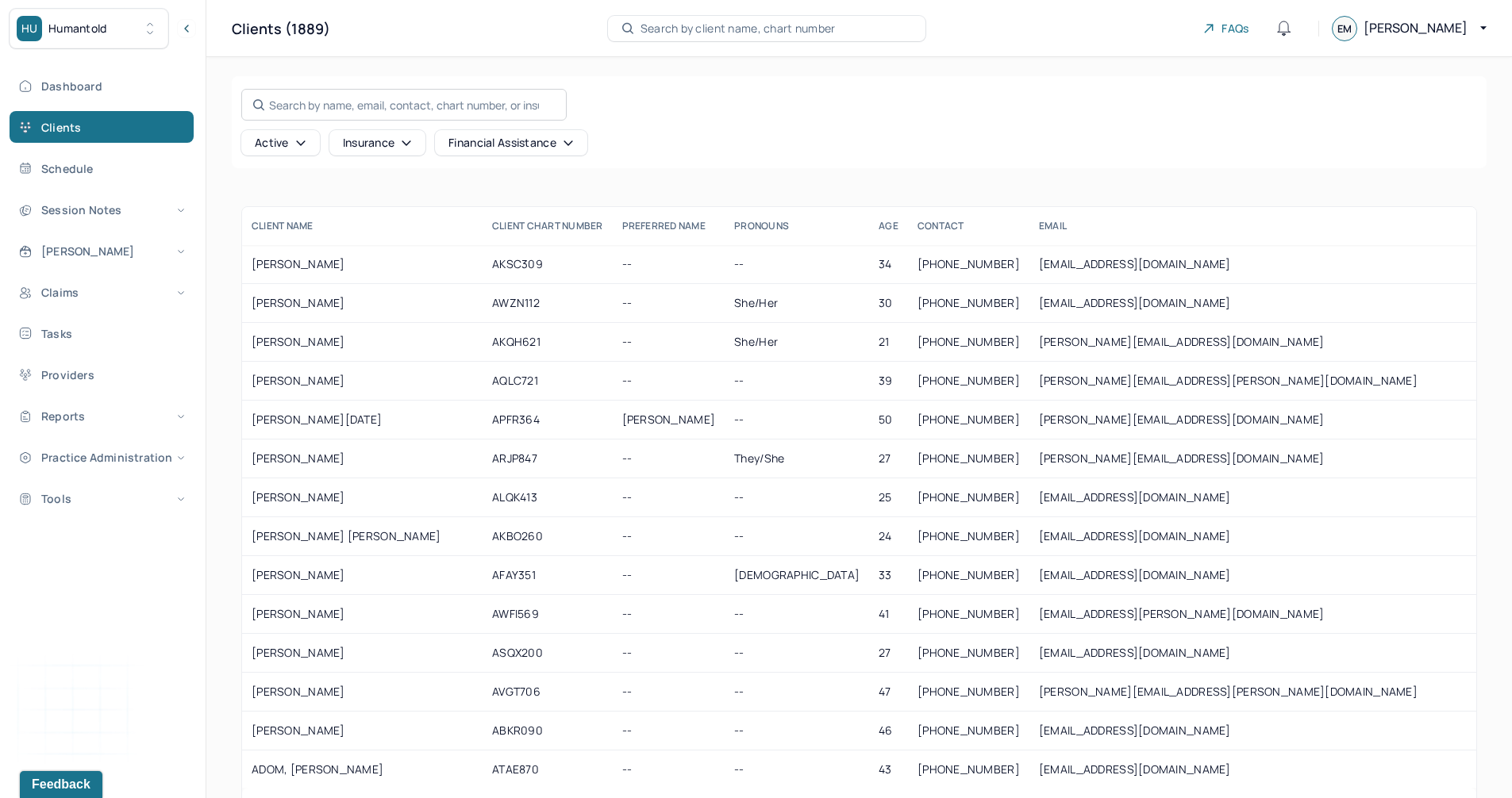 click on "Search by name, email, contact, chart number, or insurance id..." at bounding box center (404, 105) 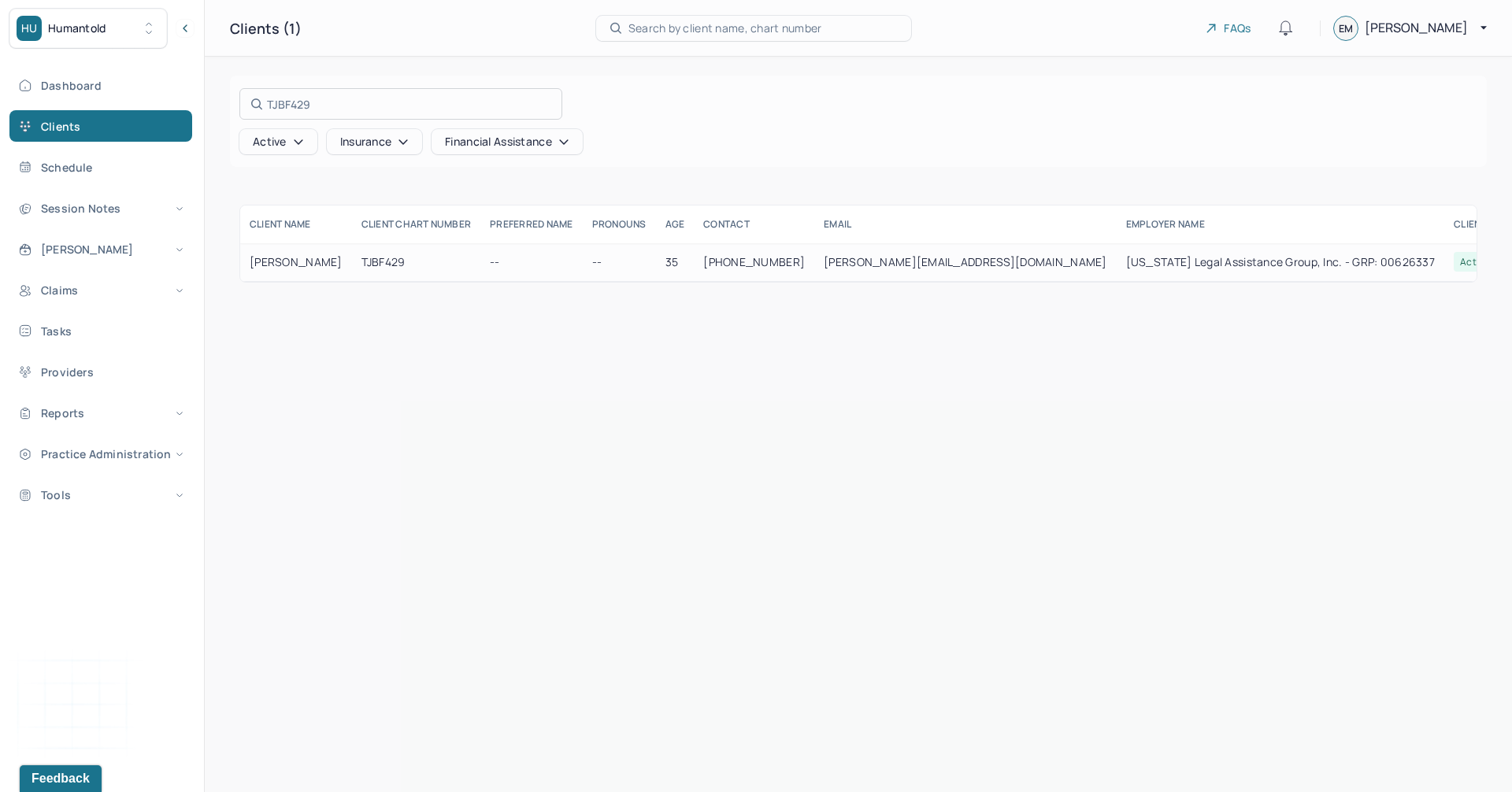type on "TJBF429" 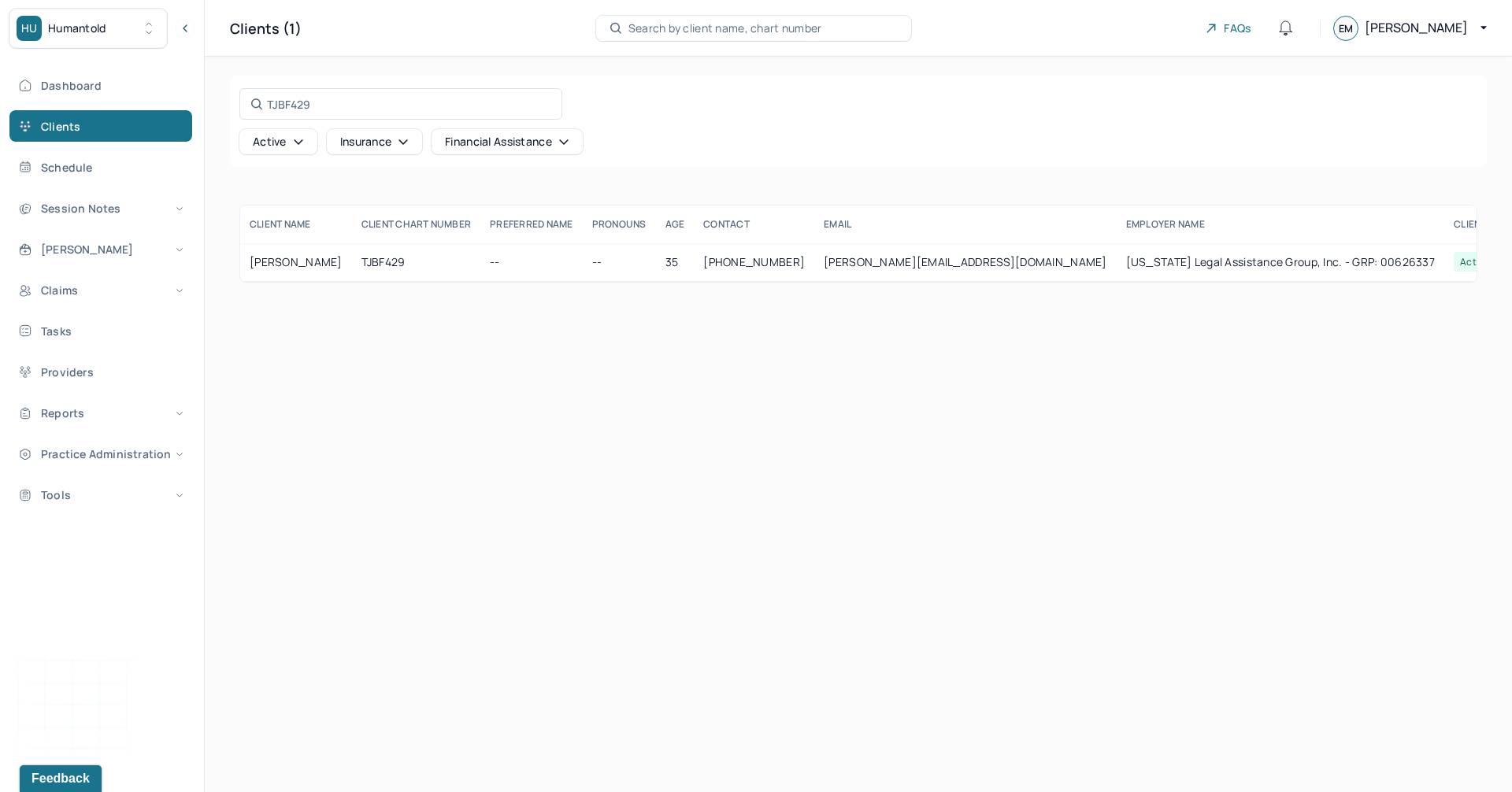 click on "TJBF429" at bounding box center [417, 262] 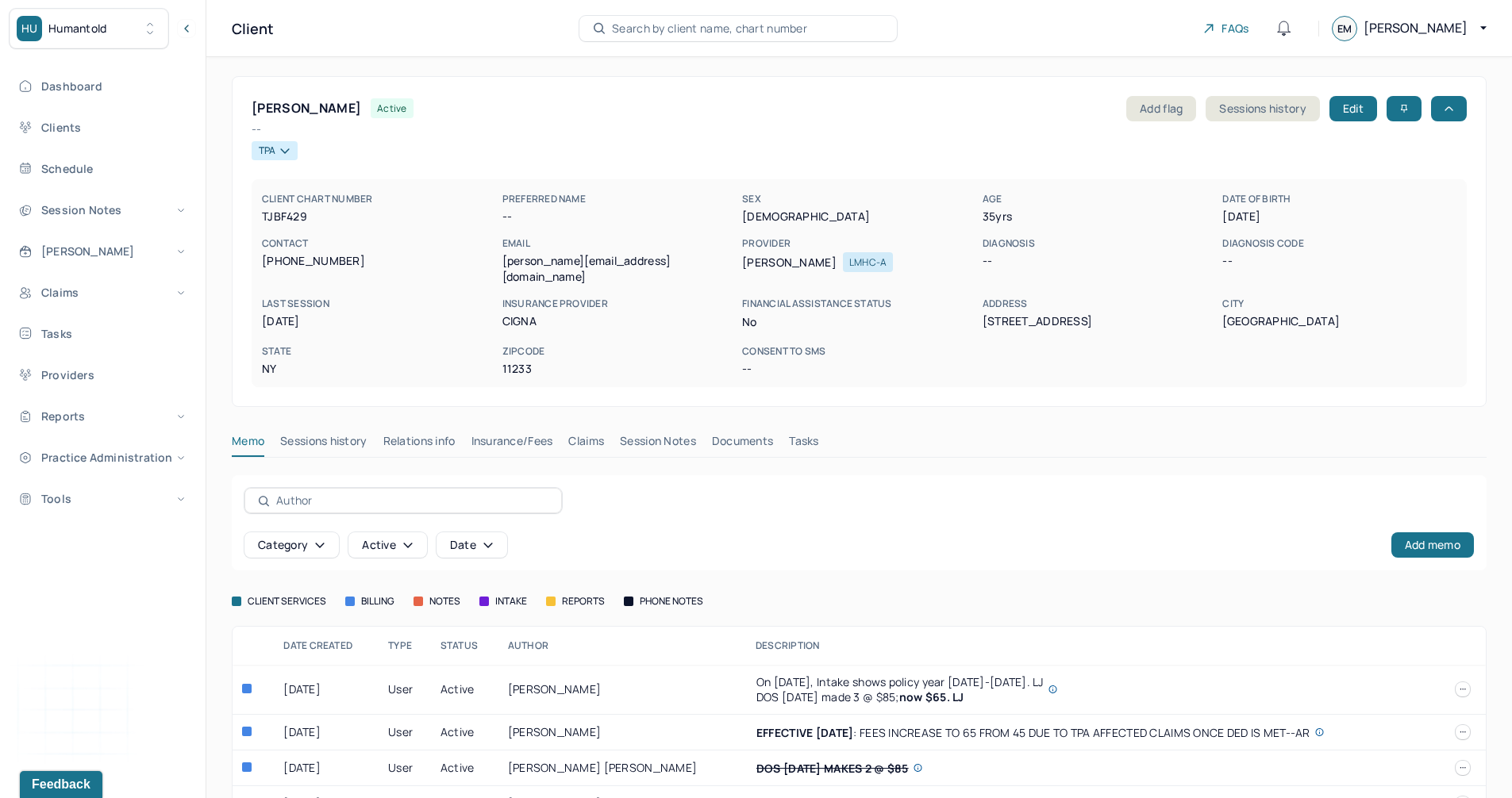 click on "Claims" at bounding box center (586, 444) 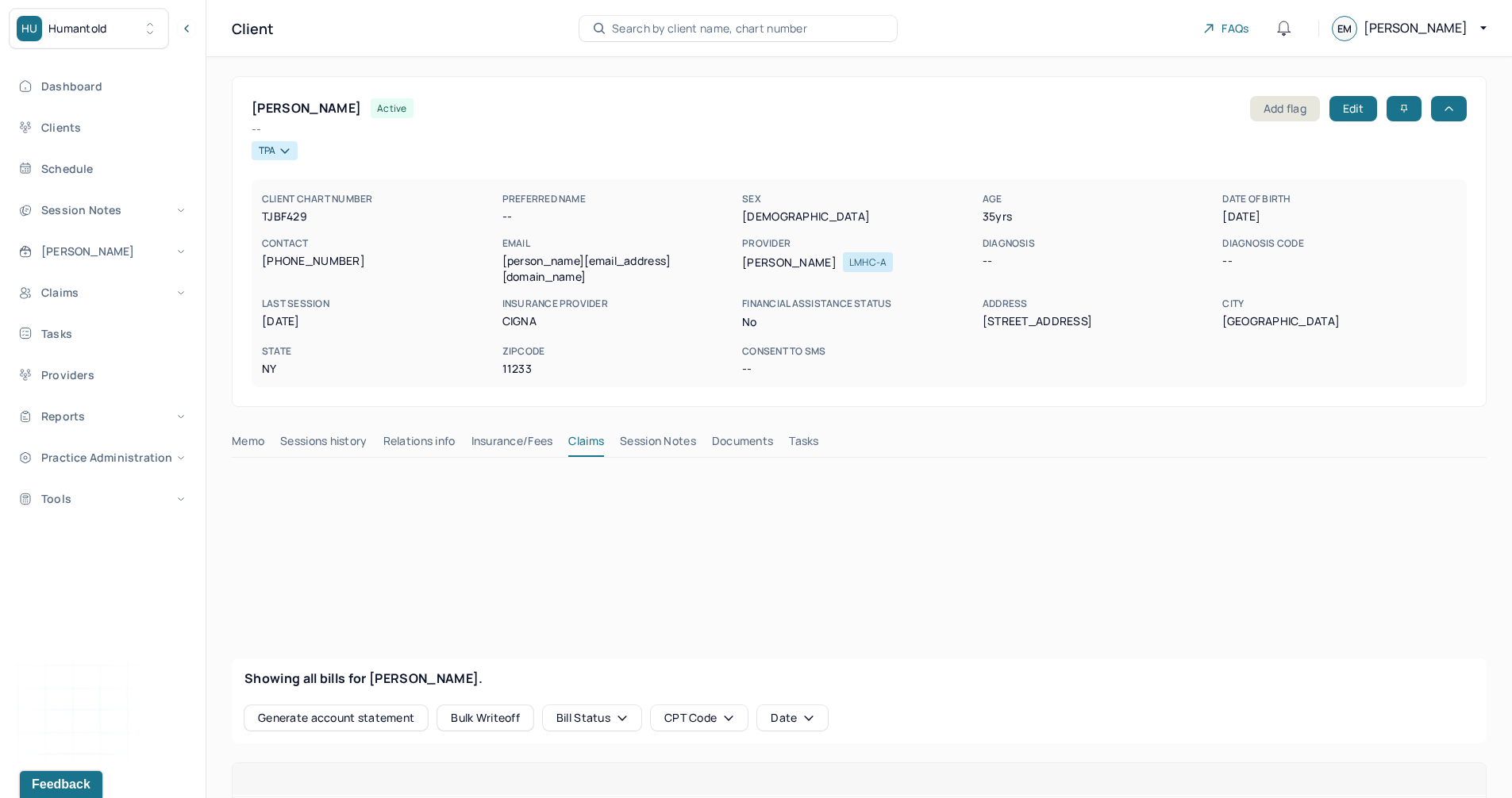 drag, startPoint x: 411, startPoint y: 429, endPoint x: 352, endPoint y: 432, distance: 59.07622 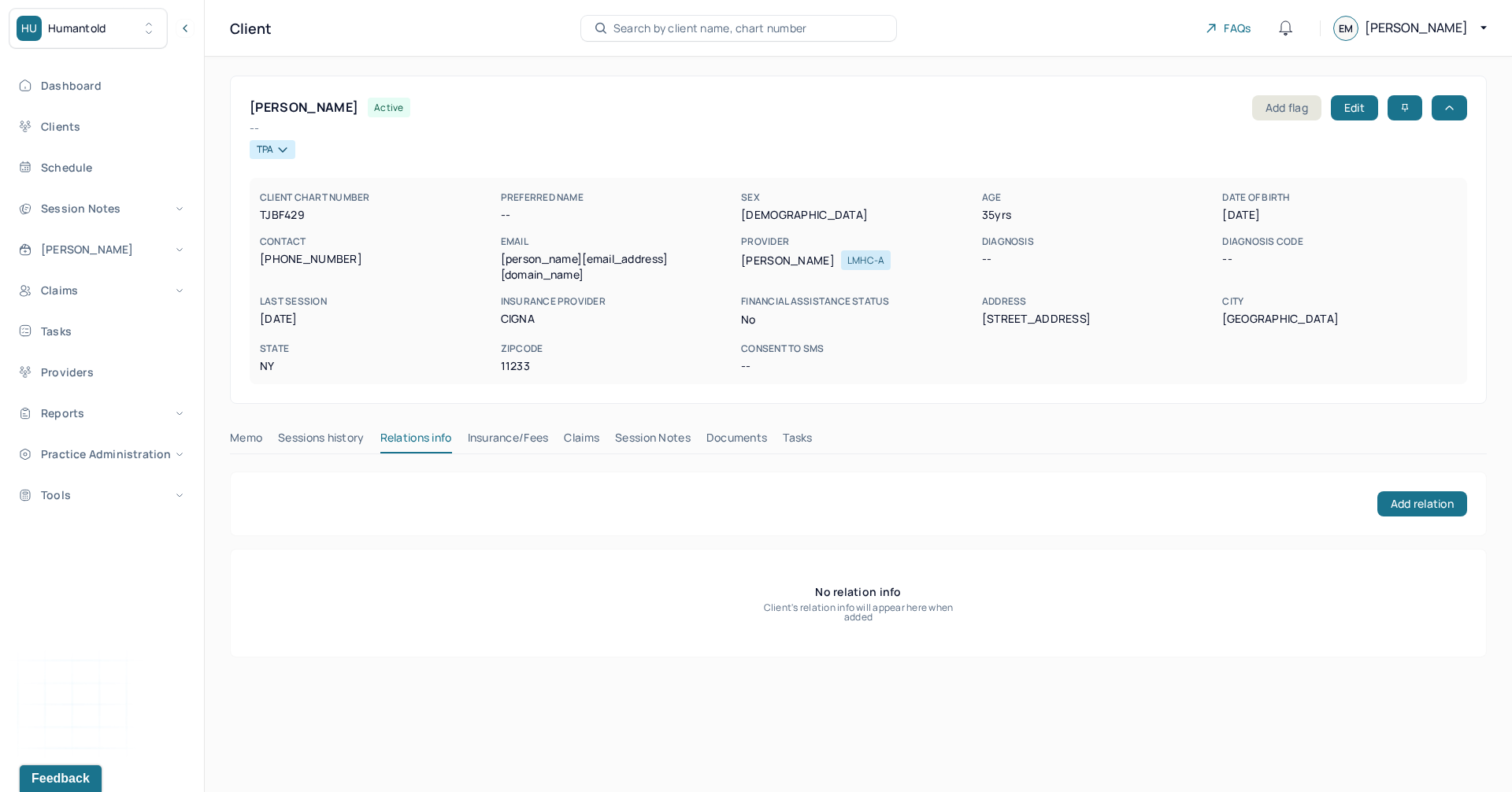 click on "Sessions history" at bounding box center (321, 441) 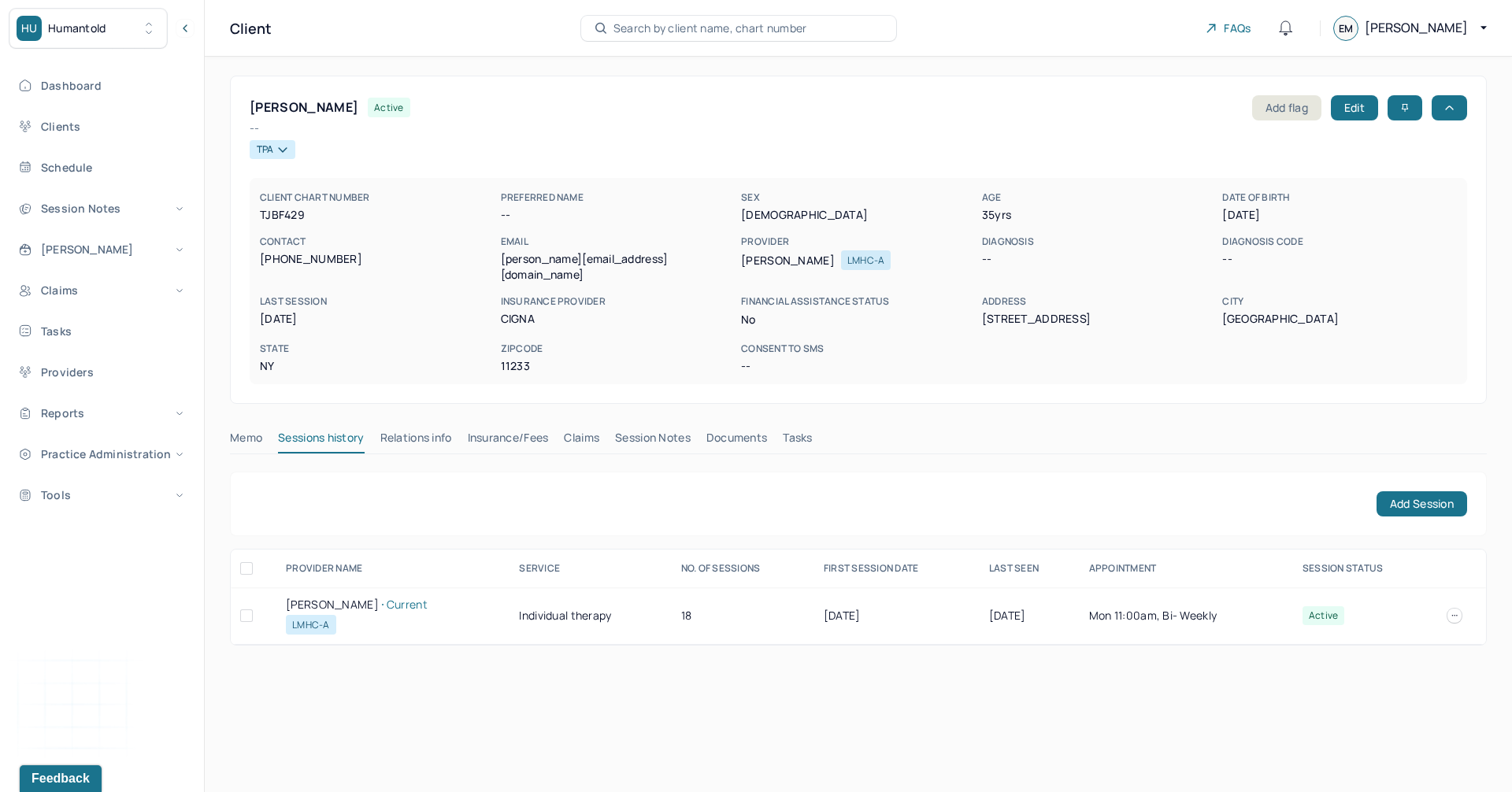 click on "Memo" at bounding box center [246, 441] 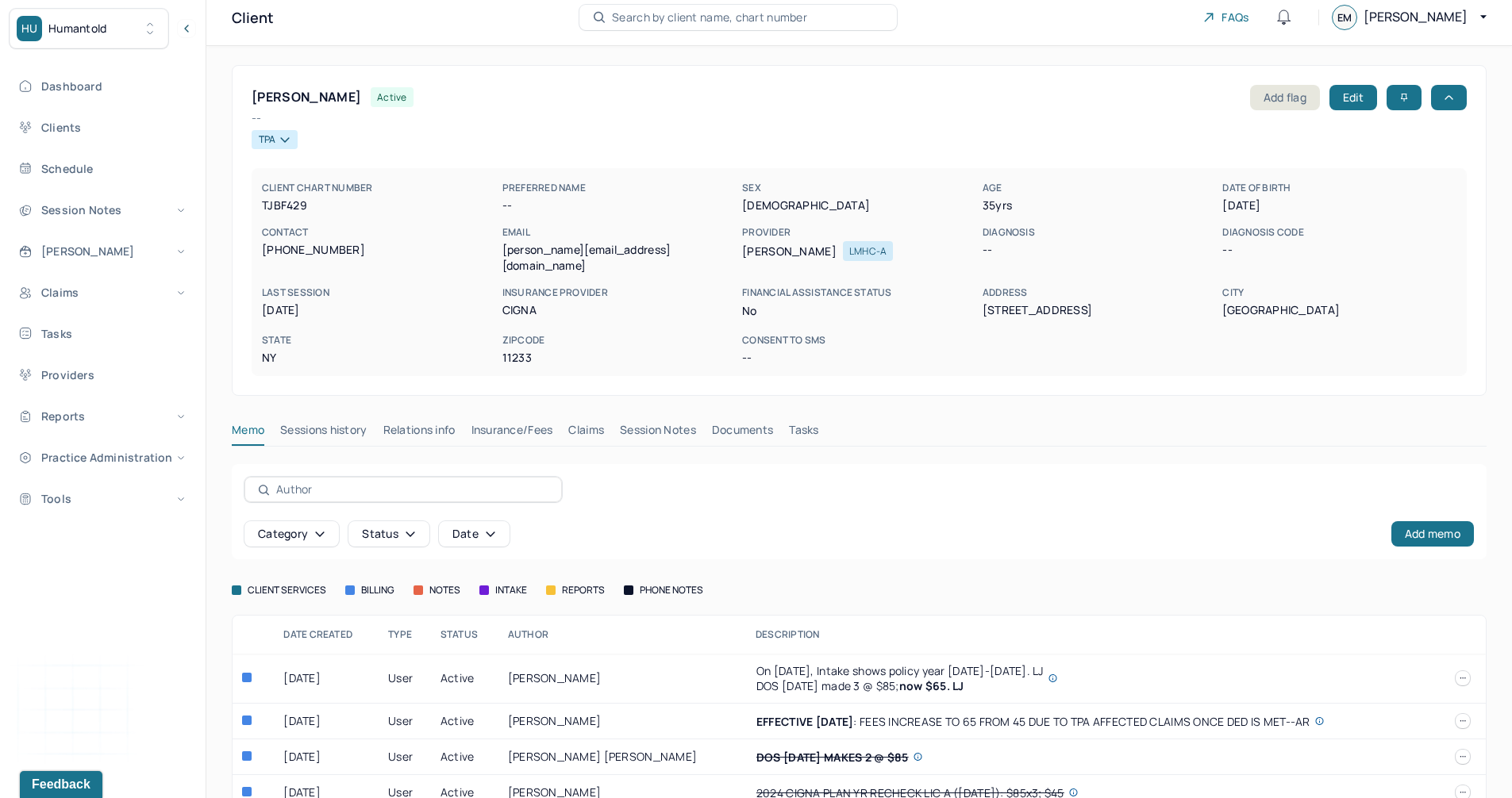 scroll, scrollTop: 31, scrollLeft: 0, axis: vertical 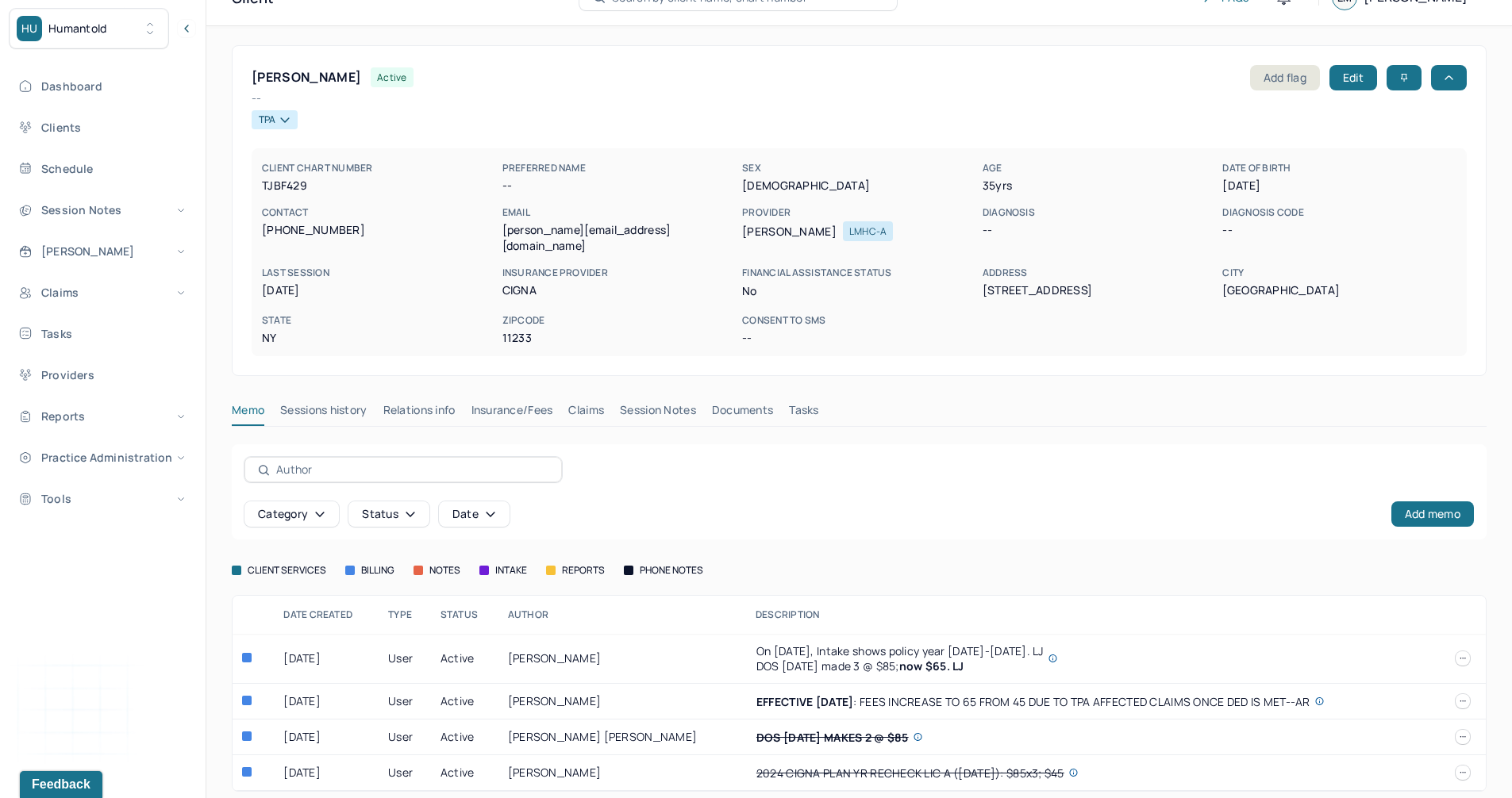 click on "Claims" at bounding box center (586, 413) 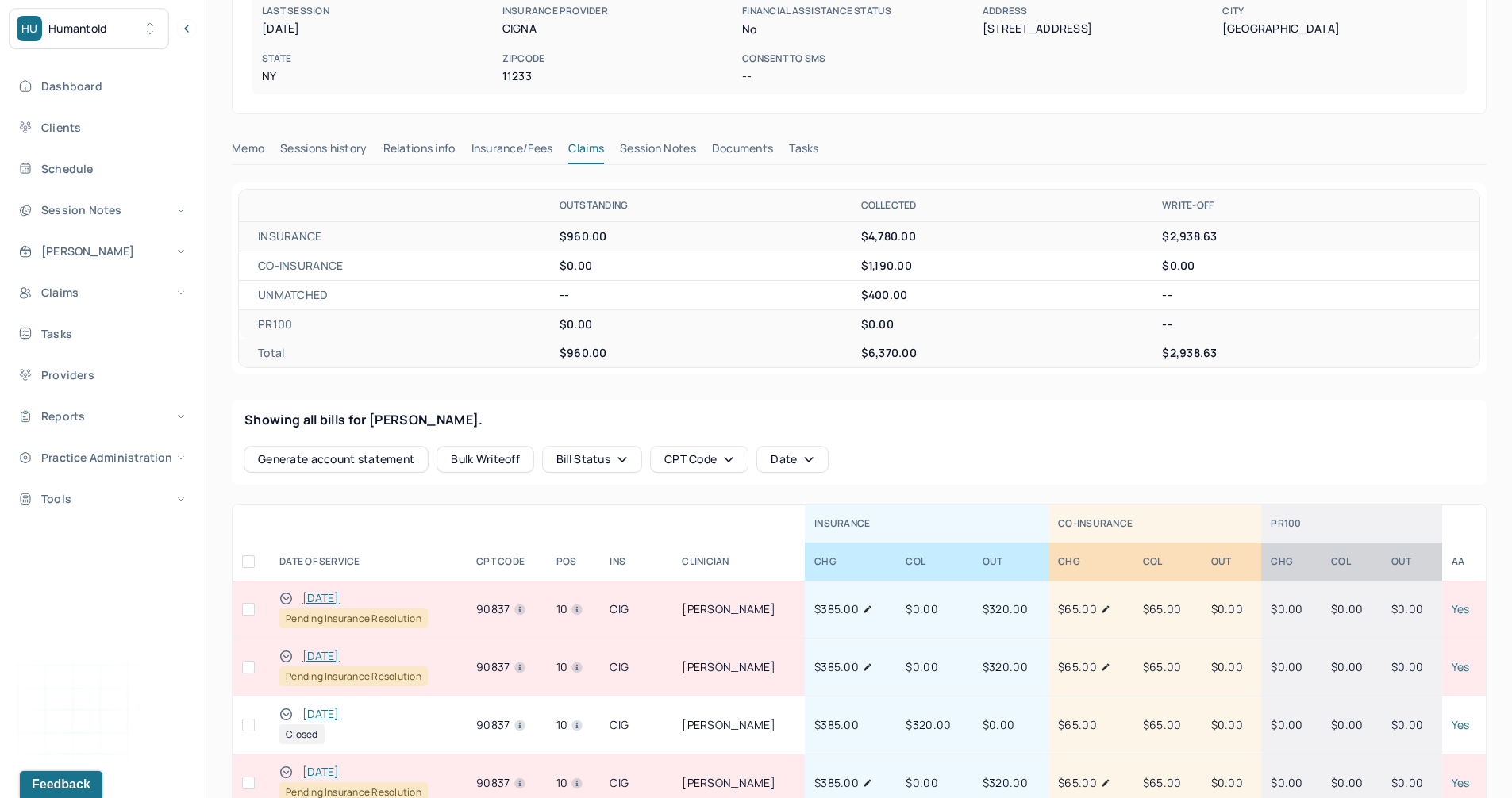 scroll, scrollTop: 348, scrollLeft: 0, axis: vertical 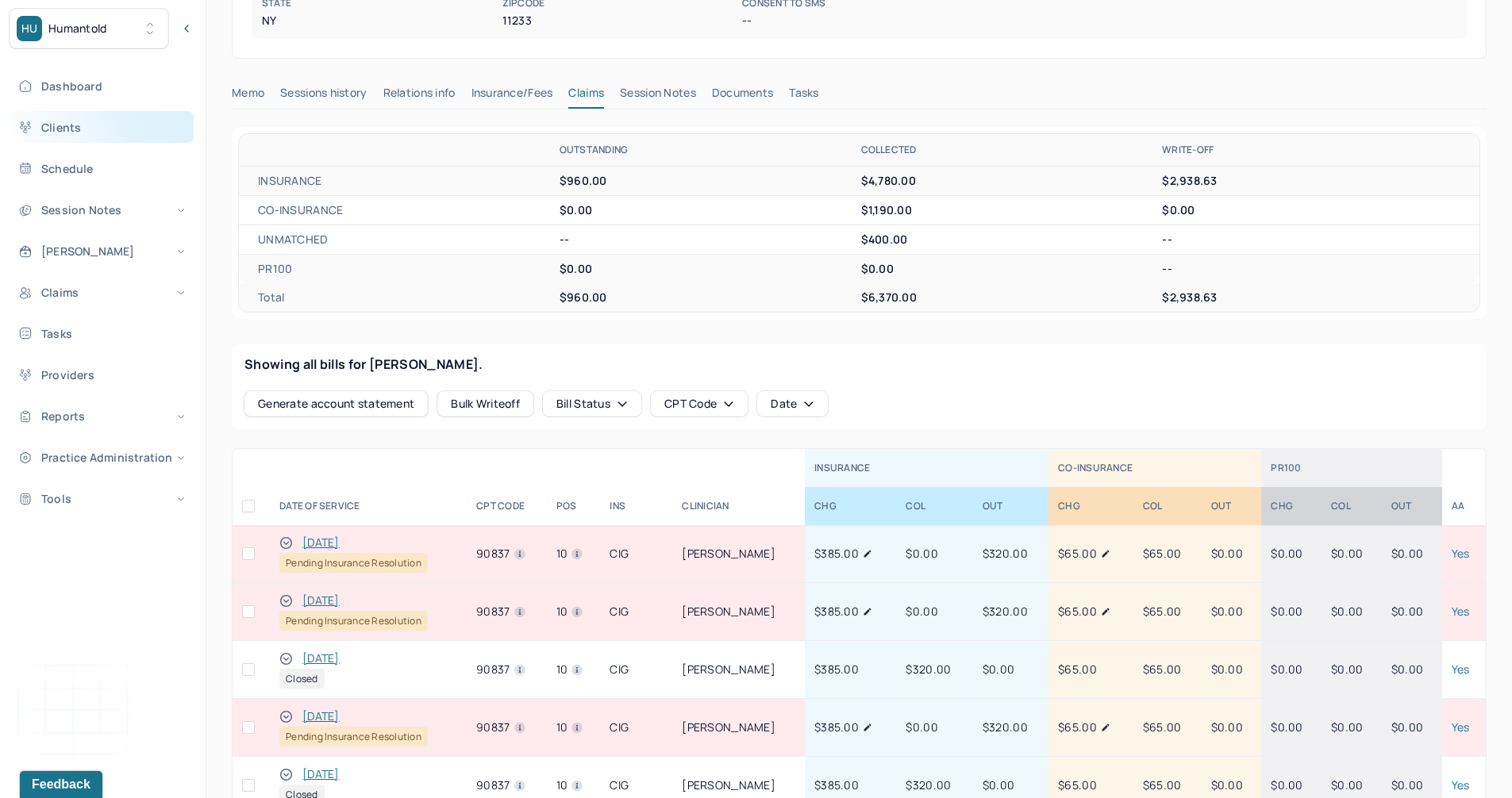 click on "Clients" at bounding box center [102, 127] 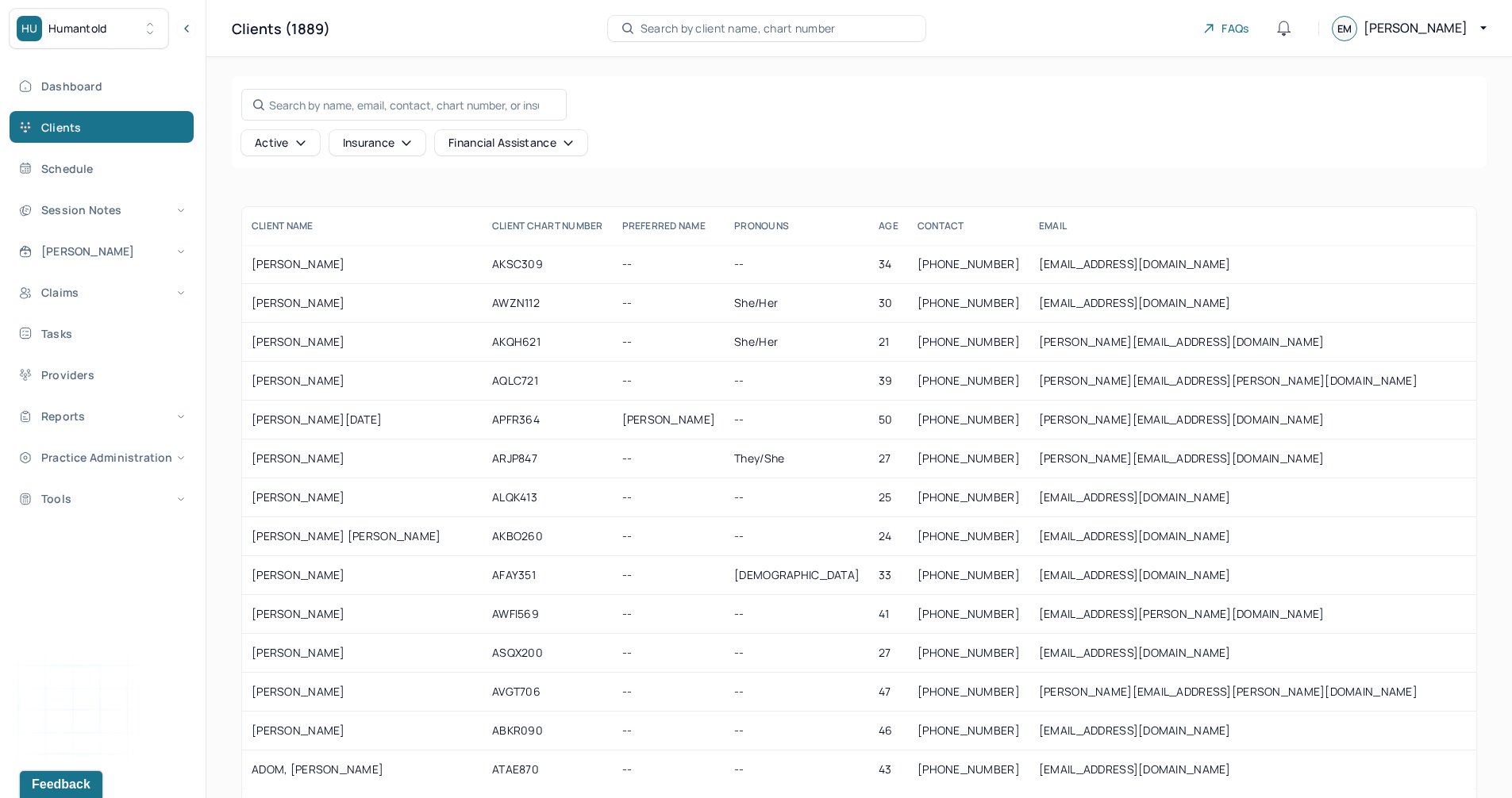 click on "Search by client name, chart number" at bounding box center [738, 29] 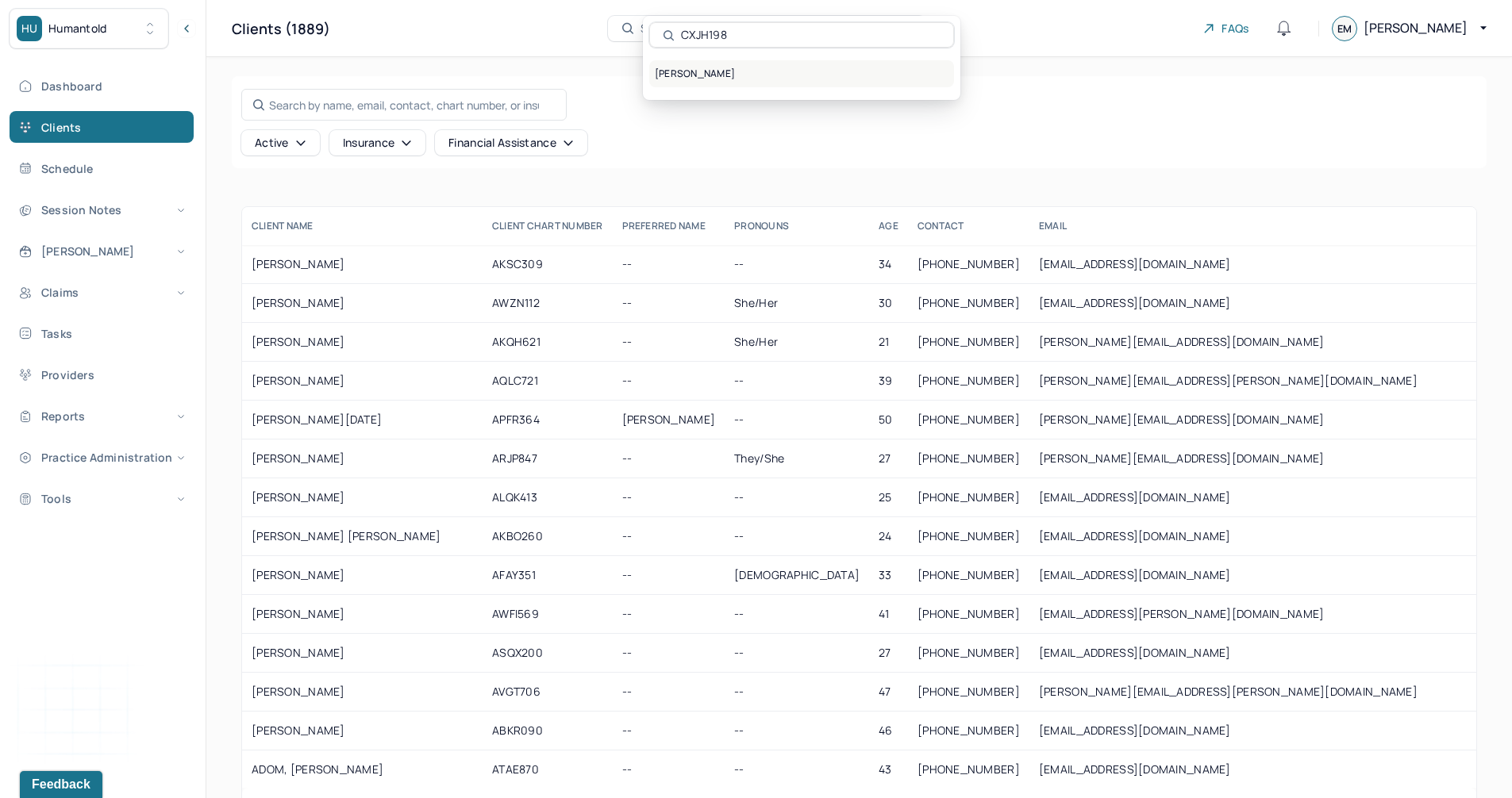 type on "CXJH198" 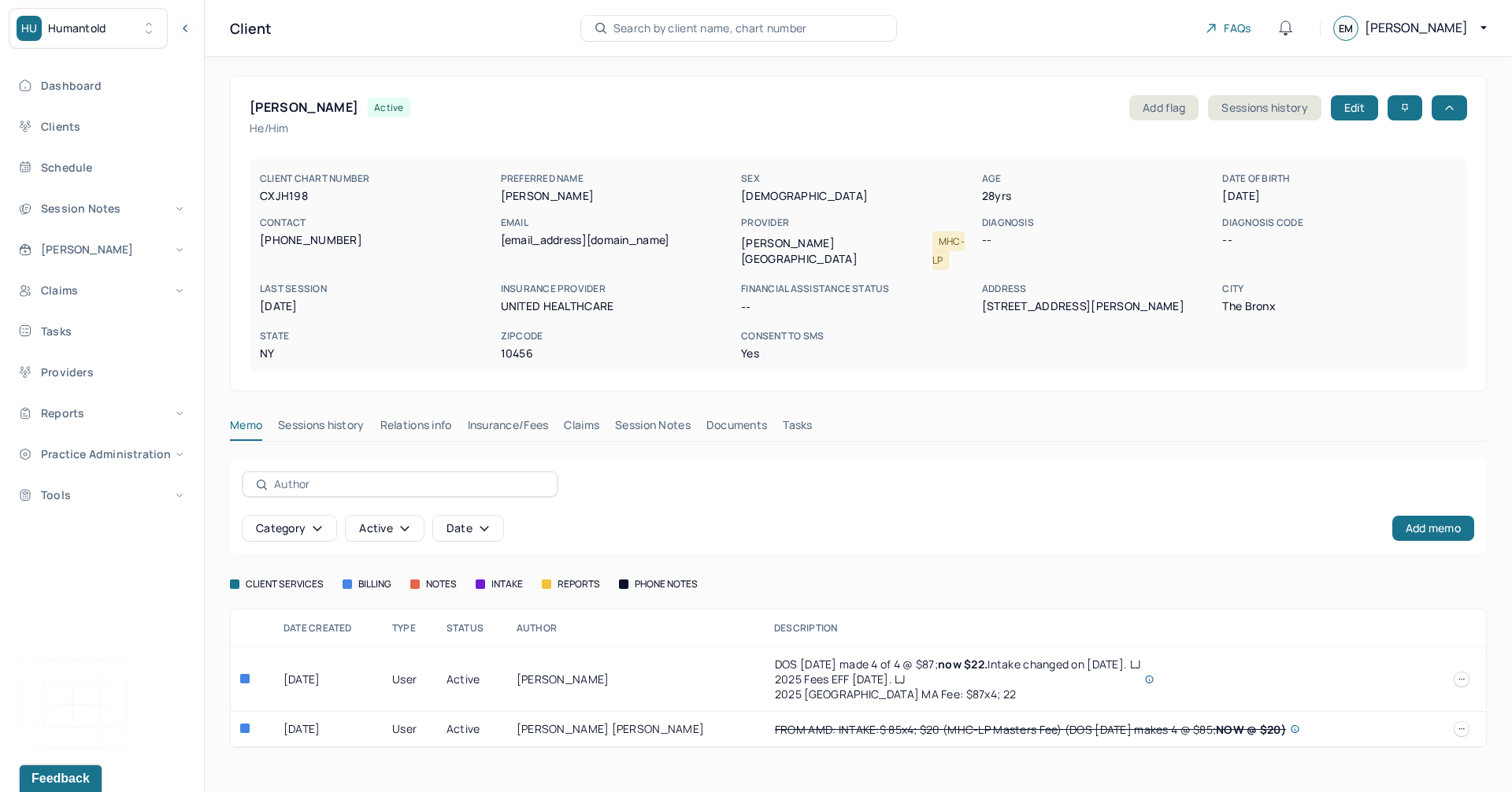 click on "Claims" at bounding box center [581, 428] 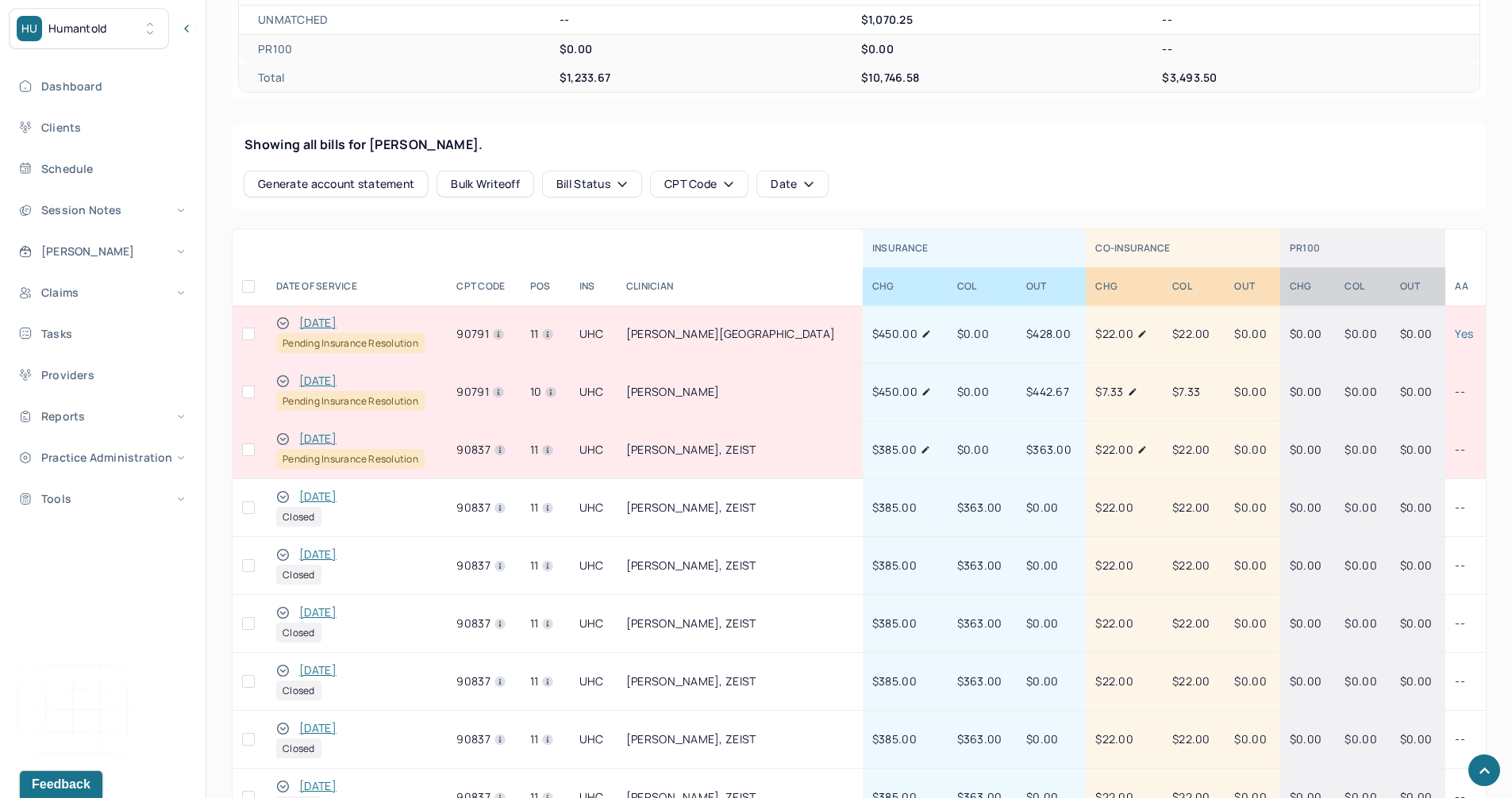 scroll, scrollTop: 589, scrollLeft: 0, axis: vertical 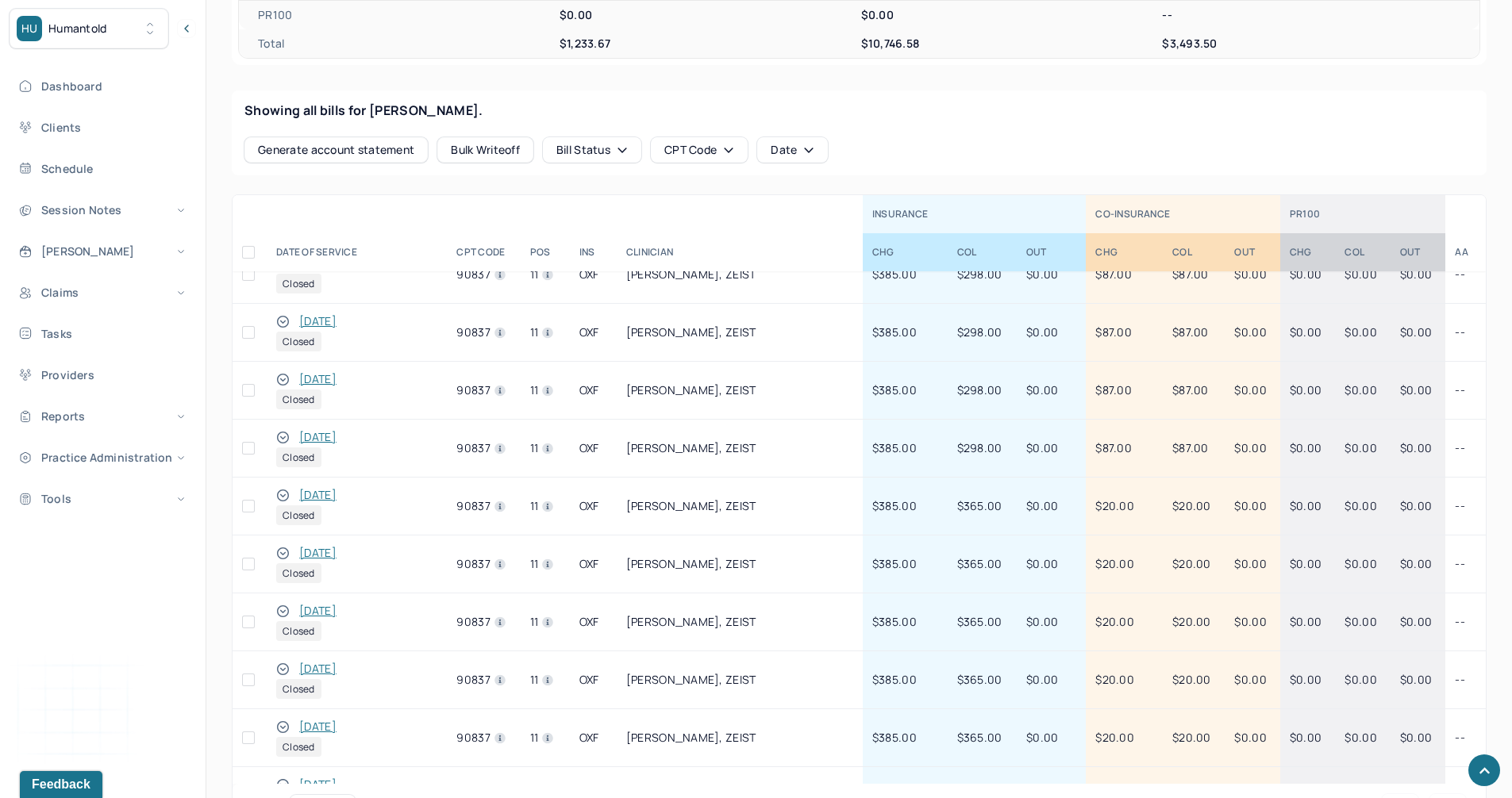 click 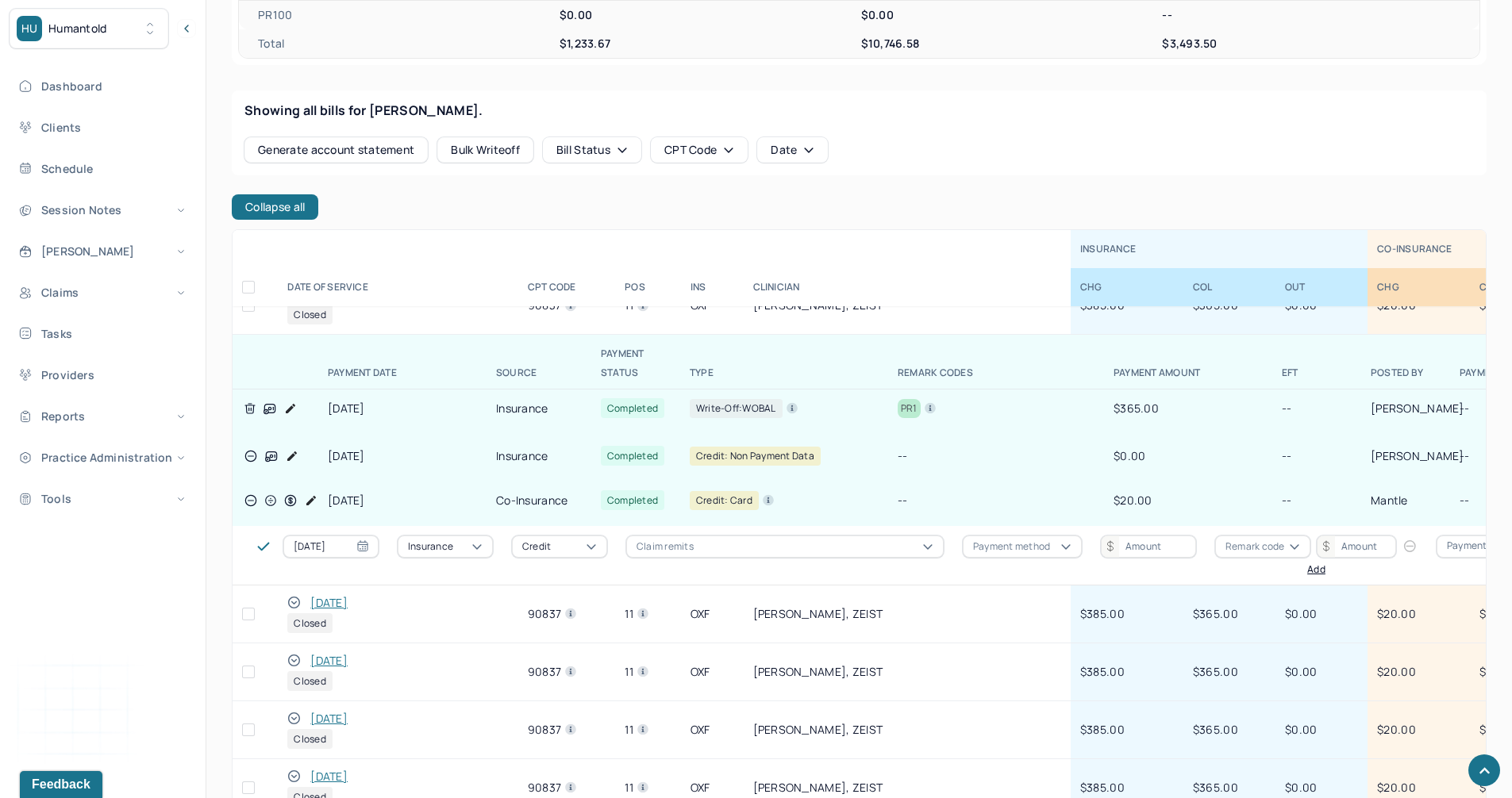 scroll, scrollTop: 1269, scrollLeft: 0, axis: vertical 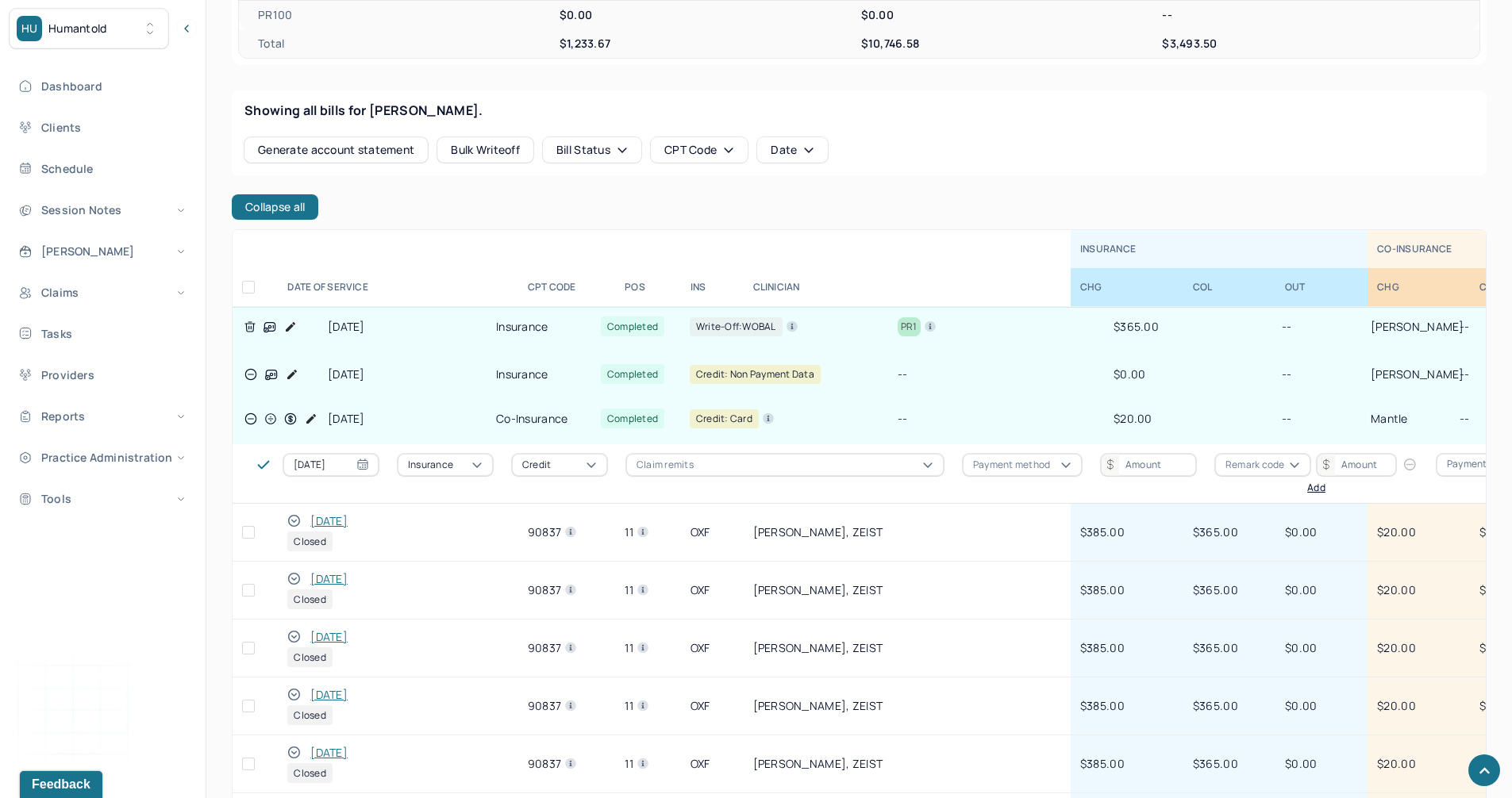 click 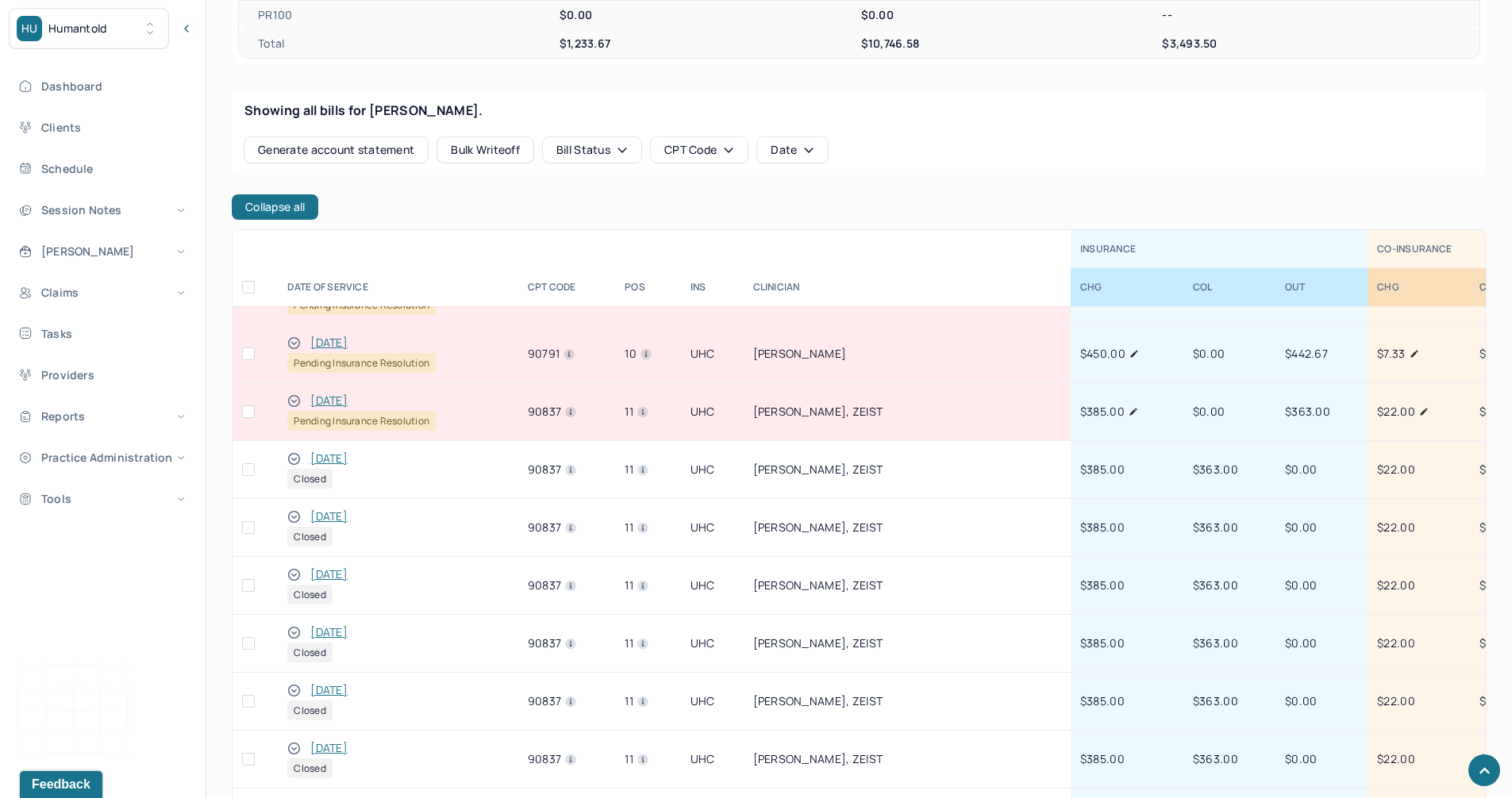 scroll, scrollTop: 0, scrollLeft: 0, axis: both 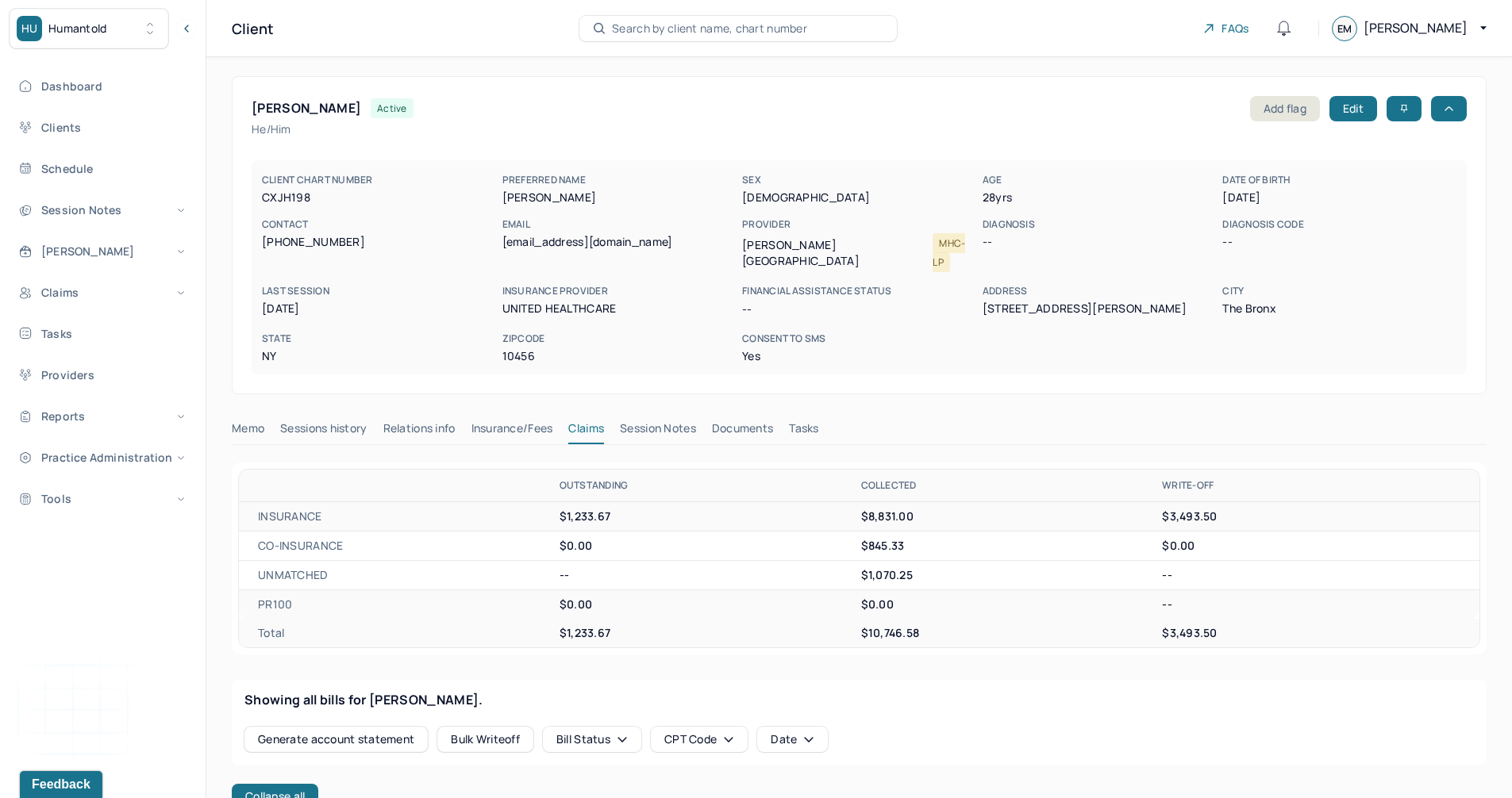 click on "Insurance/Fees" at bounding box center [512, 432] 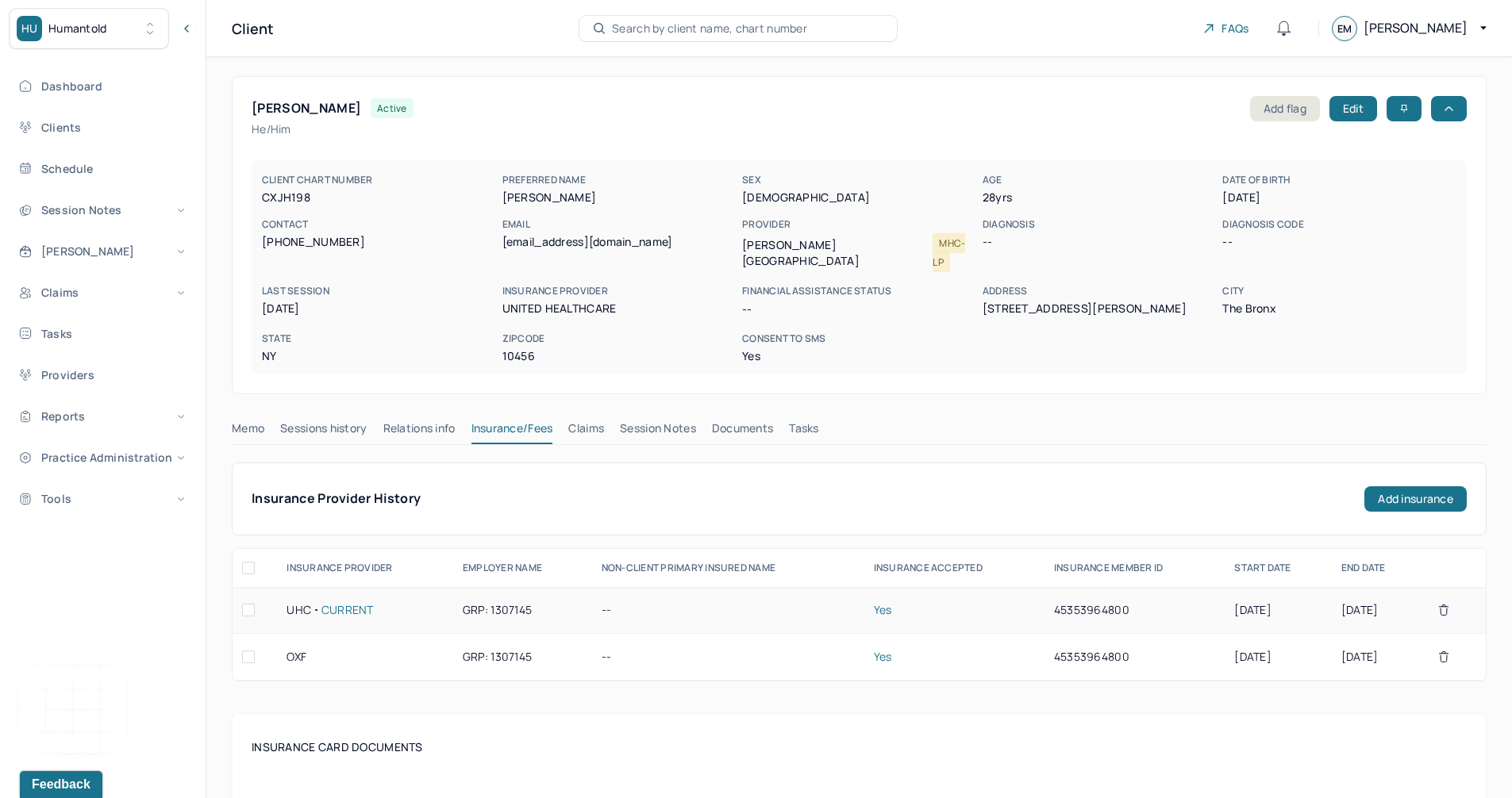 click on "--" at bounding box center (728, 610) 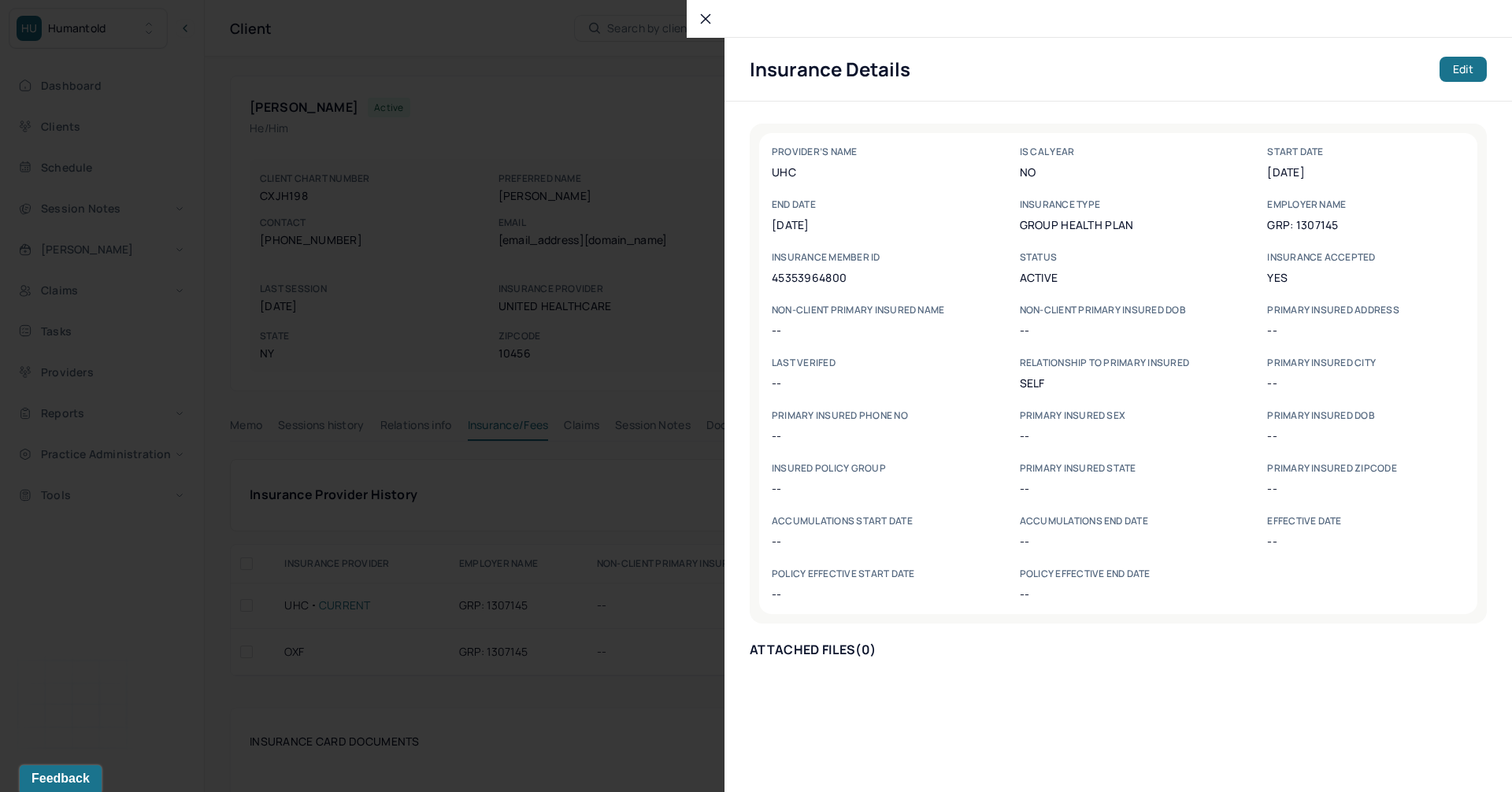 click 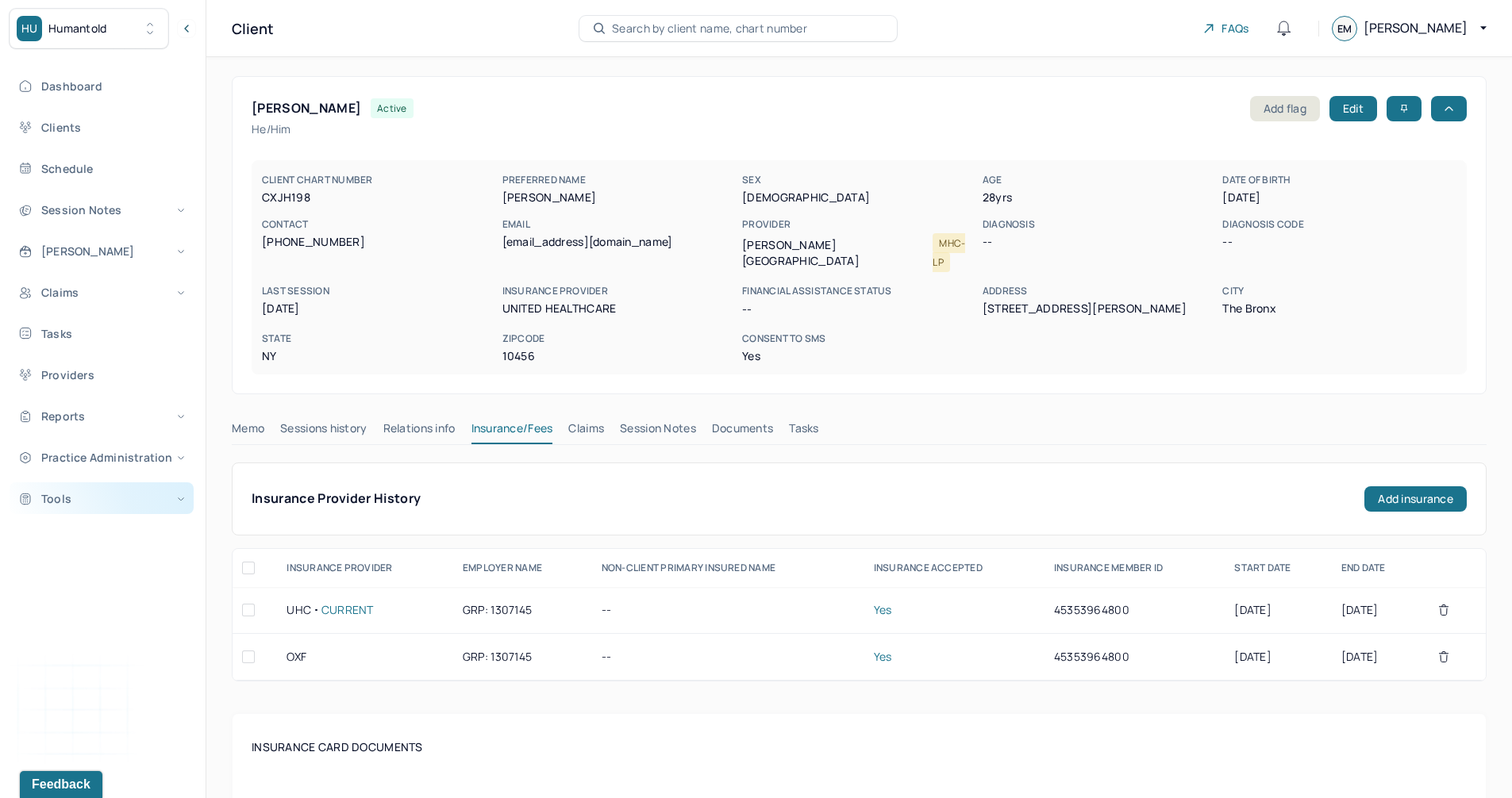 click on "Tools" at bounding box center (102, 498) 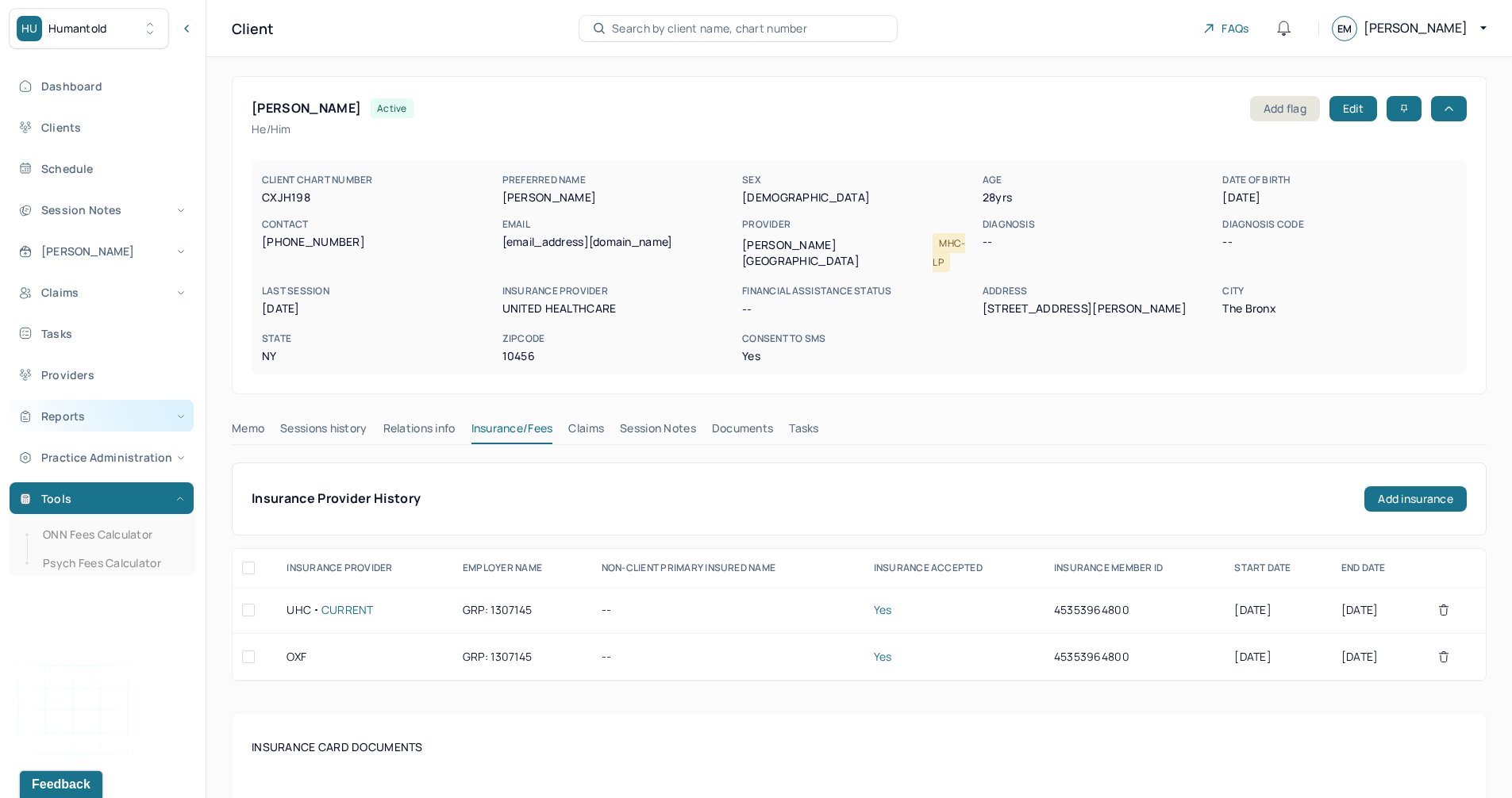 click on "Reports" at bounding box center (102, 416) 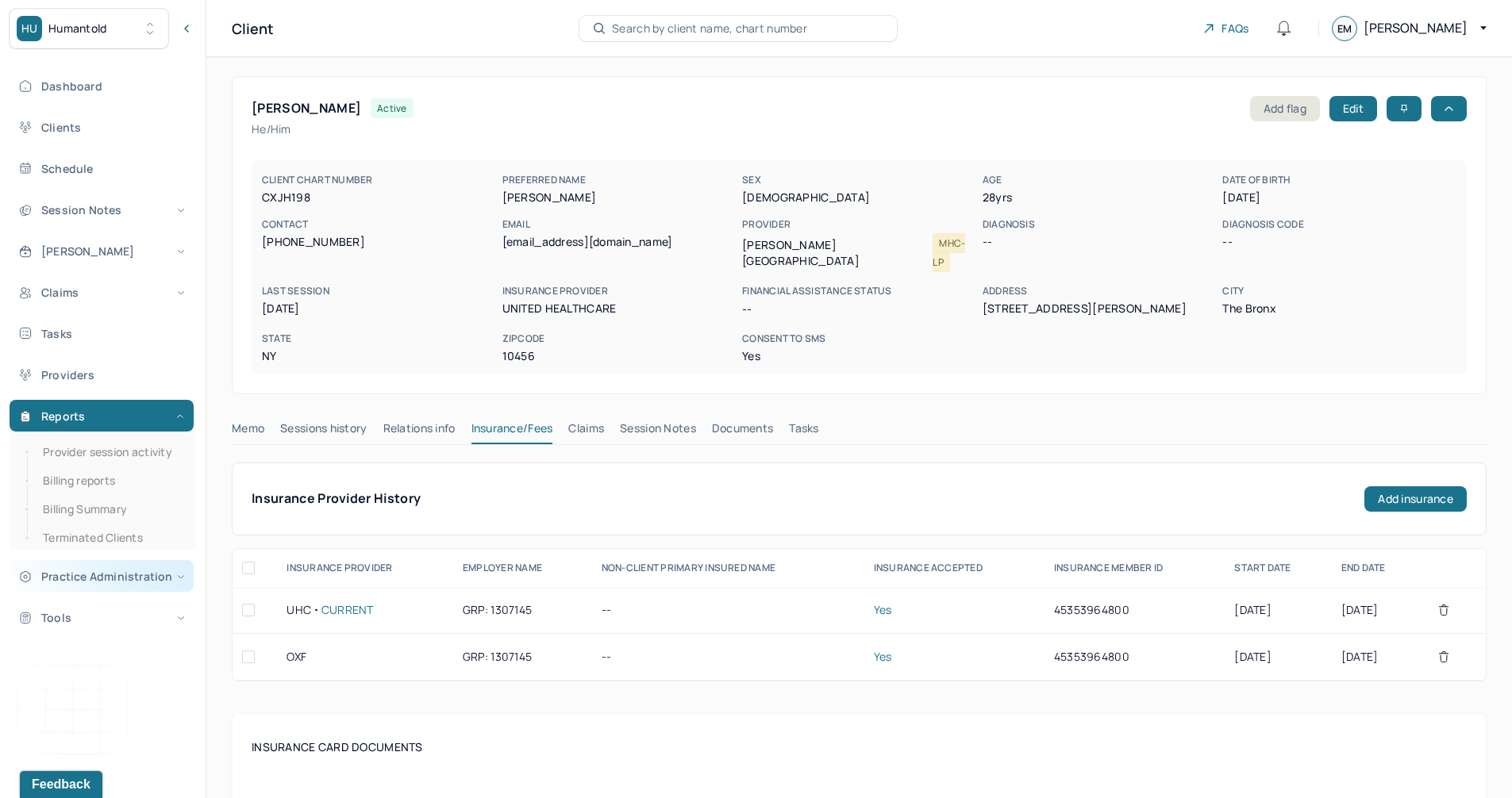 click on "Practice Administration" at bounding box center [102, 576] 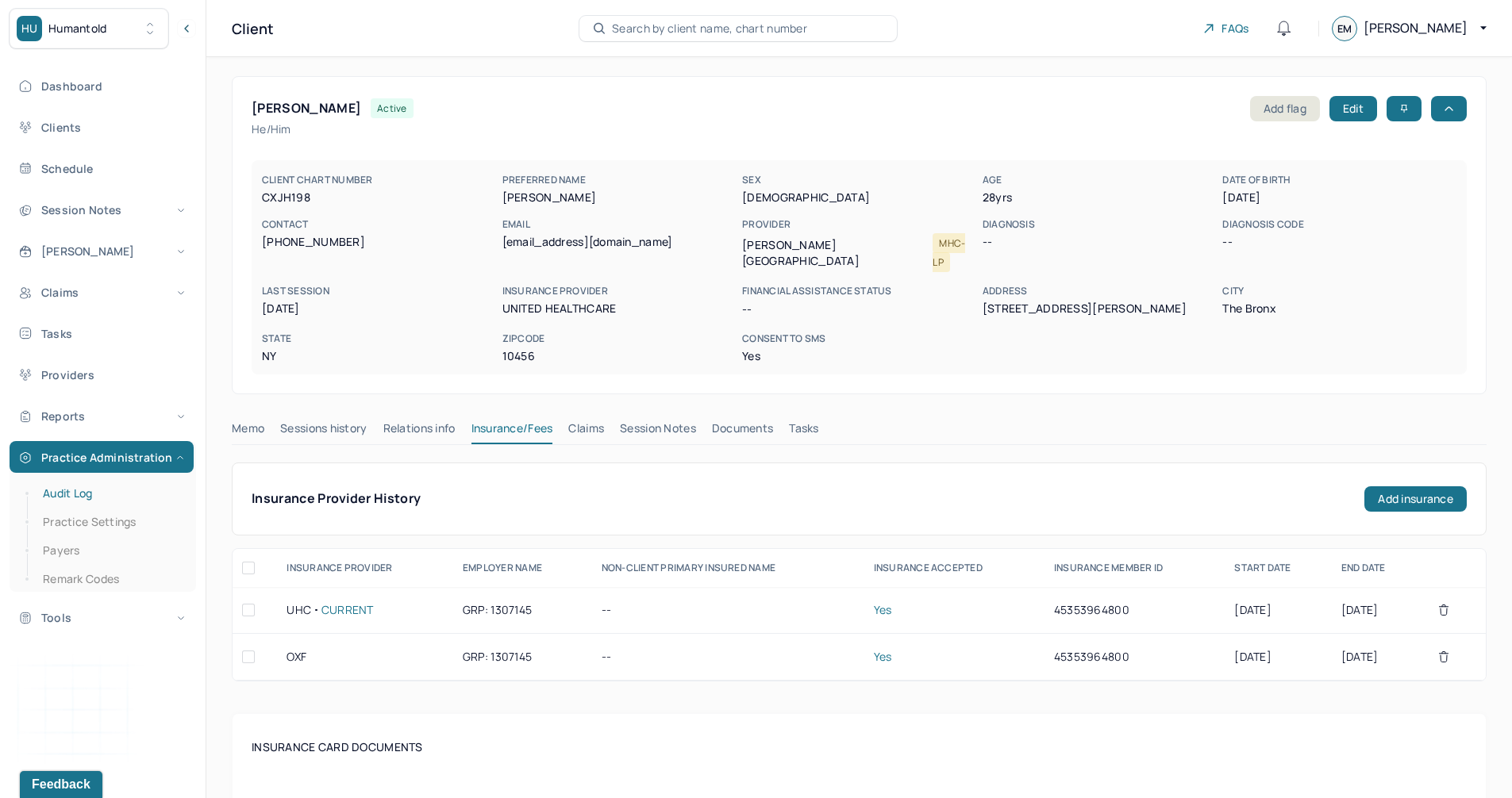 click on "Audit Log" at bounding box center (110, 493) 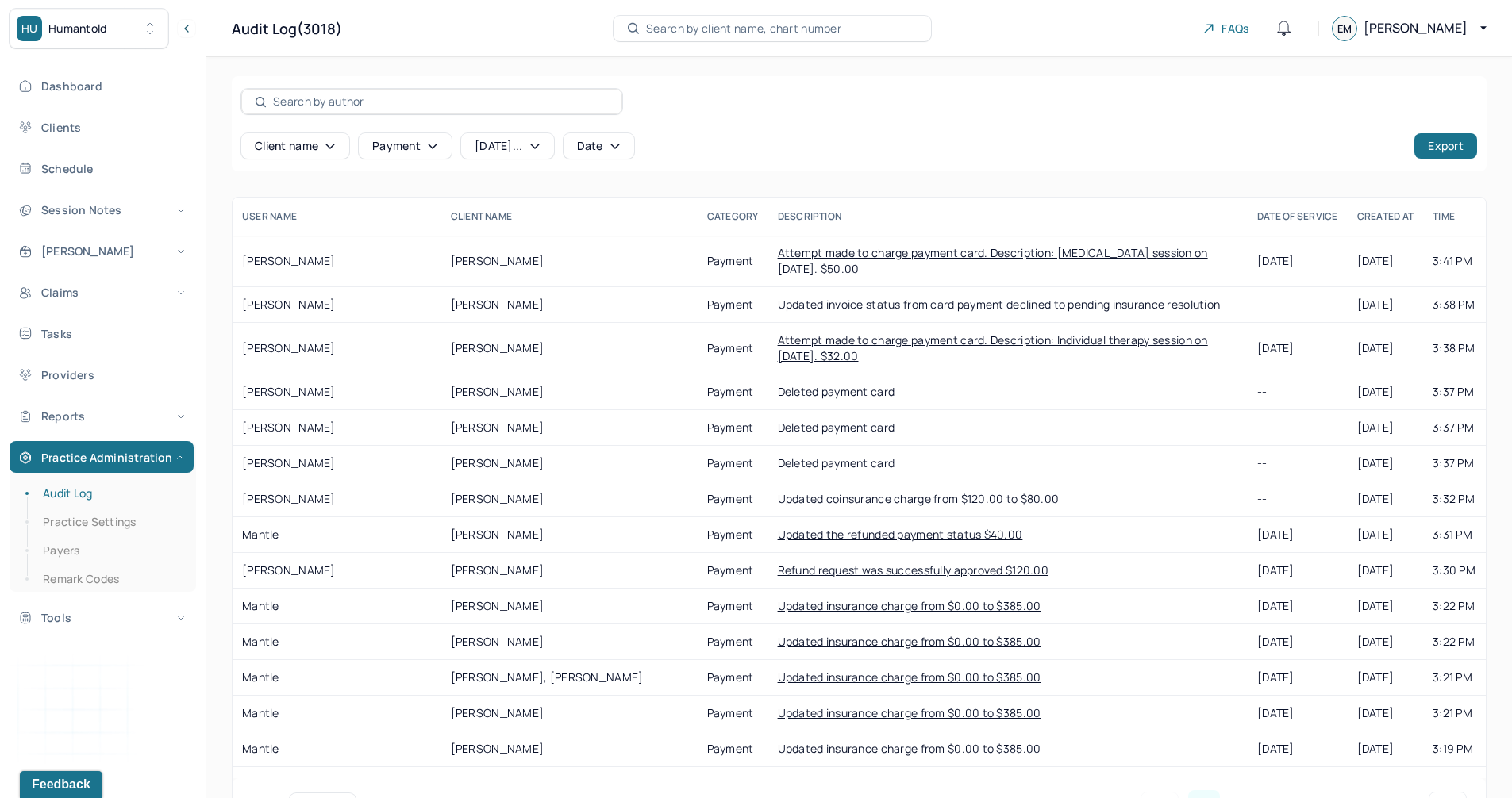 click at bounding box center (441, 102) 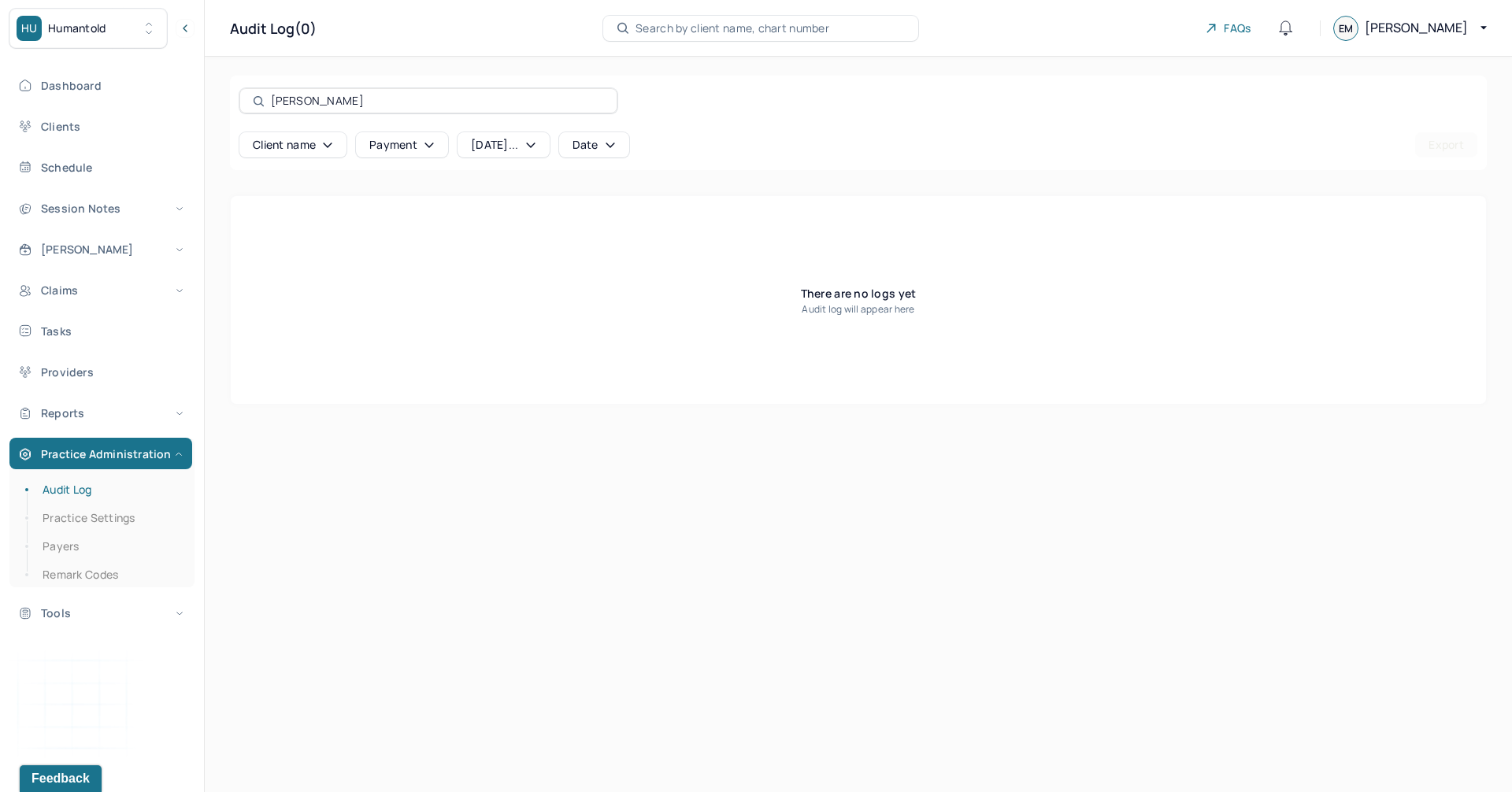 type on "CRONIN" 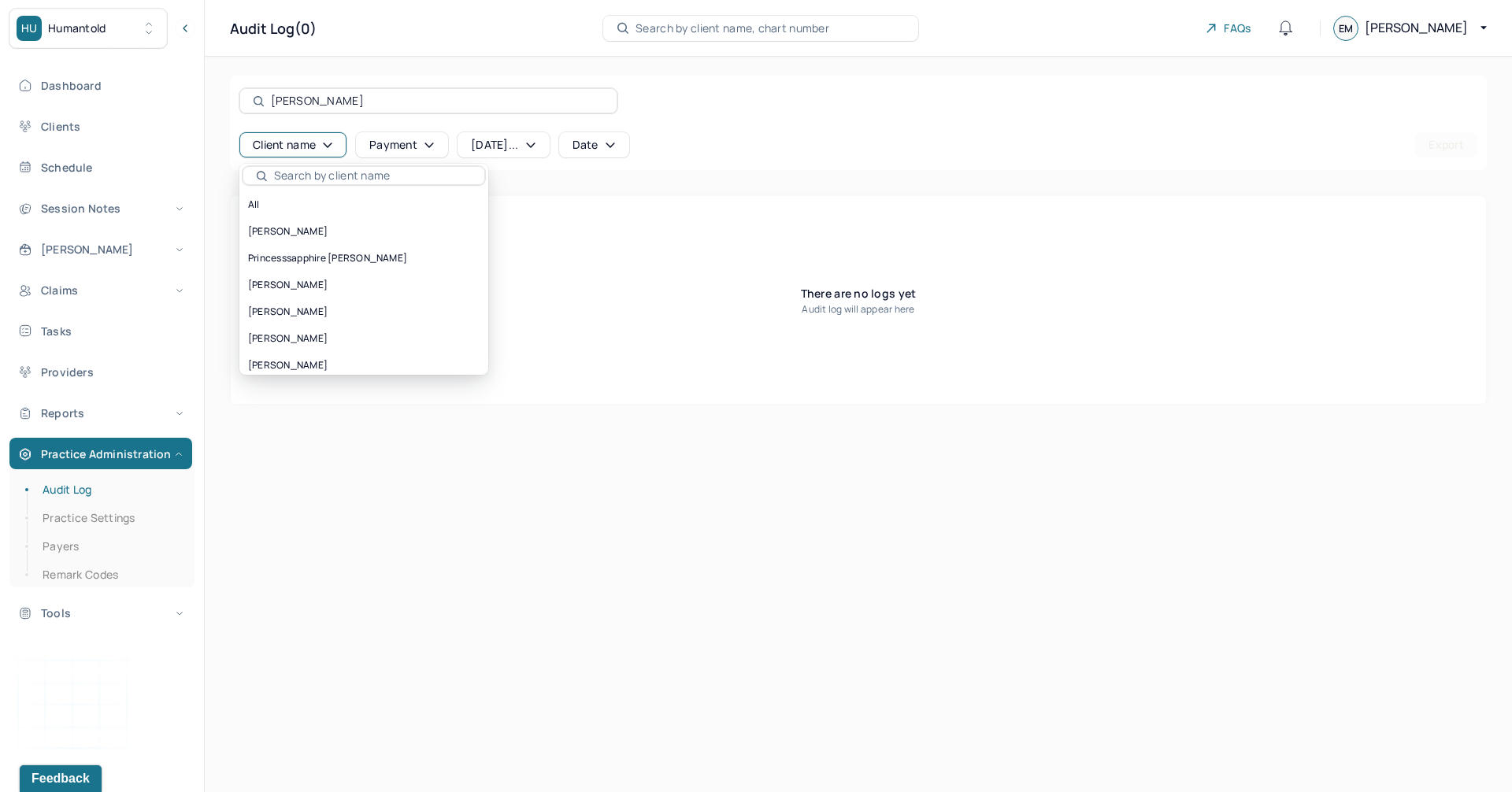 click on "this mon..." at bounding box center (503, 145) 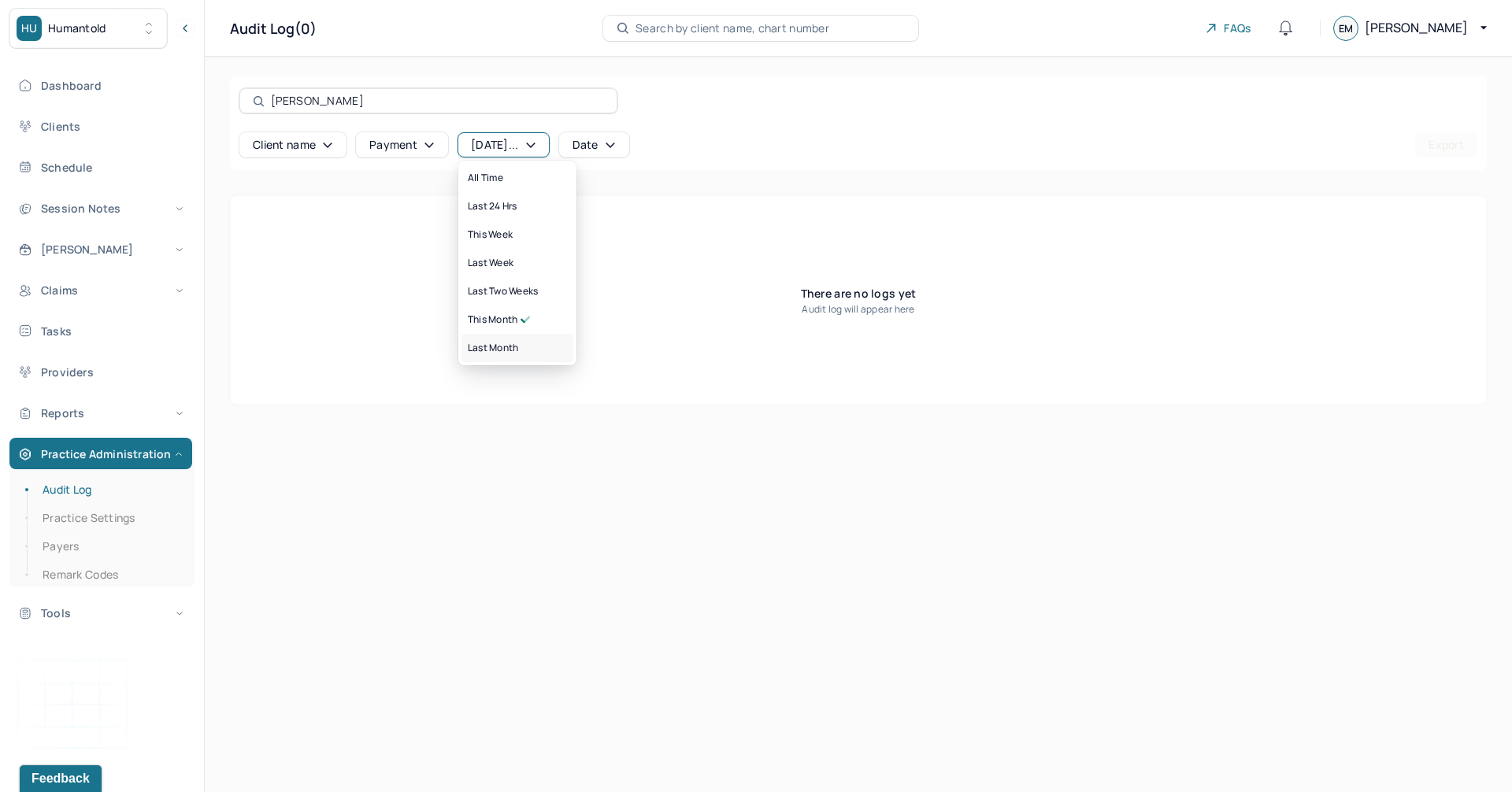 click on "last month" at bounding box center (517, 348) 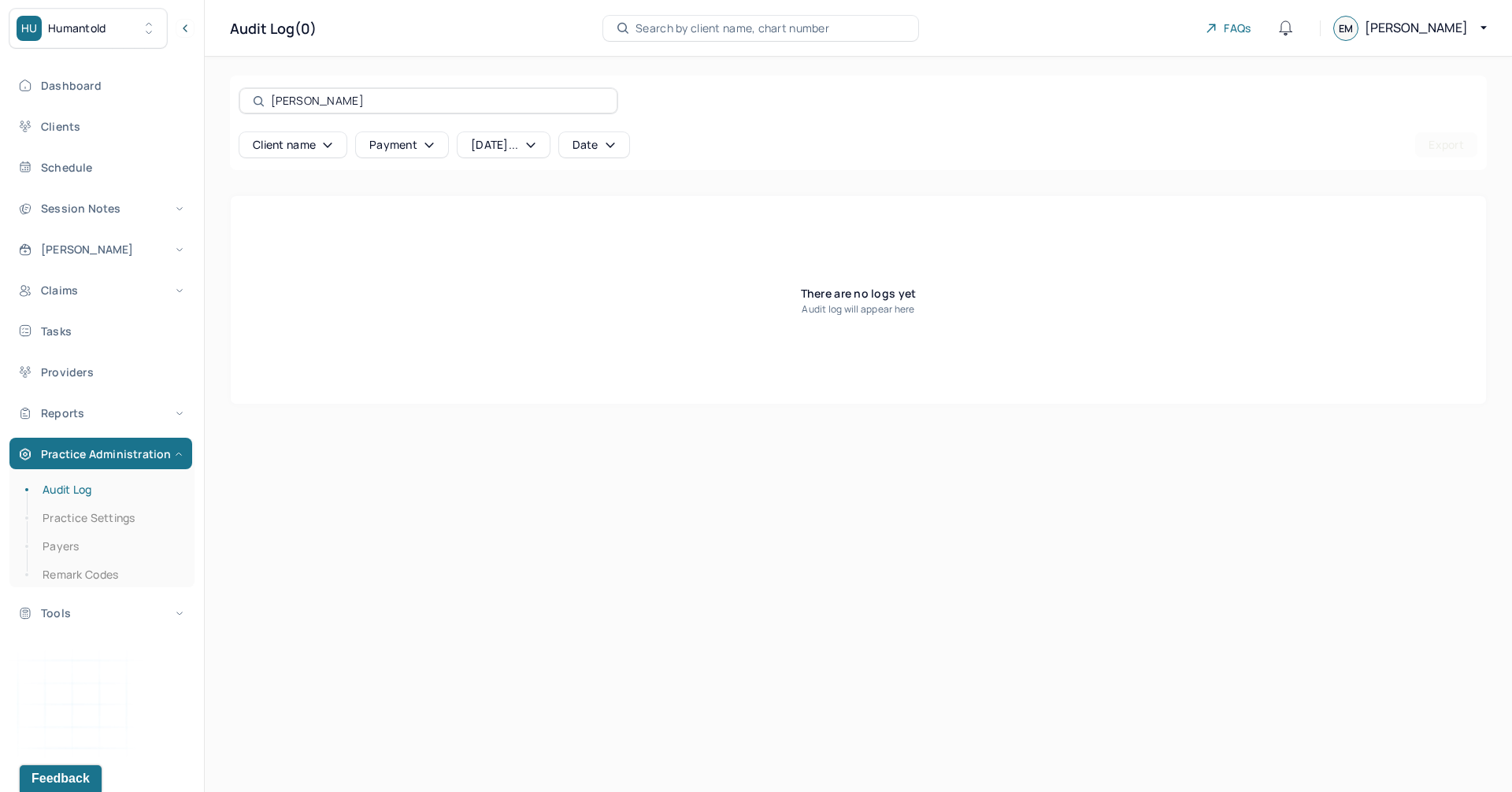 click on "last mon..." at bounding box center [503, 145] 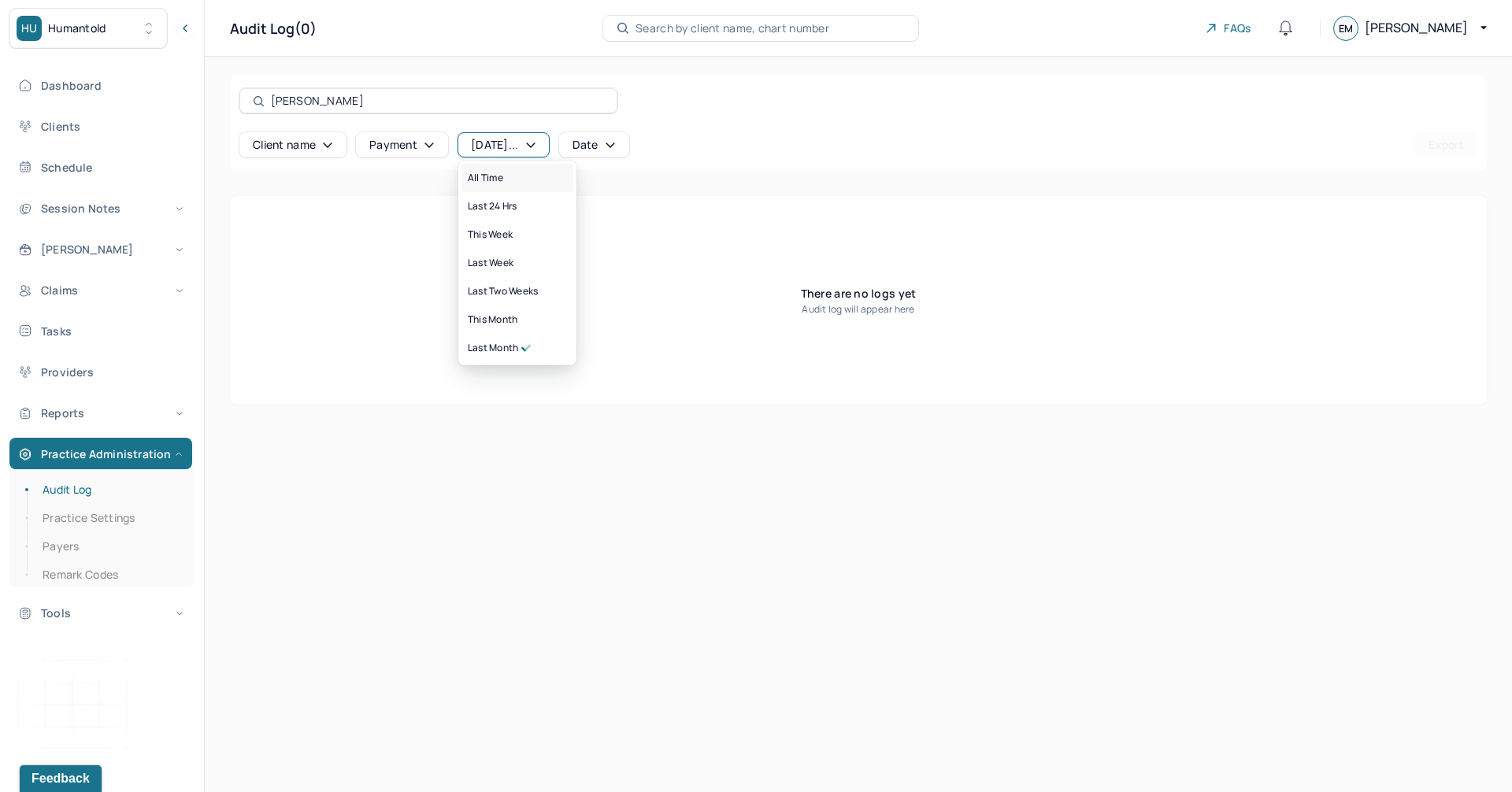 click on "all time" at bounding box center (517, 178) 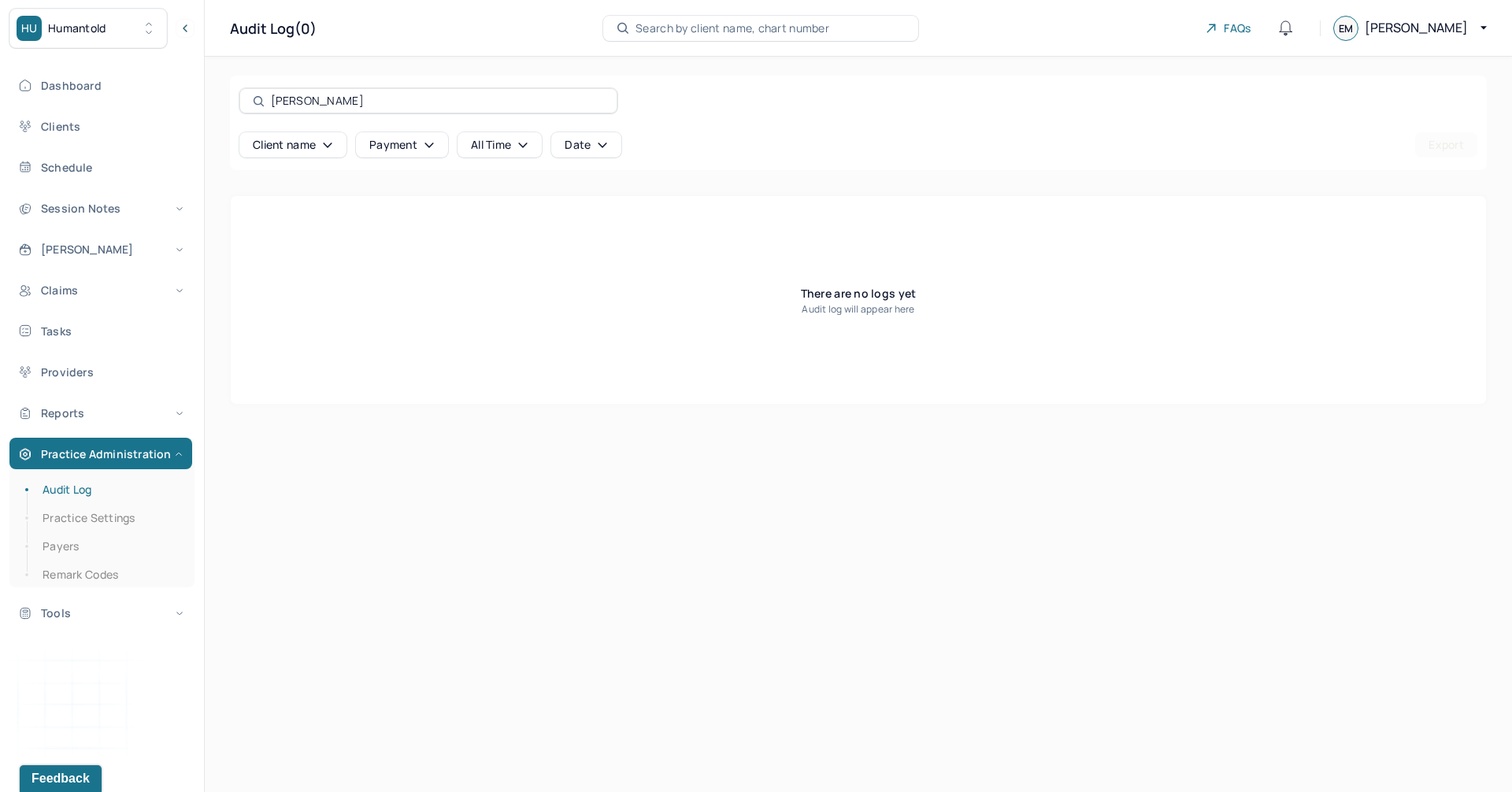 click on "CRONIN" at bounding box center (437, 101) 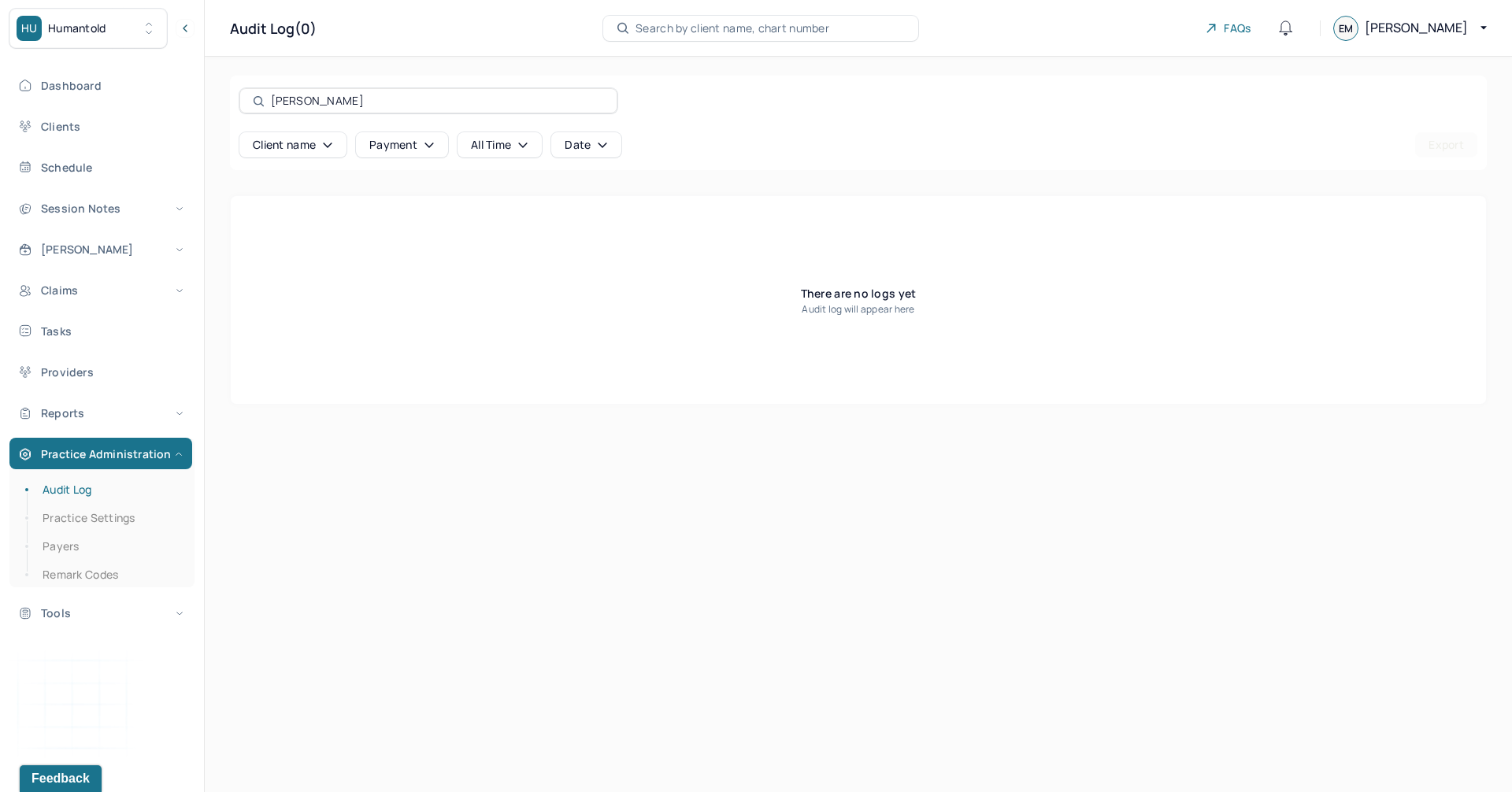 click on "all time" at bounding box center [499, 145] 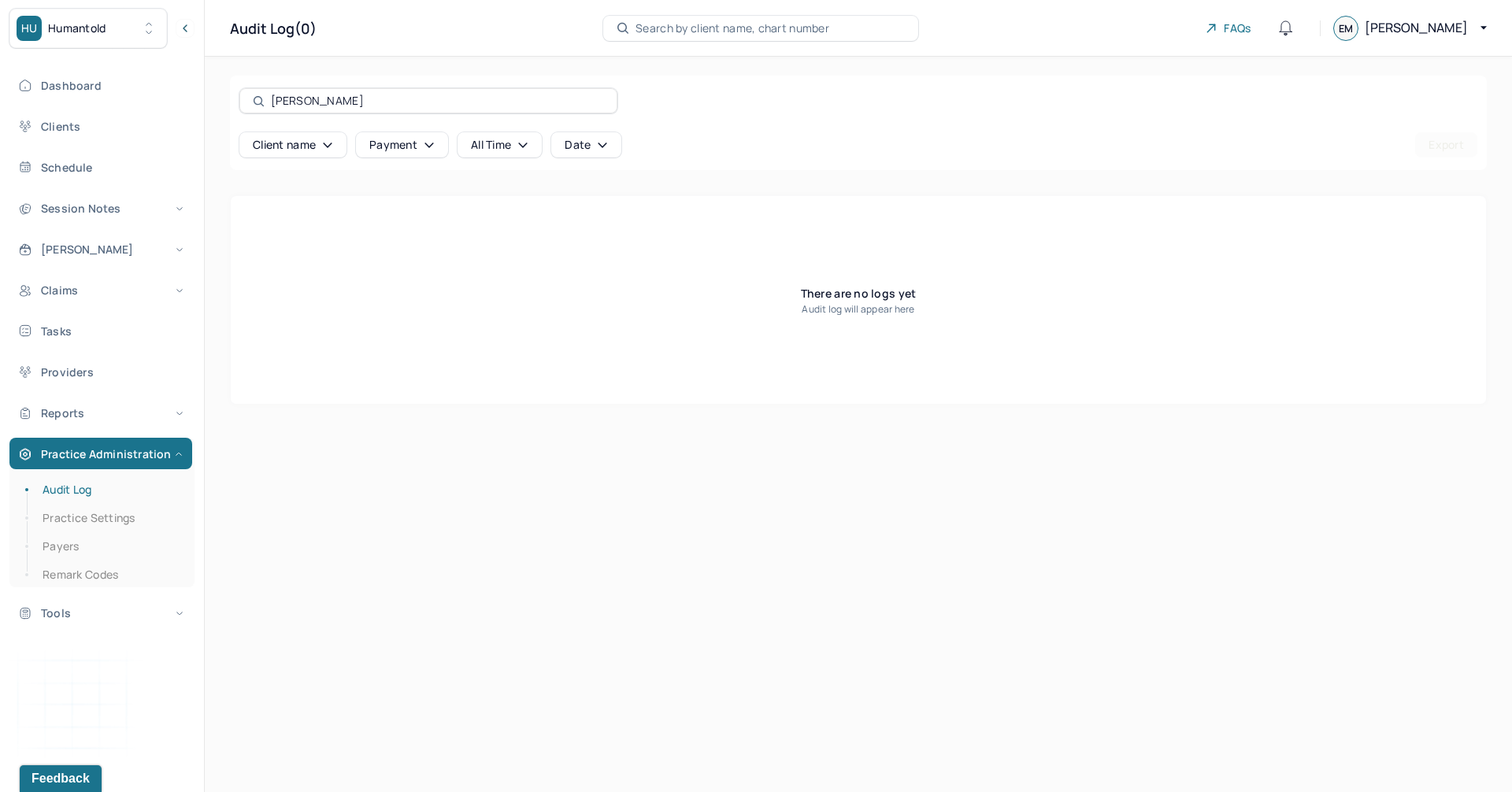 click on "CRONIN" at bounding box center (437, 101) 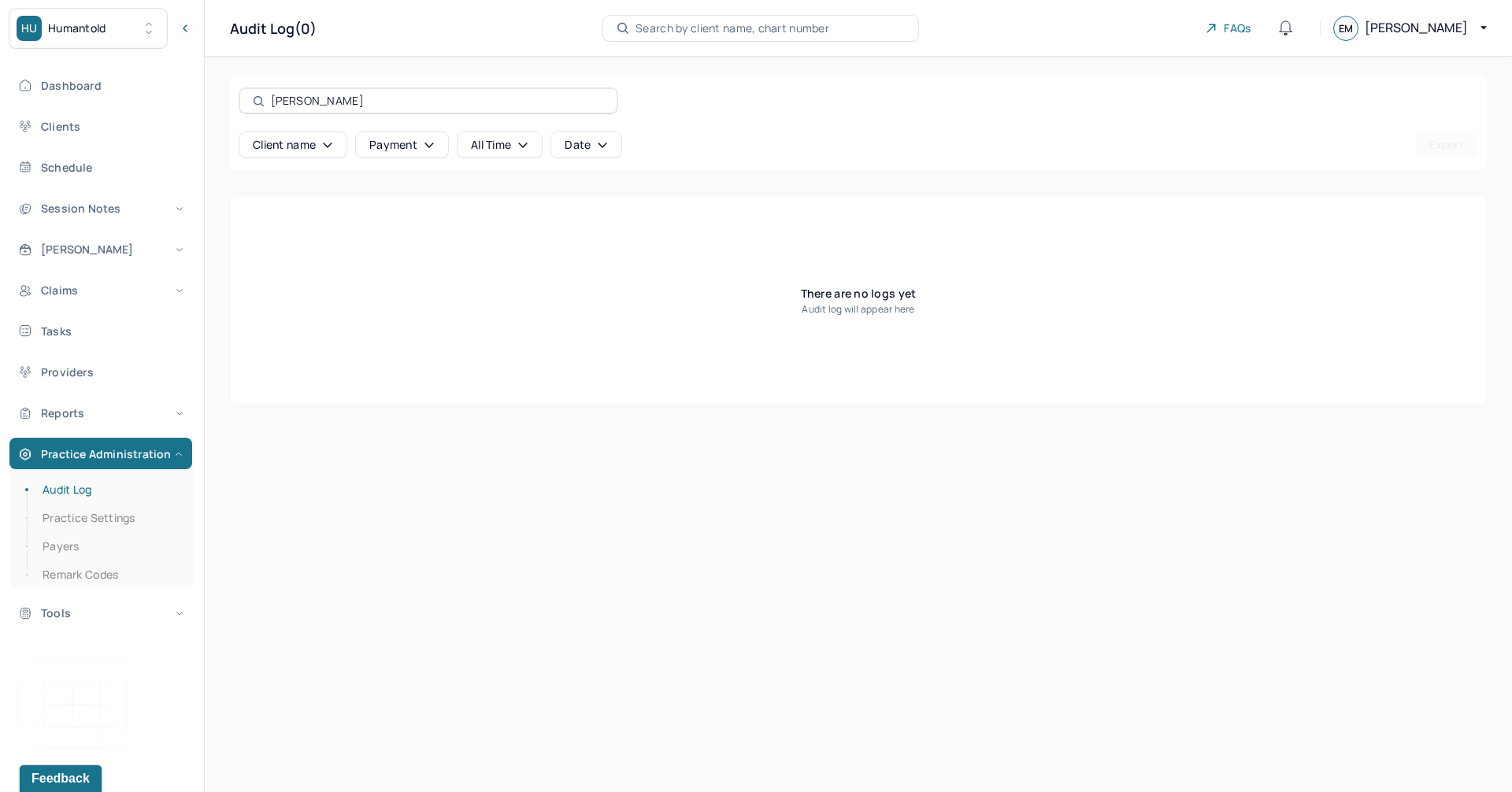 click on "Client name" at bounding box center (293, 145) 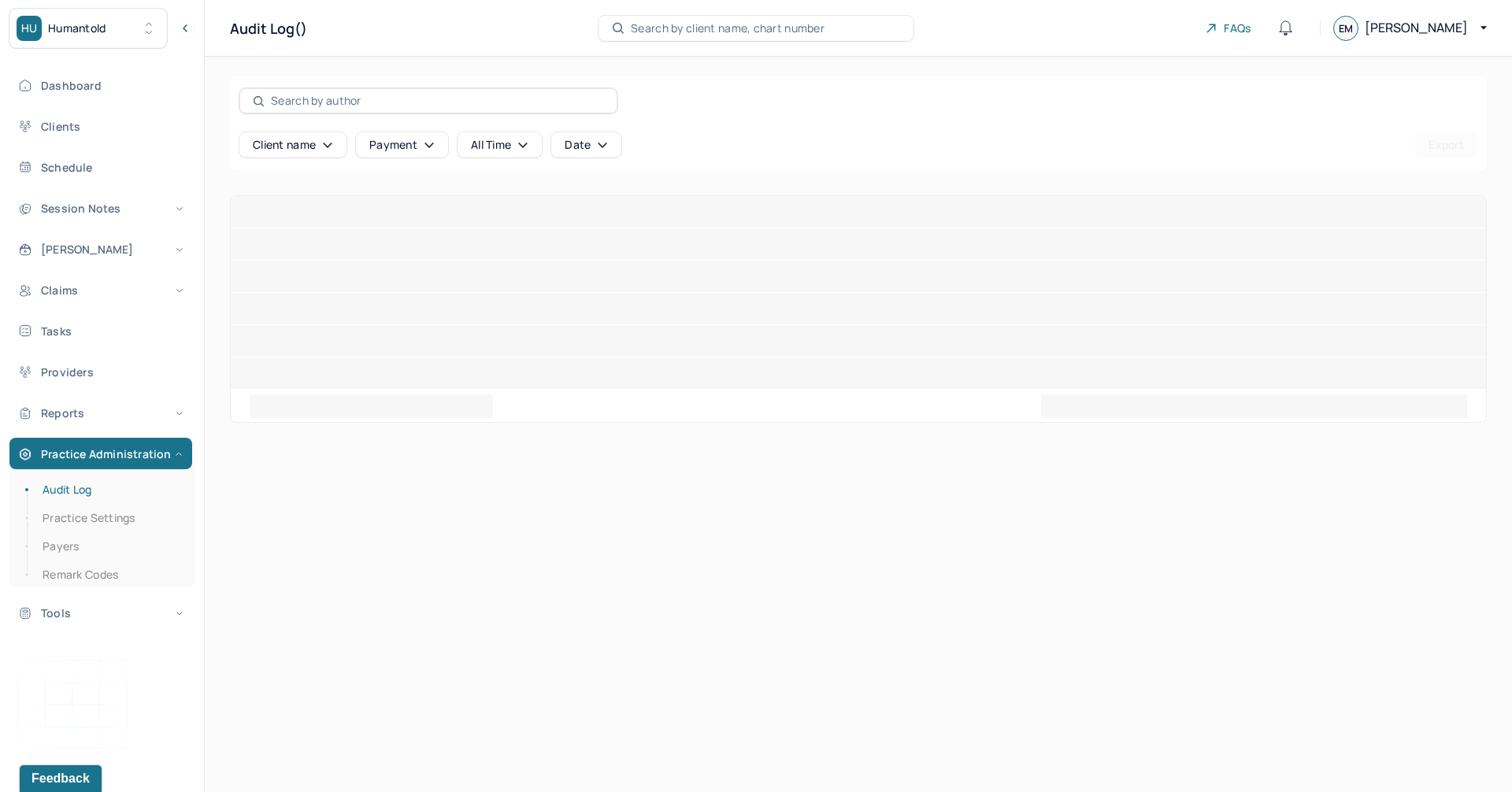 type 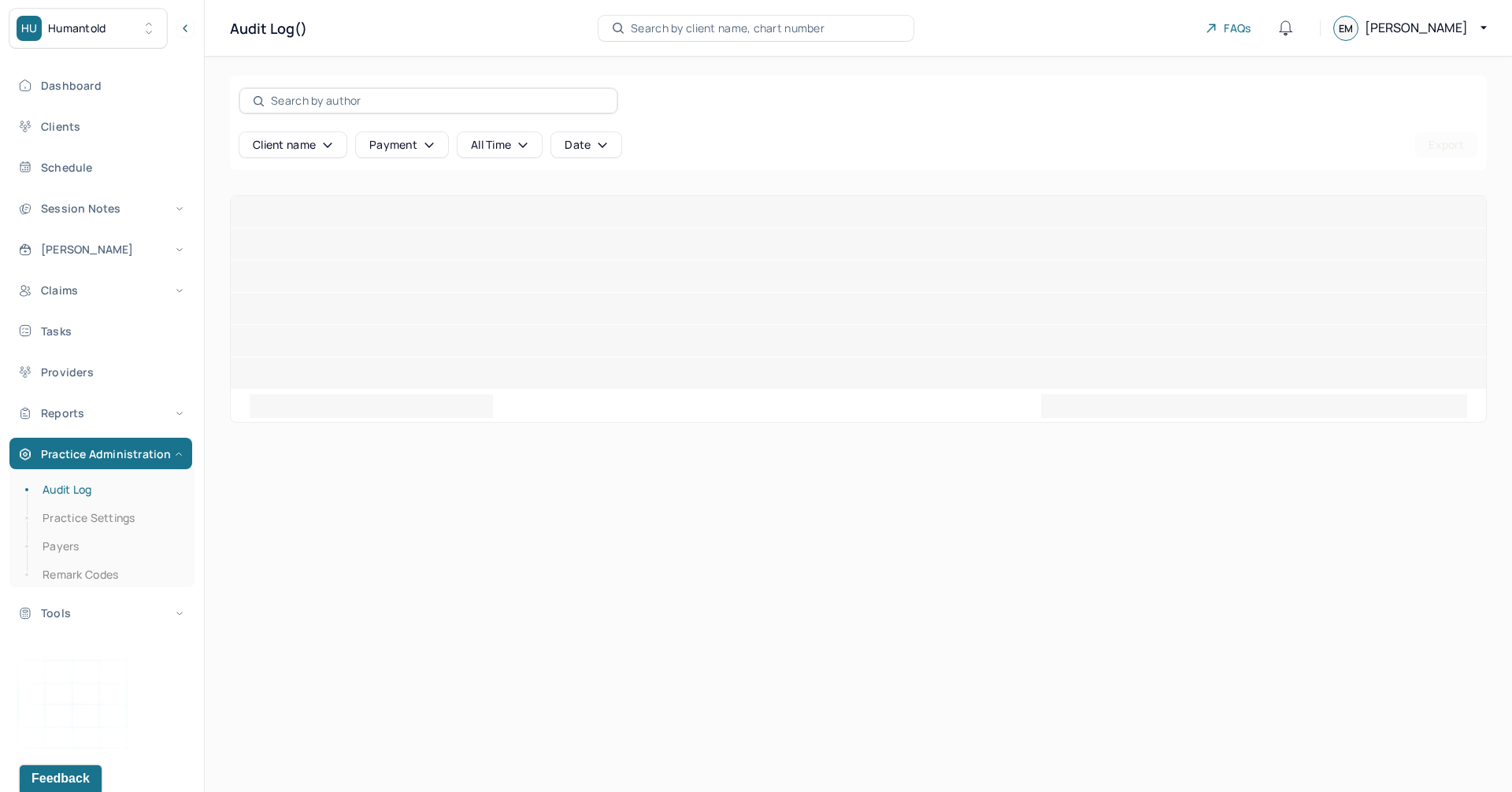 click on "Client name" at bounding box center [293, 145] 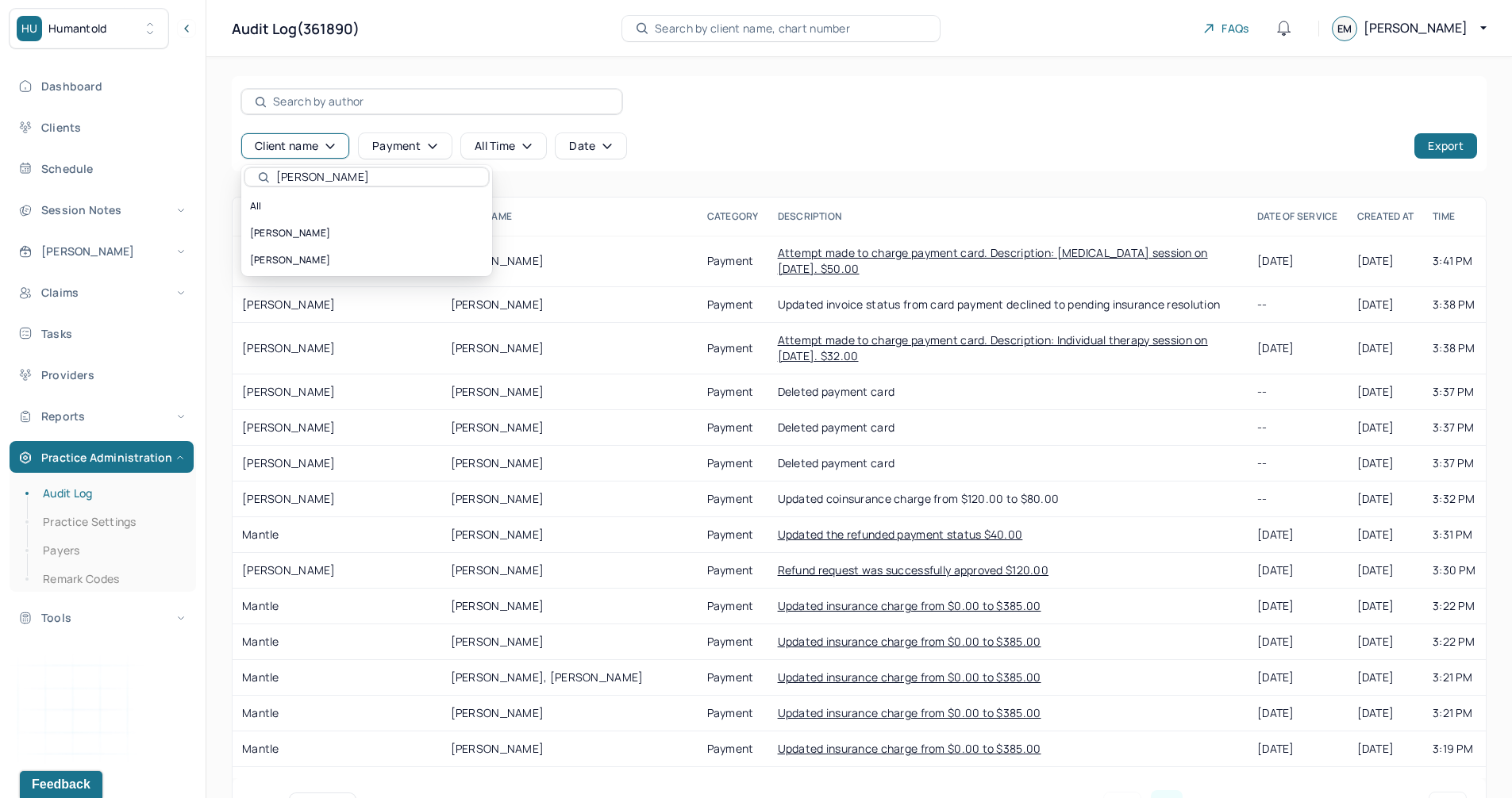 type on "CRONIN" 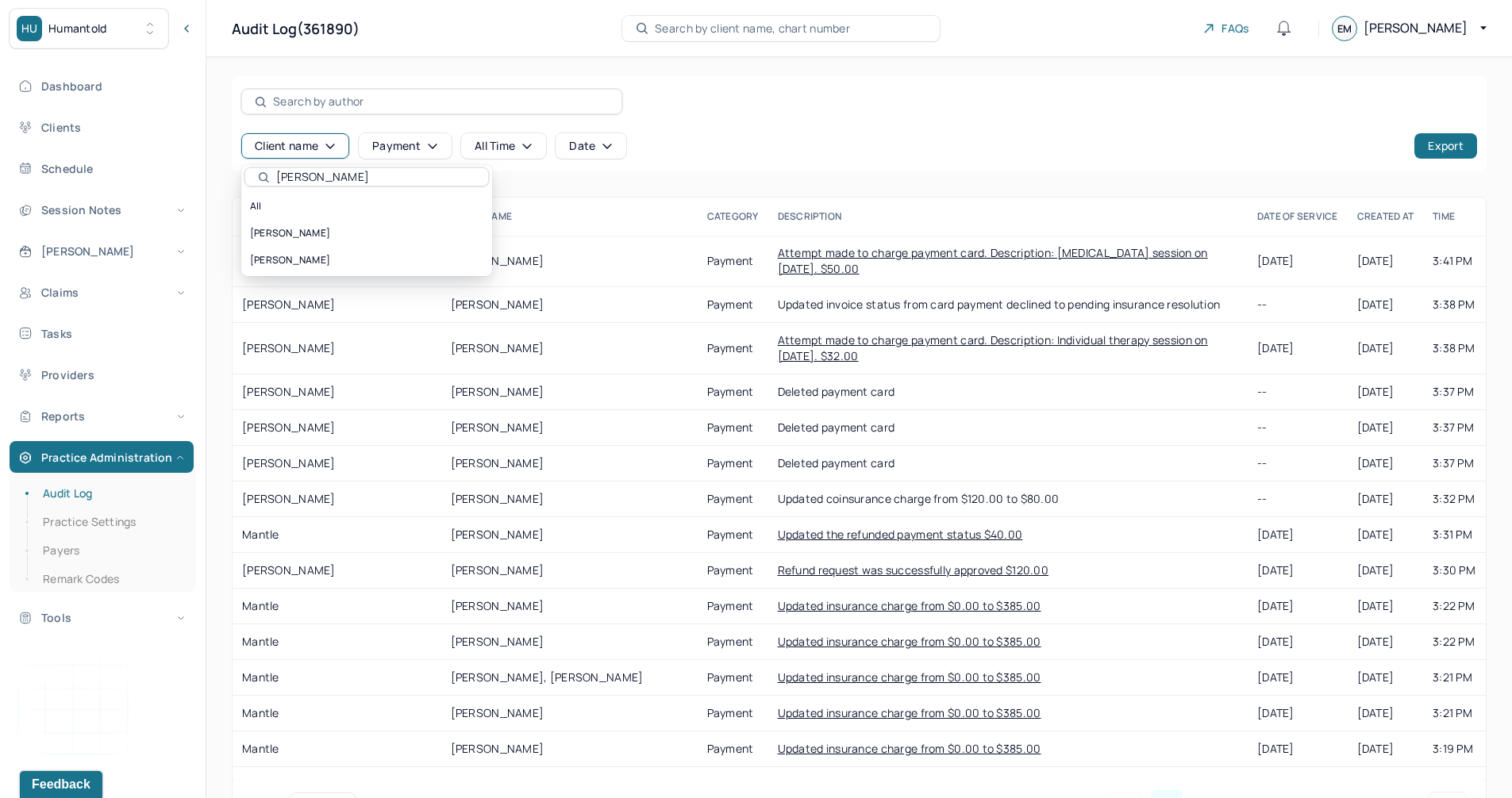 click on "Thomas Cronin" at bounding box center [367, 260] 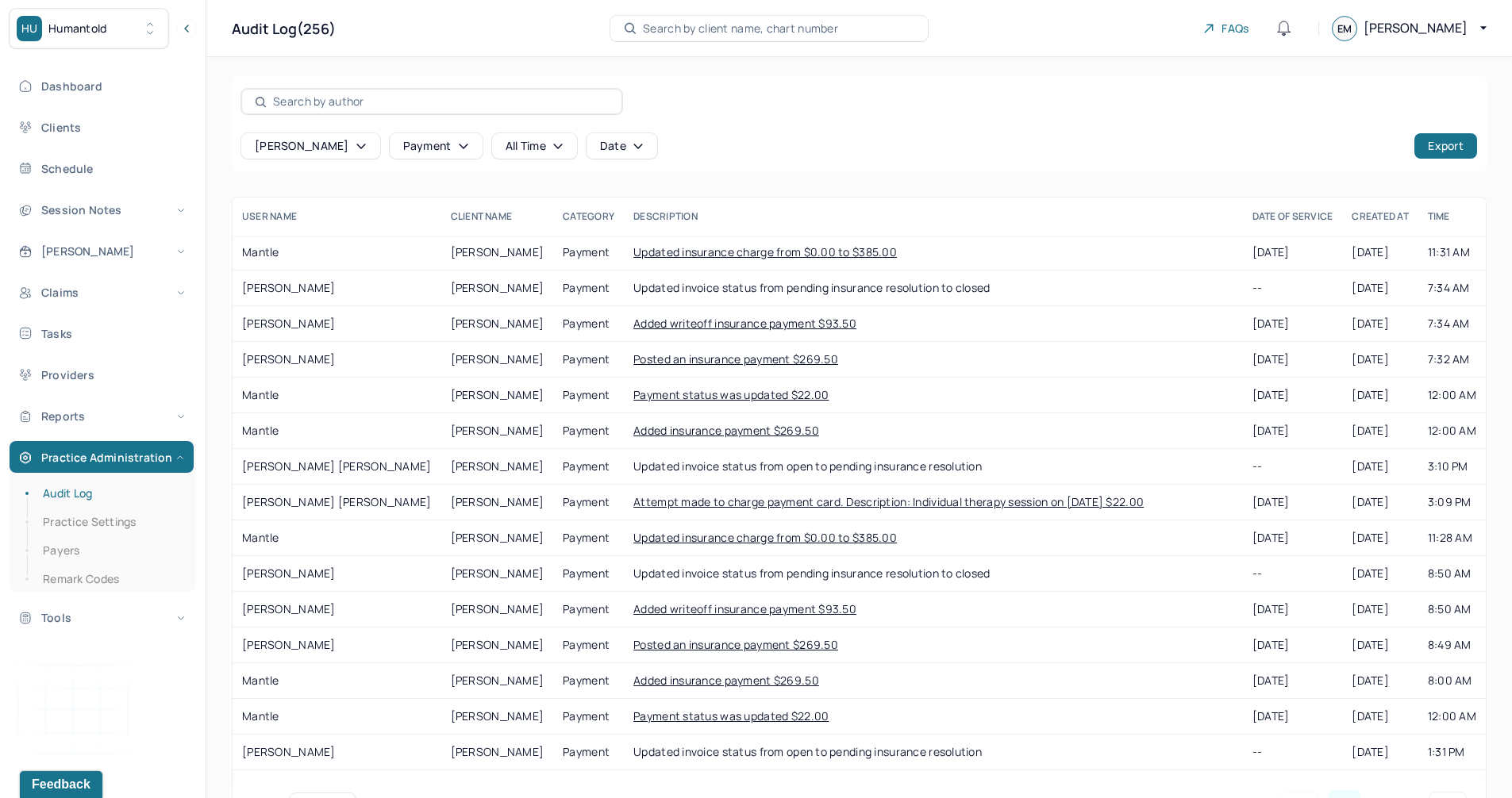 scroll, scrollTop: 1983, scrollLeft: 0, axis: vertical 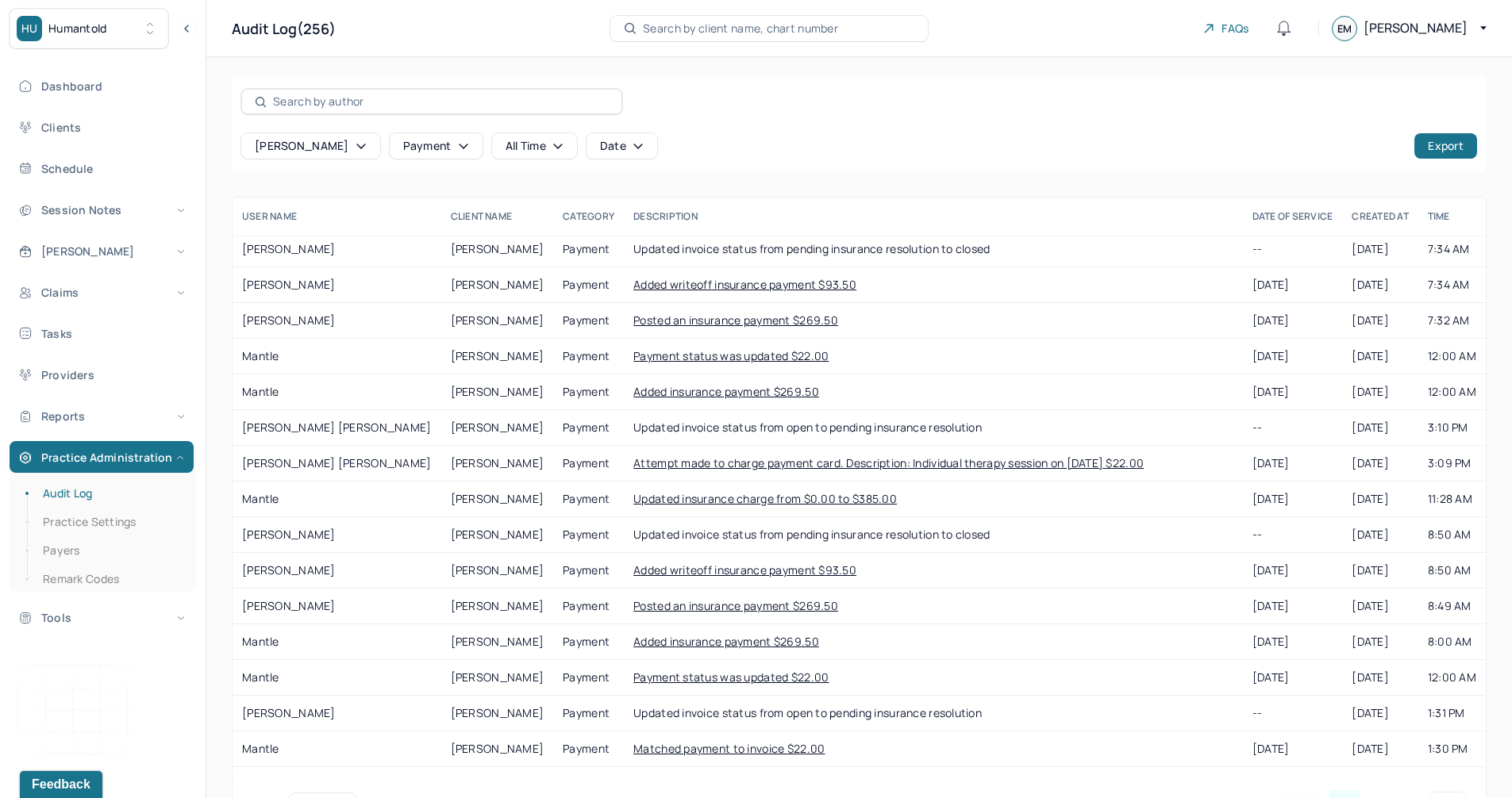 type 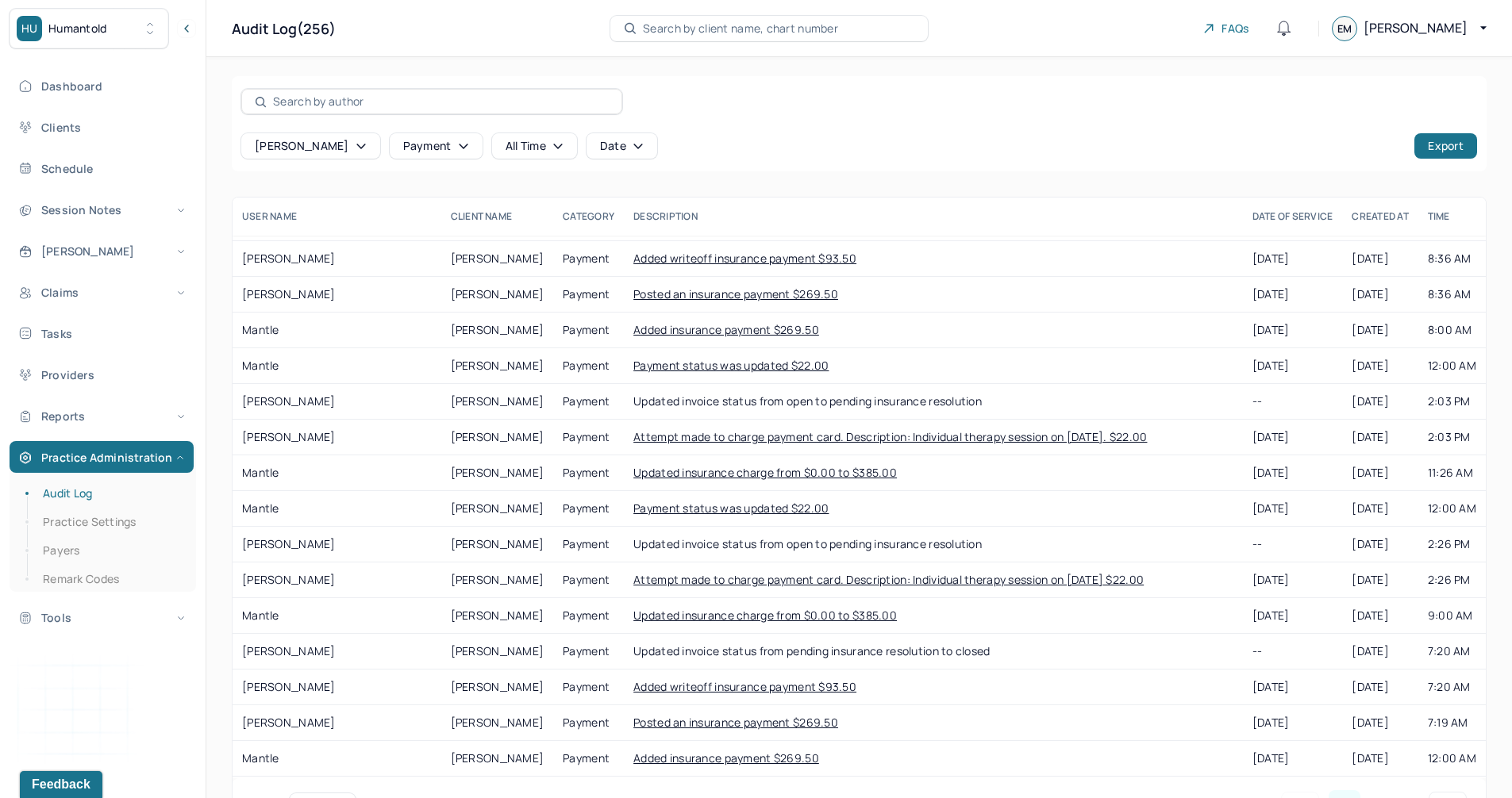 scroll, scrollTop: 1139, scrollLeft: 0, axis: vertical 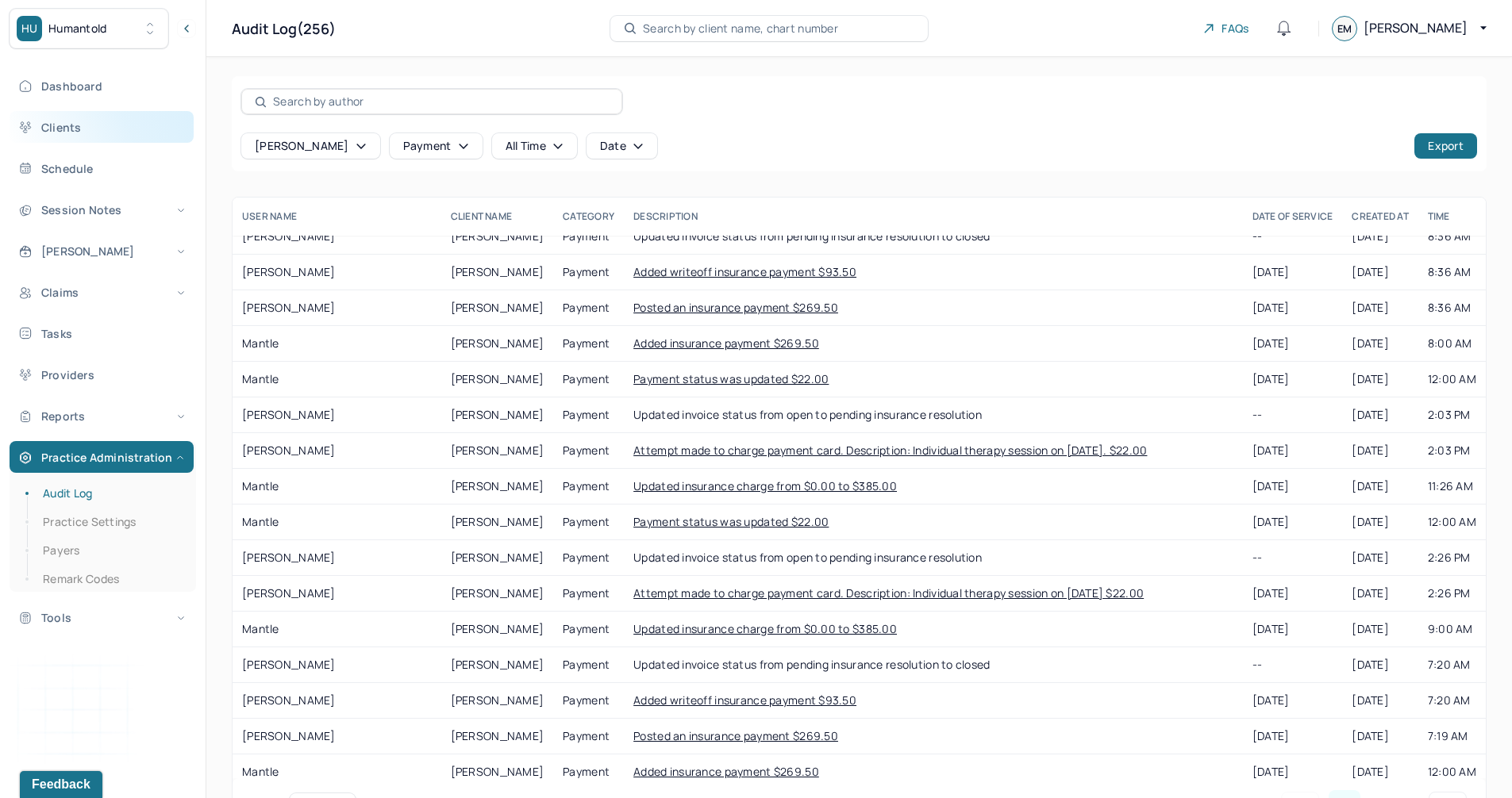 drag, startPoint x: 88, startPoint y: 131, endPoint x: 135, endPoint y: 133, distance: 47.04253 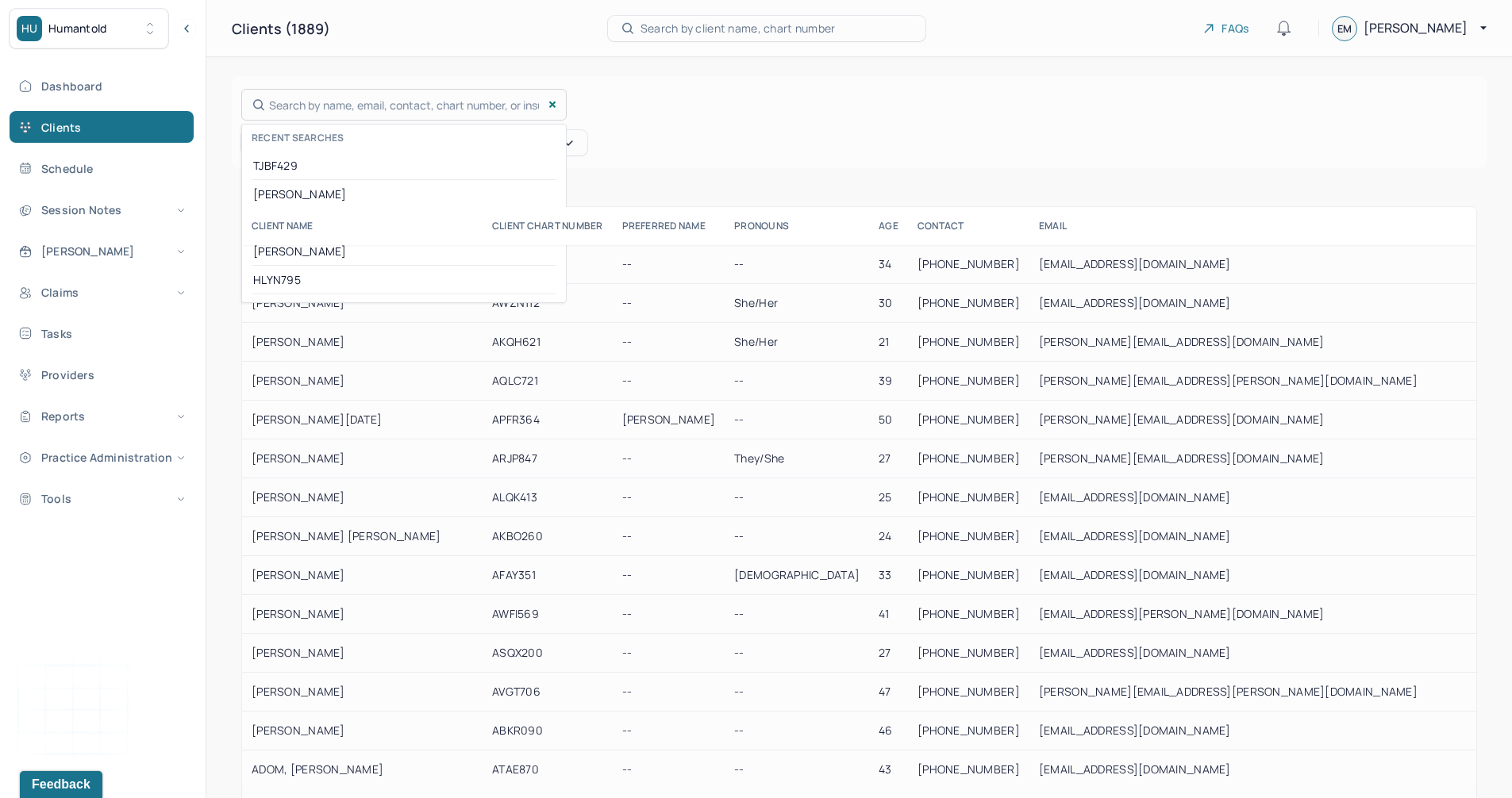 click on "Search by name, email, contact, chart number, or insurance id... Recent searches TJBF429 SCHMIT LBEG083 SANGREE HLYN795" at bounding box center (404, 105) 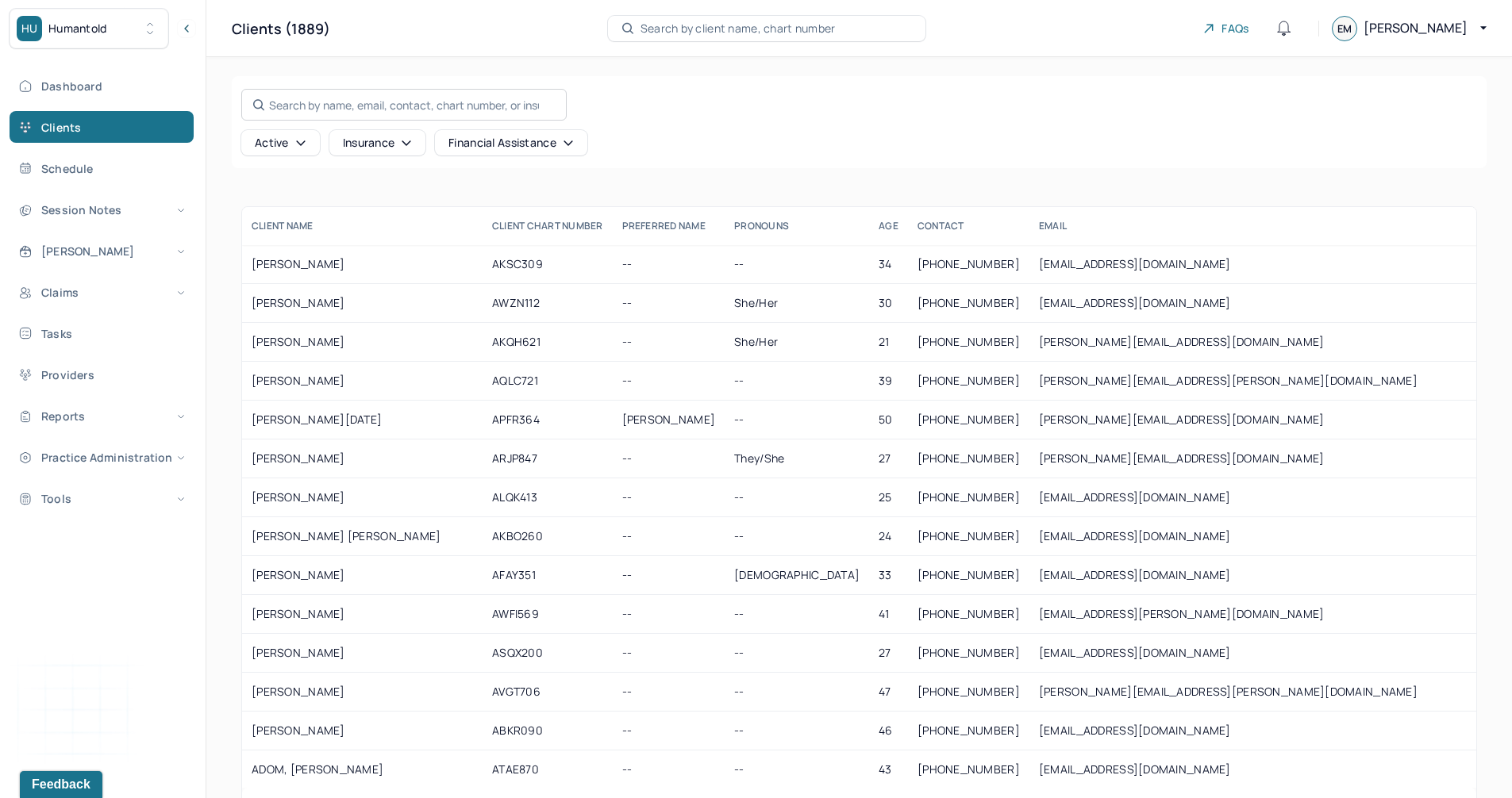 click on "Search by name, email, contact, chart number, or insurance id..." at bounding box center (404, 105) 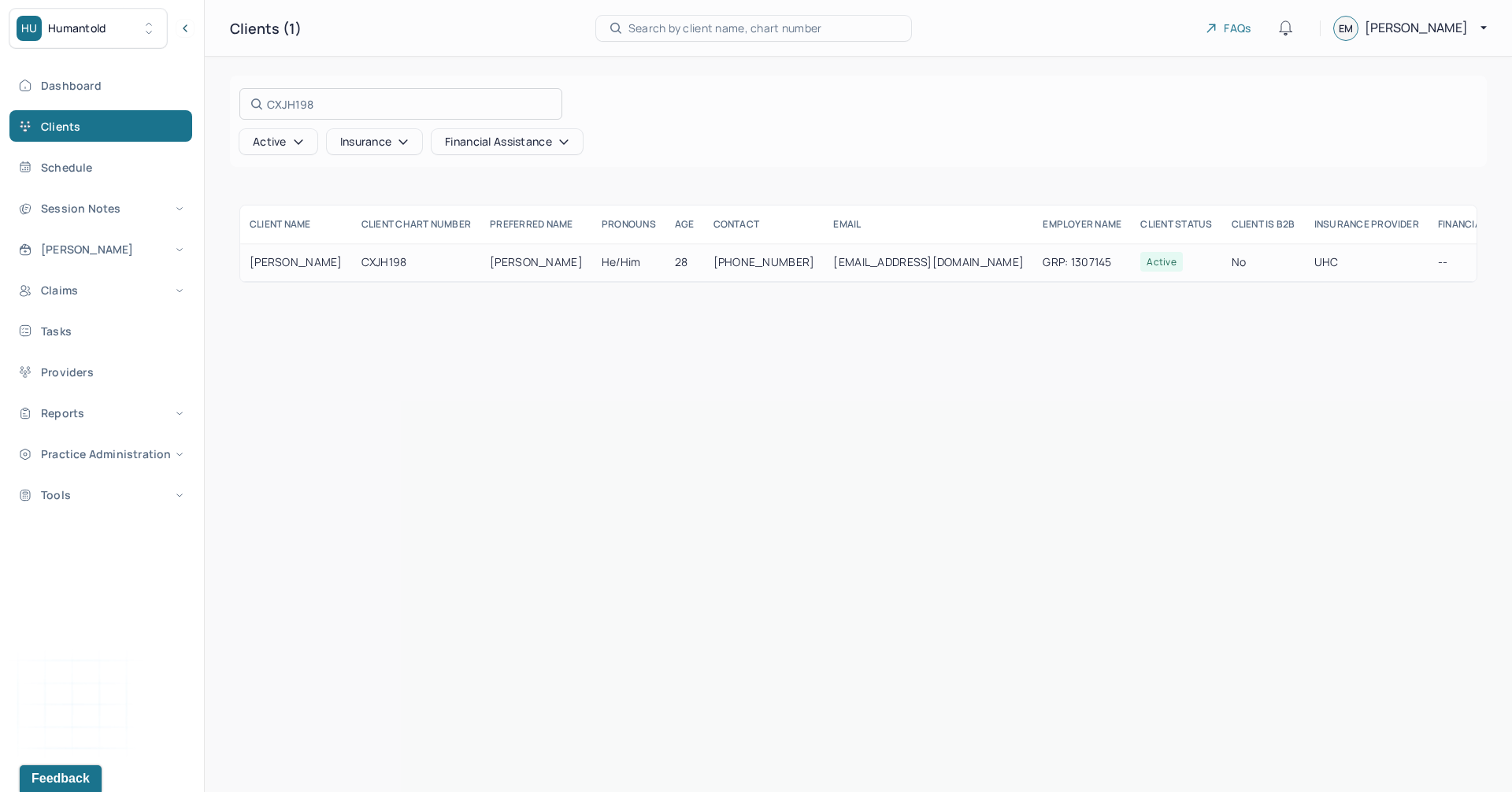 type on "CXJH198" 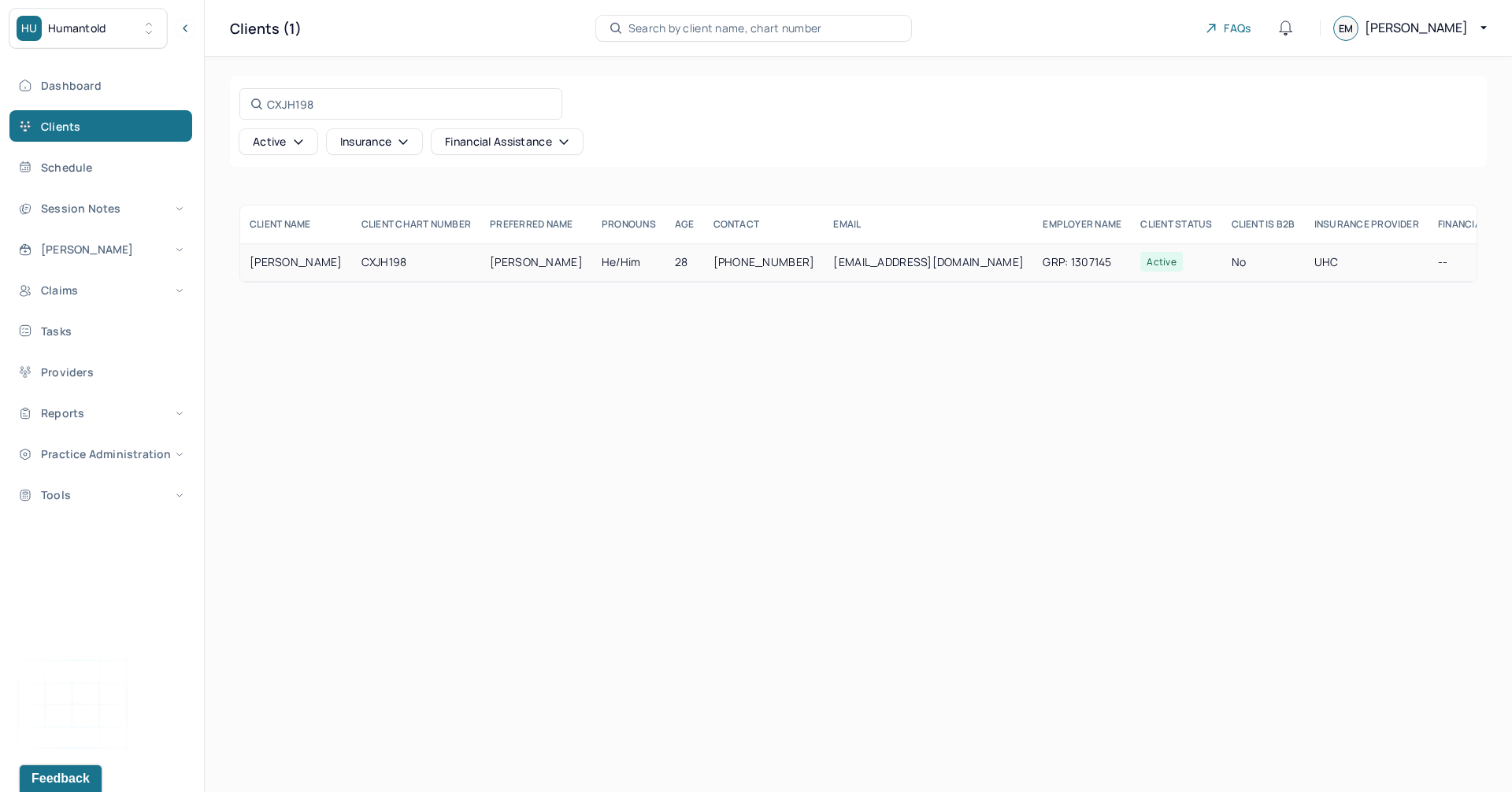 click on "CRONIN, THOMAS" at bounding box center [296, 262] 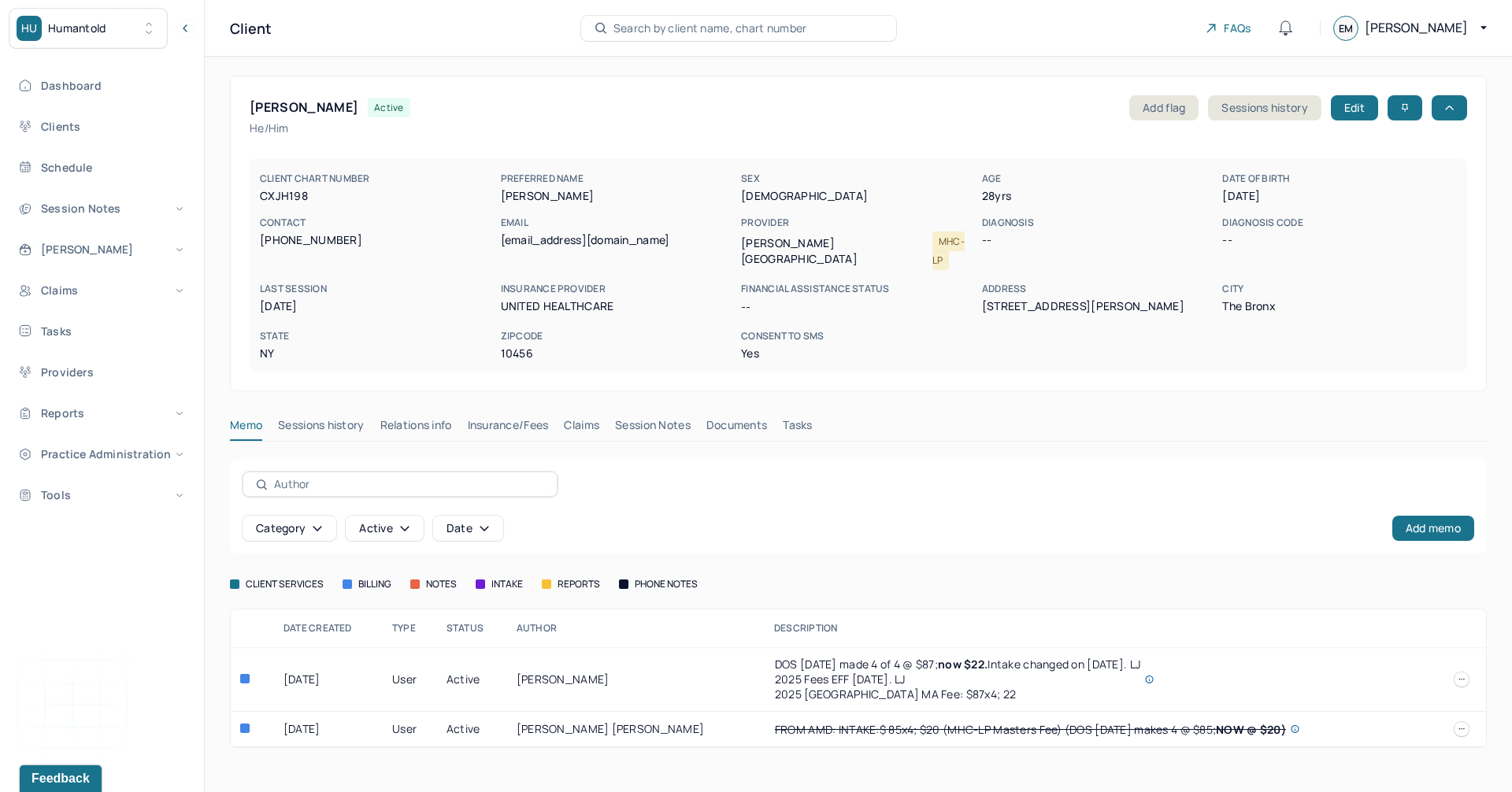 click on "Insurance/Fees" at bounding box center [508, 428] 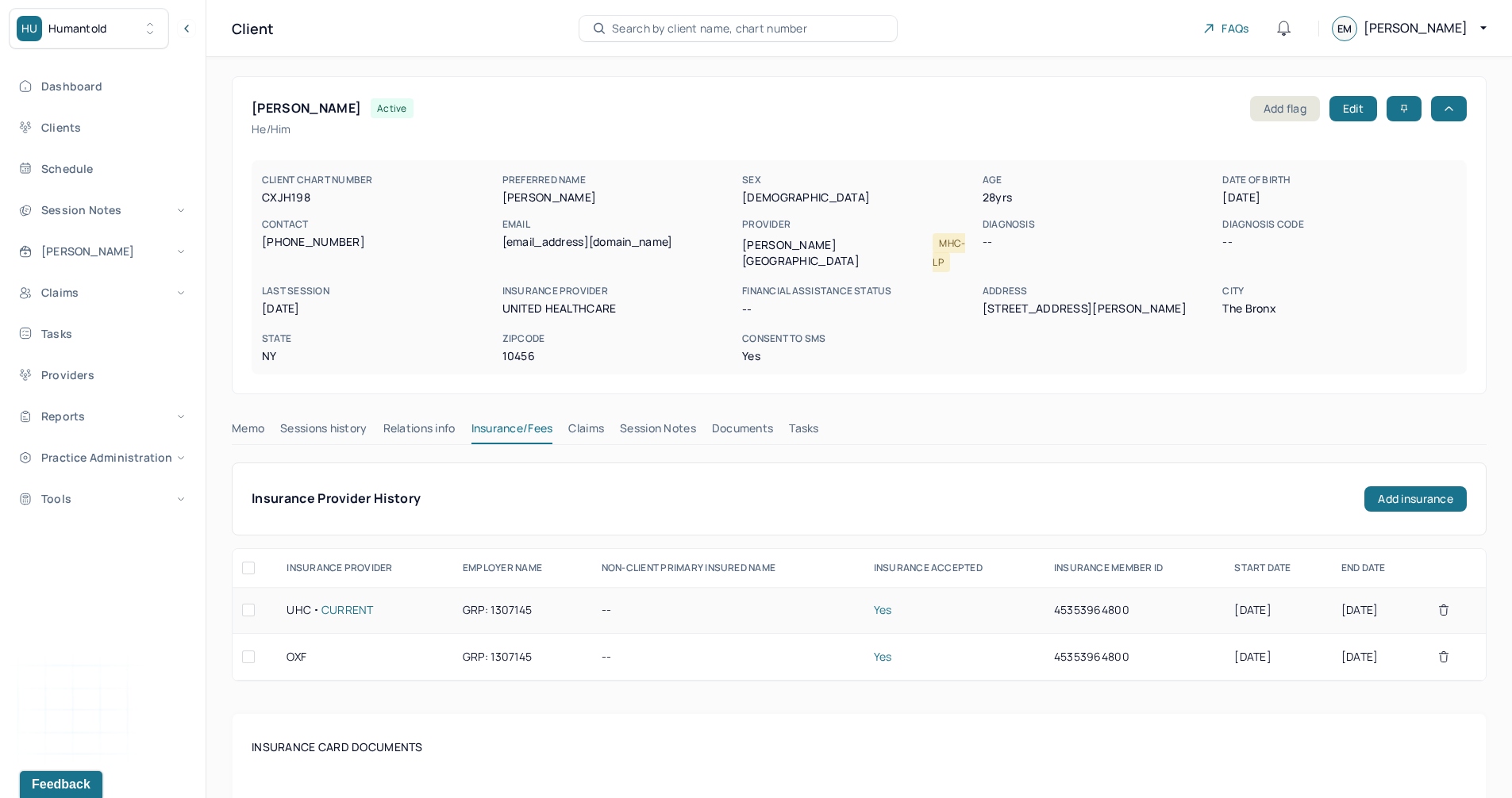 click on "Yes" at bounding box center (954, 610) 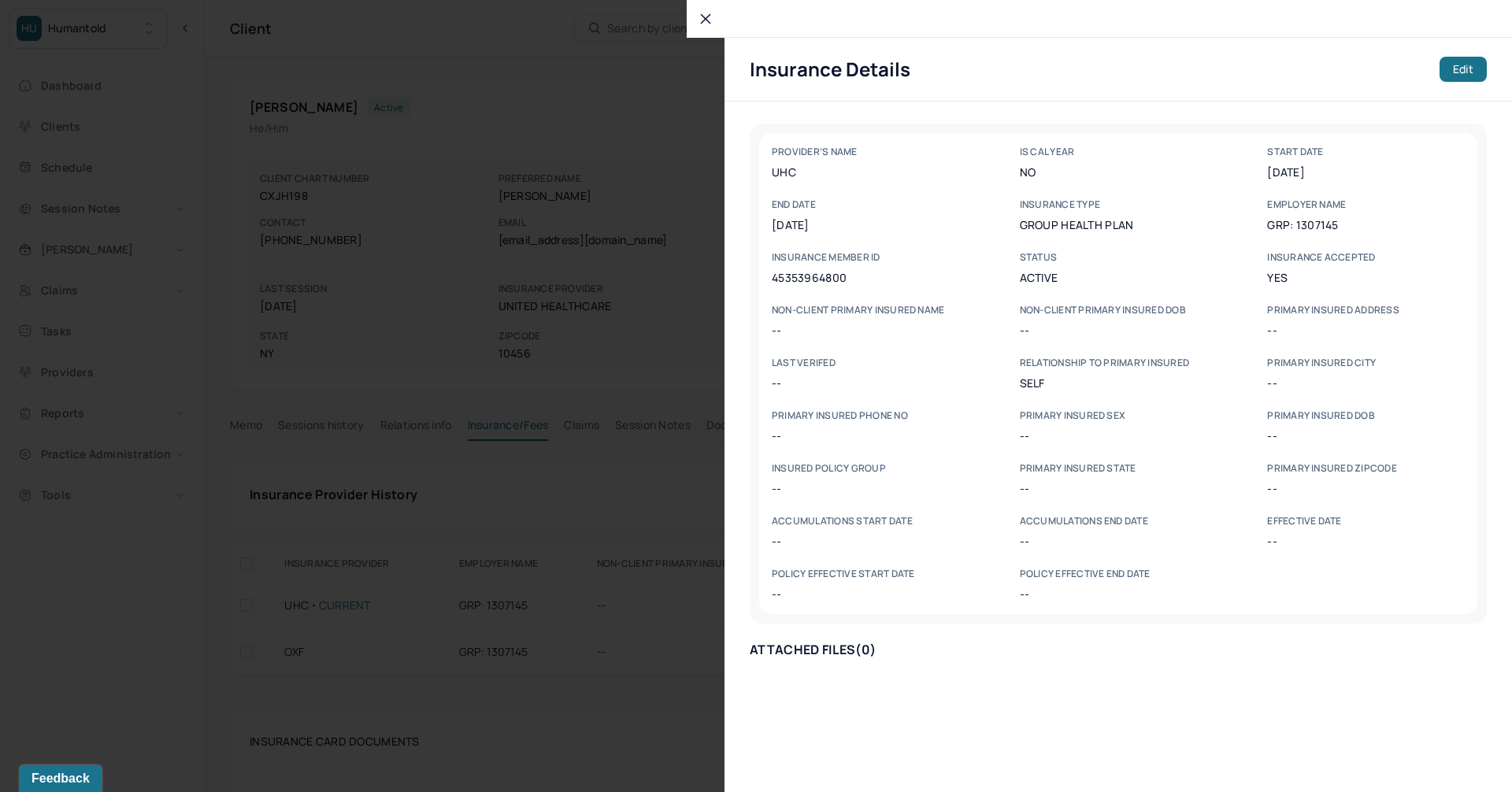 click 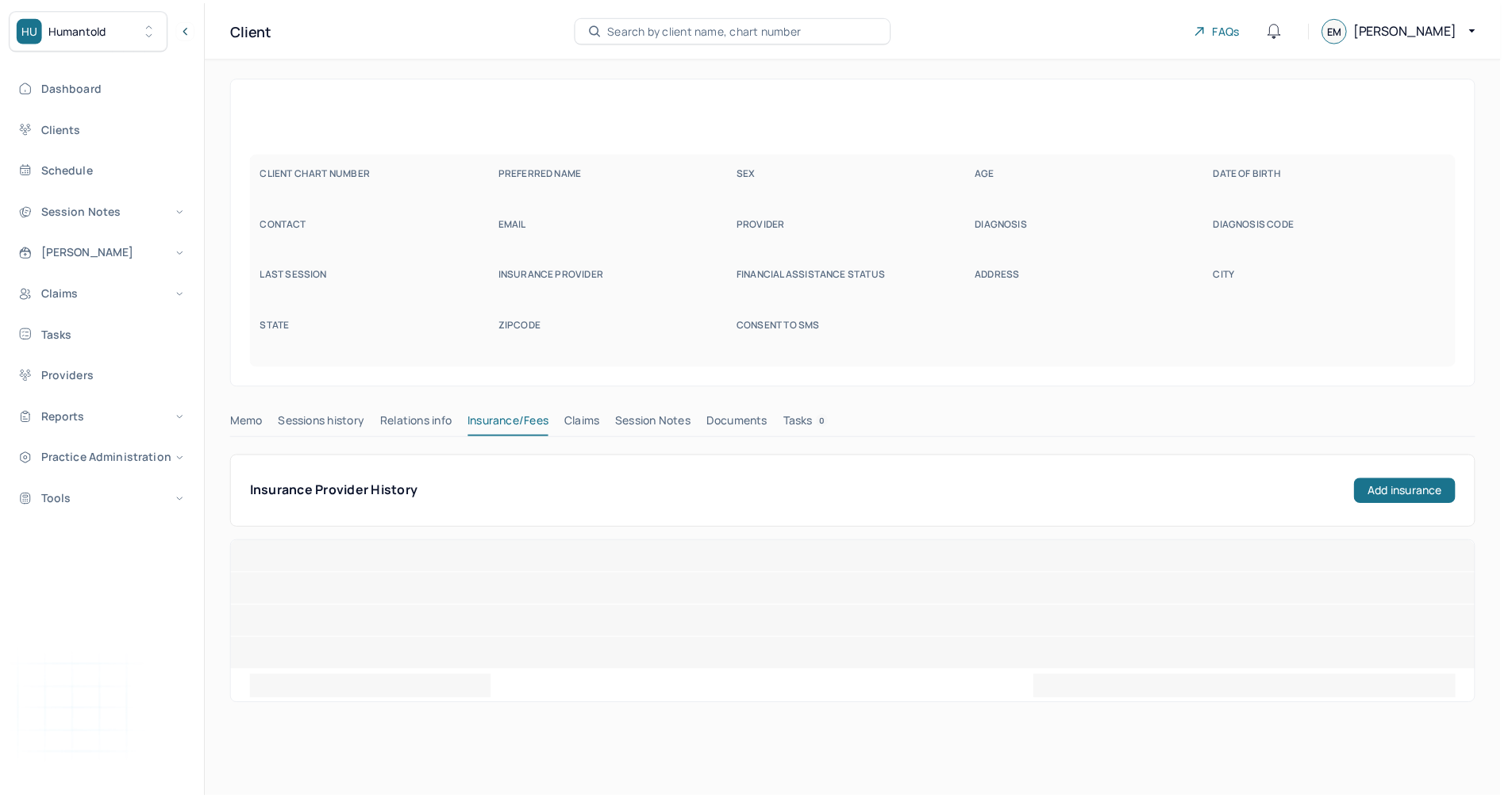 scroll, scrollTop: 0, scrollLeft: 0, axis: both 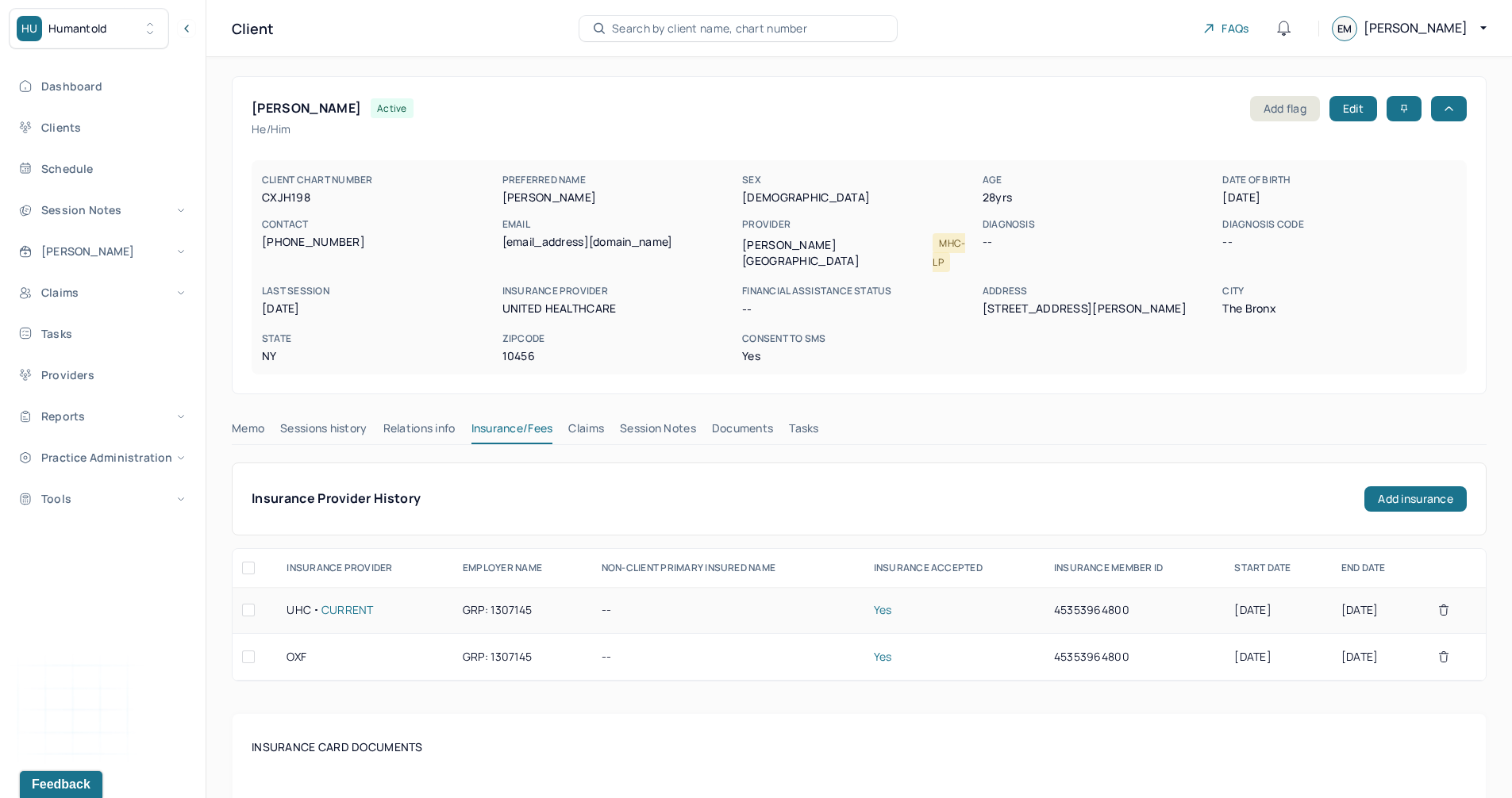 click on "45353964800" at bounding box center (1135, 610) 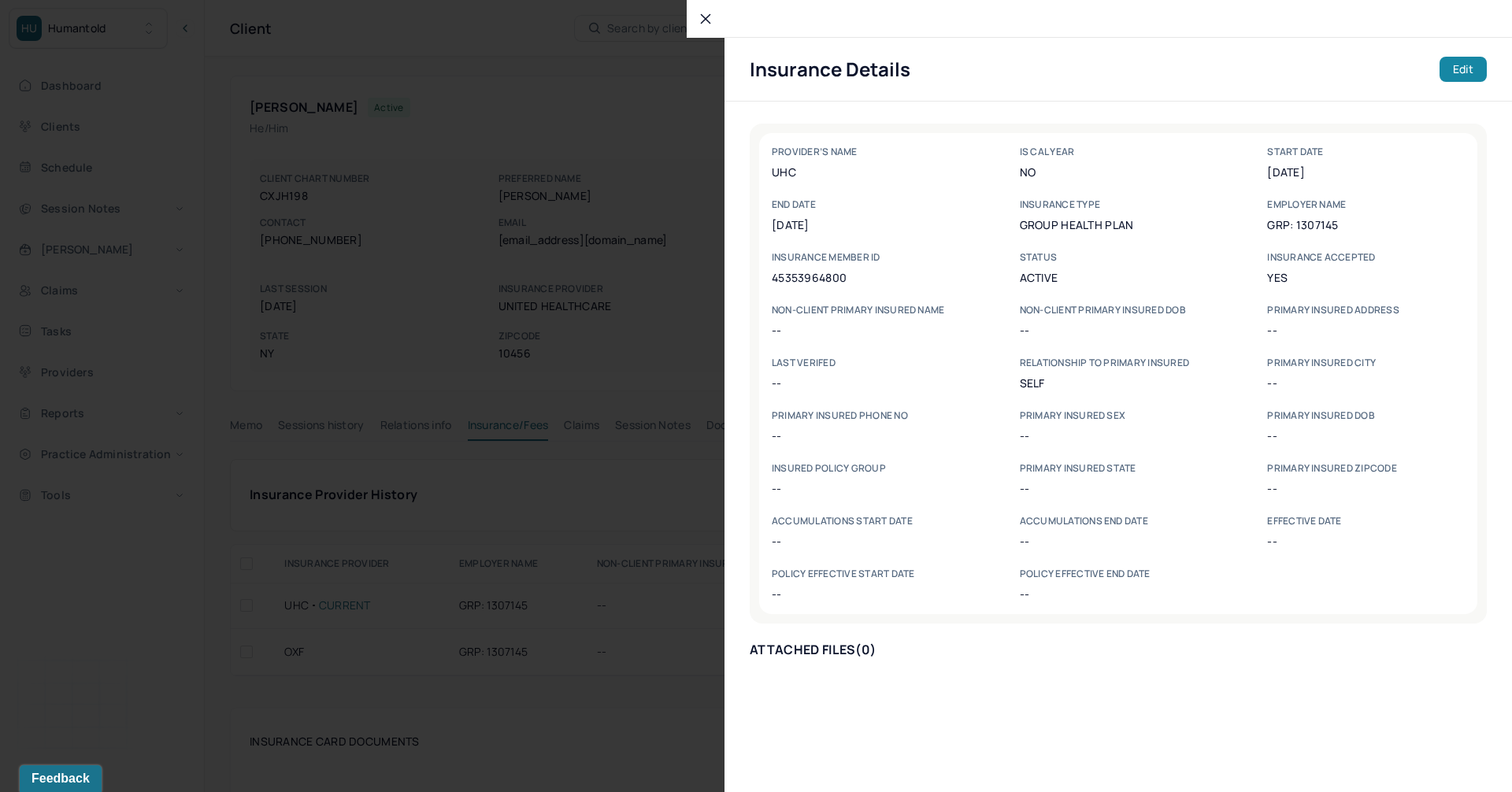 click on "Edit" at bounding box center [1463, 69] 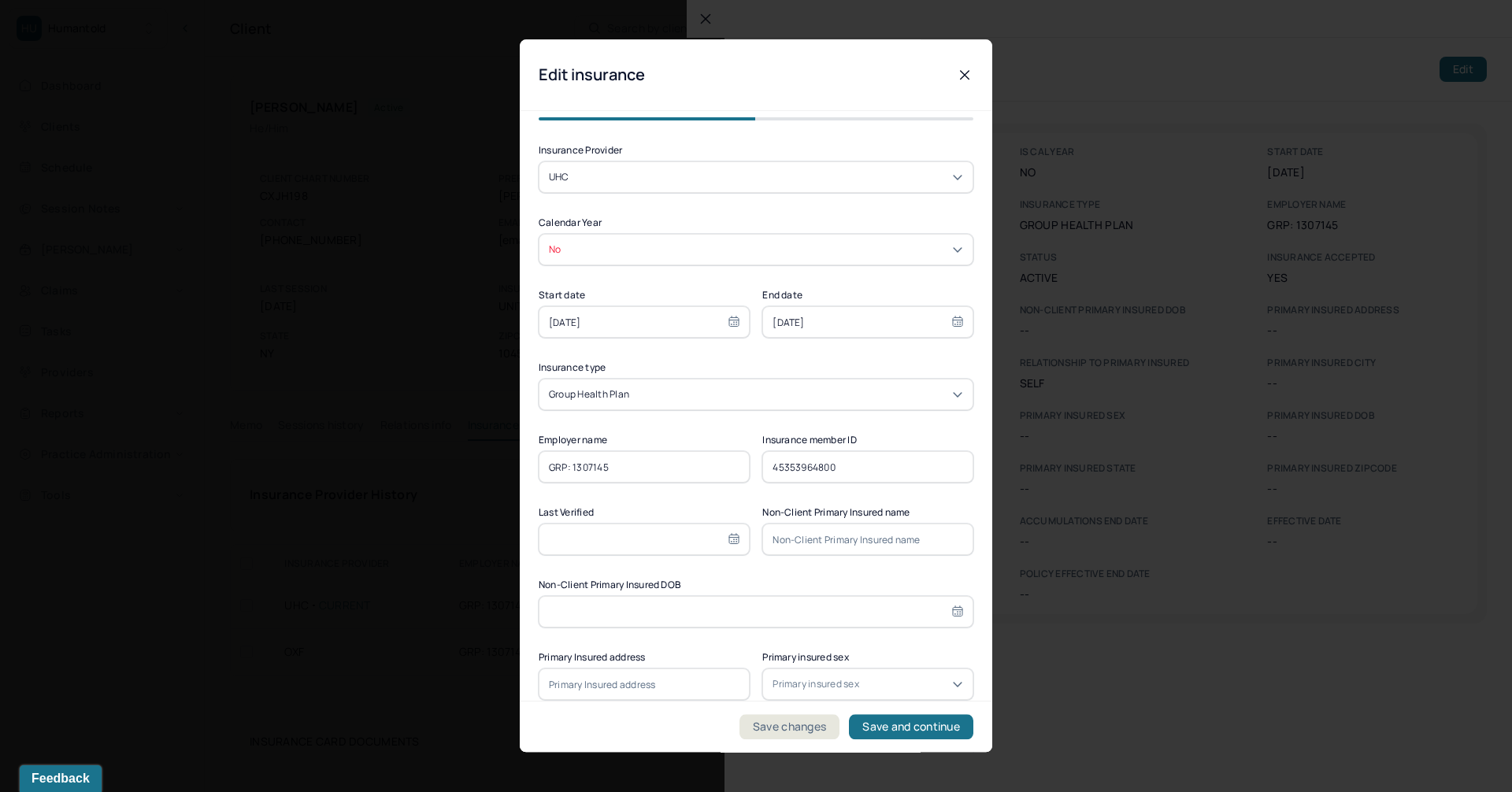 select on "5" 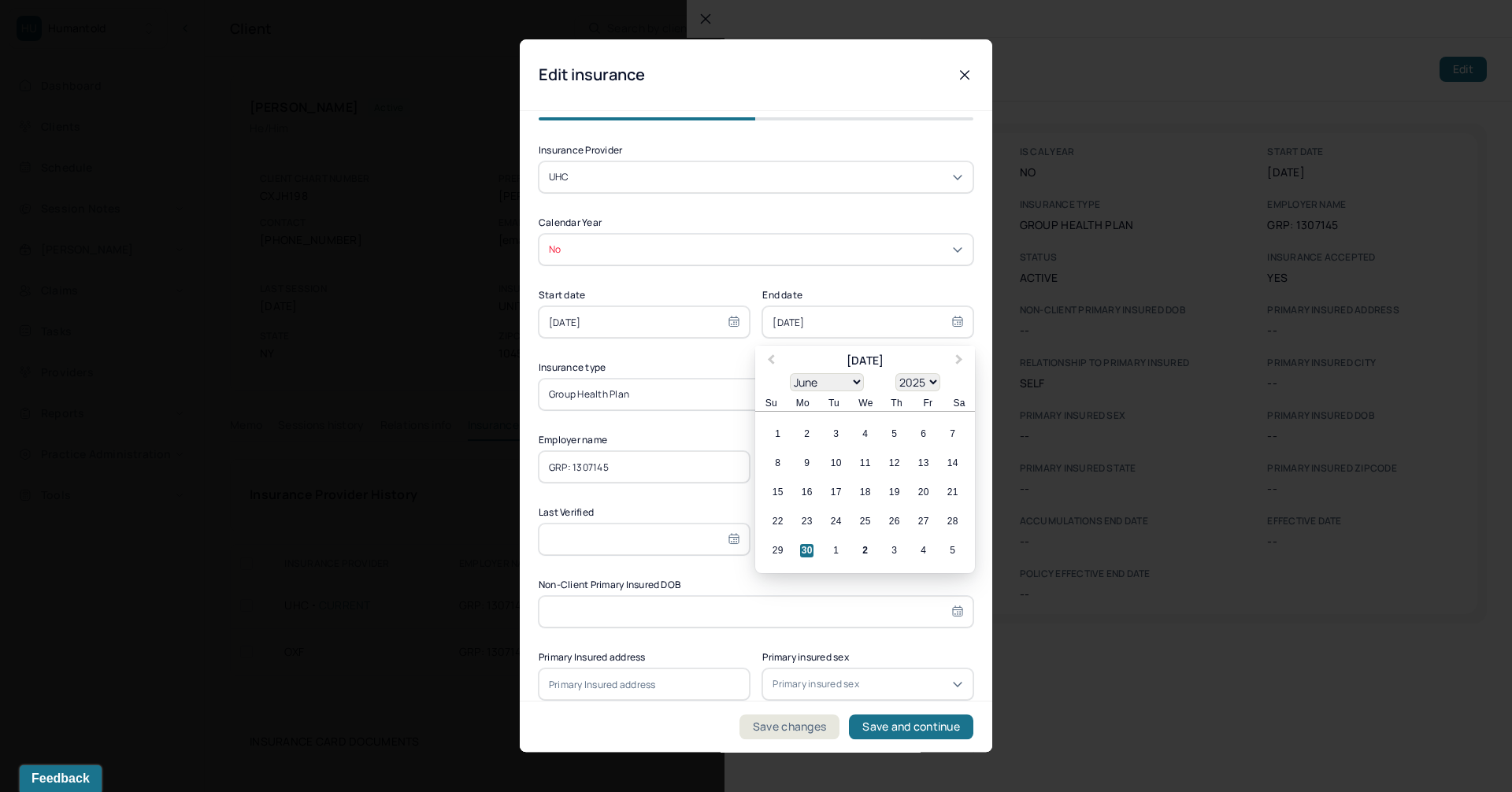 drag, startPoint x: 839, startPoint y: 327, endPoint x: 750, endPoint y: 328, distance: 89.00562 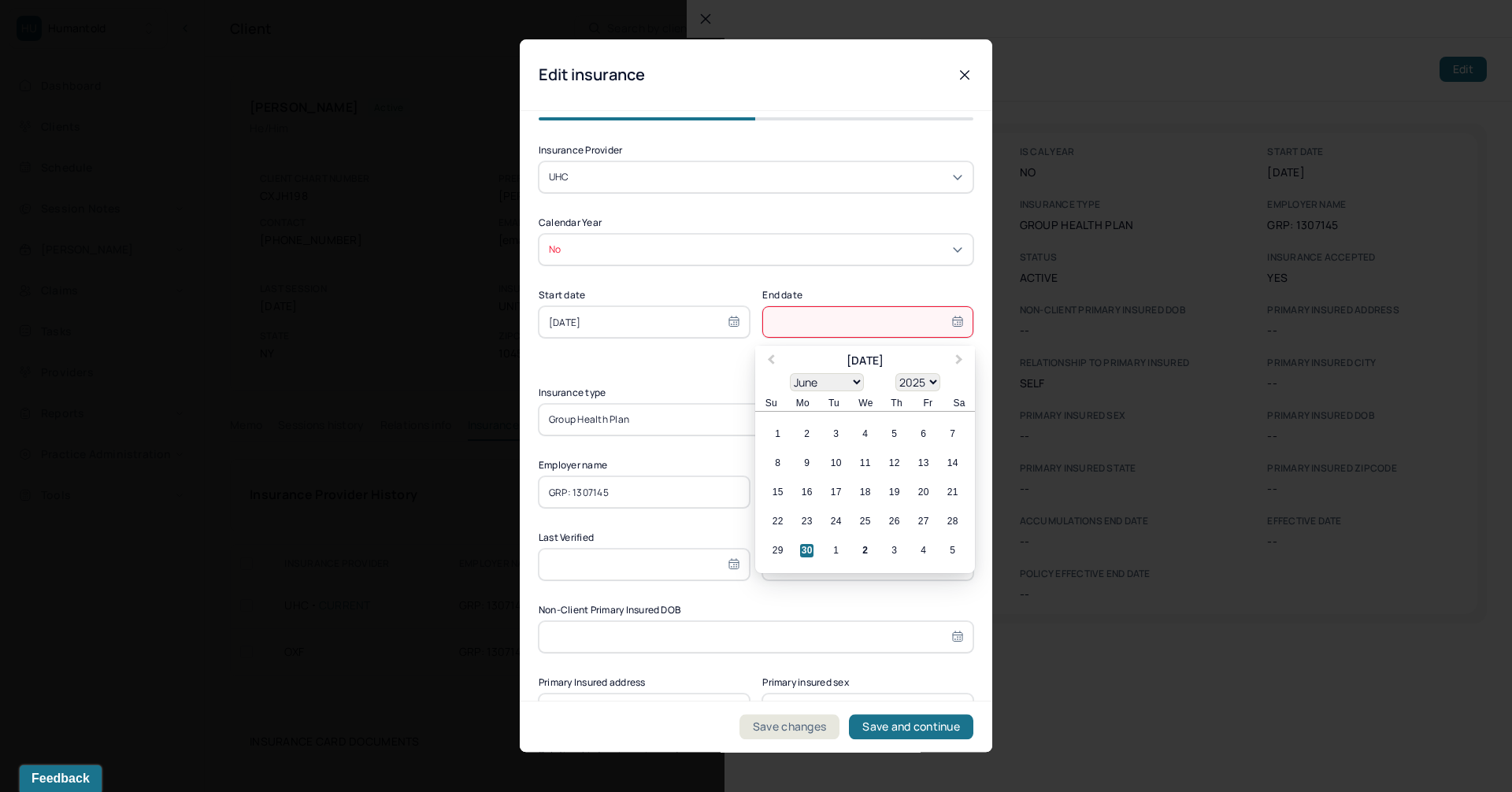 type 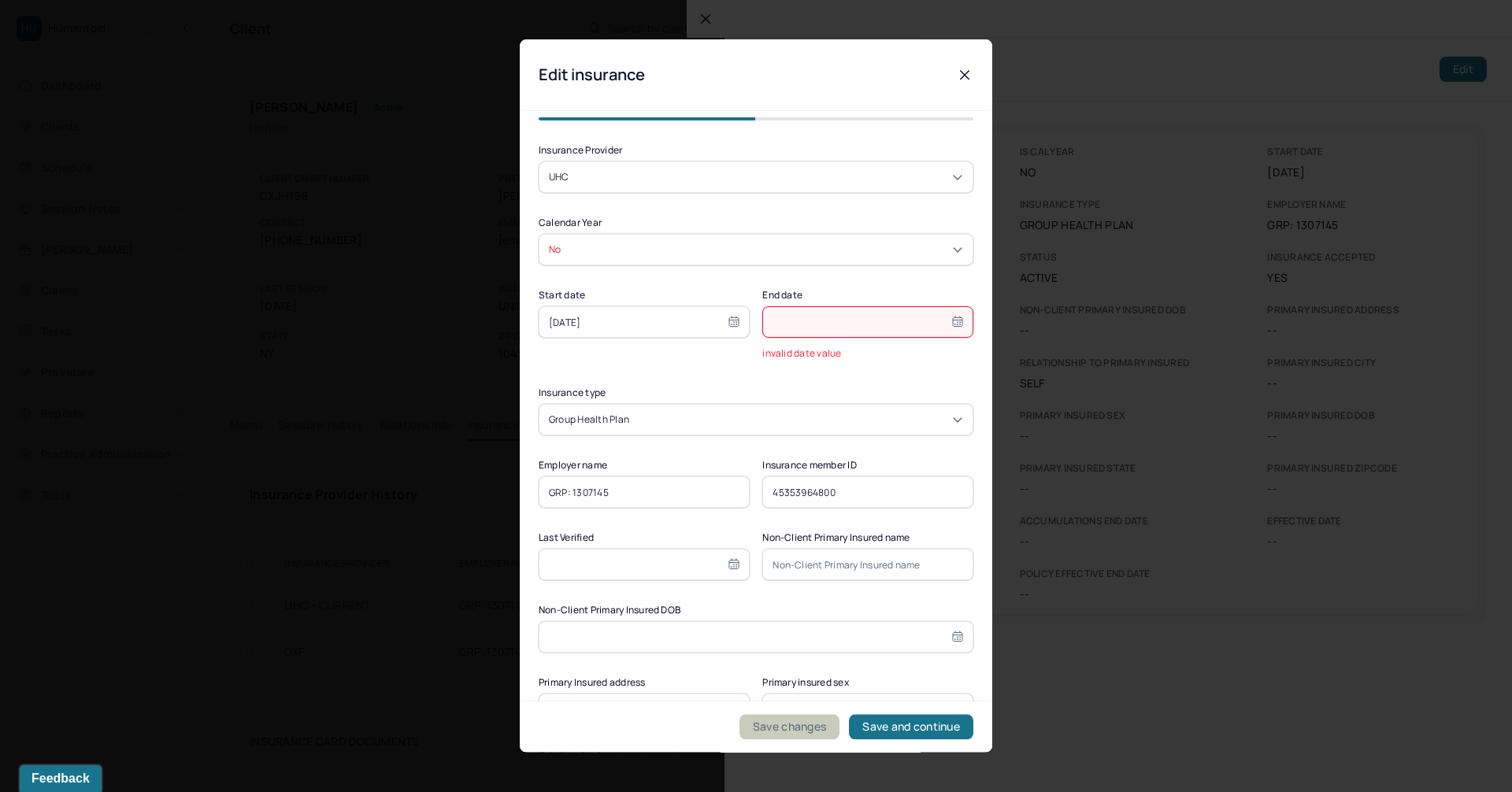 click on "Save changes" at bounding box center (789, 727) 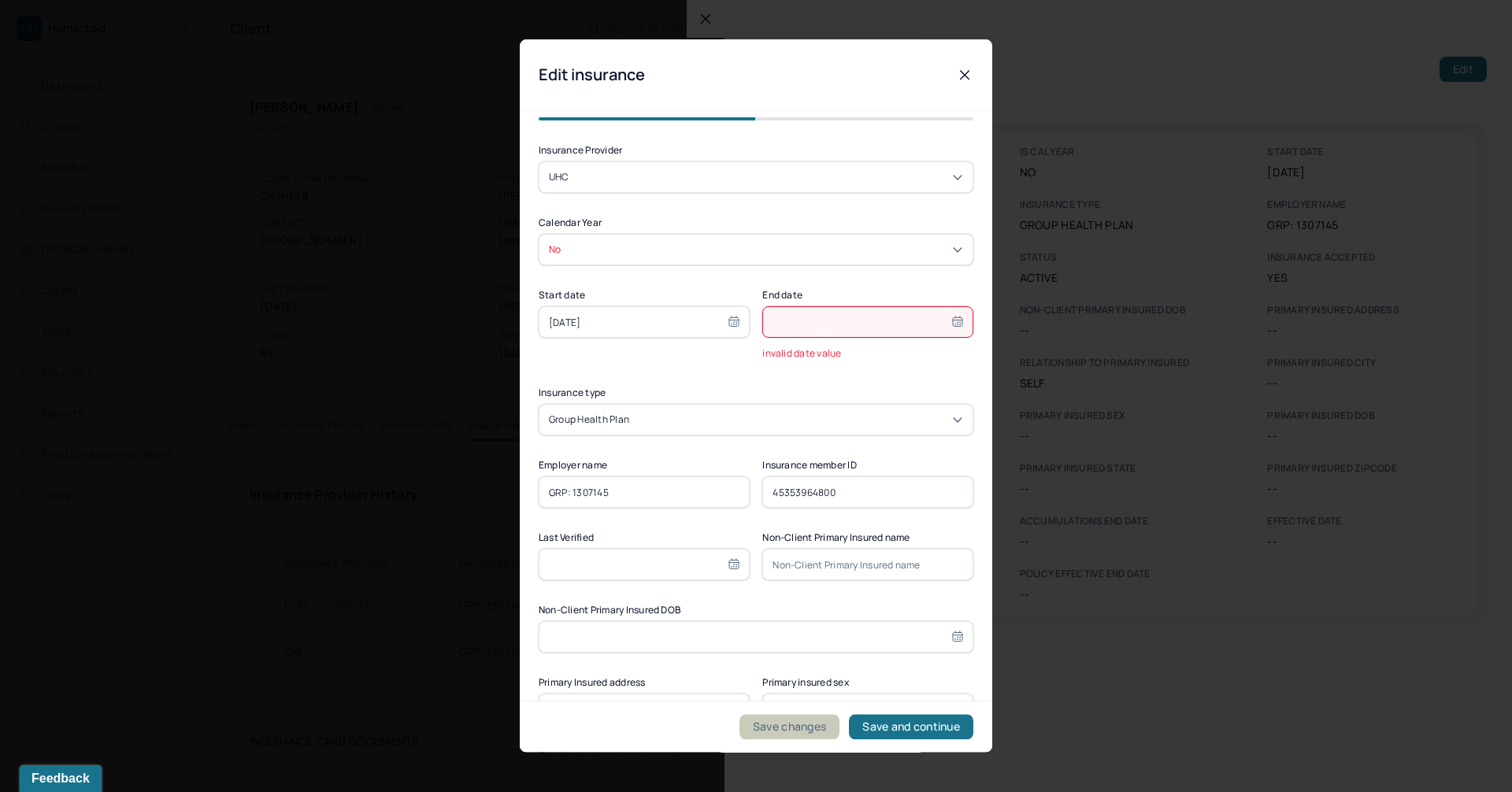 click on "Save changes" at bounding box center (789, 727) 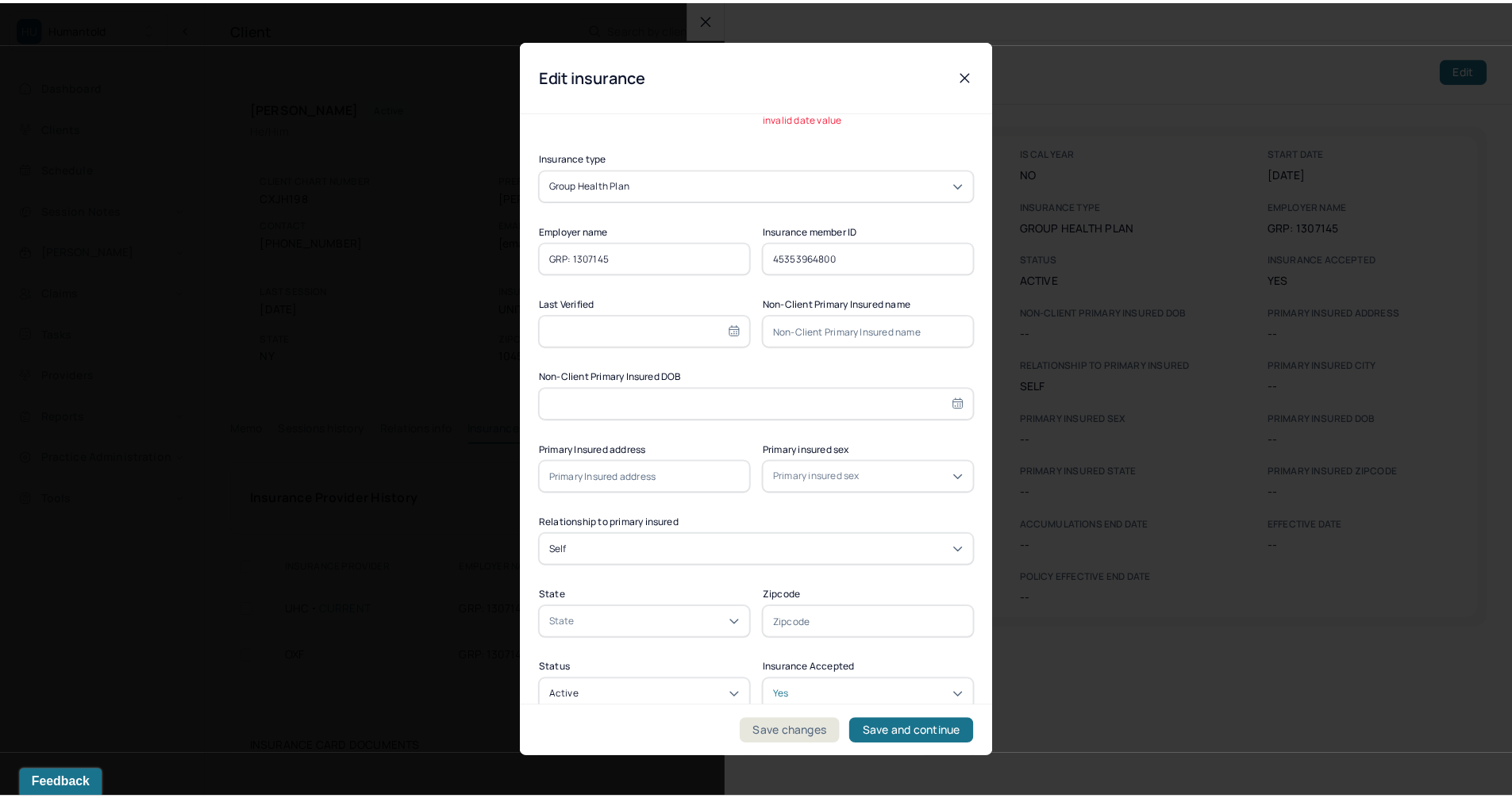 scroll, scrollTop: 0, scrollLeft: 0, axis: both 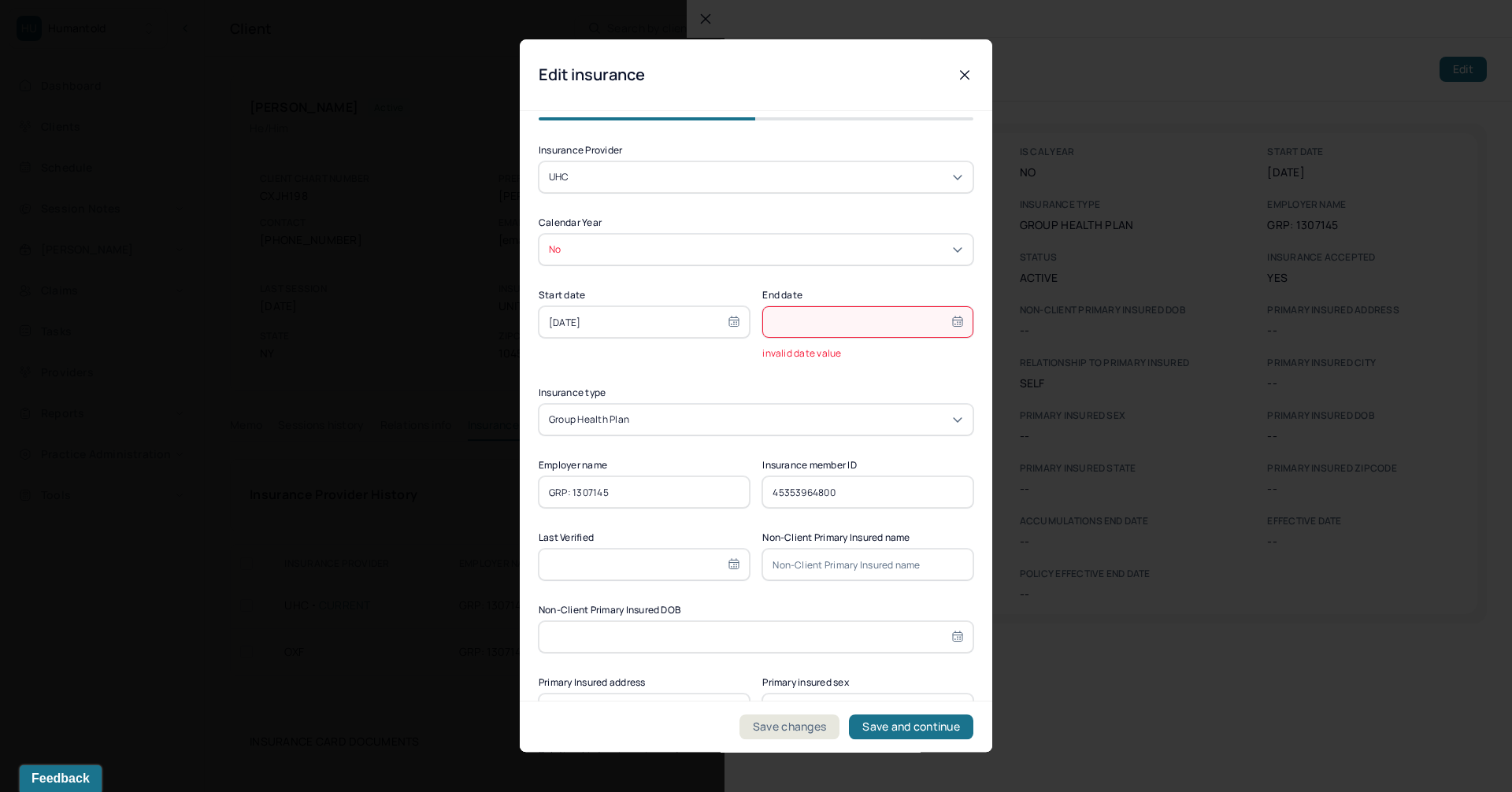 click 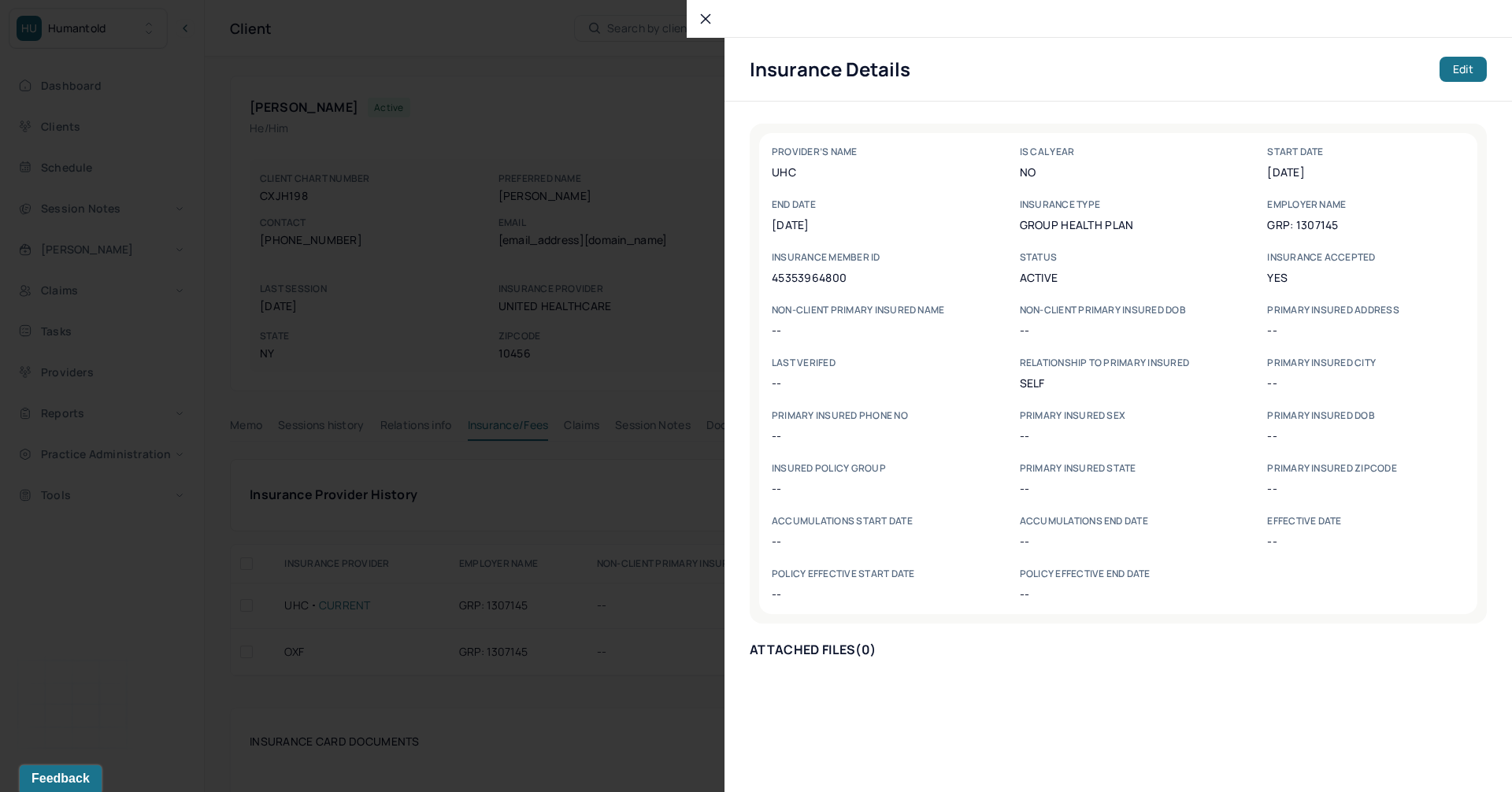 click 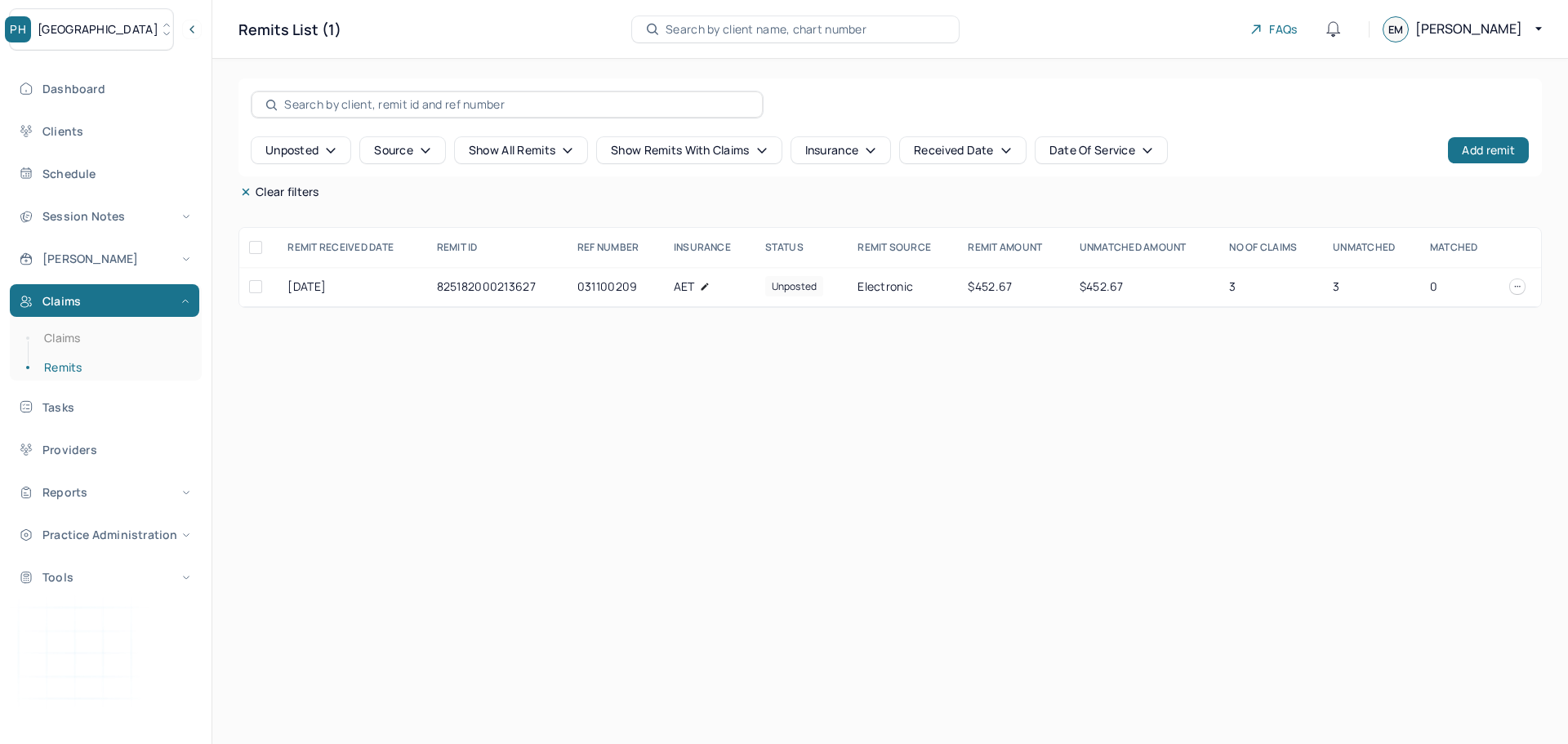 scroll, scrollTop: 0, scrollLeft: 0, axis: both 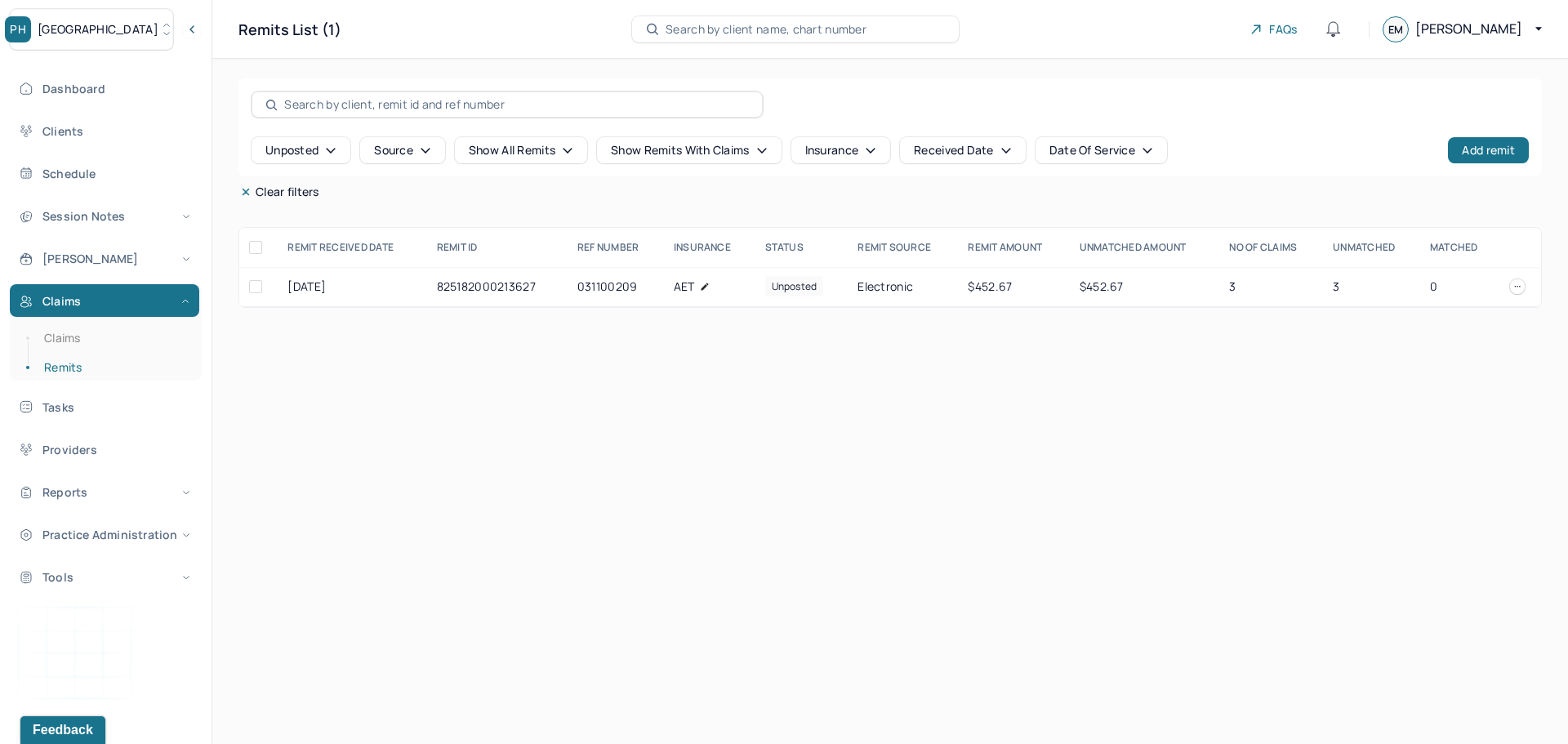 click on "[GEOGRAPHIC_DATA]" at bounding box center [98, 29] 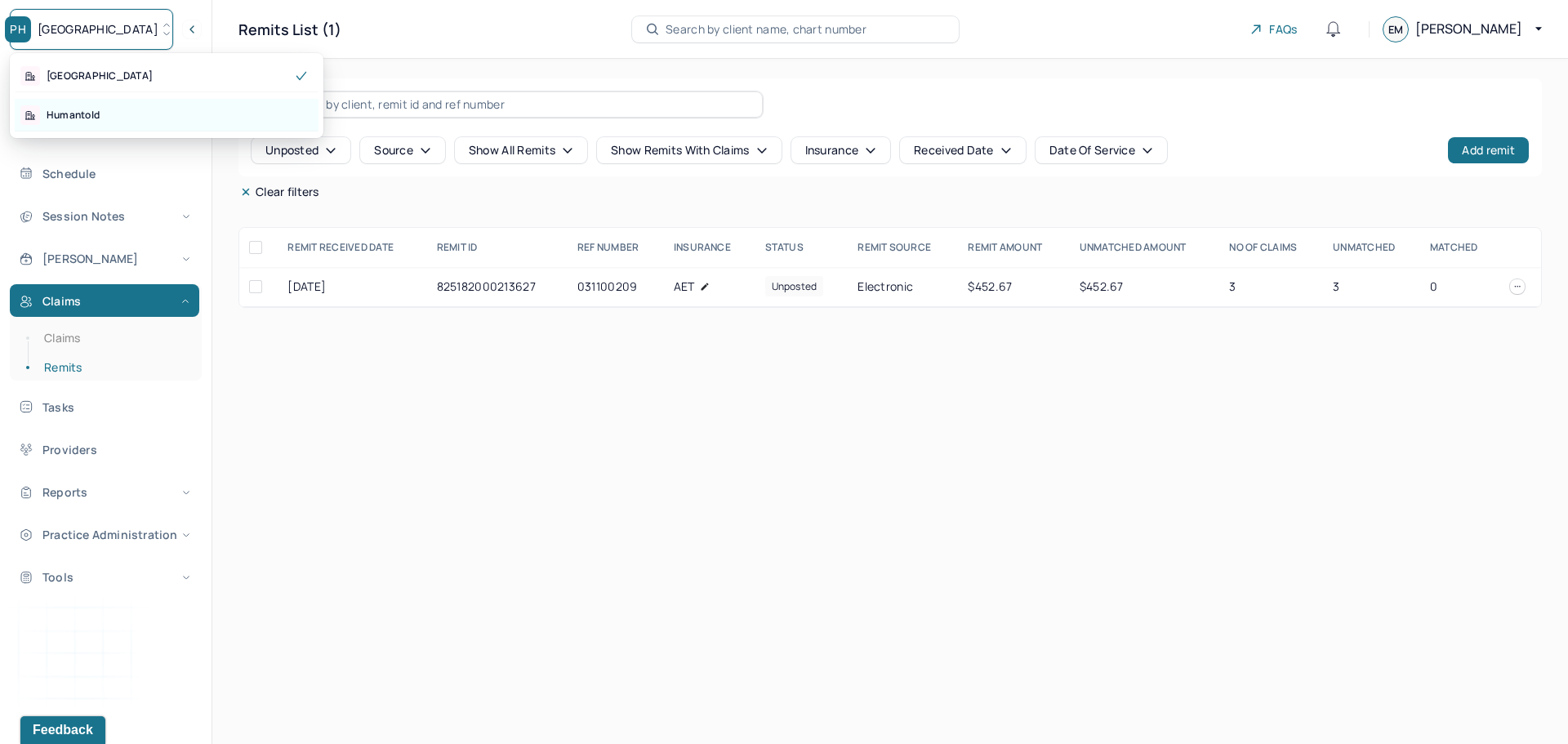 click on "Humantold" at bounding box center (73, 115) 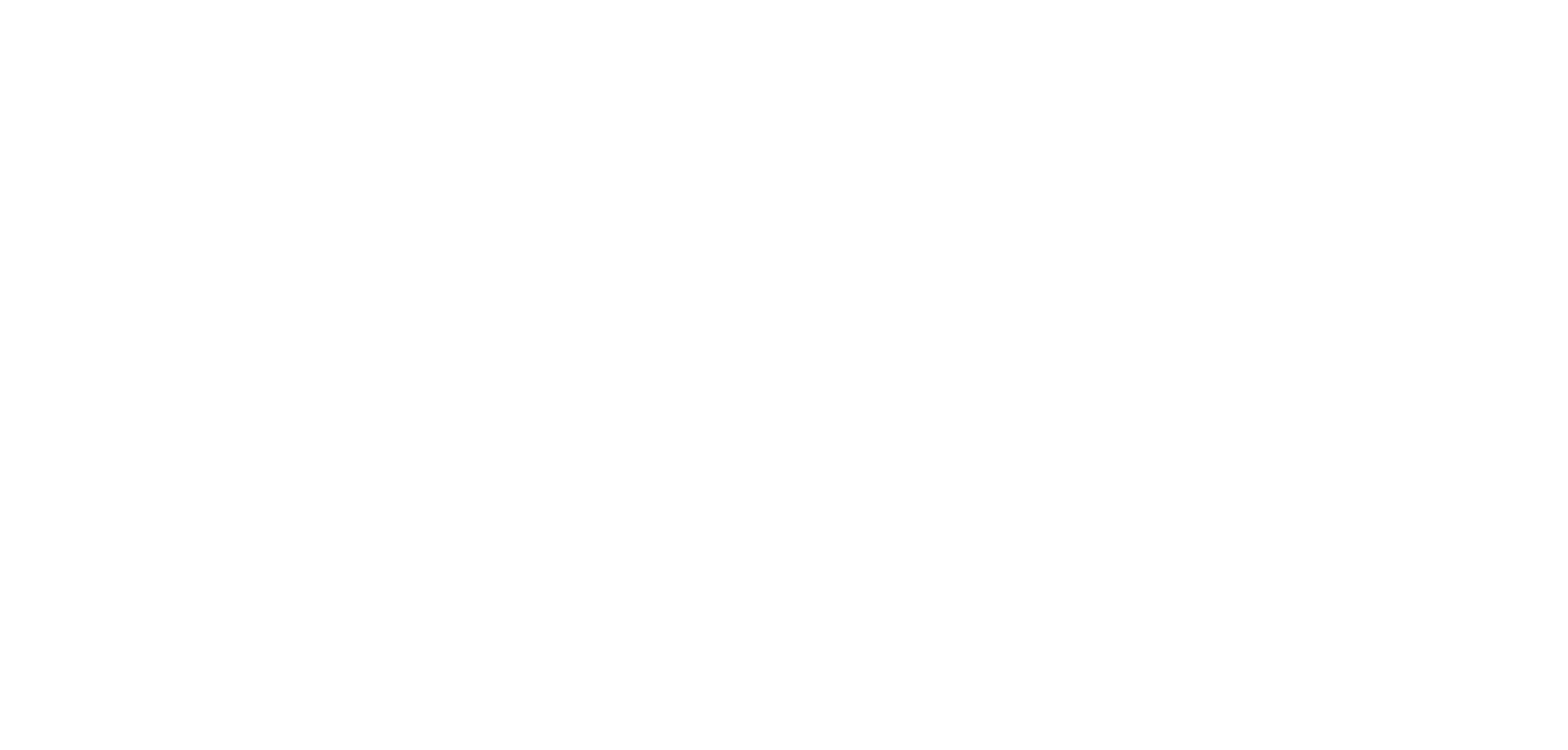 scroll, scrollTop: 0, scrollLeft: 0, axis: both 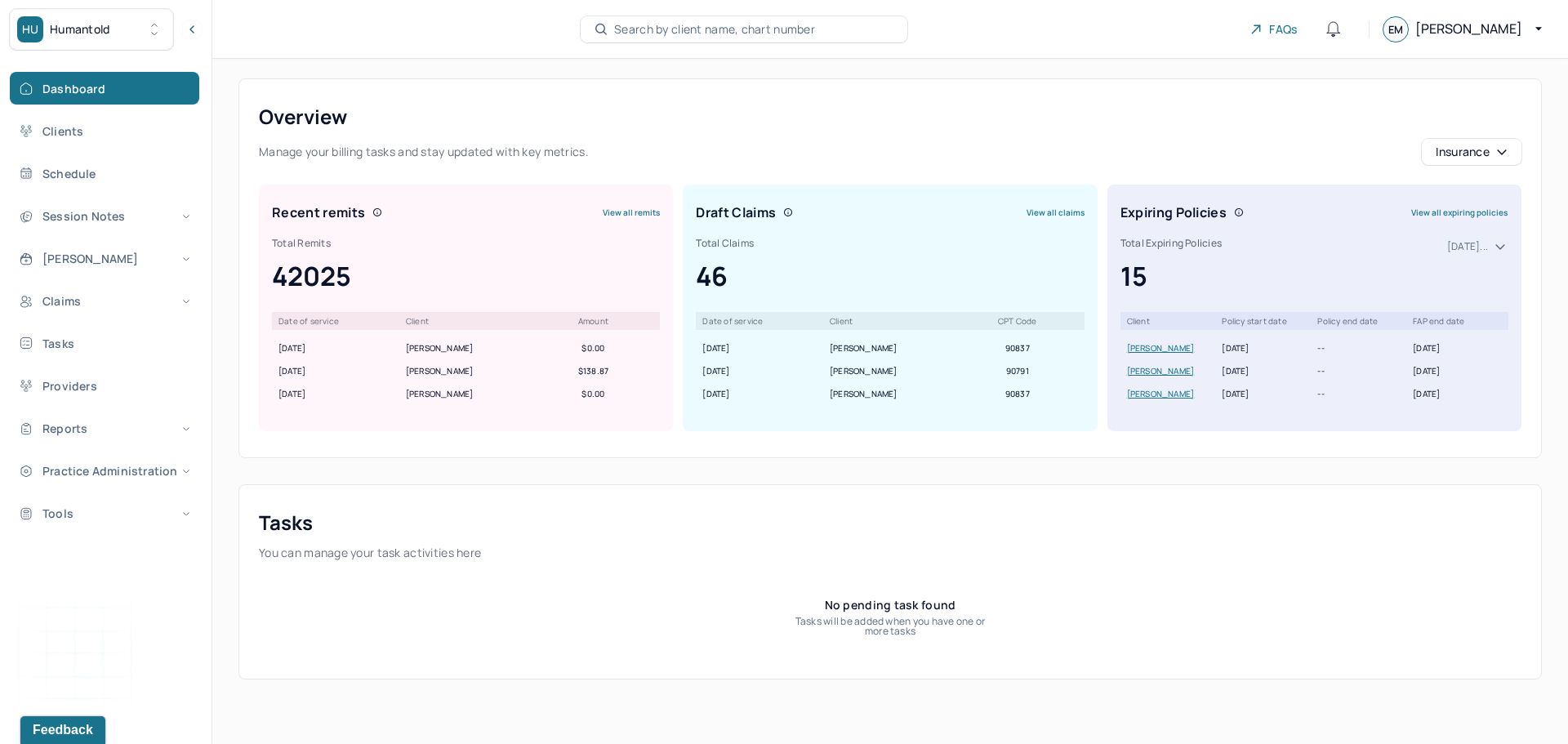 click on "Search by client name, chart number" at bounding box center [715, 29] 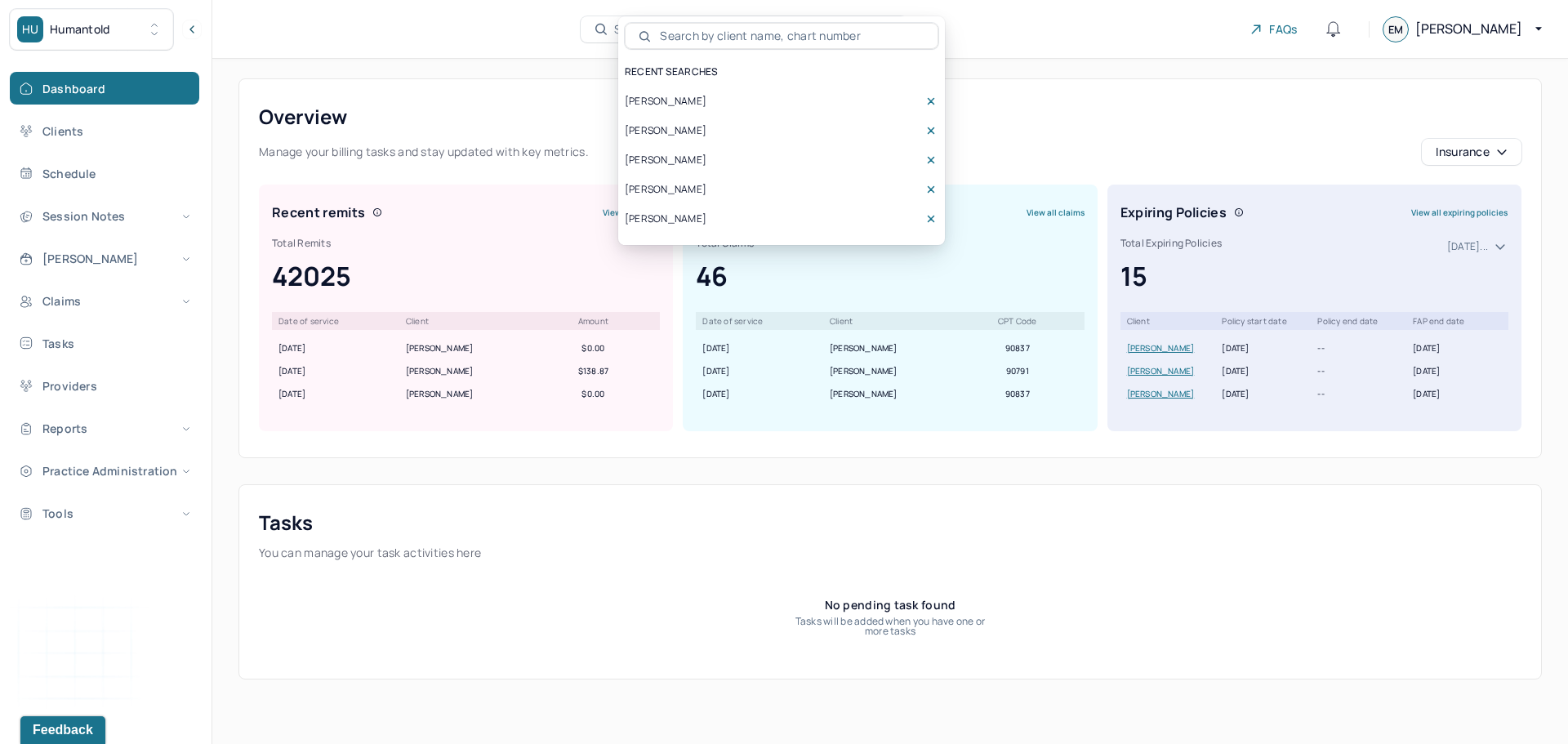 type on "[PERSON_NAME]" 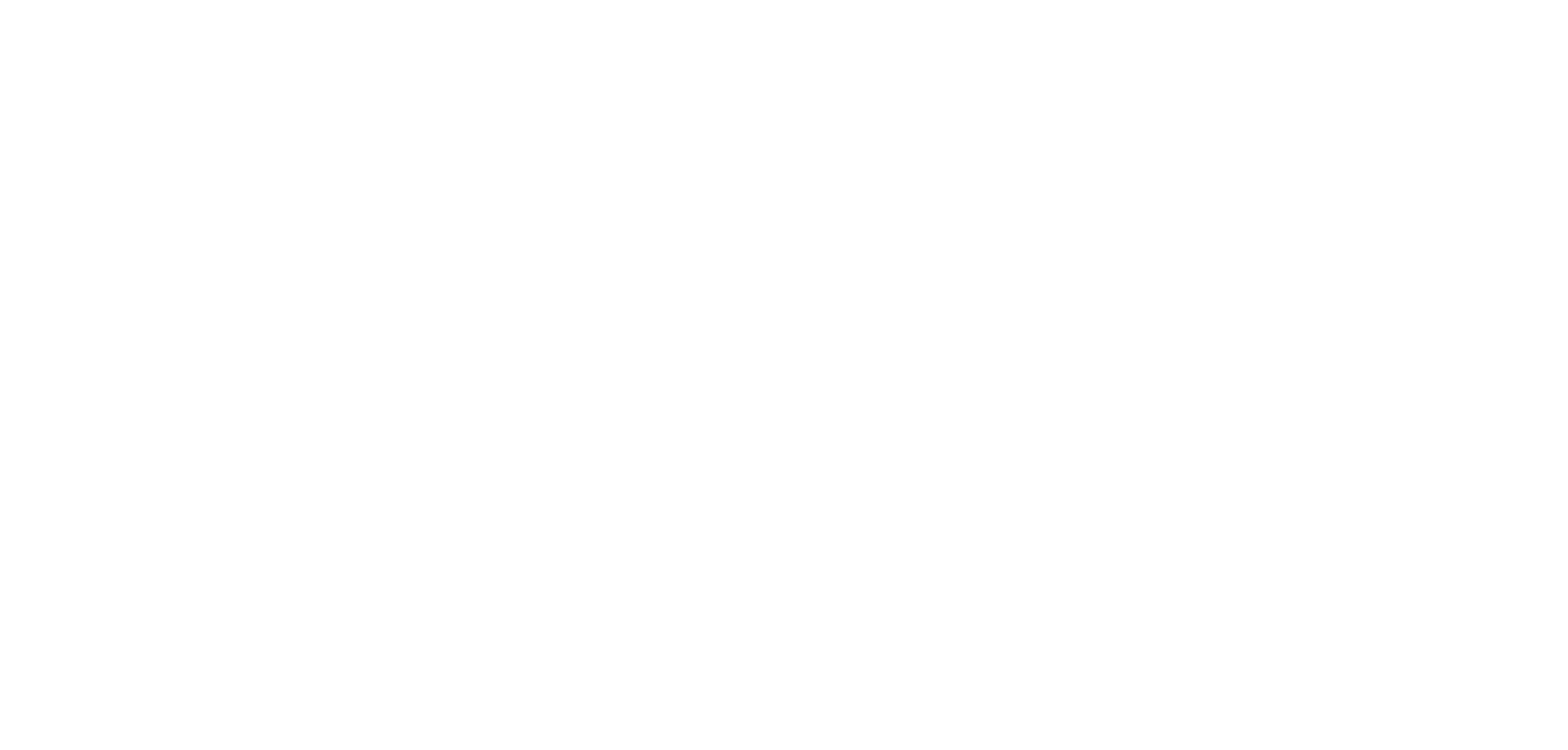 scroll, scrollTop: 0, scrollLeft: 0, axis: both 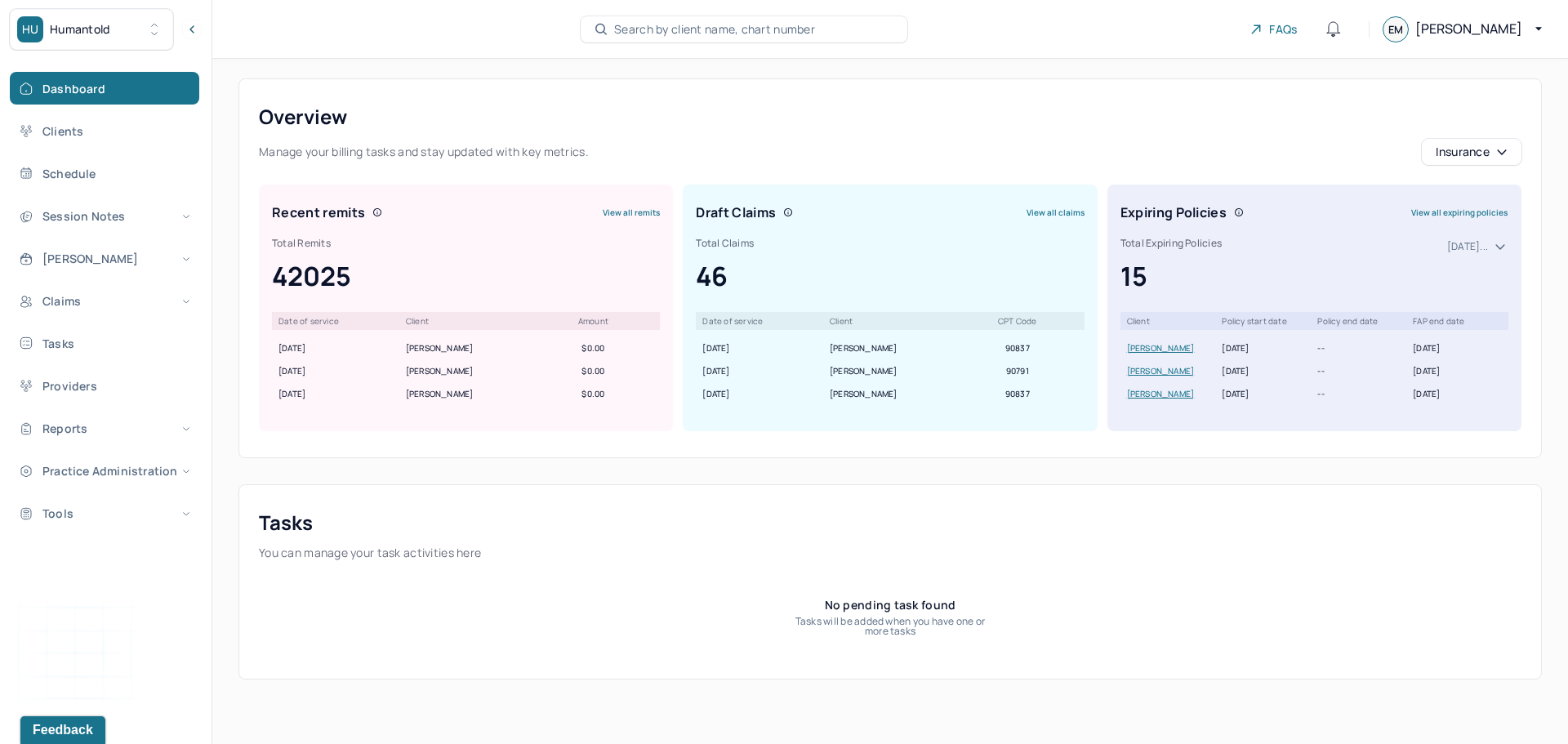 click on "Search by client name, chart number" at bounding box center [715, 29] 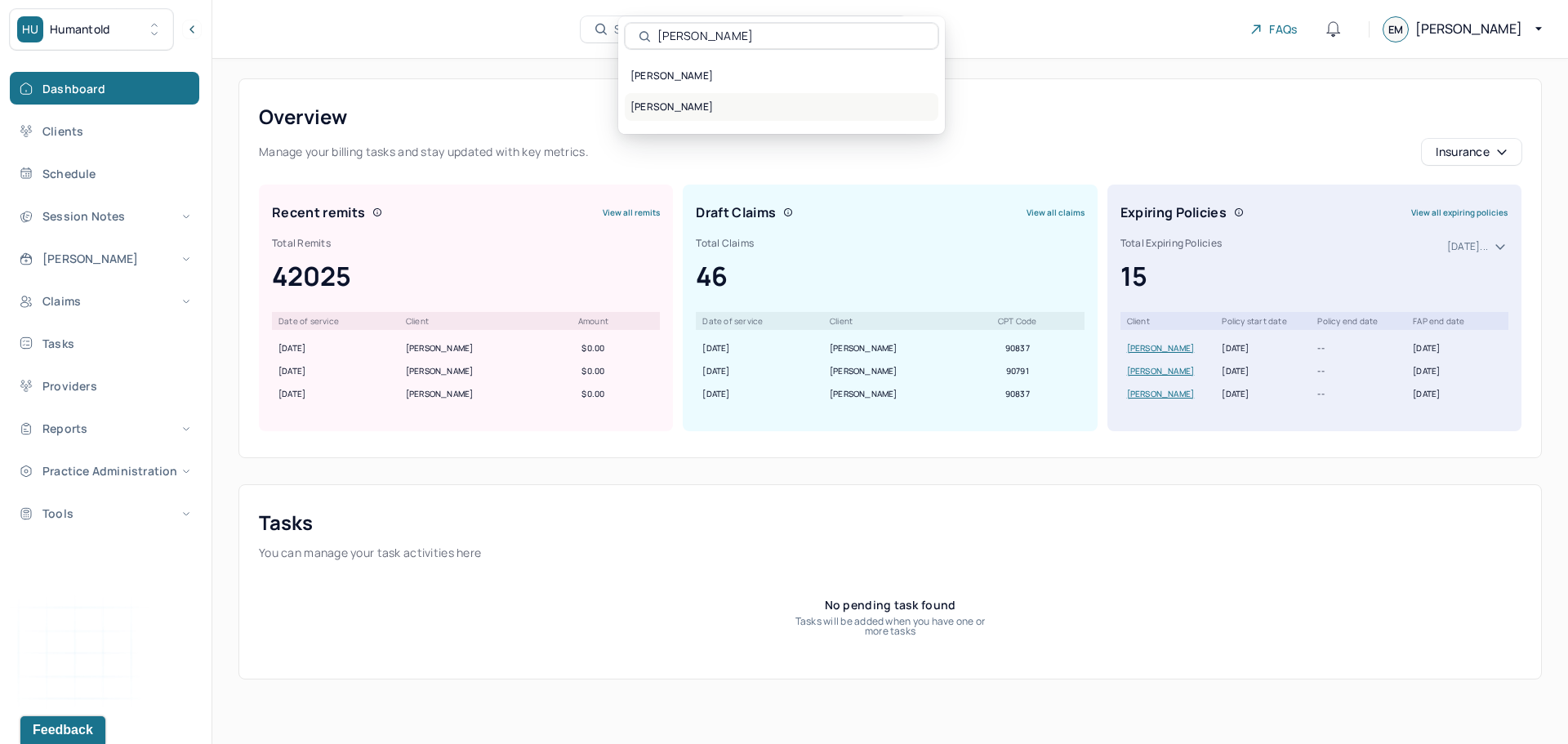 type on "[PERSON_NAME]" 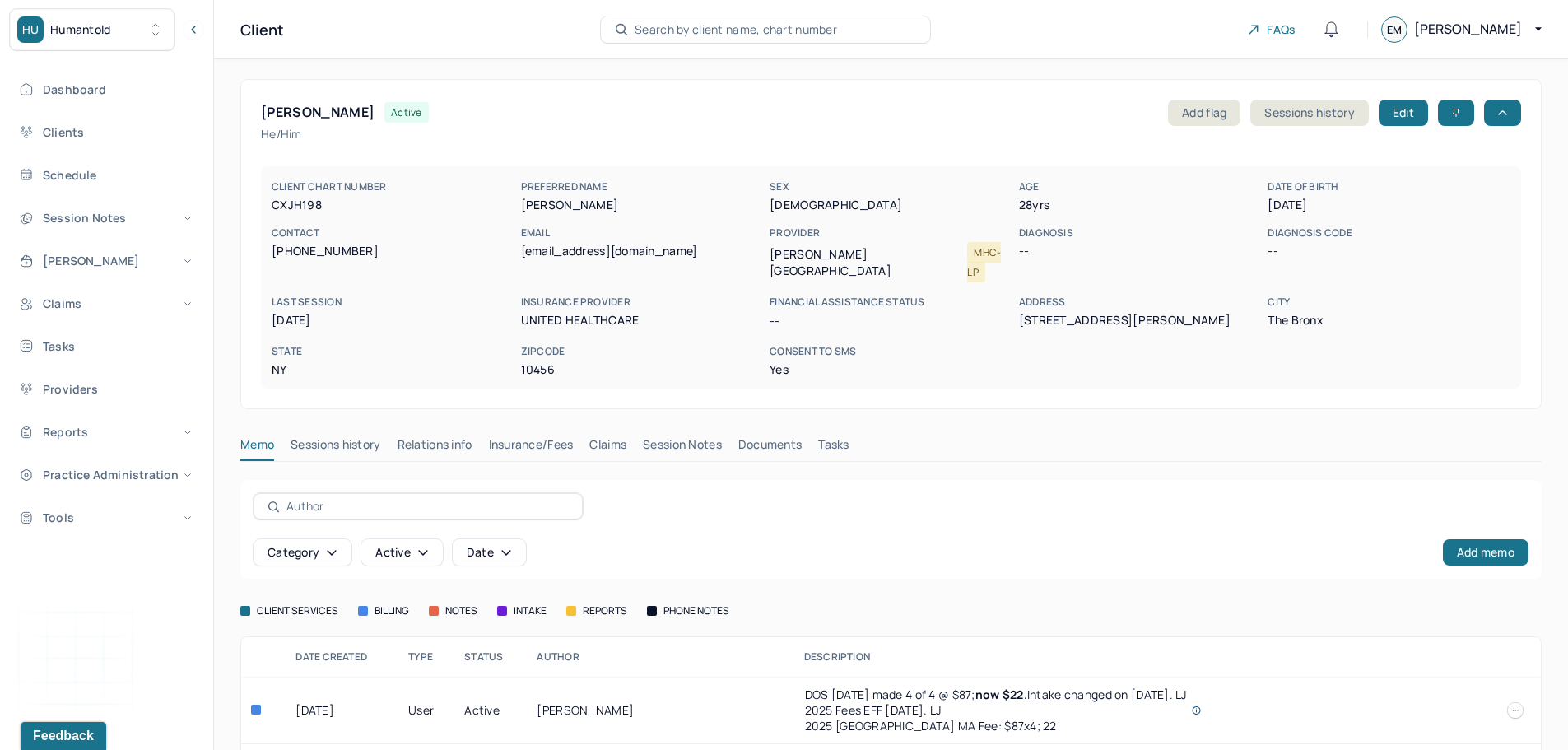 click on "Insurance/Fees" at bounding box center (531, 448) 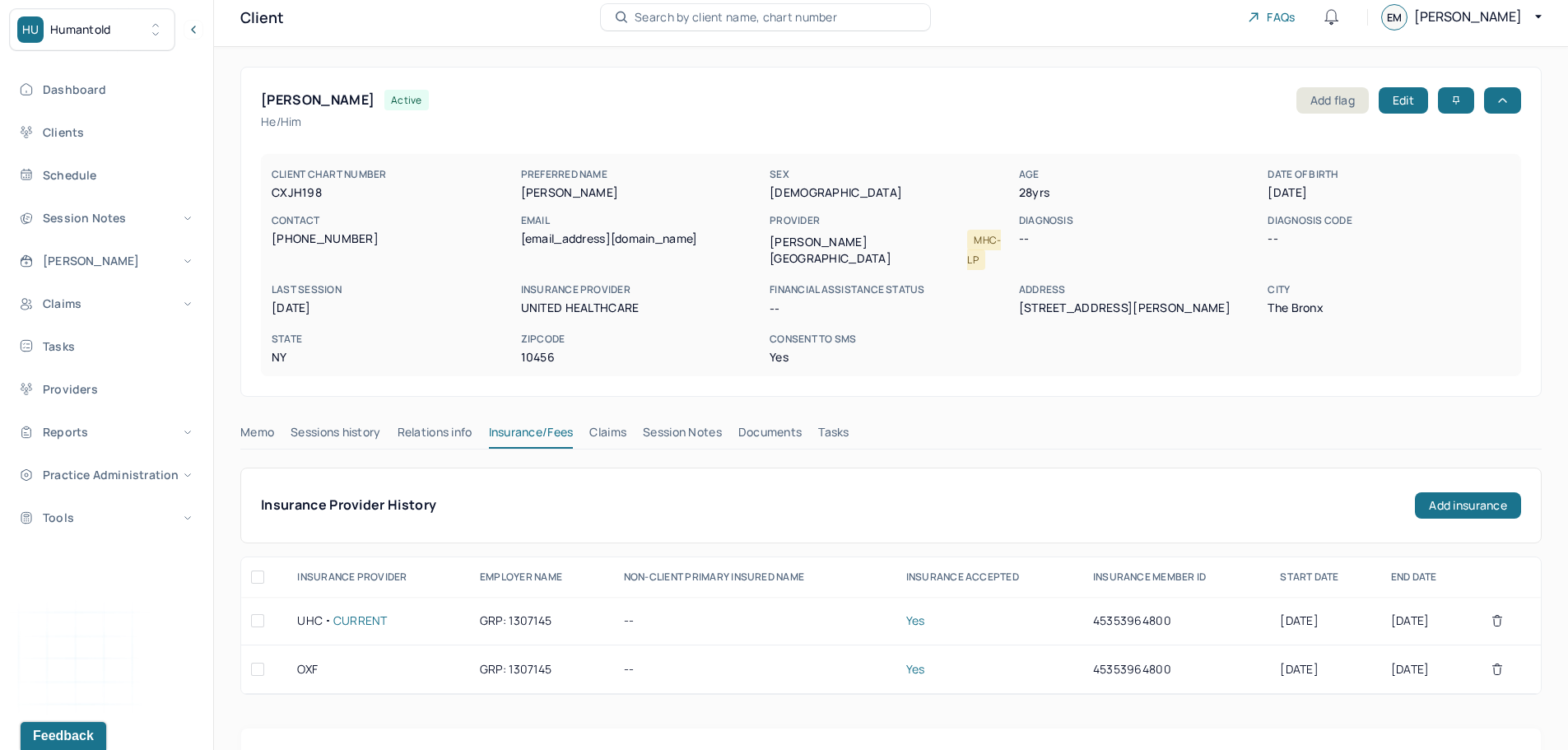 scroll, scrollTop: 0, scrollLeft: 0, axis: both 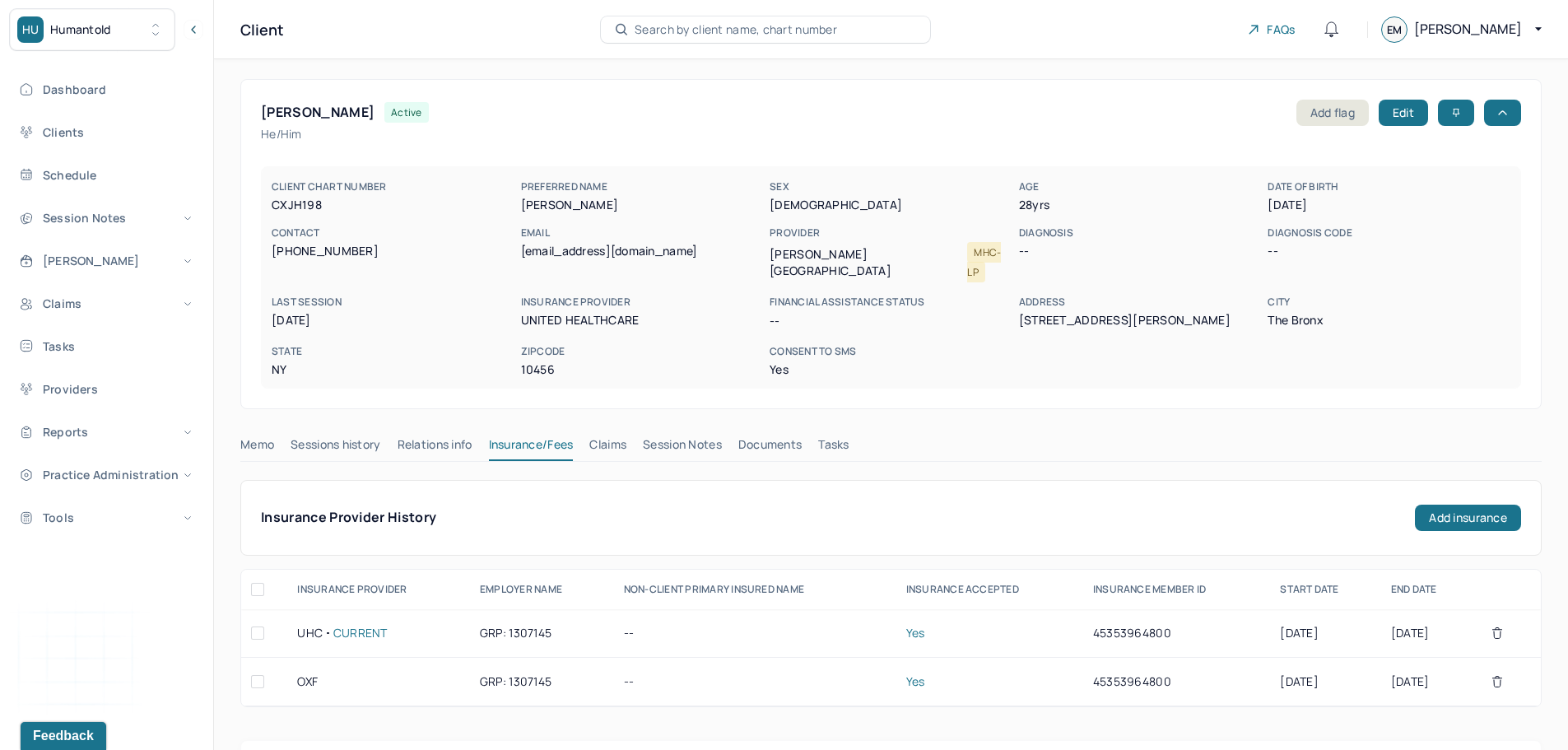 click on "Search by client name, chart number" at bounding box center [736, 30] 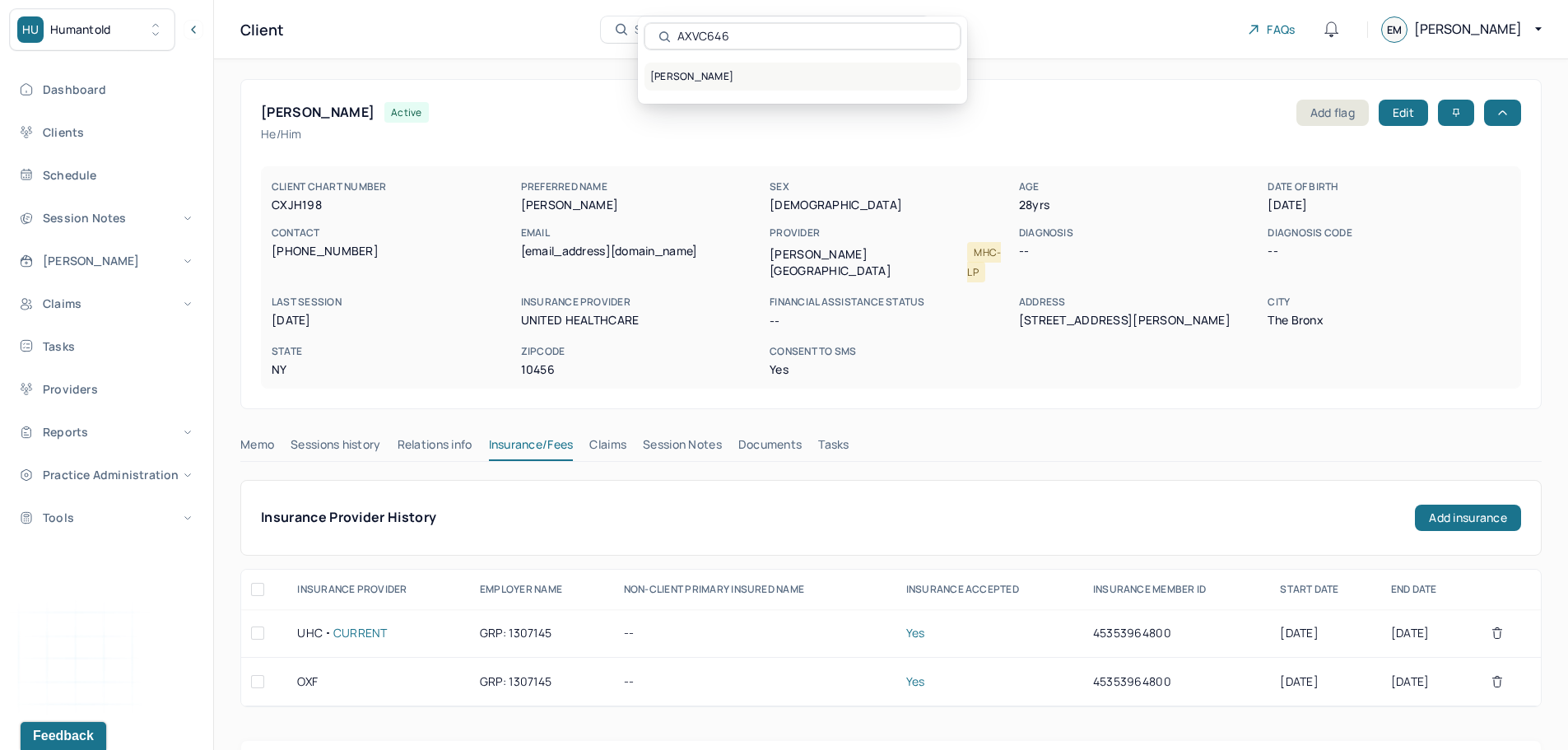 type on "AXVC646" 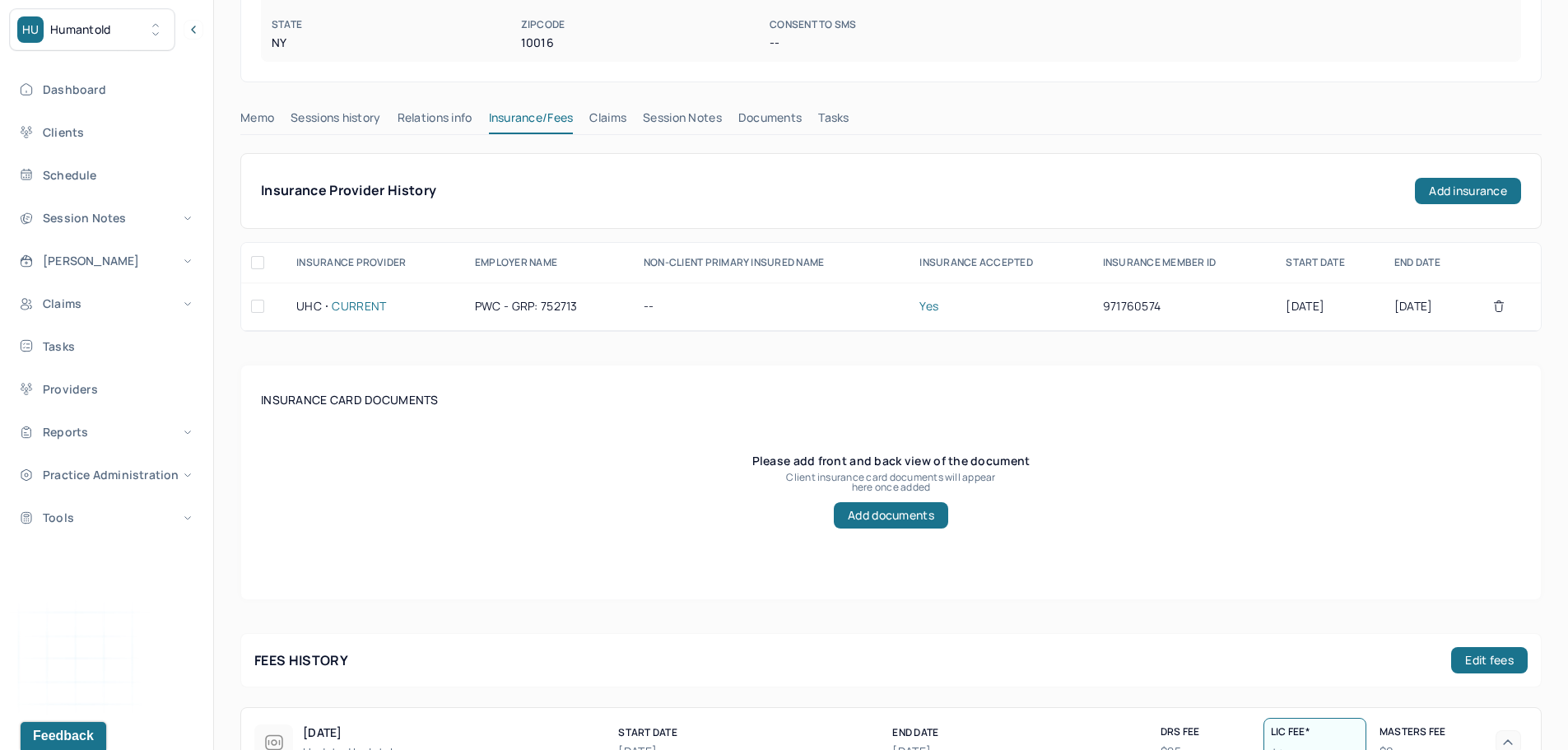 scroll, scrollTop: 329, scrollLeft: 0, axis: vertical 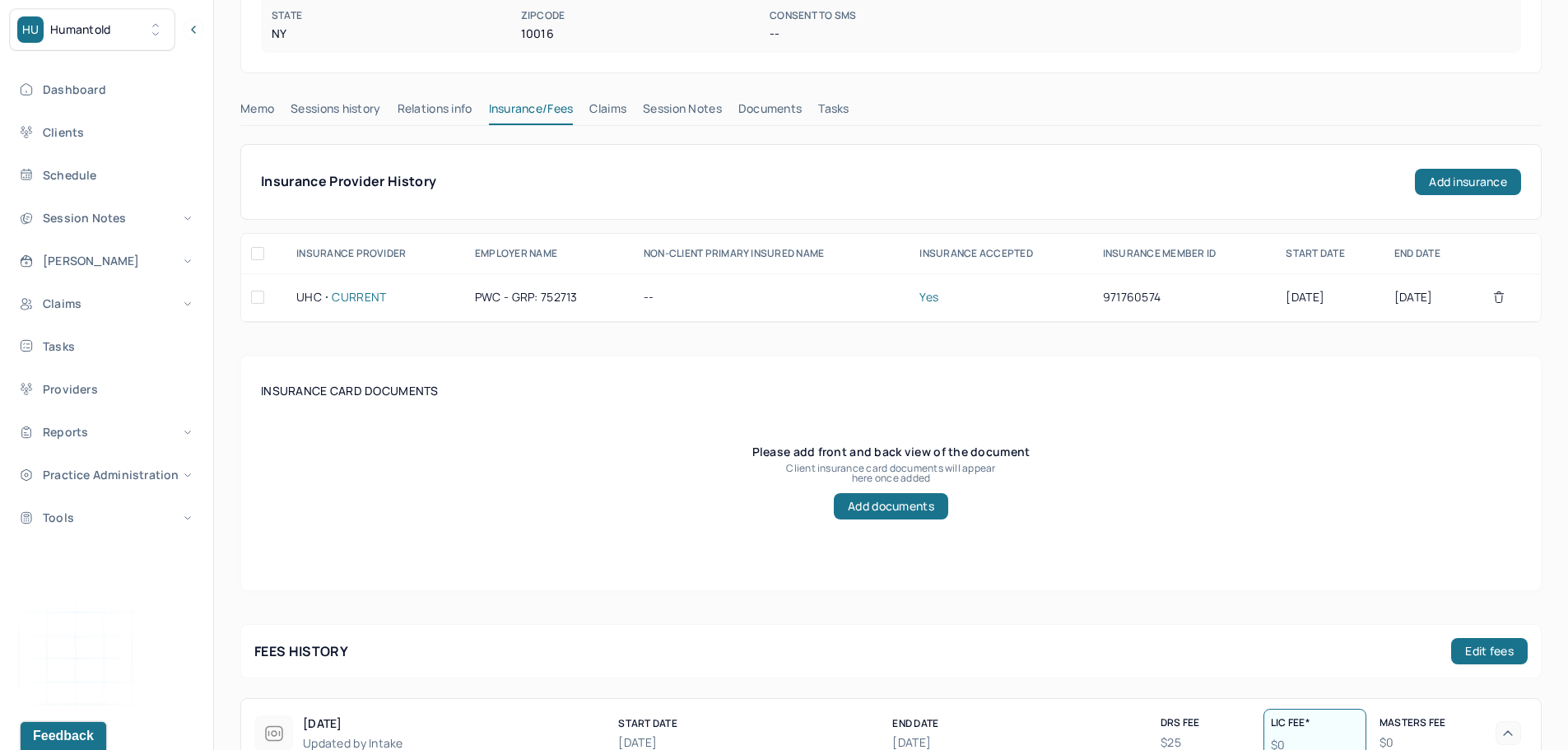 click on "Claims" at bounding box center [607, 112] 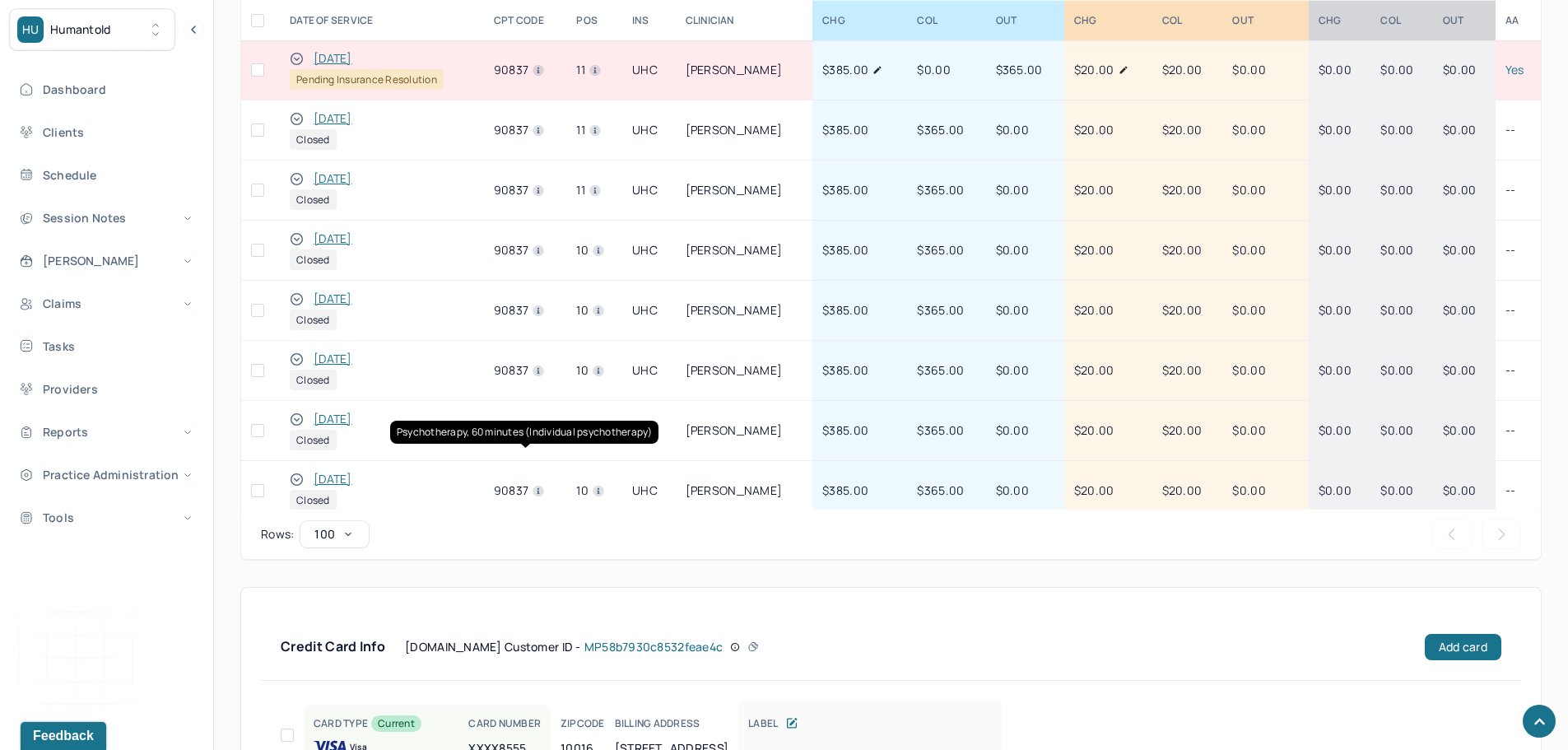 scroll, scrollTop: 906, scrollLeft: 0, axis: vertical 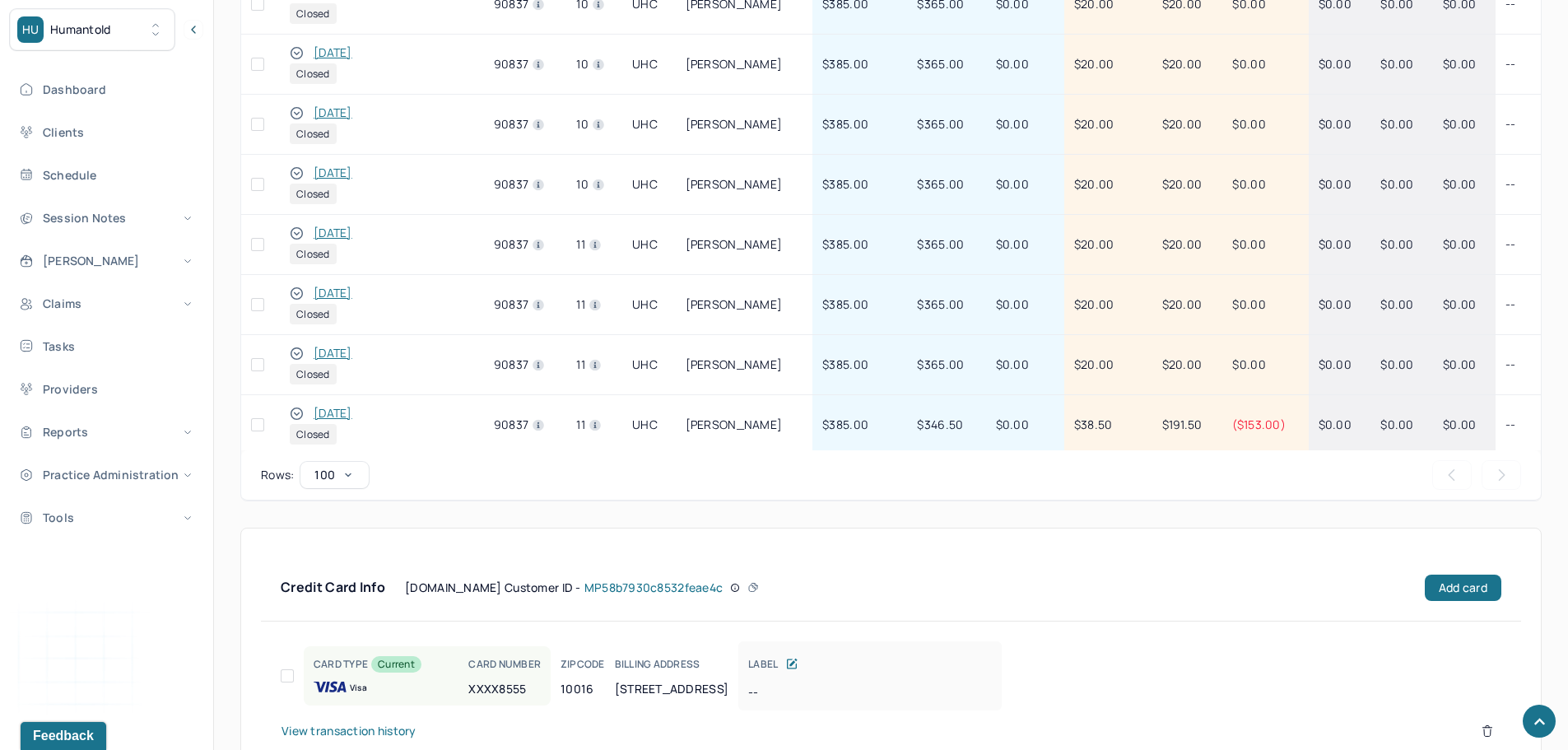 click 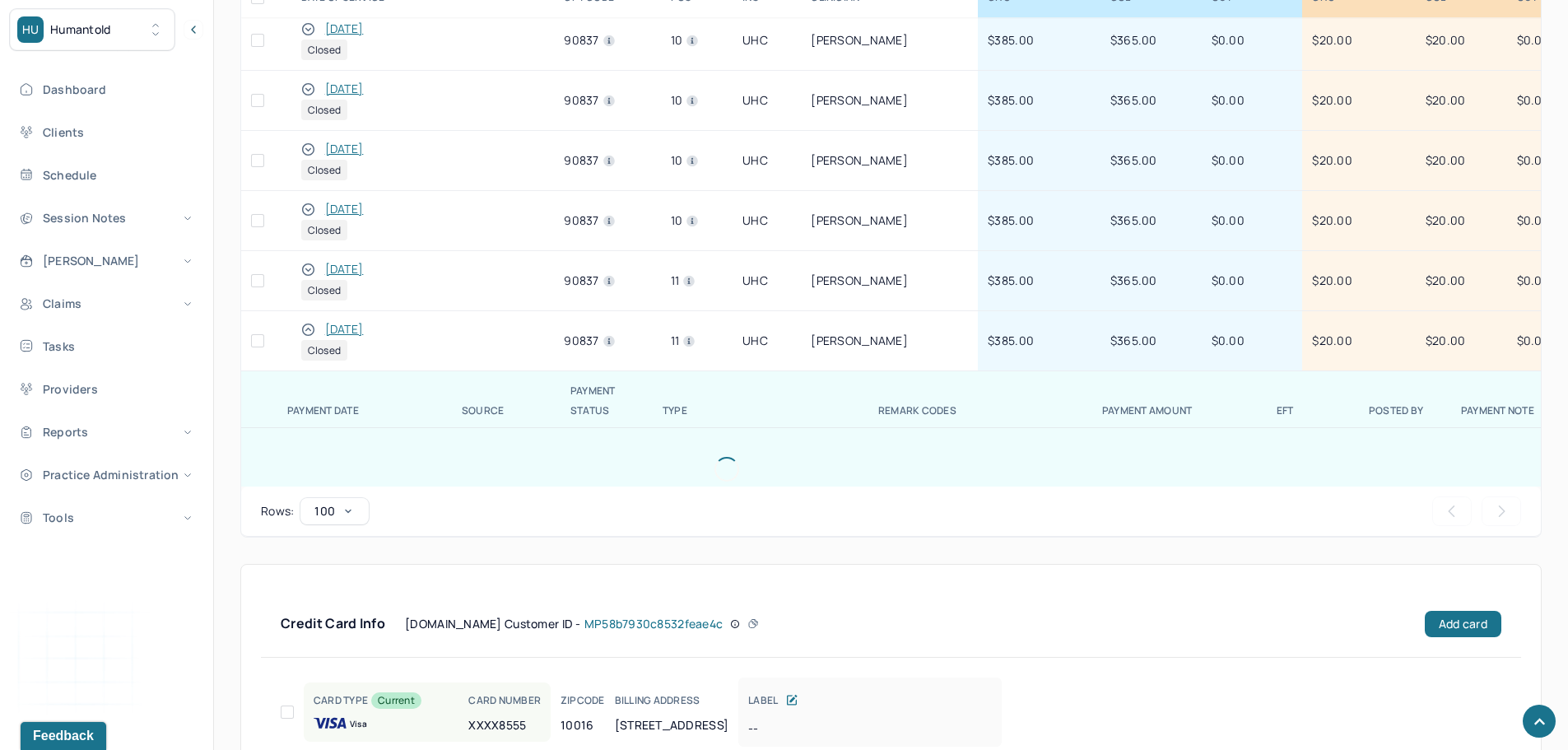 scroll, scrollTop: 942, scrollLeft: 0, axis: vertical 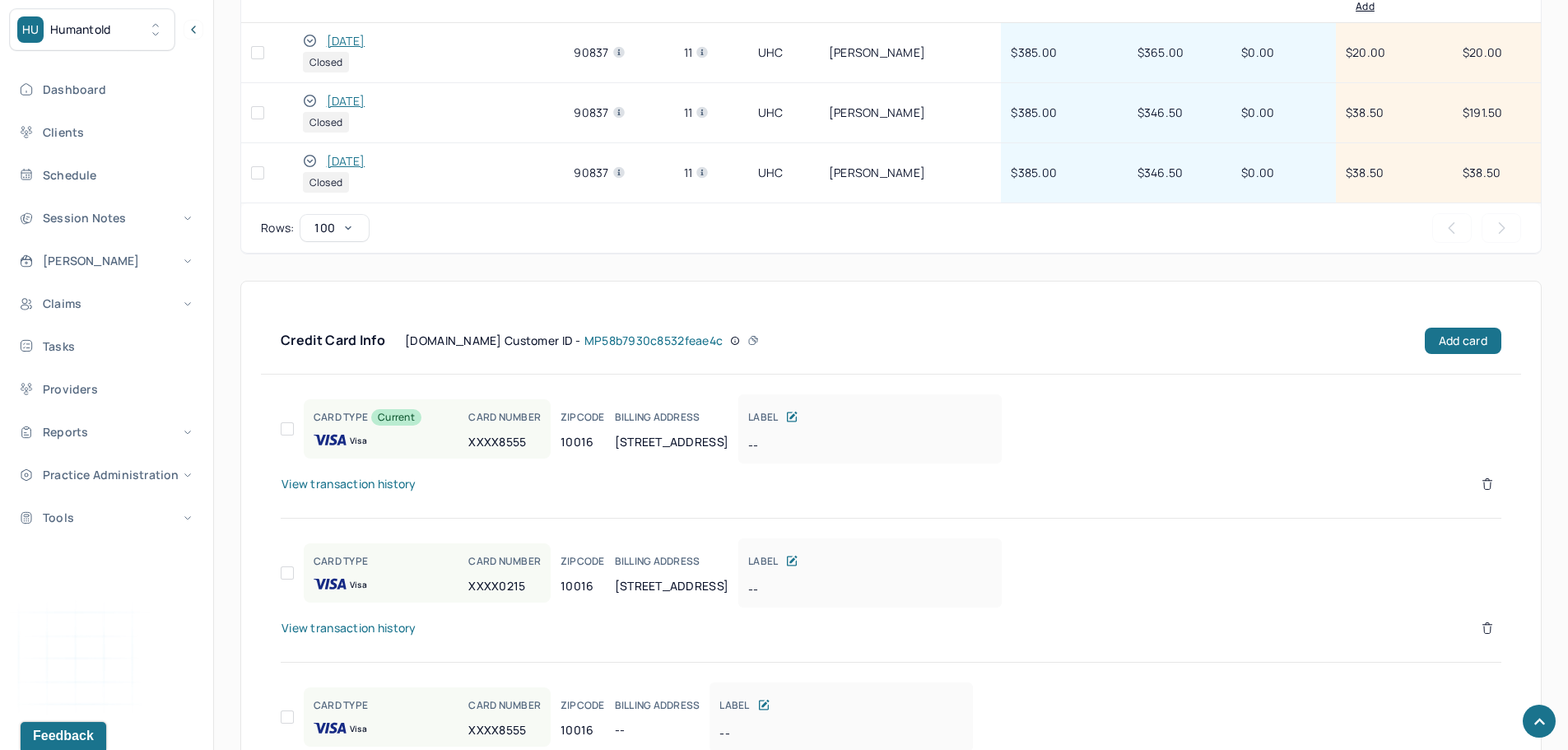 click 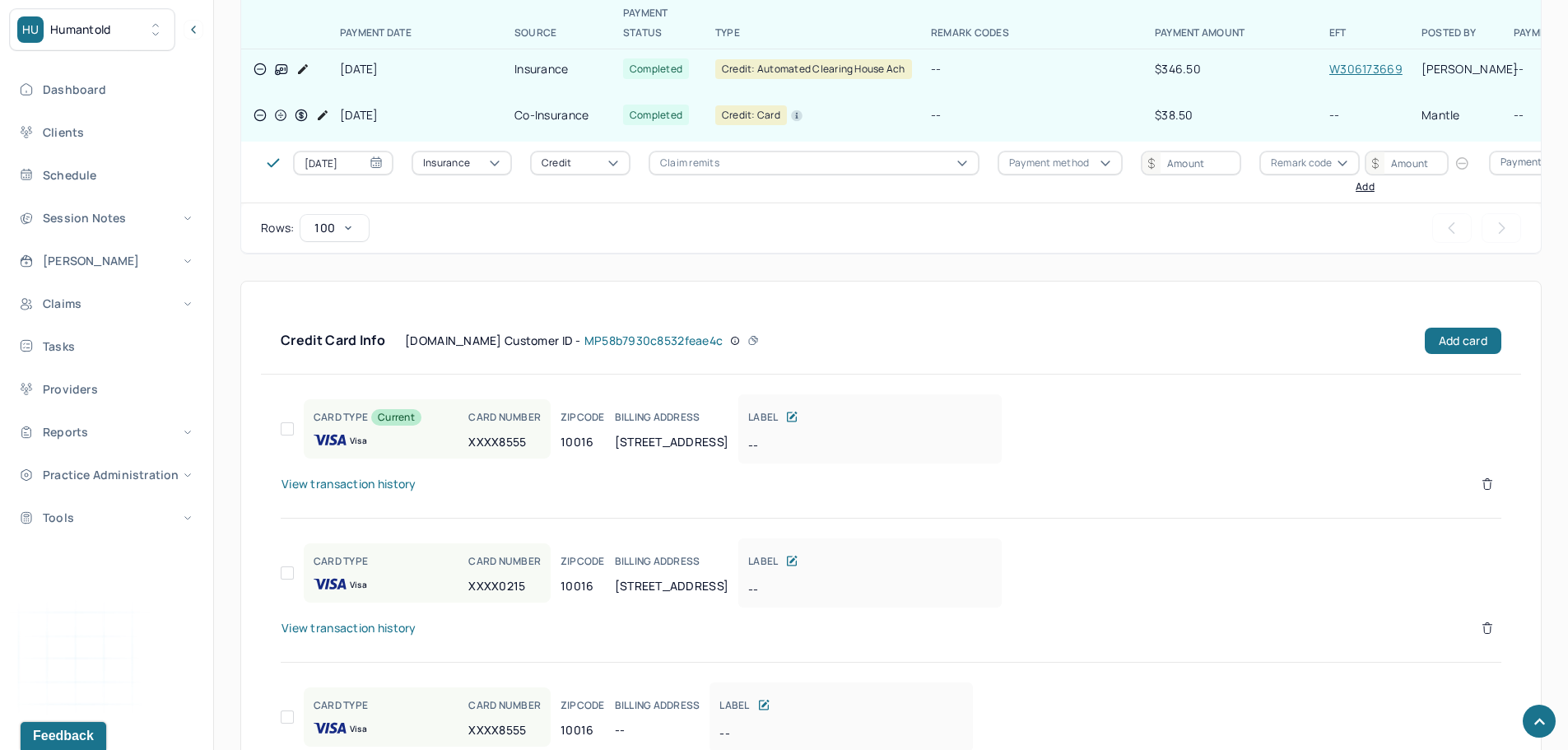 scroll, scrollTop: 811, scrollLeft: 0, axis: vertical 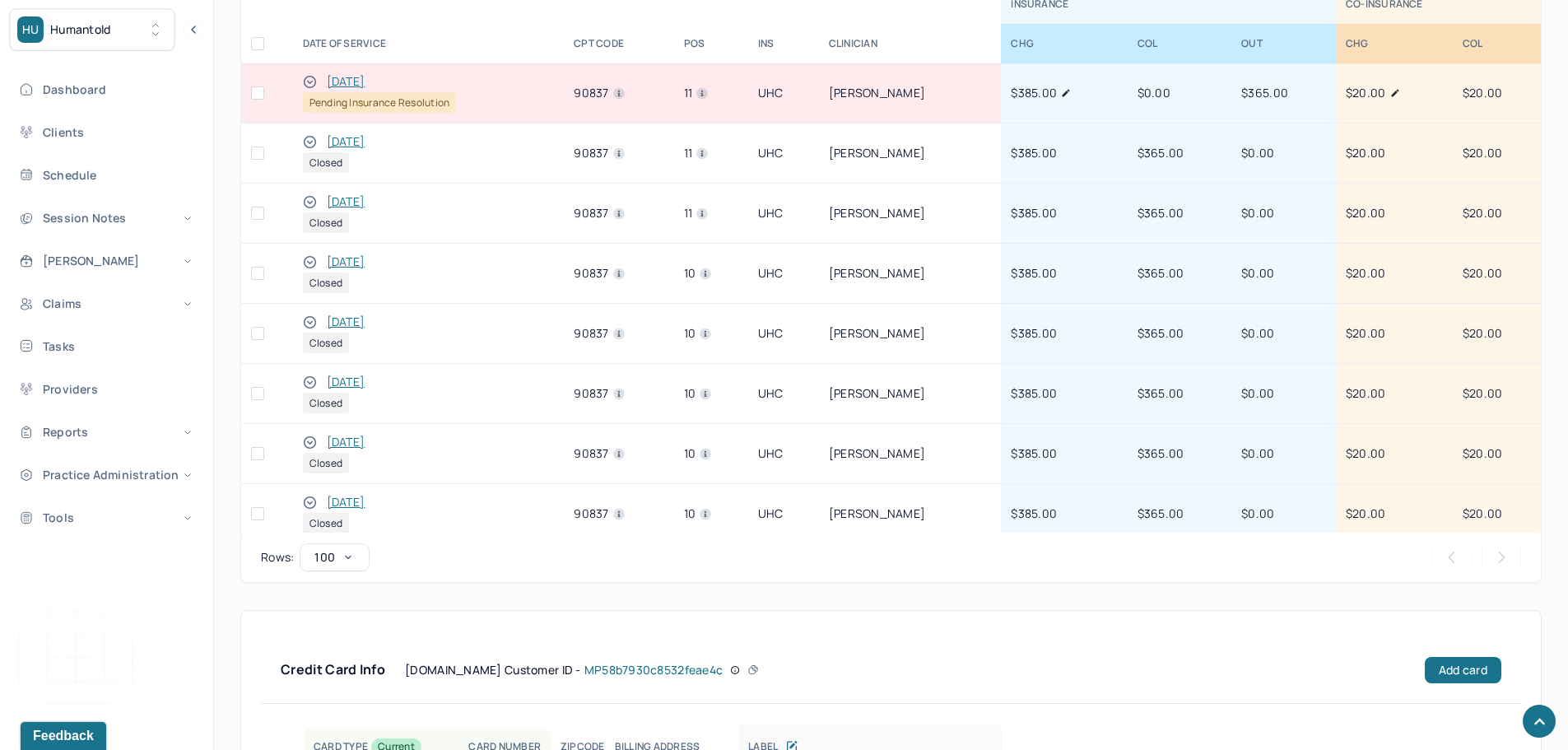 click 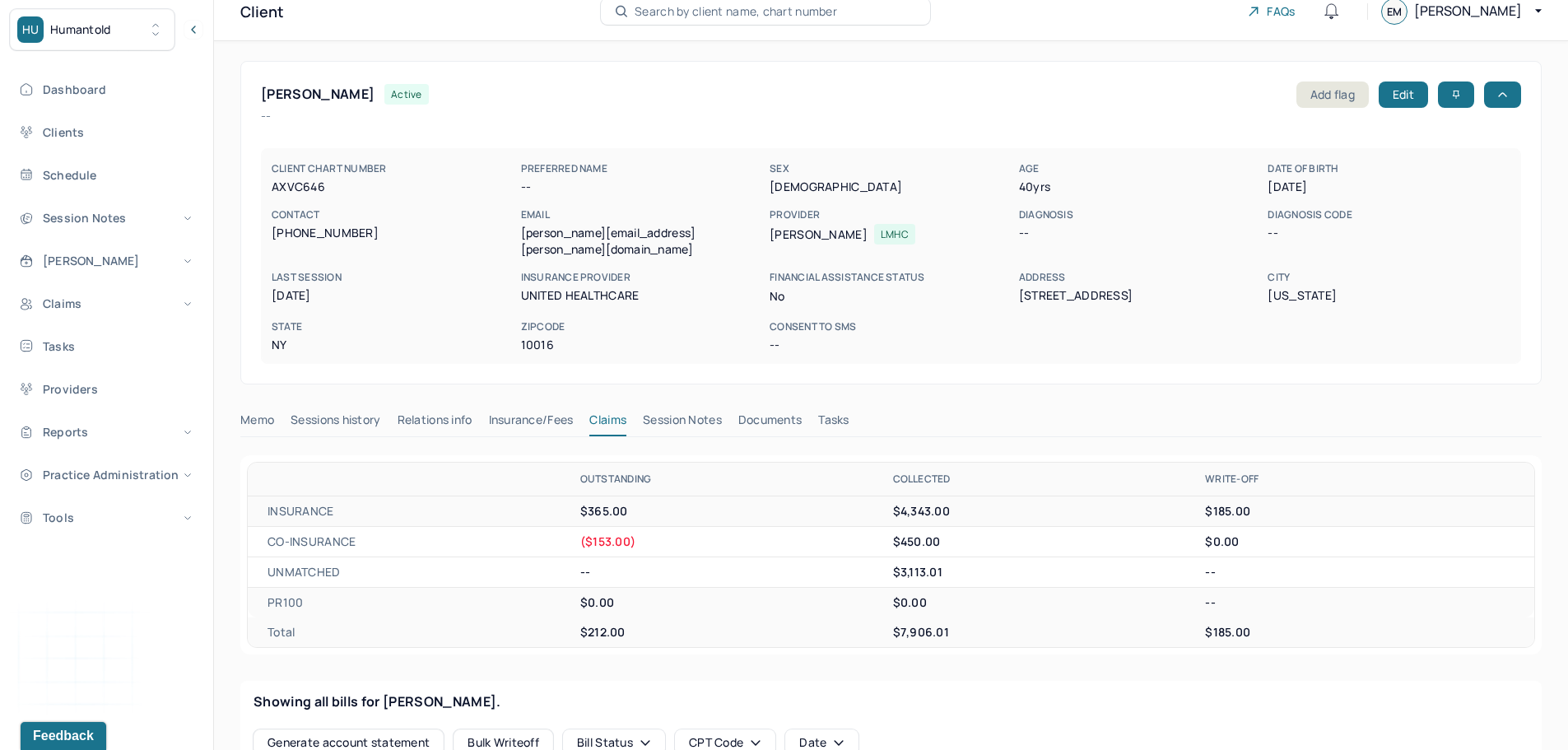 scroll, scrollTop: 0, scrollLeft: 0, axis: both 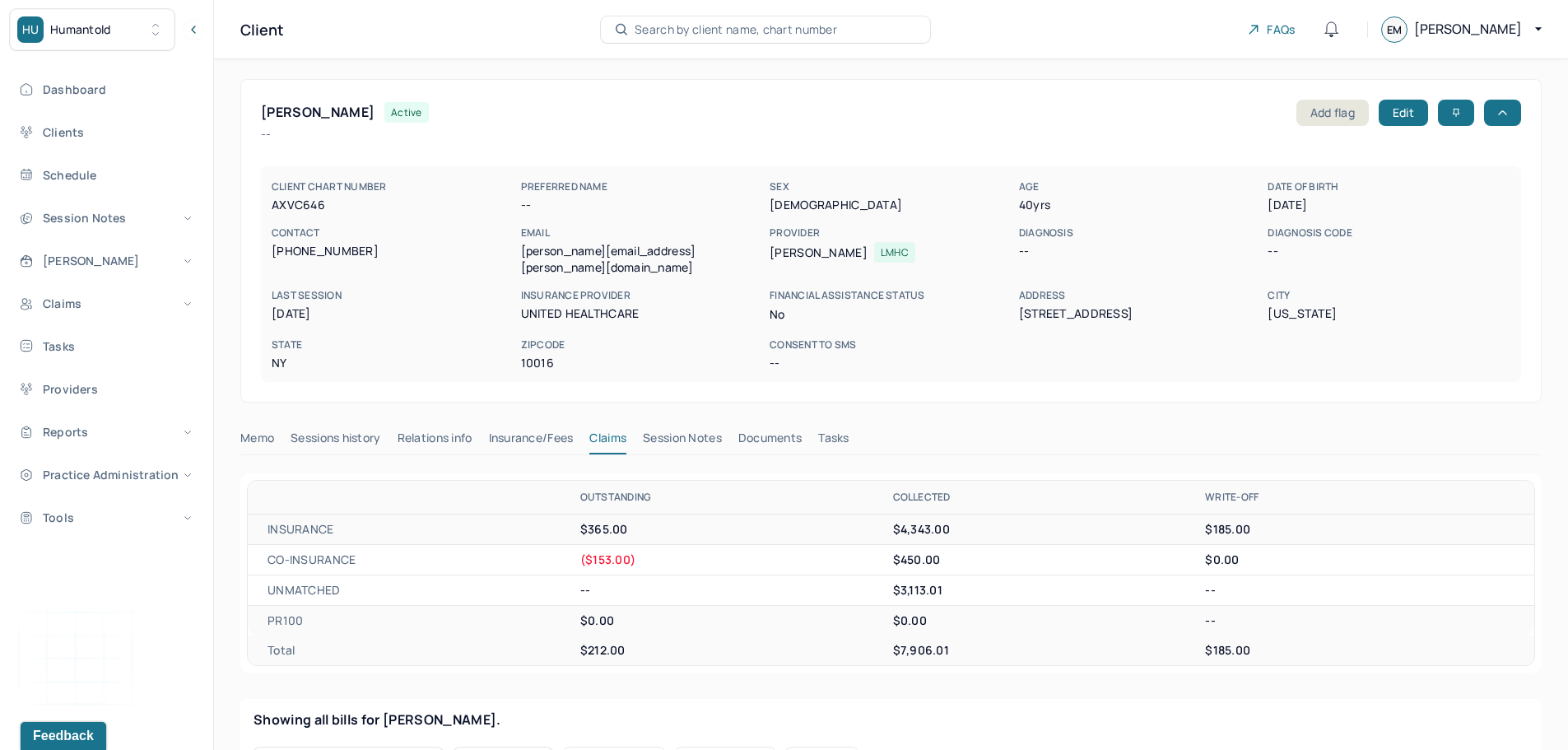 click on "Search by client name, chart number" at bounding box center [736, 30] 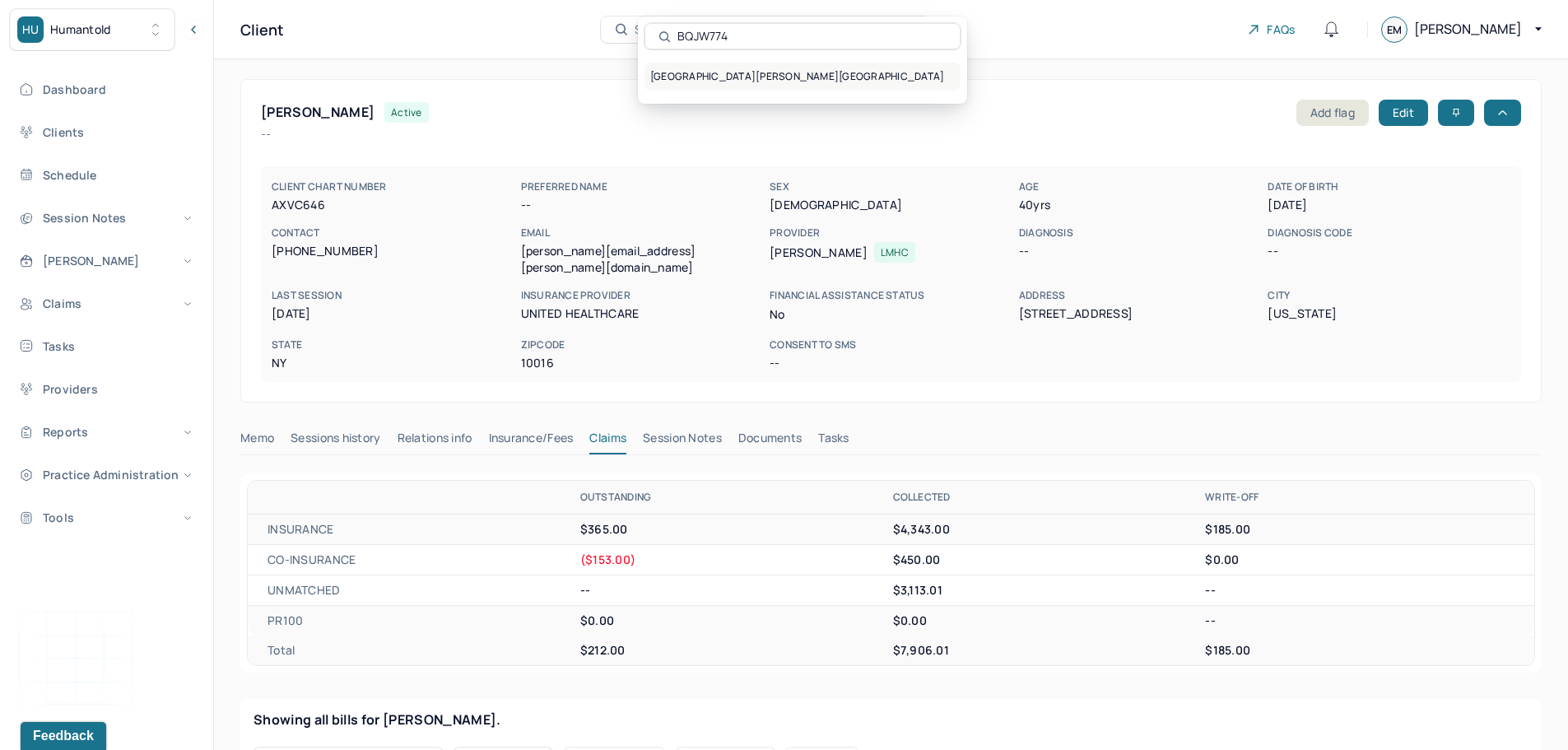 type on "BQJW774" 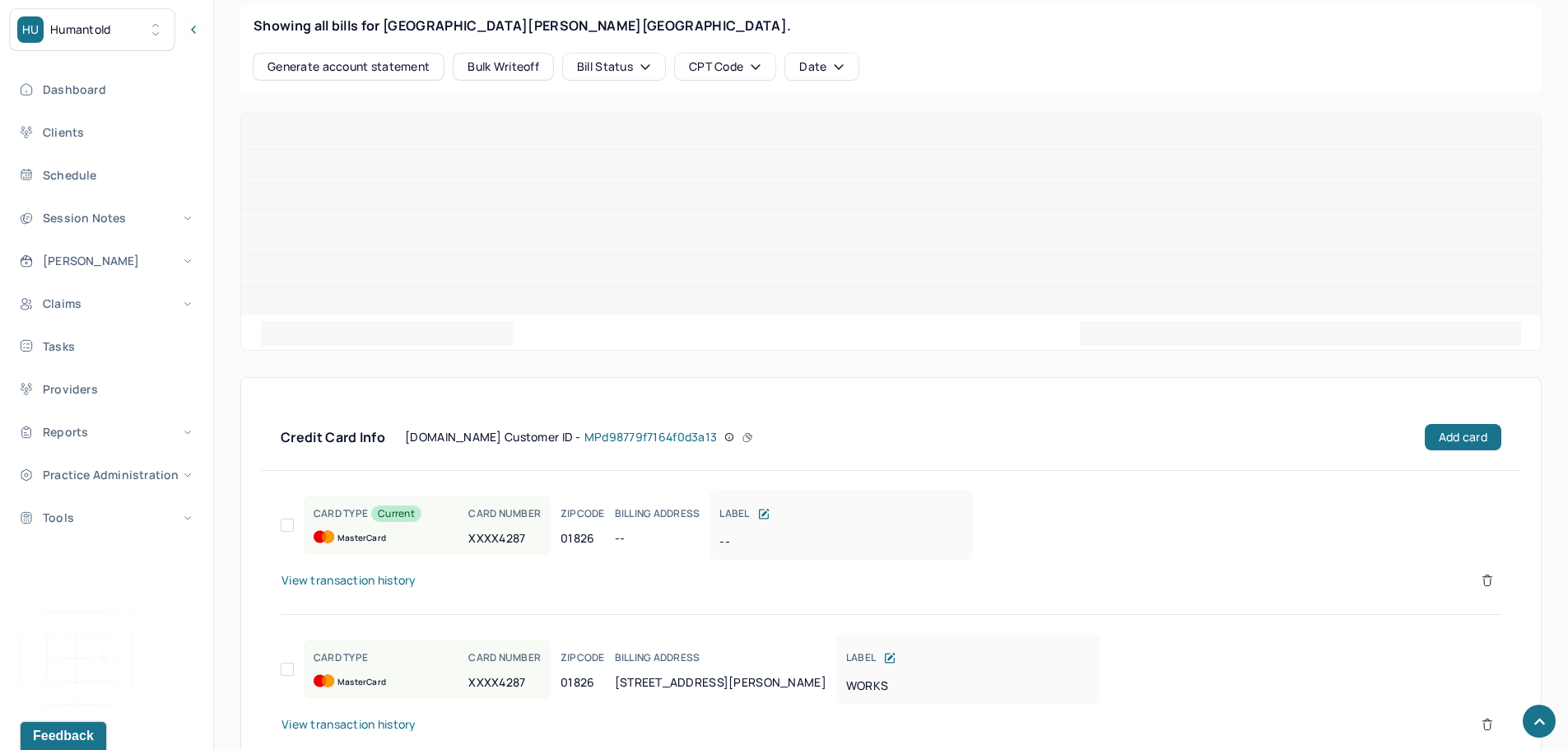 scroll, scrollTop: 694, scrollLeft: 0, axis: vertical 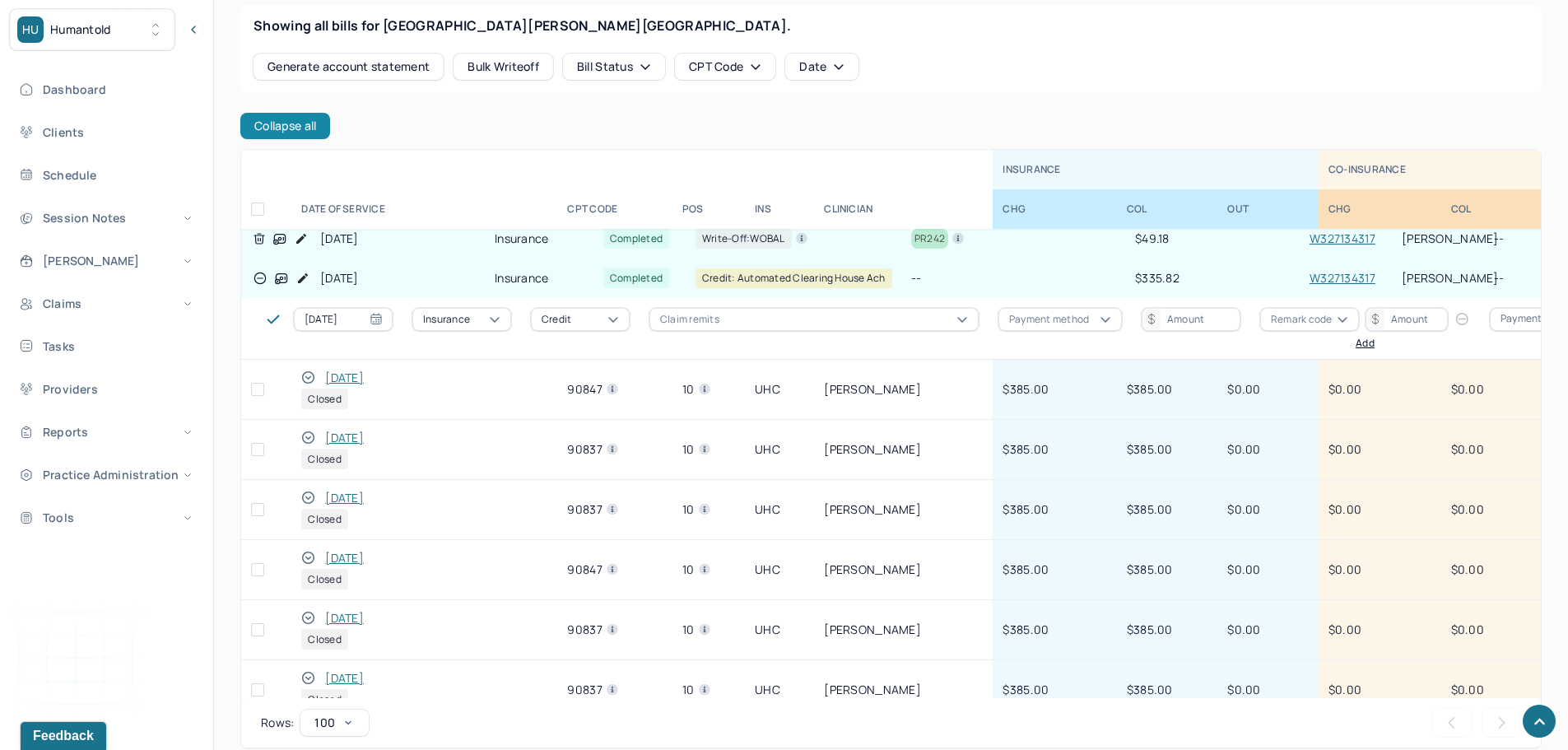 click on "Collapse all" at bounding box center (285, 126) 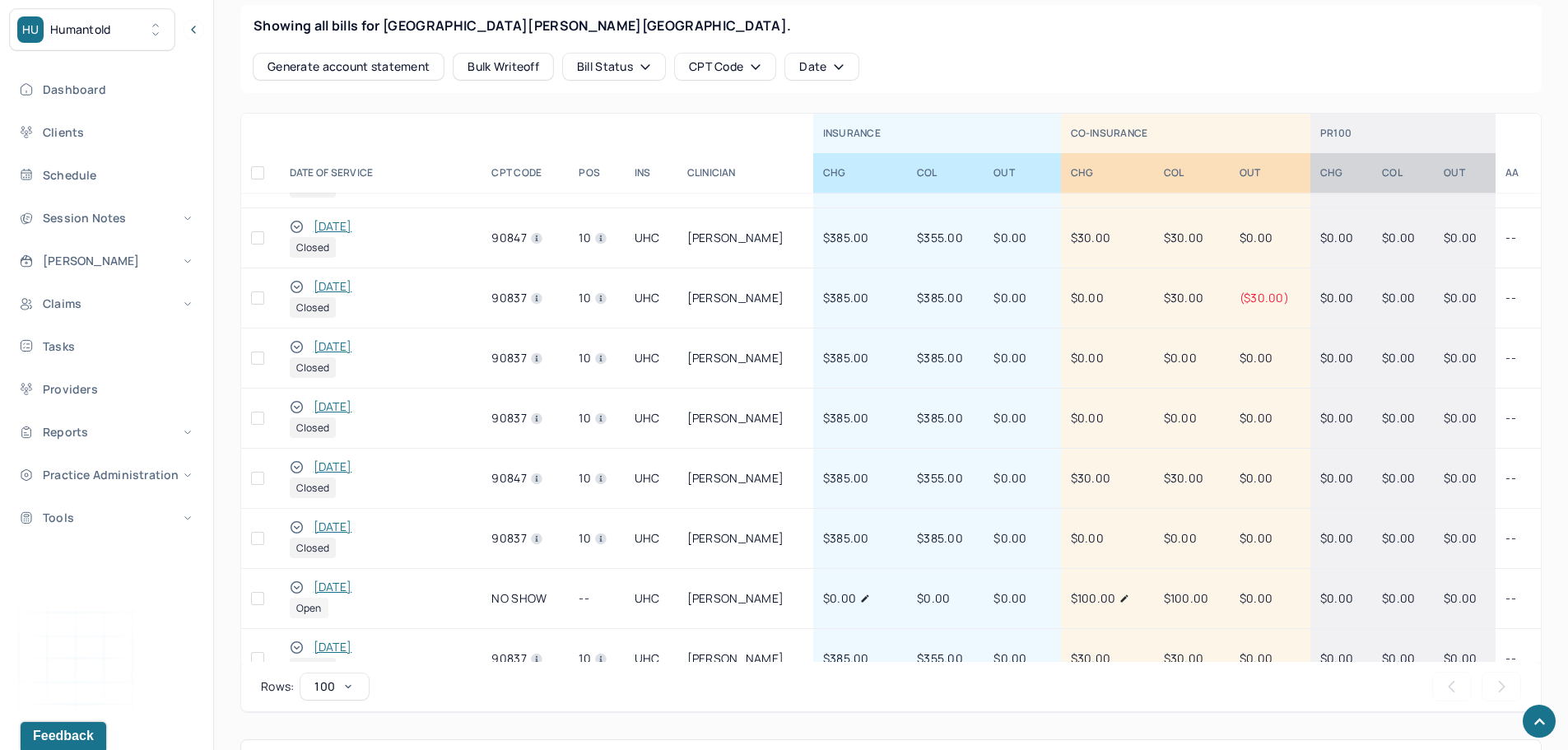 scroll, scrollTop: 1070, scrollLeft: 0, axis: vertical 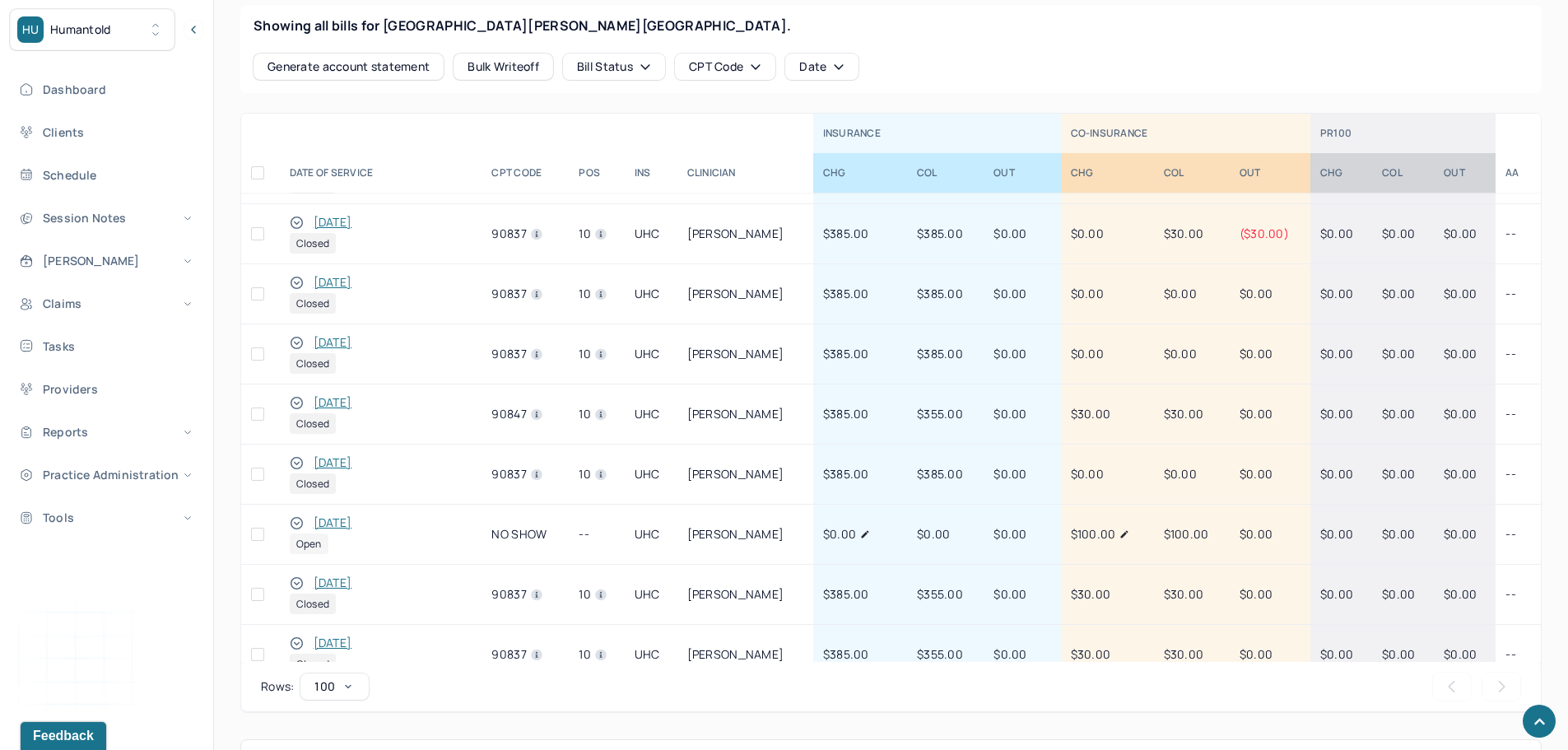 click 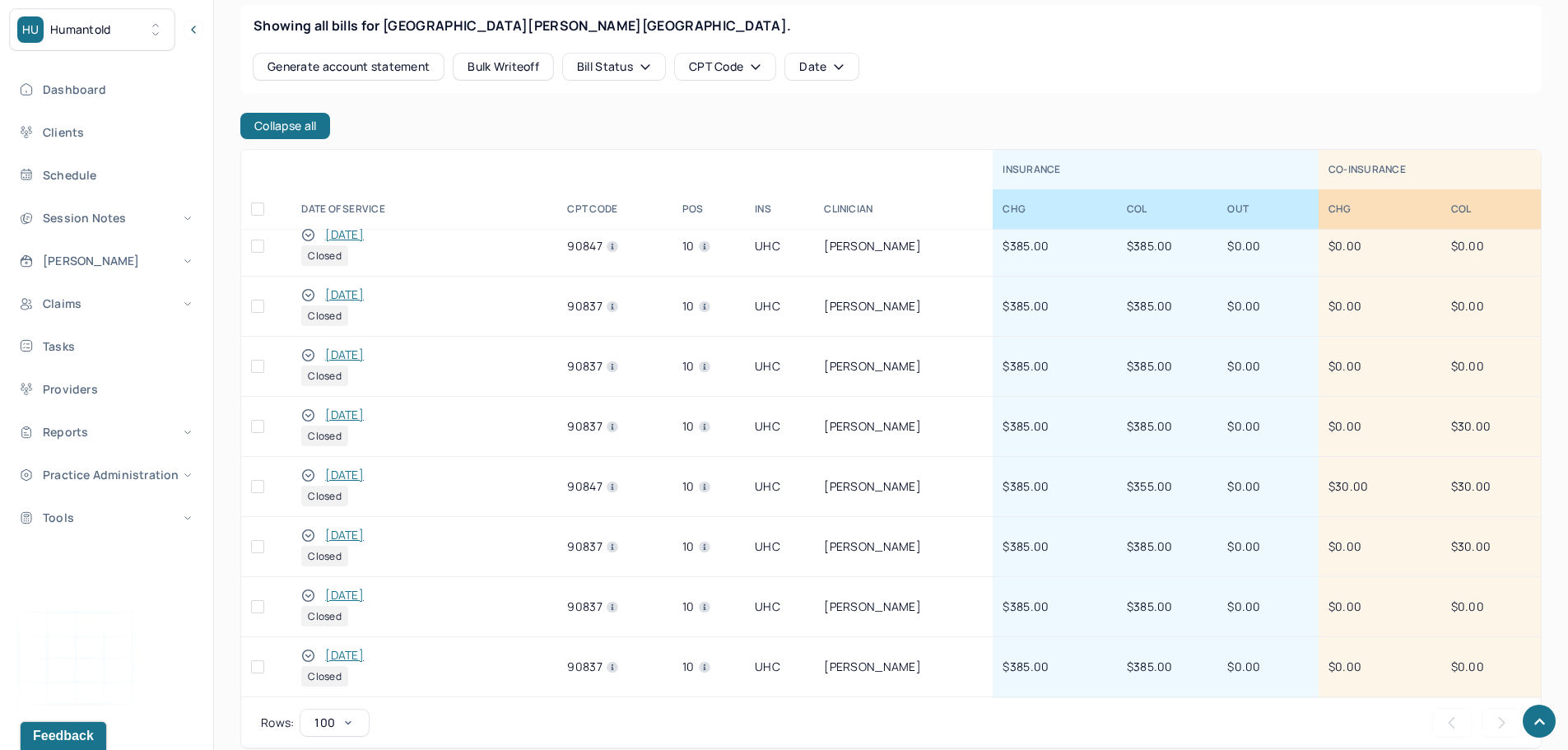 scroll, scrollTop: 741, scrollLeft: 0, axis: vertical 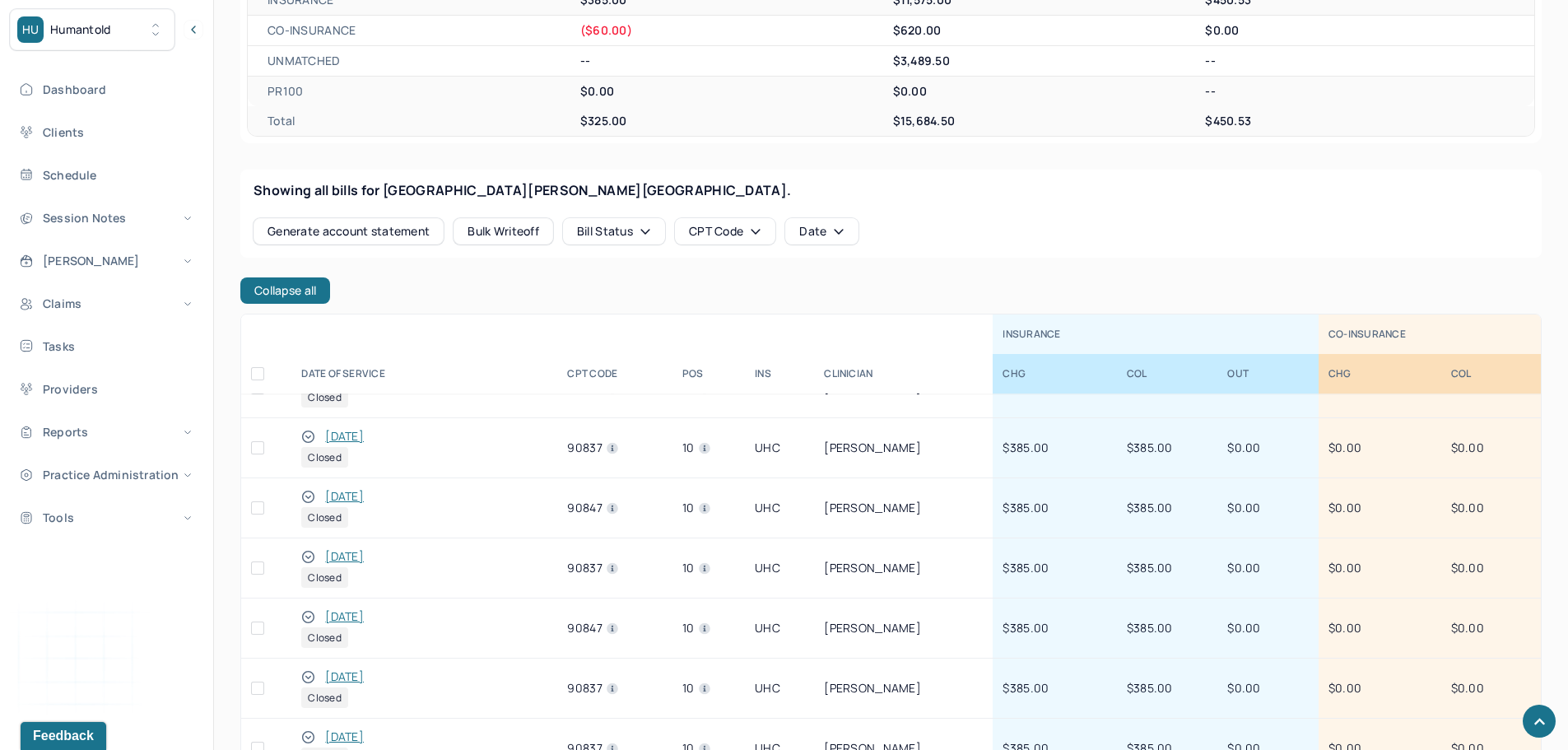 click 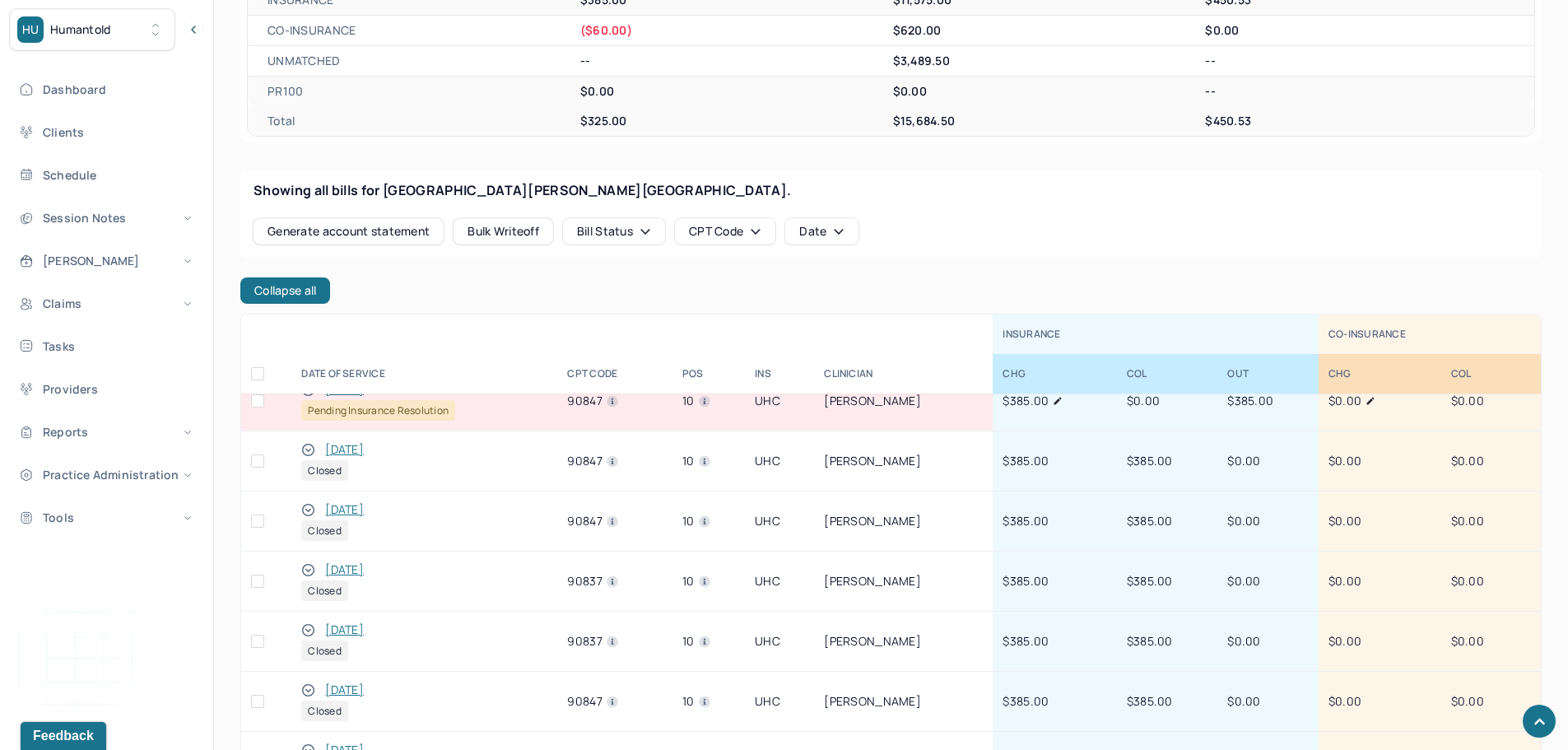 scroll, scrollTop: 0, scrollLeft: 0, axis: both 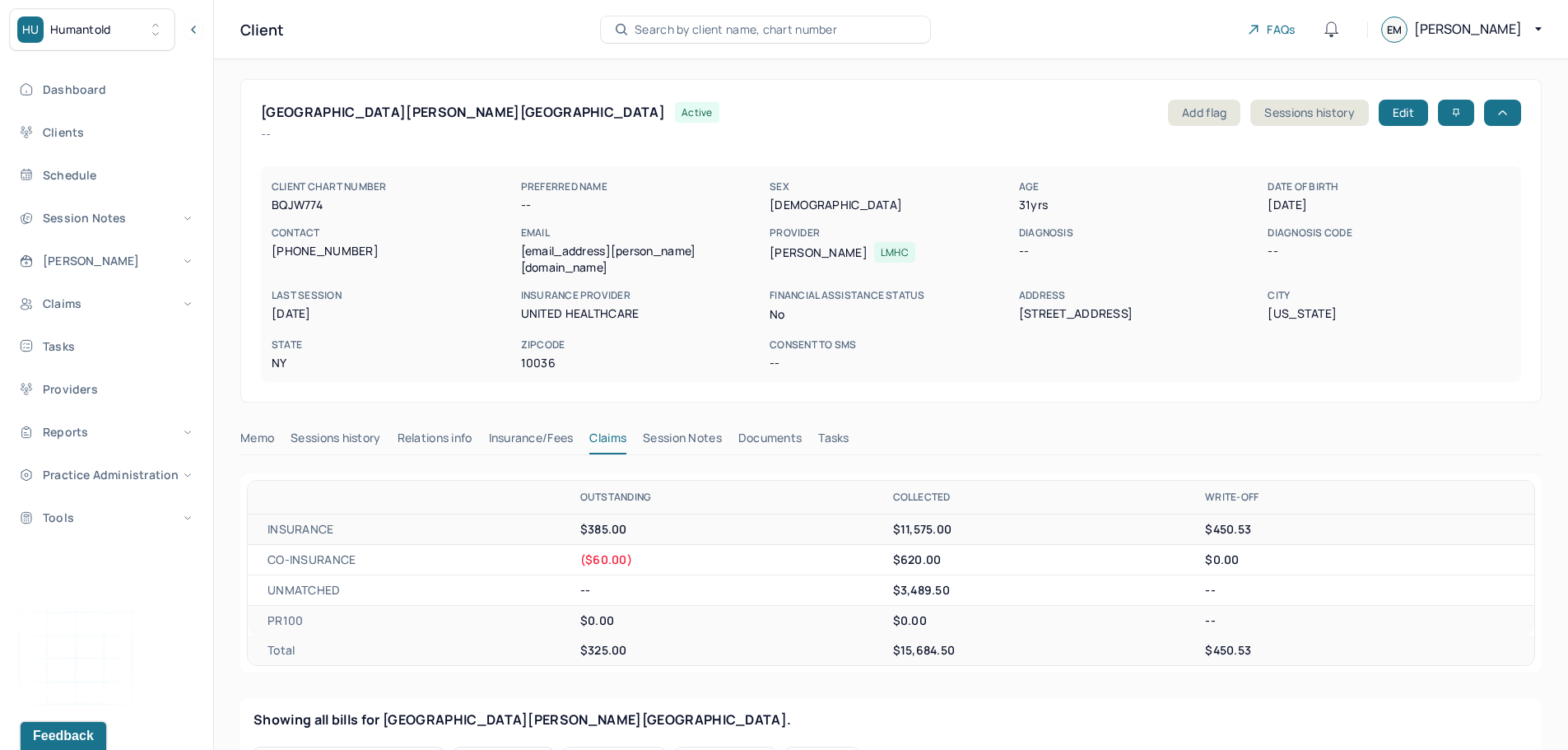 click on "Search by client name, chart number" at bounding box center (765, 30) 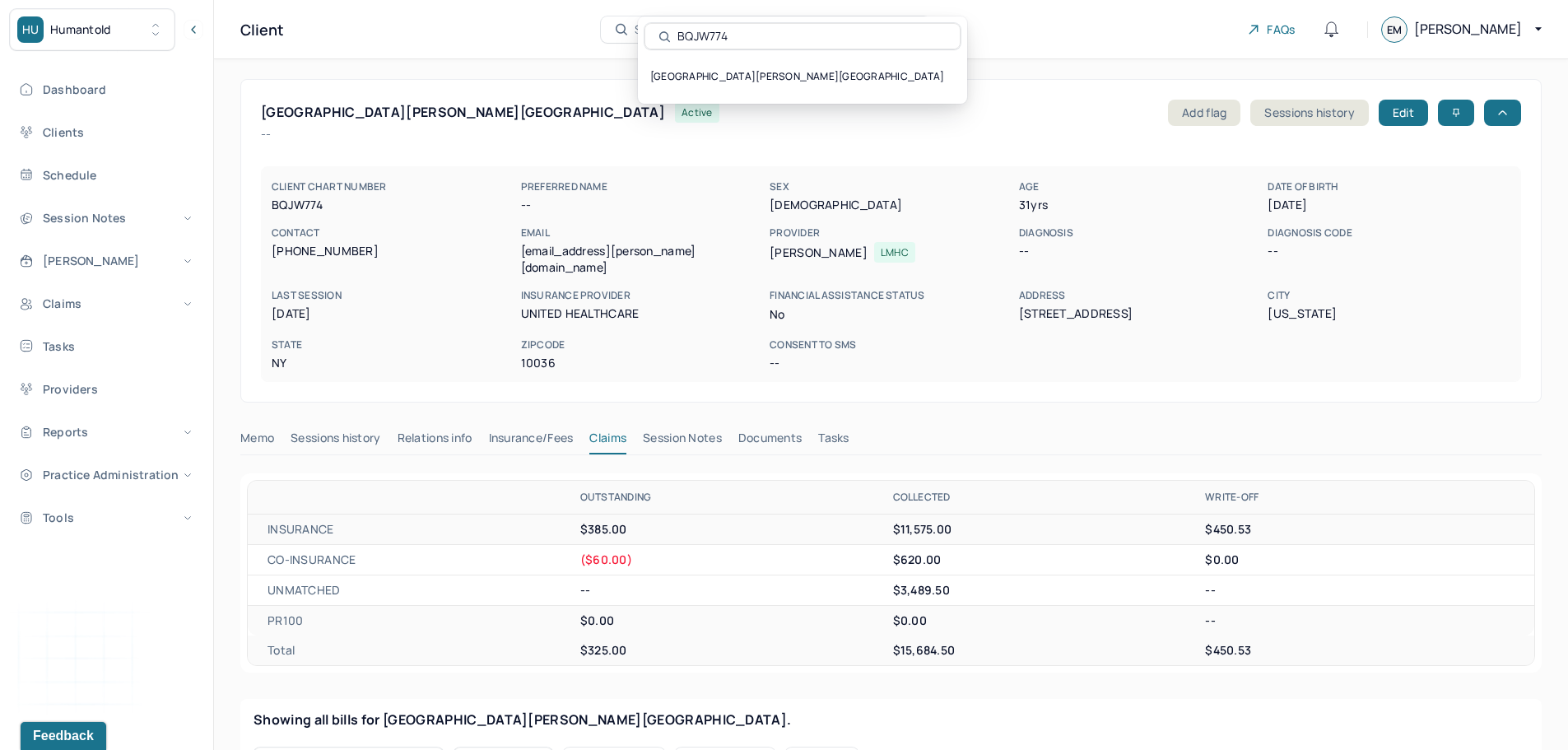 type on "BDWE133" 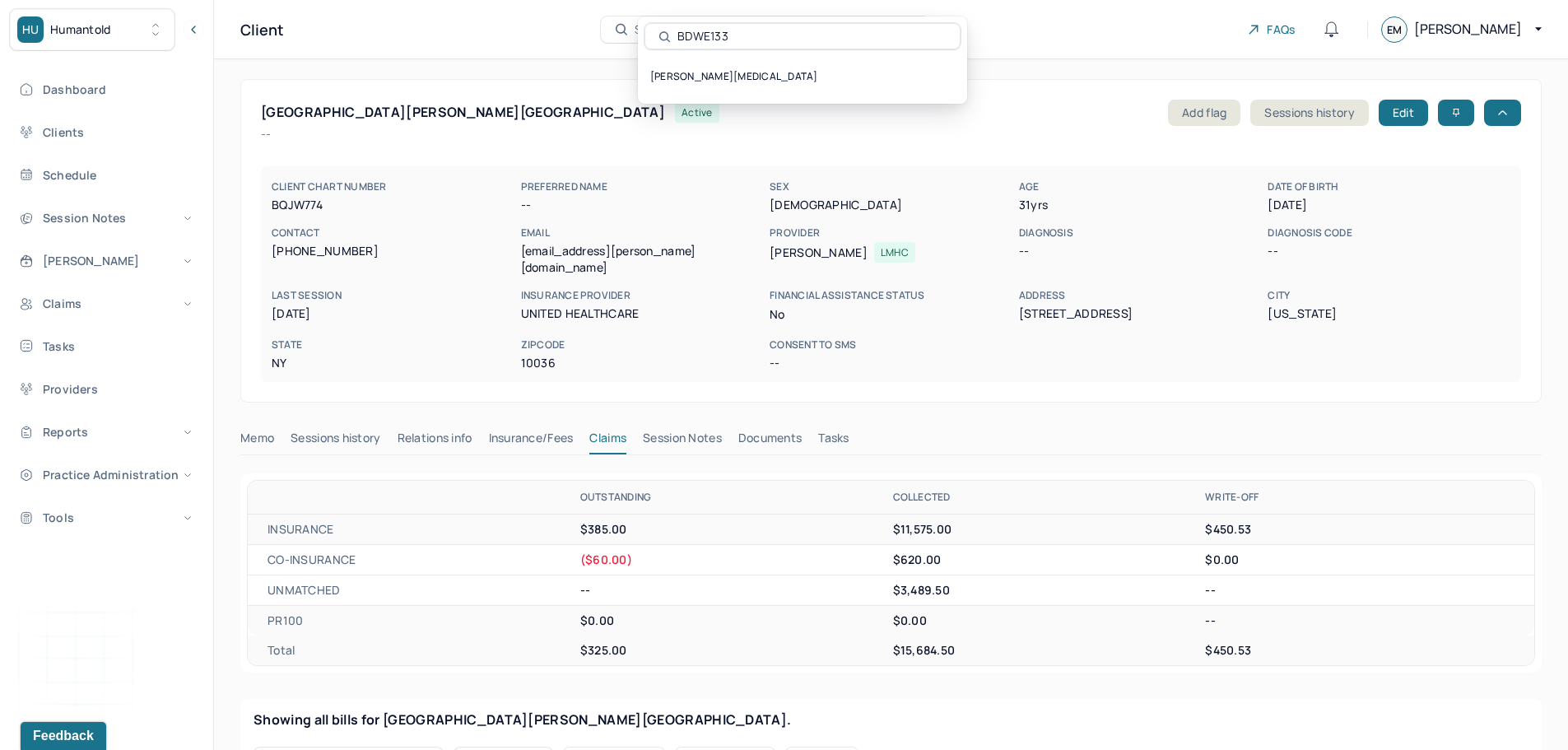 click on "BHASIN, NIKITA" at bounding box center (803, 77) 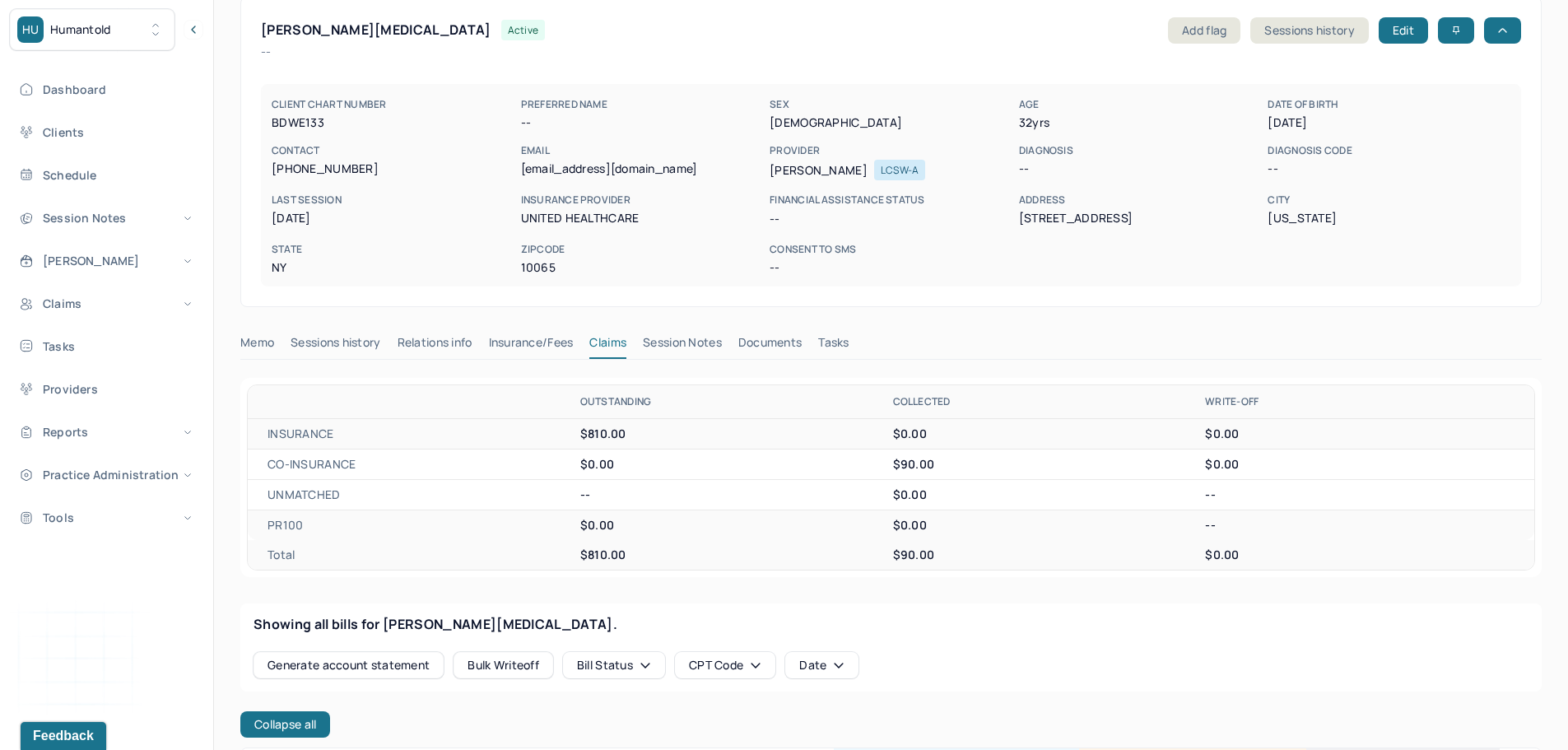 scroll, scrollTop: 0, scrollLeft: 0, axis: both 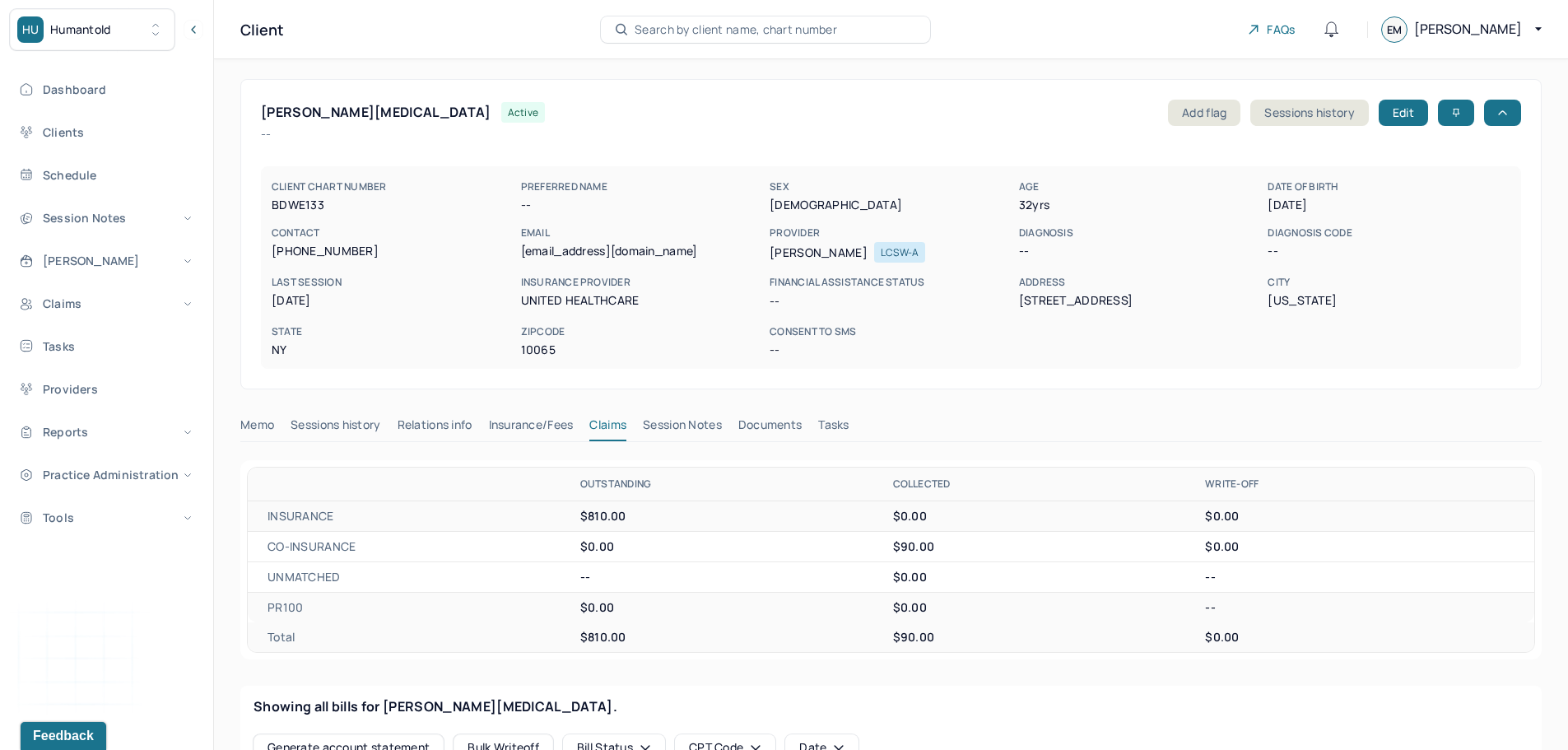 click on "Search by client name, chart number" at bounding box center [736, 30] 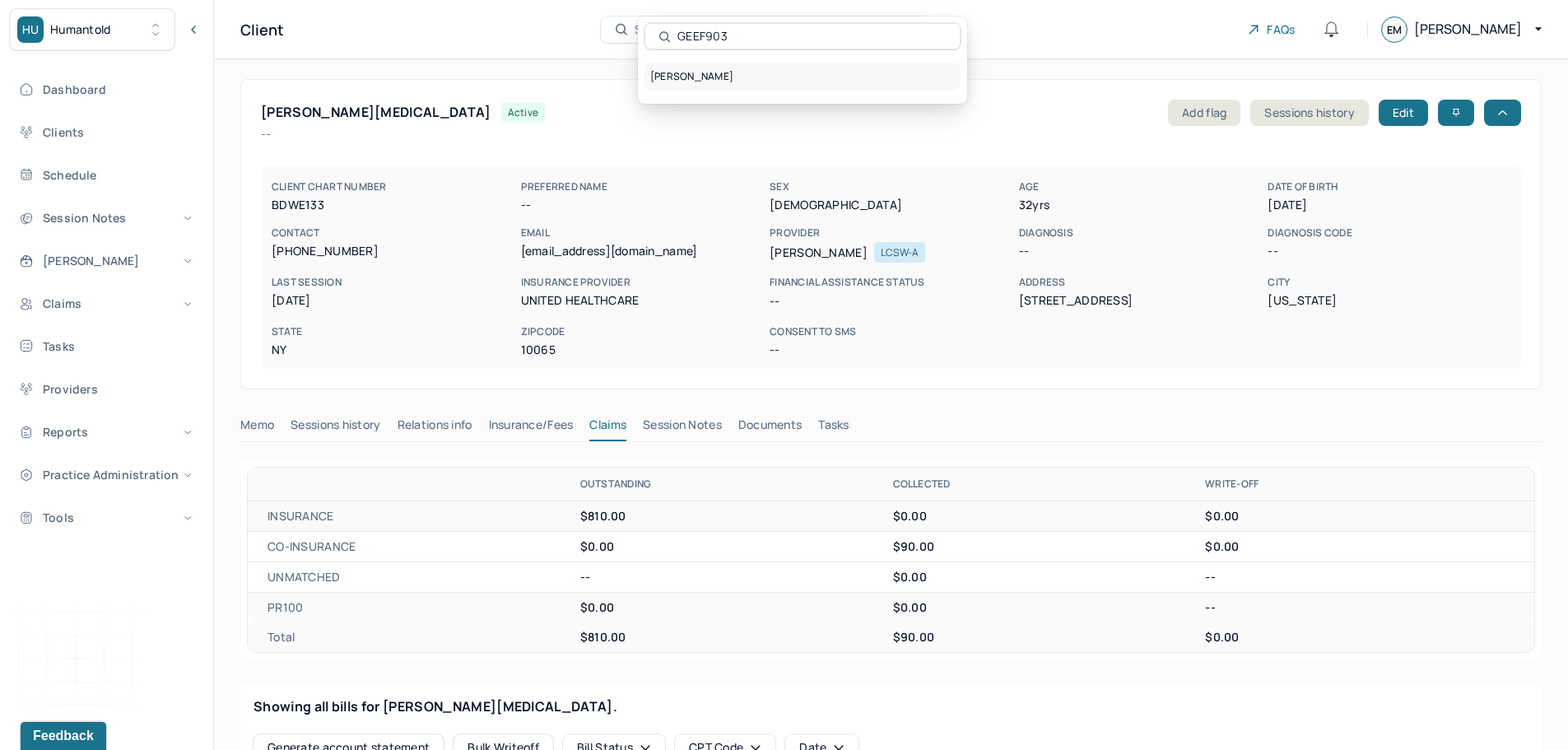 type on "GEEF903" 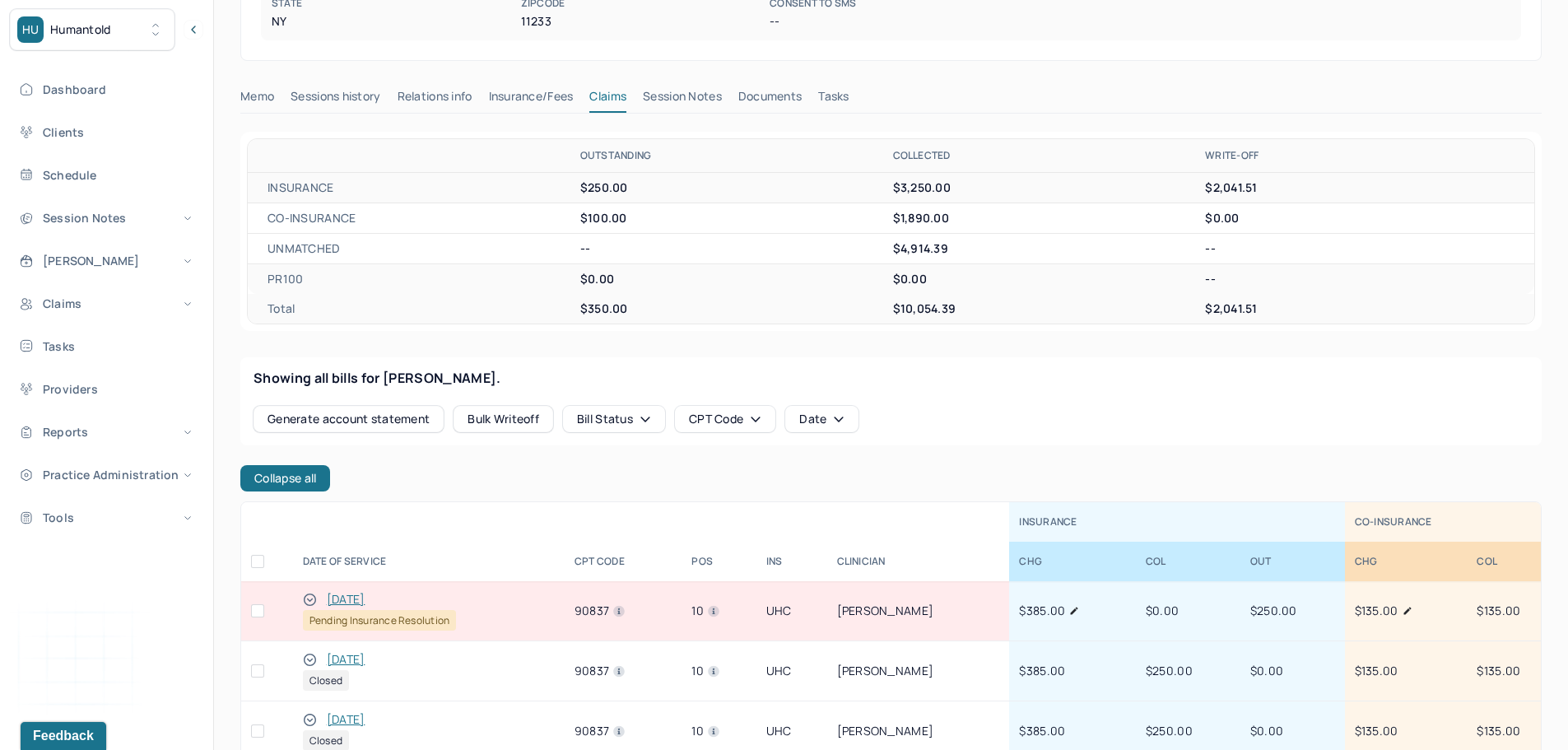 scroll, scrollTop: 576, scrollLeft: 0, axis: vertical 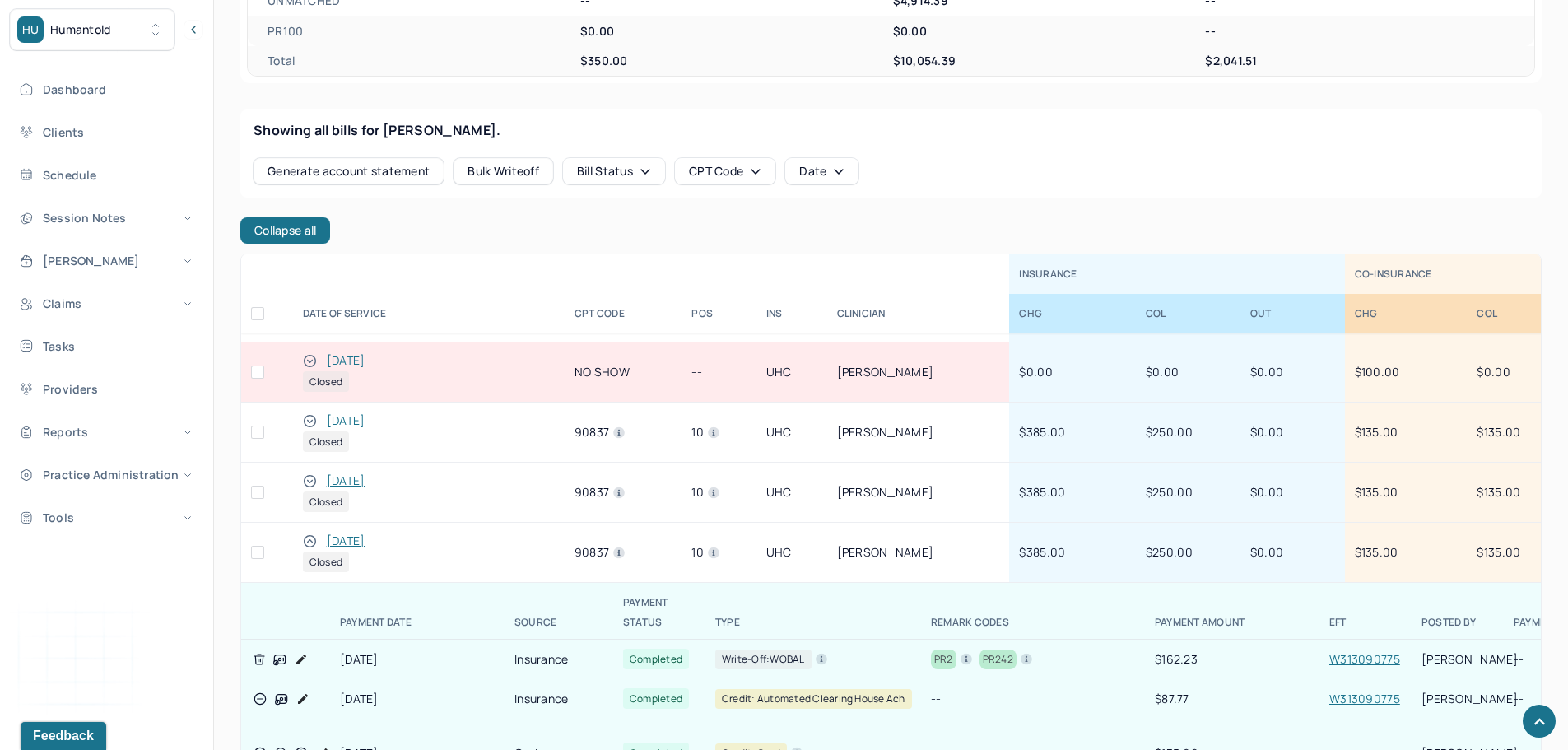 drag, startPoint x: 286, startPoint y: 241, endPoint x: 289, endPoint y: 233, distance: 8.544004 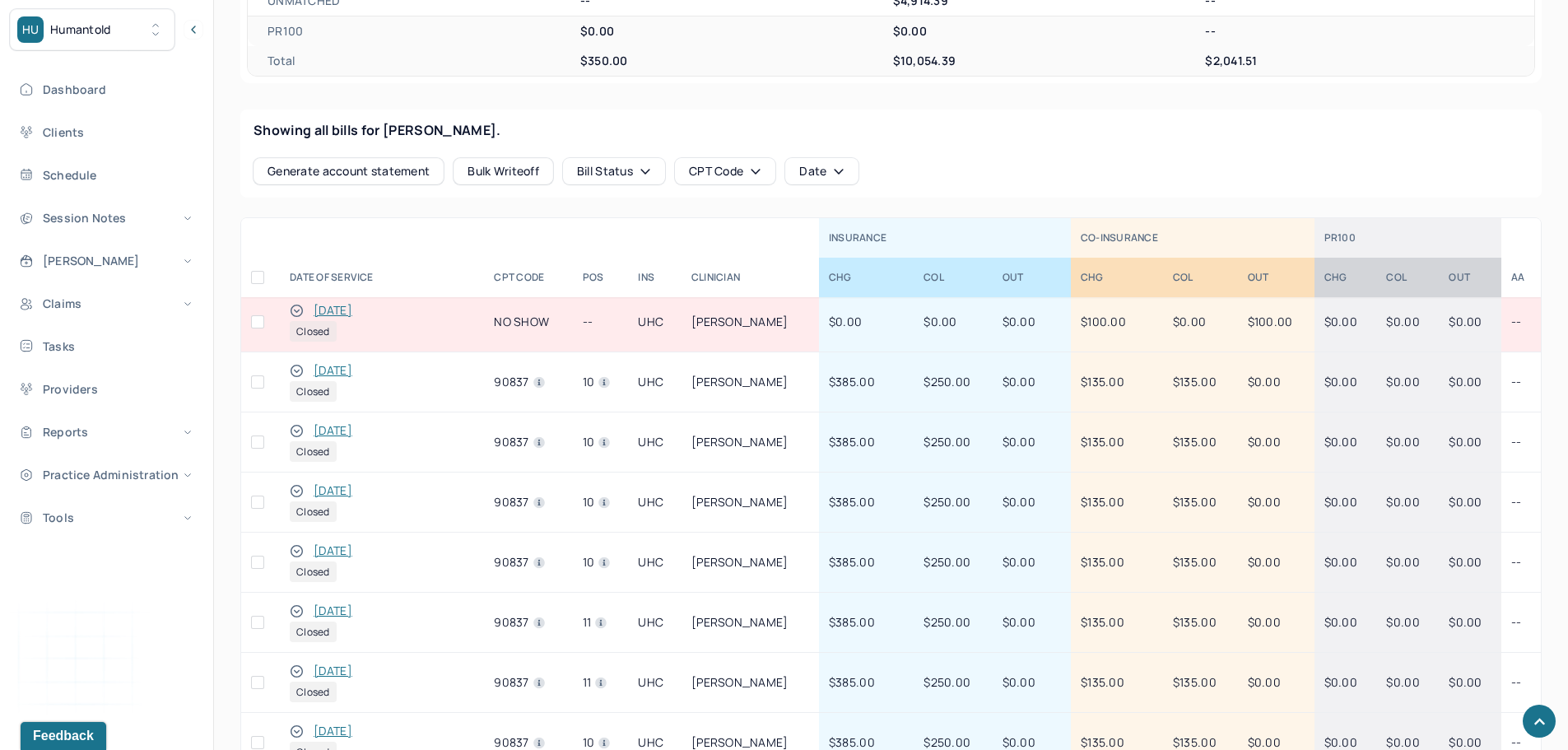 scroll, scrollTop: 432, scrollLeft: 0, axis: vertical 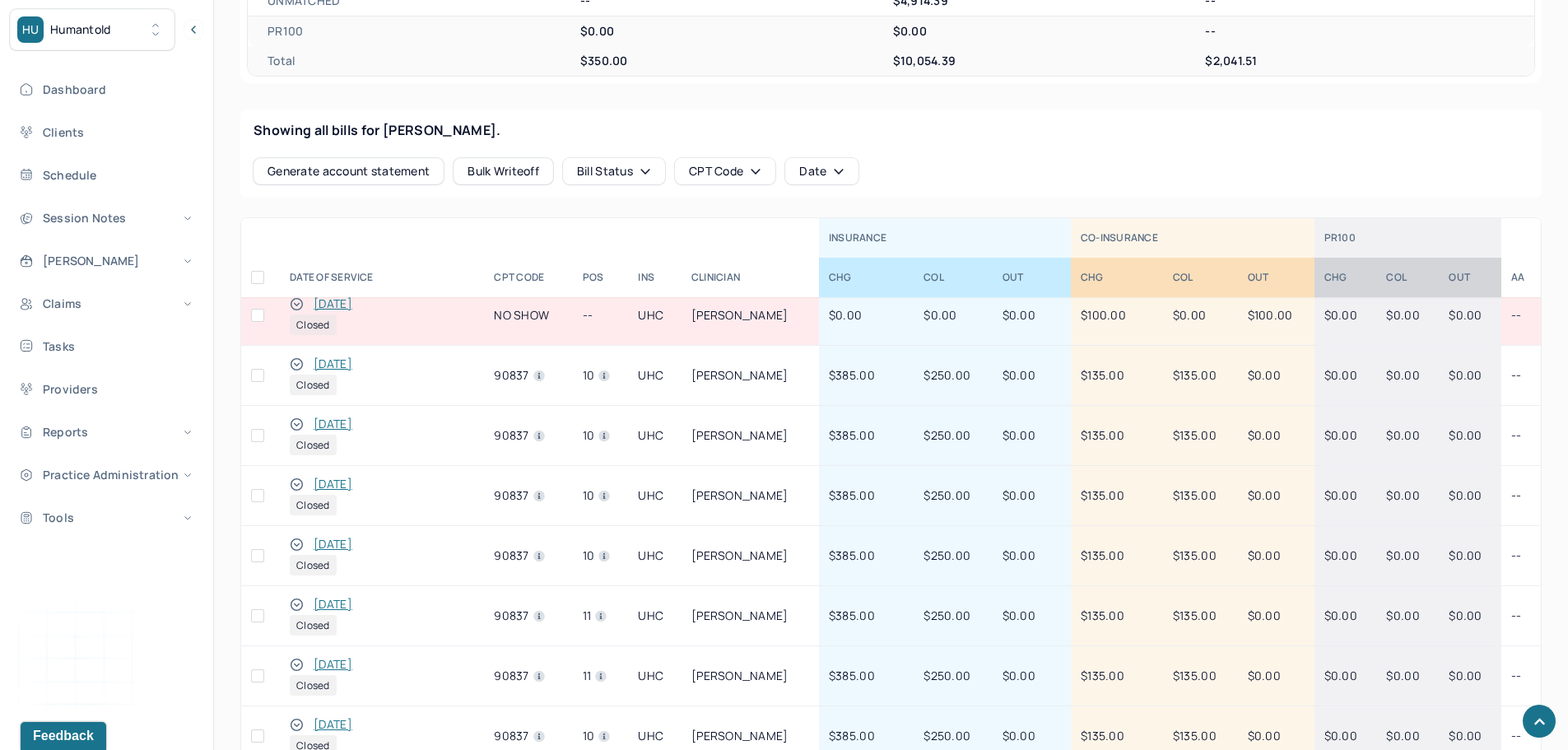 click 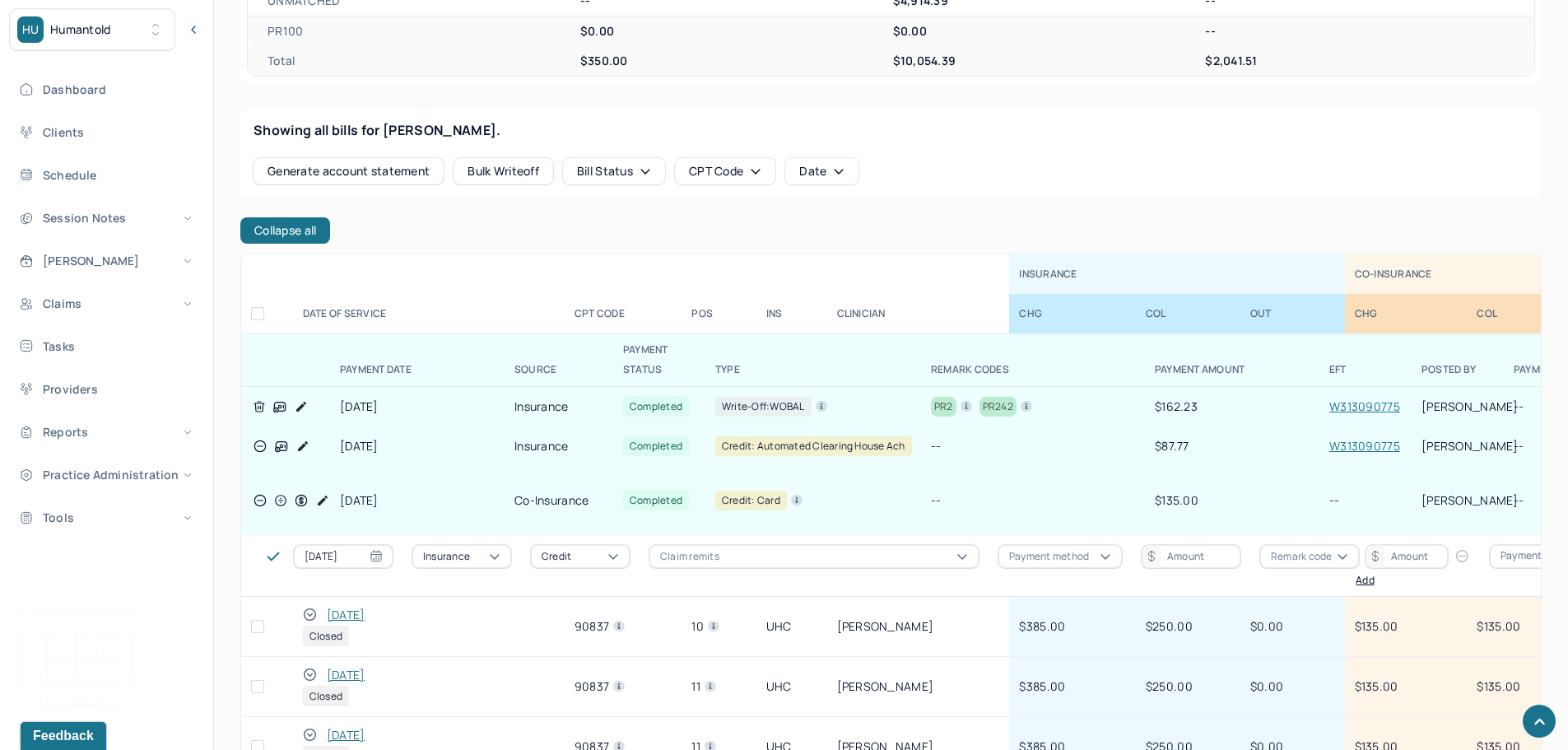 scroll, scrollTop: 679, scrollLeft: 0, axis: vertical 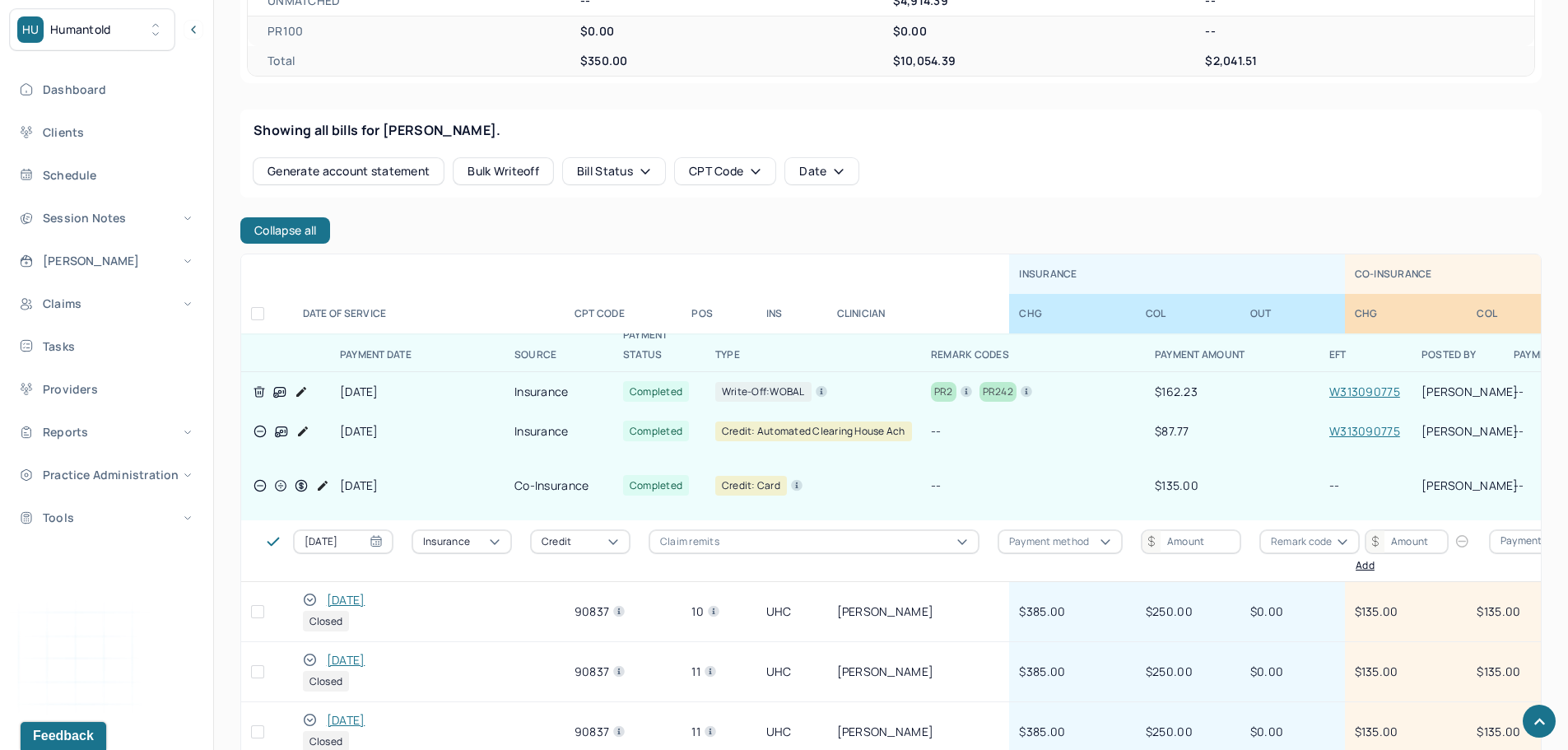 click on "pr242" at bounding box center (998, 392) 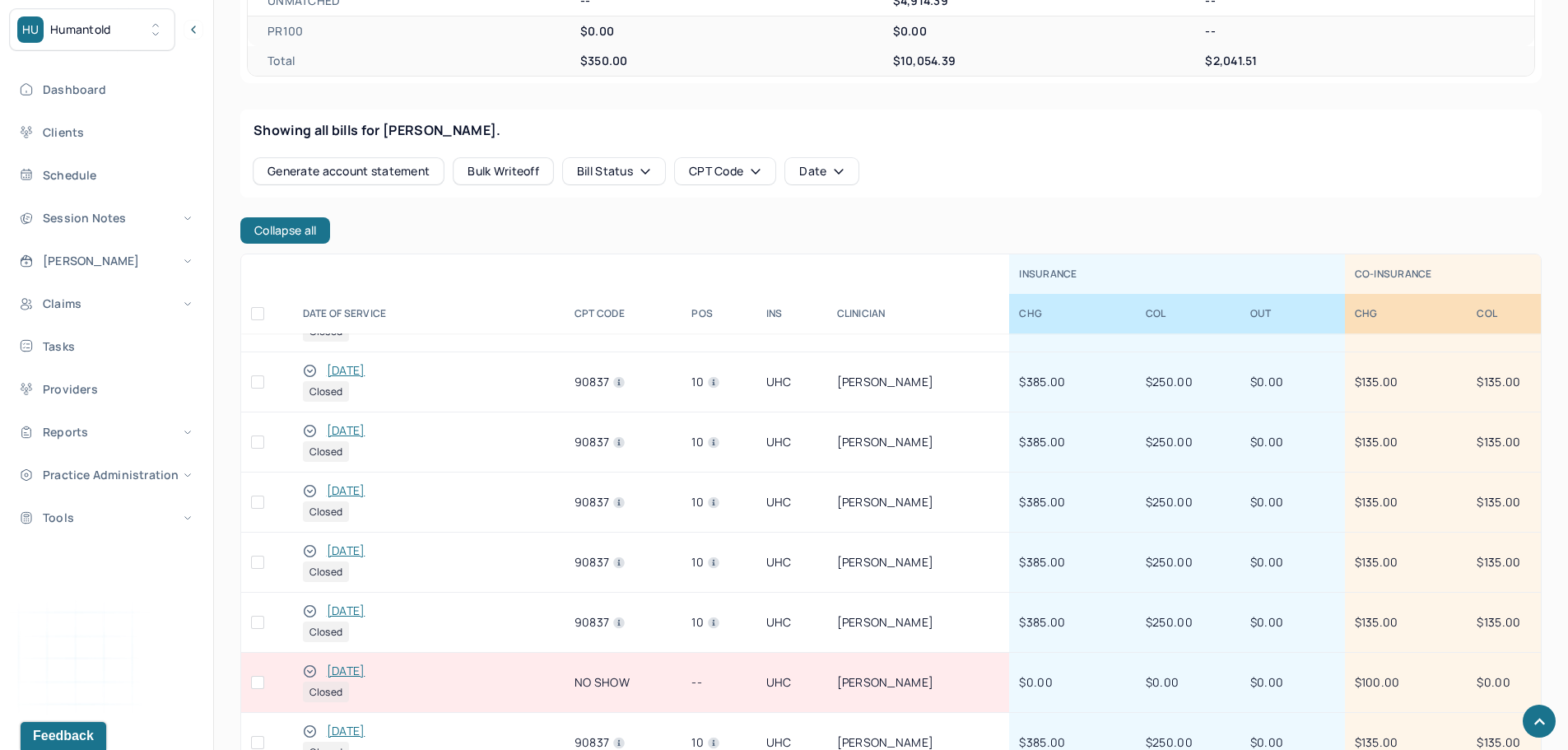 scroll, scrollTop: 0, scrollLeft: 0, axis: both 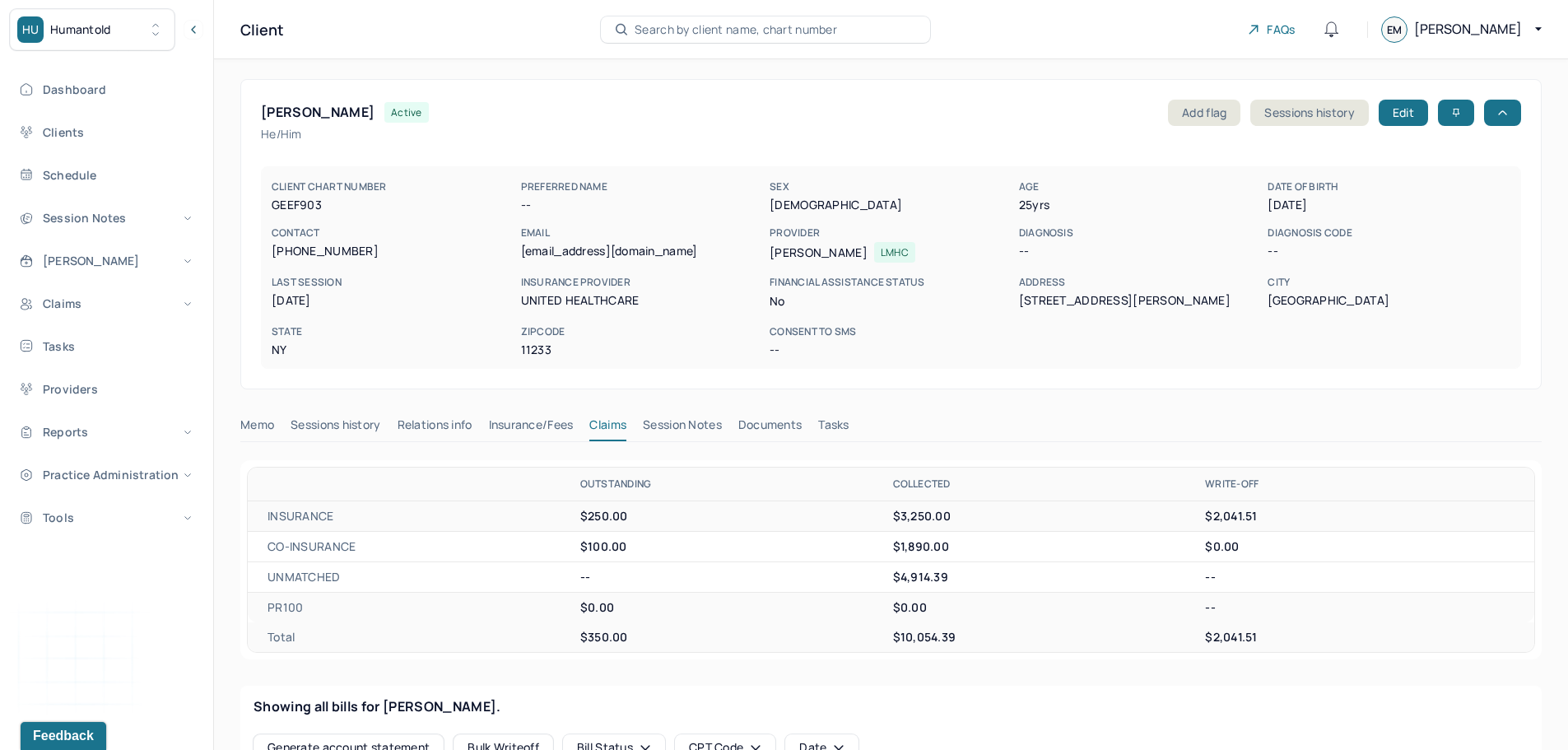 click on "Search by client name, chart number" at bounding box center (736, 30) 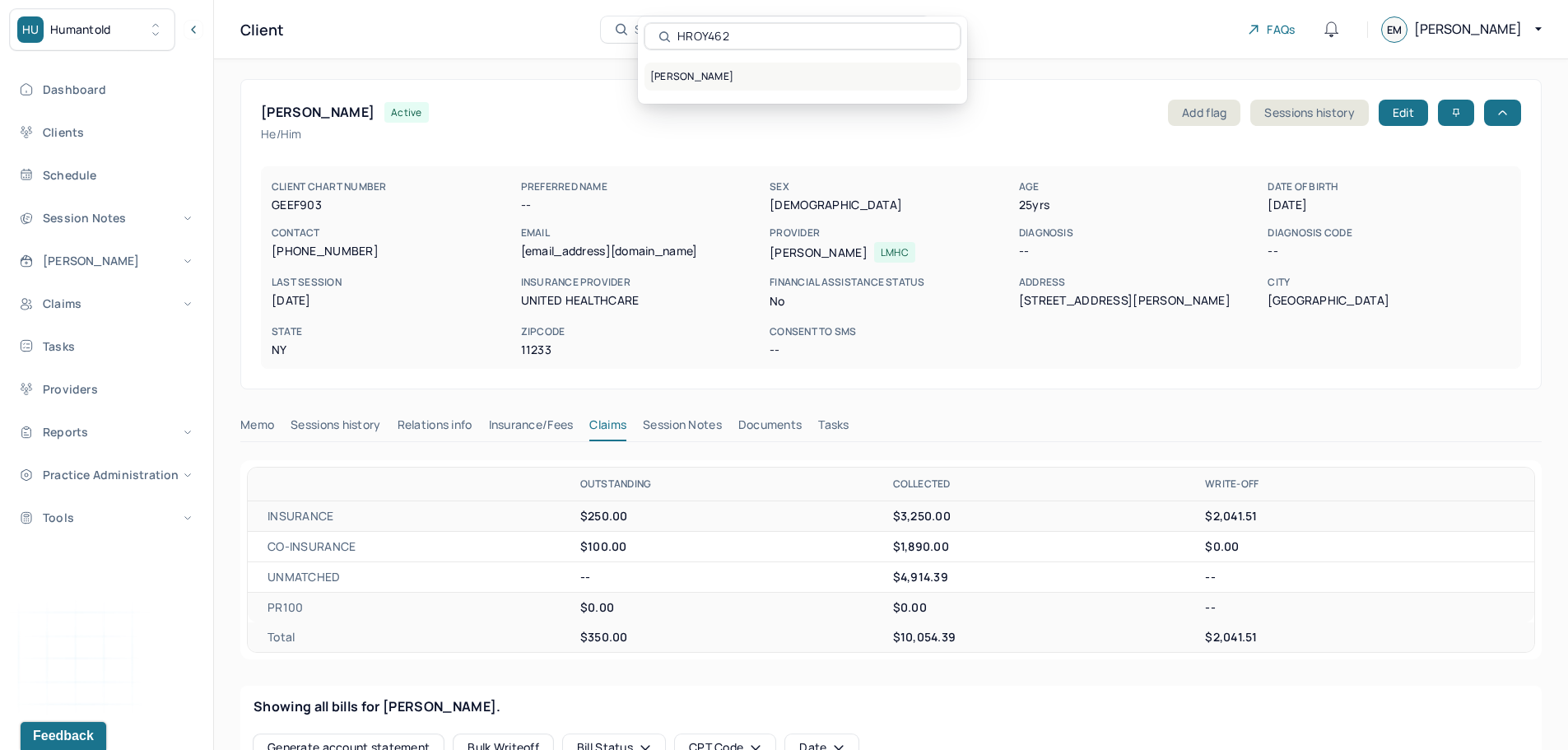 type on "HROY462" 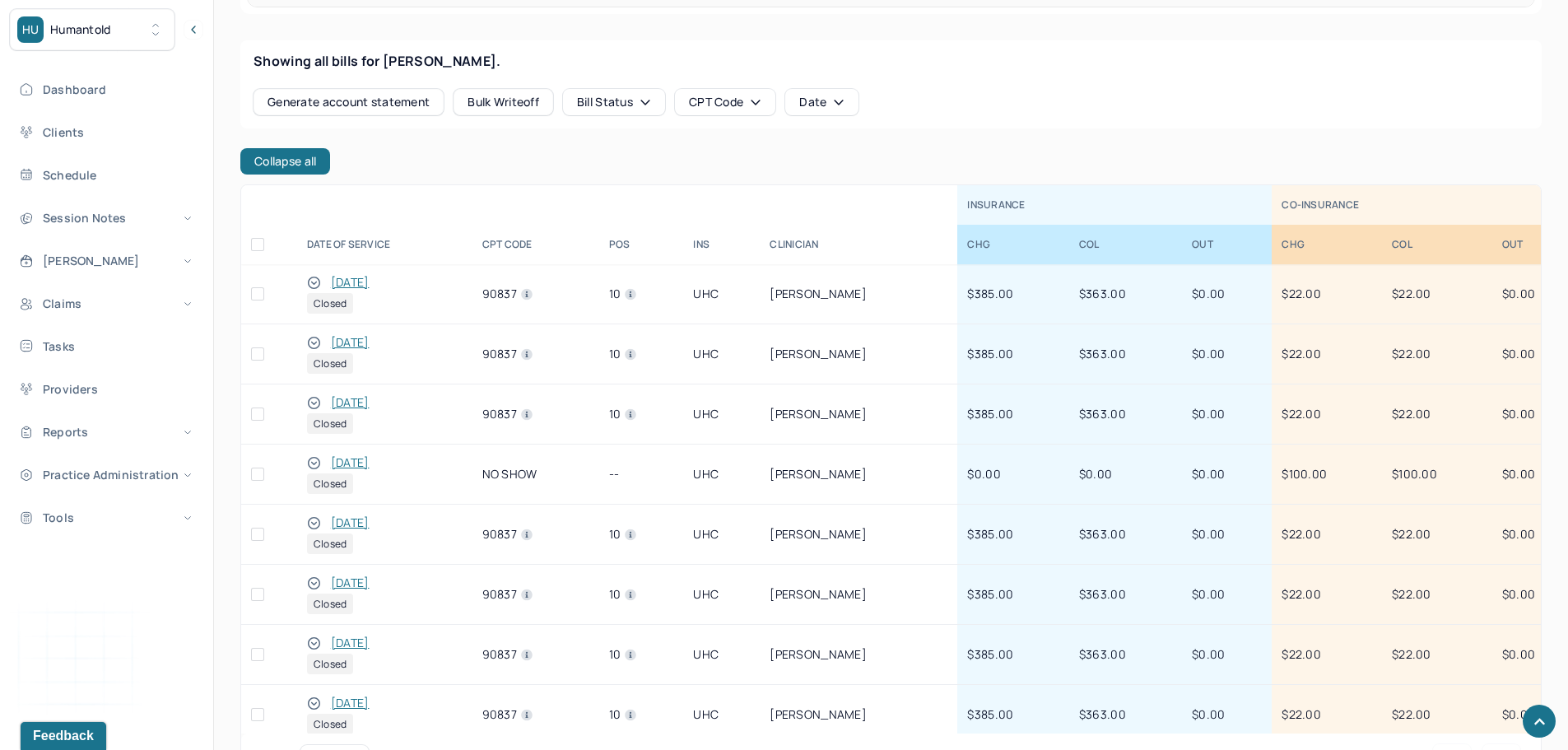 scroll, scrollTop: 694, scrollLeft: 0, axis: vertical 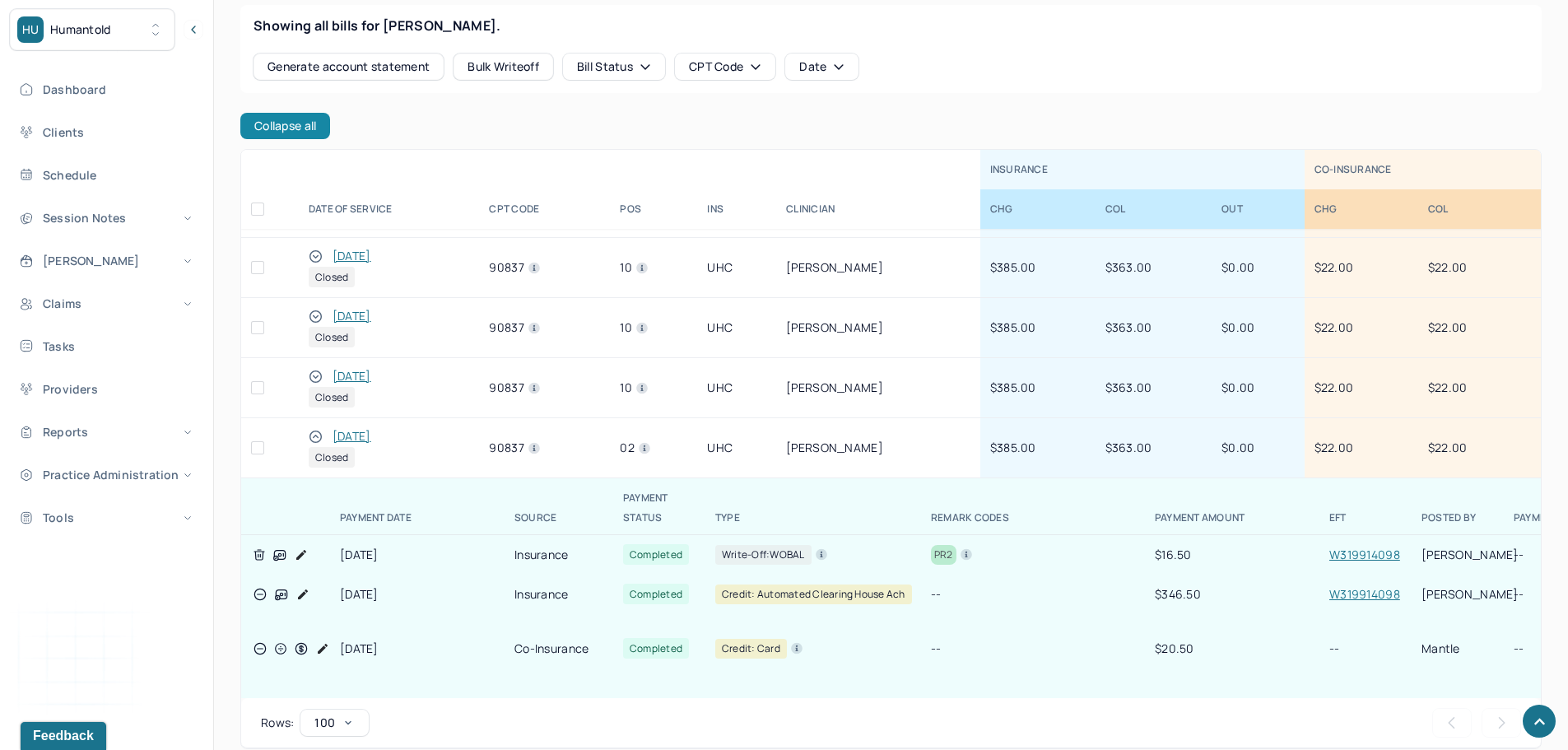 click on "Collapse all" at bounding box center (285, 126) 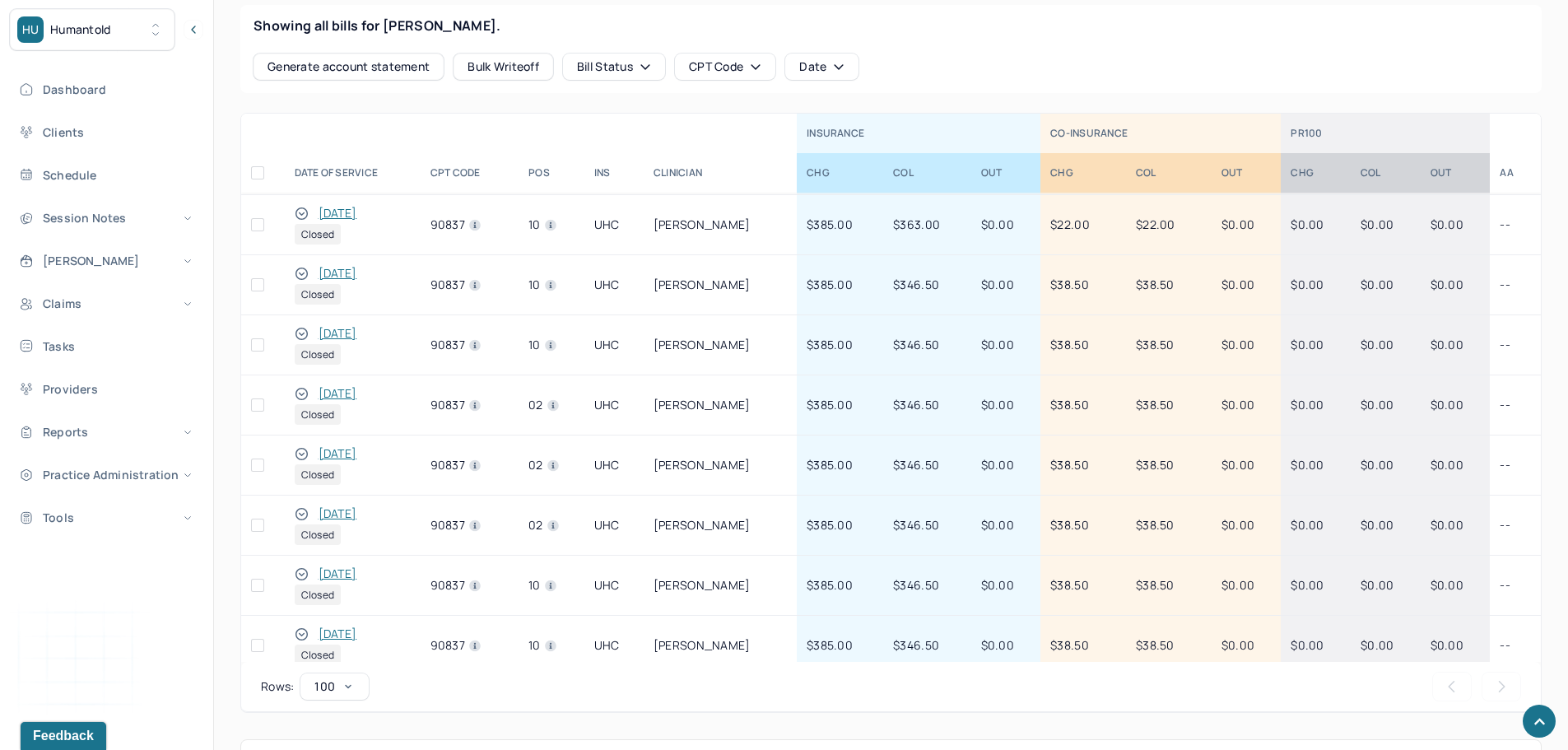 scroll, scrollTop: 913, scrollLeft: 0, axis: vertical 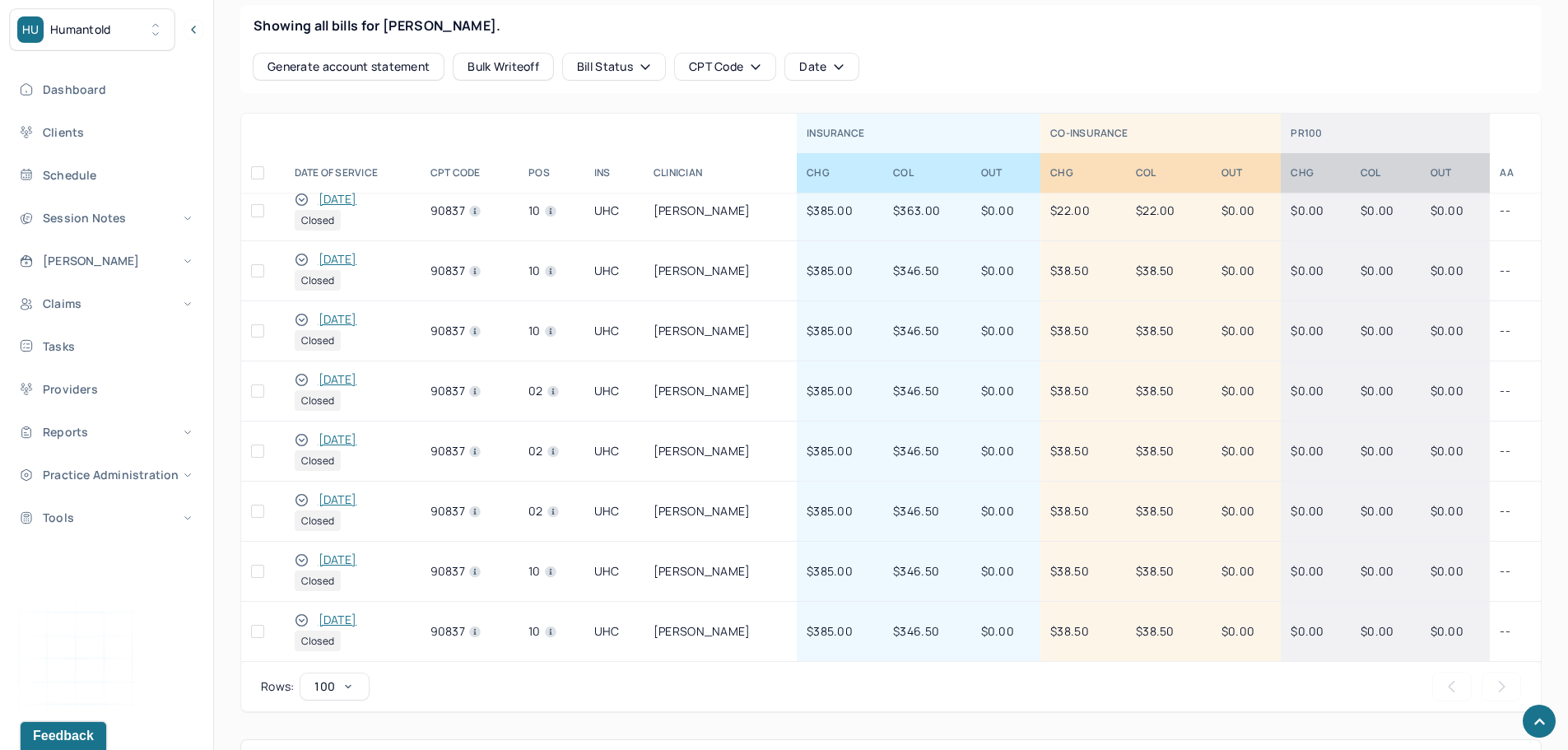 click 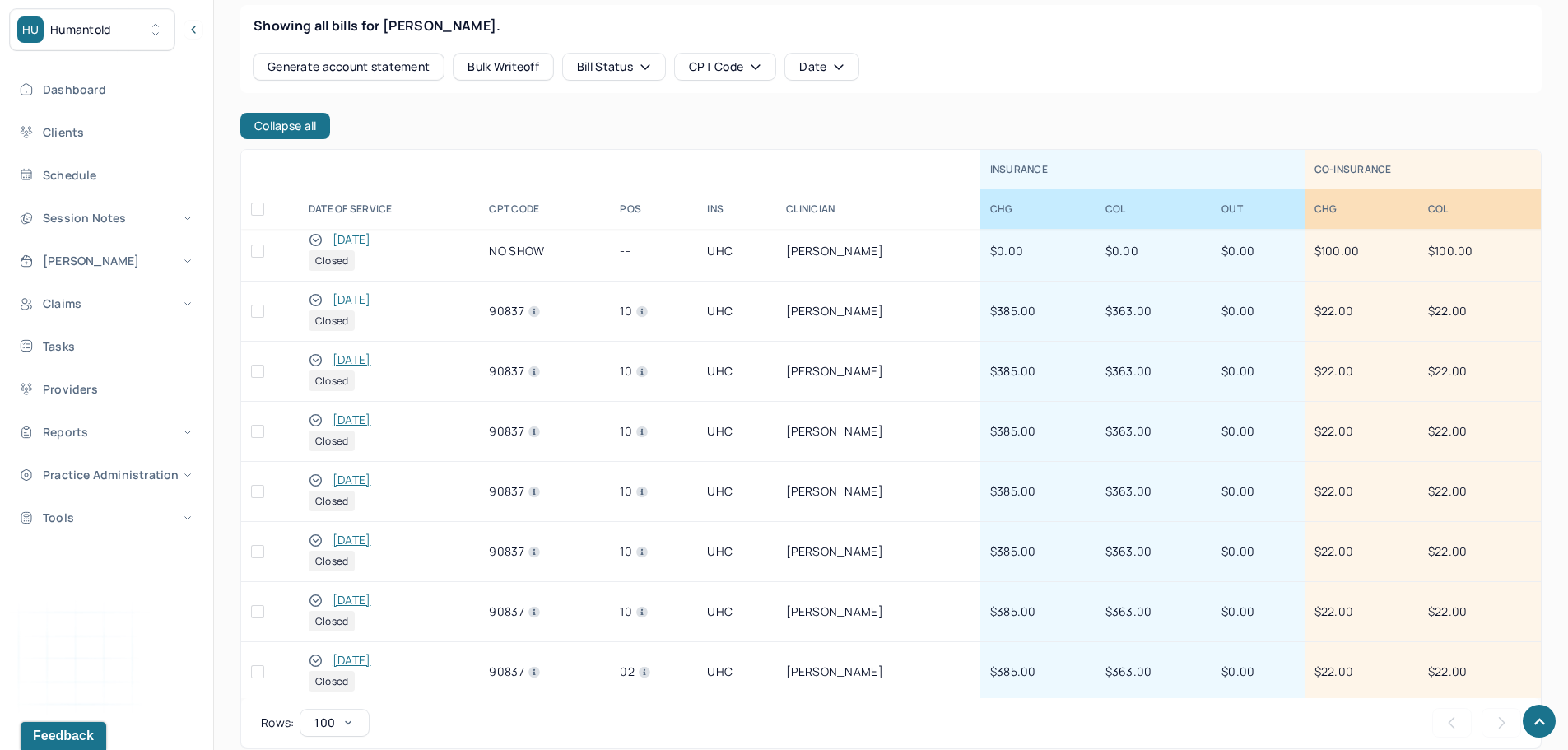 scroll, scrollTop: 0, scrollLeft: 0, axis: both 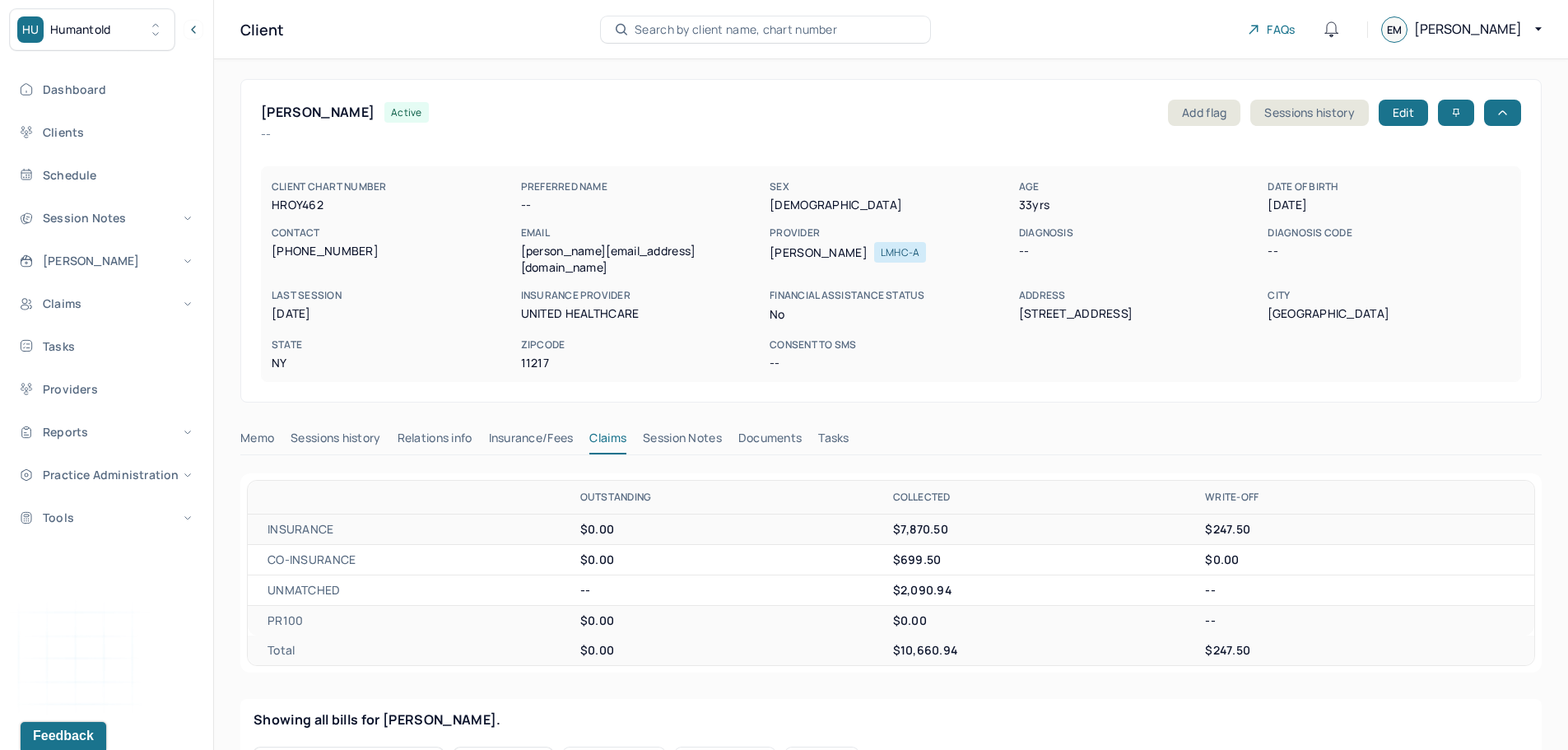 click on "Search by client name, chart number" at bounding box center (736, 30) 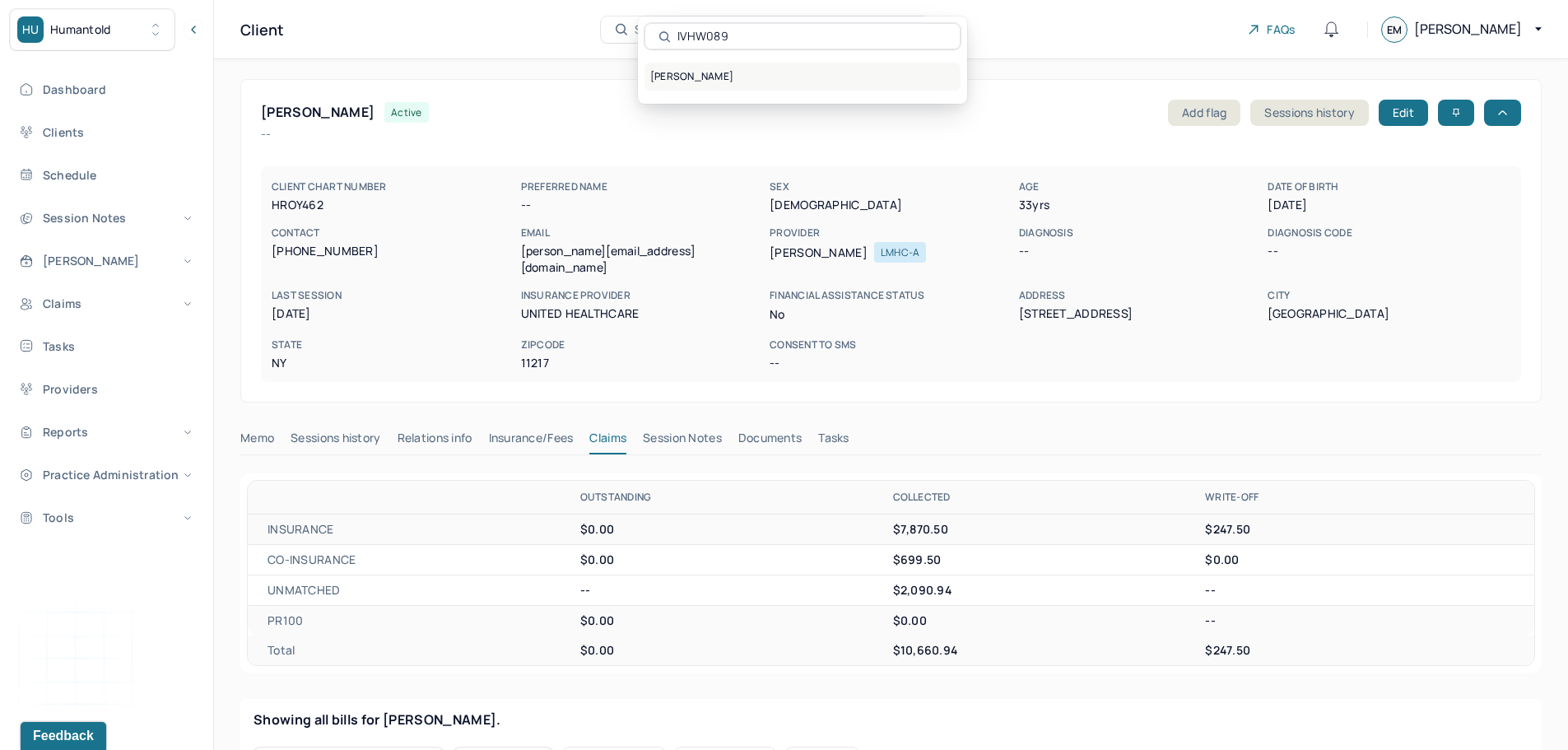 type on "IVHW089" 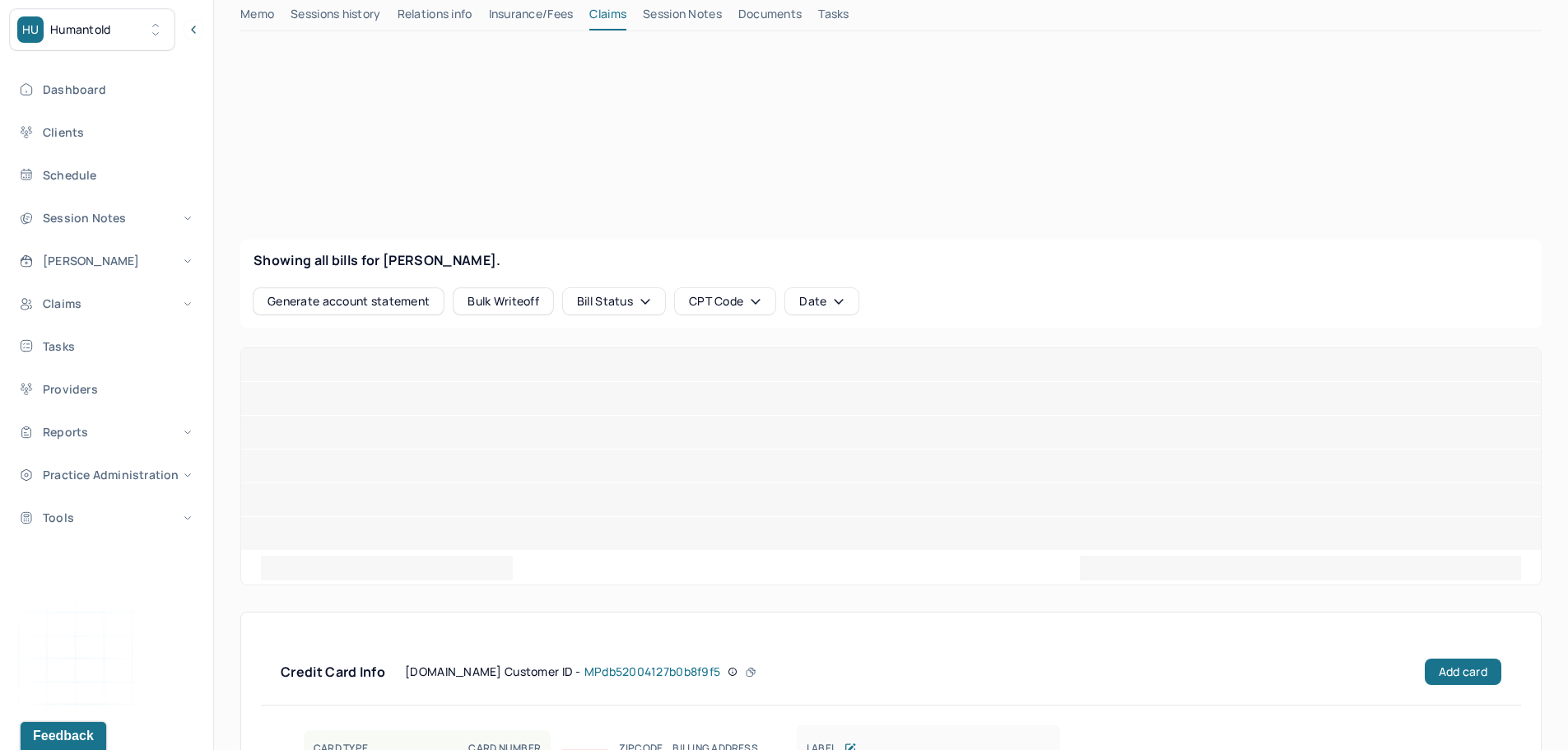 scroll, scrollTop: 412, scrollLeft: 0, axis: vertical 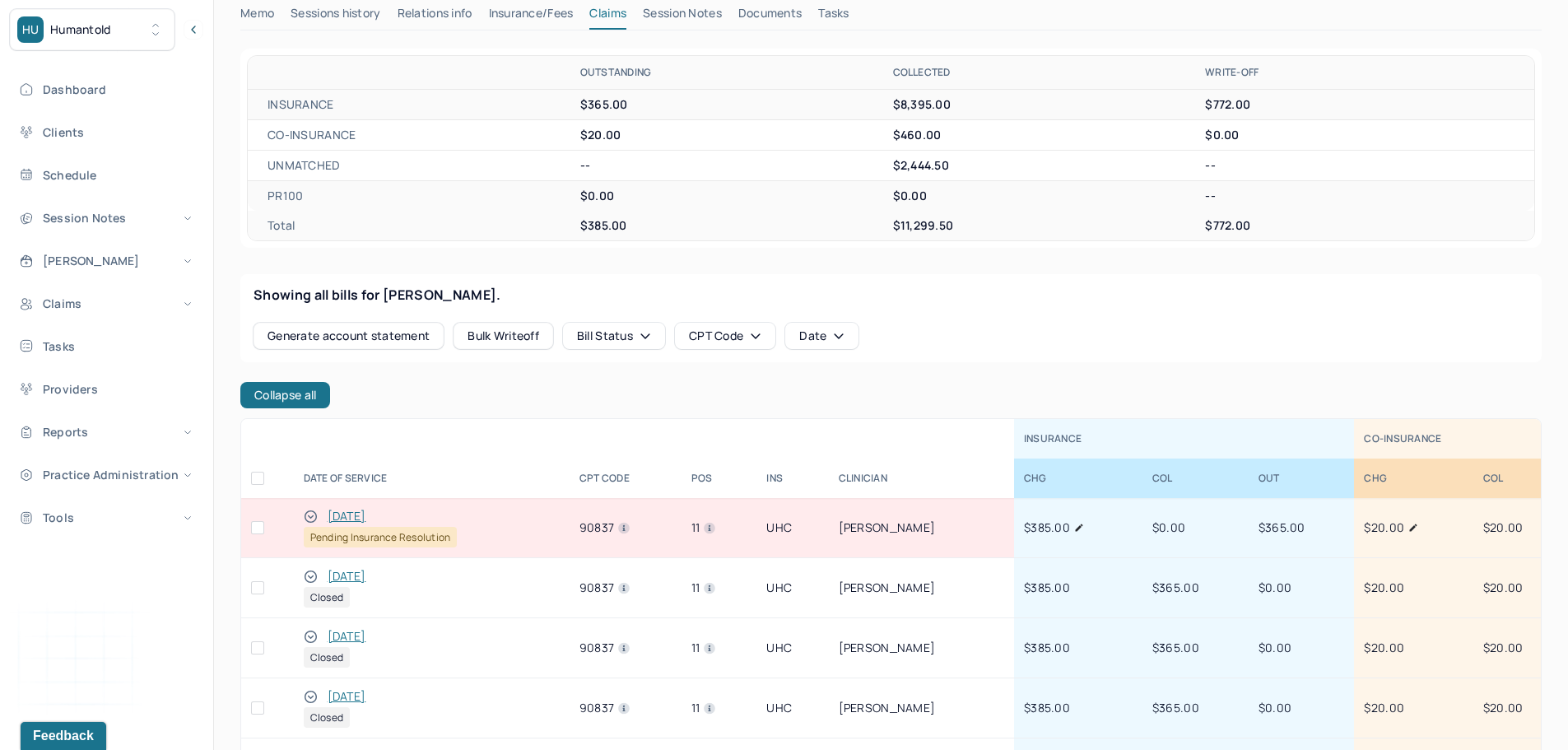 click on "Collapse all" at bounding box center [285, 395] 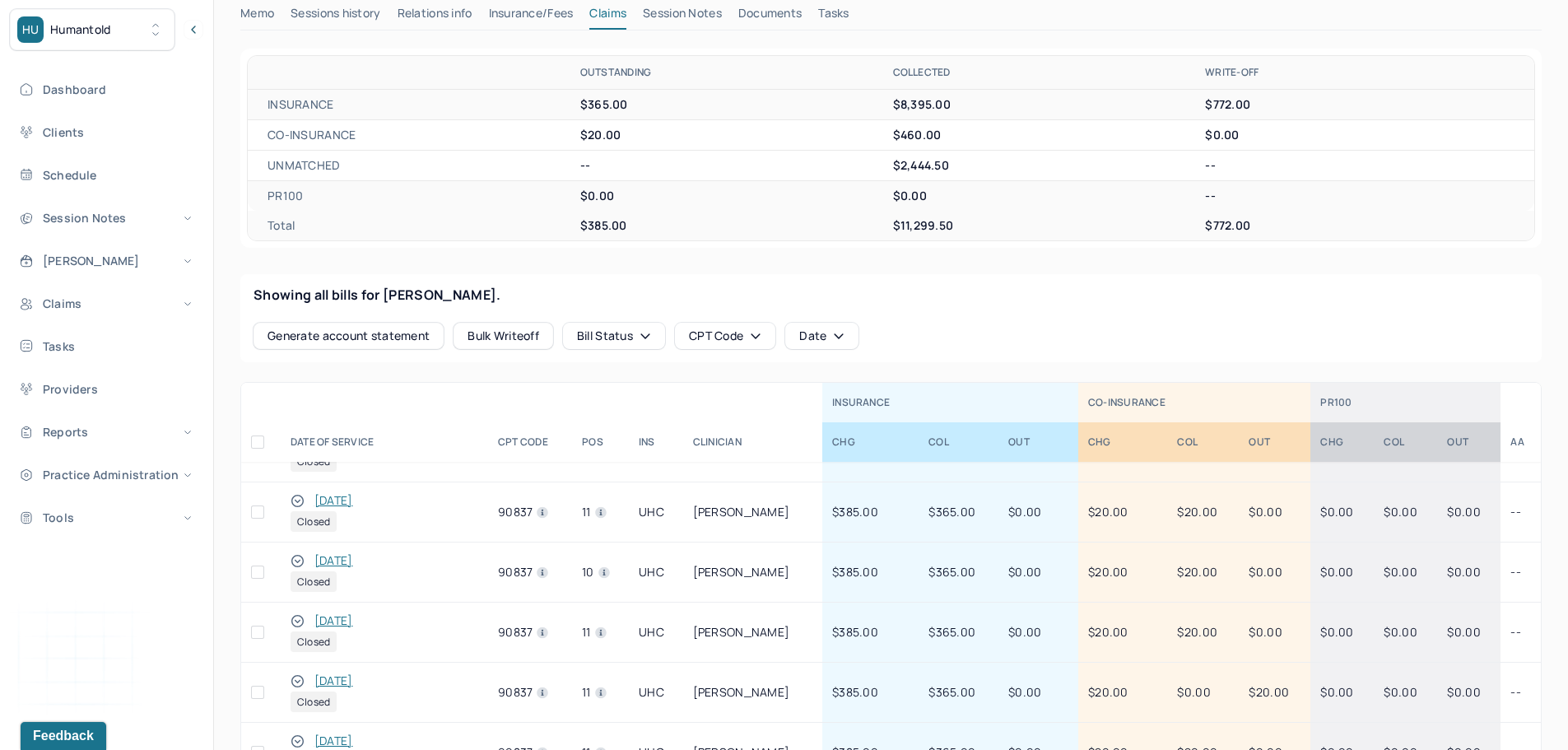 scroll, scrollTop: 973, scrollLeft: 0, axis: vertical 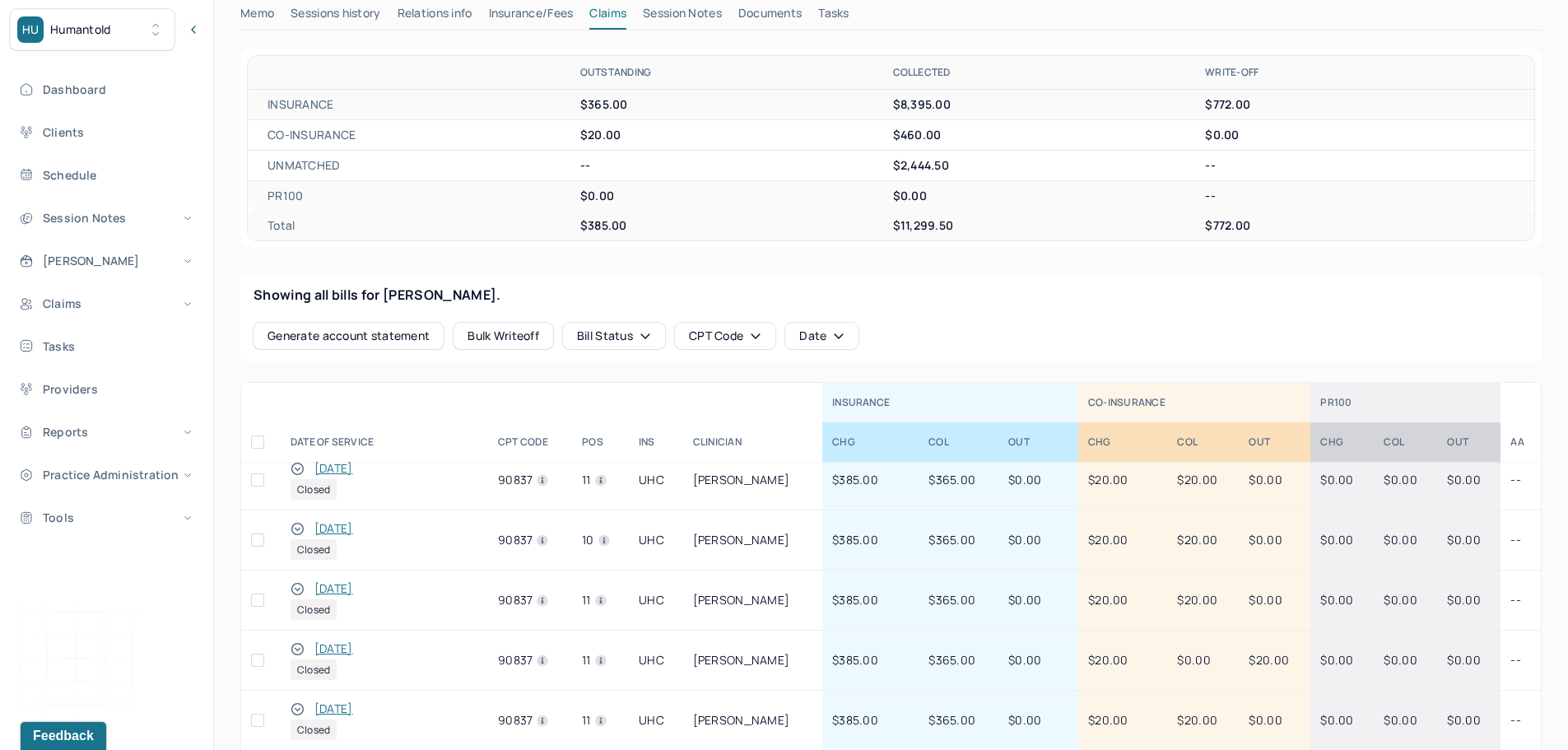 click 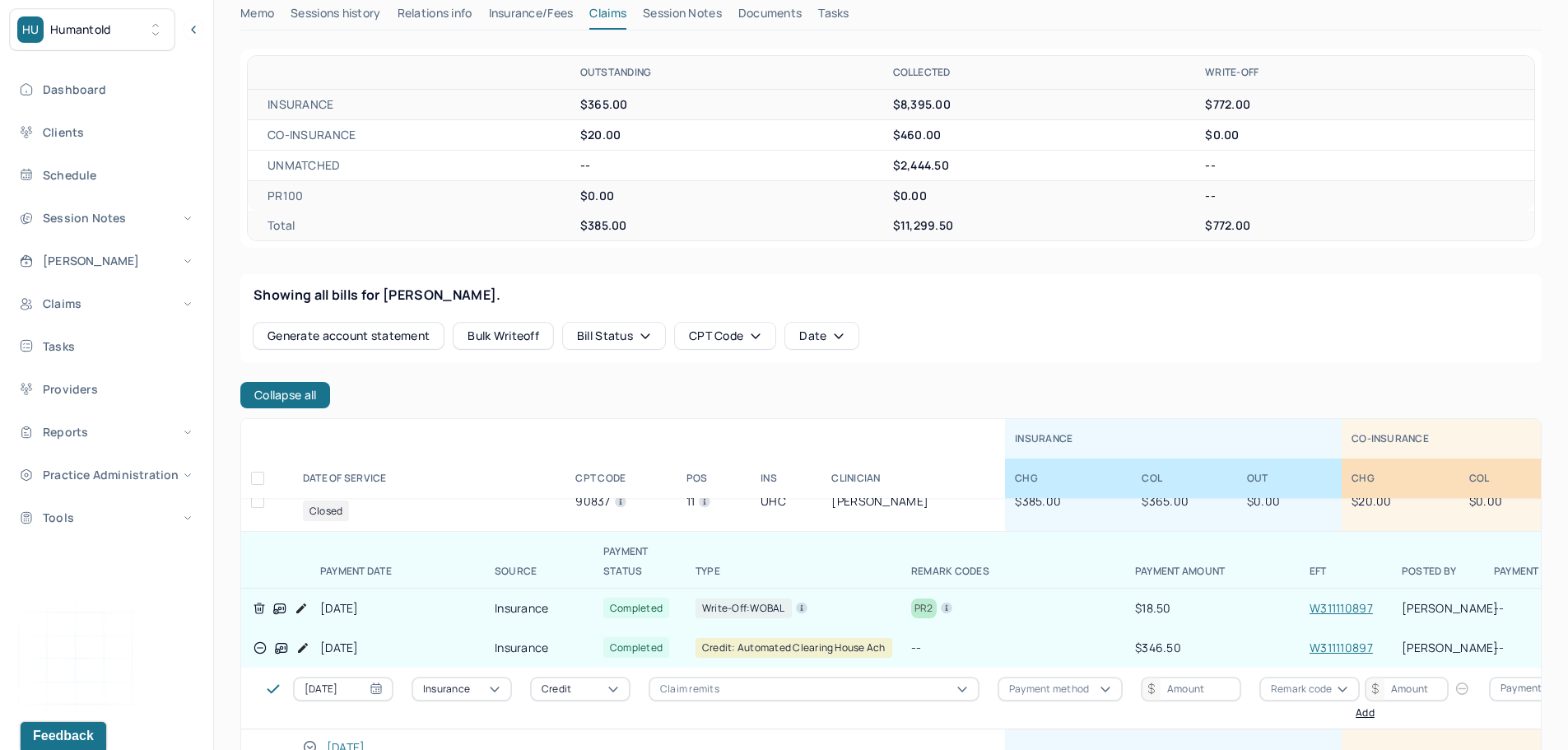 scroll, scrollTop: 1209, scrollLeft: 0, axis: vertical 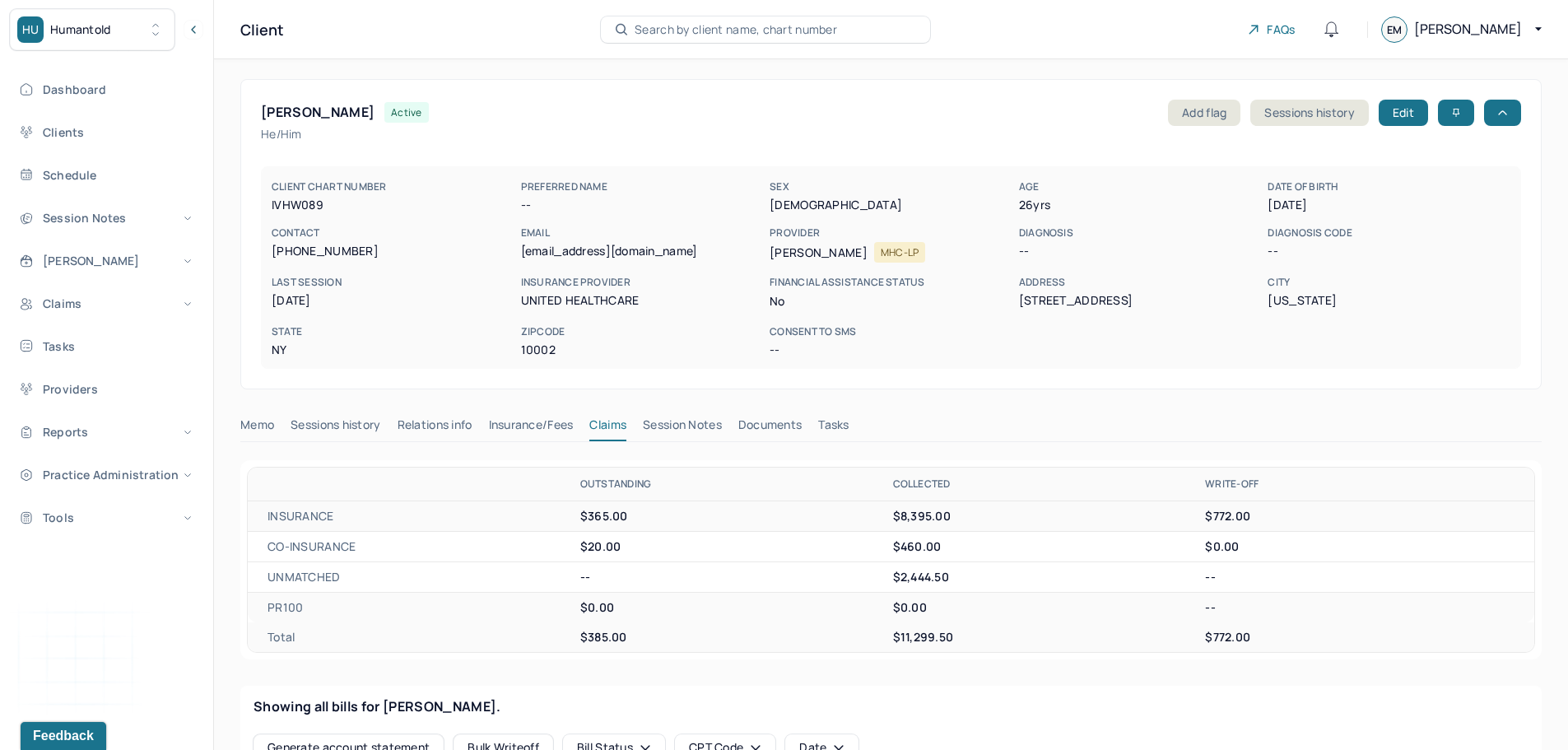 click on "Search by client name, chart number" at bounding box center (736, 30) 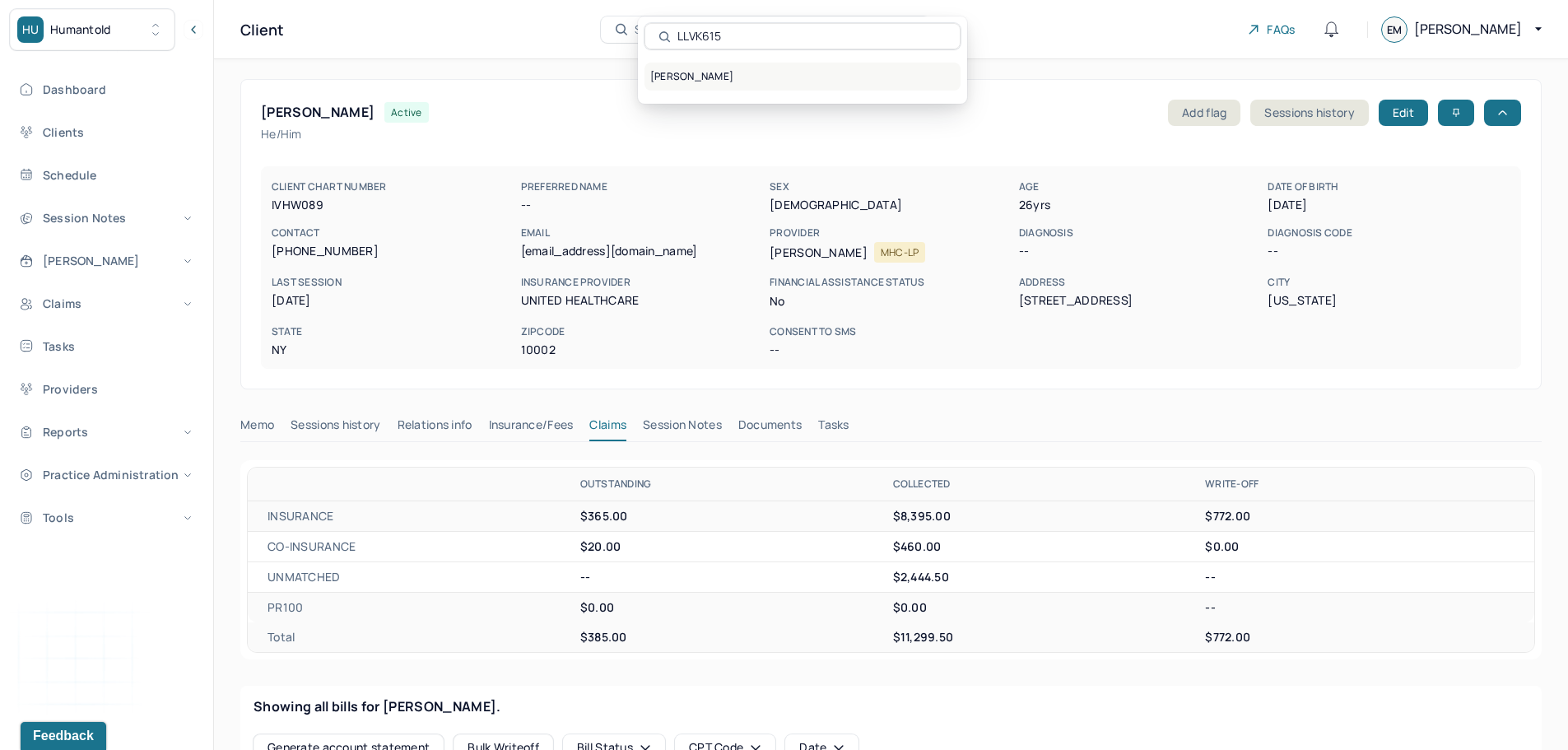 type on "LLVK615" 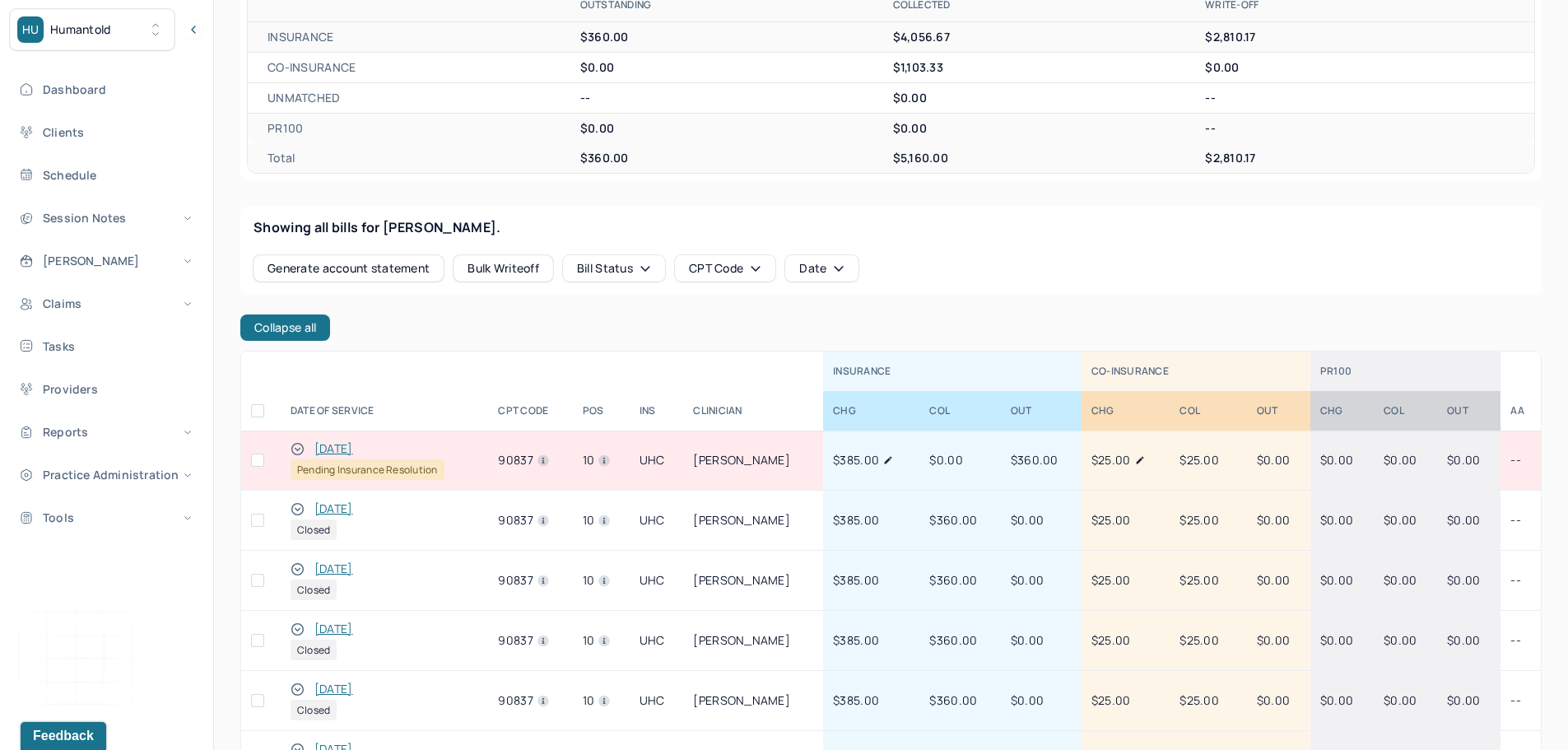 scroll, scrollTop: 494, scrollLeft: 0, axis: vertical 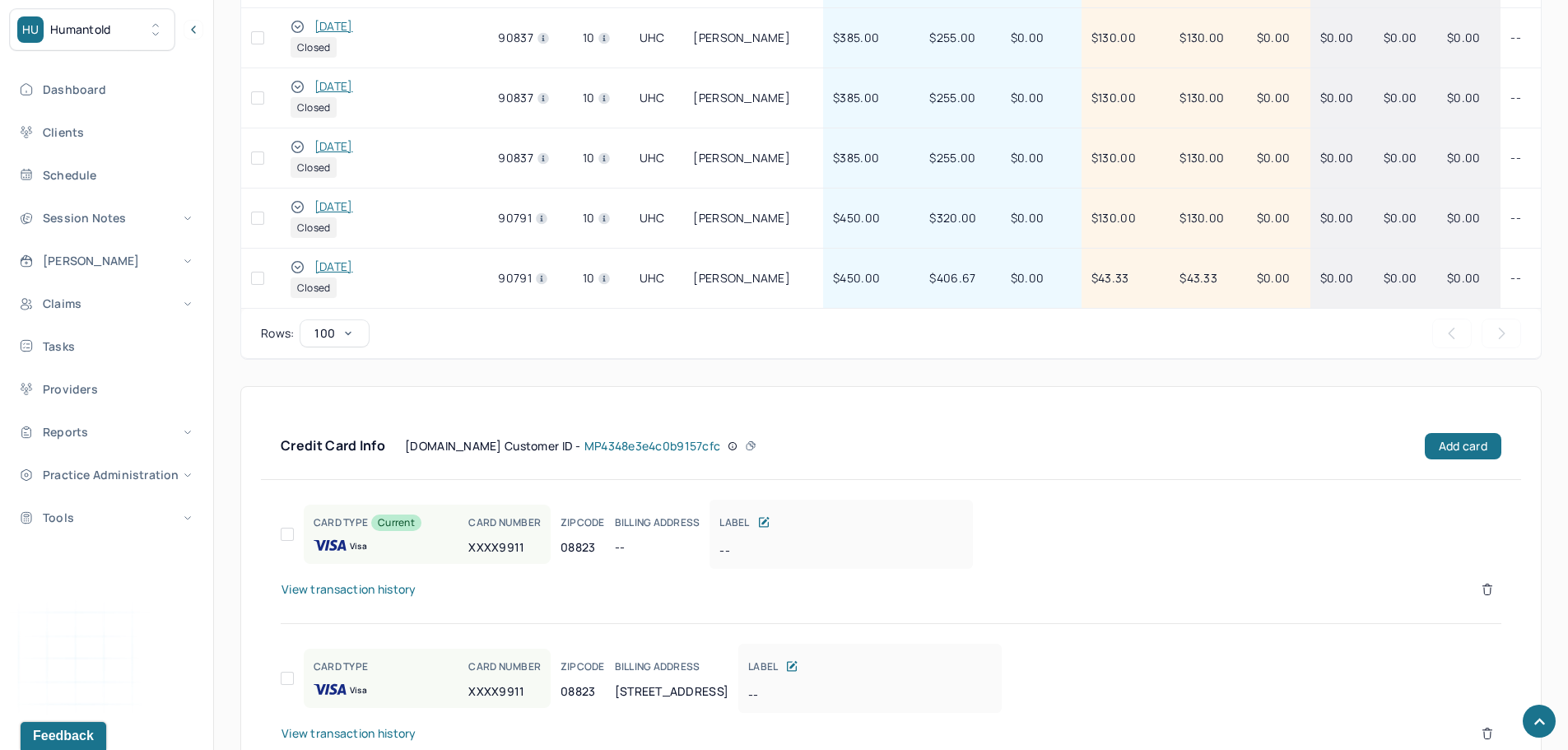 click 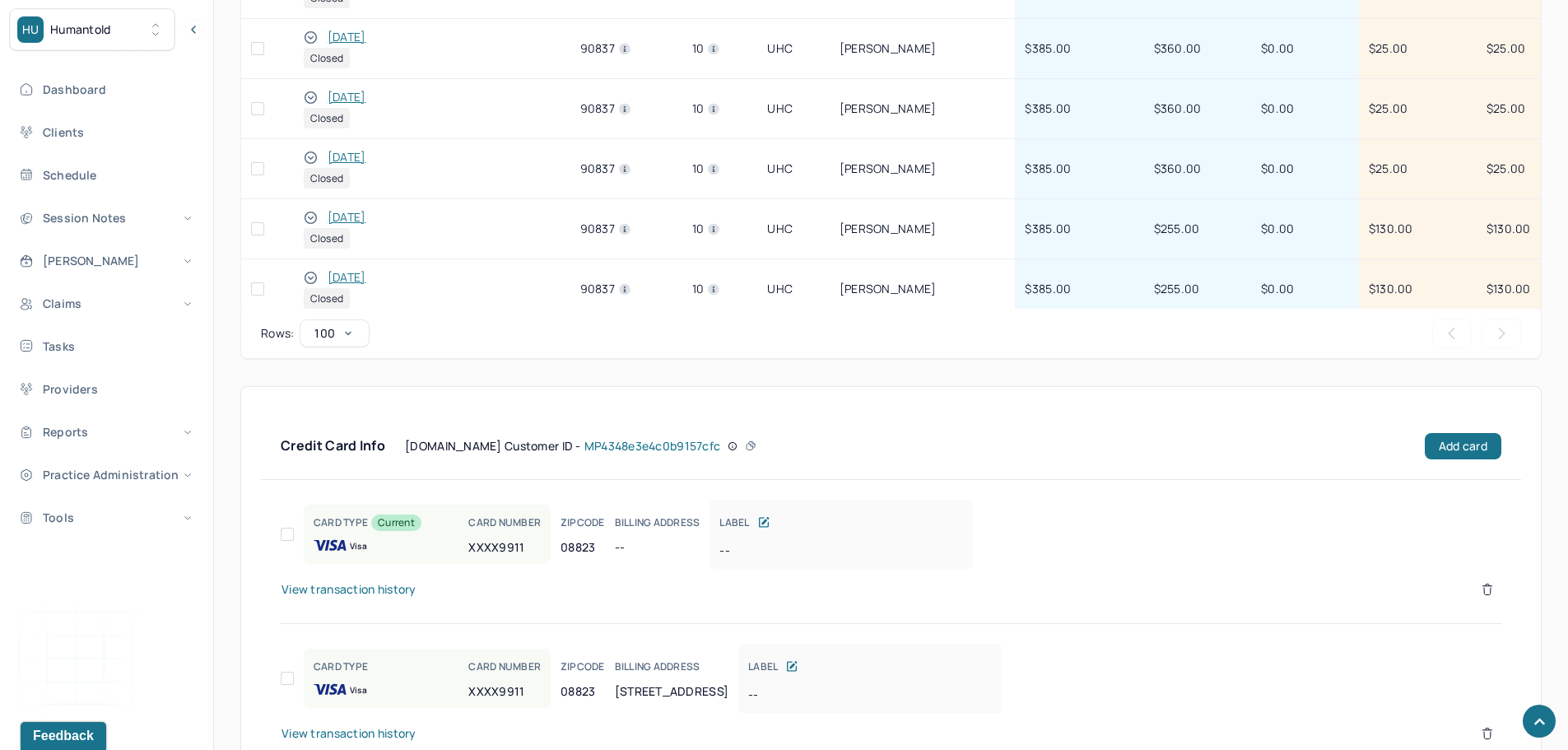 scroll, scrollTop: 0, scrollLeft: 0, axis: both 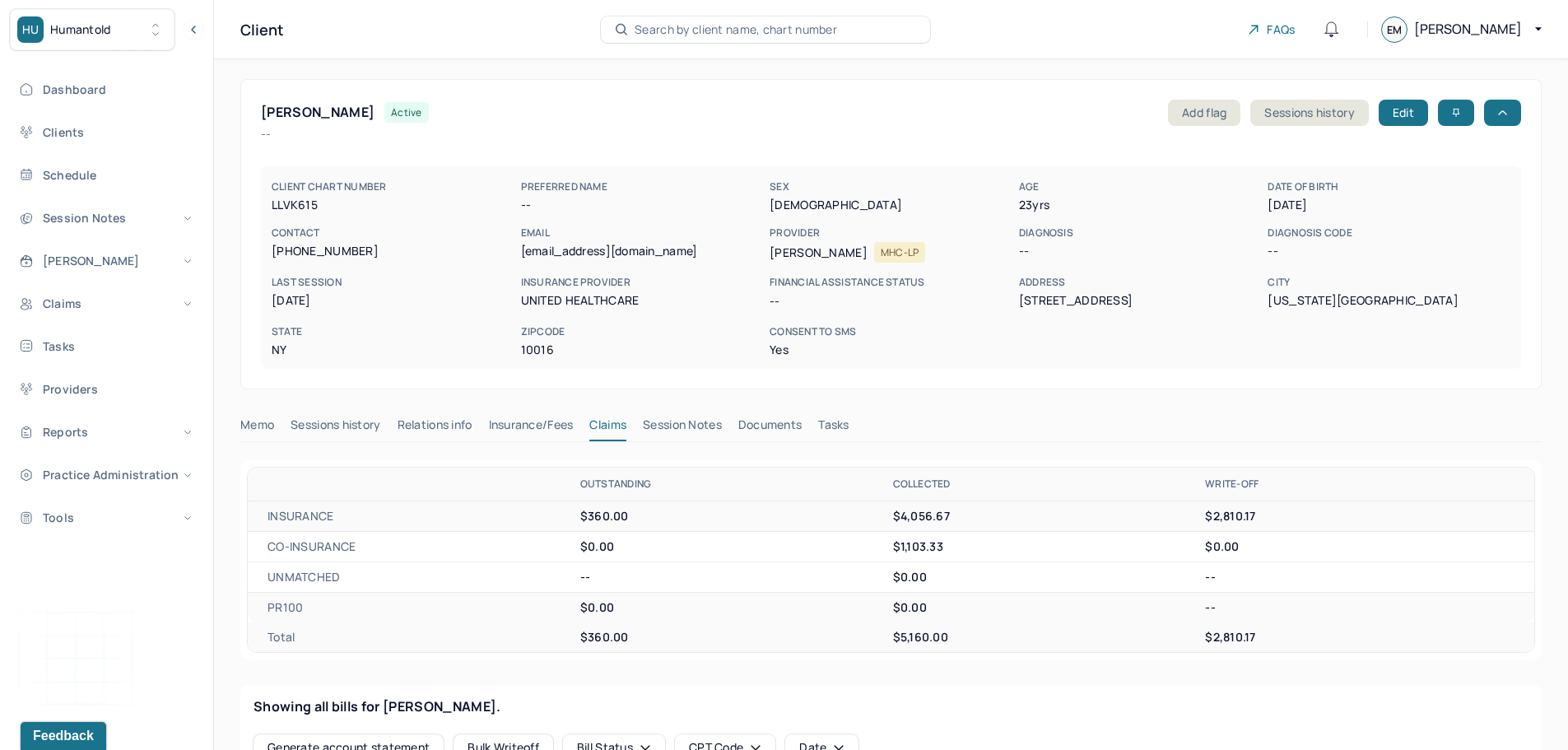 click on "Search by client name, chart number" at bounding box center (736, 30) 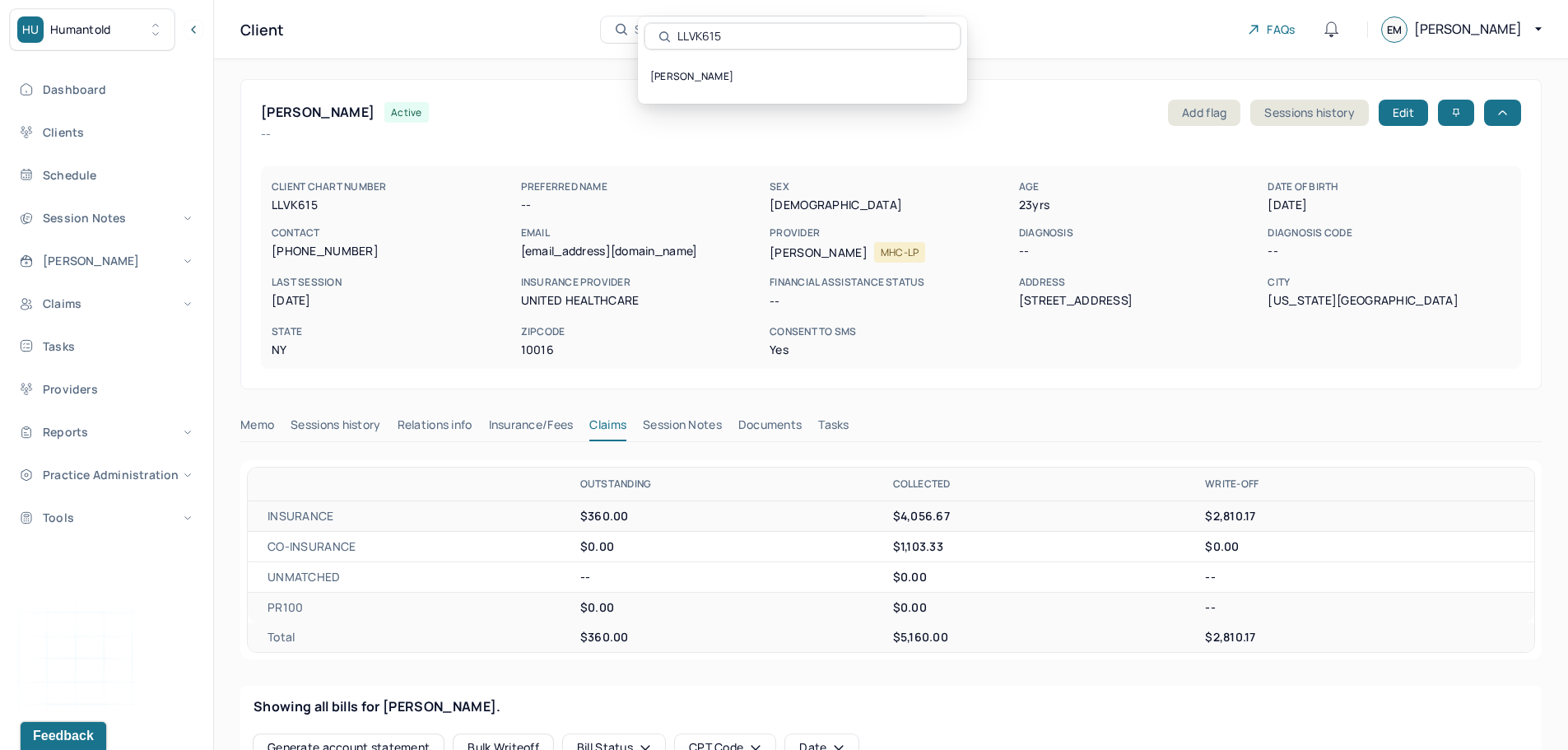 type on "MMIA737" 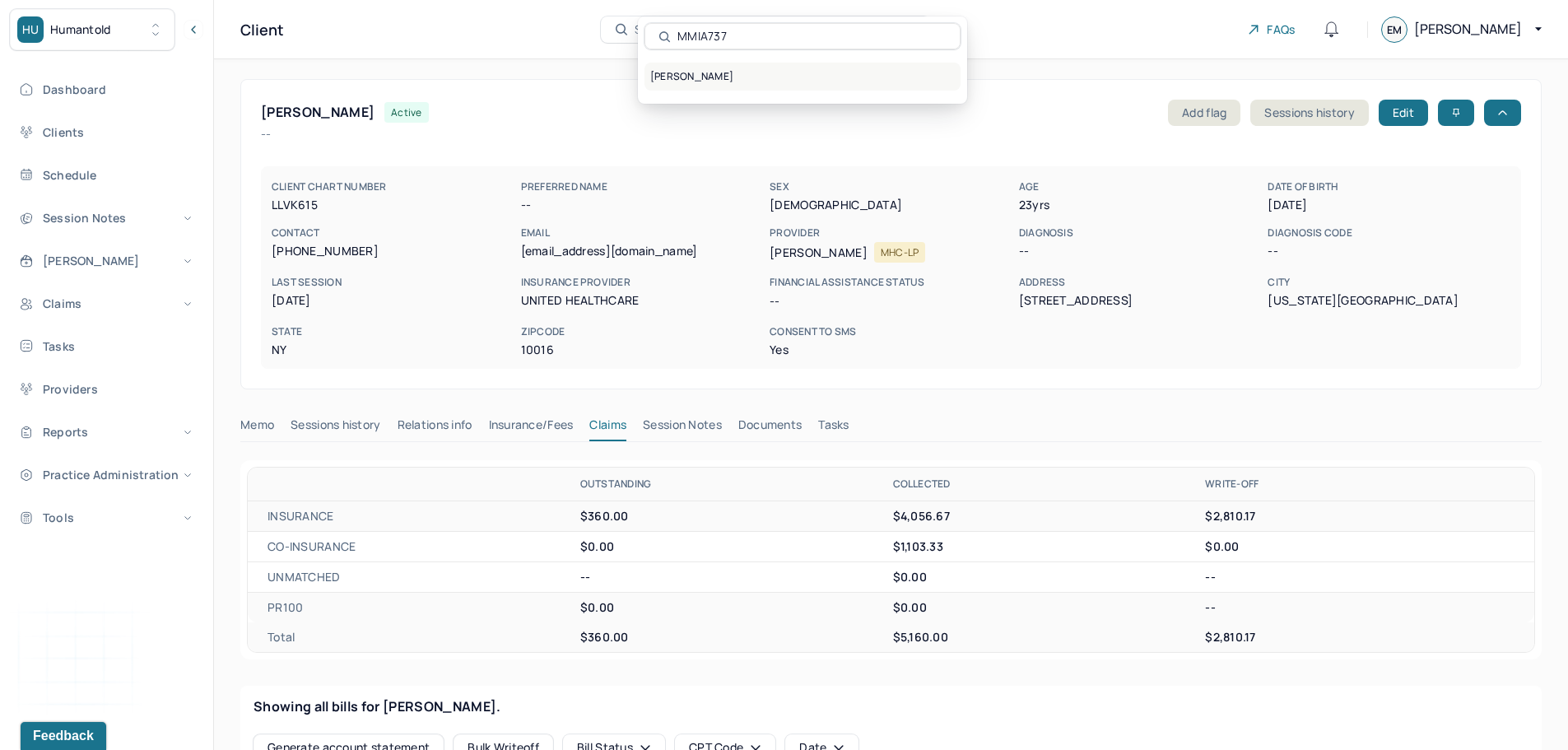 click on "MONTAGUE, JAMES" at bounding box center [803, 77] 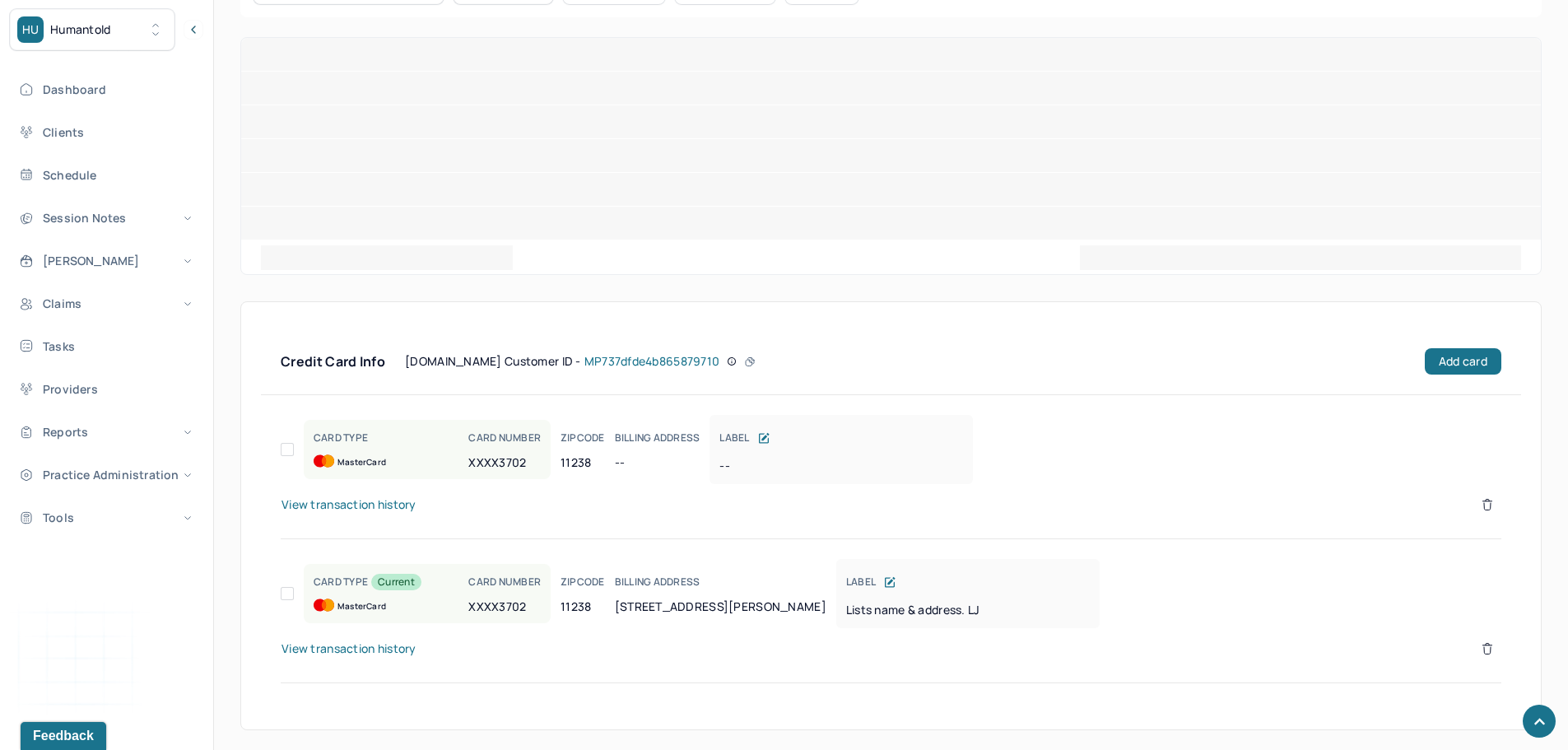 scroll, scrollTop: 757, scrollLeft: 0, axis: vertical 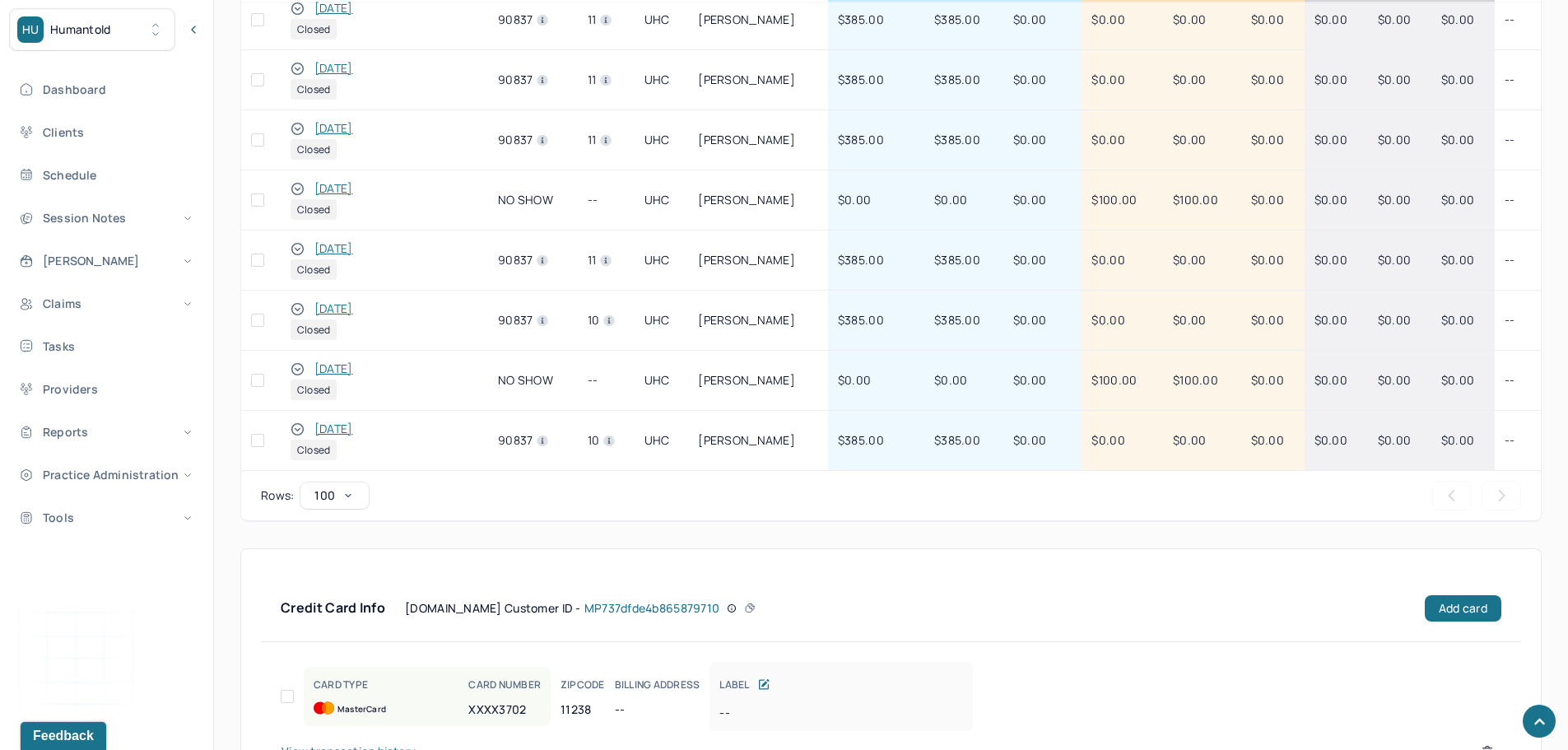 click 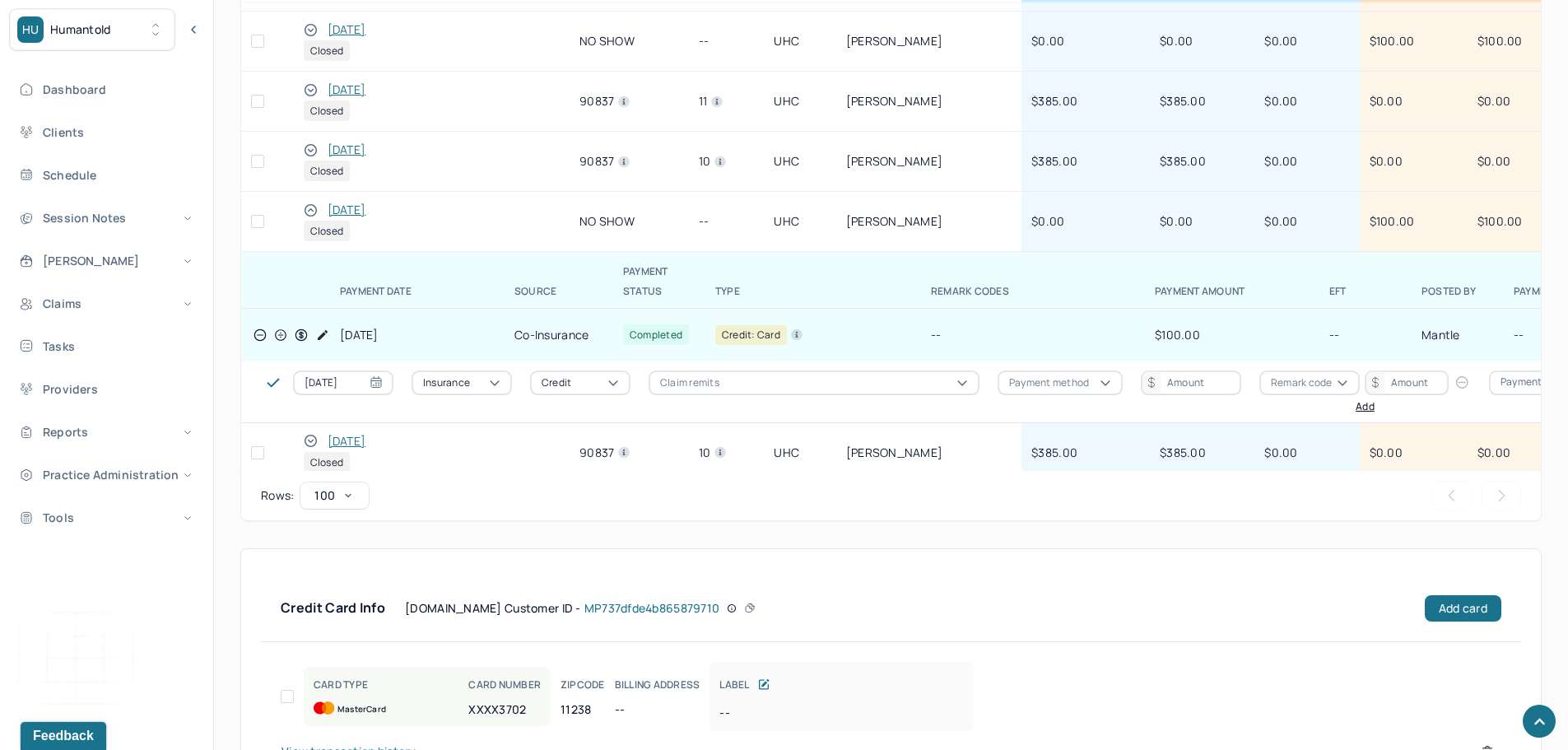 scroll, scrollTop: 375, scrollLeft: 0, axis: vertical 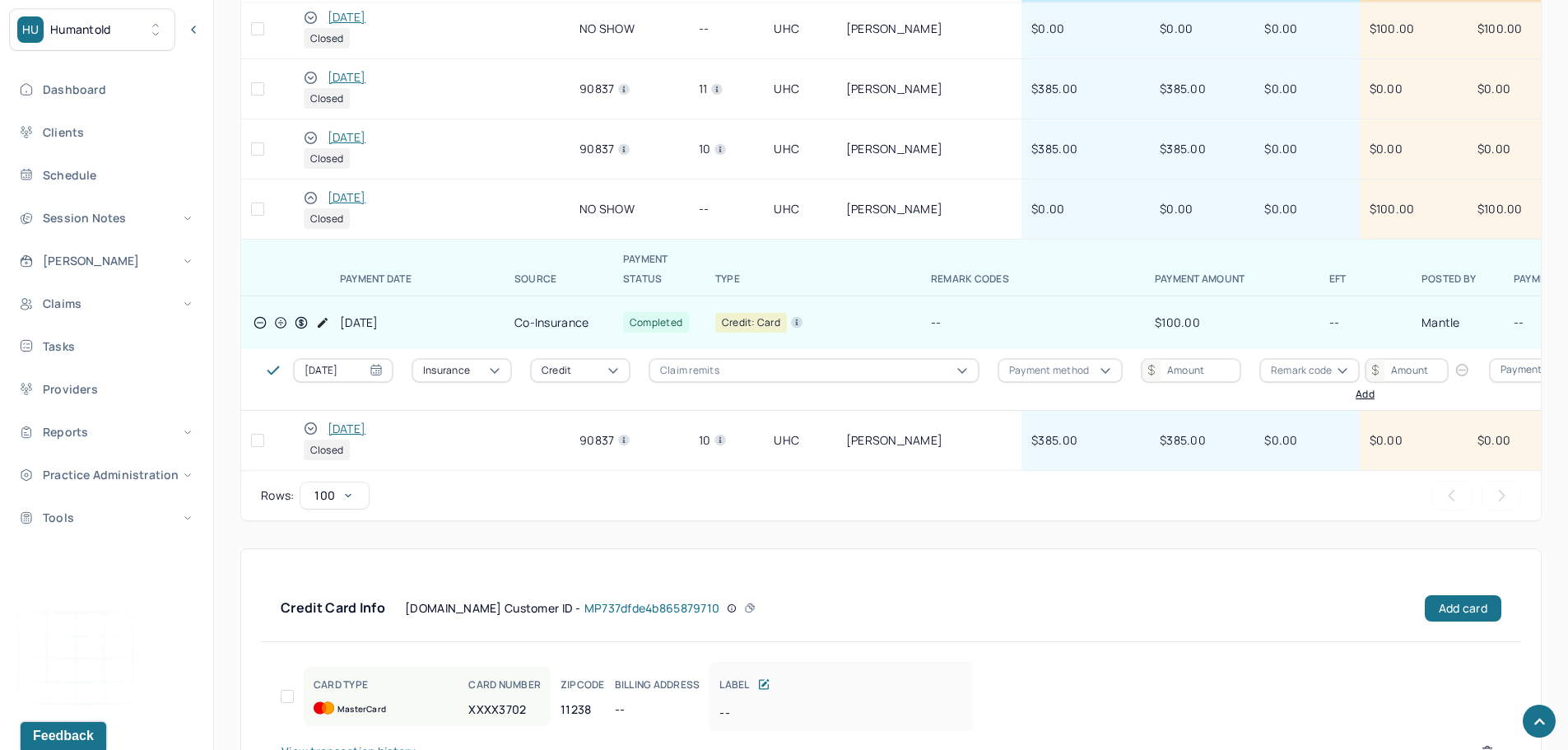 click 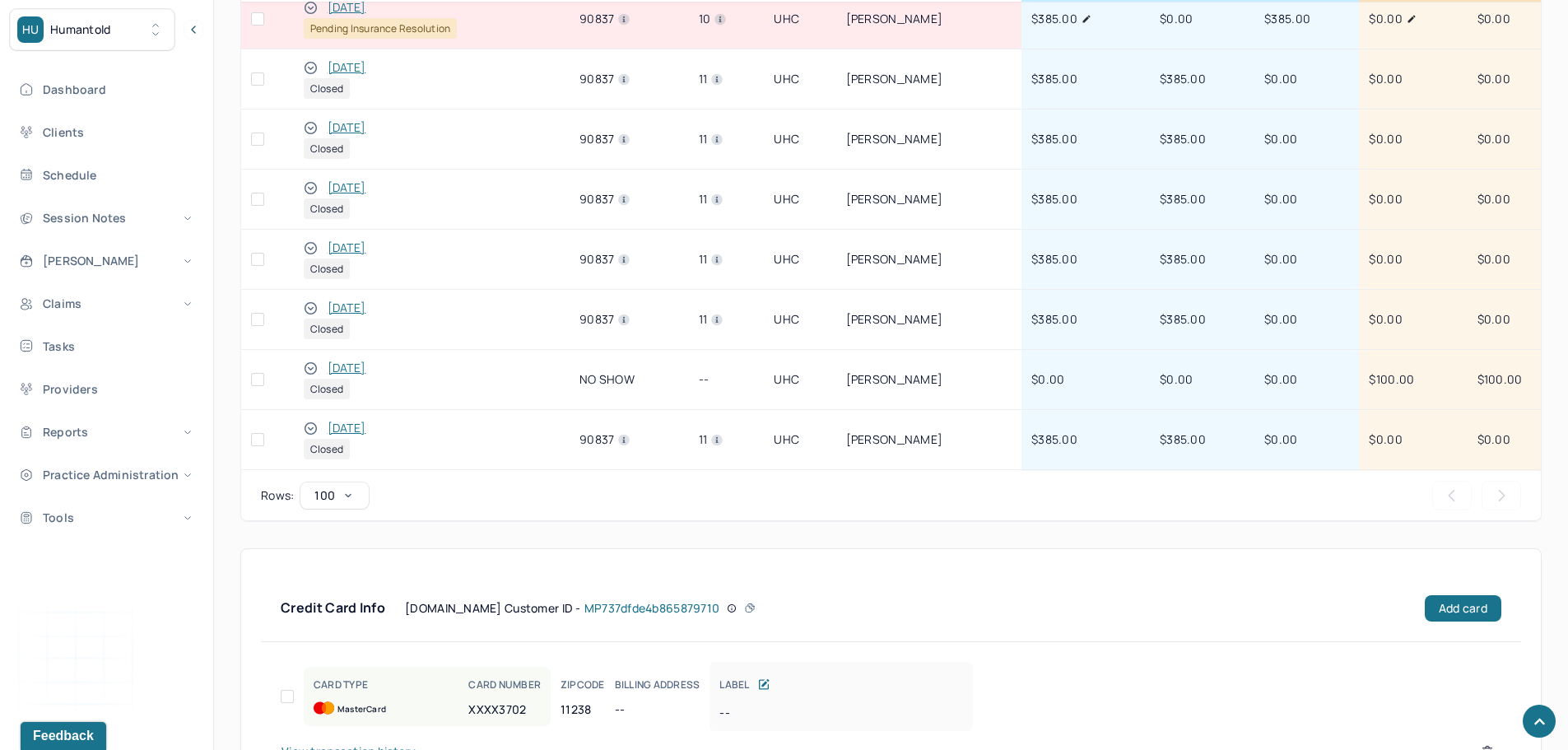 scroll, scrollTop: 0, scrollLeft: 0, axis: both 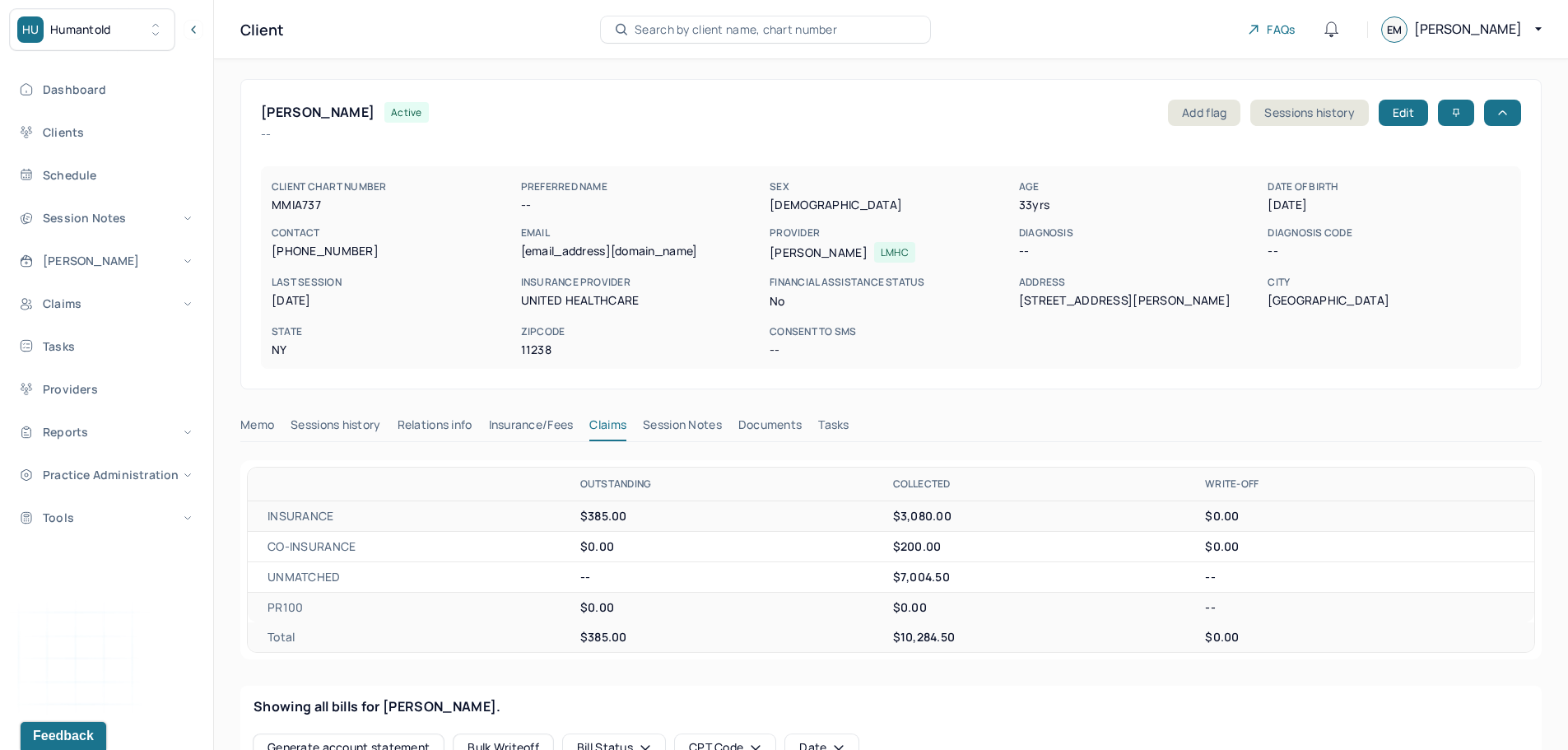 click on "Search by client name, chart number" at bounding box center (736, 30) 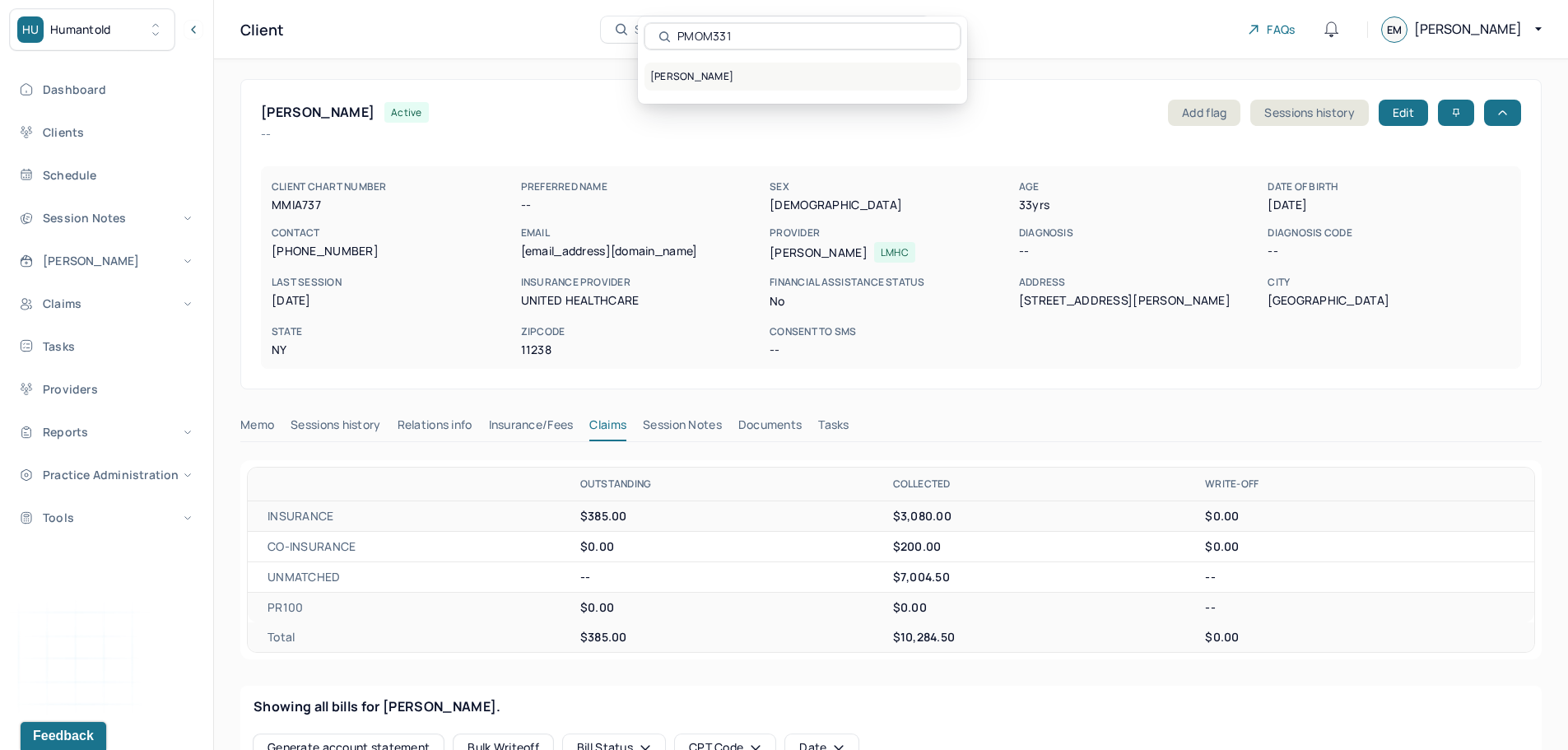 type on "PMOM331" 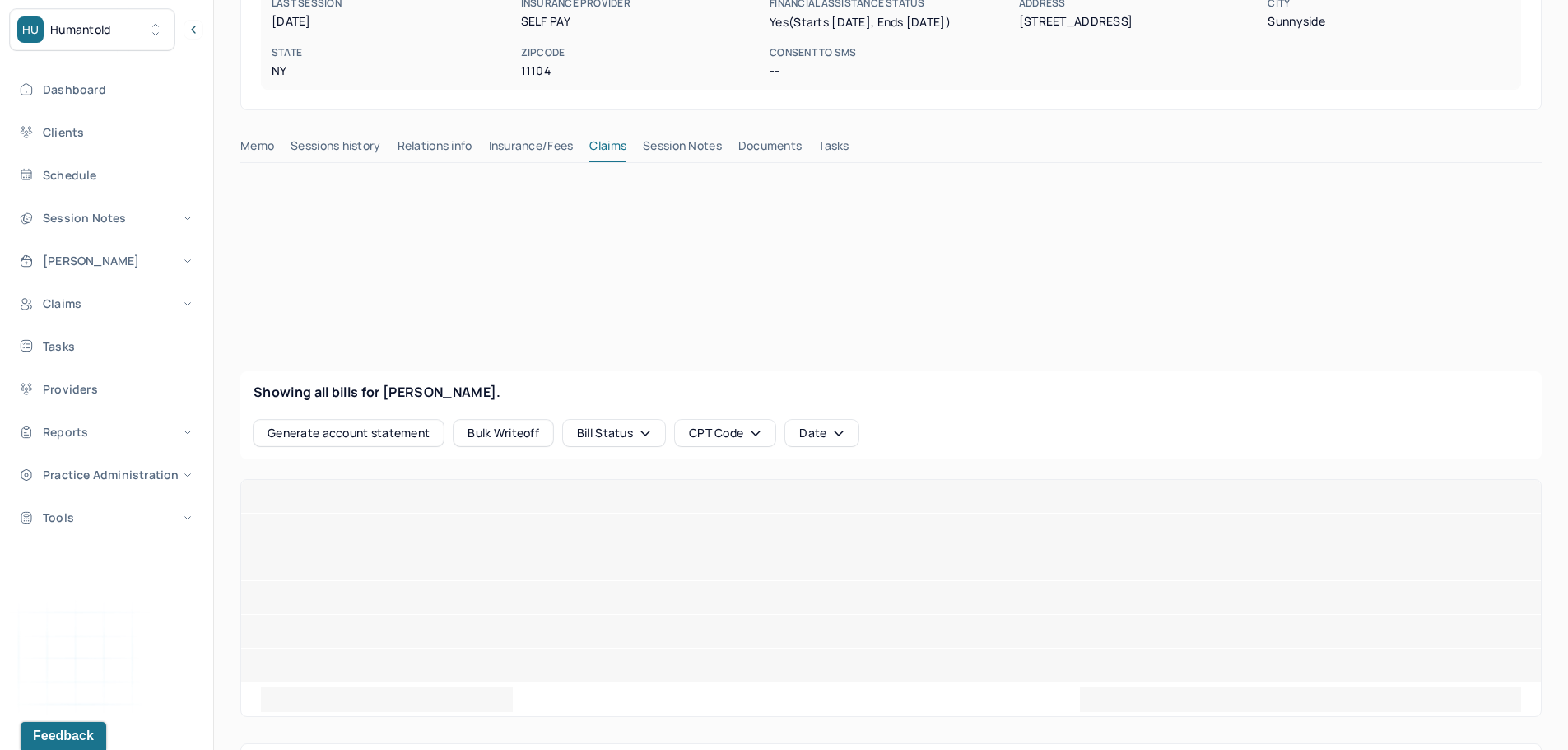 scroll, scrollTop: 329, scrollLeft: 0, axis: vertical 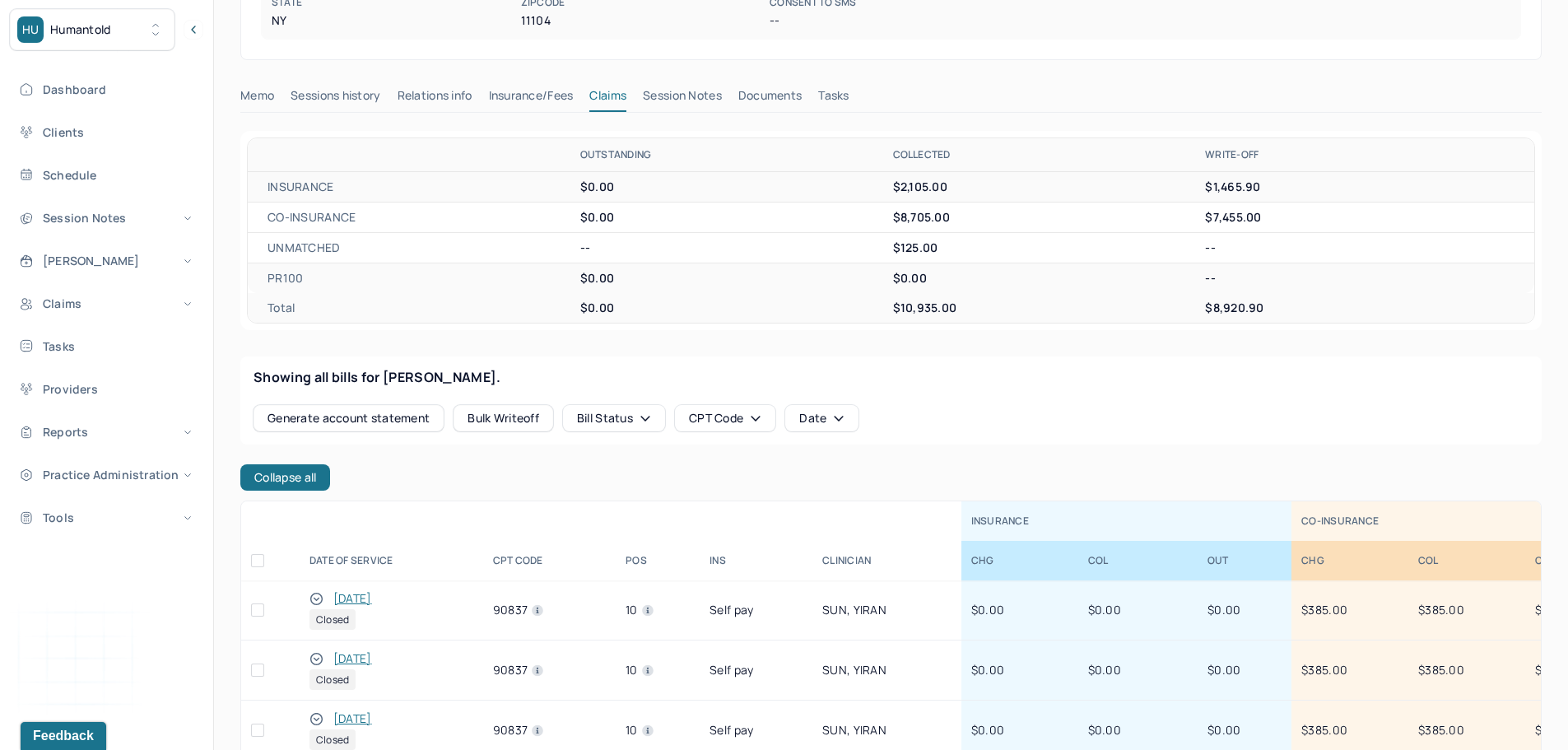 click on "Collapse all" at bounding box center (285, 477) 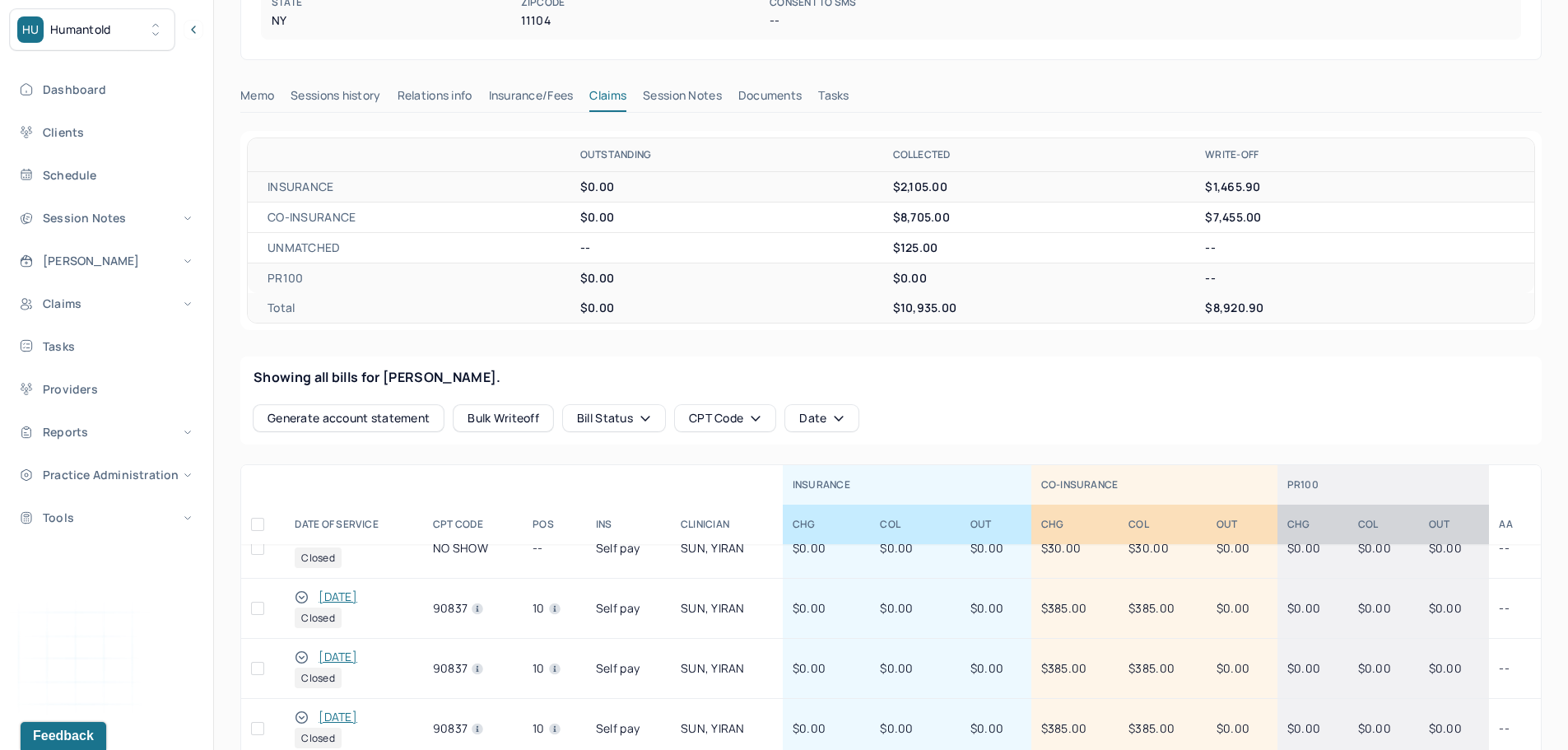 scroll, scrollTop: 494, scrollLeft: 0, axis: vertical 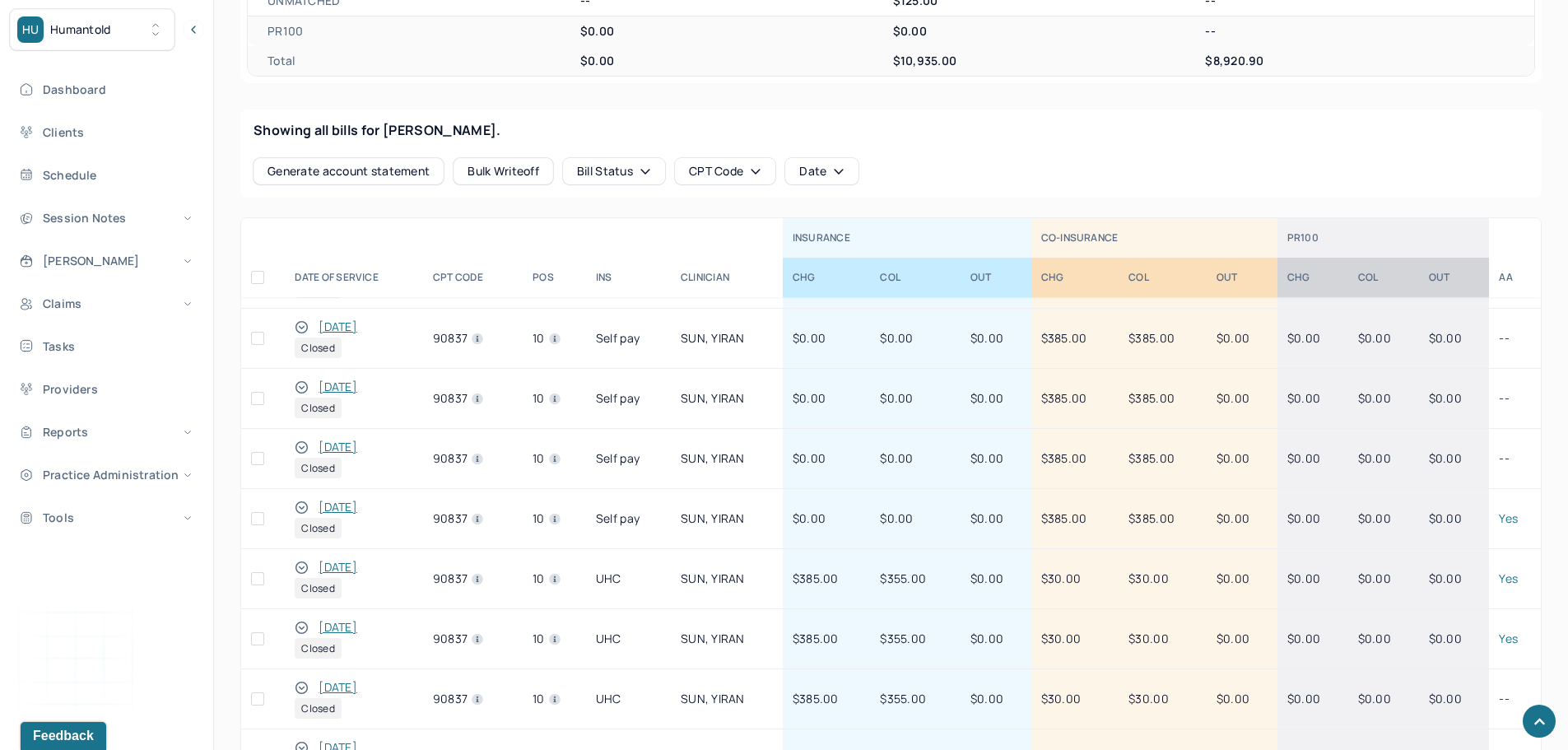 click 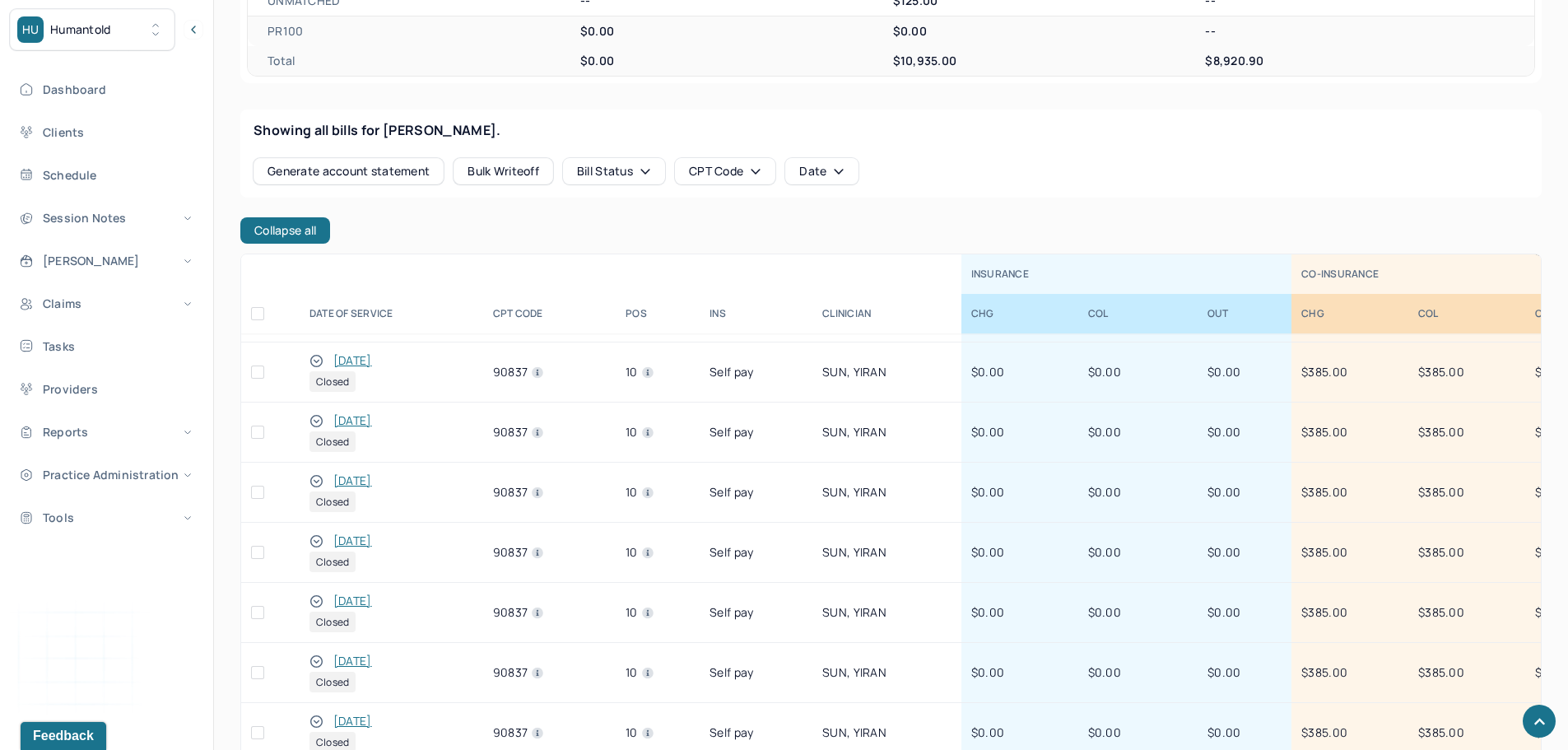 scroll, scrollTop: 0, scrollLeft: 0, axis: both 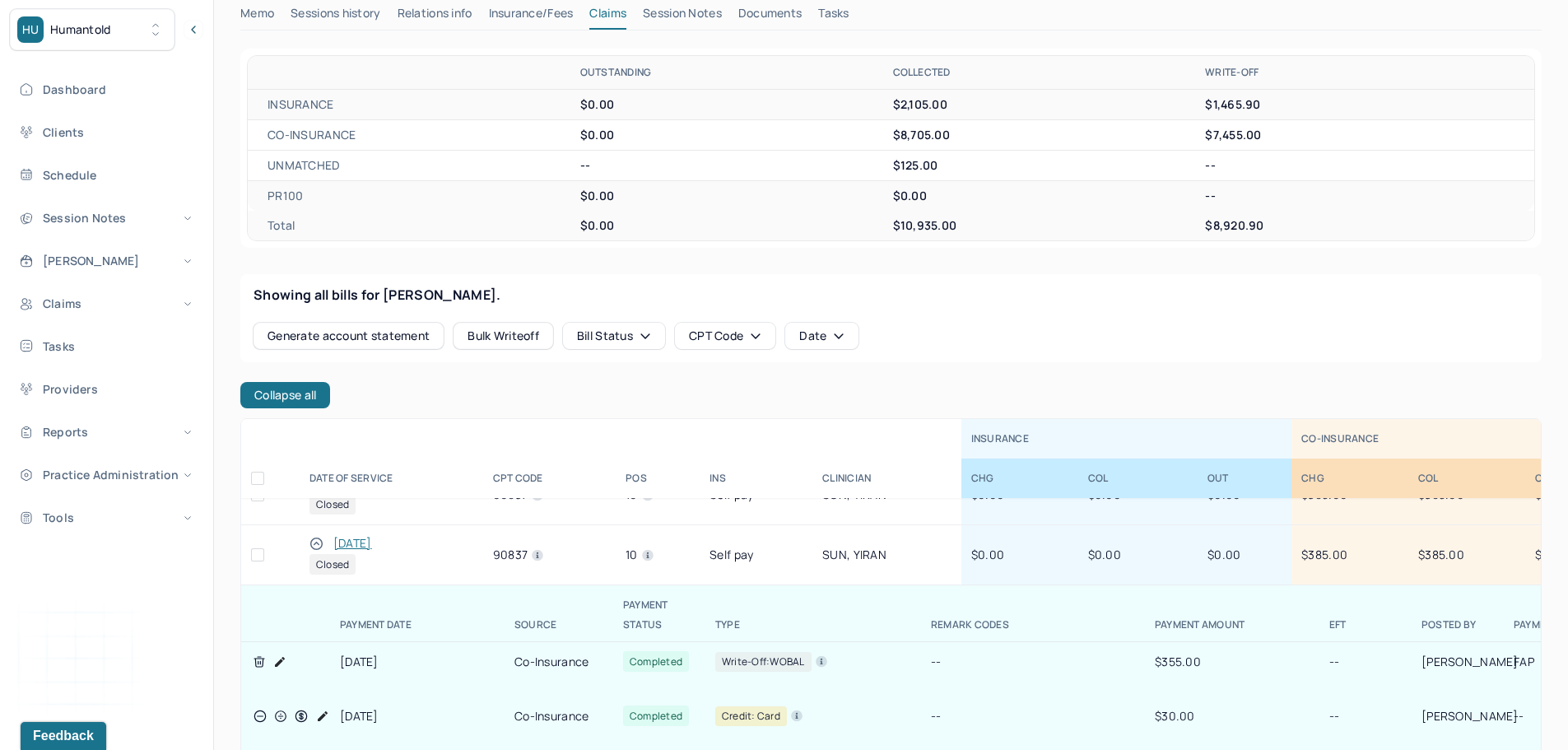 click at bounding box center [316, 543] 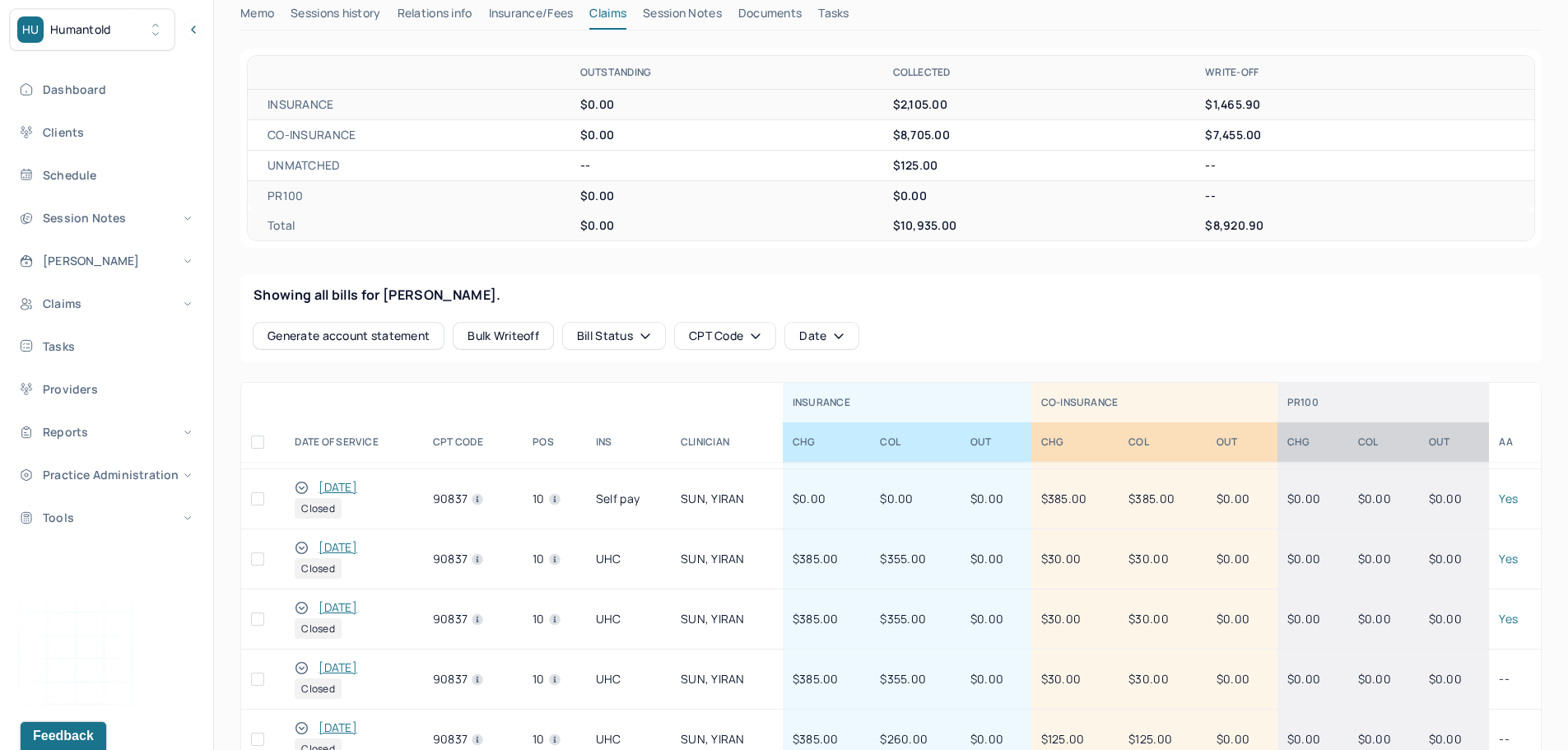 scroll, scrollTop: 1274, scrollLeft: 0, axis: vertical 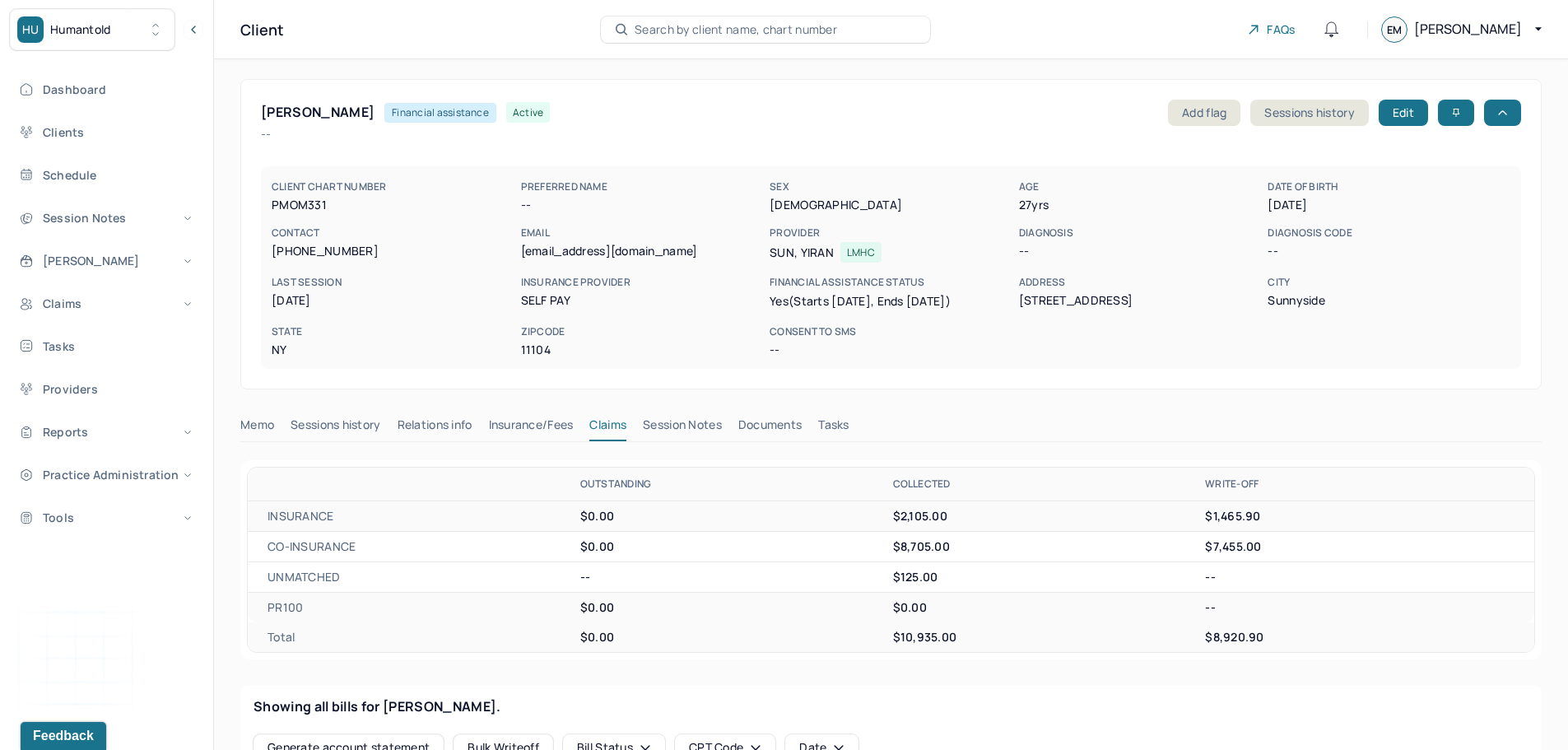 click on "Search by client name, chart number" at bounding box center [736, 30] 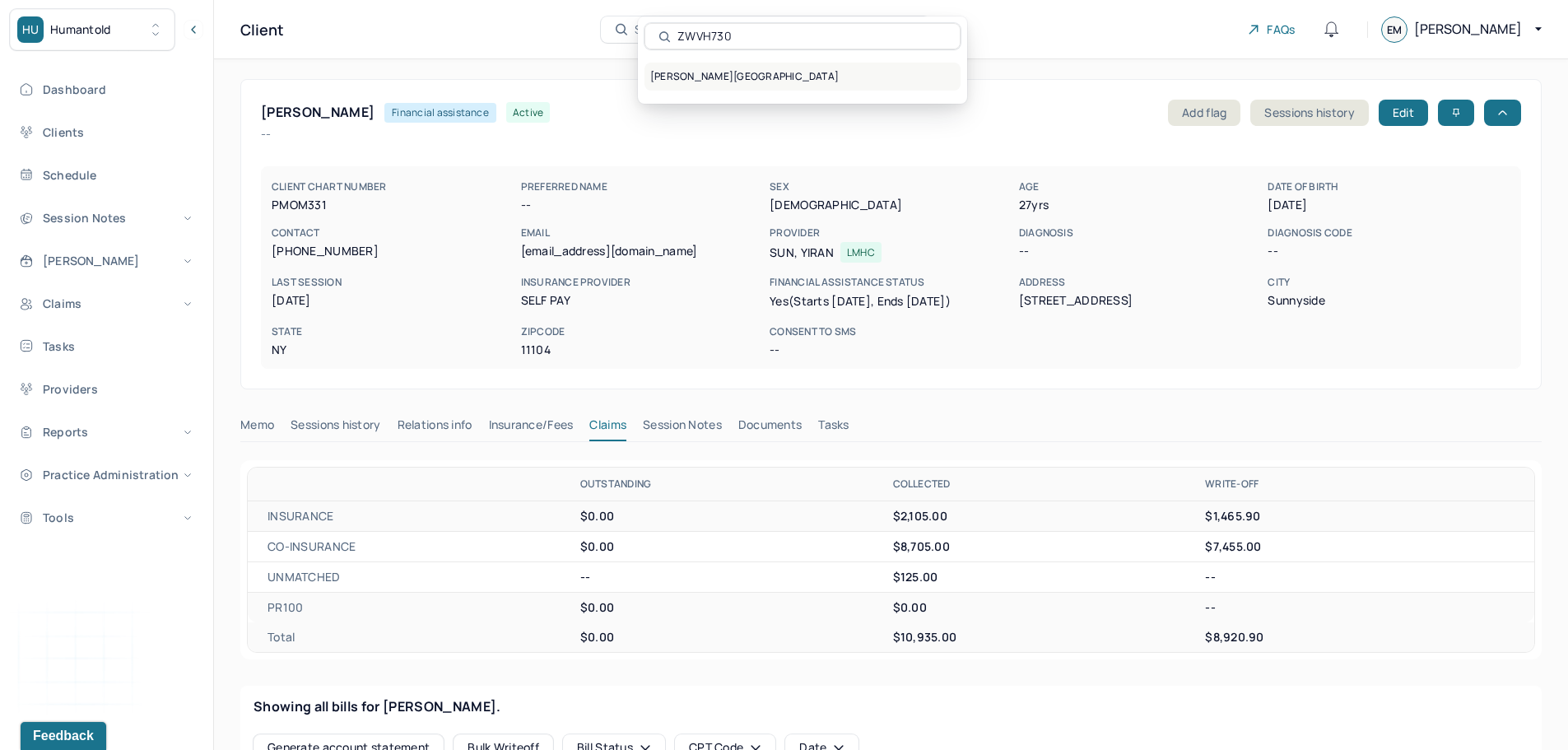 type on "ZWVH730" 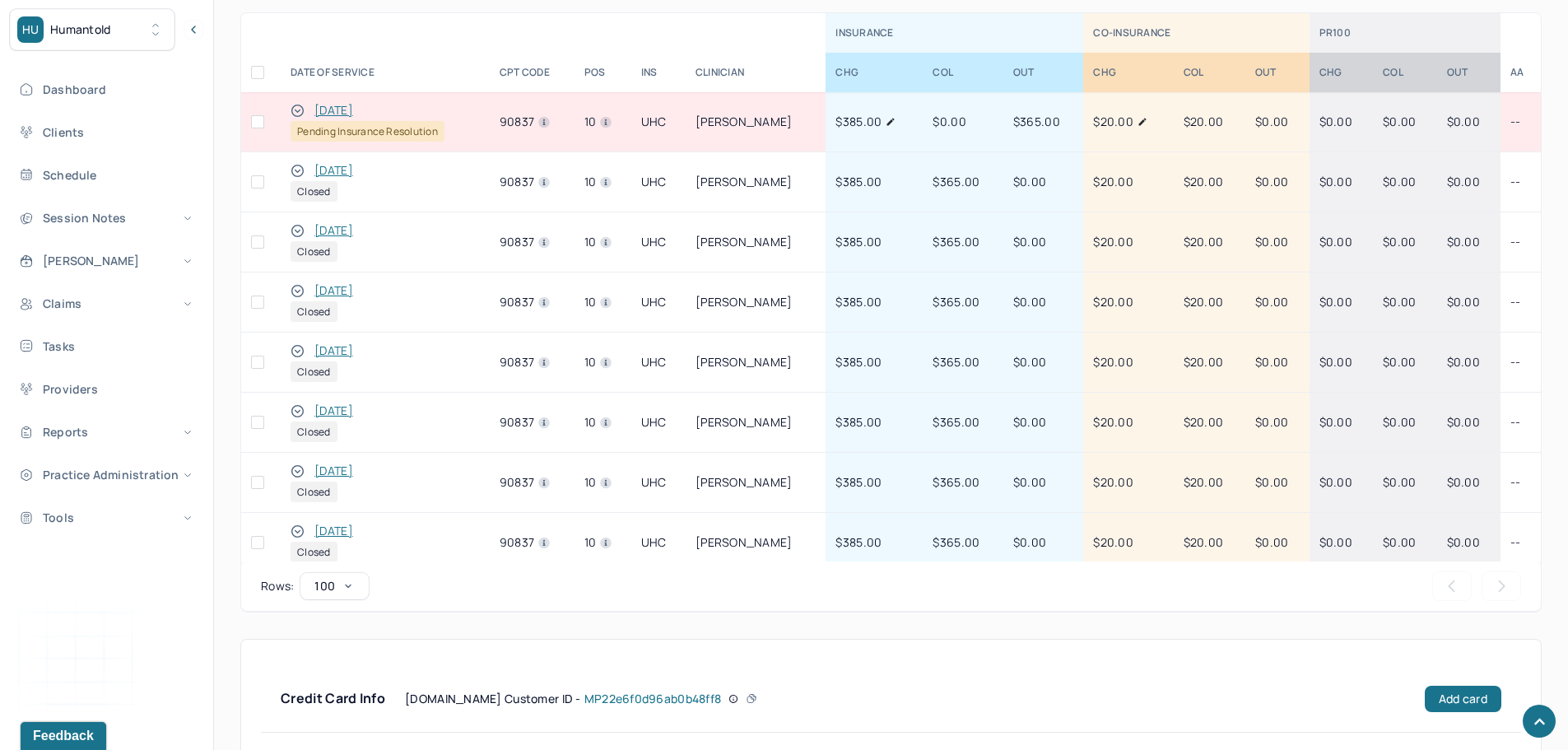 scroll, scrollTop: 769, scrollLeft: 0, axis: vertical 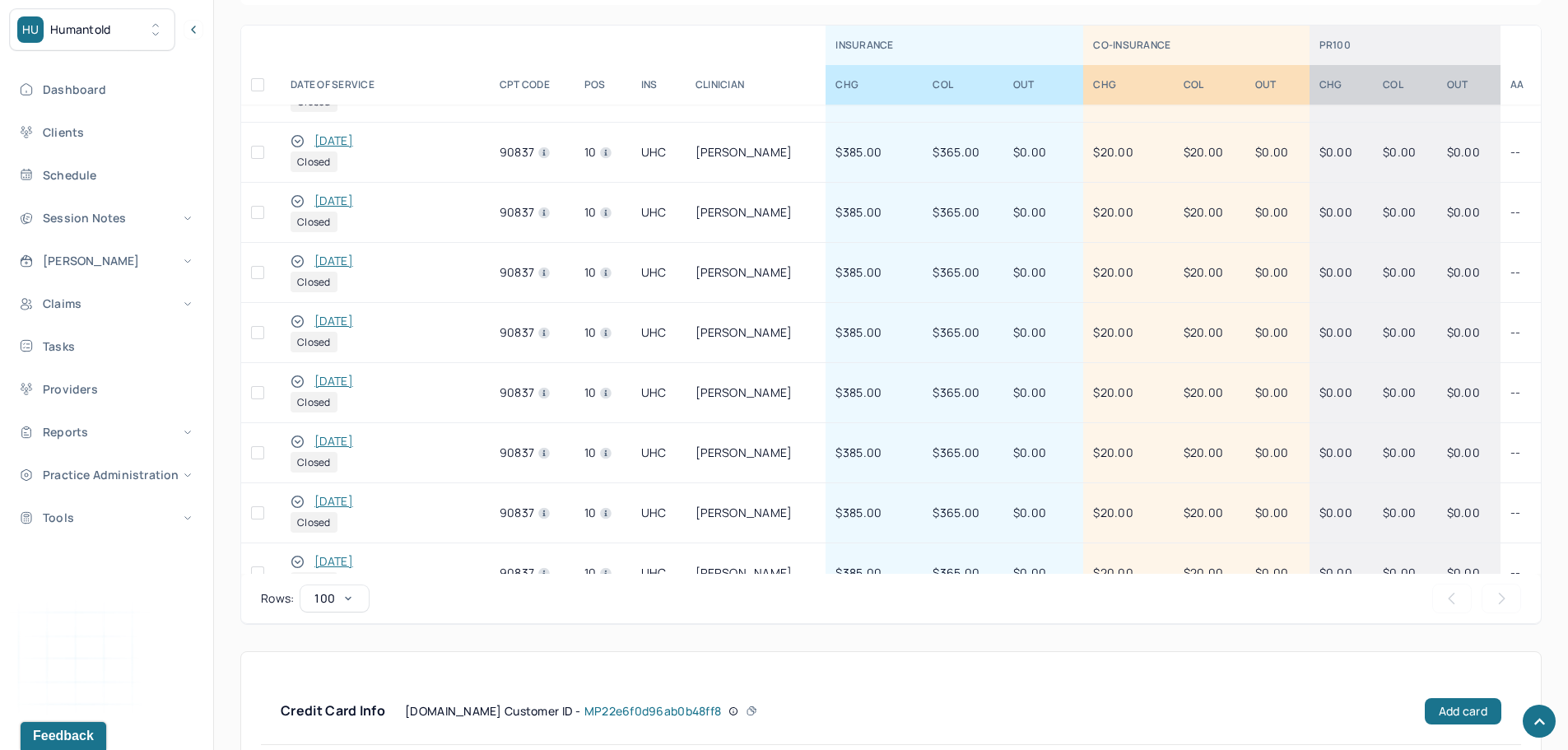 click 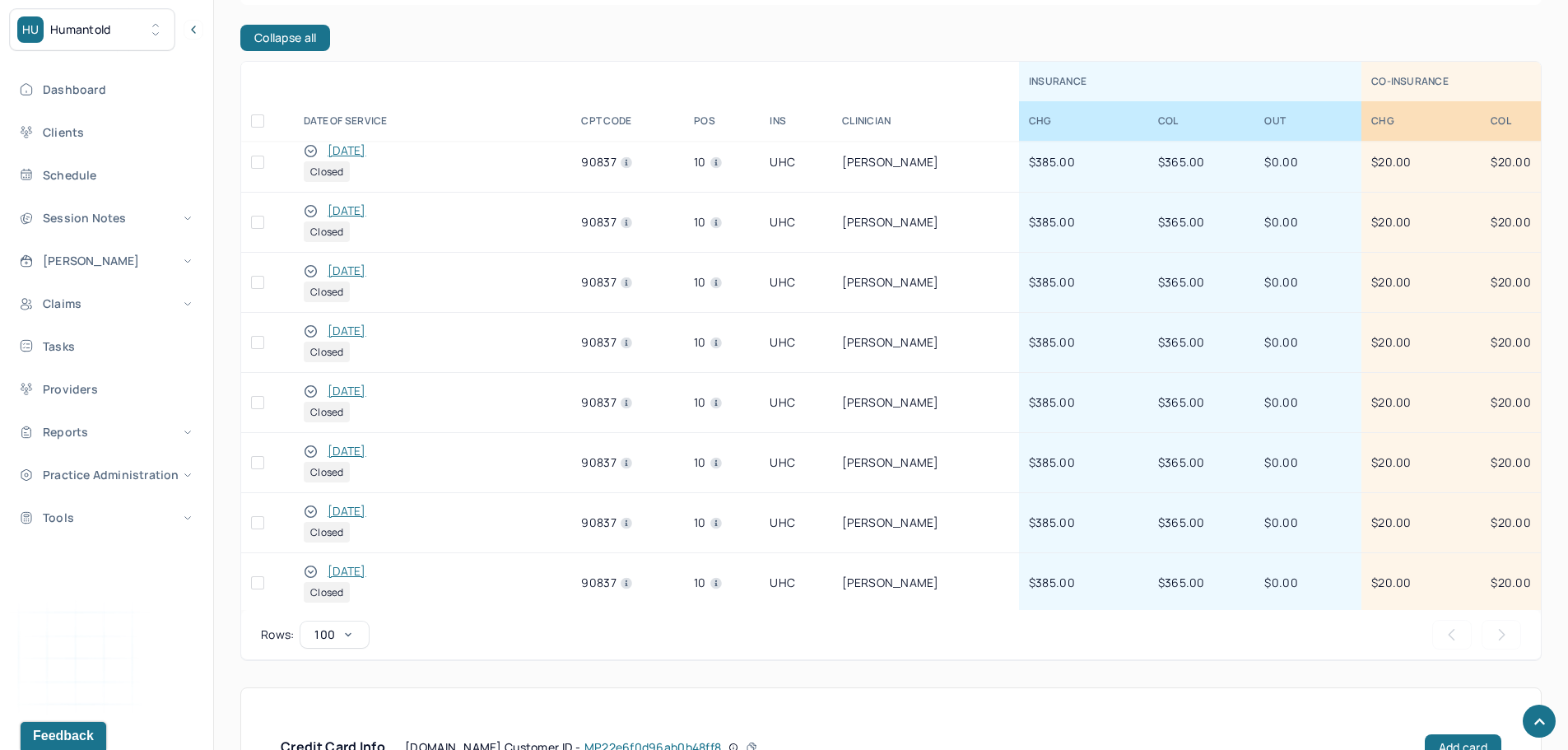 scroll, scrollTop: 329, scrollLeft: 0, axis: vertical 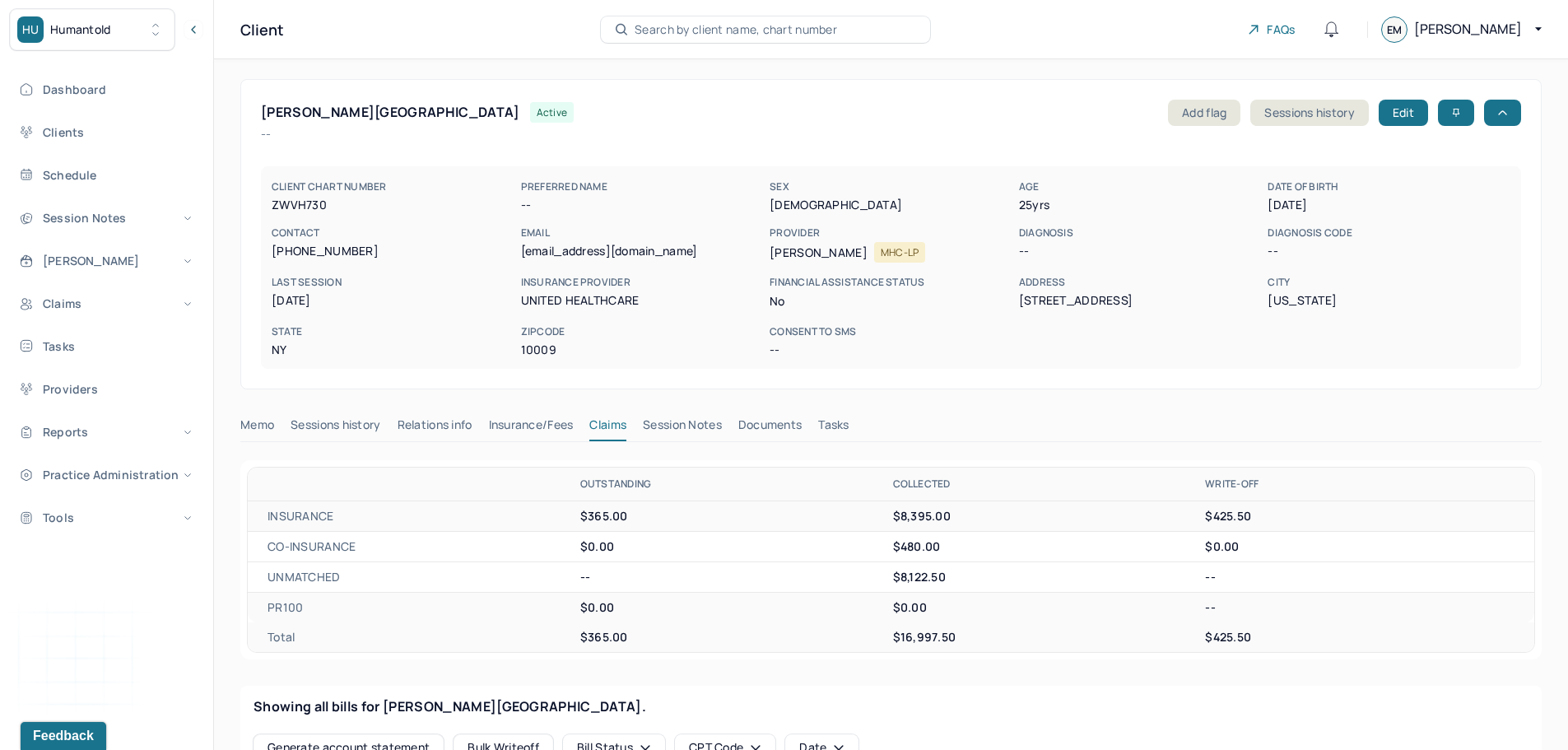 click on "Search by client name, chart number" at bounding box center [736, 30] 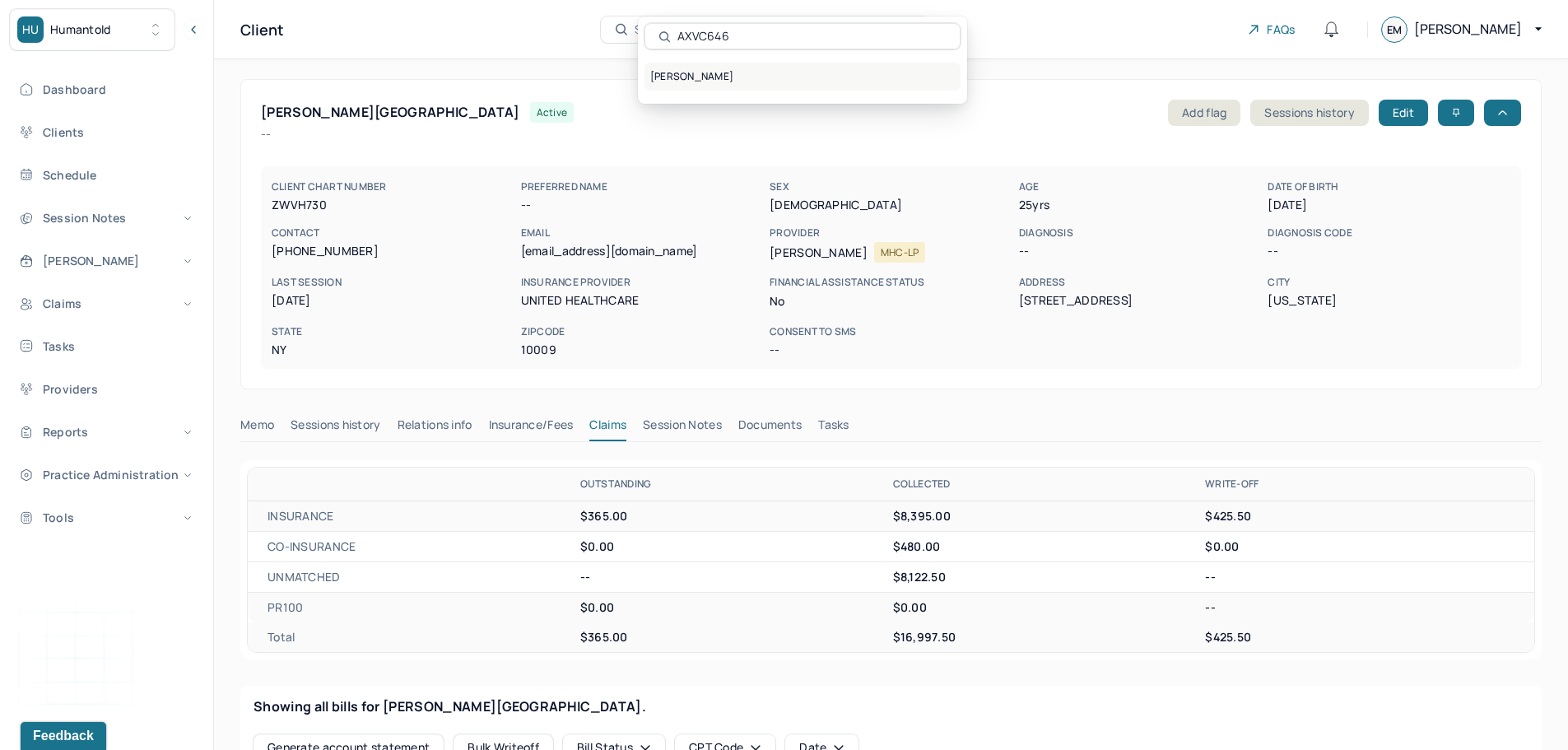 click on "ANTHONY, BRANDON" at bounding box center (803, 77) 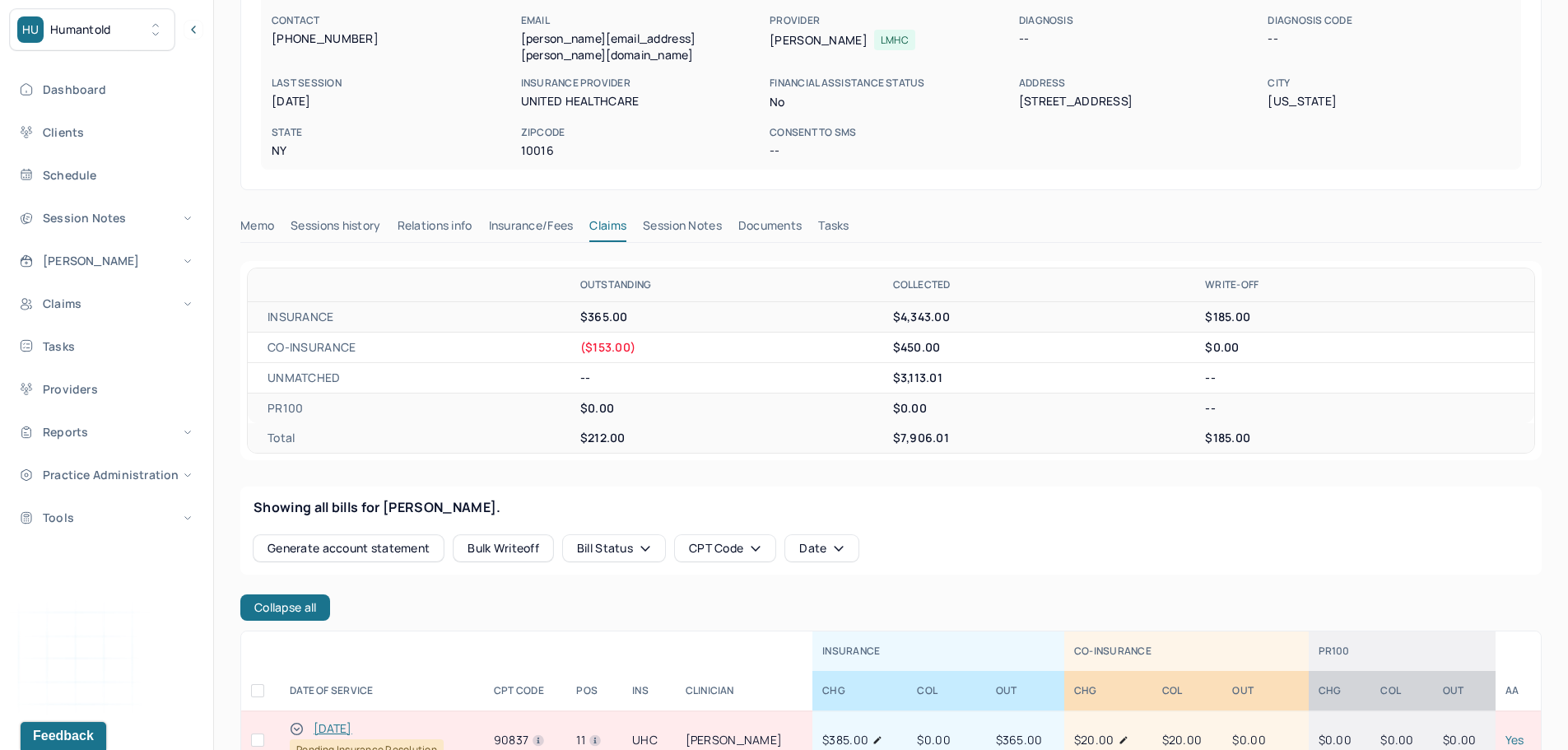 scroll, scrollTop: 165, scrollLeft: 0, axis: vertical 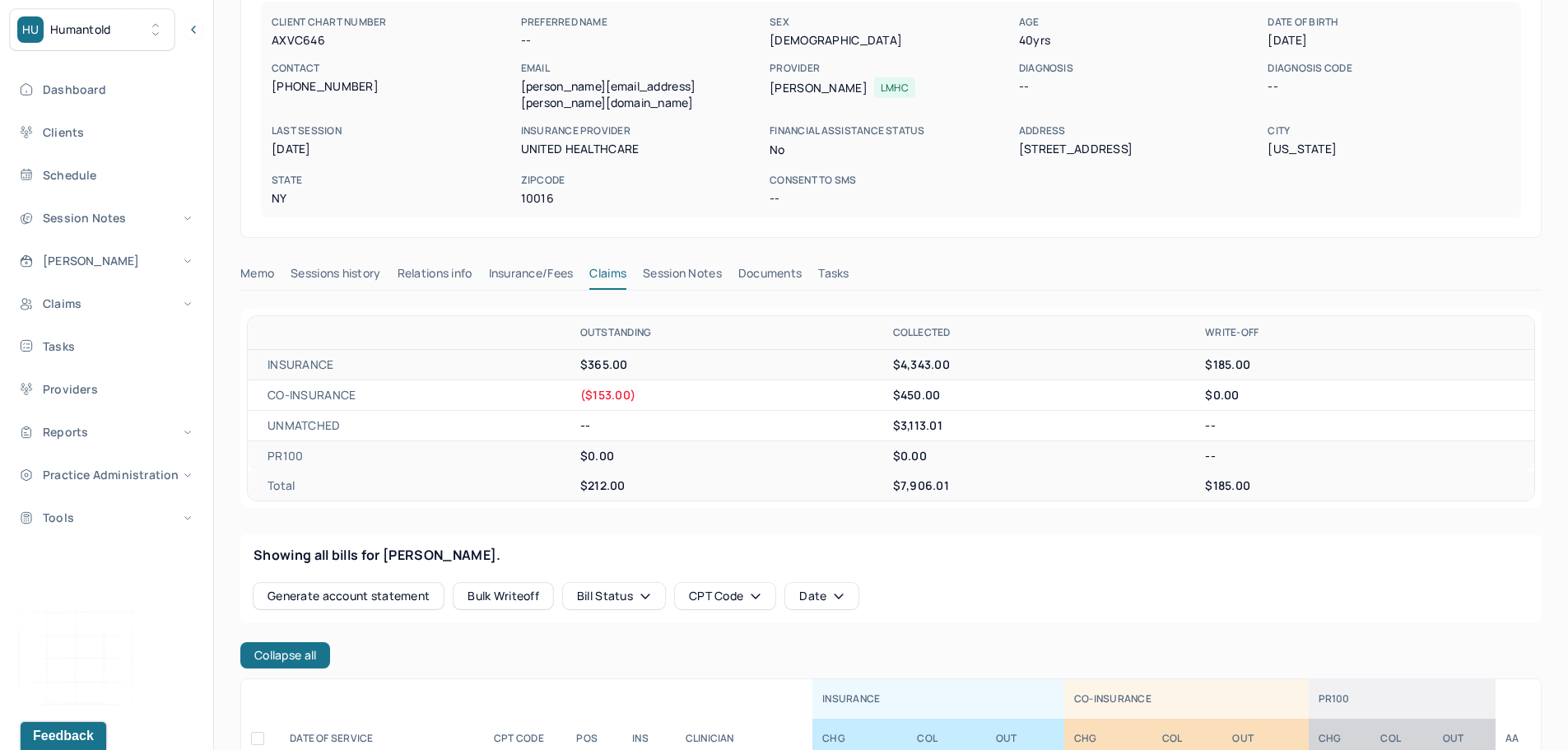 click on "Insurance/Fees" at bounding box center [531, 277] 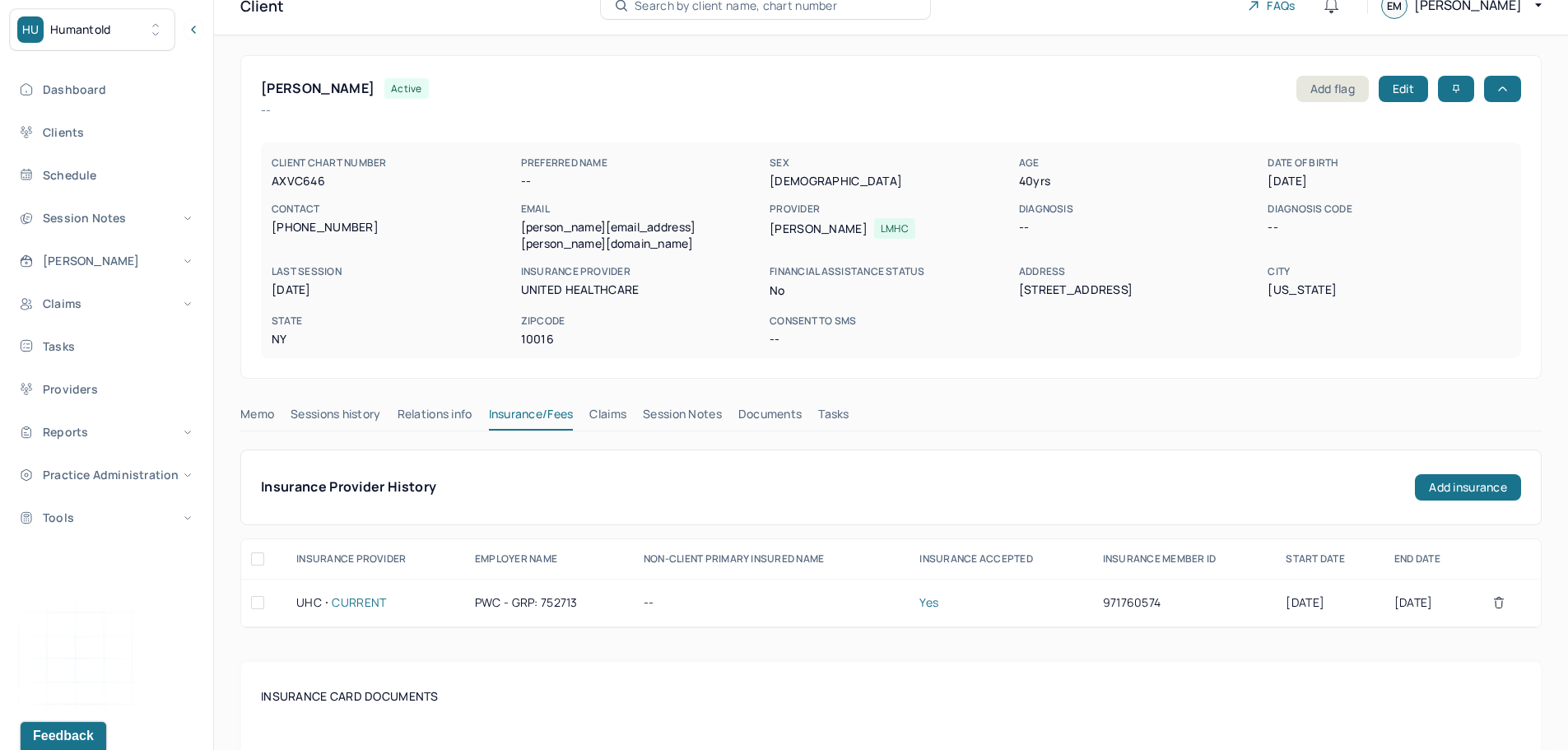 scroll, scrollTop: 0, scrollLeft: 0, axis: both 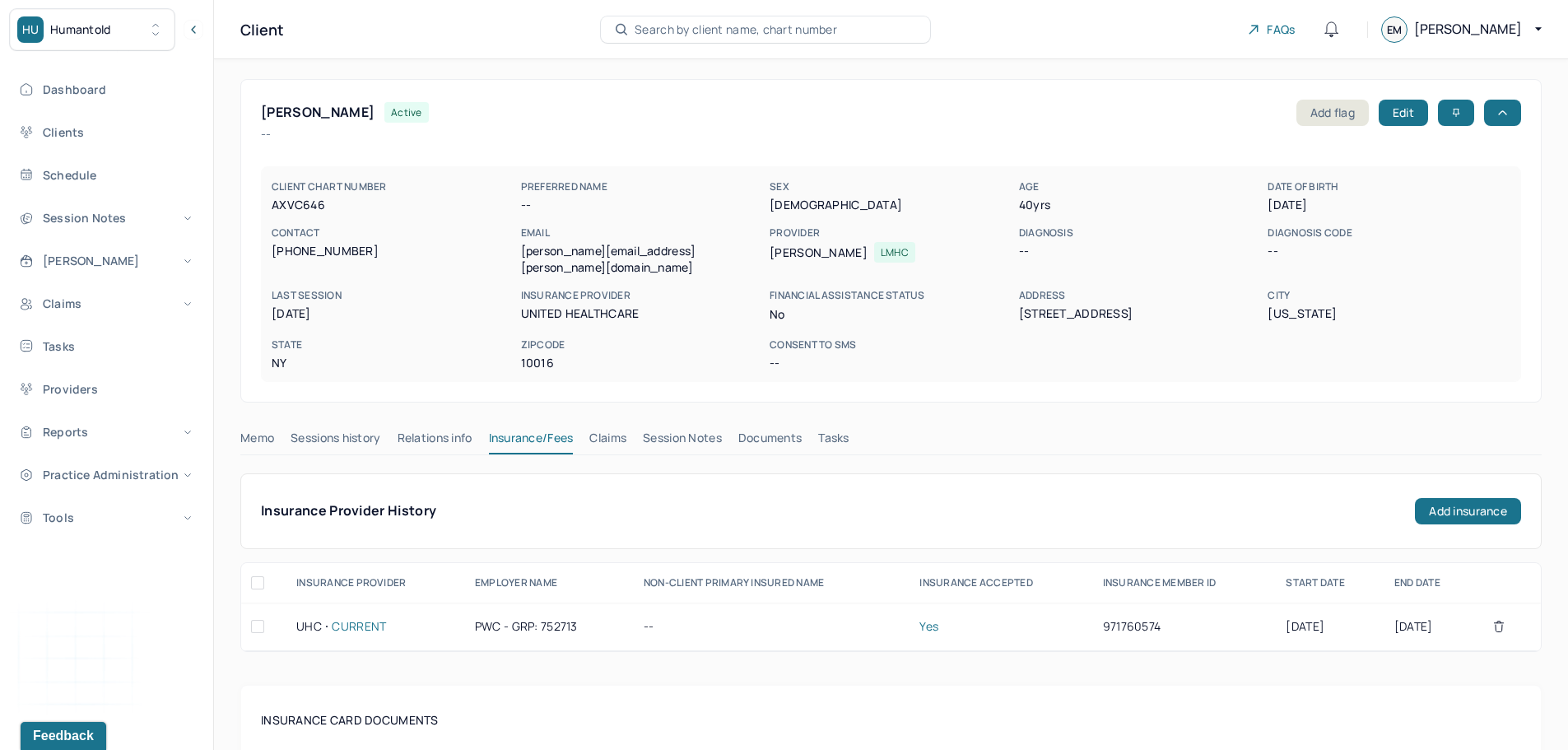 click on "Search by client name, chart number" at bounding box center [765, 30] 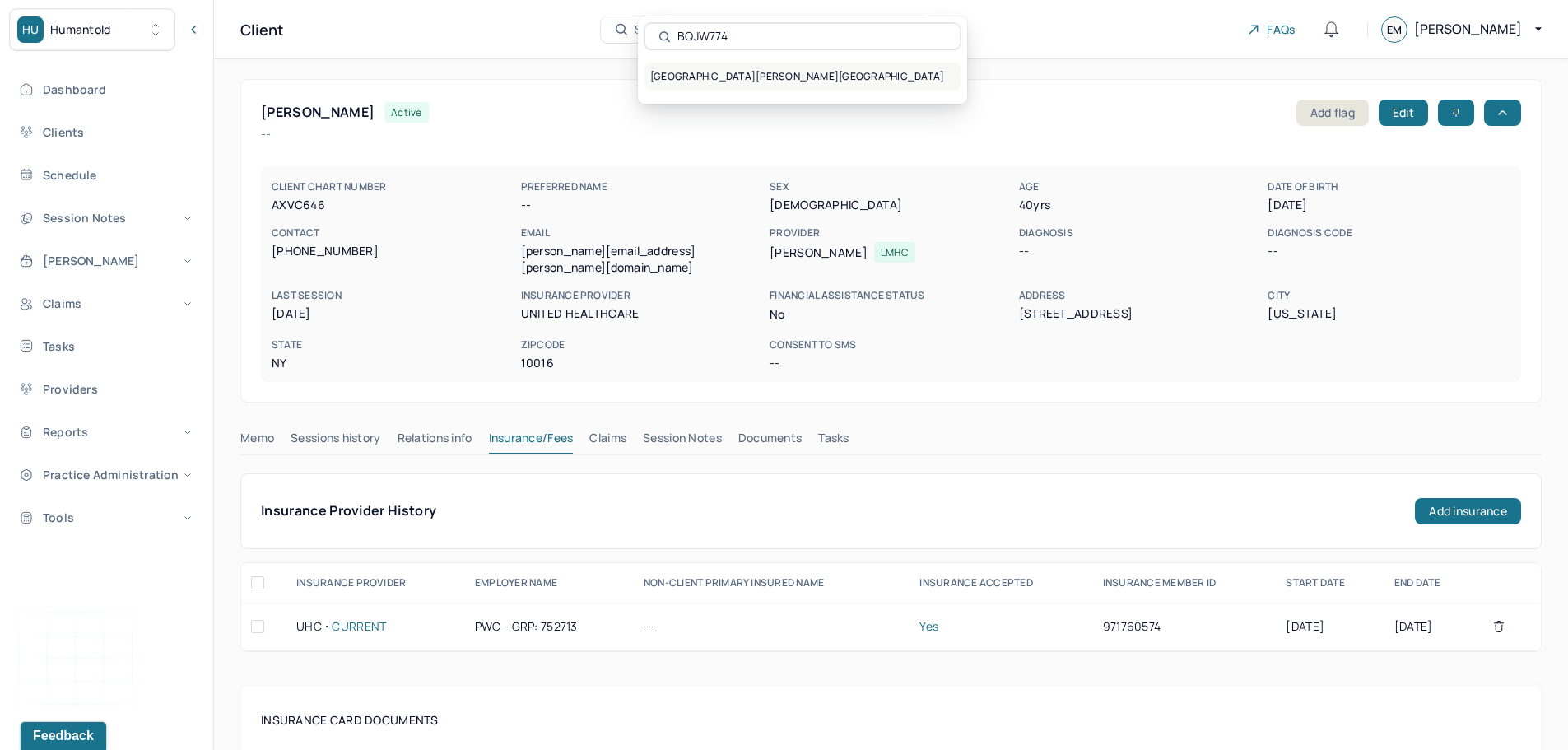 type on "BQJW774" 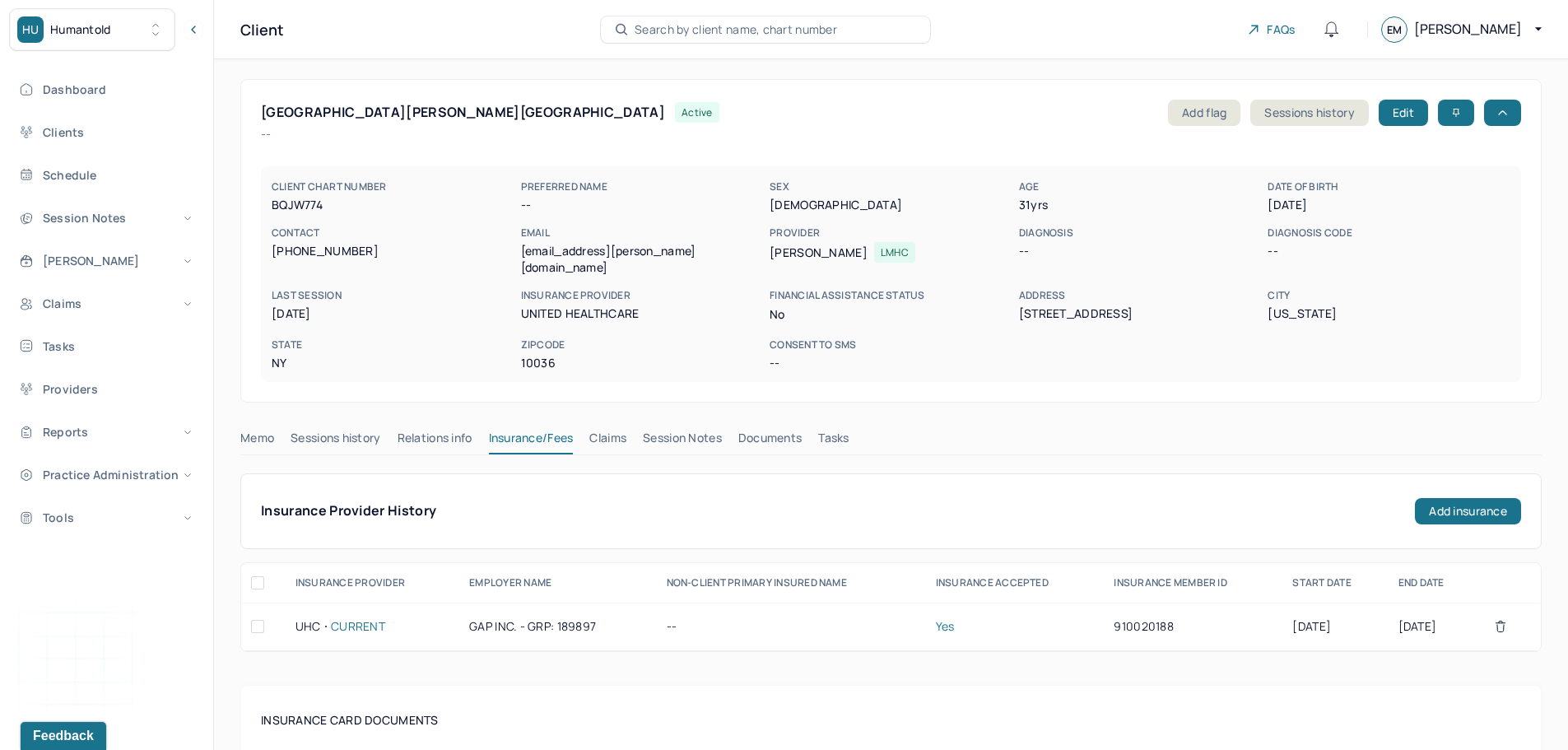 click on "Search by client name, chart number" at bounding box center (736, 30) 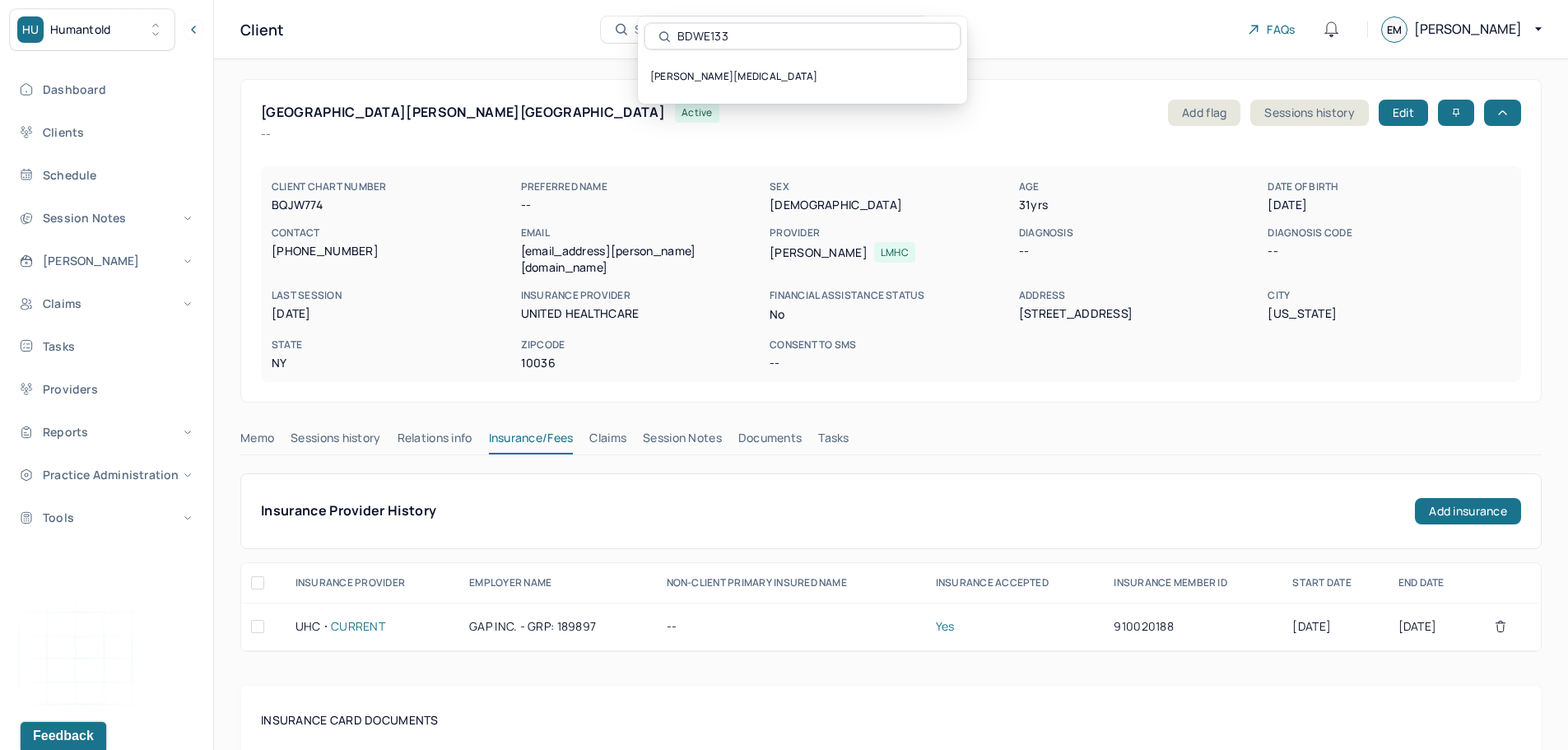 type on "BDWE133" 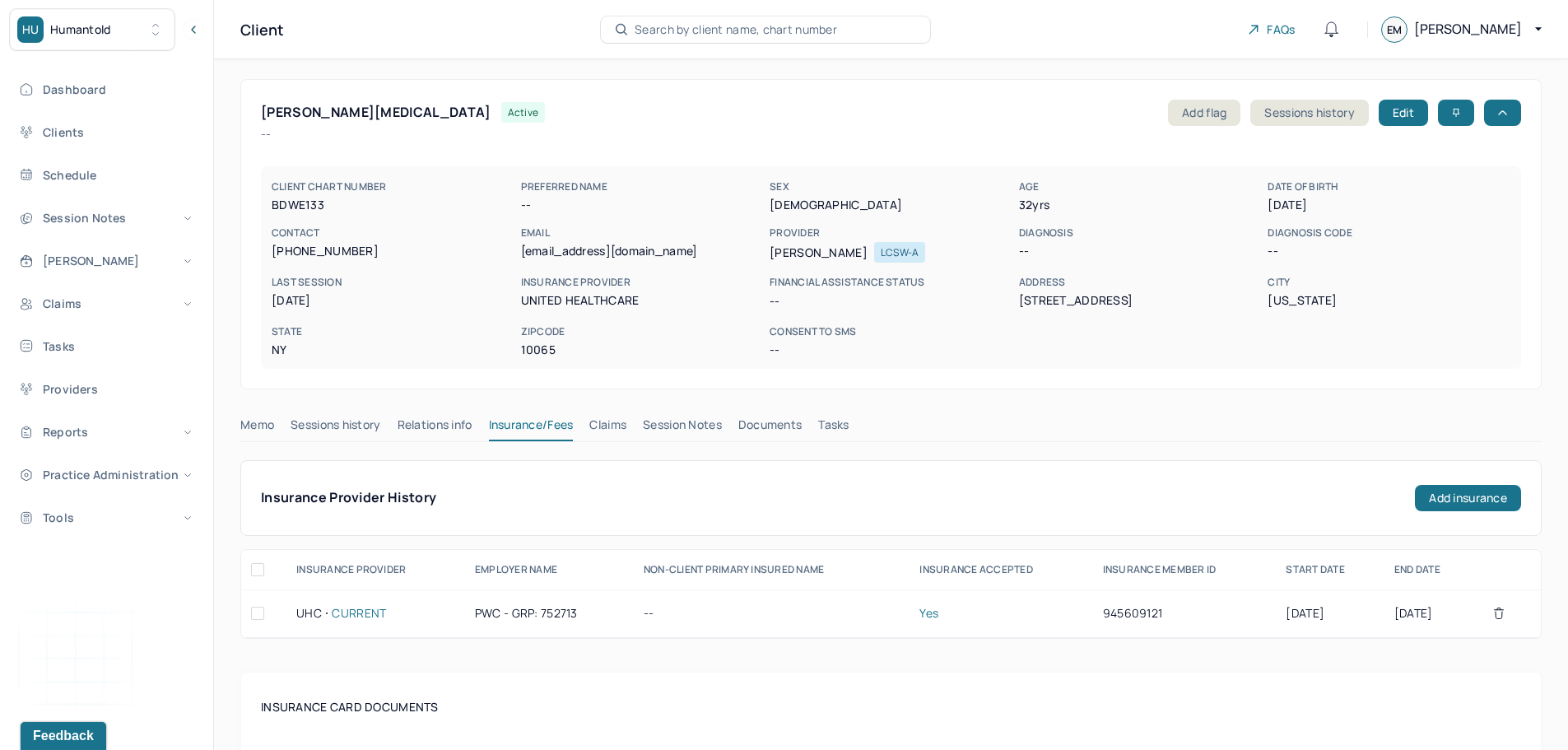 click on "Claims" at bounding box center (607, 428) 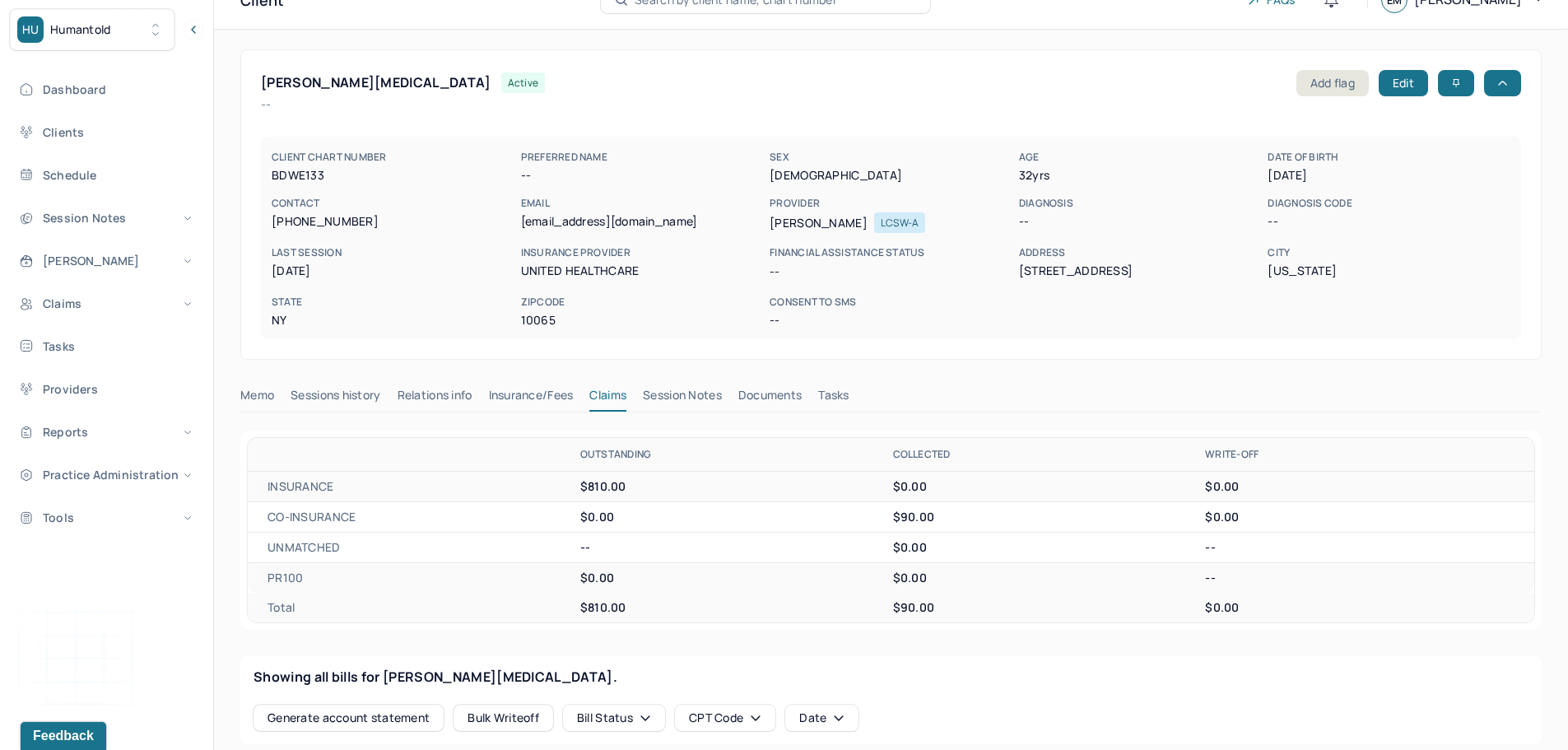 scroll, scrollTop: 0, scrollLeft: 0, axis: both 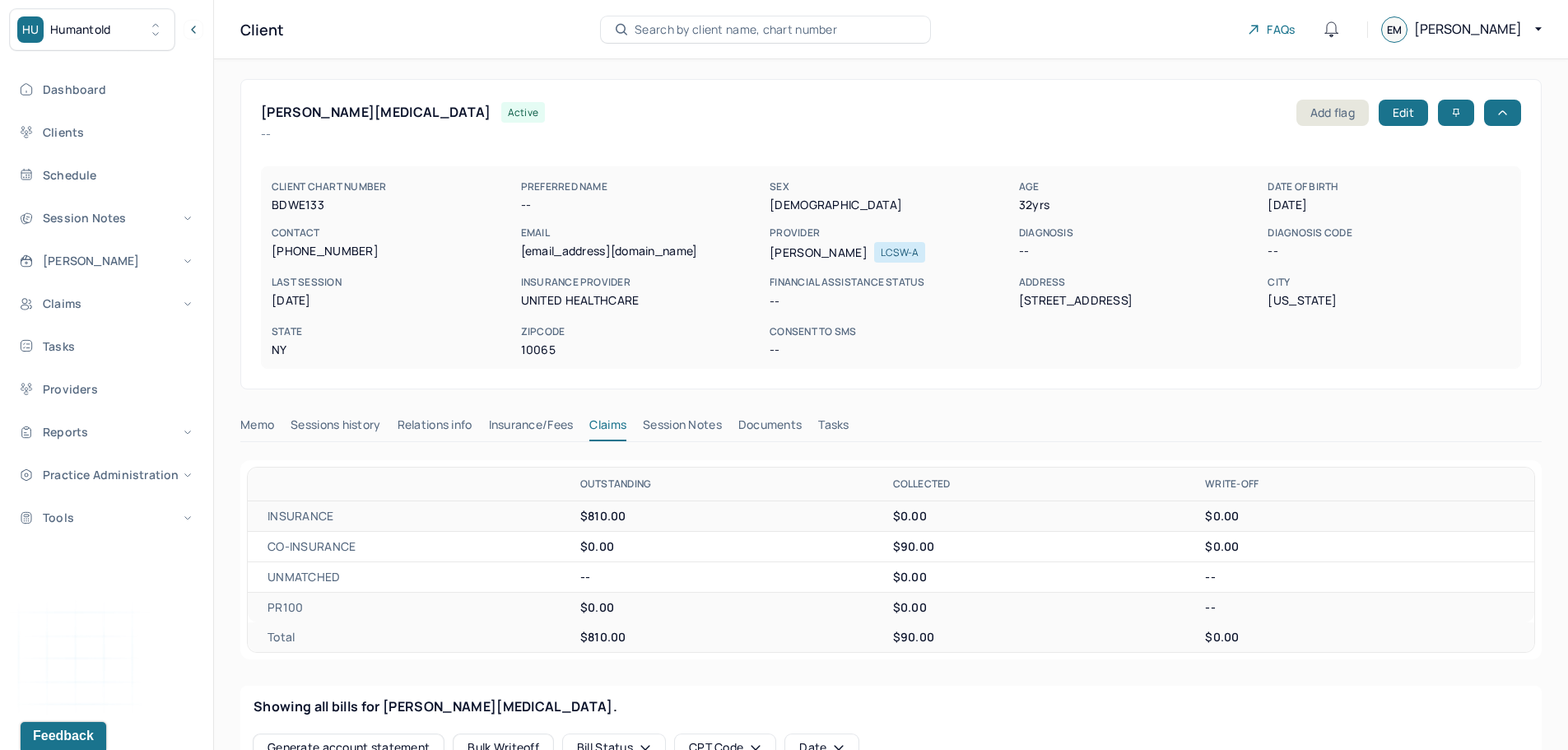 click on "Search by client name, chart number" at bounding box center (736, 30) 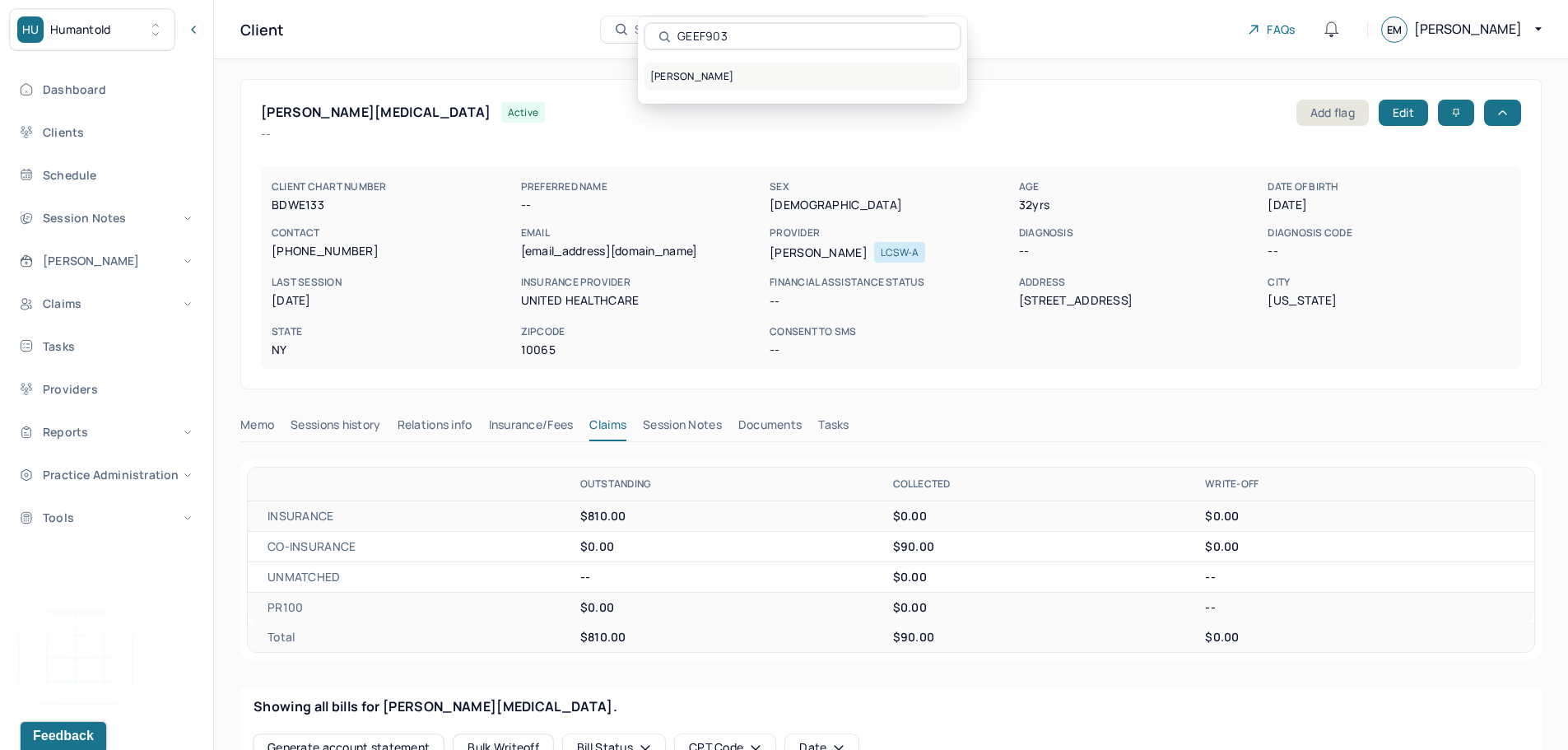 type on "GEEF903" 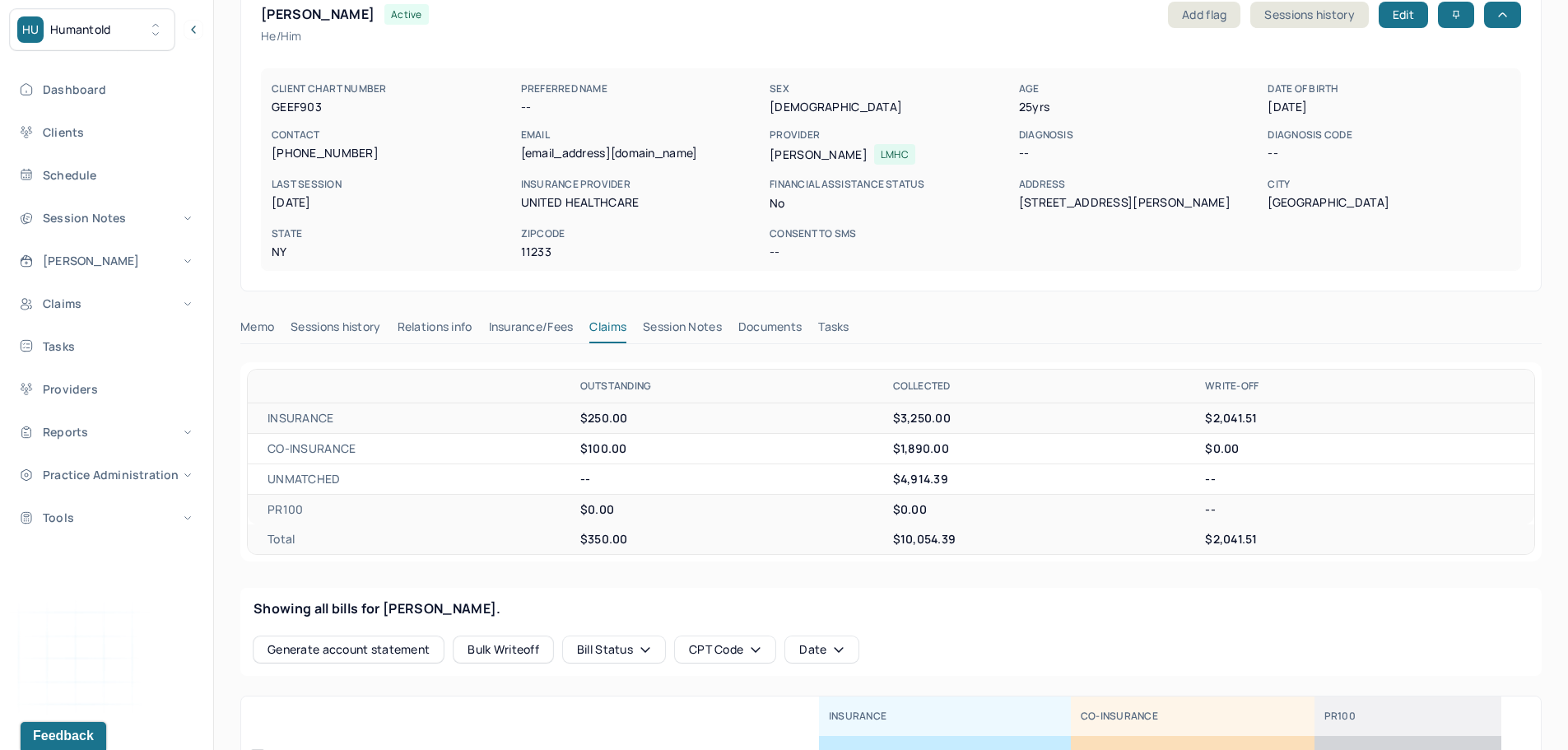 scroll, scrollTop: 0, scrollLeft: 0, axis: both 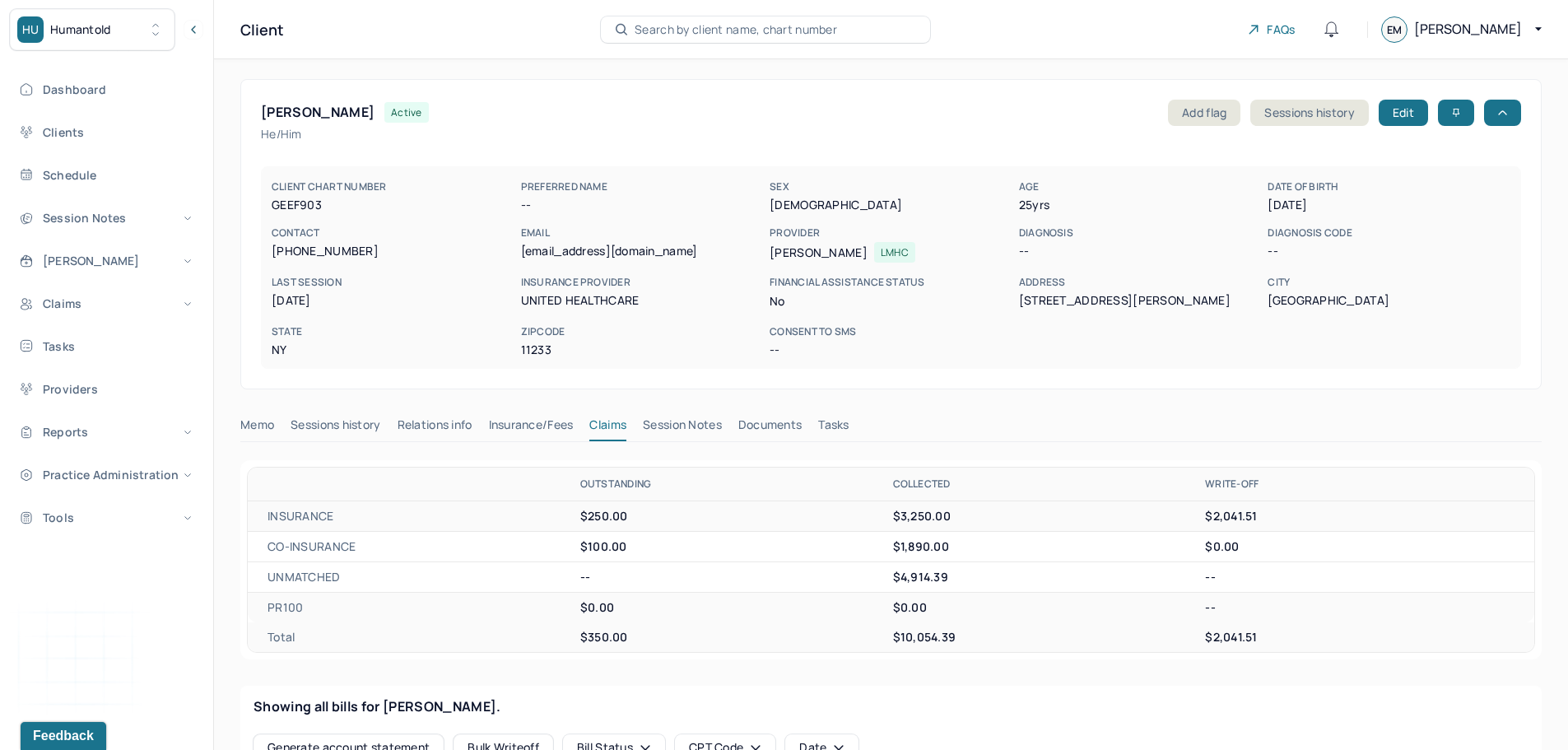 click on "Insurance/Fees" at bounding box center (531, 428) 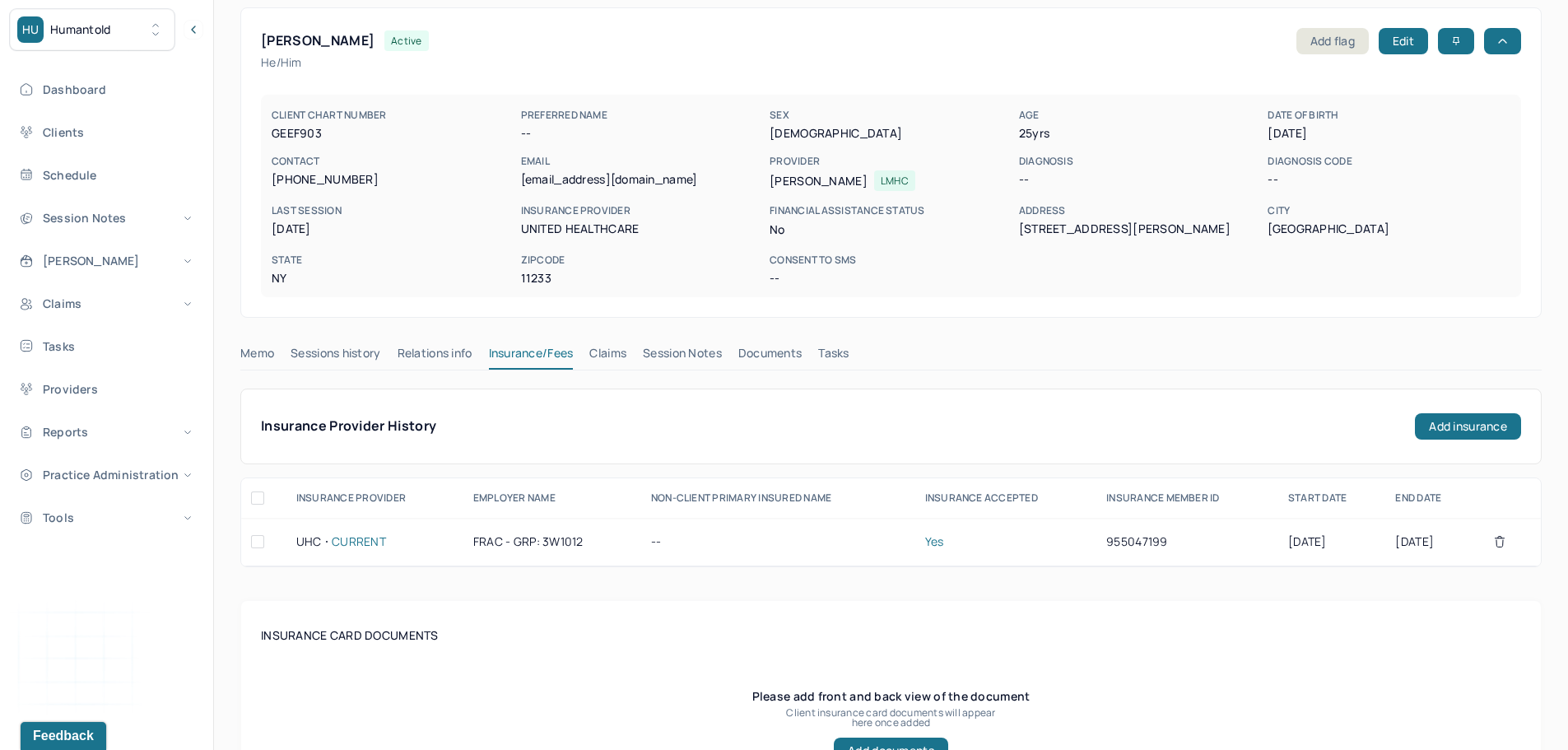 scroll, scrollTop: 0, scrollLeft: 0, axis: both 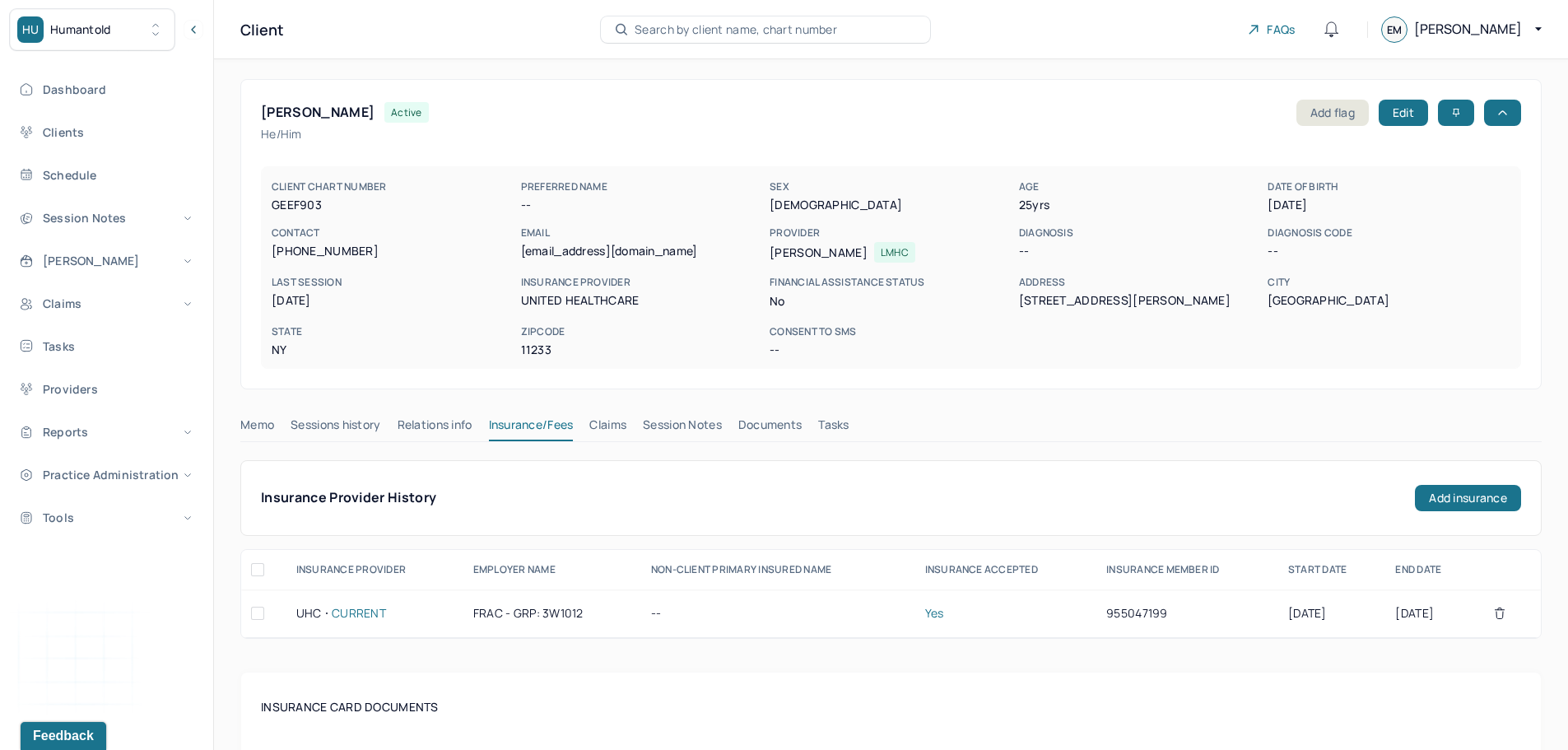 click on "Claims" at bounding box center (607, 428) 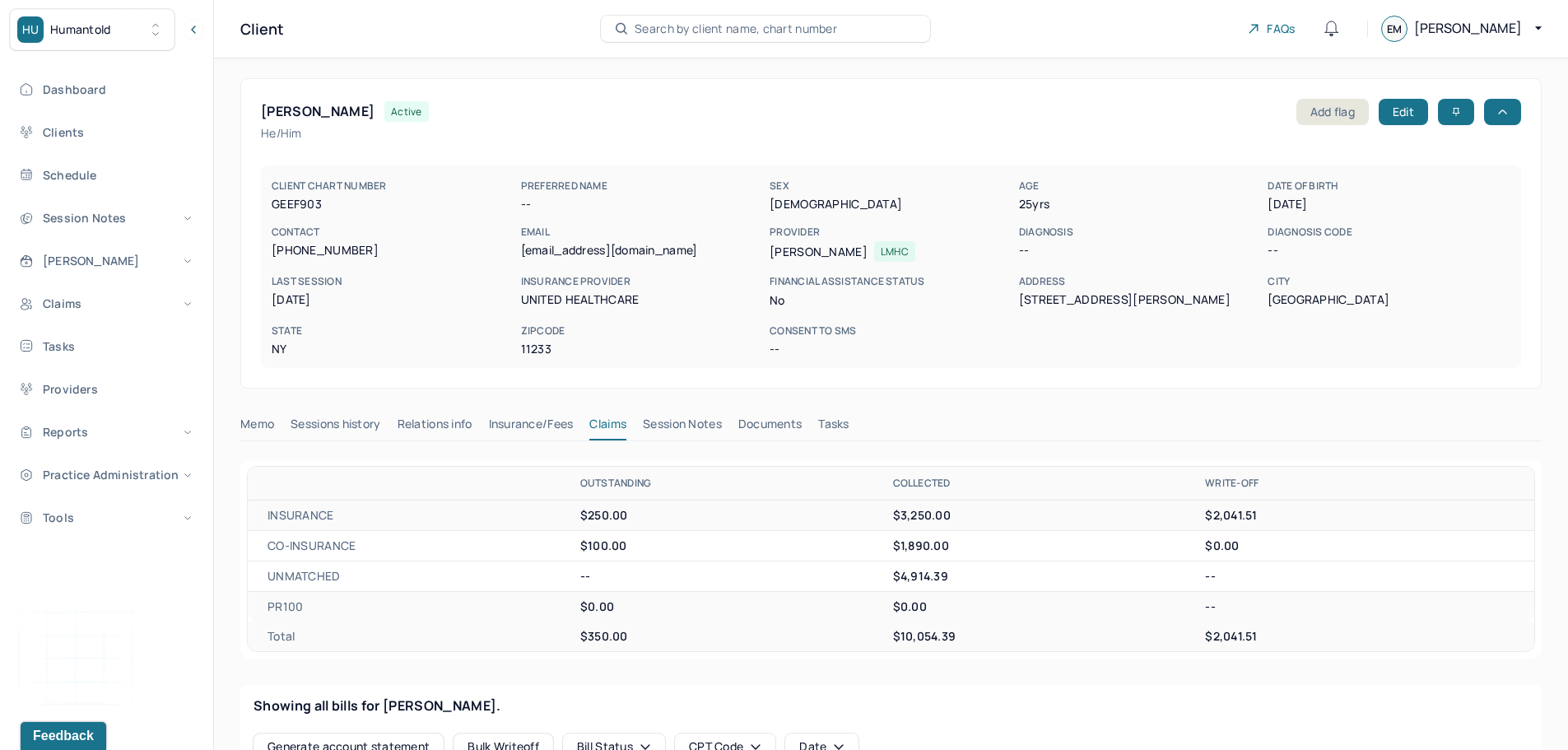 scroll, scrollTop: 0, scrollLeft: 0, axis: both 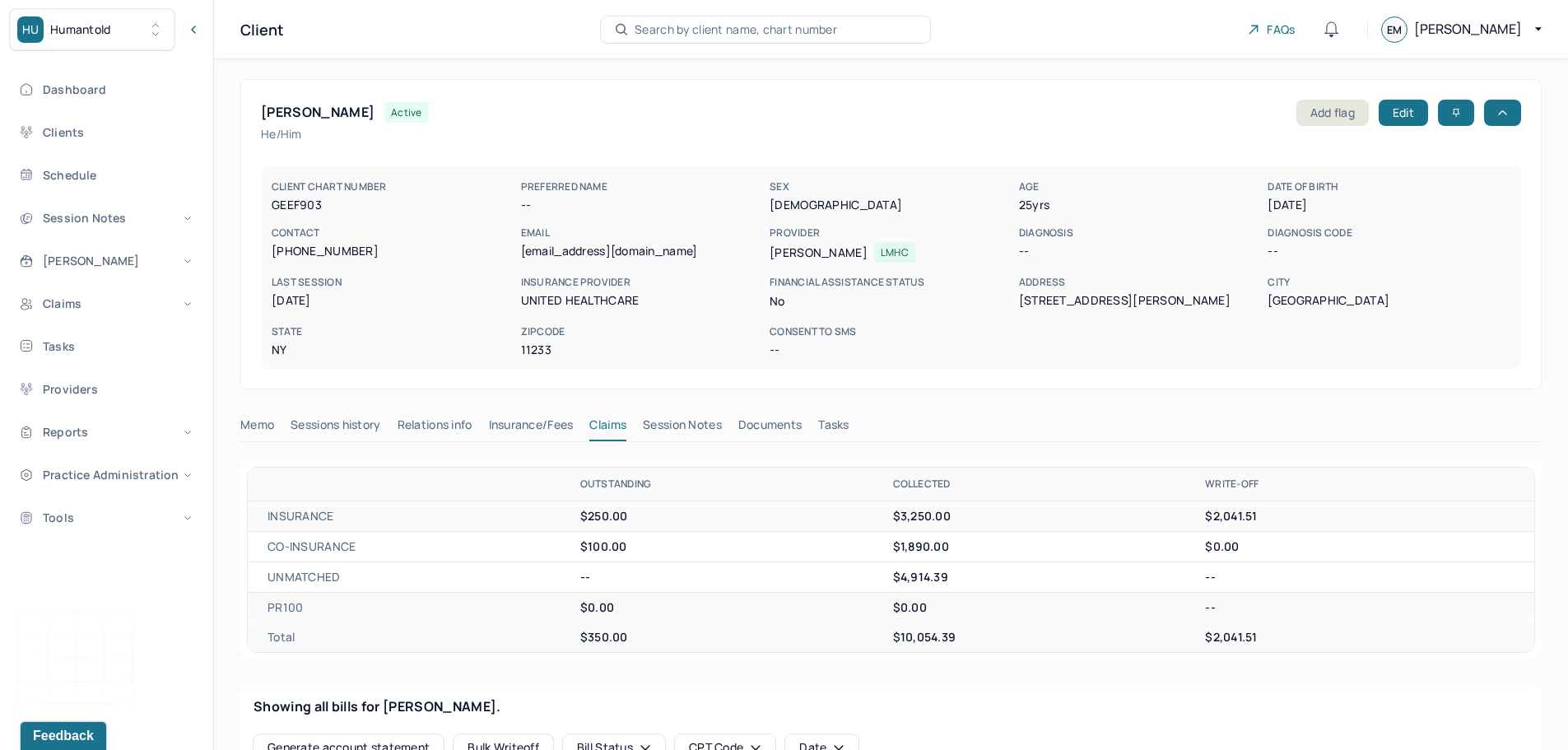 click on "Search by client name, chart number" at bounding box center (736, 30) 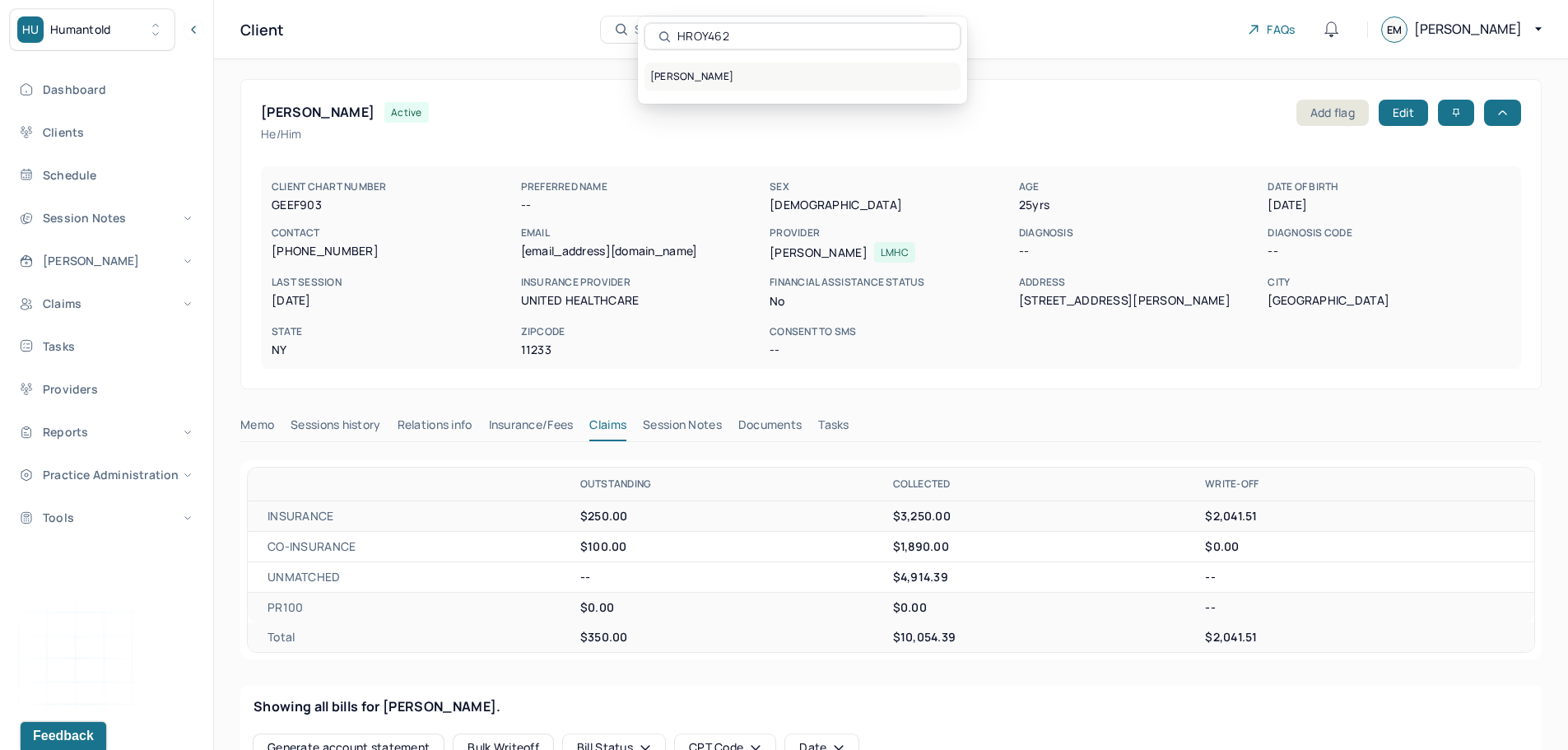 type on "HROY462" 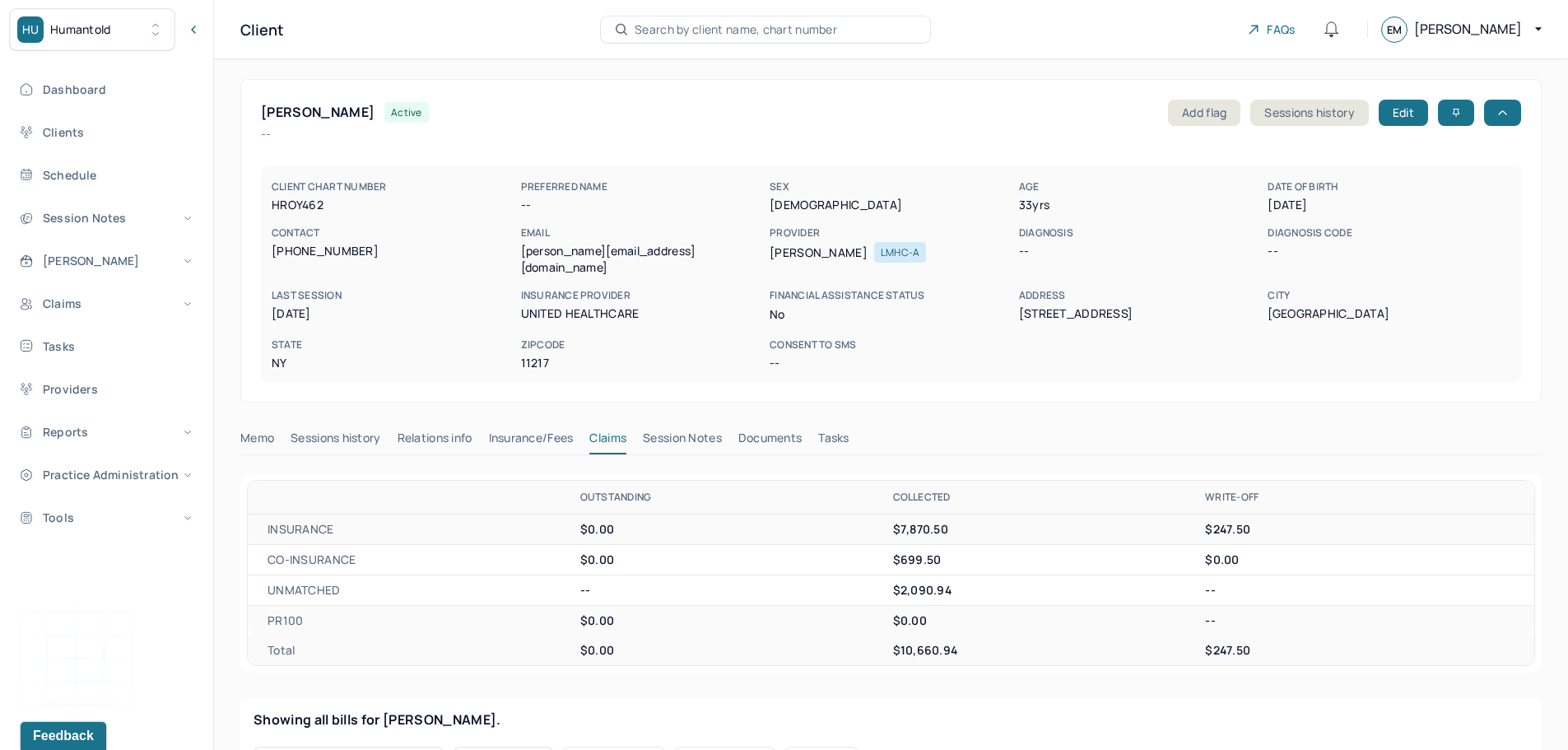 click on "Insurance/Fees" at bounding box center [531, 441] 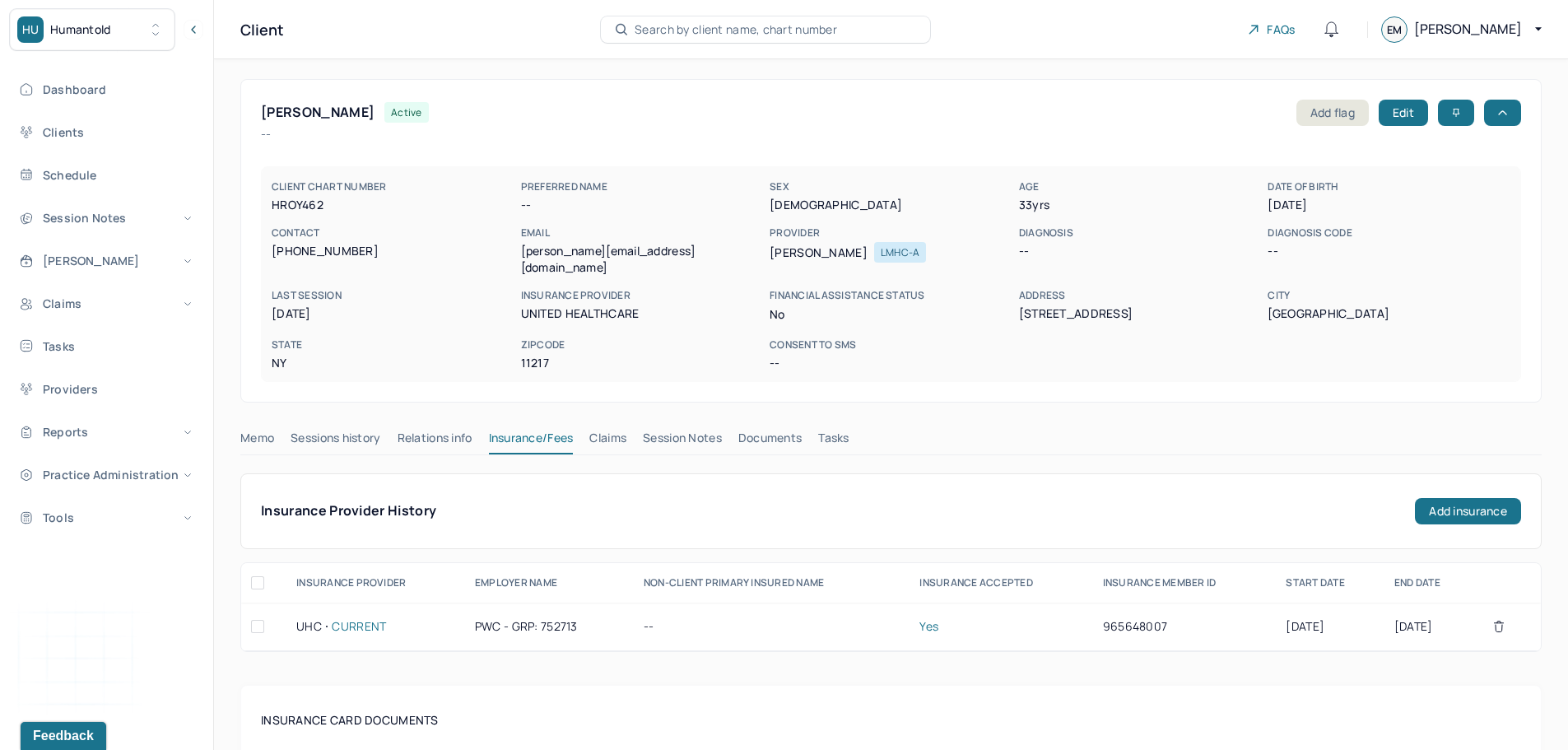 click on "Claims" at bounding box center [607, 441] 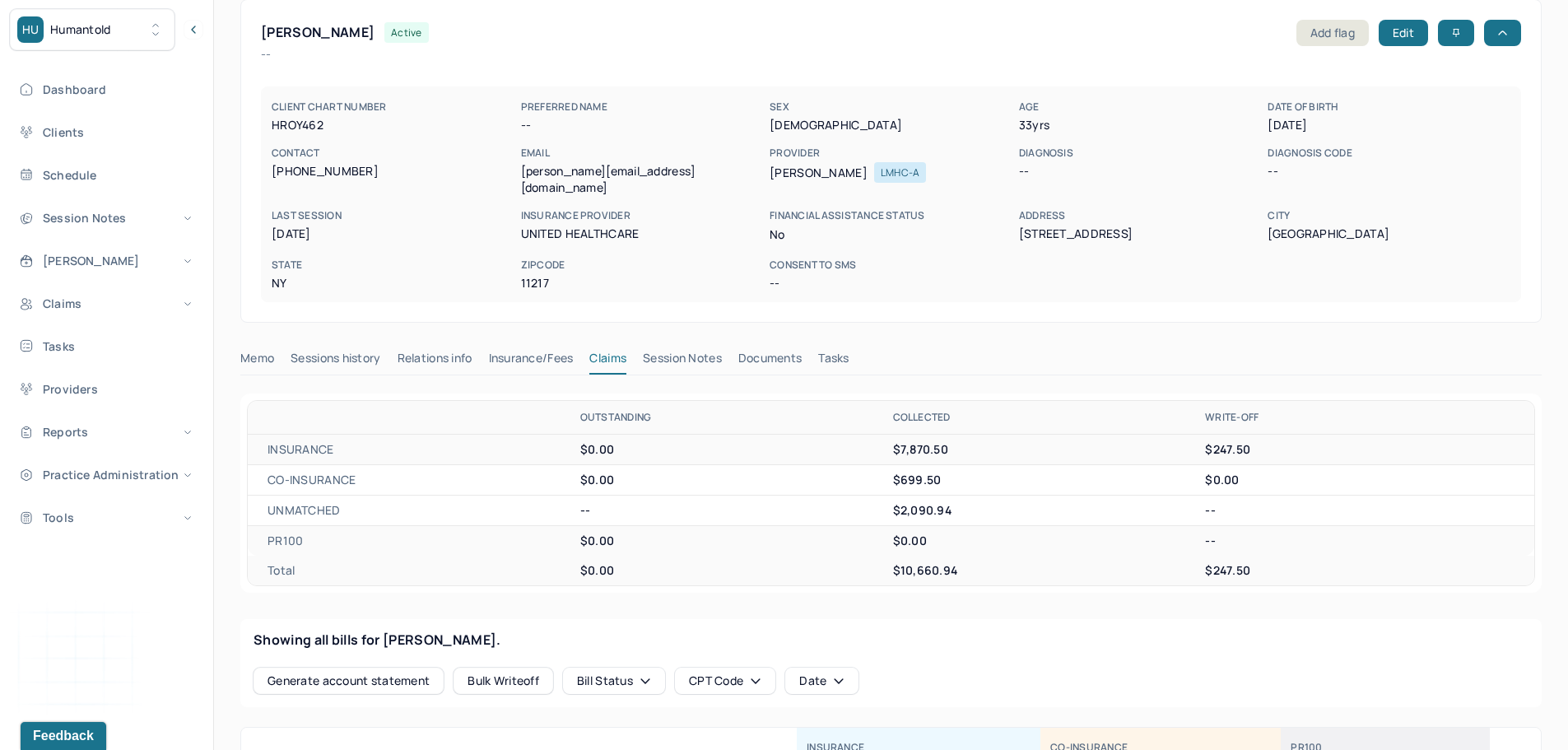 scroll, scrollTop: 0, scrollLeft: 0, axis: both 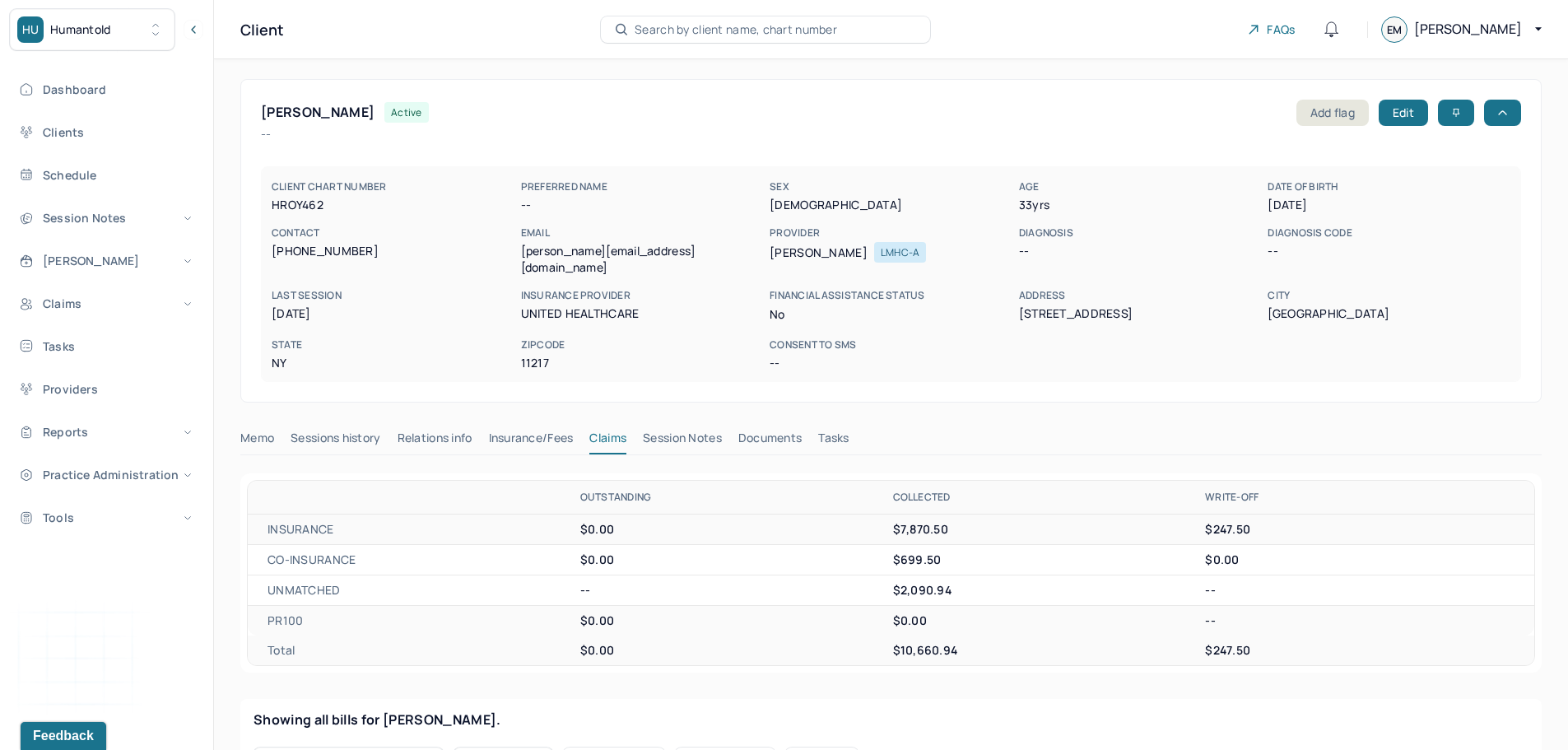 click on "Search by client name, chart number" at bounding box center (736, 30) 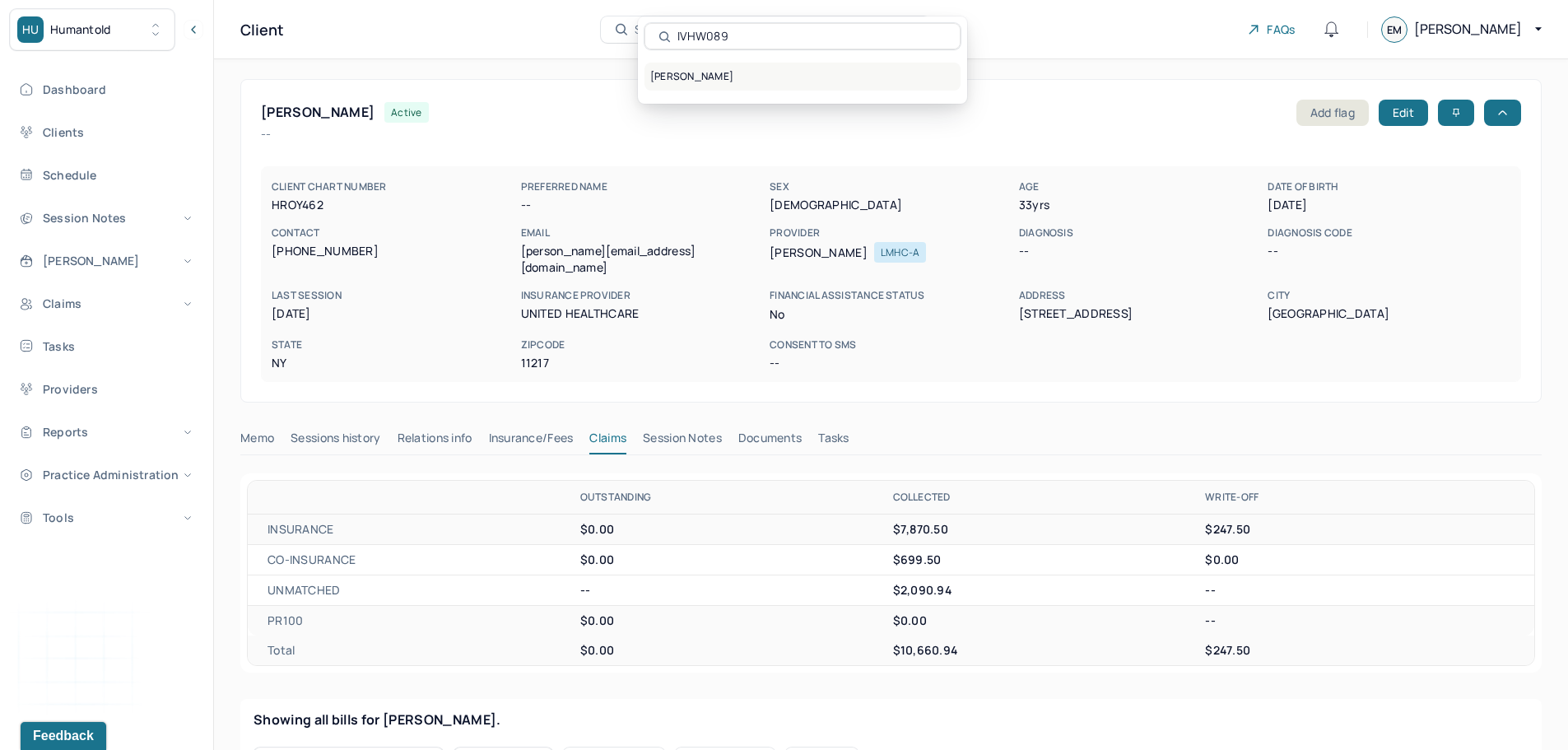 type on "IVHW089" 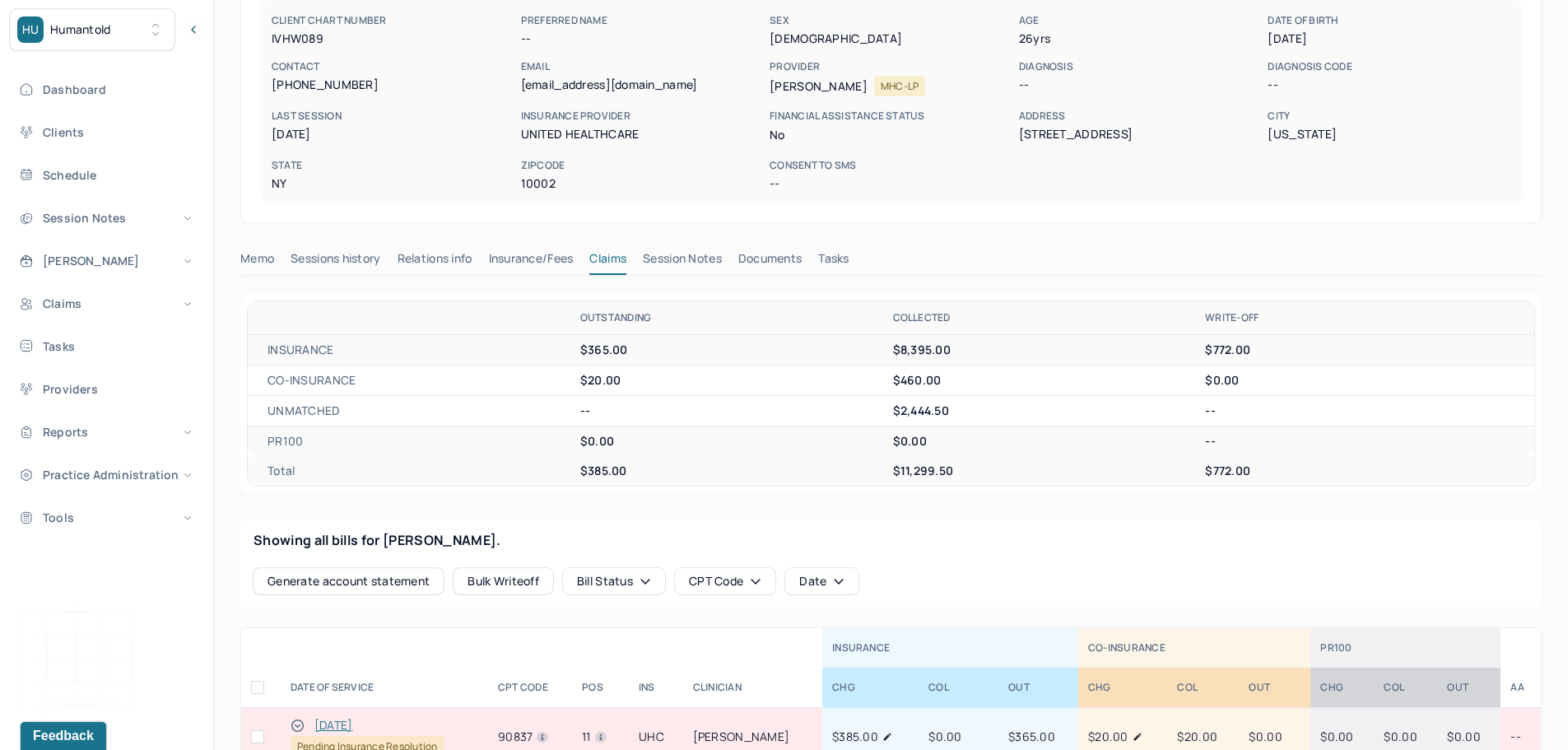 scroll, scrollTop: 165, scrollLeft: 0, axis: vertical 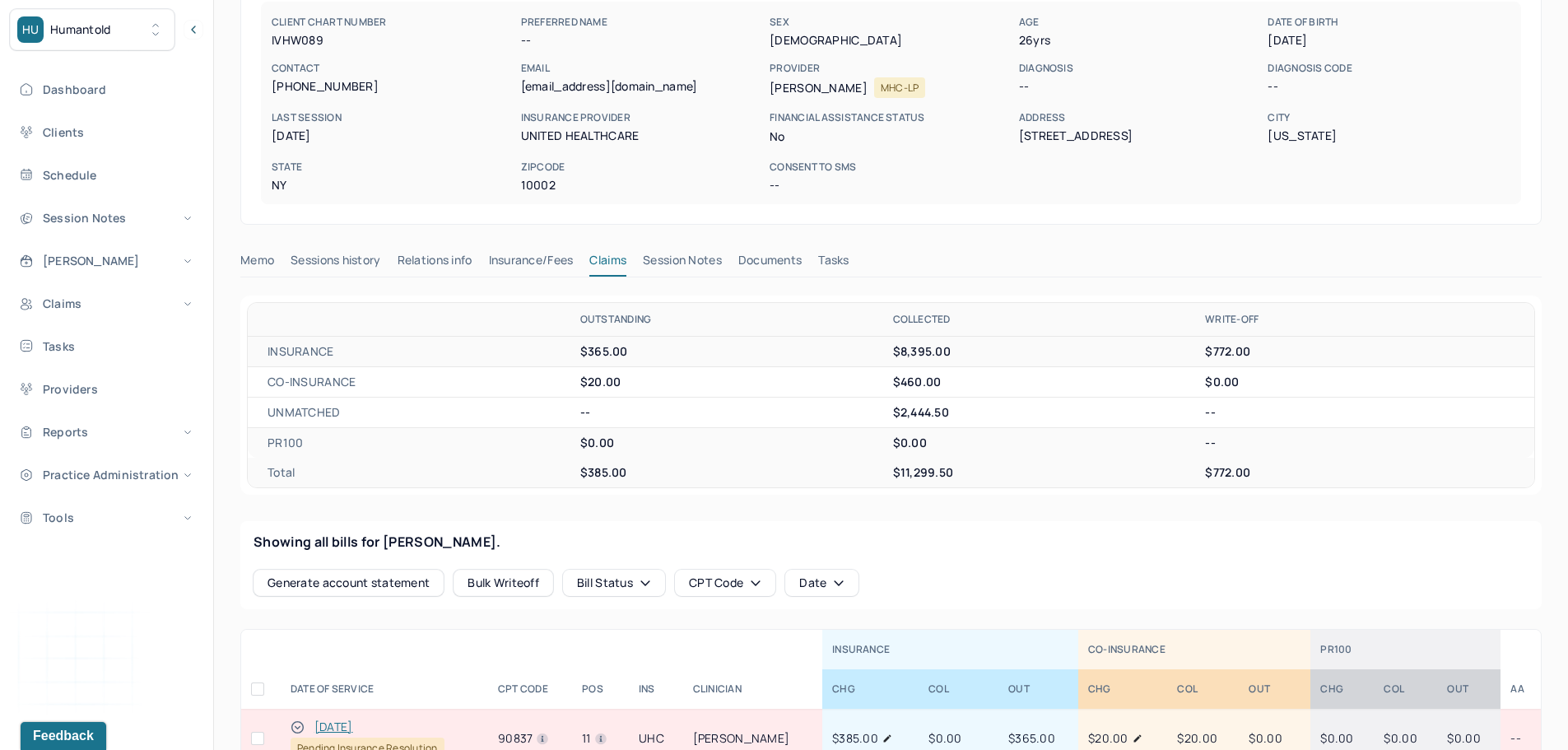 click on "Insurance/Fees" at bounding box center (531, 263) 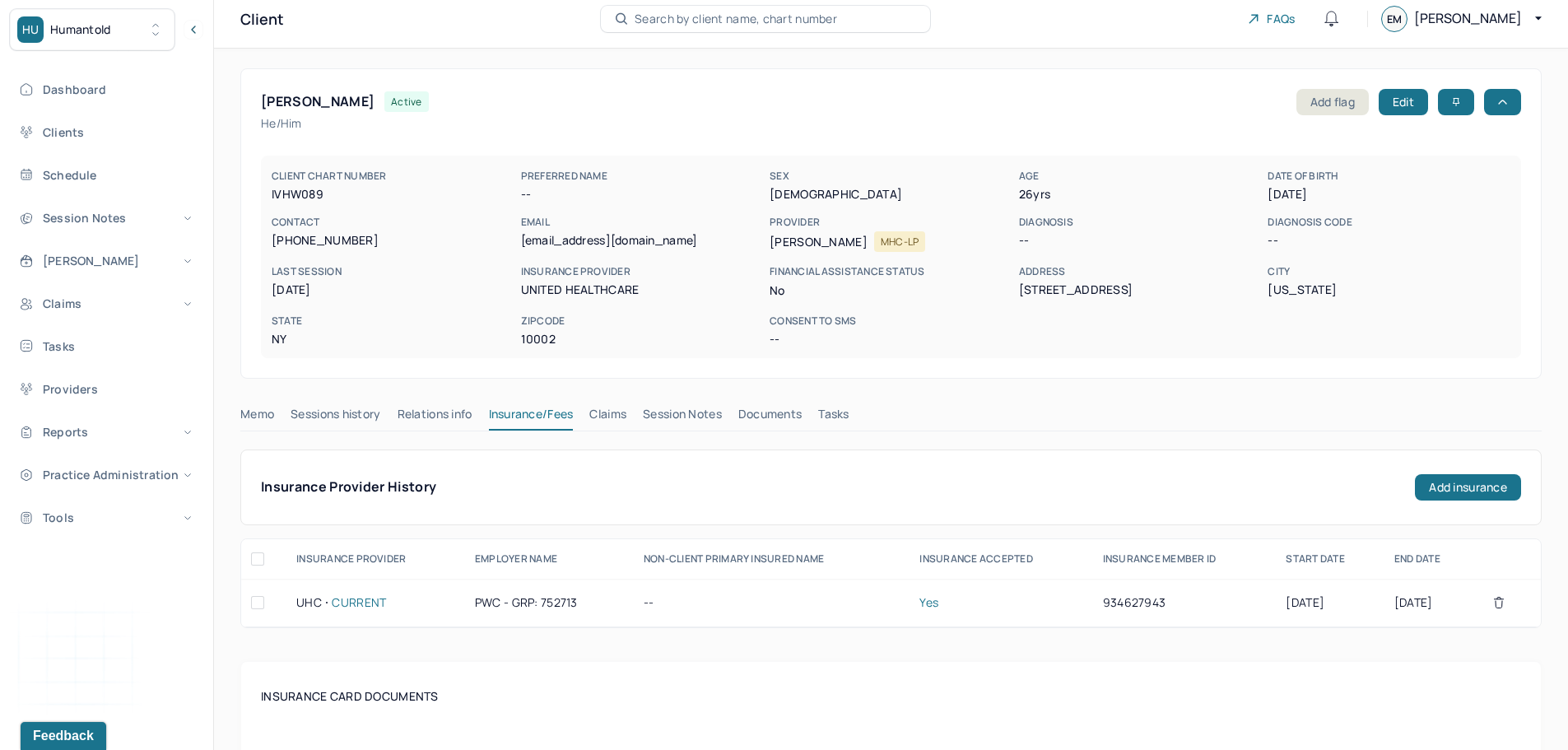 scroll, scrollTop: 0, scrollLeft: 0, axis: both 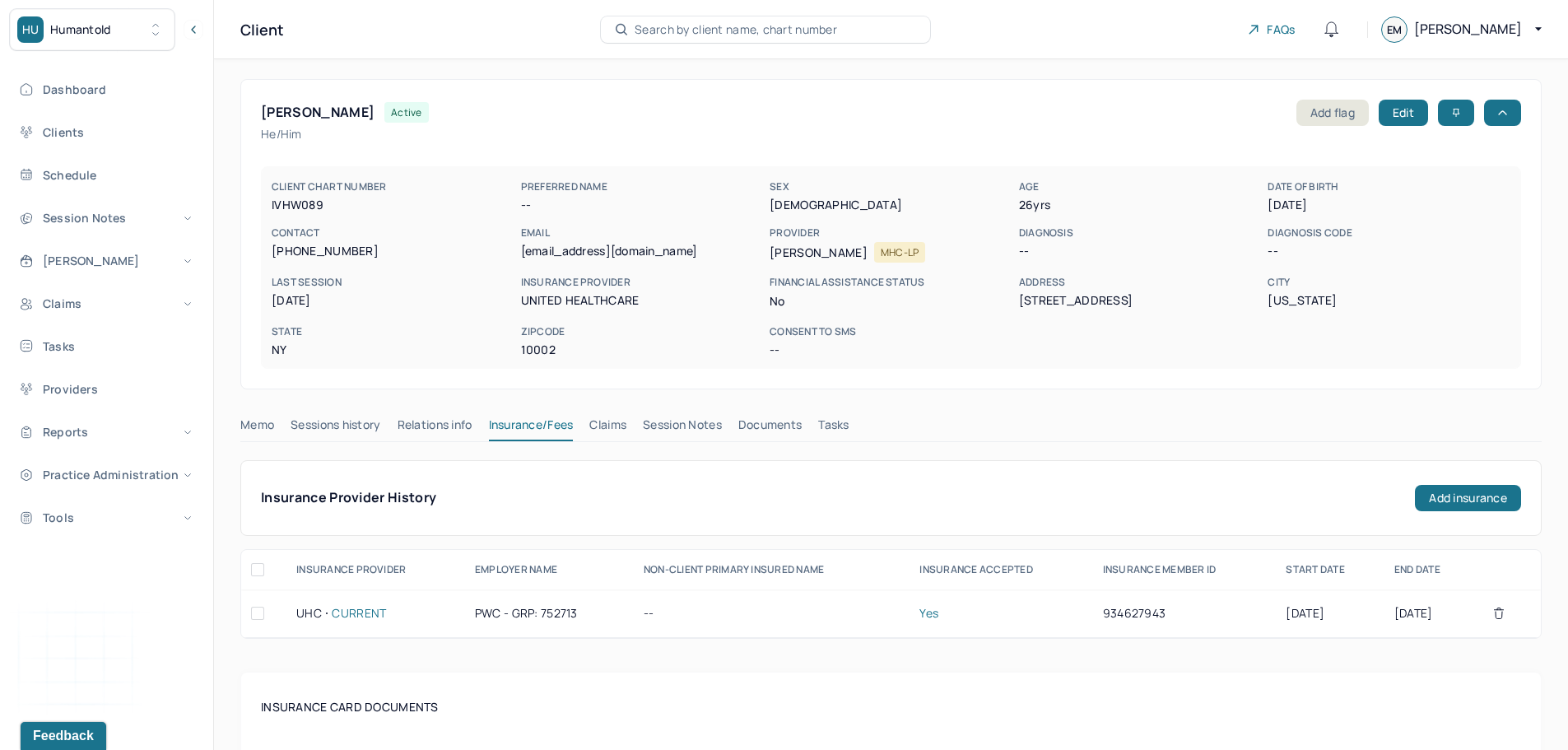 click on "Search by client name, chart number" at bounding box center (736, 30) 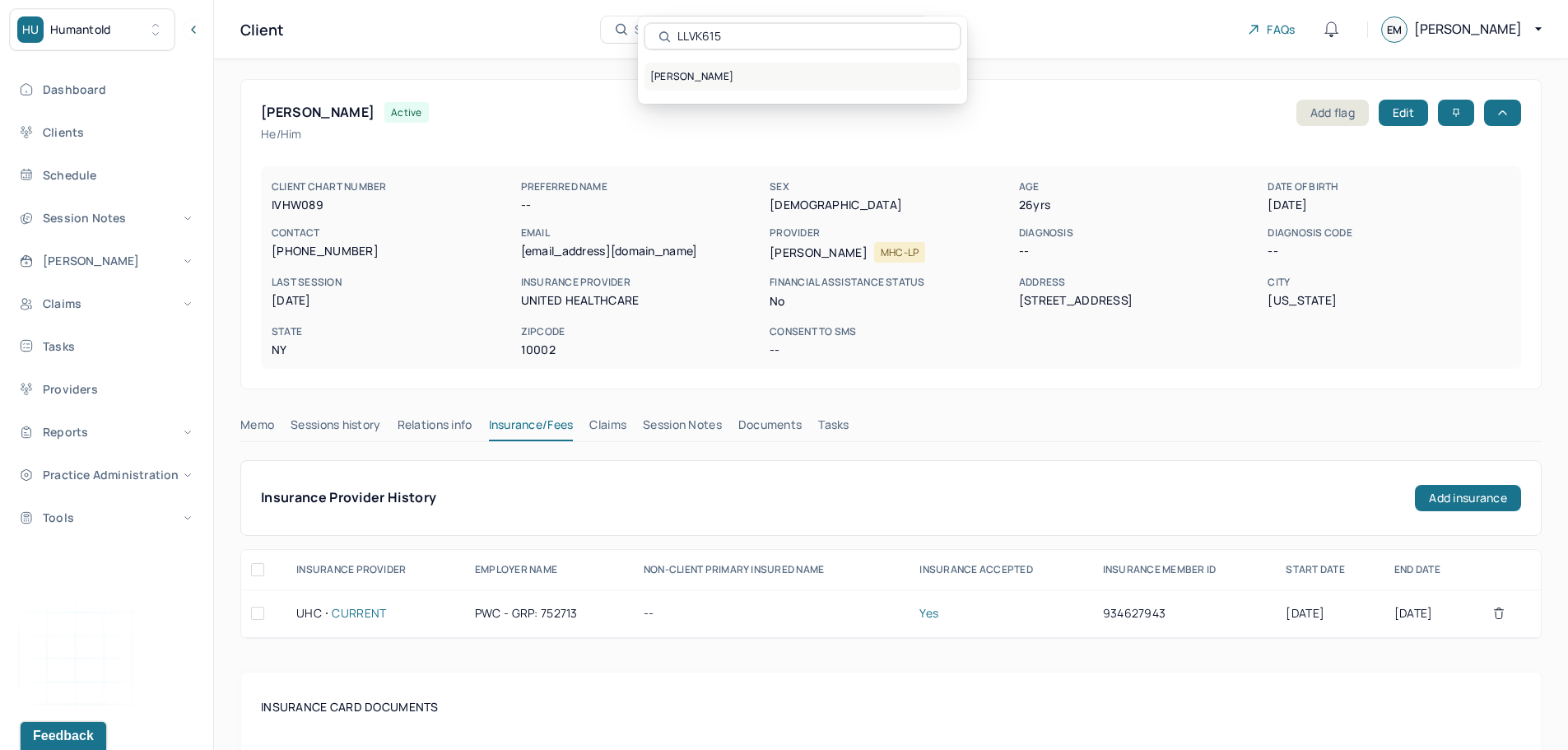 type on "LLVK615" 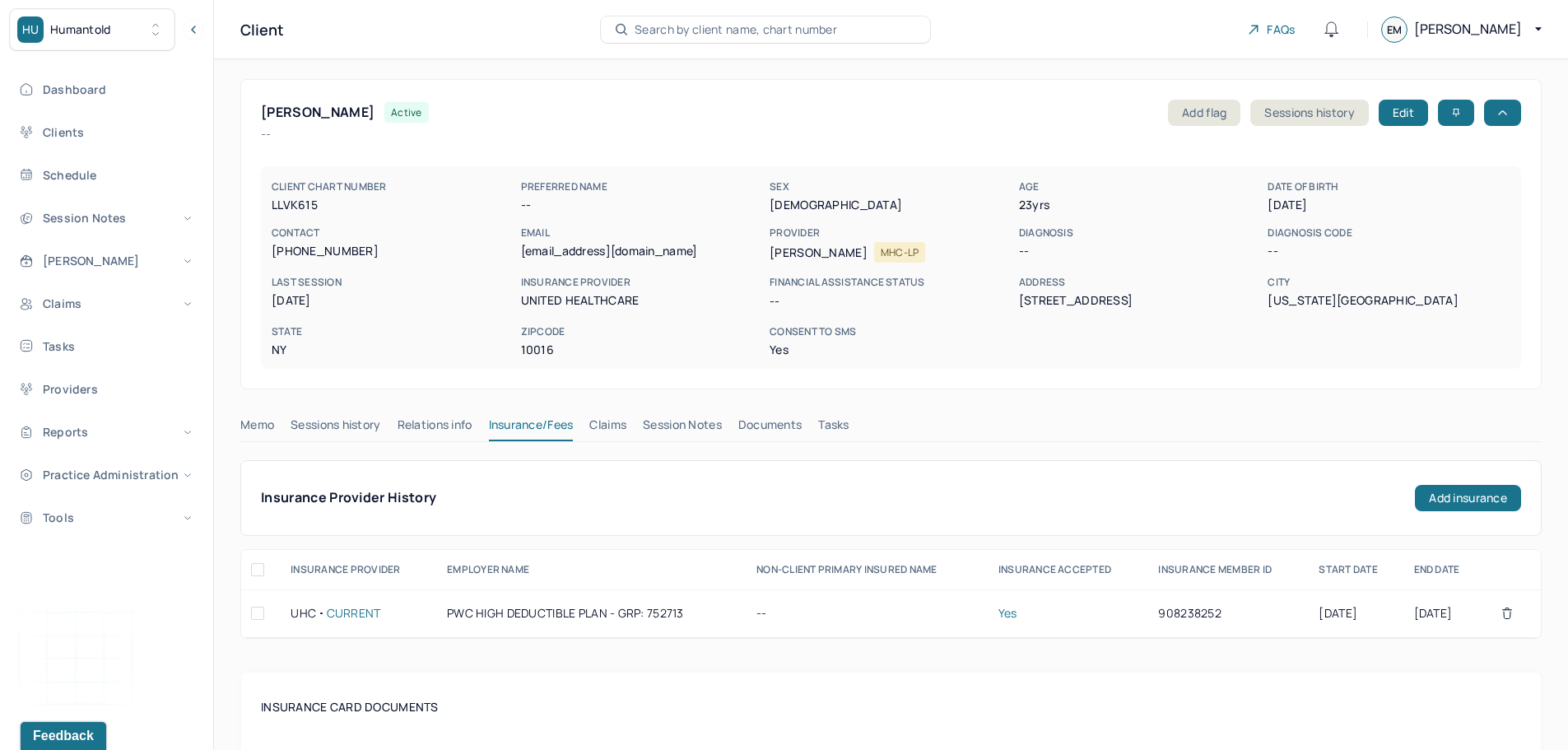 click on "Claims" at bounding box center (607, 428) 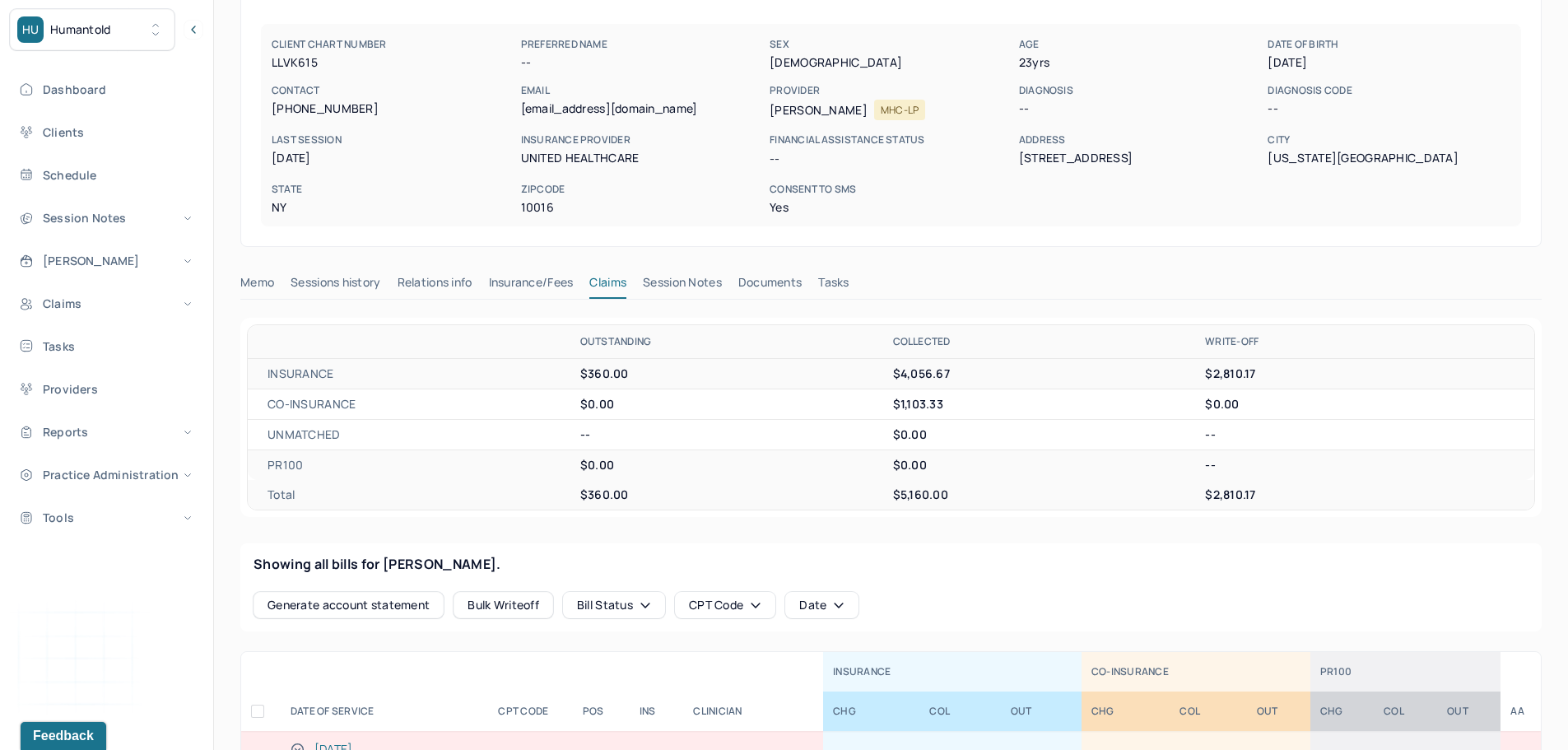 scroll, scrollTop: 0, scrollLeft: 0, axis: both 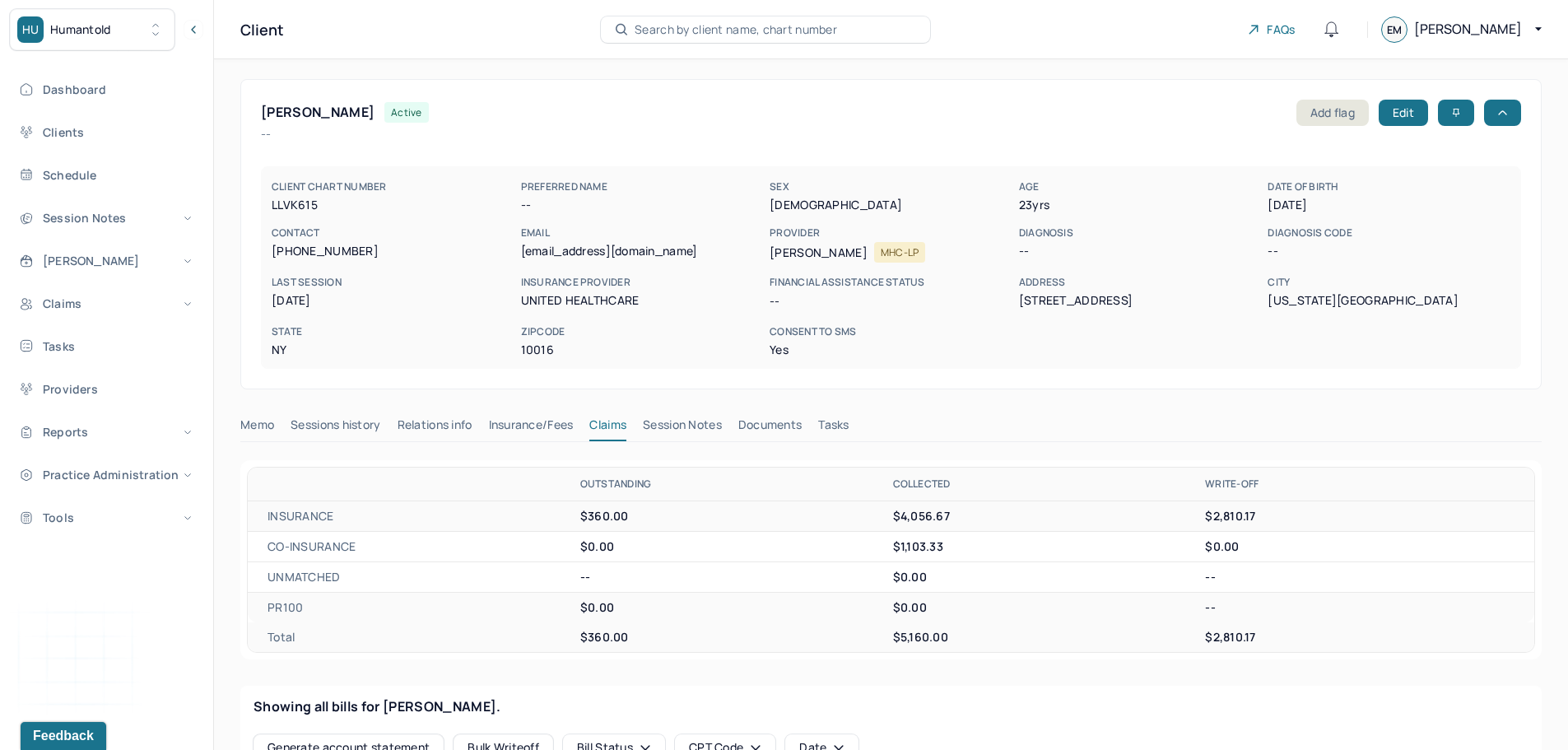 click on "Search by client name, chart number" at bounding box center (736, 30) 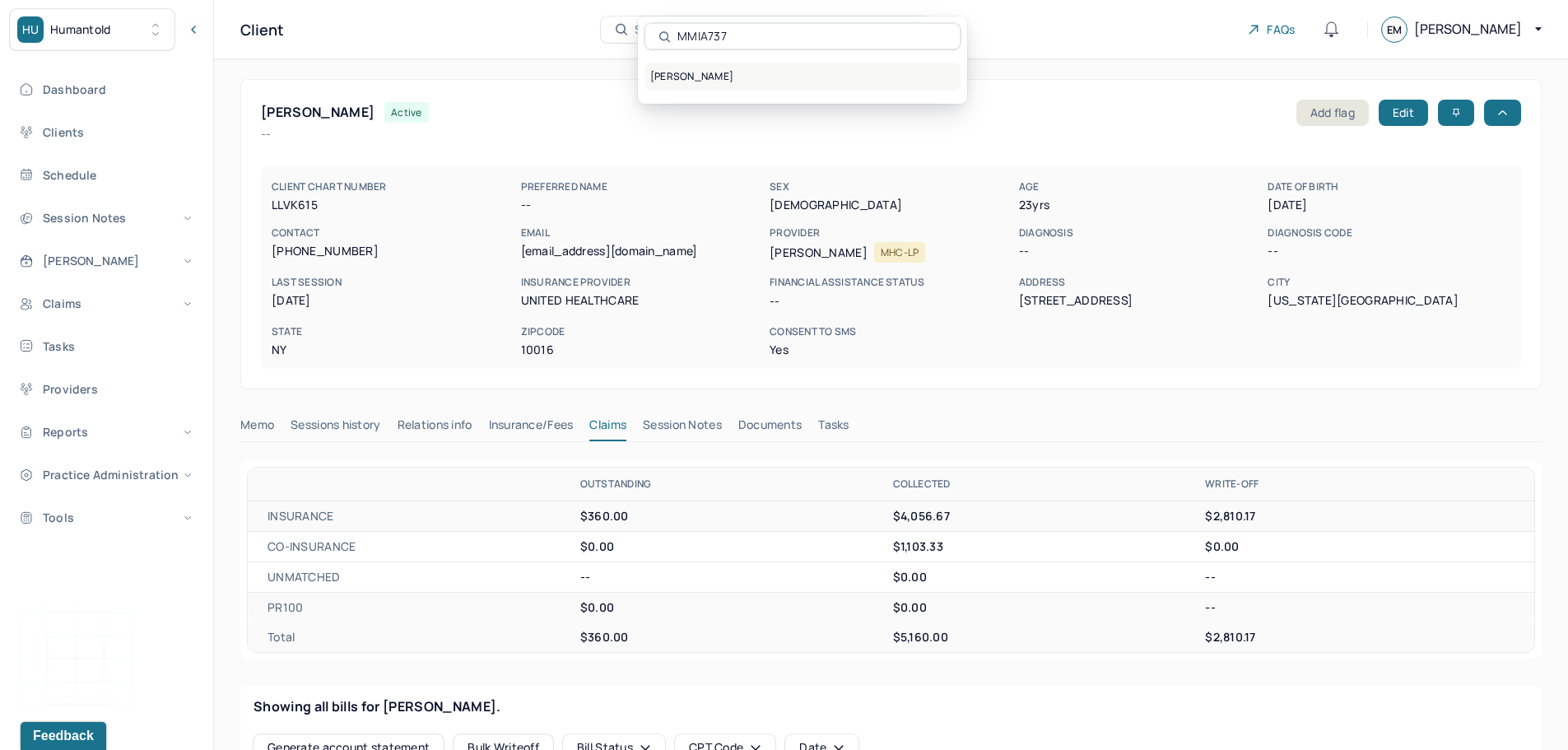 type on "MMIA737" 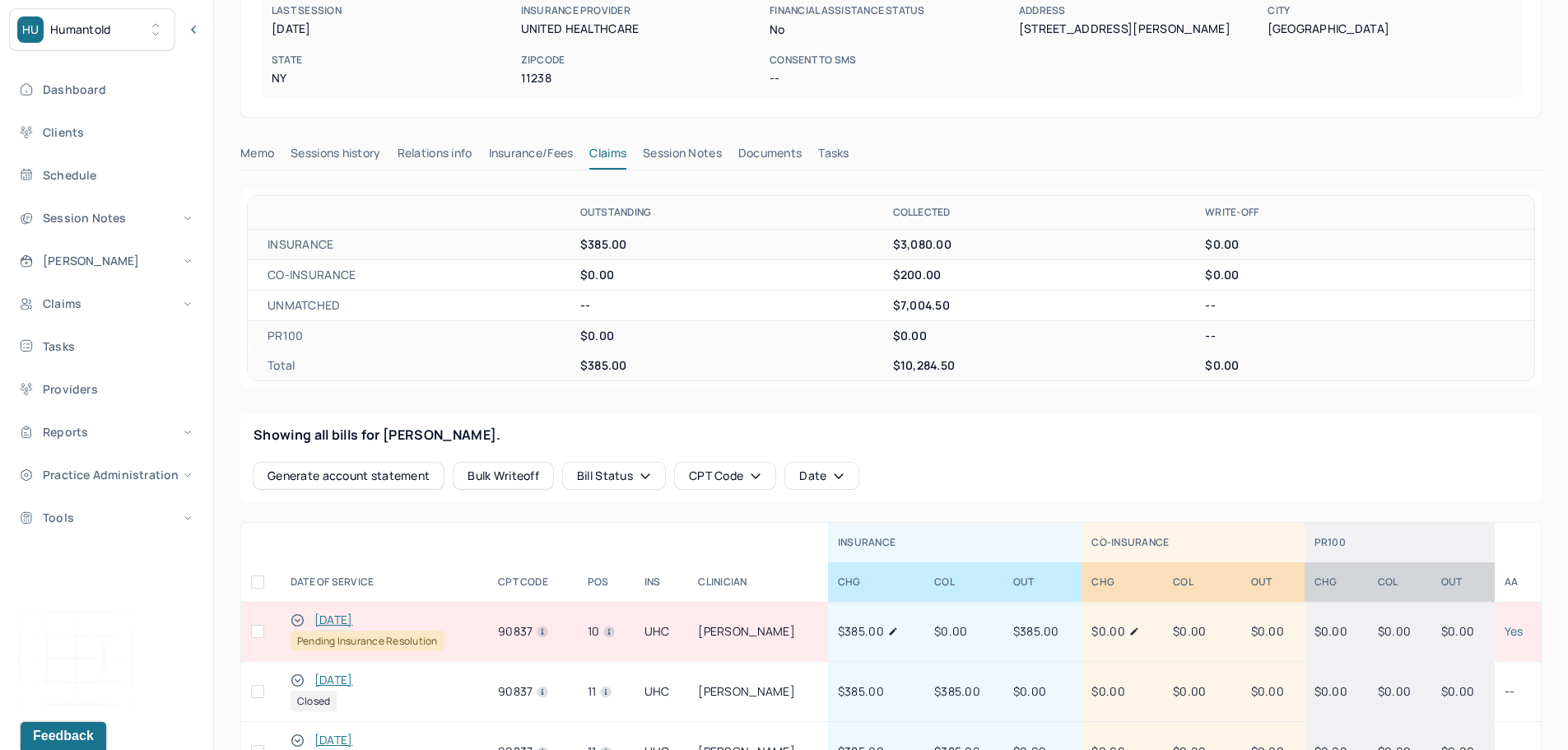 scroll, scrollTop: 329, scrollLeft: 0, axis: vertical 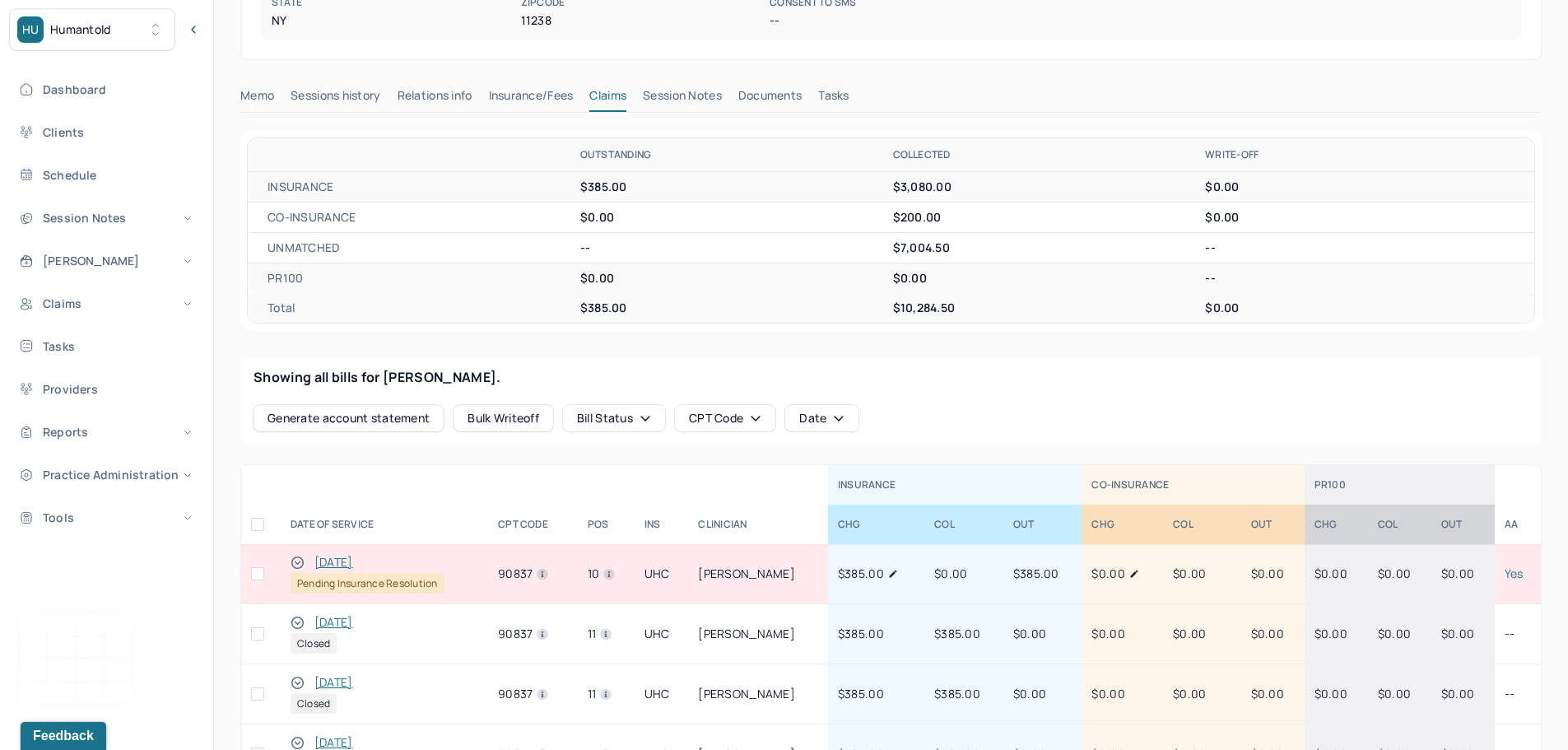click on "Insurance/Fees" at bounding box center [531, 99] 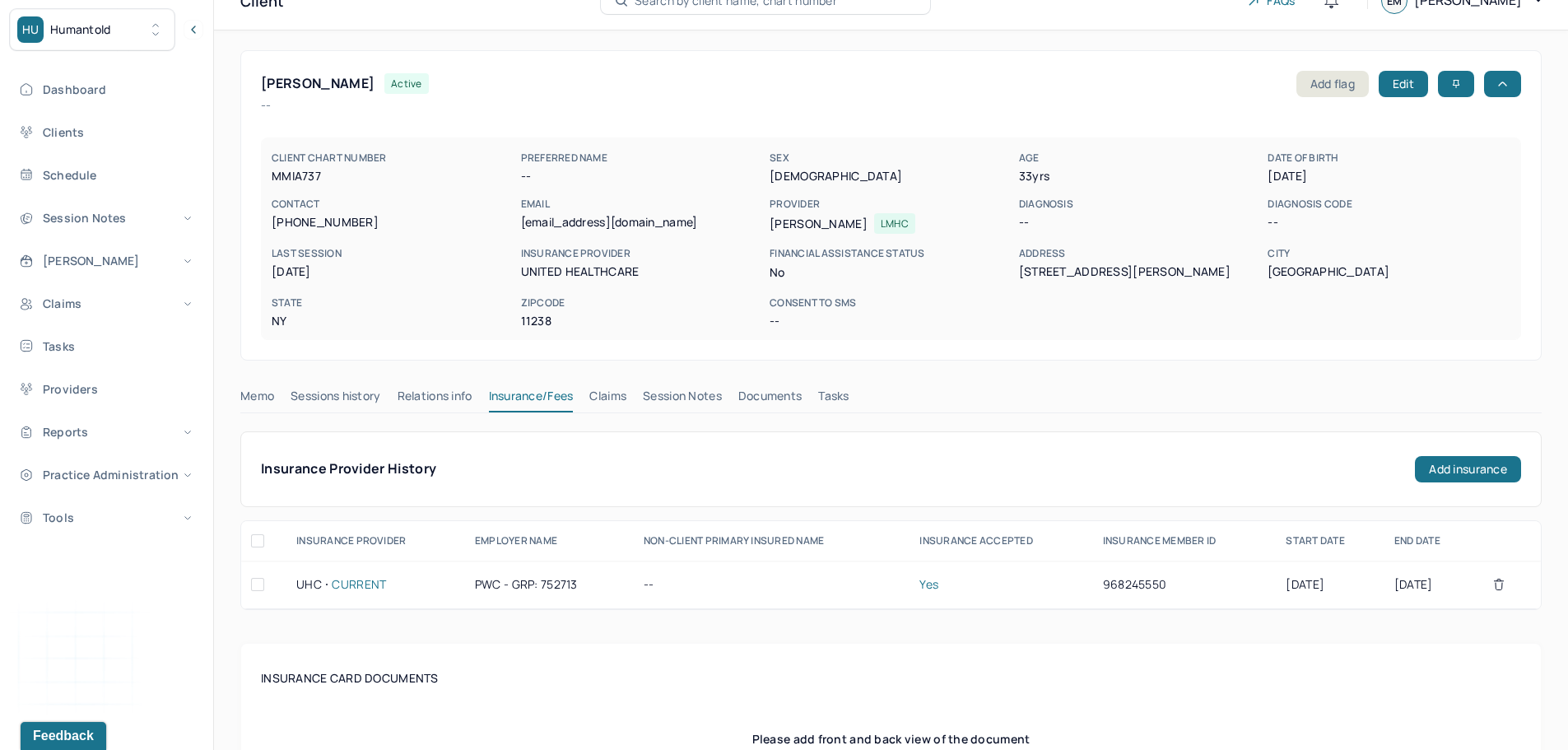 scroll, scrollTop: 0, scrollLeft: 0, axis: both 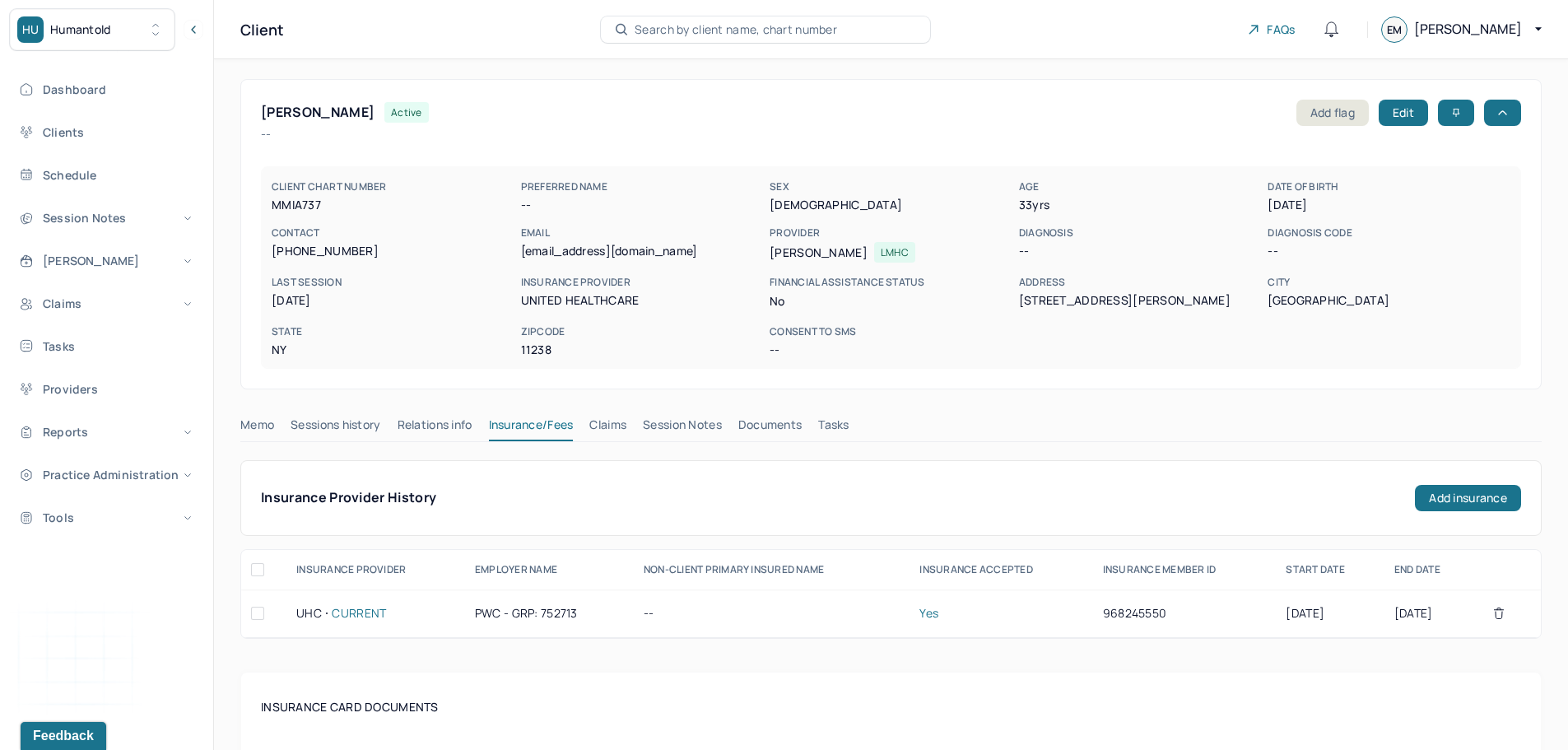 click on "Search by client name, chart number" at bounding box center [736, 30] 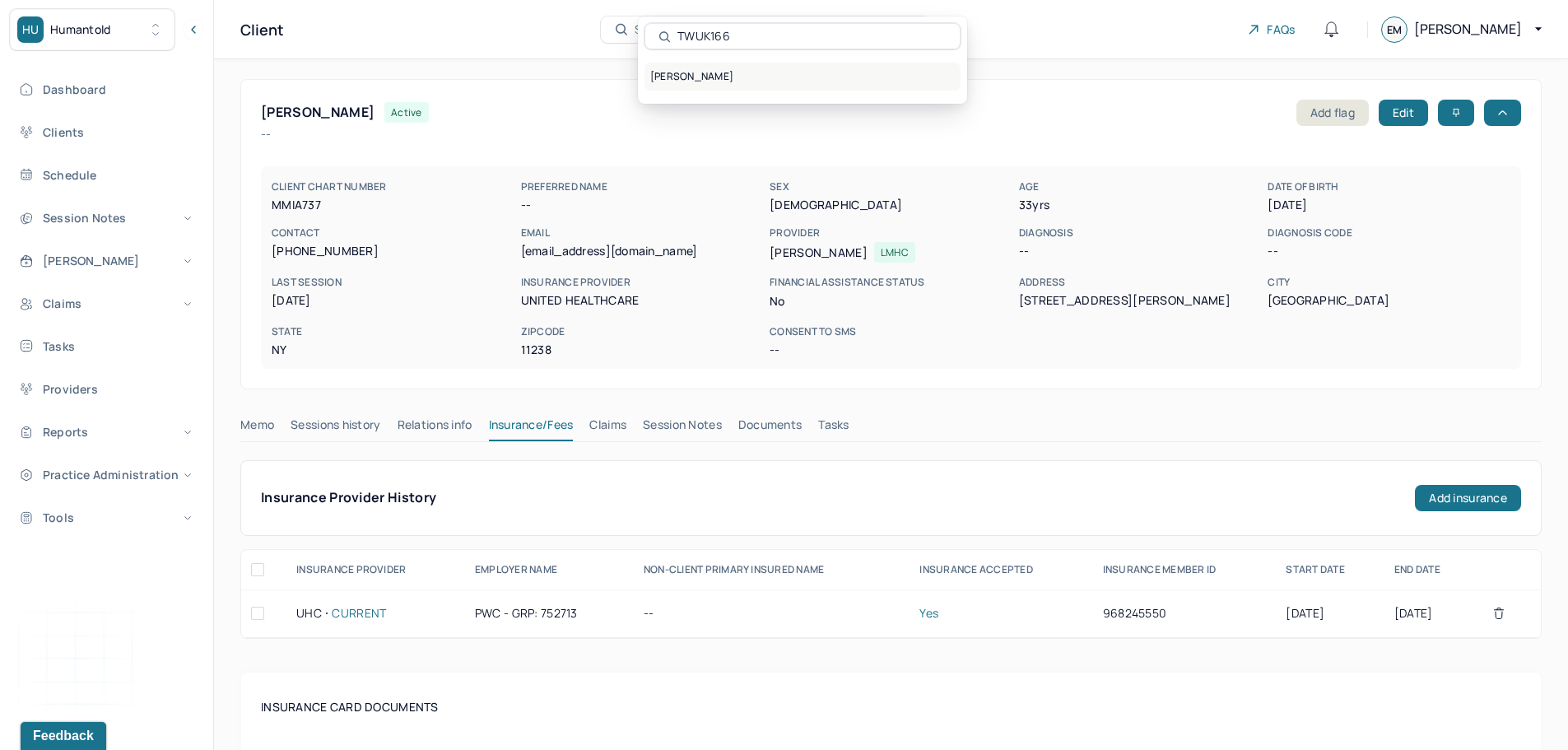 type on "TWUK166" 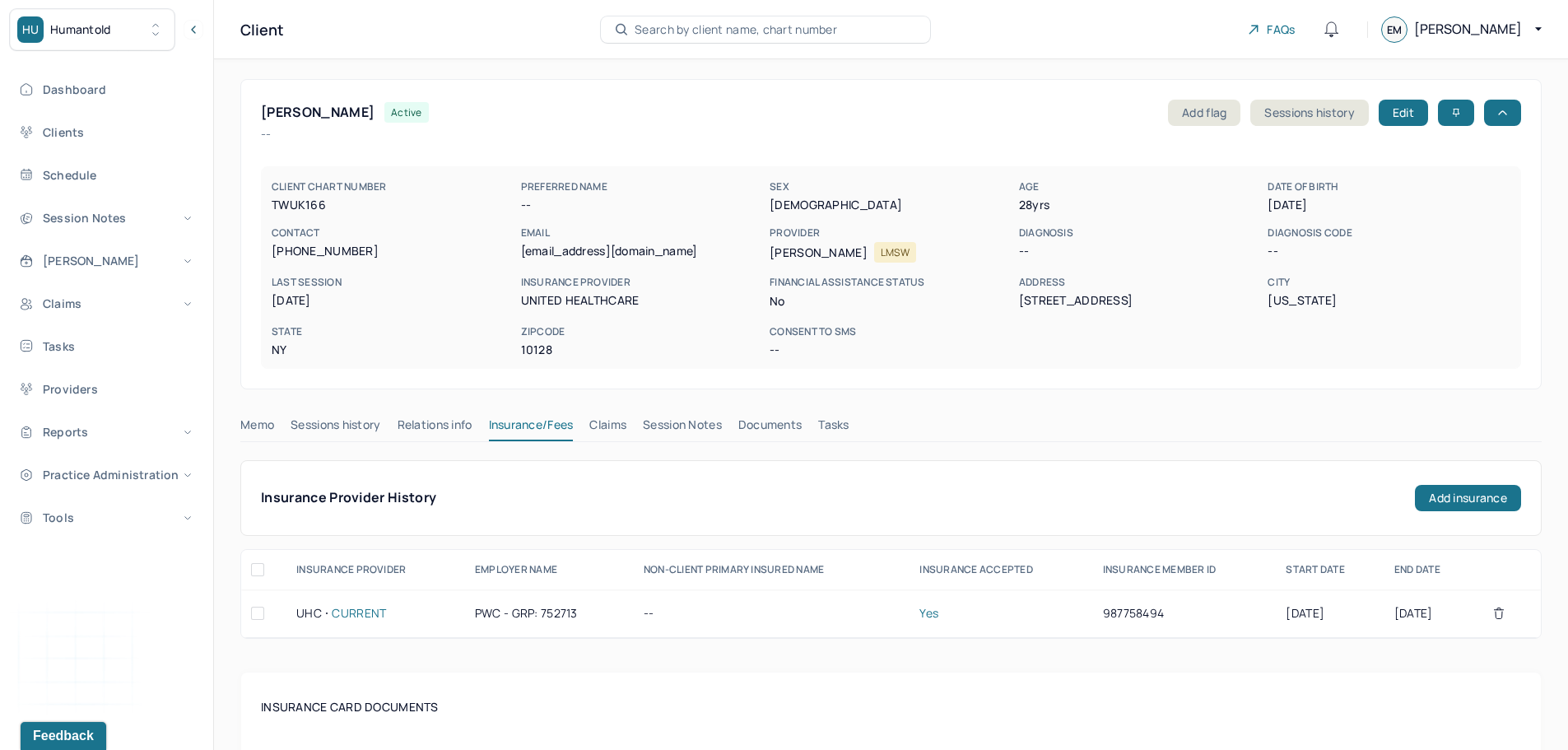 click on "Claims" at bounding box center [607, 428] 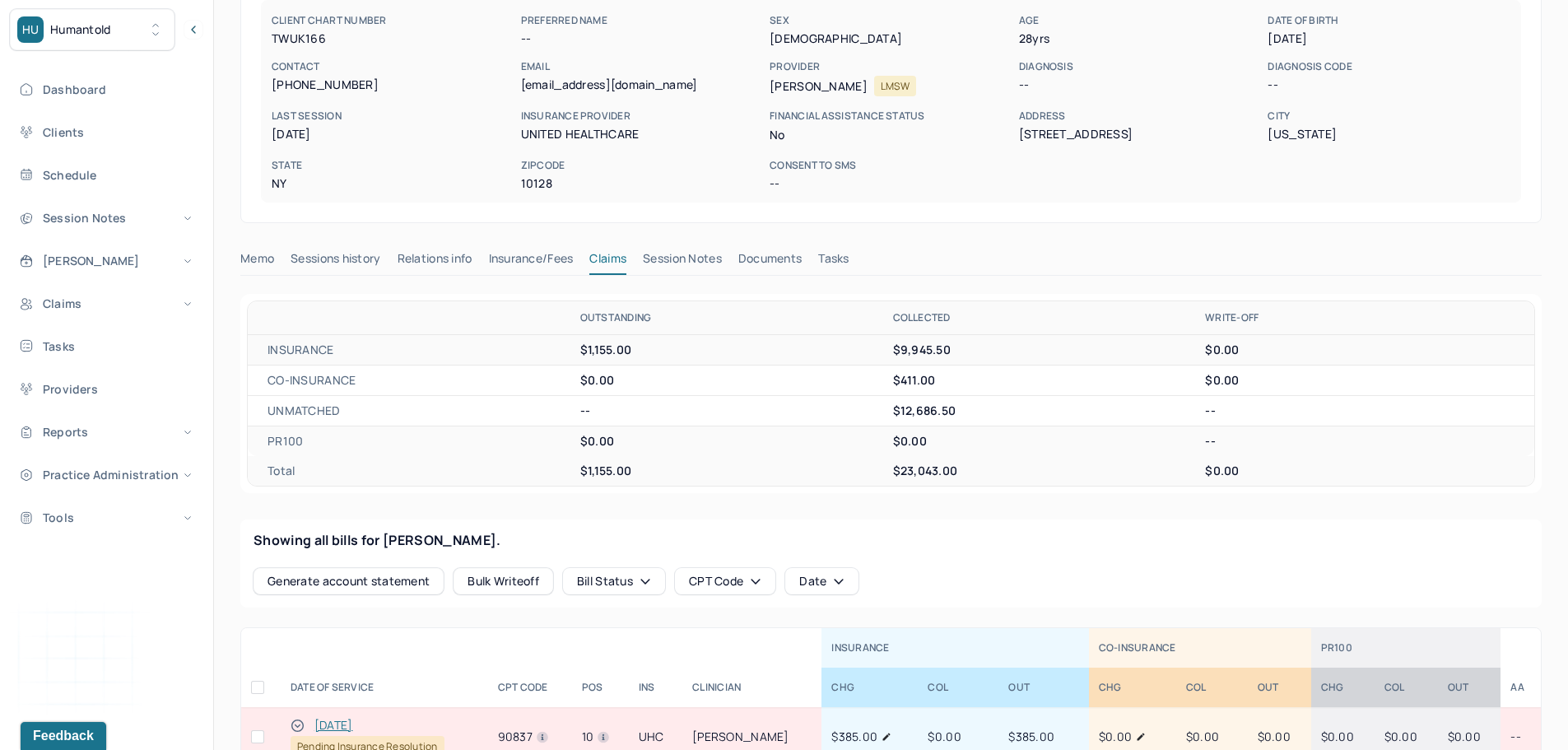 scroll, scrollTop: 165, scrollLeft: 0, axis: vertical 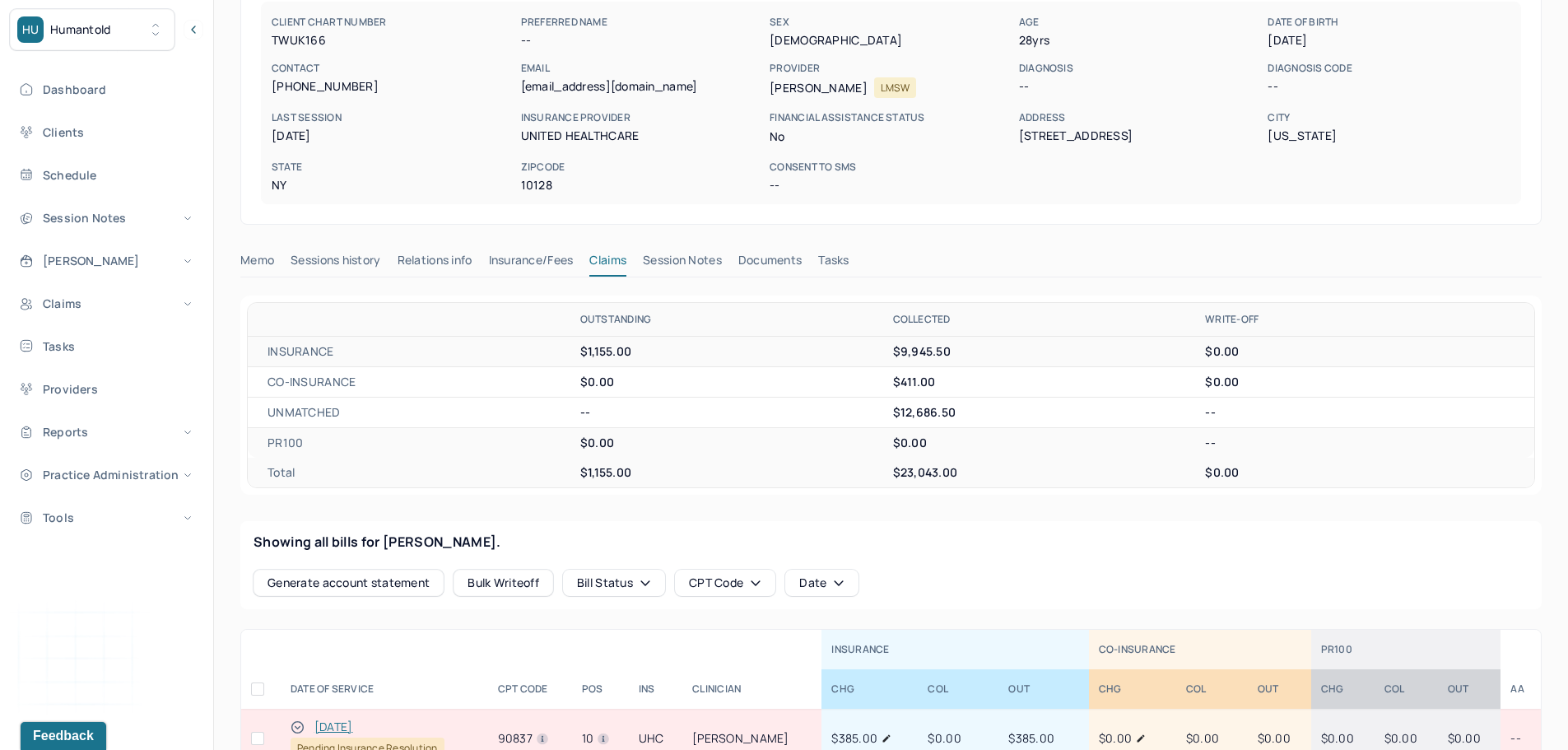 click on "Insurance/Fees" at bounding box center (531, 263) 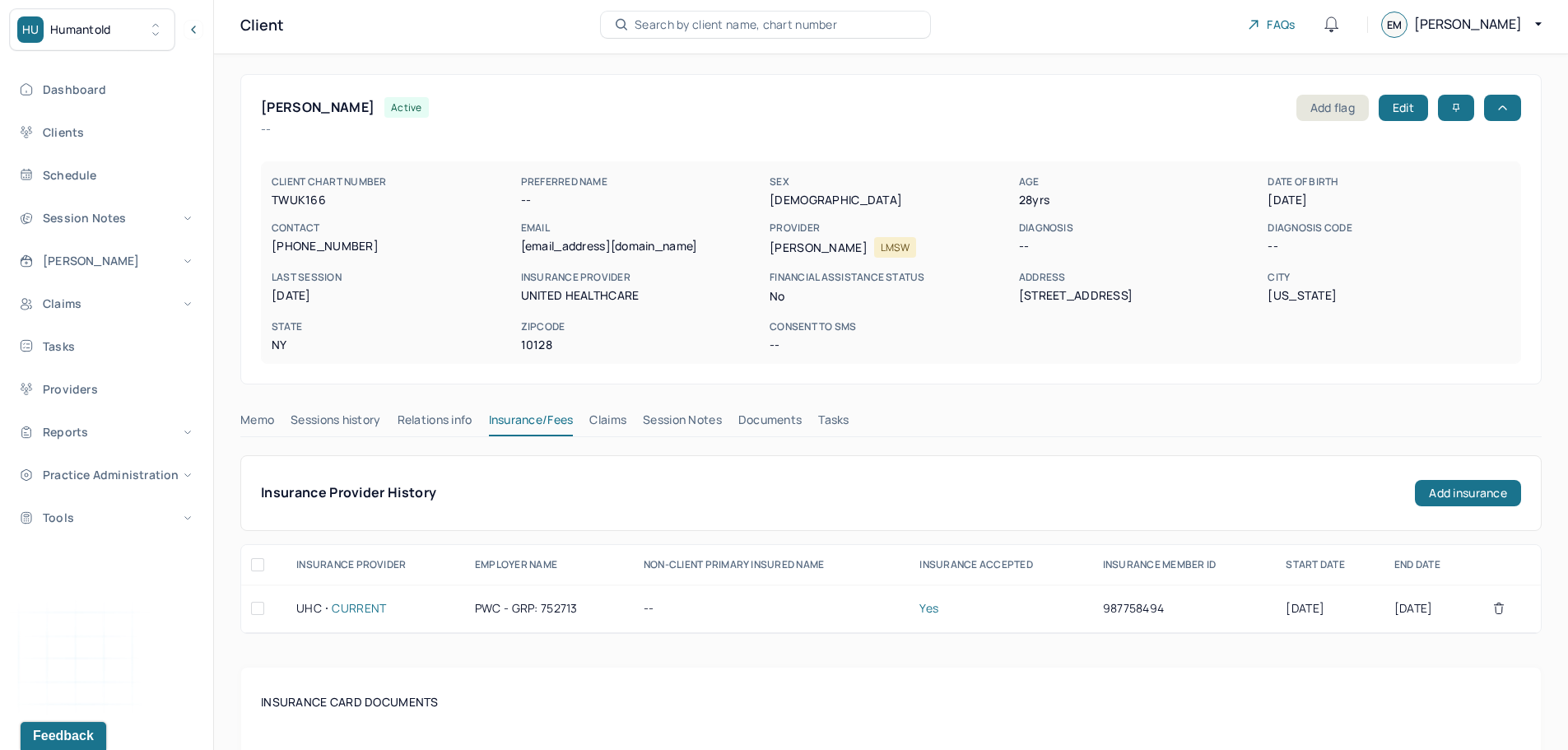 scroll, scrollTop: 0, scrollLeft: 0, axis: both 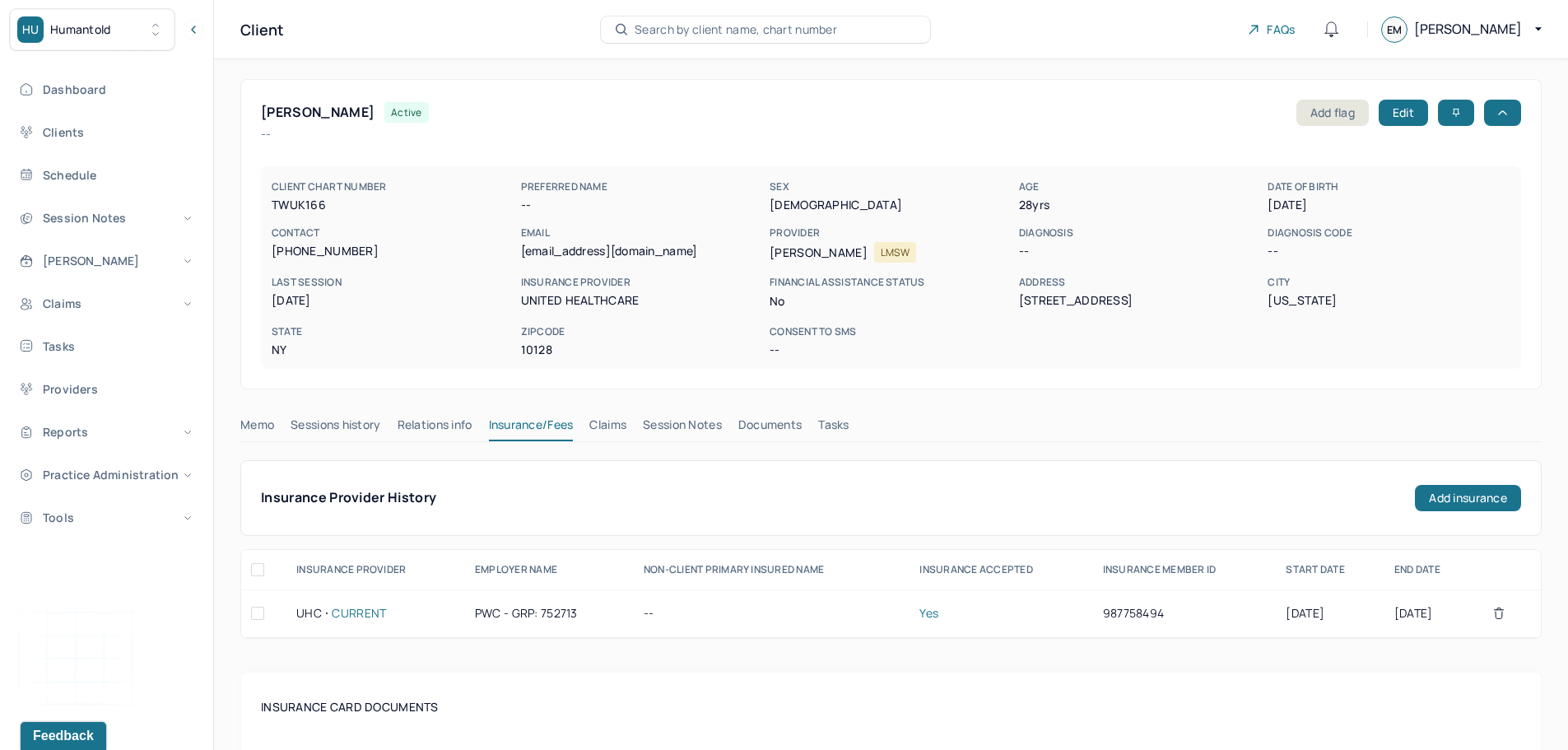 click on "Search by client name, chart number" at bounding box center [736, 30] 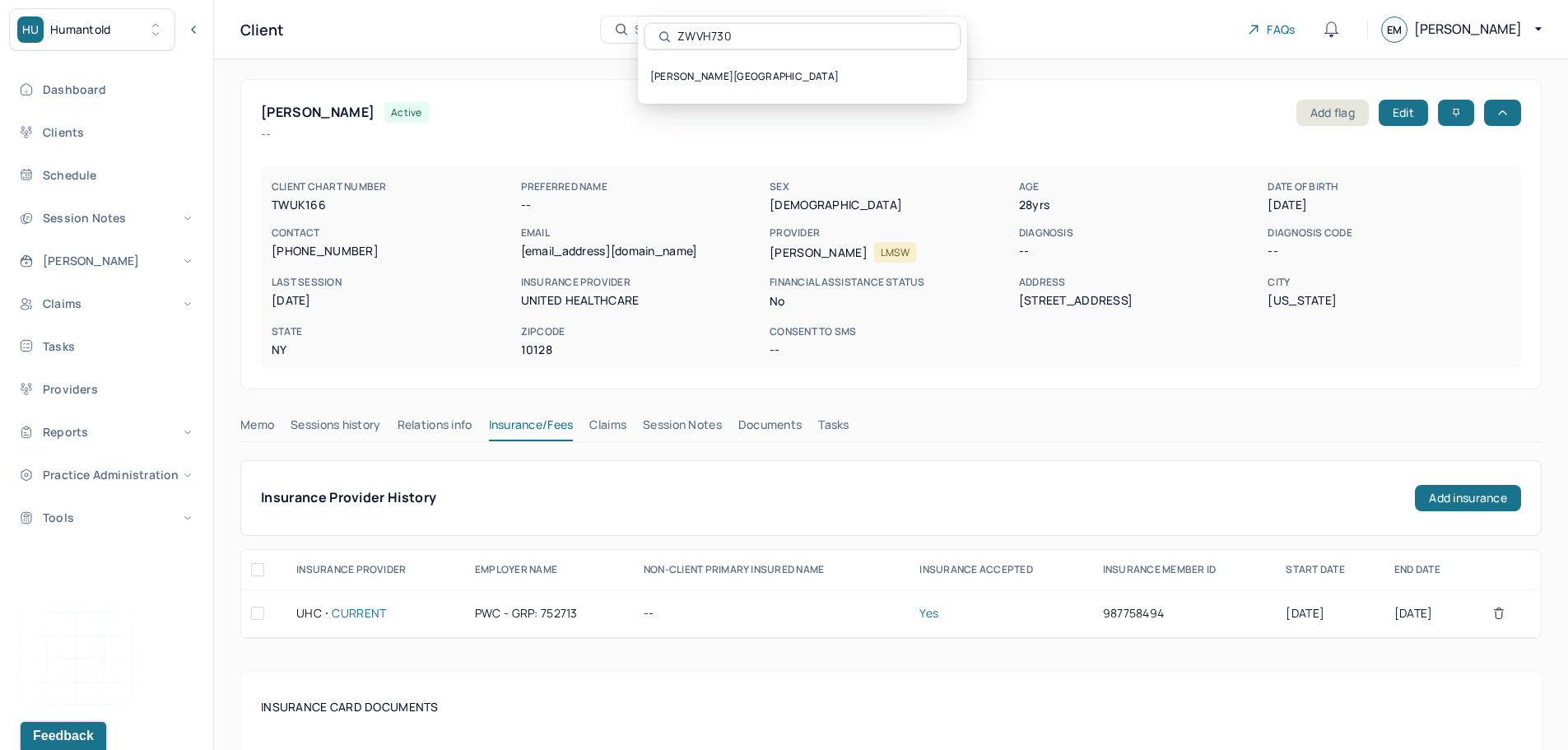 type on "ZWVH730" 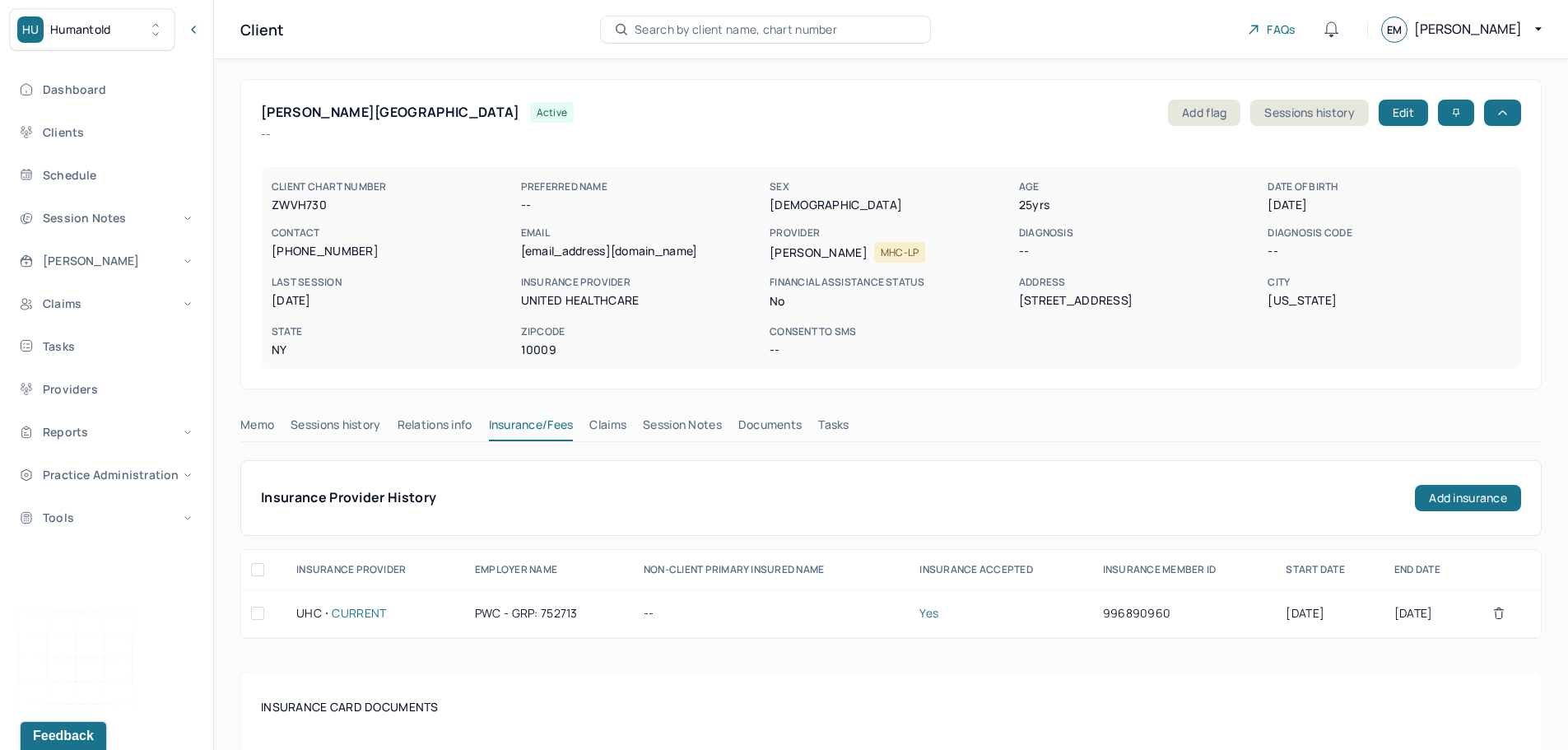 click on "Claims" at bounding box center (607, 428) 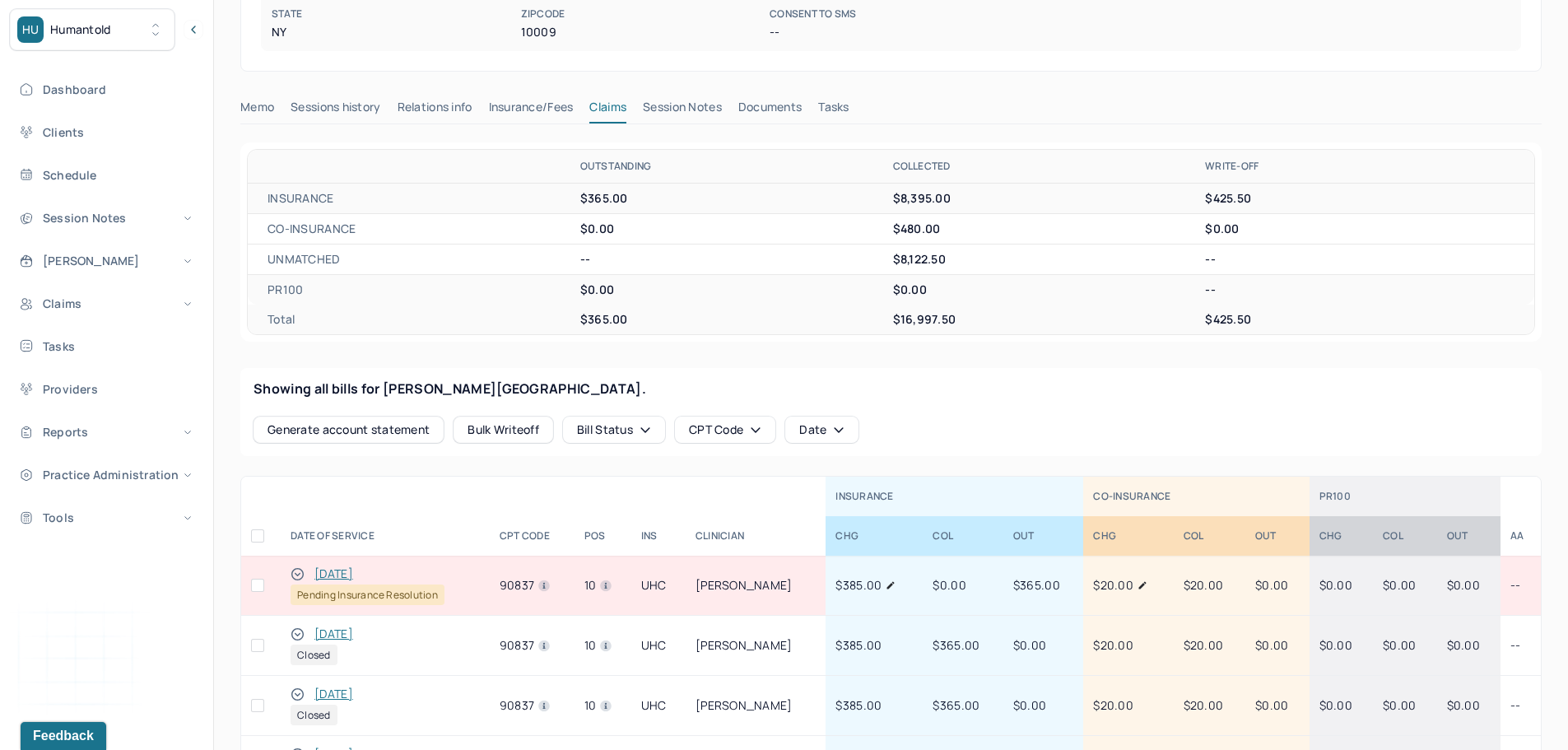 scroll, scrollTop: 329, scrollLeft: 0, axis: vertical 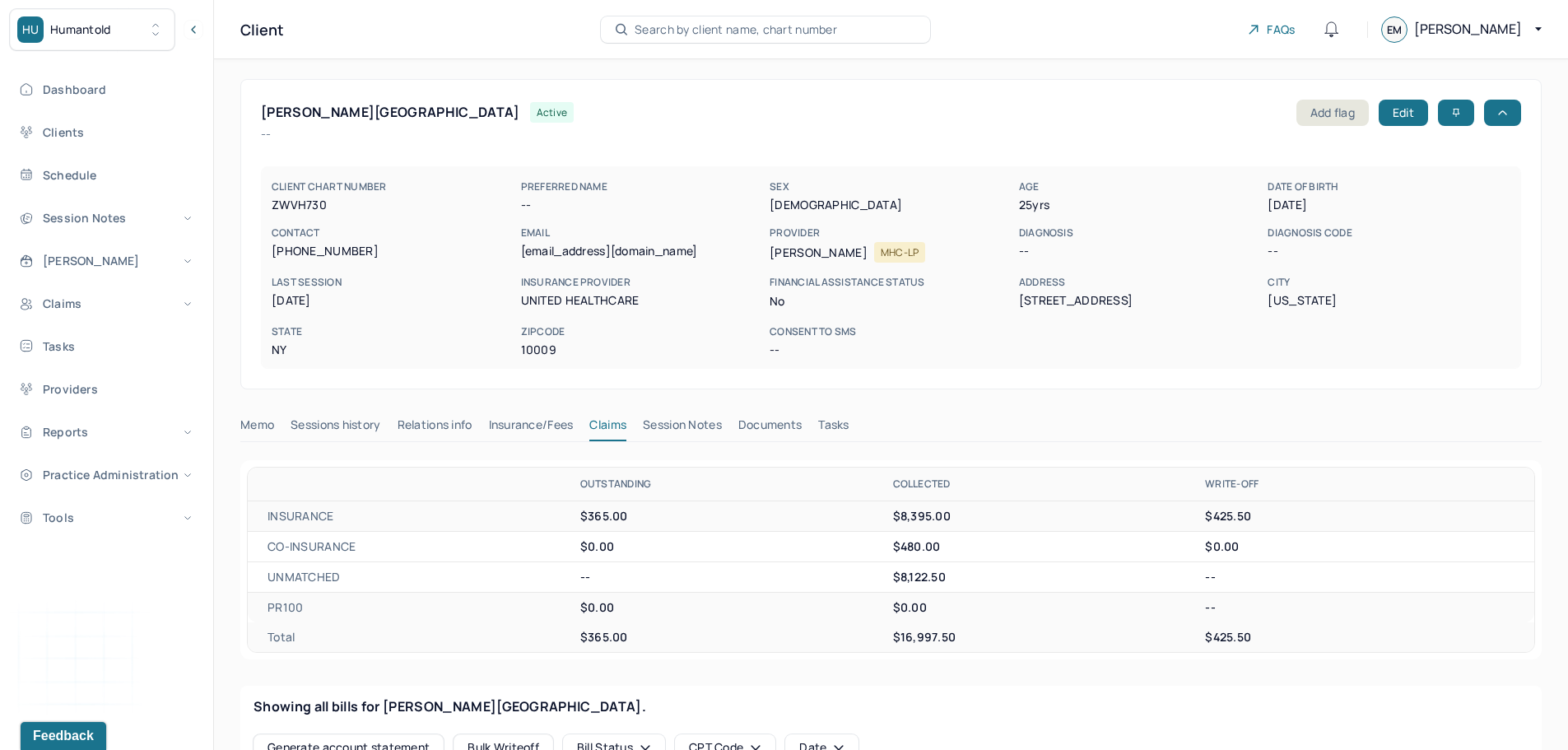 click on "Search by client name, chart number" at bounding box center (736, 30) 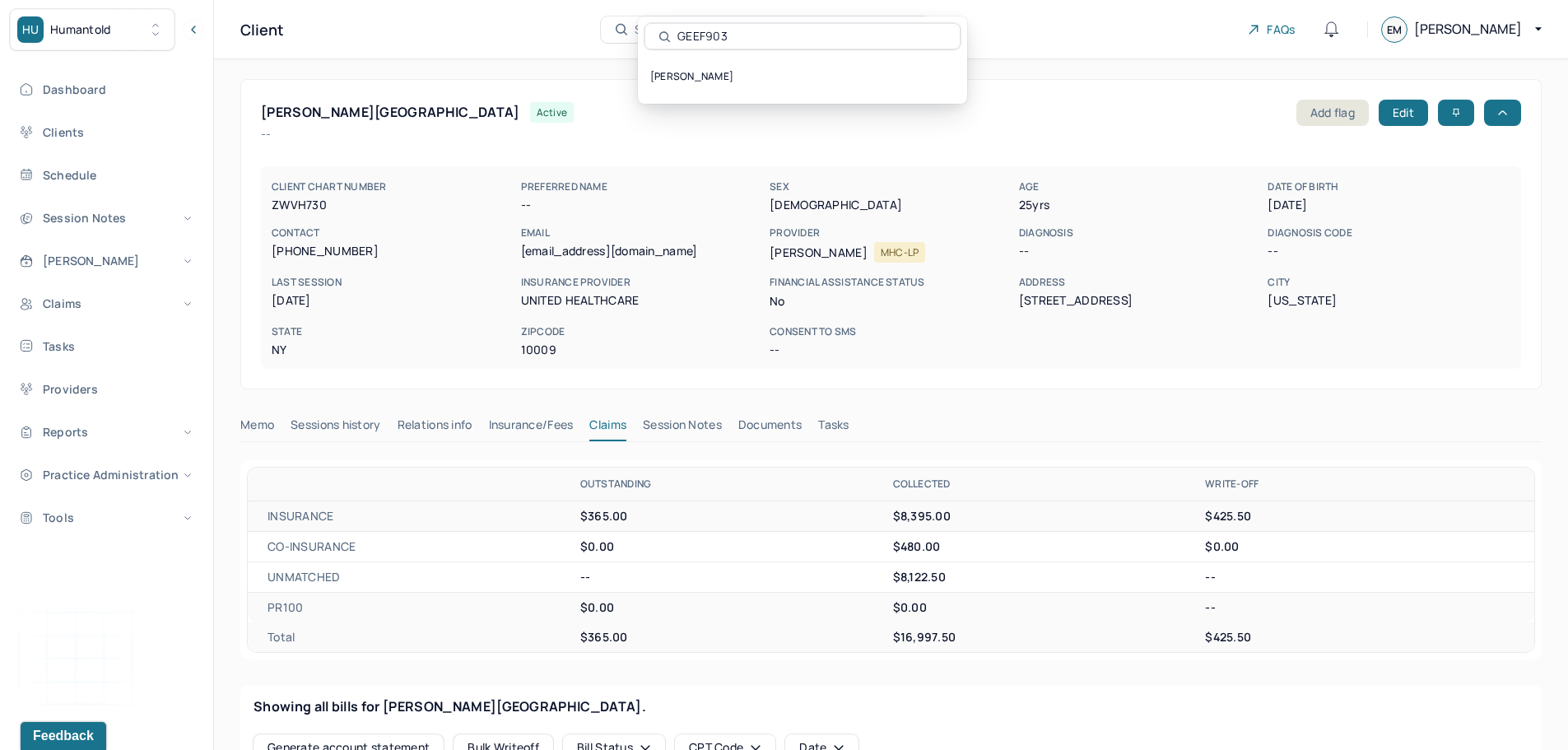 type on "GEEF903" 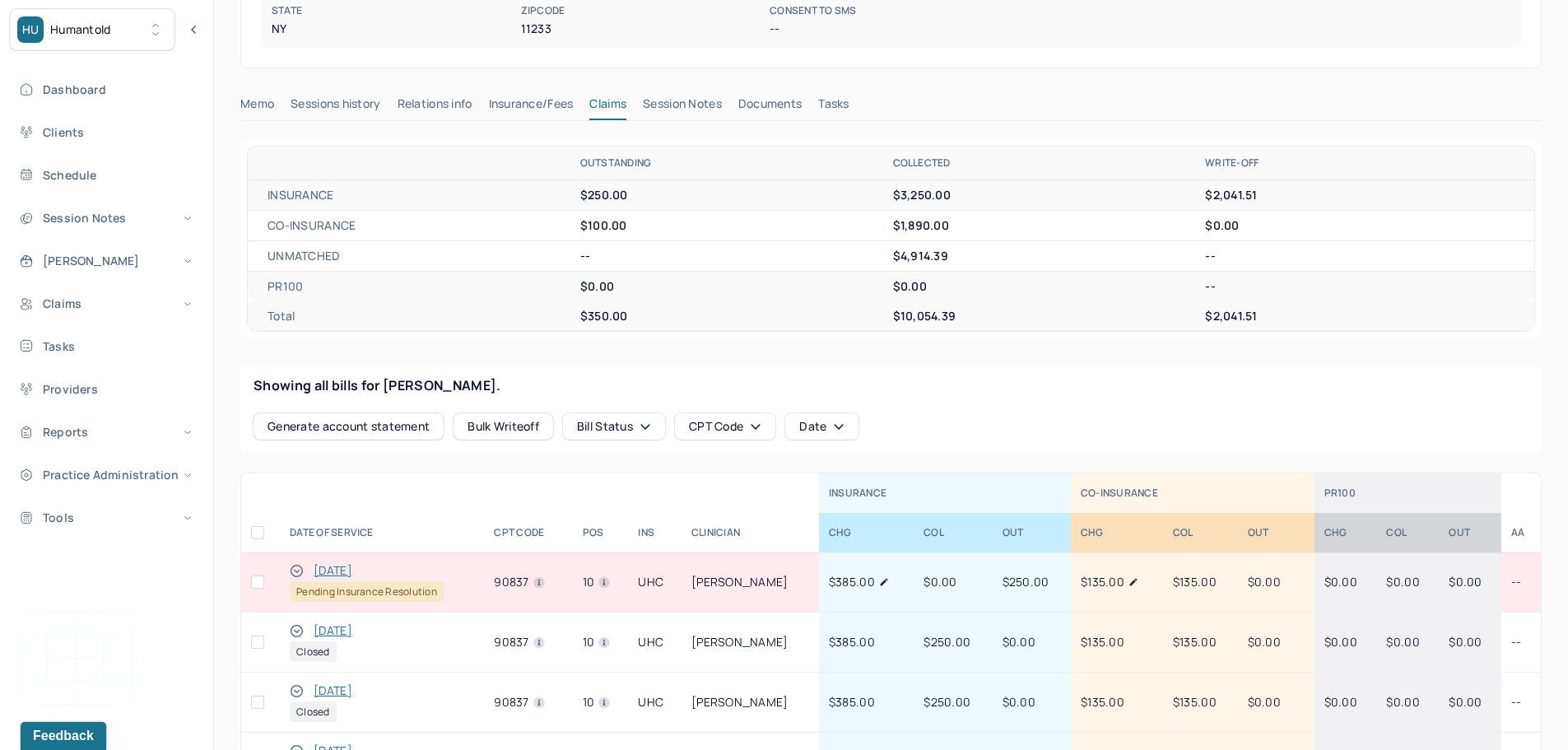 scroll, scrollTop: 329, scrollLeft: 0, axis: vertical 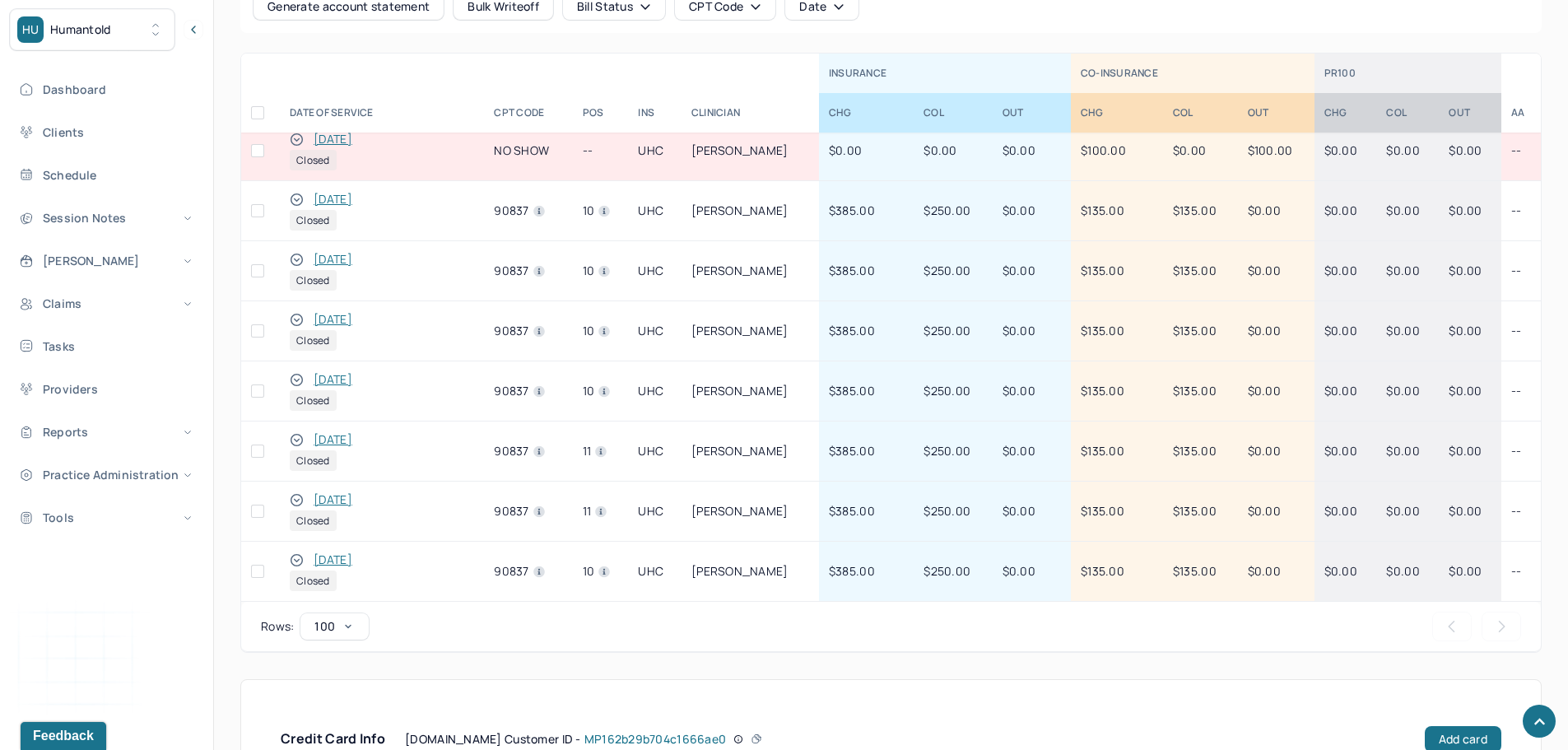 click 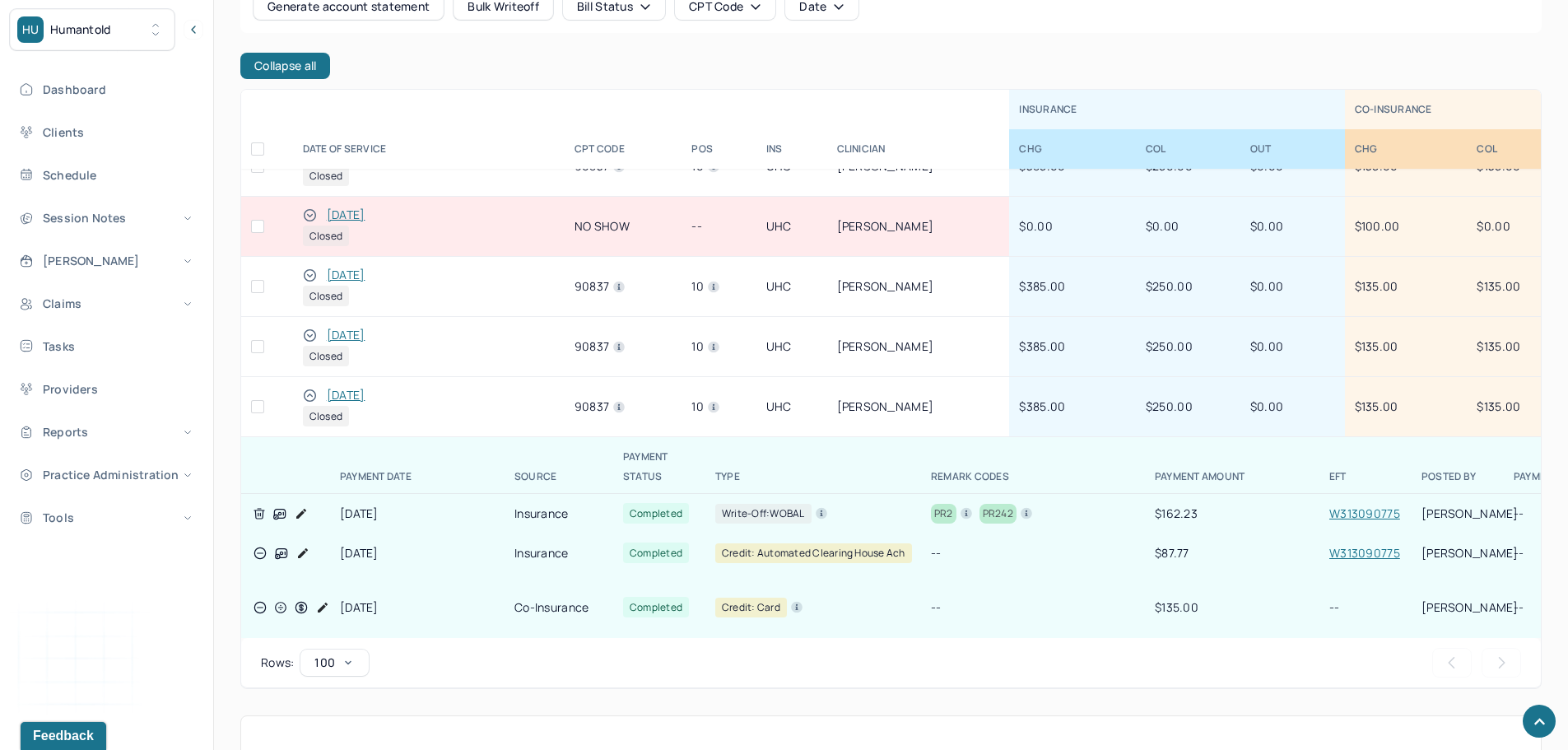 scroll, scrollTop: 326, scrollLeft: 0, axis: vertical 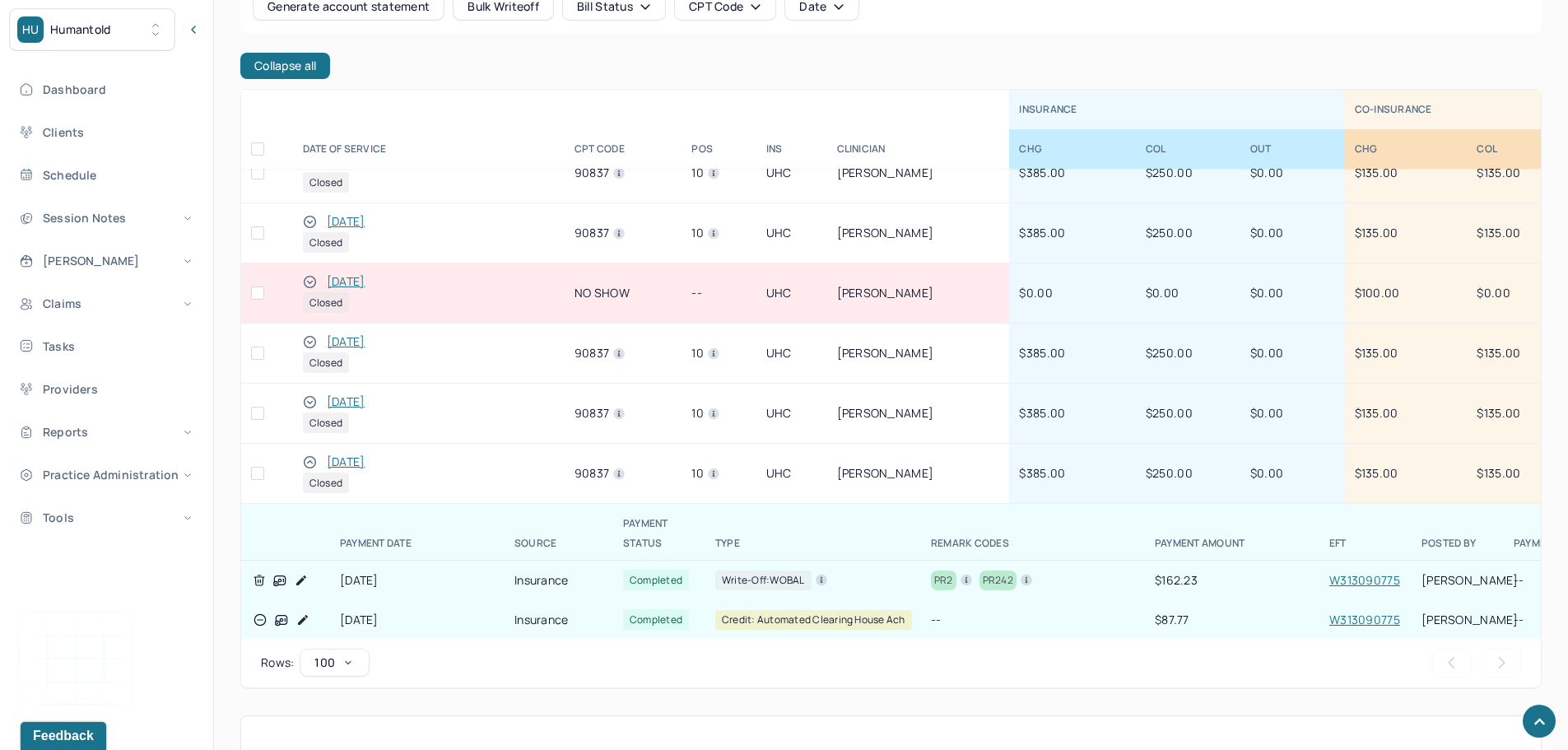 click 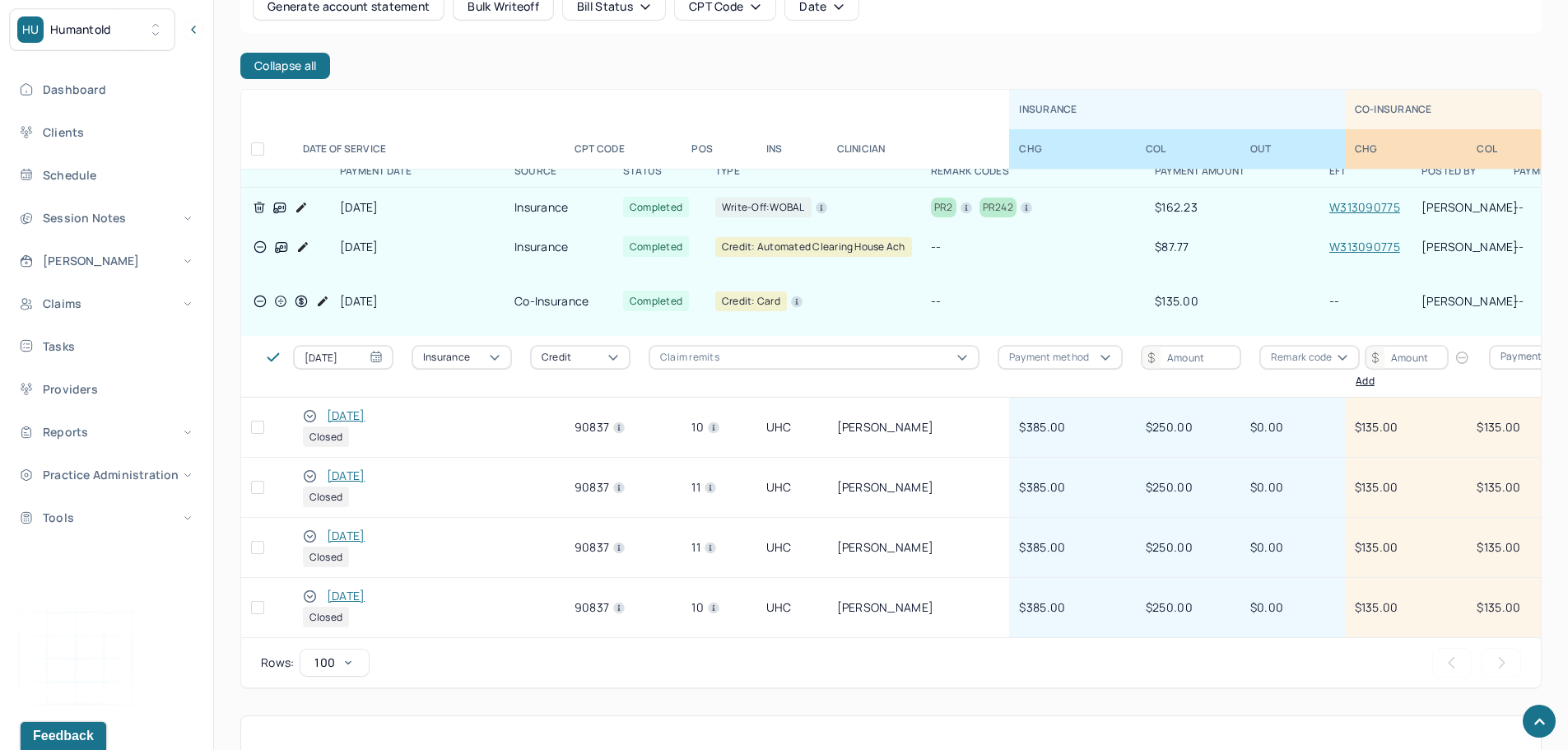 scroll, scrollTop: 1004, scrollLeft: 0, axis: vertical 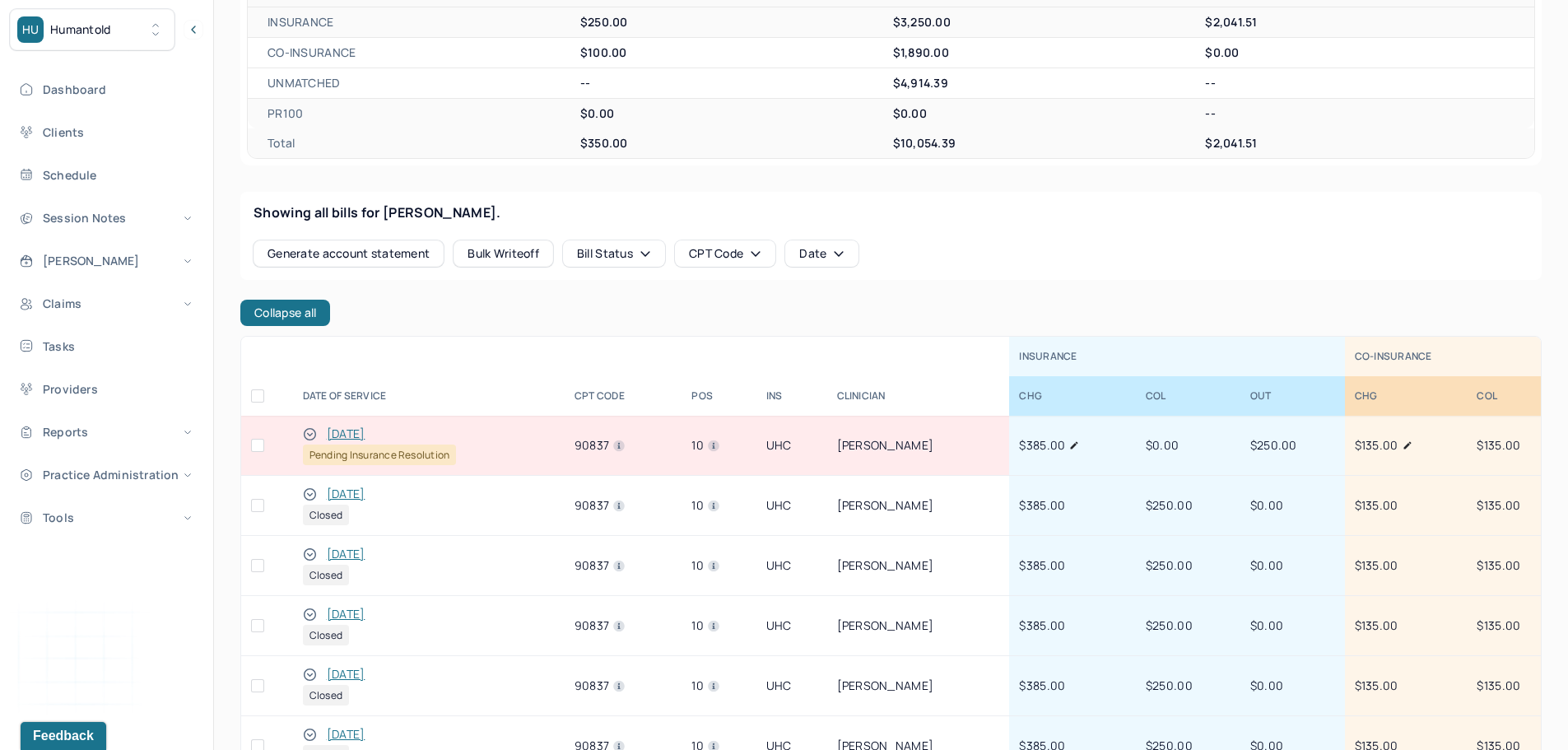 click on "[DATE]" at bounding box center (346, 494) 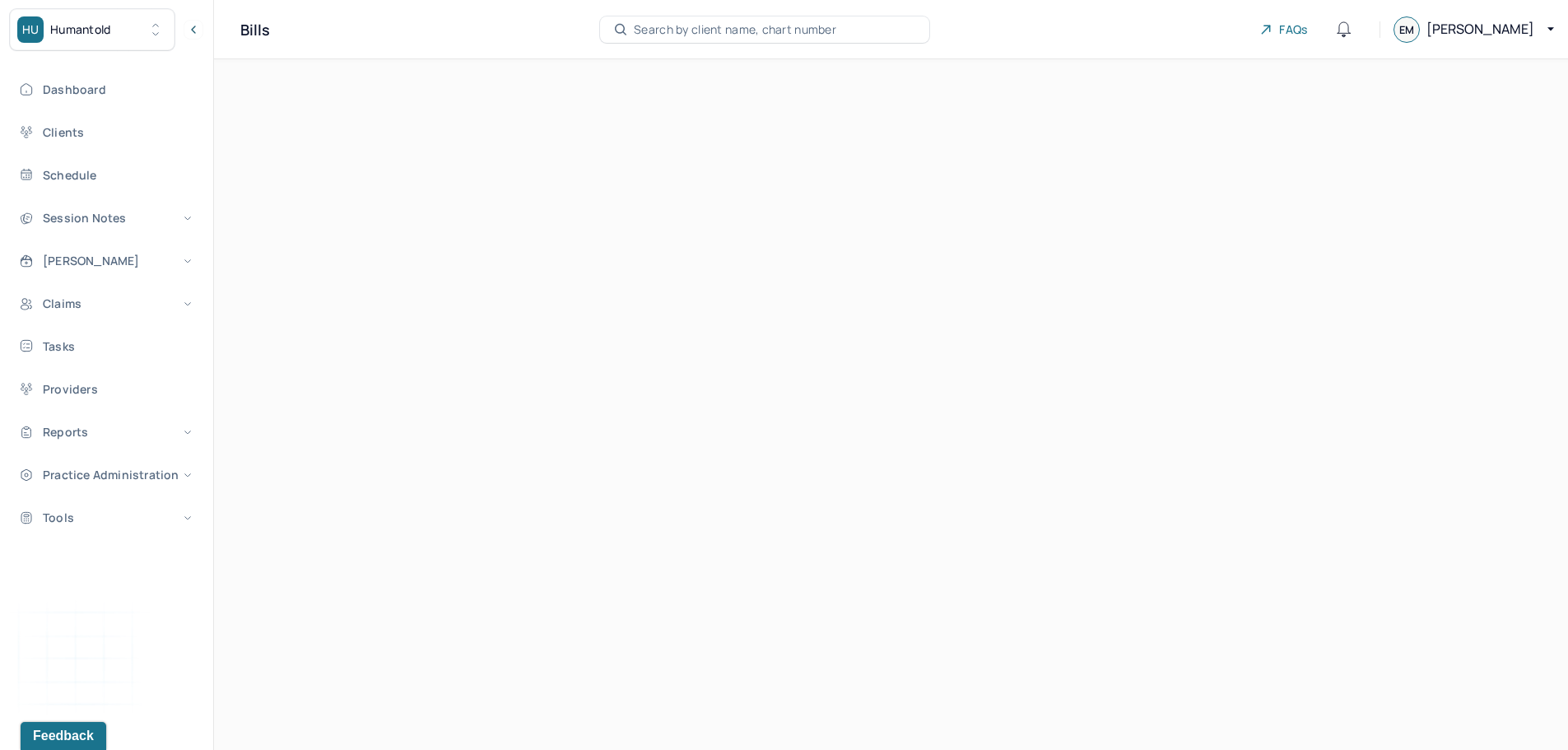scroll, scrollTop: 0, scrollLeft: 0, axis: both 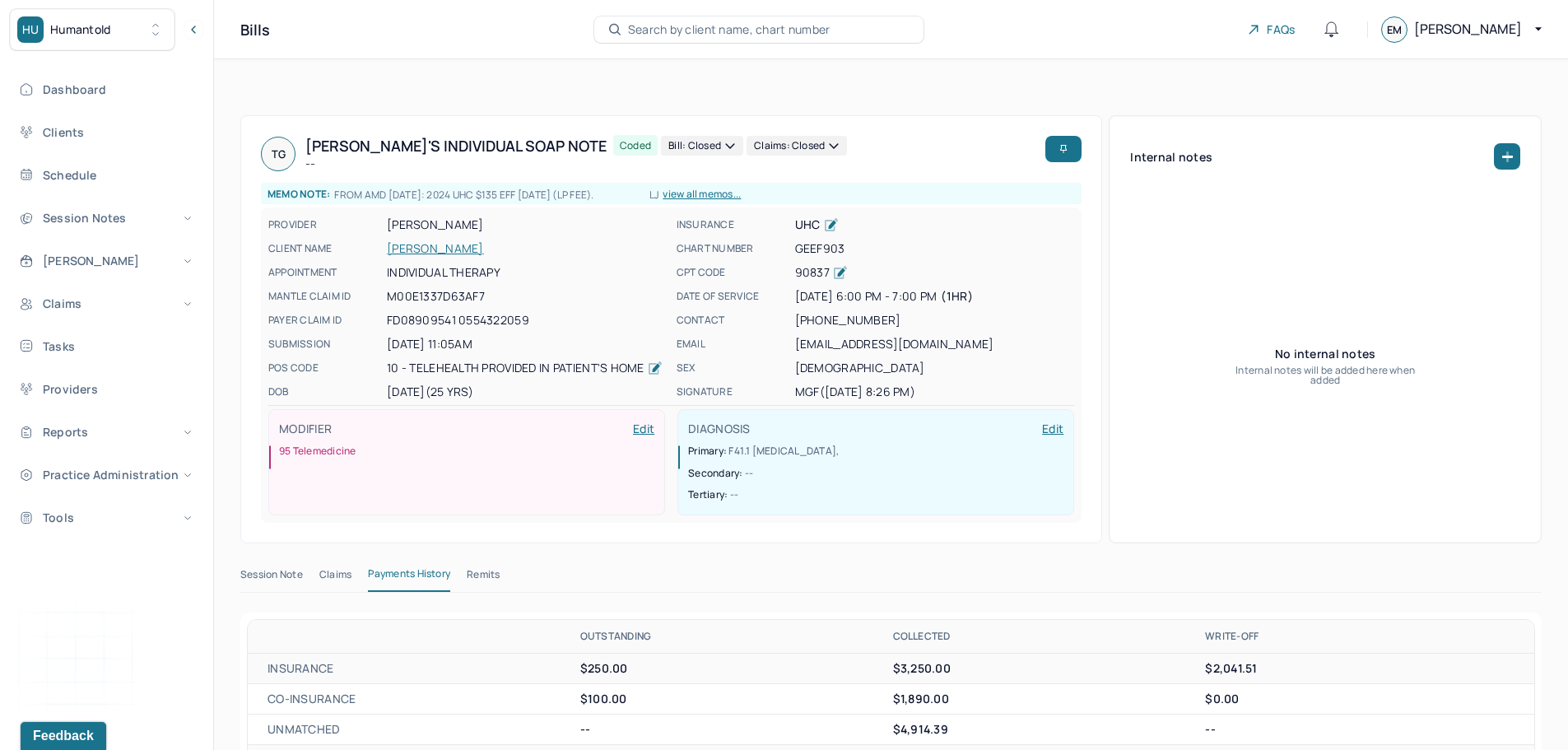 click on "Remits" at bounding box center (483, 578) 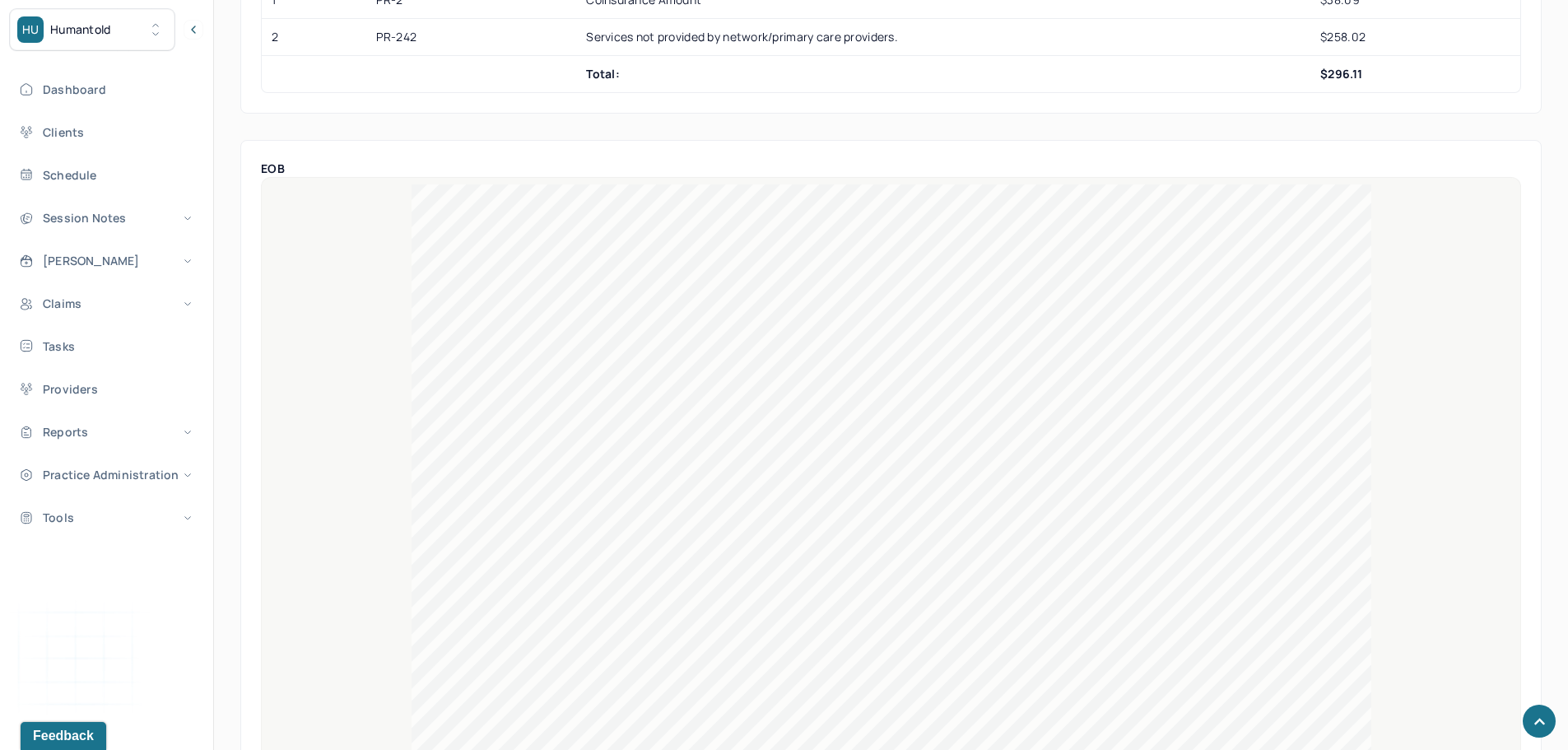 scroll, scrollTop: 1400, scrollLeft: 0, axis: vertical 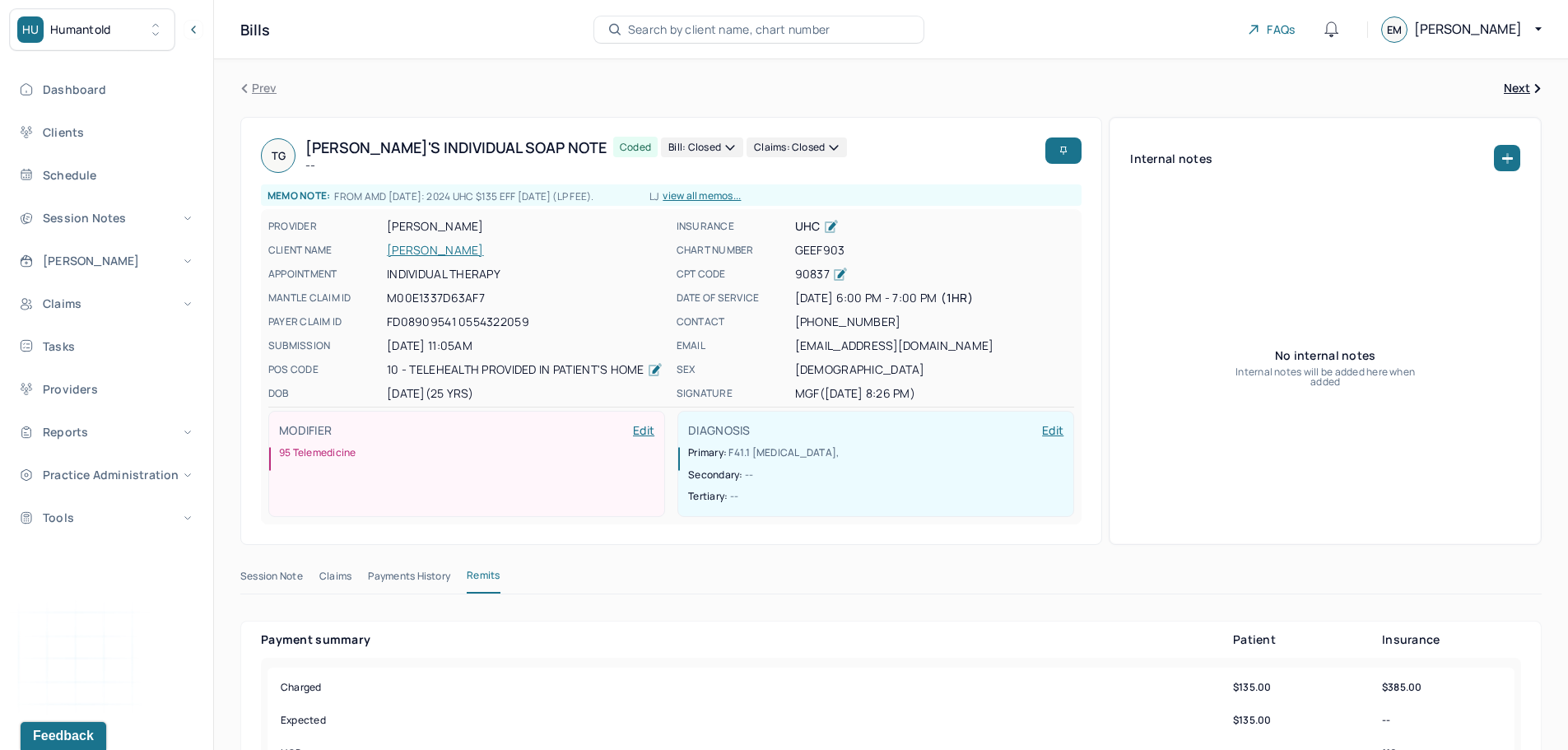 click on "GUARDIA, TOMÁS" at bounding box center [527, 250] 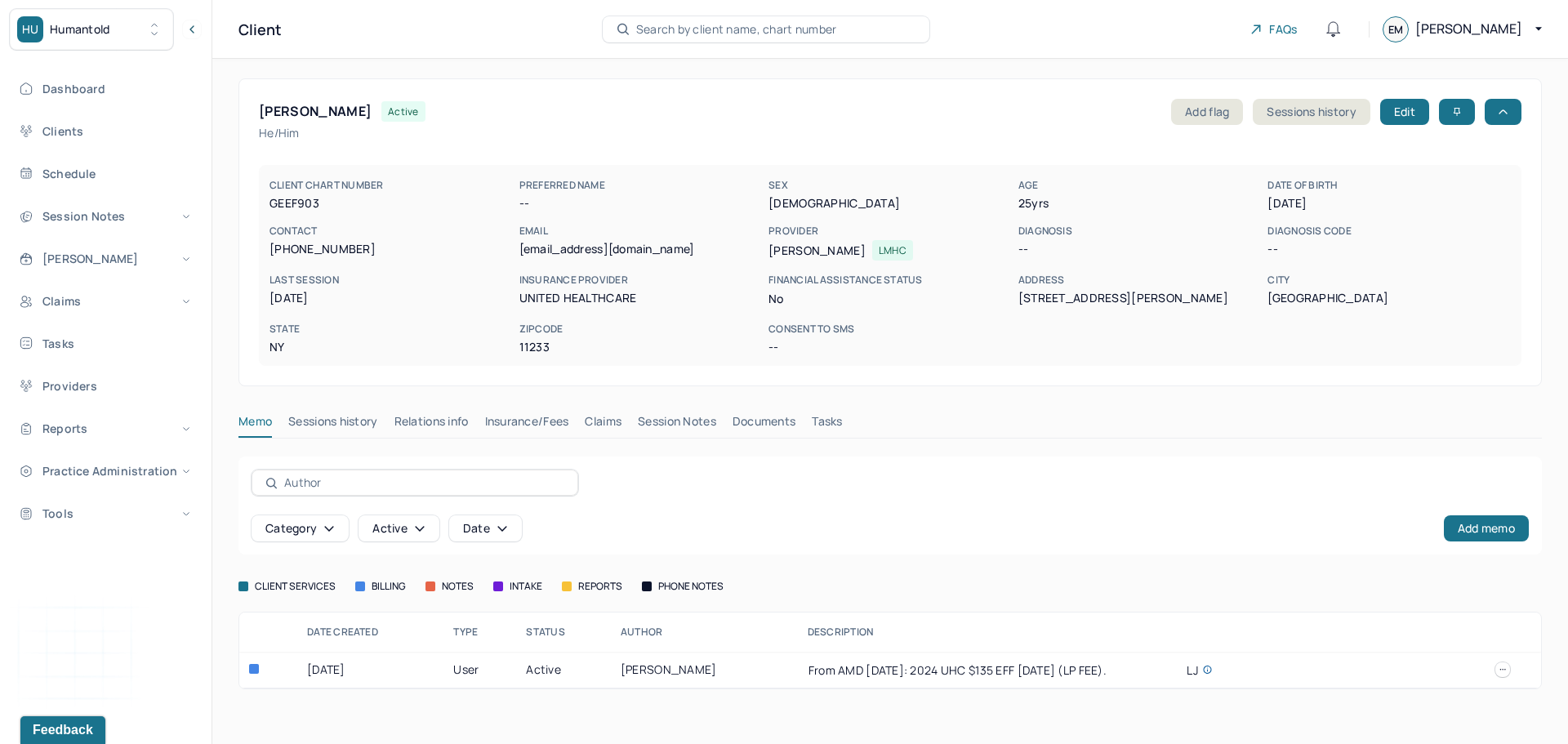 click on "Claims" at bounding box center (603, 425) 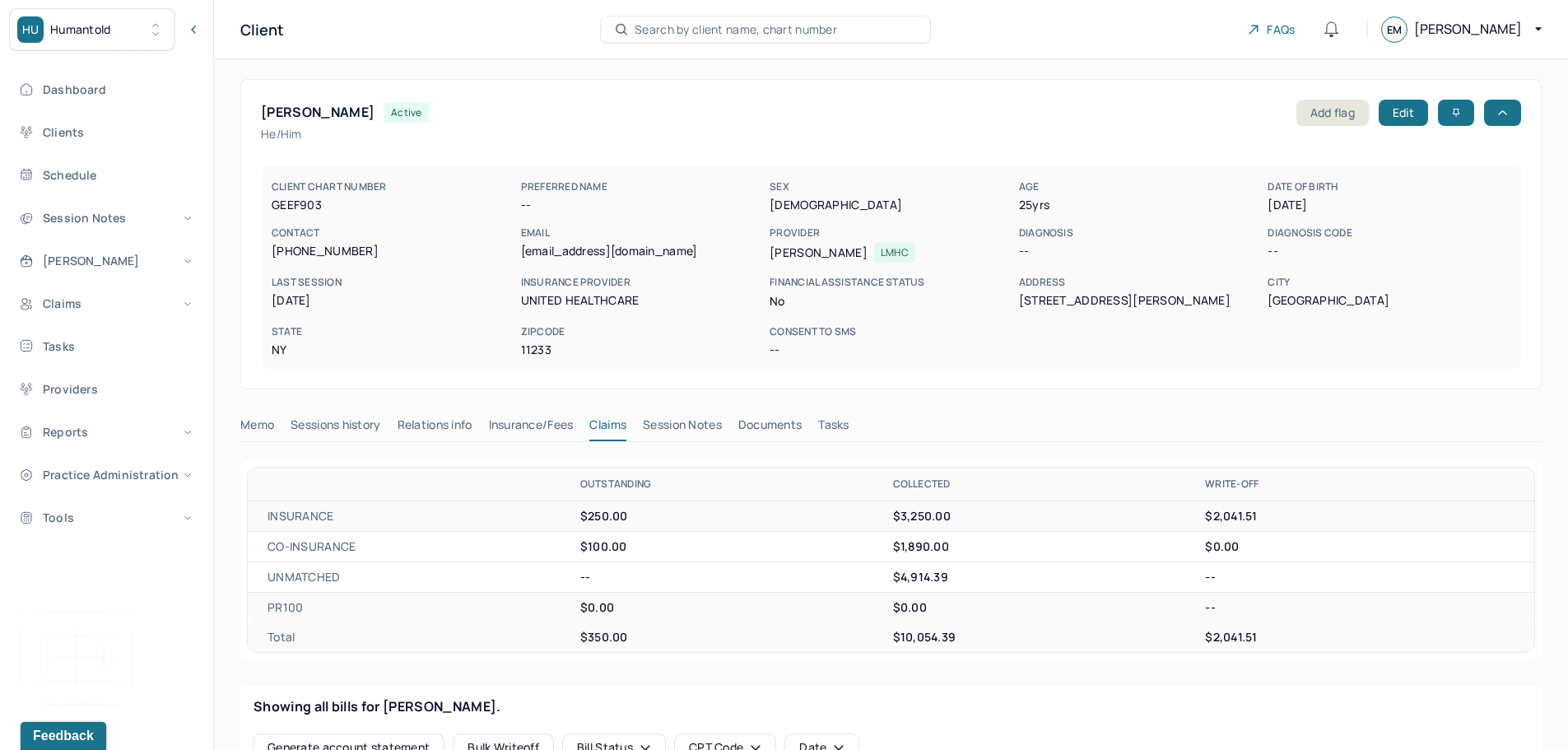 click on "Insurance/Fees" at bounding box center [531, 428] 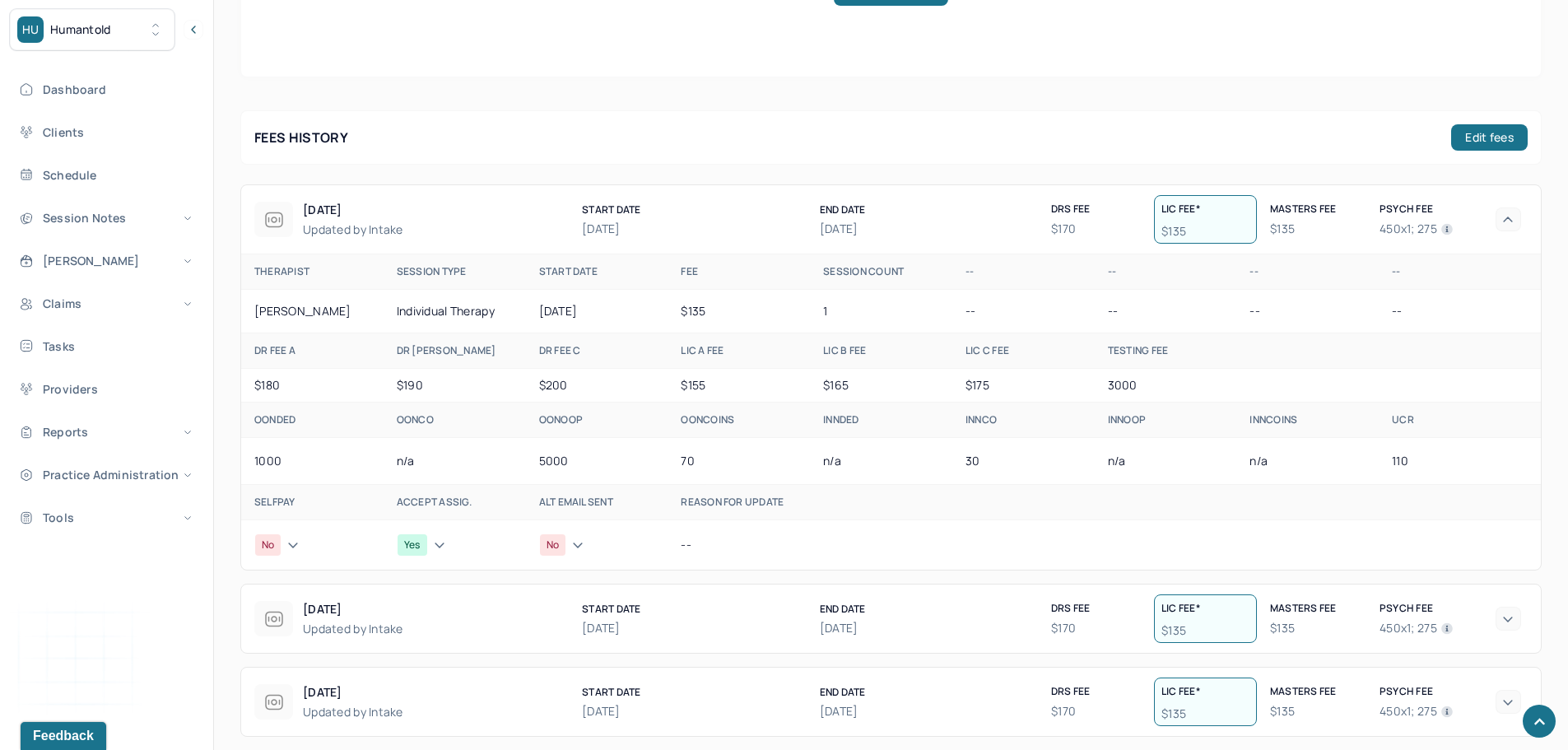 scroll, scrollTop: 836, scrollLeft: 0, axis: vertical 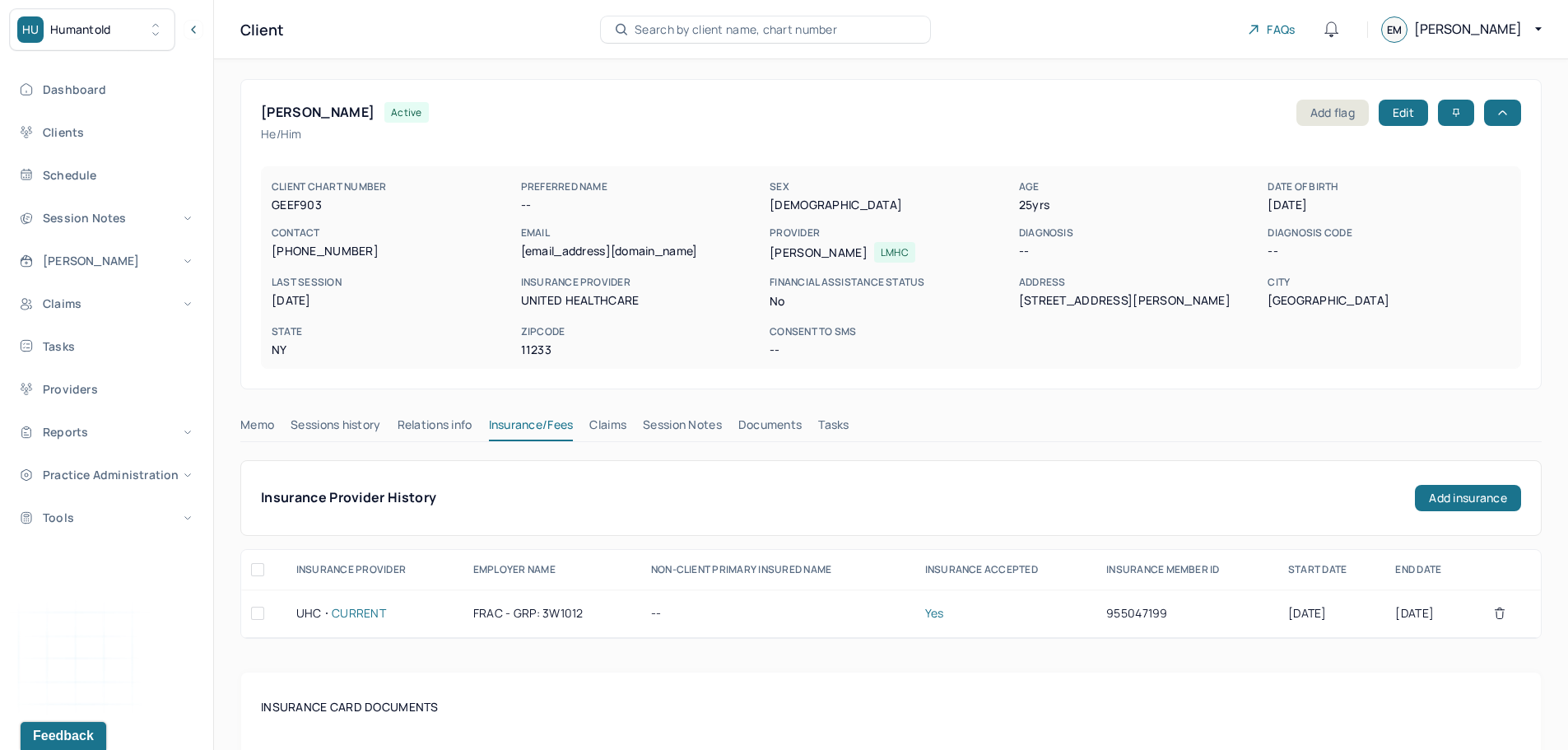 click on "Search by client name, chart number" at bounding box center (736, 30) 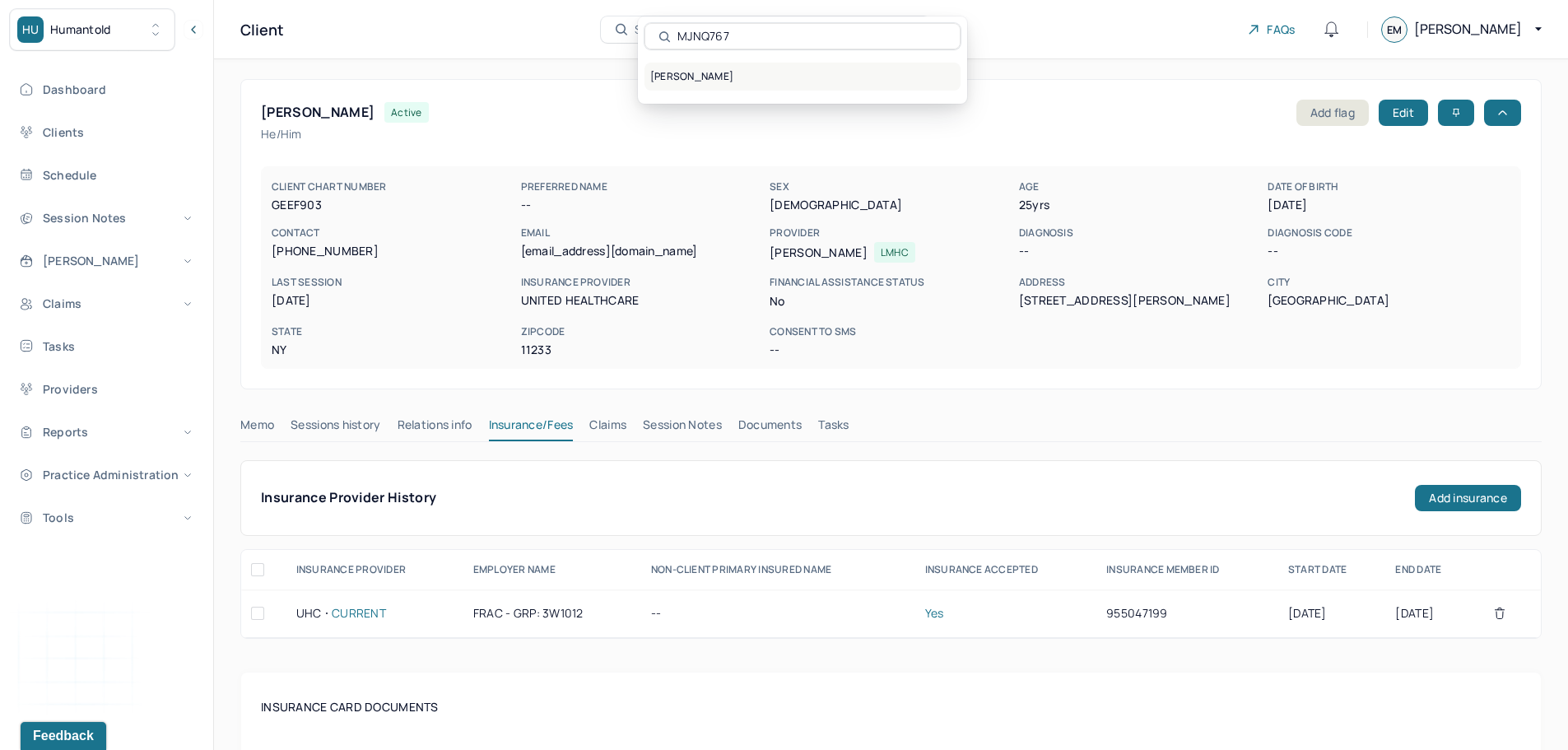 type on "MJNQ767" 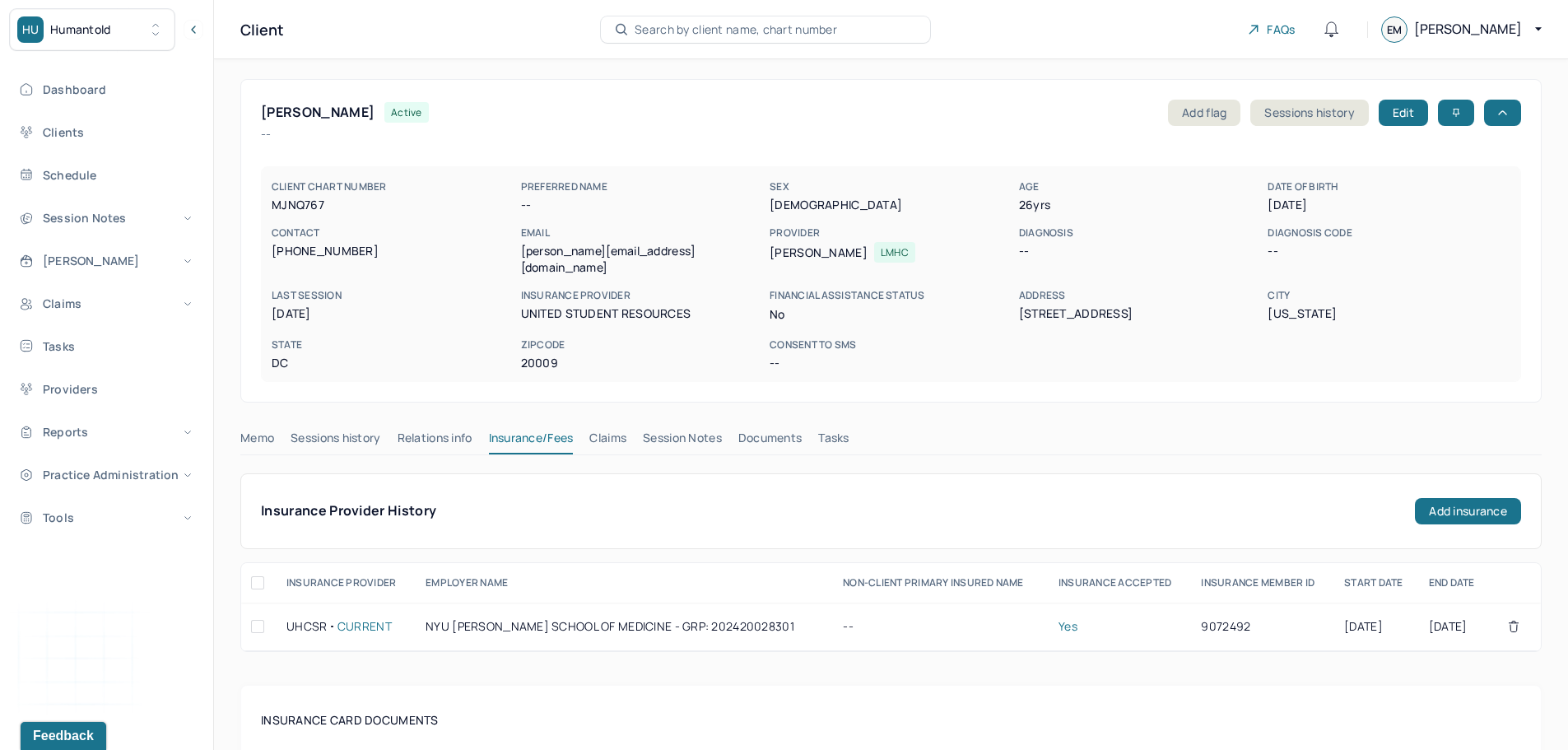 click on "Claims" at bounding box center [607, 441] 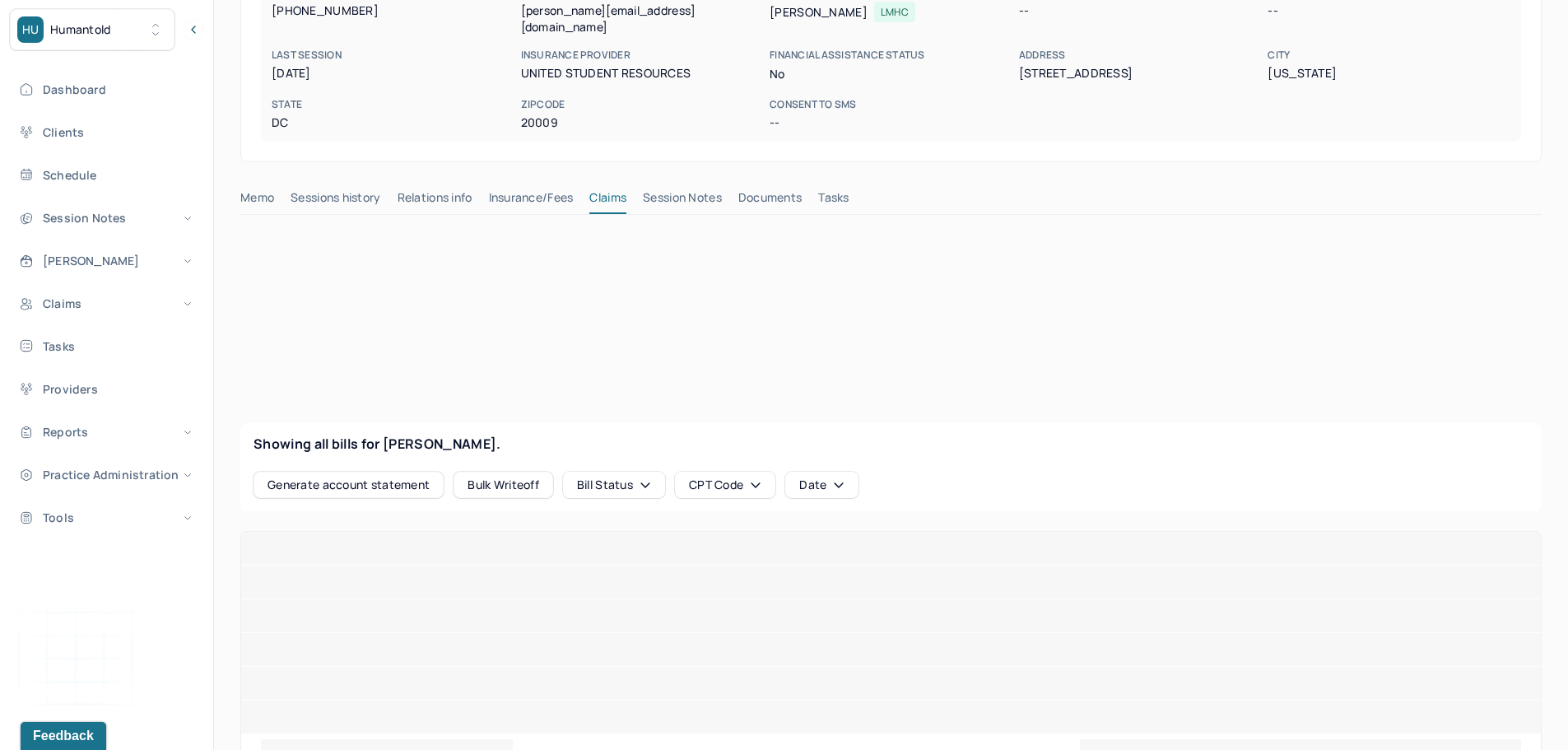 scroll, scrollTop: 247, scrollLeft: 0, axis: vertical 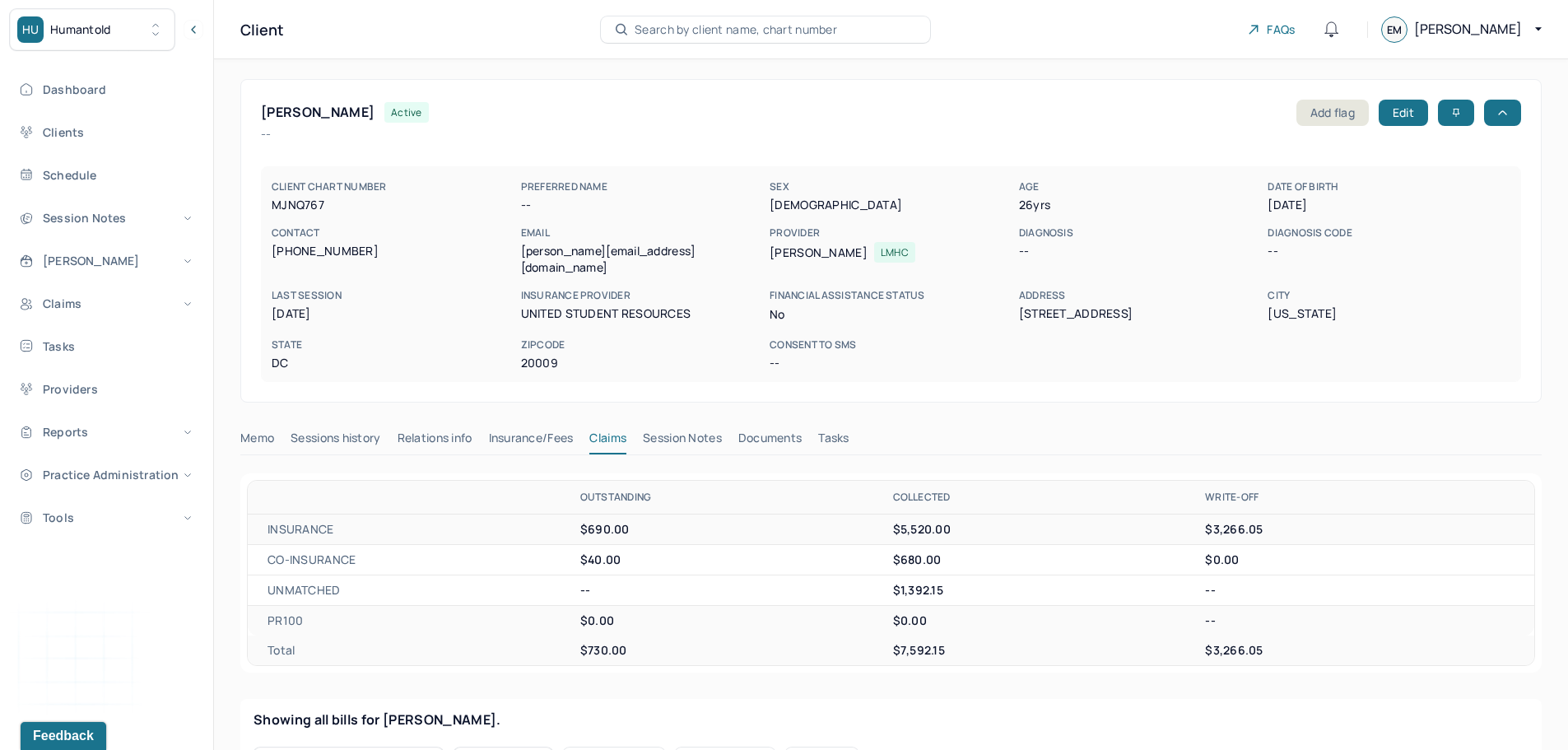 click on "Insurance/Fees" at bounding box center (531, 441) 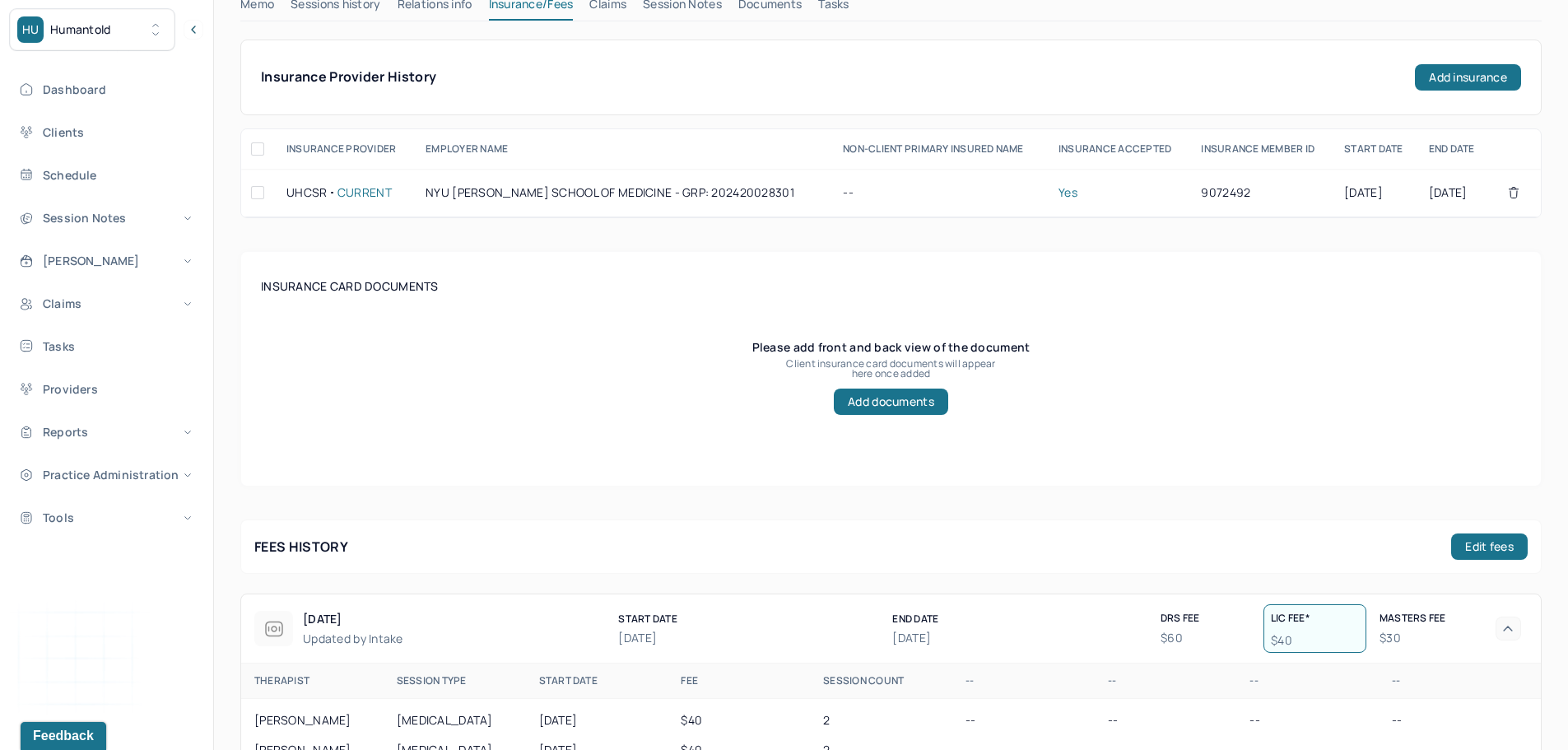 scroll, scrollTop: 412, scrollLeft: 0, axis: vertical 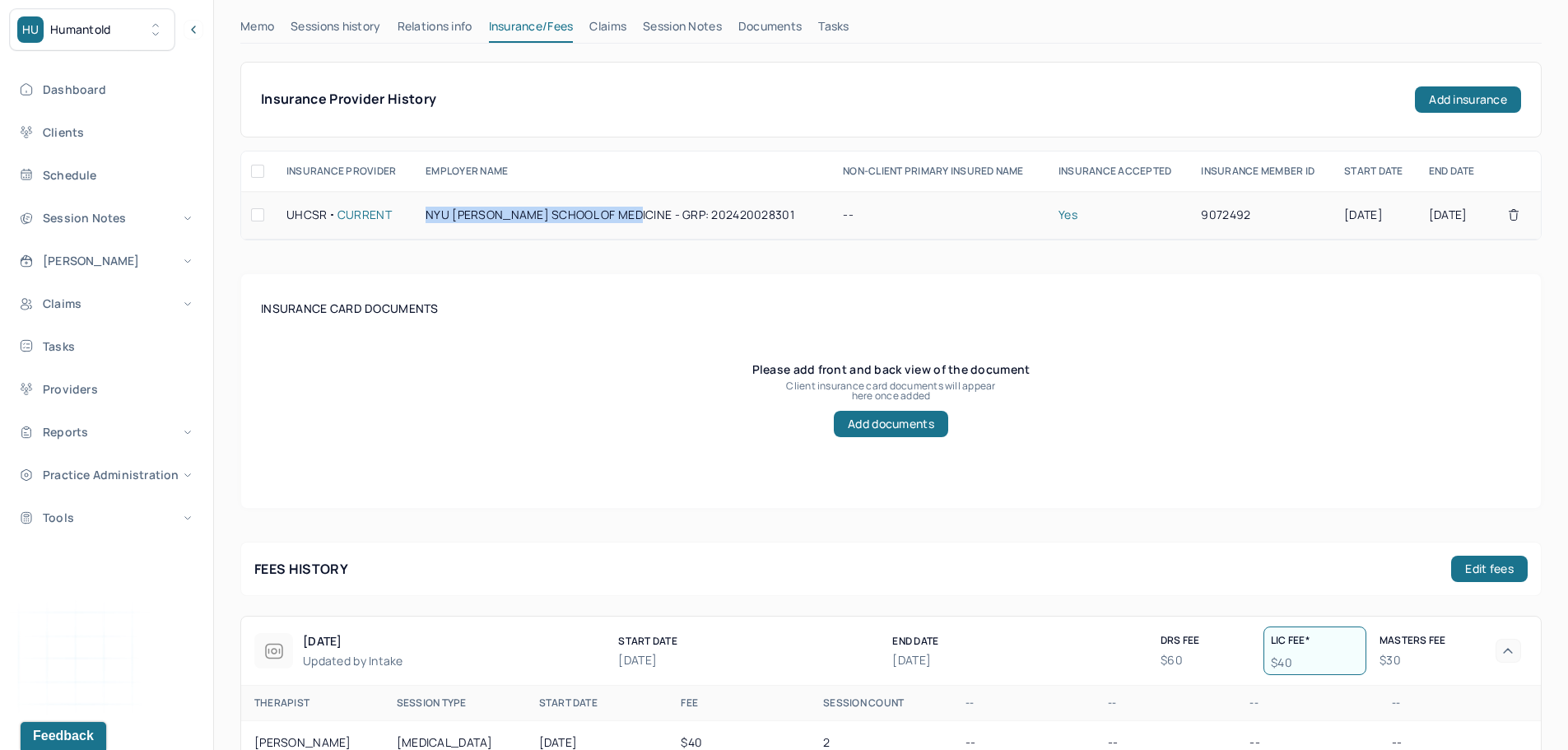 drag, startPoint x: 429, startPoint y: 202, endPoint x: 640, endPoint y: 207, distance: 211.0592 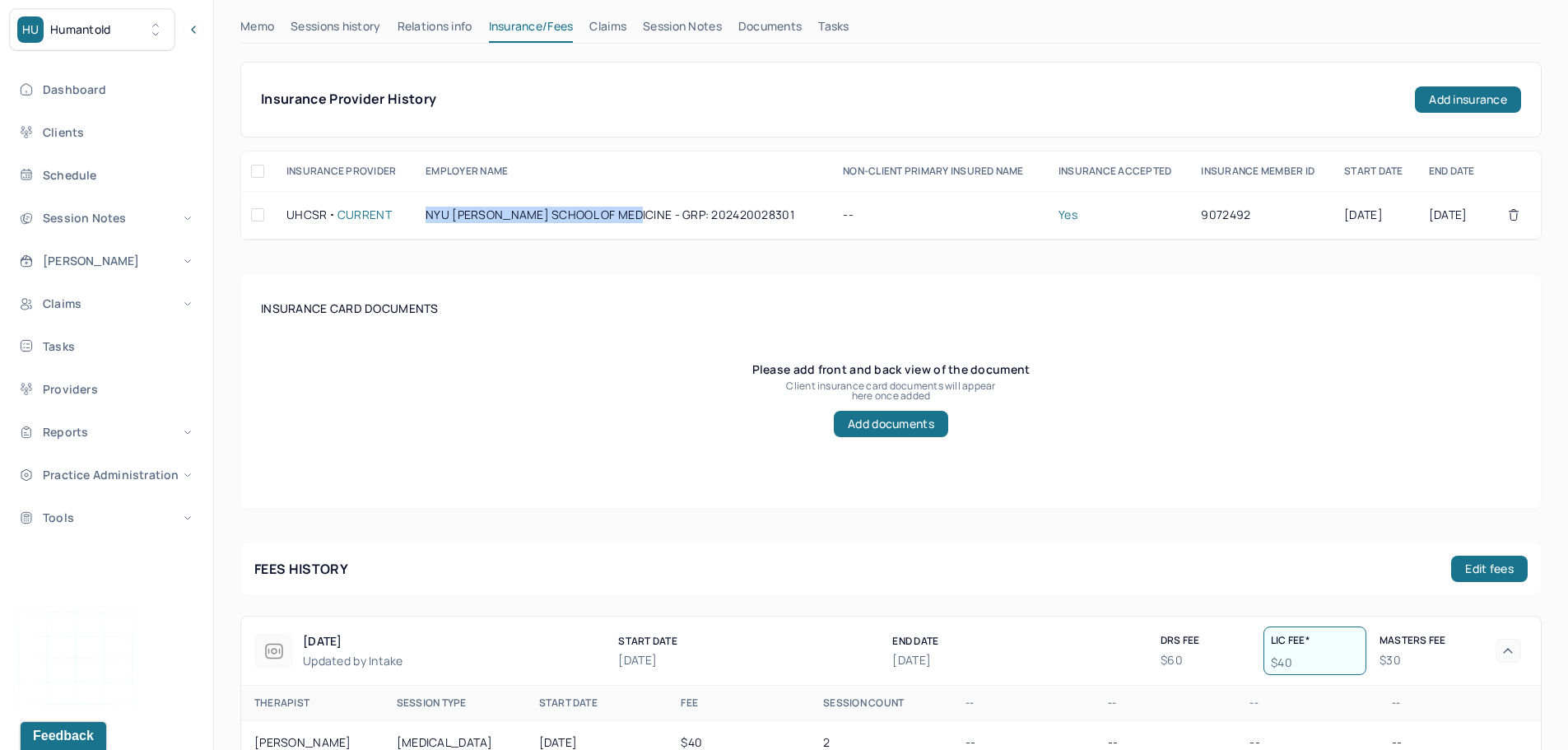copy on "NYU GROSSMAN SCHOOL OF MEDICINE" 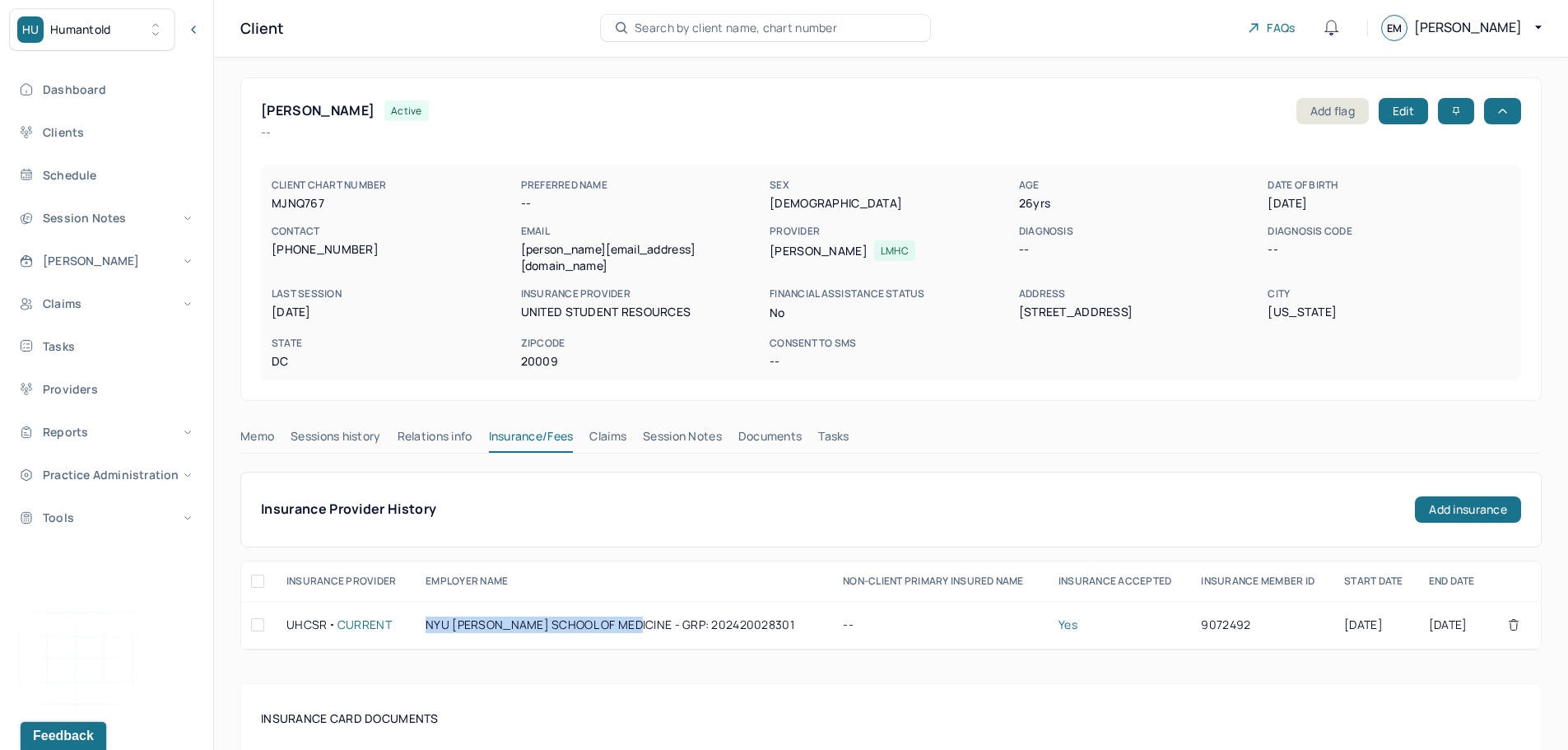 scroll, scrollTop: 0, scrollLeft: 0, axis: both 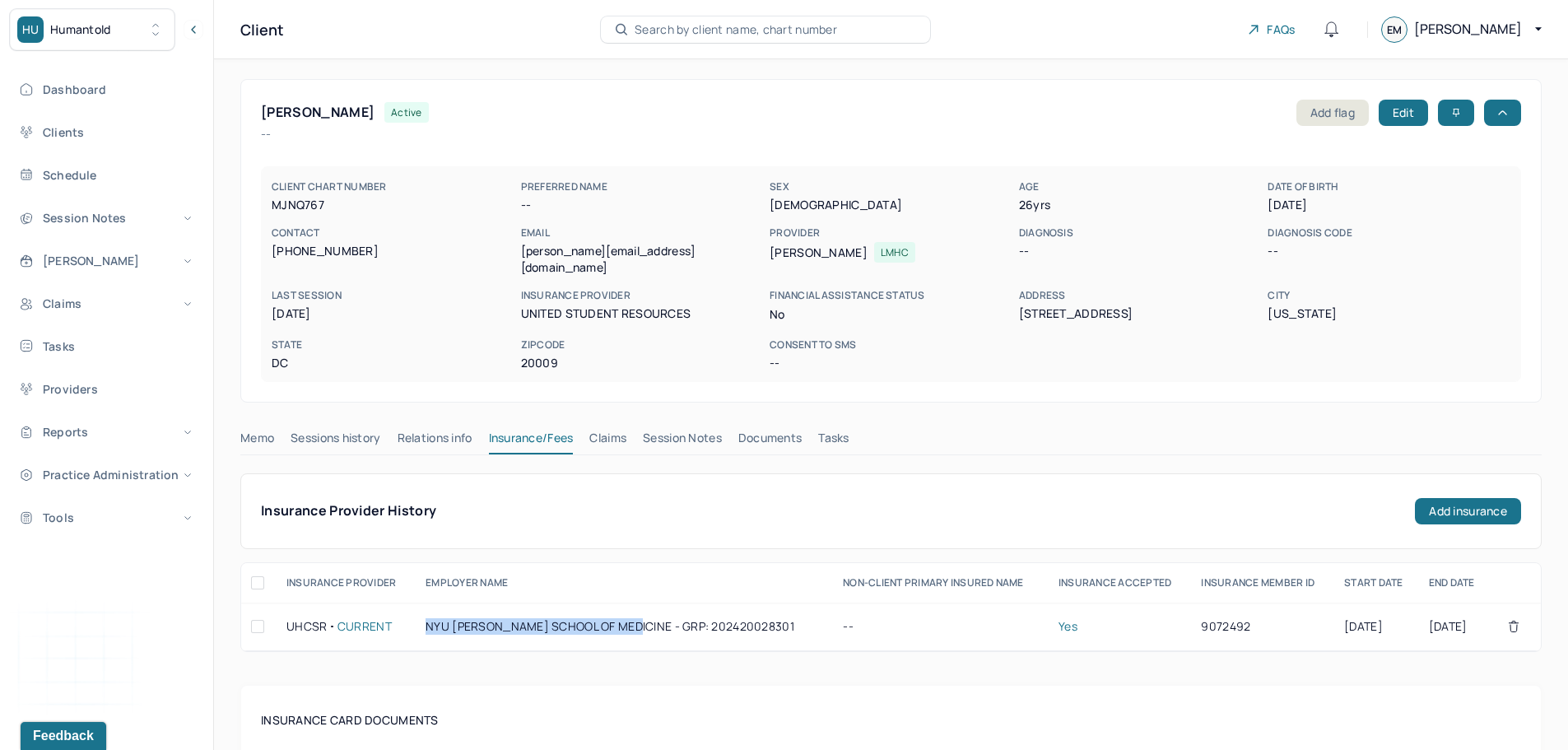 click on "Claims" at bounding box center (607, 441) 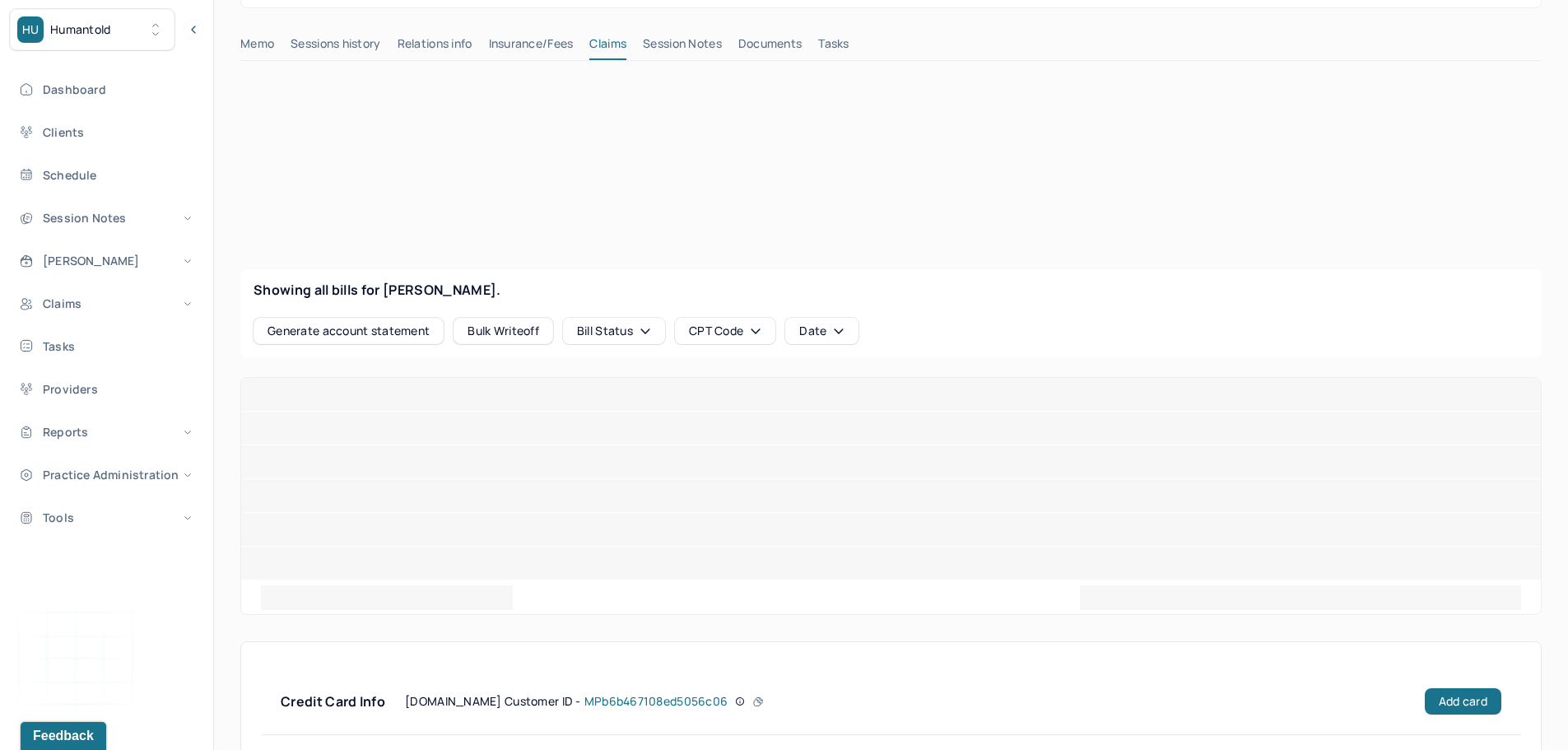 scroll, scrollTop: 412, scrollLeft: 0, axis: vertical 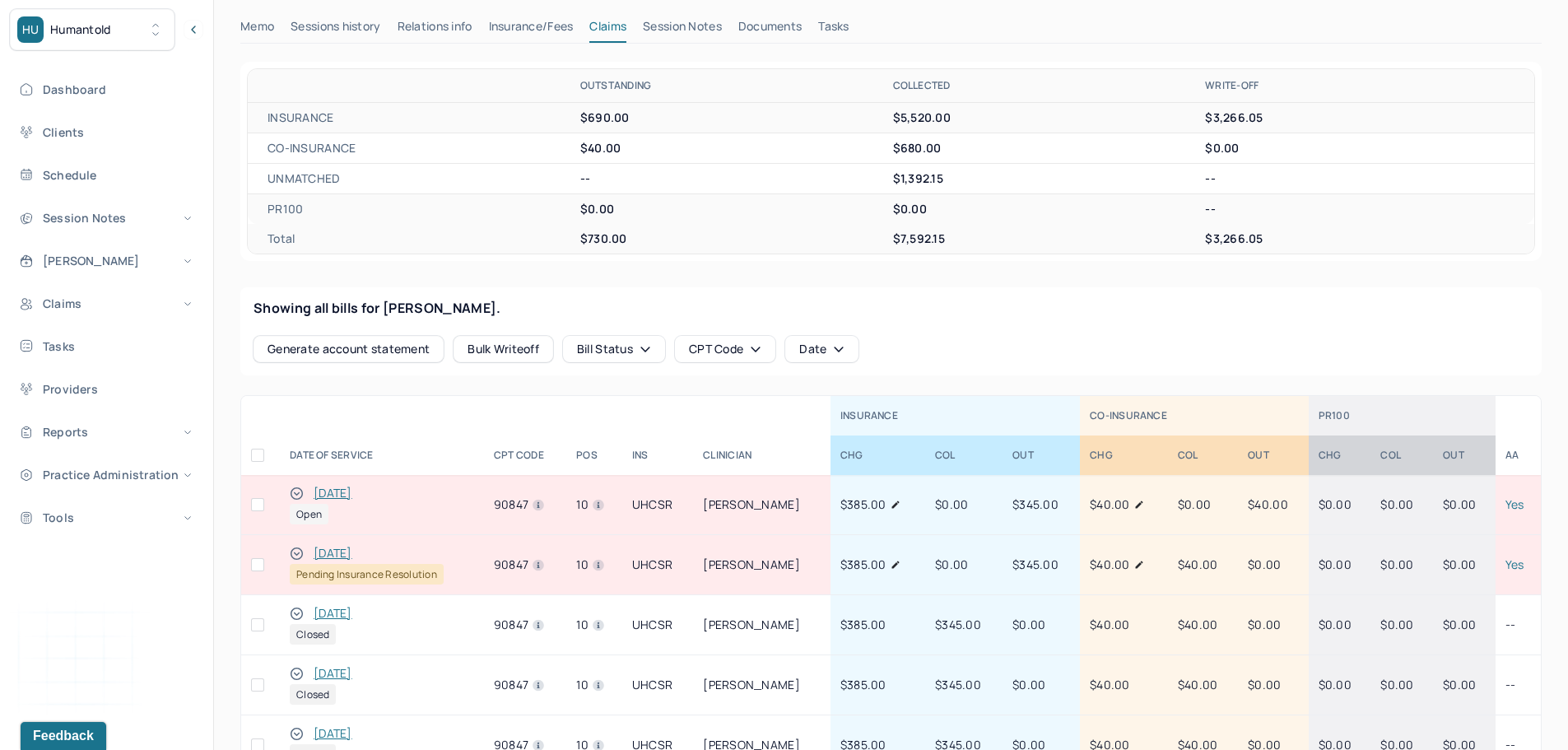 click on "06/09/2025" at bounding box center (333, 613) 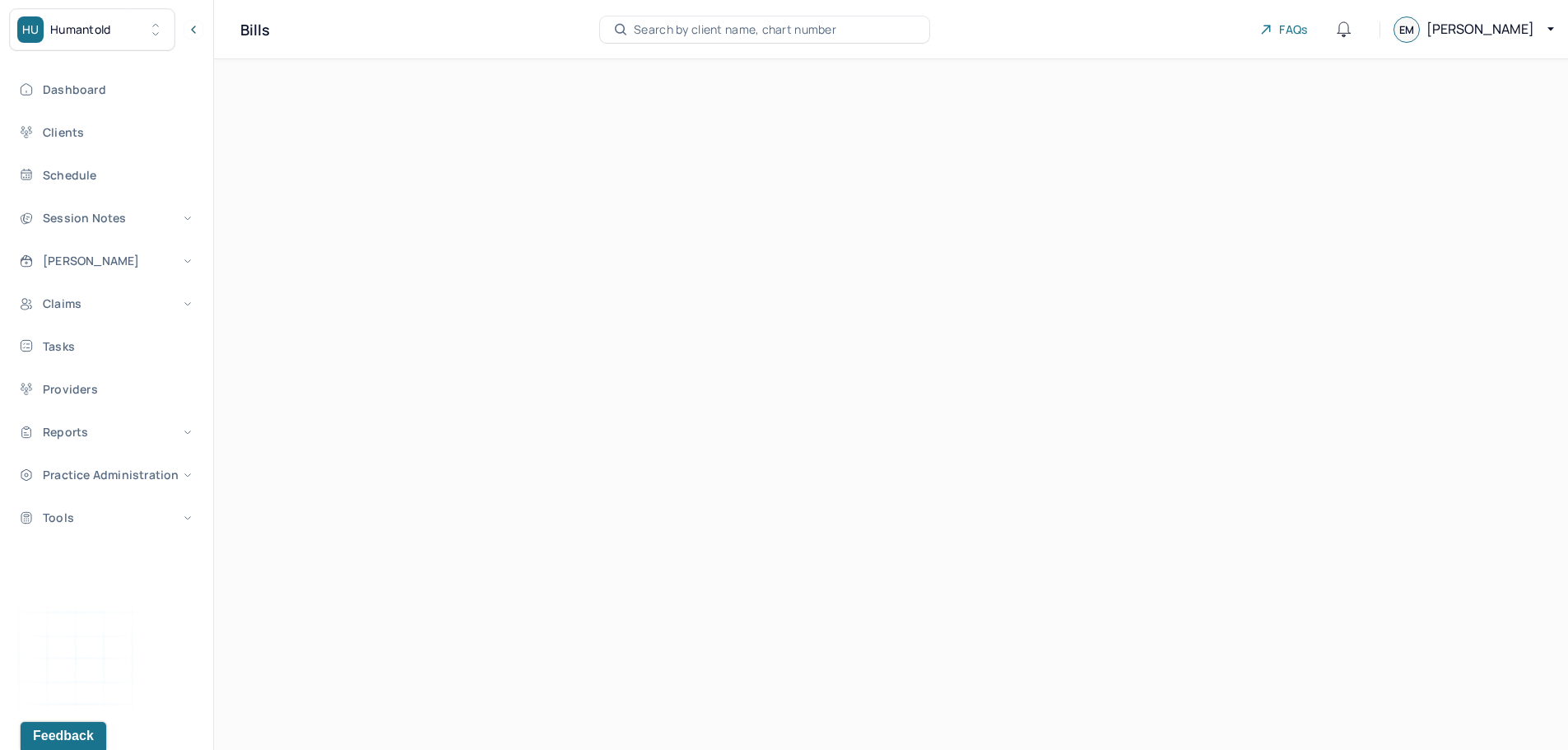 scroll, scrollTop: 0, scrollLeft: 0, axis: both 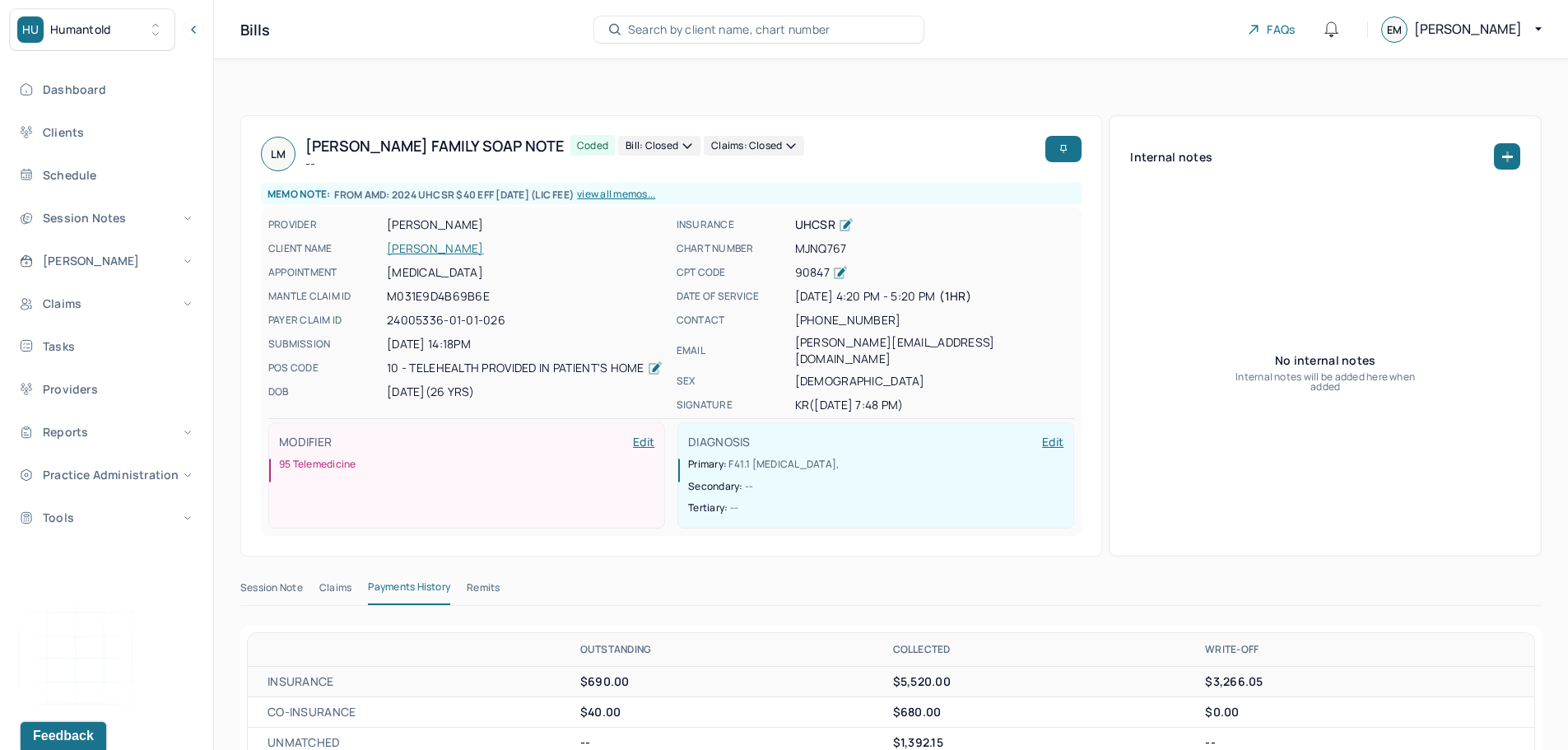 click on "Remits" at bounding box center [483, 591] 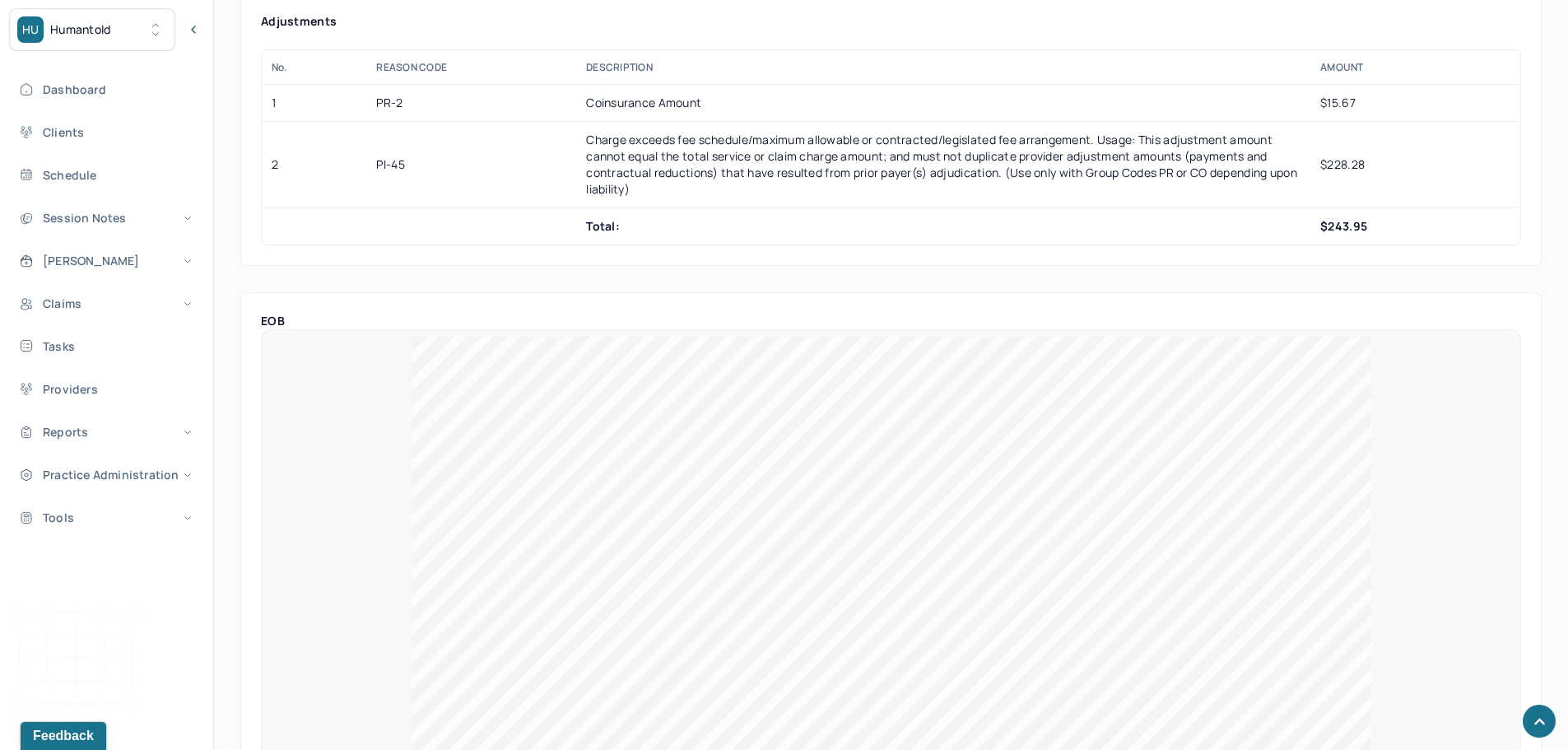 scroll, scrollTop: 1482, scrollLeft: 0, axis: vertical 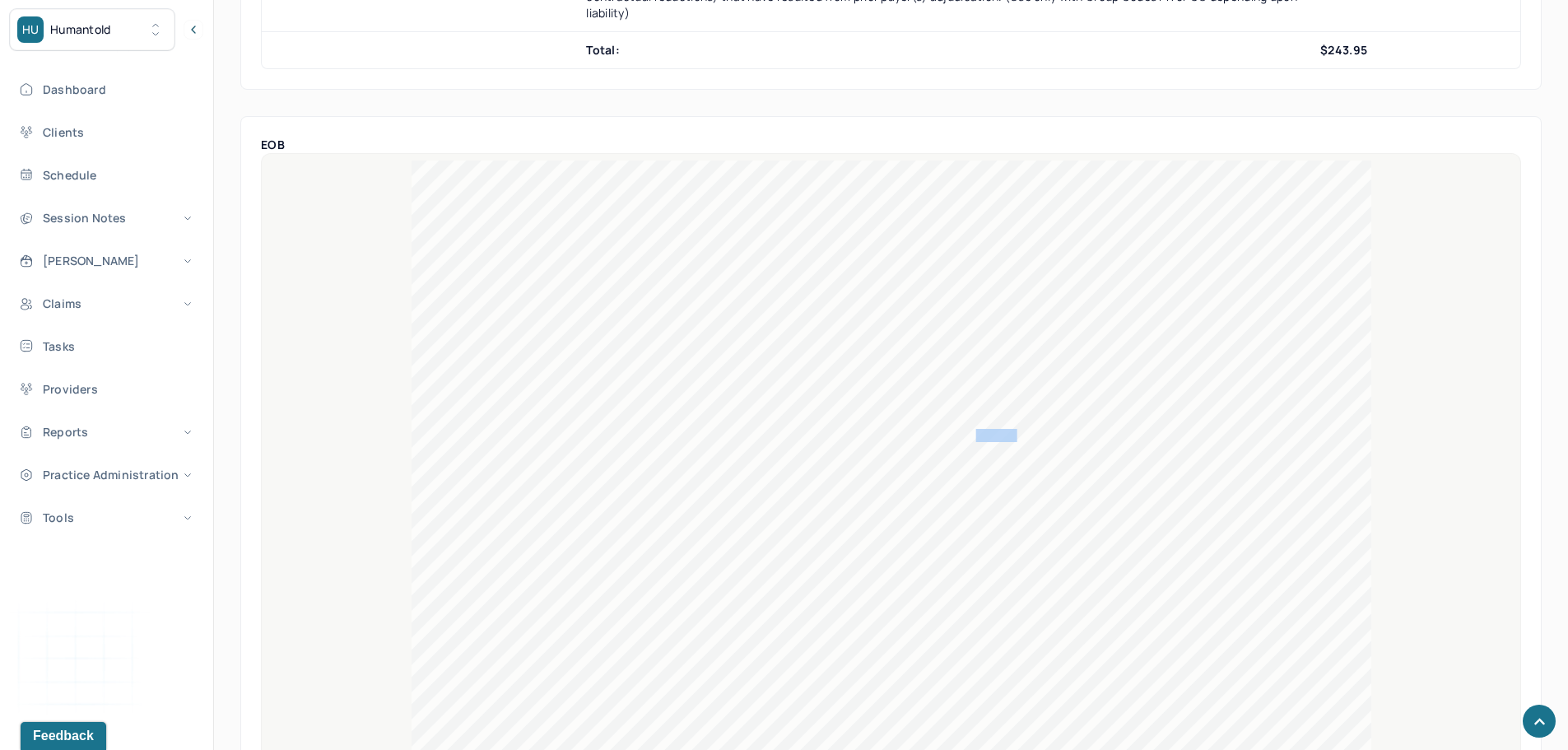 drag, startPoint x: 1010, startPoint y: 436, endPoint x: 973, endPoint y: 436, distance: 37 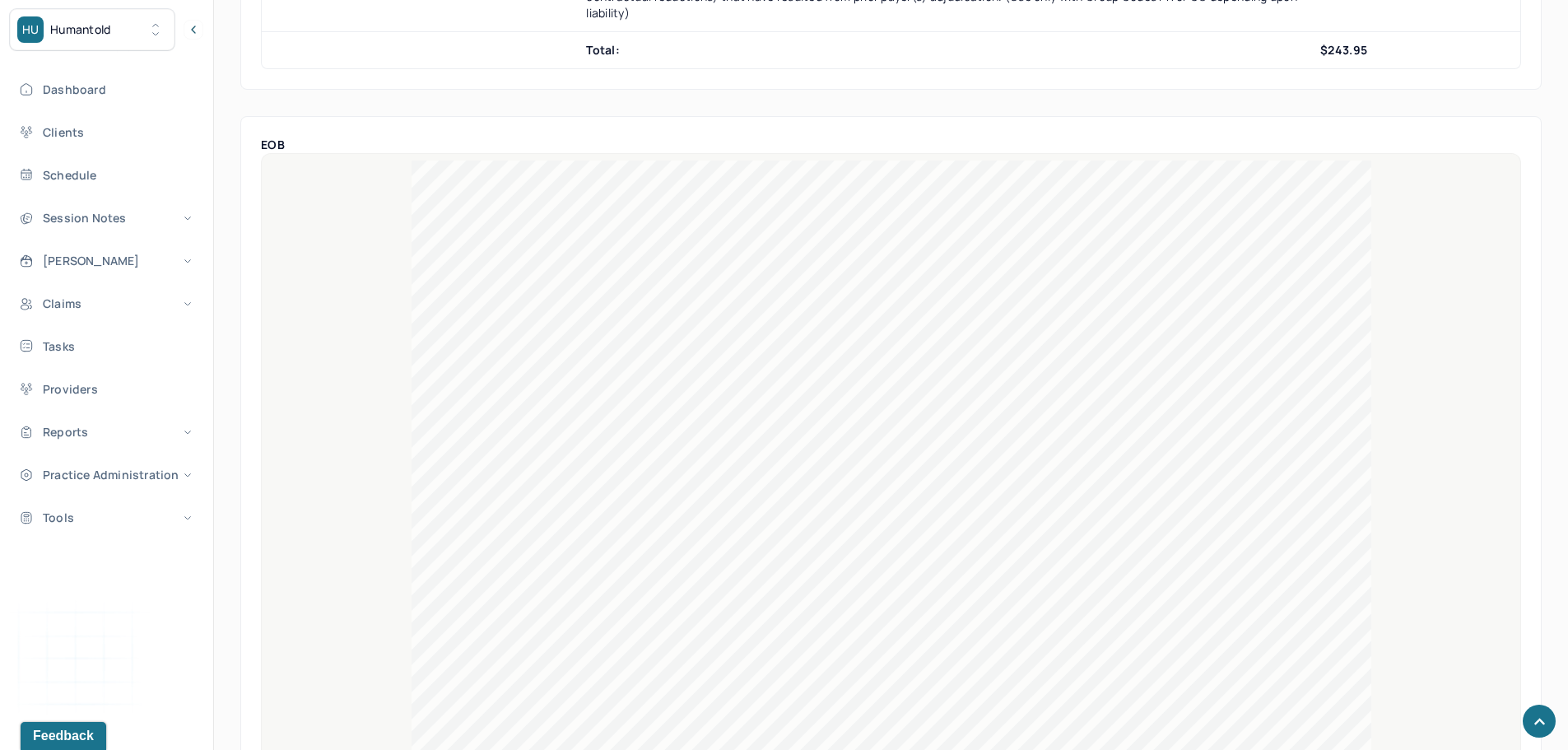 click on "156.72" at bounding box center (989, 435) 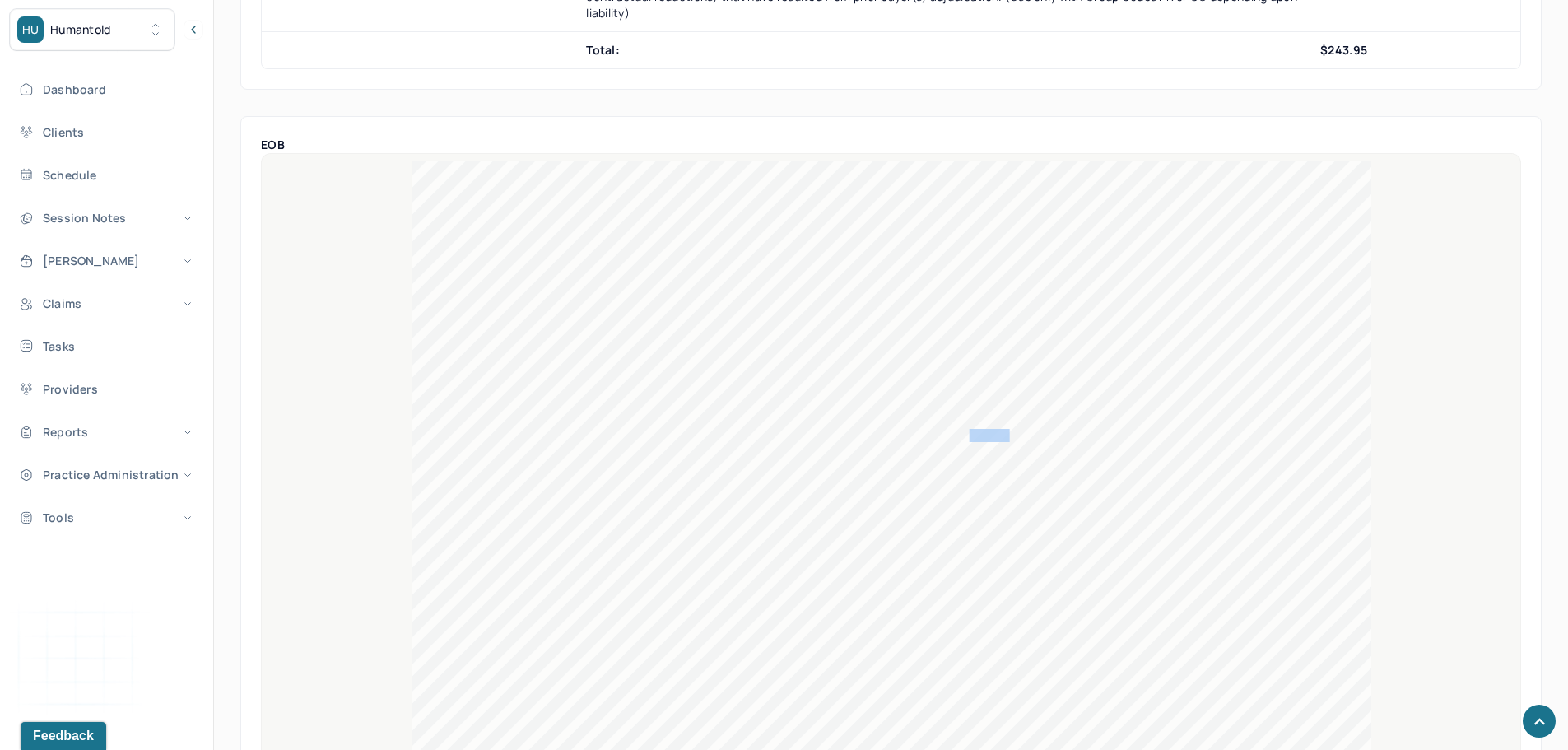 click on "156.72" at bounding box center (989, 435) 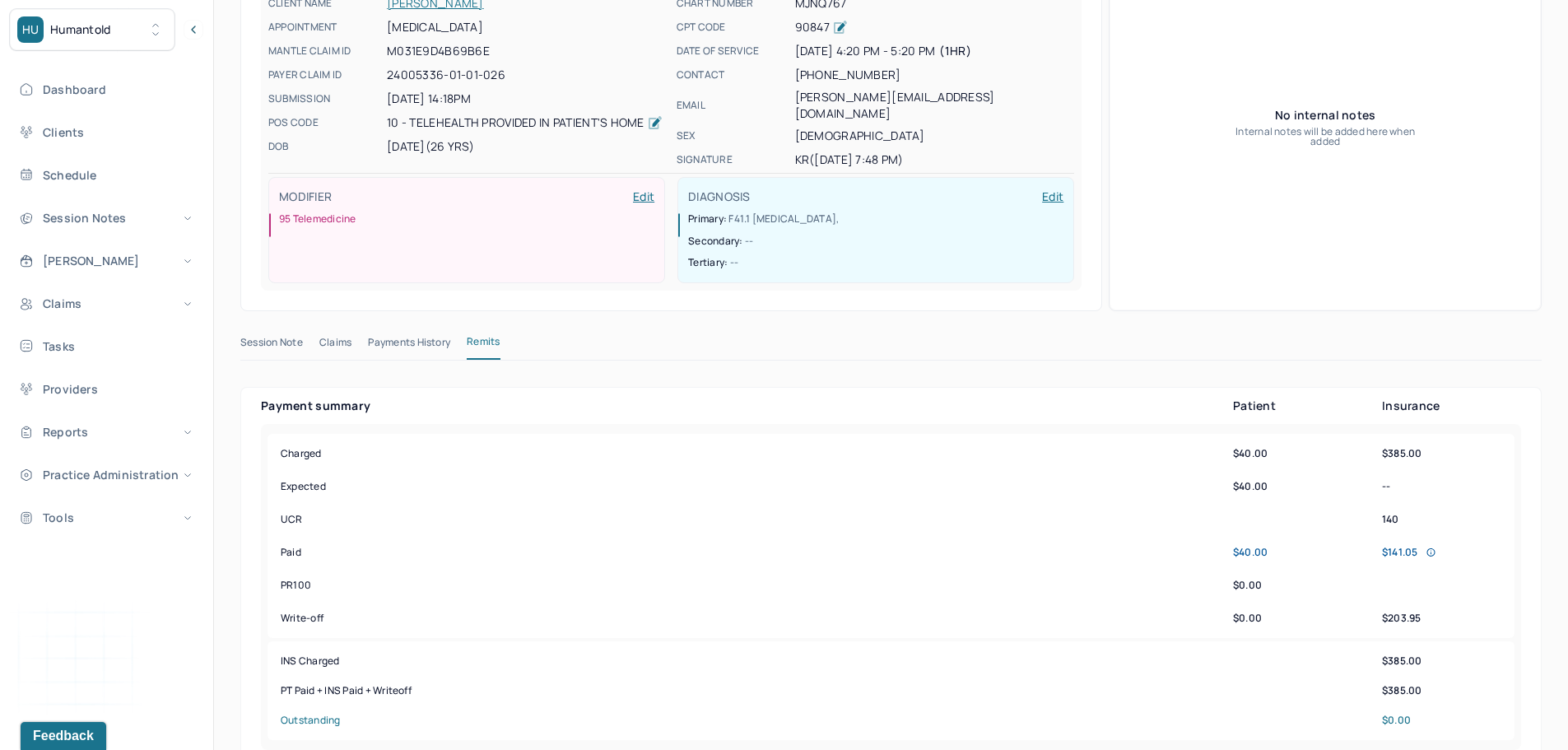 scroll, scrollTop: 0, scrollLeft: 0, axis: both 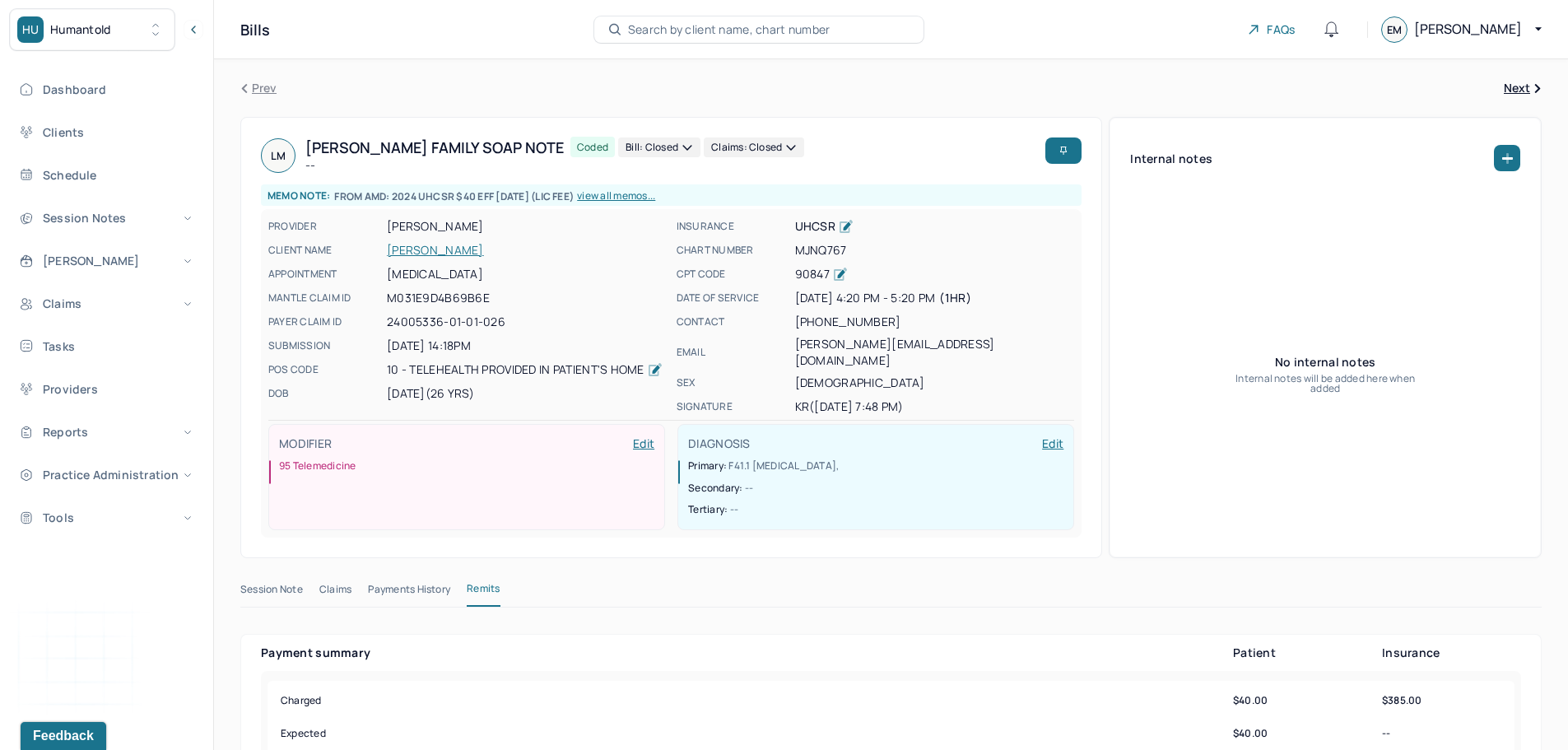 click on "MAVROMATIS, LUCAS" at bounding box center (527, 250) 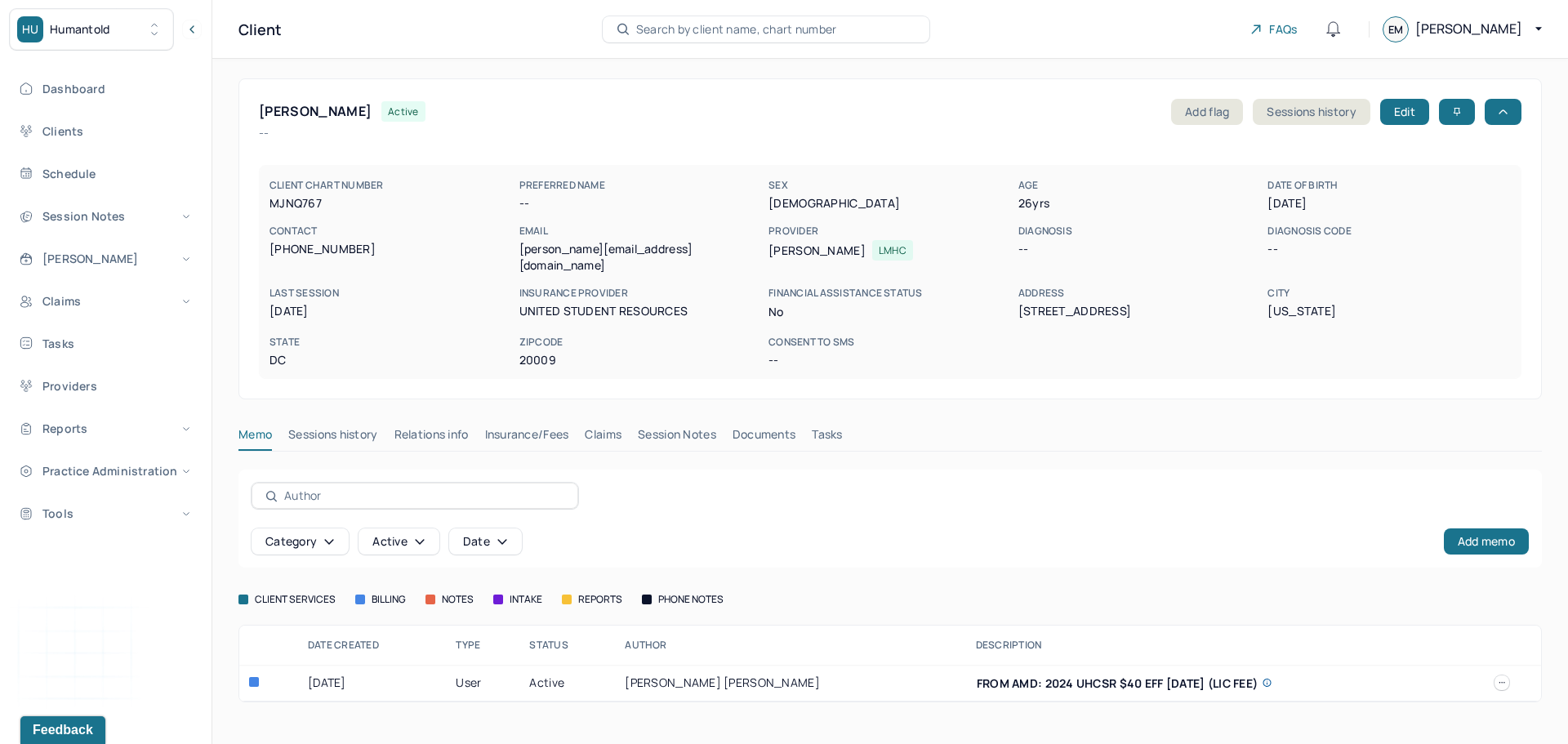 click on "Memo     Sessions history     Relations info     Insurance/Fees     Claims     Session Notes     Documents     Tasks" at bounding box center (890, 439) 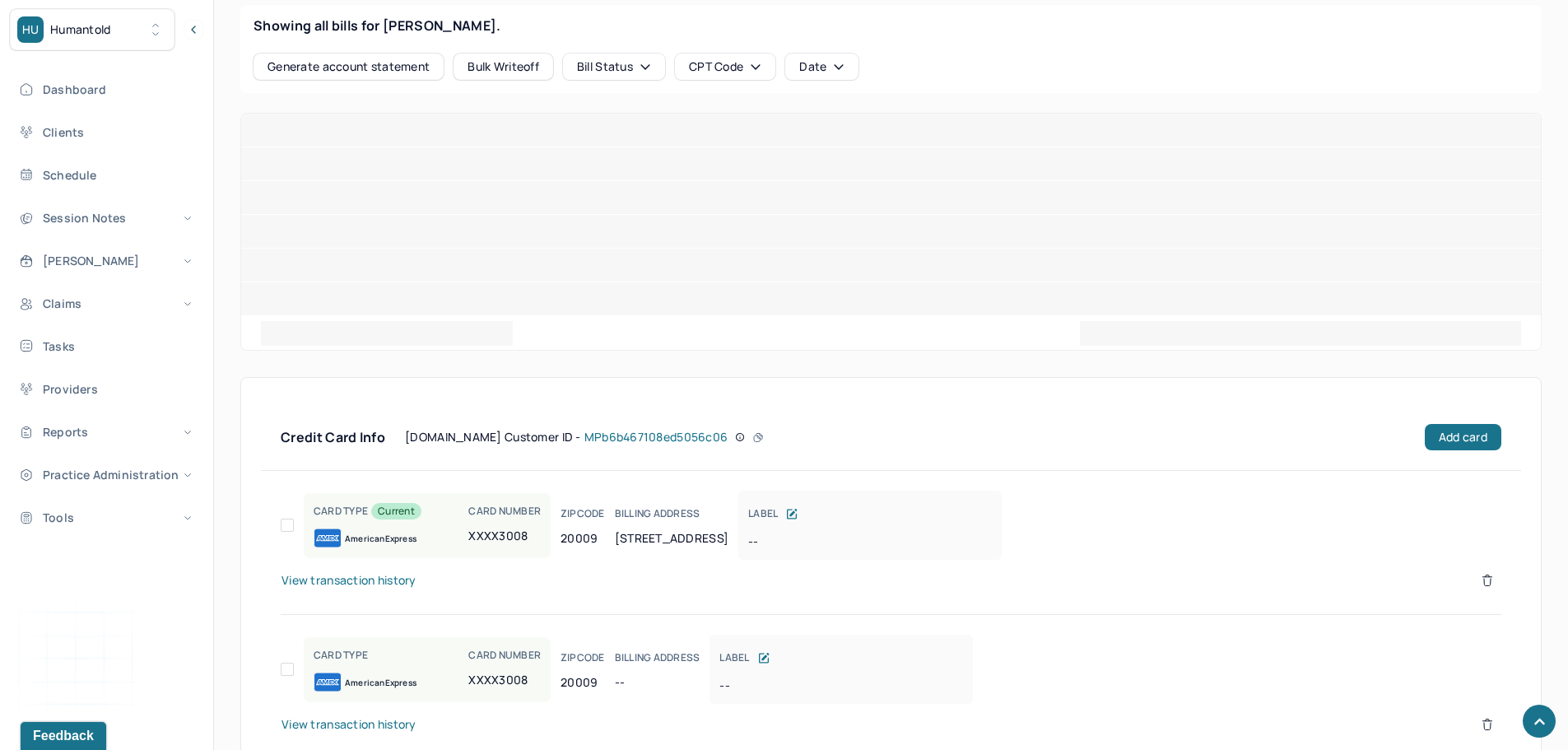 scroll, scrollTop: 694, scrollLeft: 0, axis: vertical 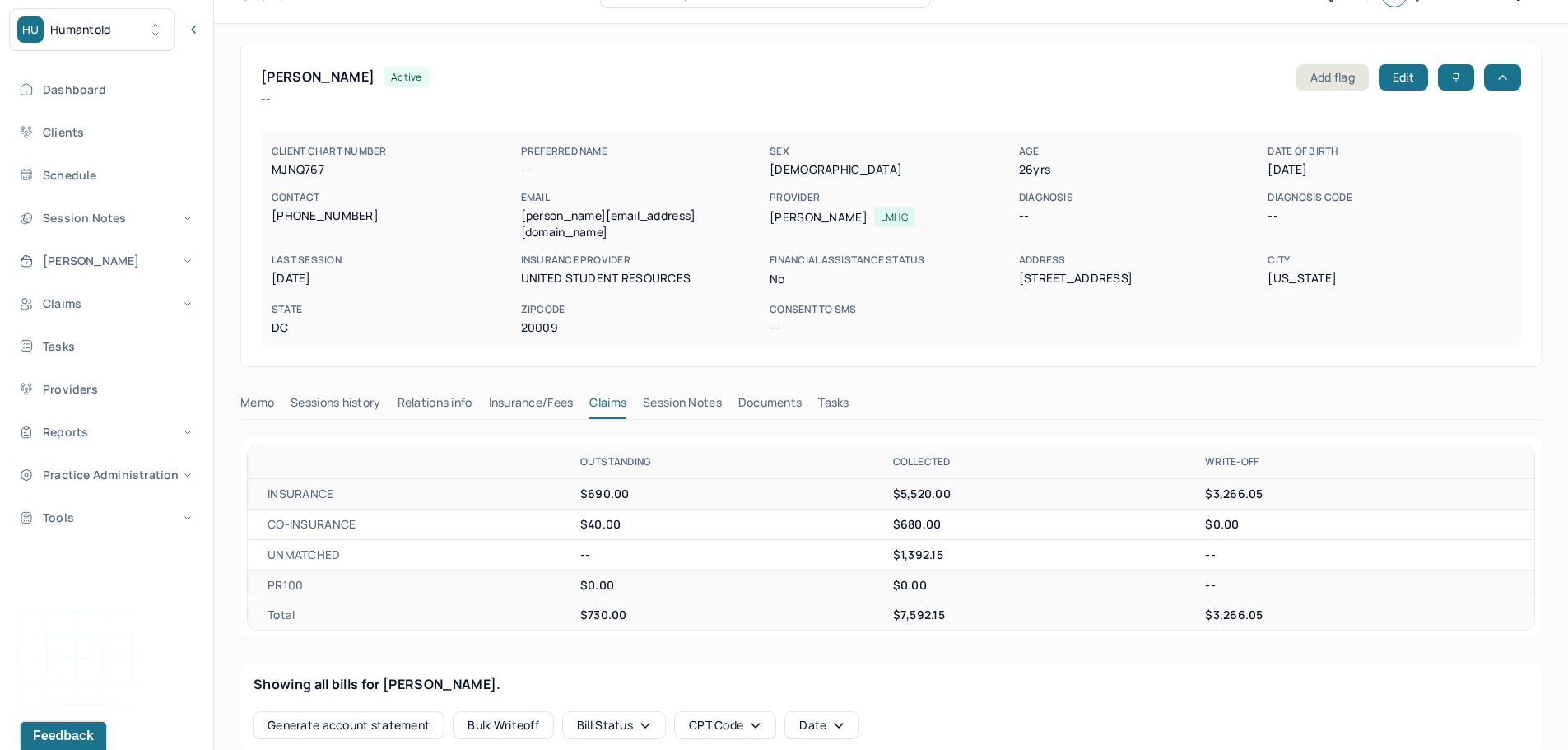 click on "Relations info" at bounding box center [435, 406] 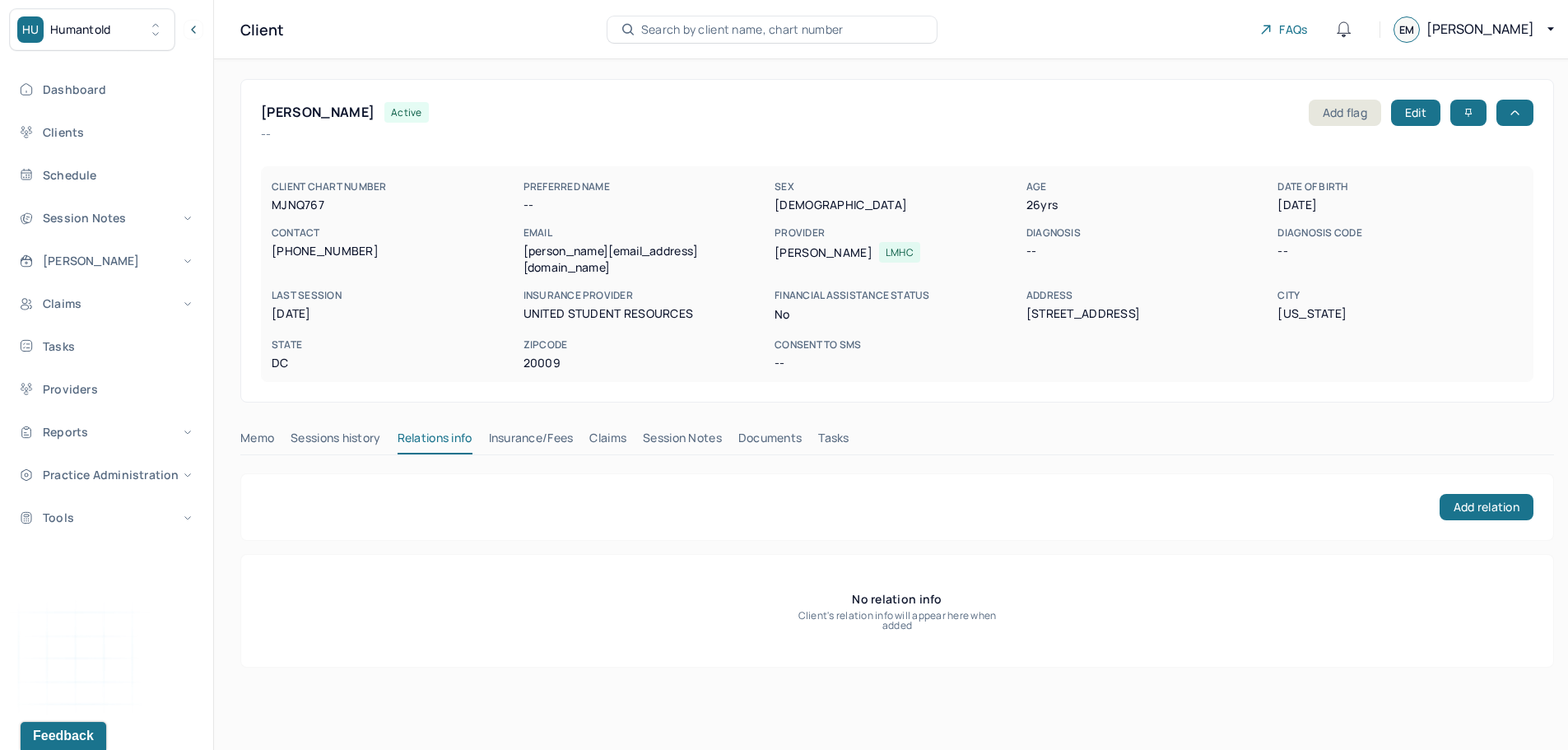 scroll, scrollTop: 0, scrollLeft: 0, axis: both 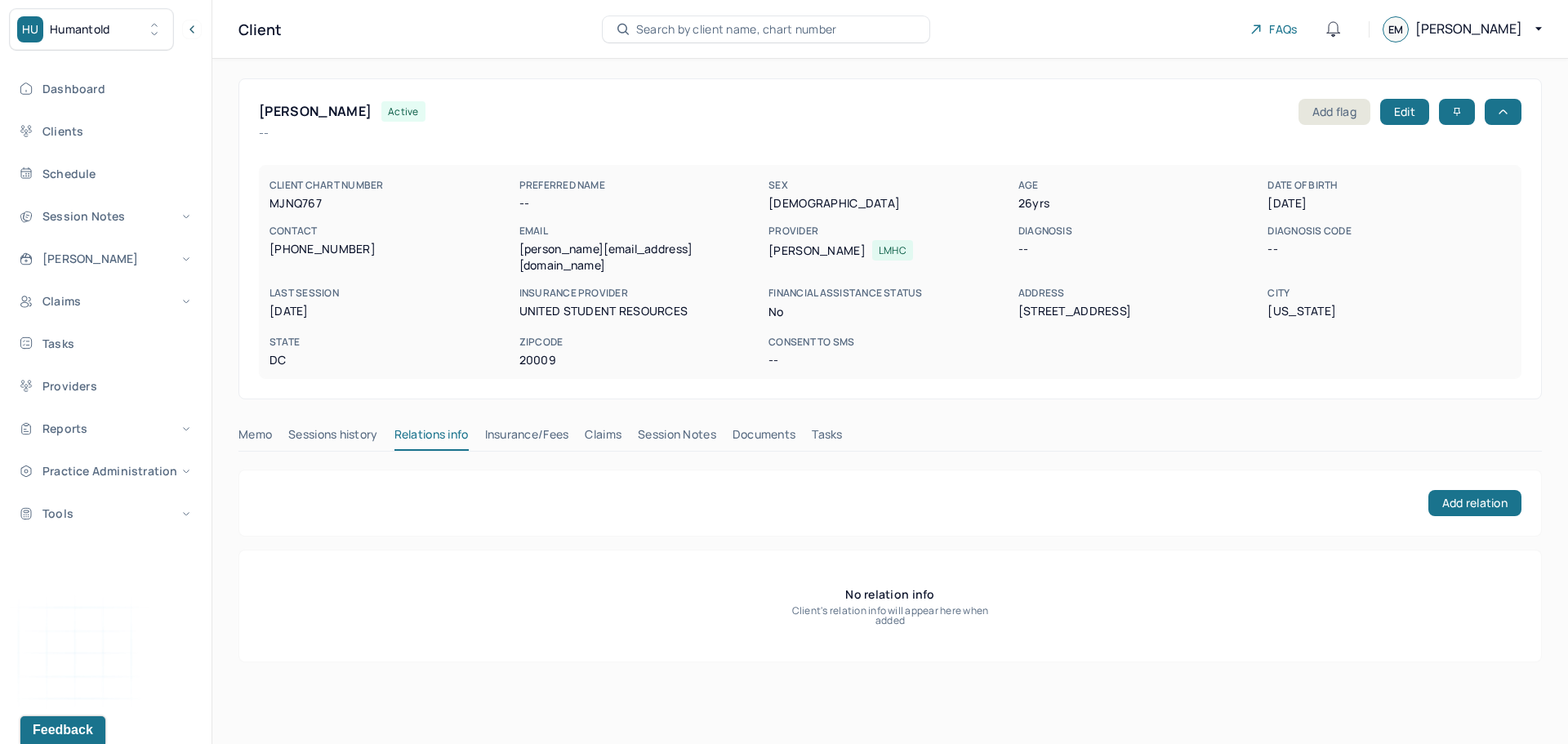 click on "Insurance/Fees" at bounding box center (527, 438) 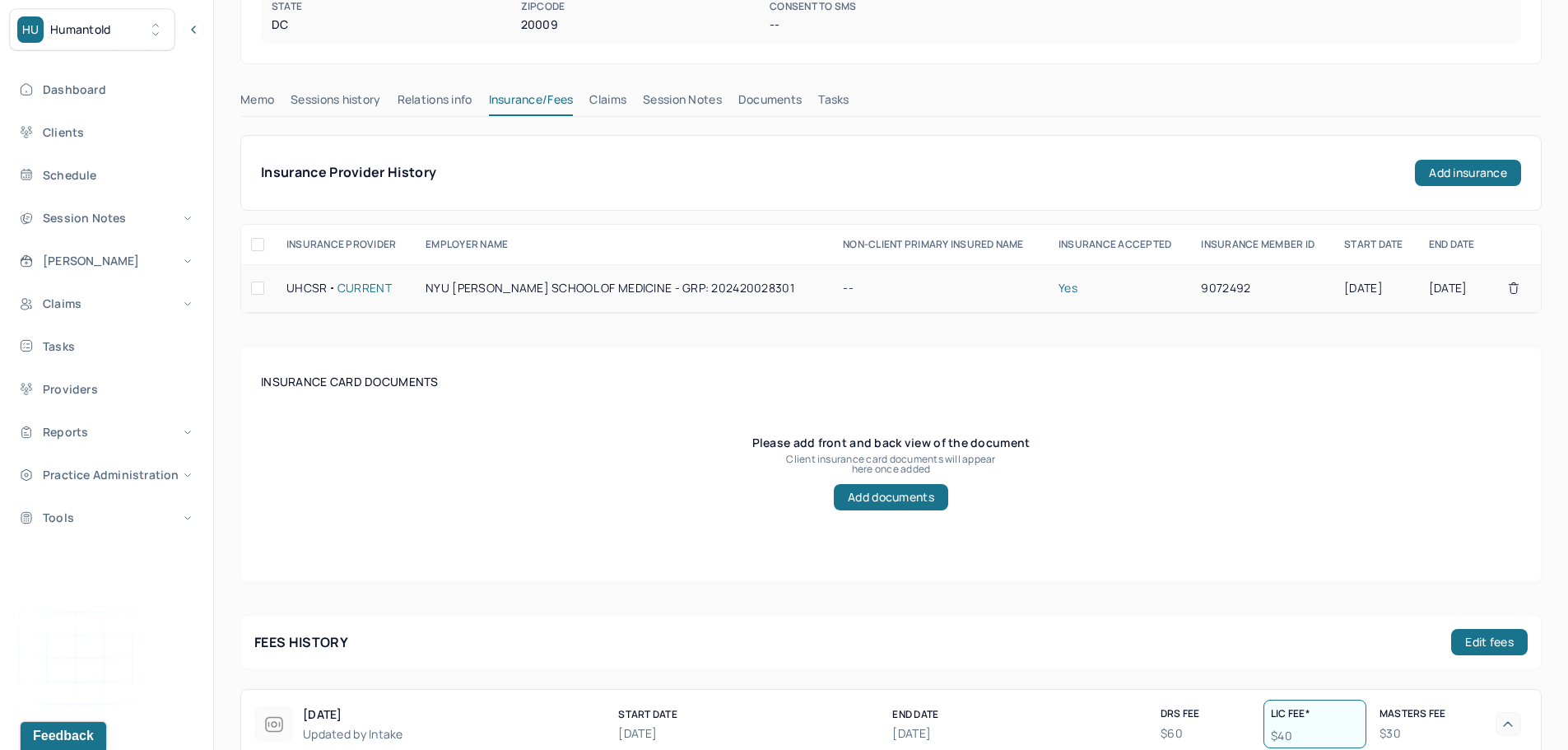 scroll, scrollTop: 329, scrollLeft: 0, axis: vertical 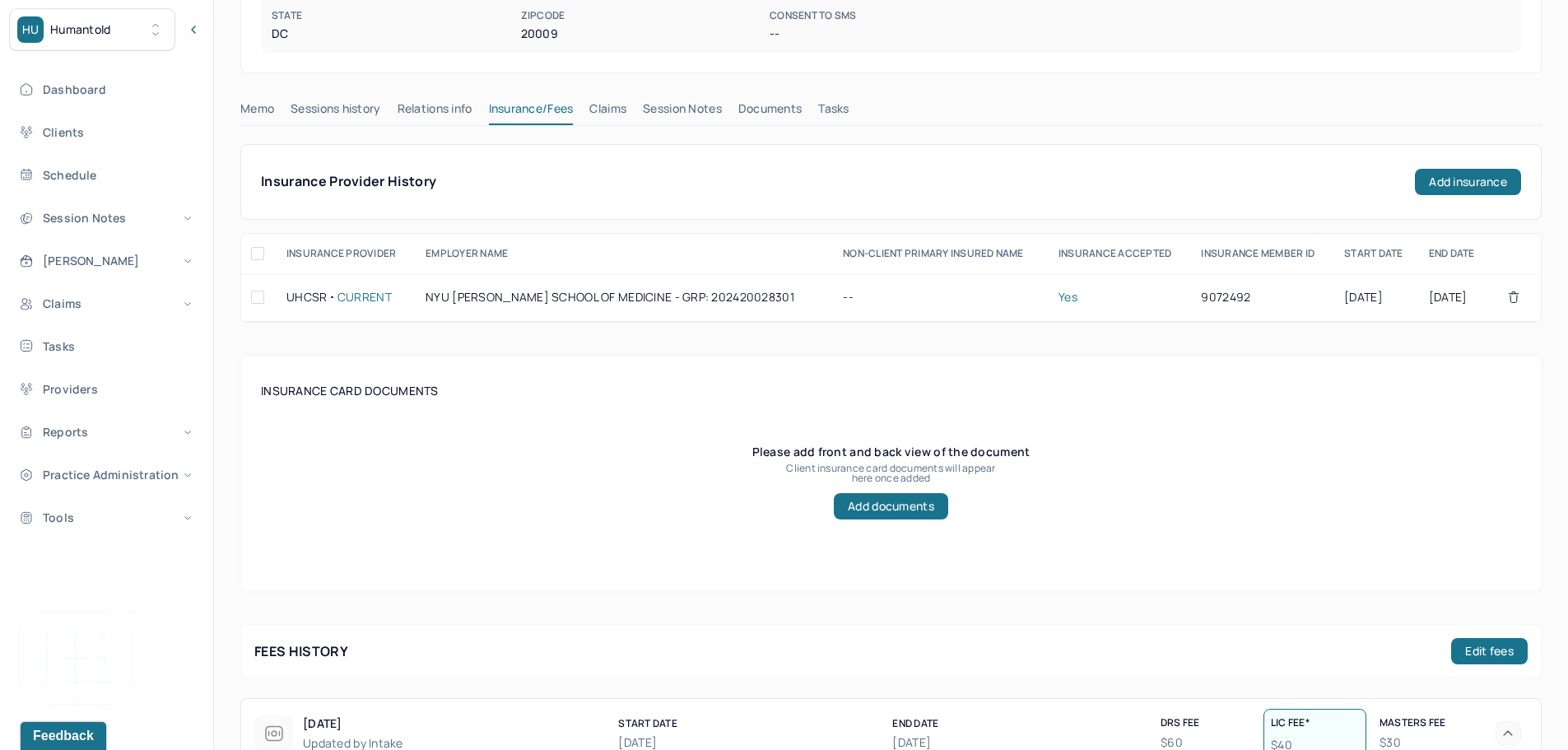 click on "Claims" at bounding box center (607, 112) 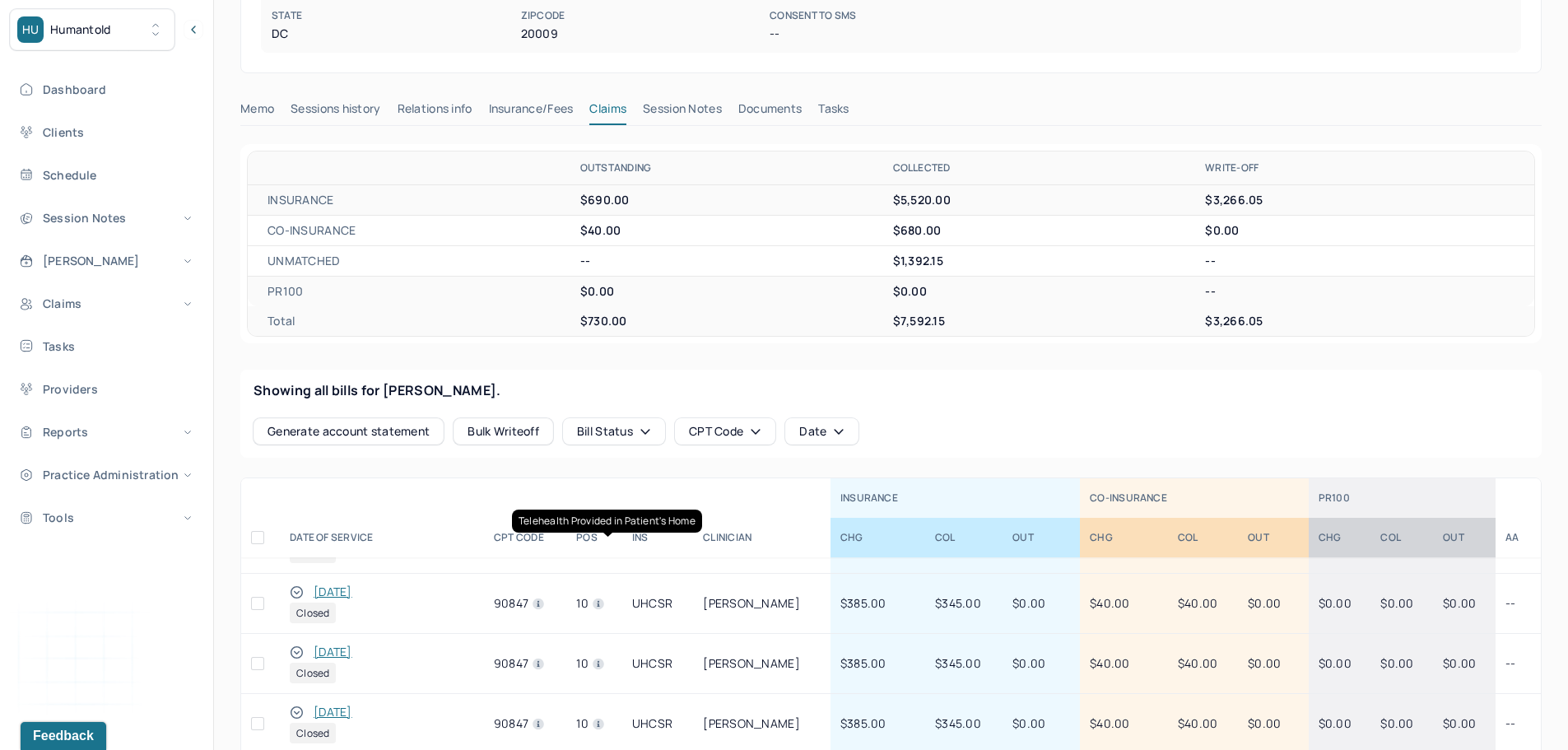scroll, scrollTop: 613, scrollLeft: 0, axis: vertical 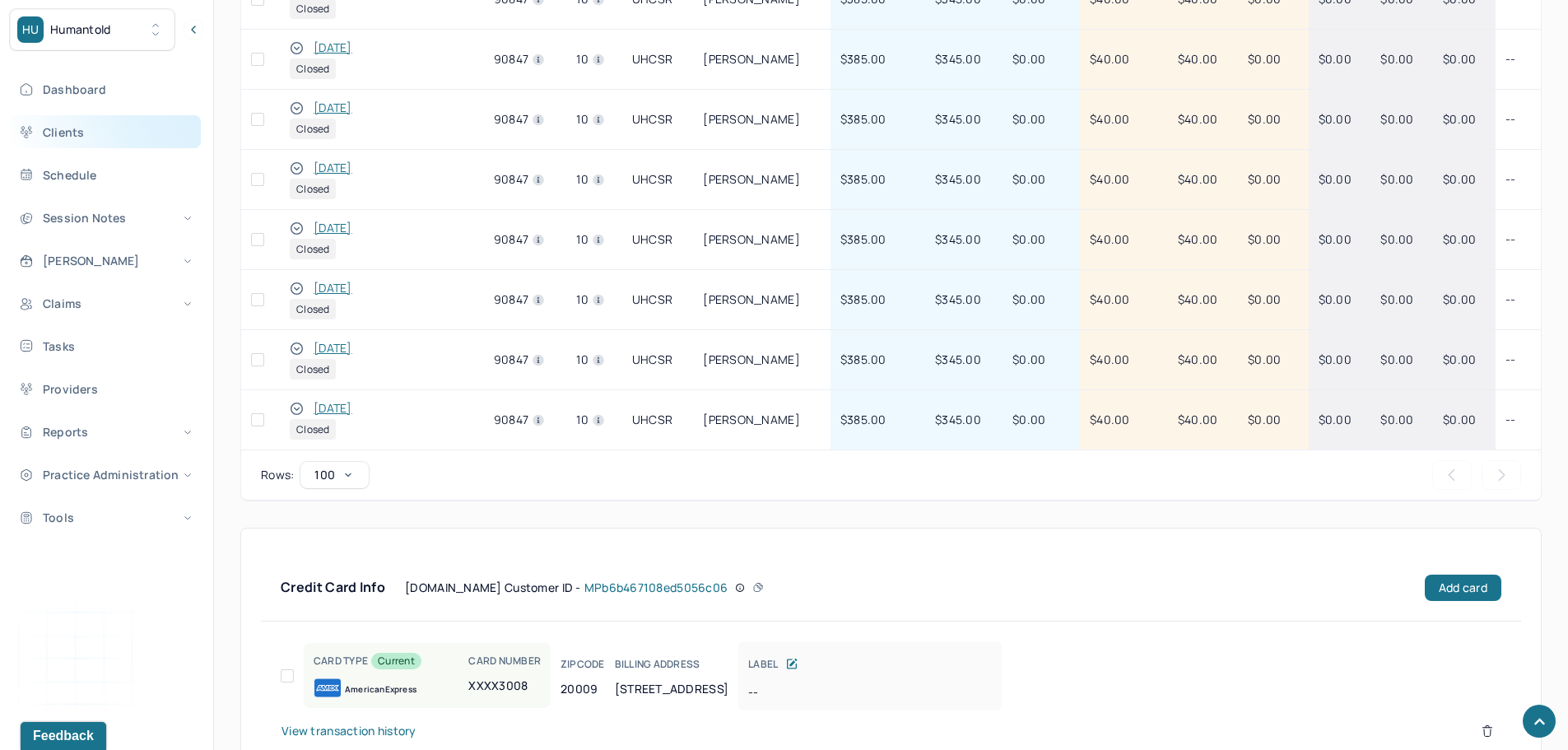 click on "Clients" at bounding box center (105, 132) 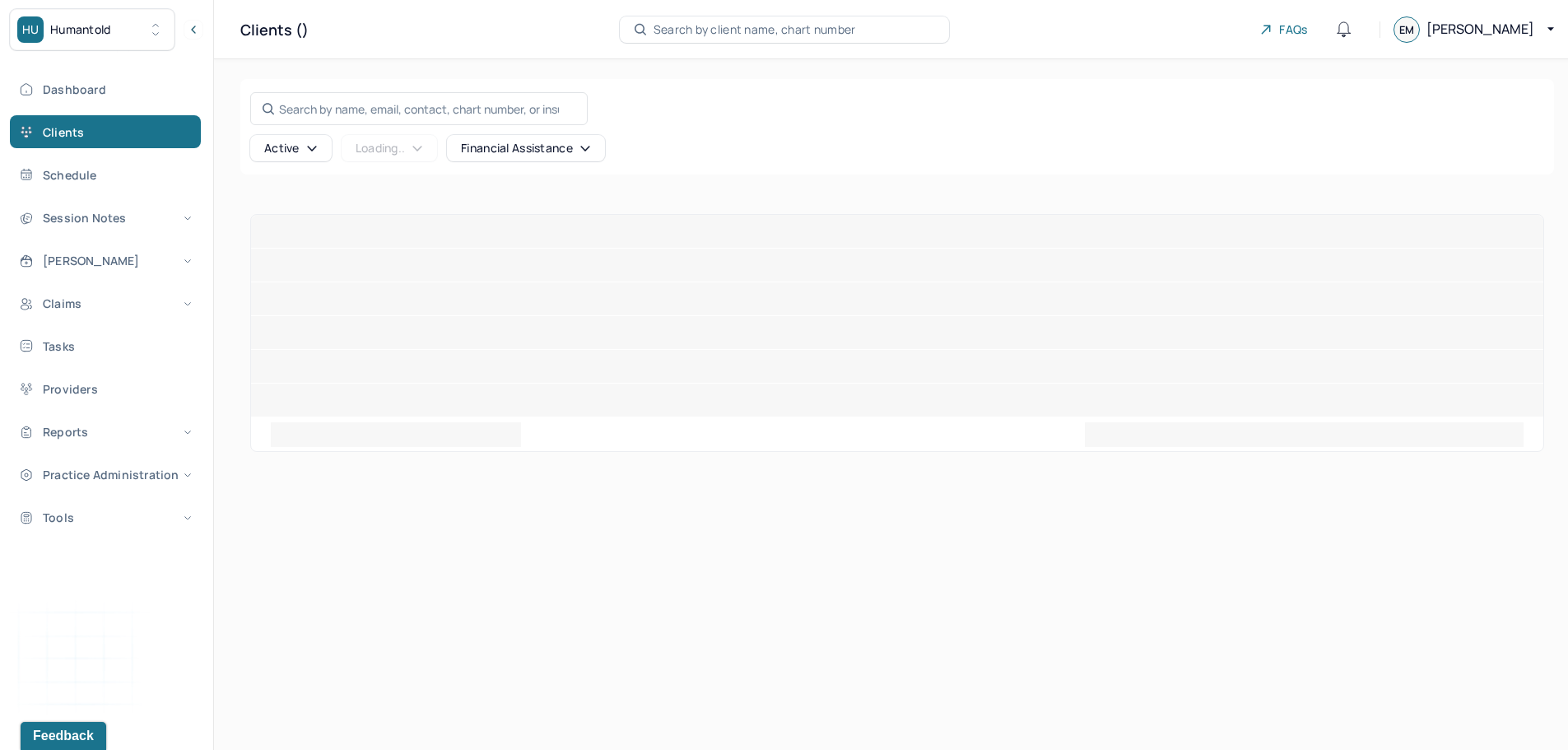 scroll, scrollTop: 0, scrollLeft: 0, axis: both 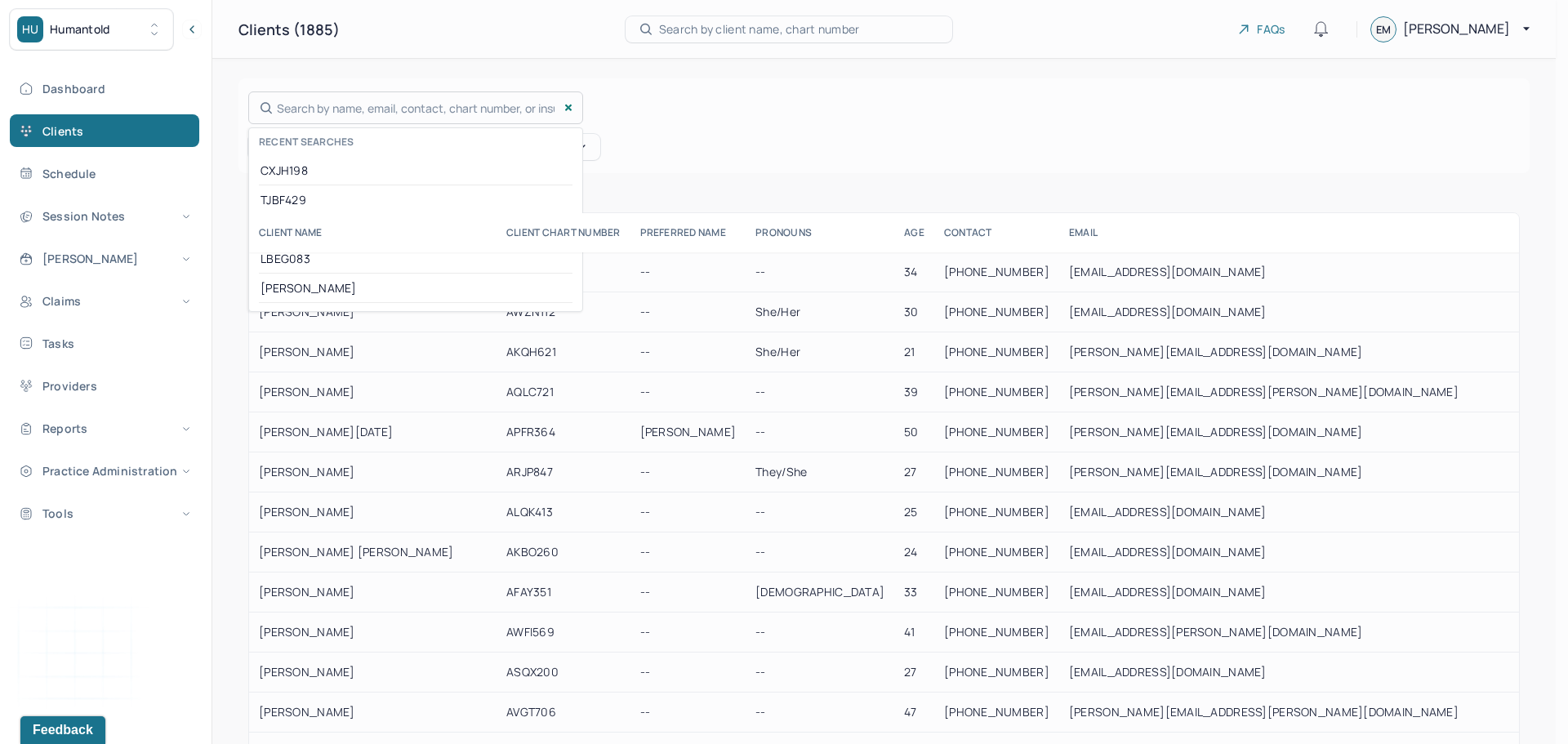 click on "Search by name, email, contact, chart number, or insurance id... Recent searches CXJH198 TJBF429 SCHMIT LBEG083 SANGREE" at bounding box center (416, 108) 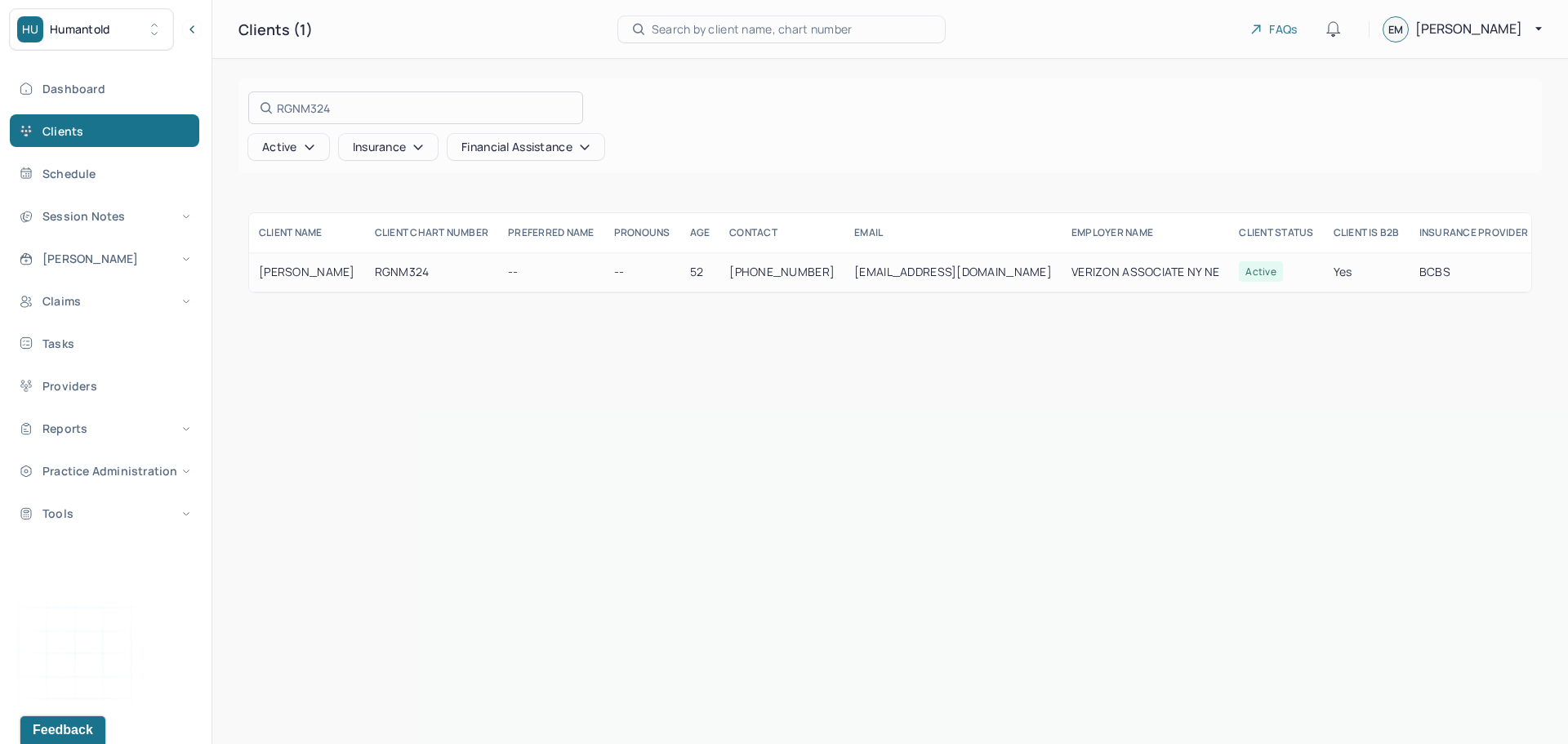 type on "RGNM324" 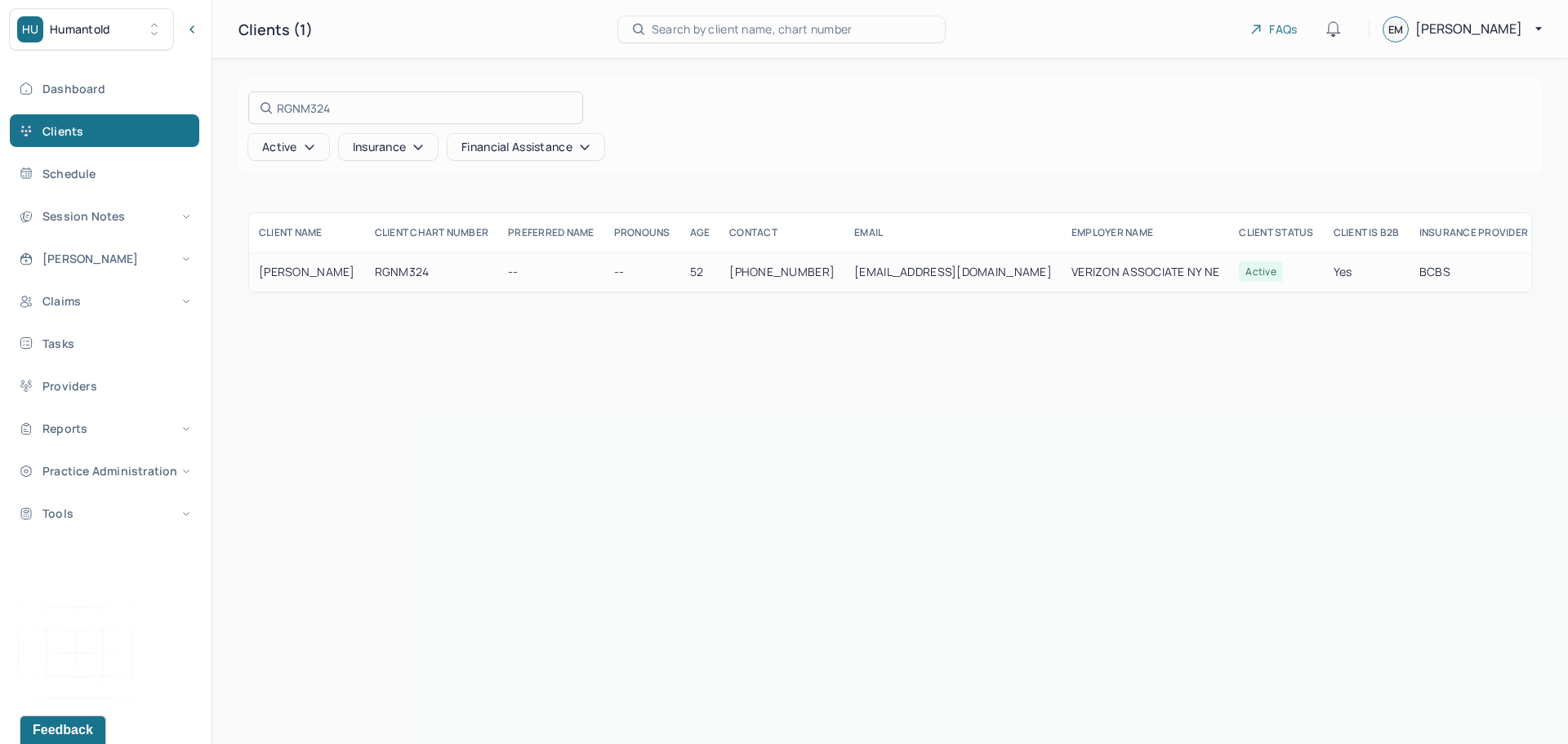 click at bounding box center [784, 372] 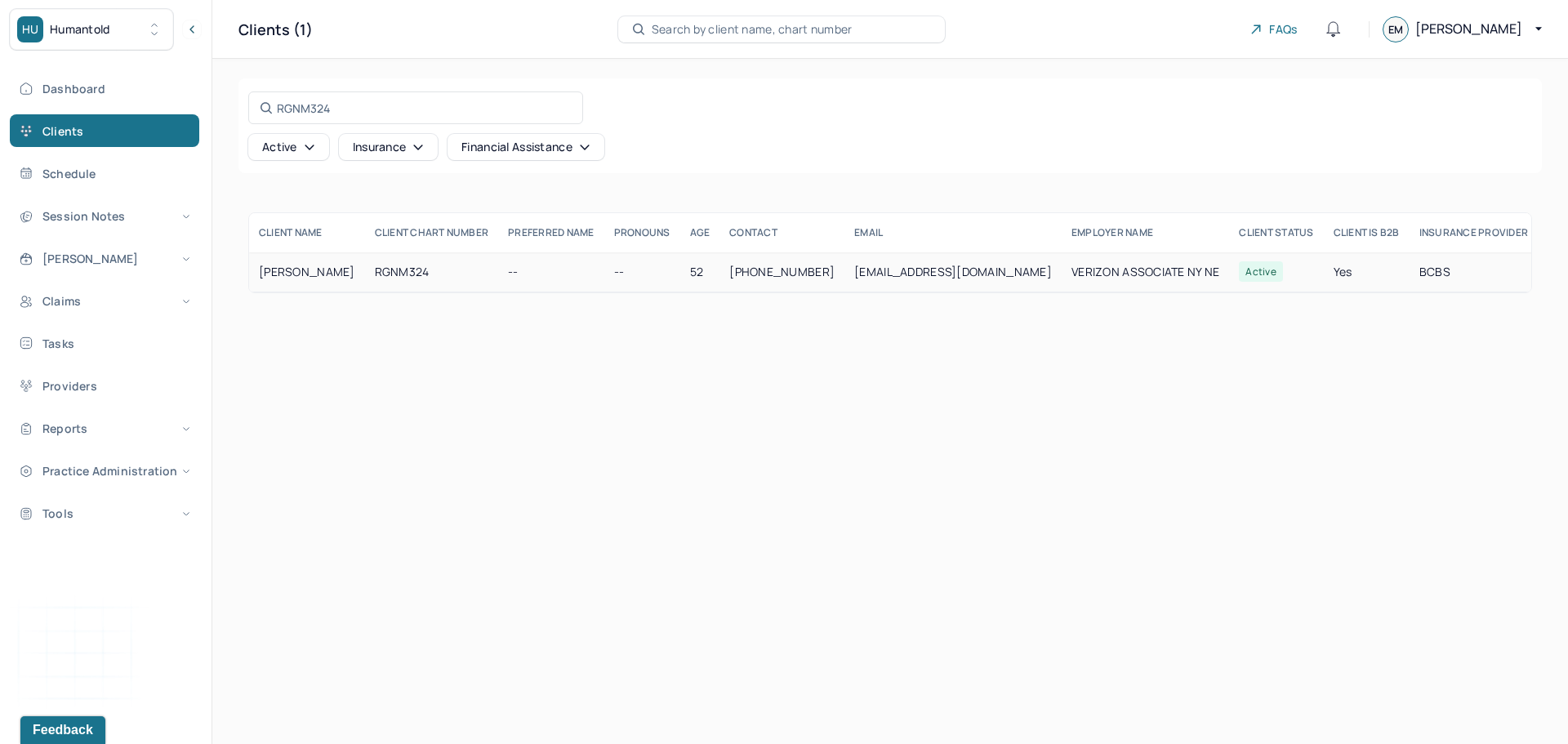 click on "RGNM324" at bounding box center (432, 272) 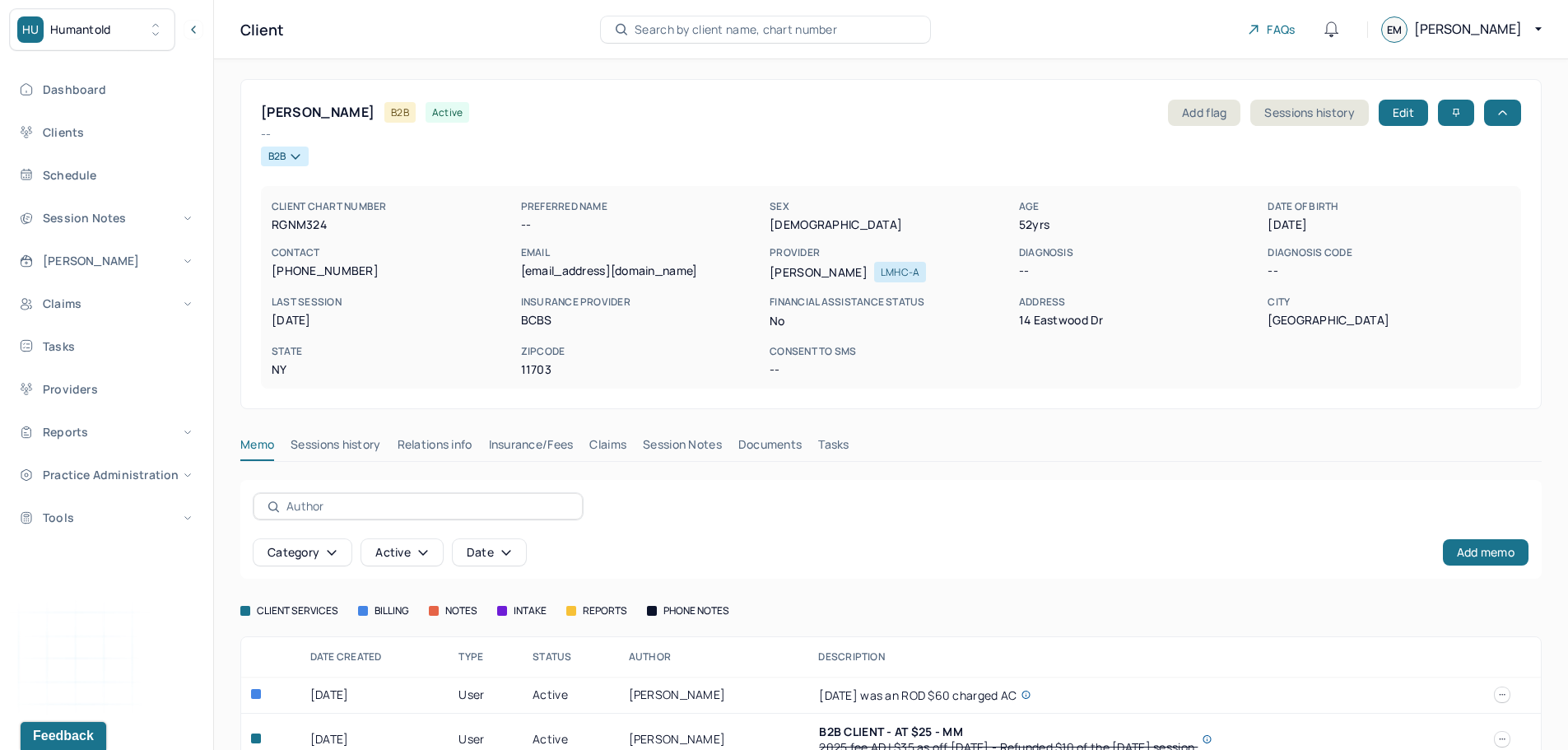 click on "Claims" at bounding box center (607, 448) 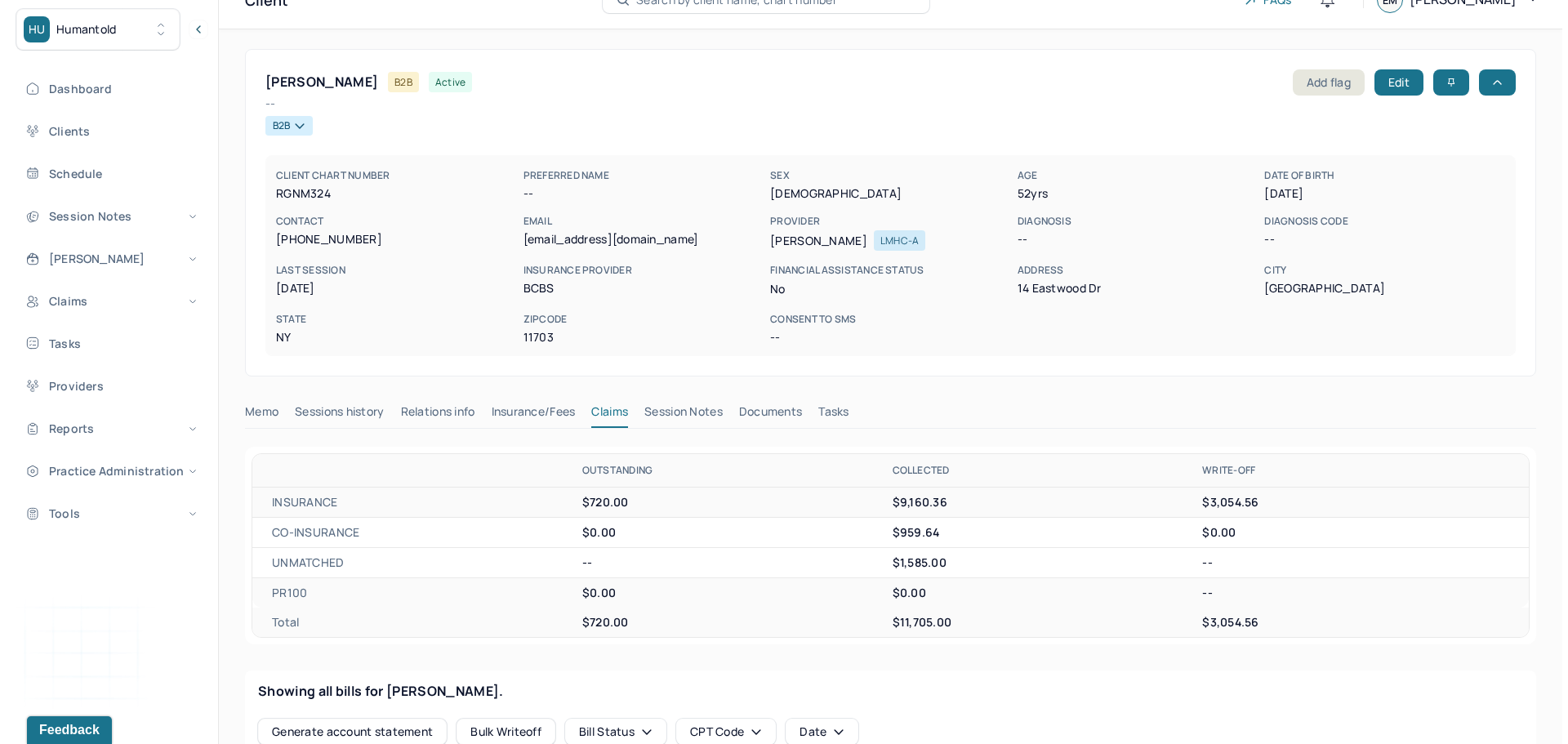 scroll, scrollTop: 0, scrollLeft: 0, axis: both 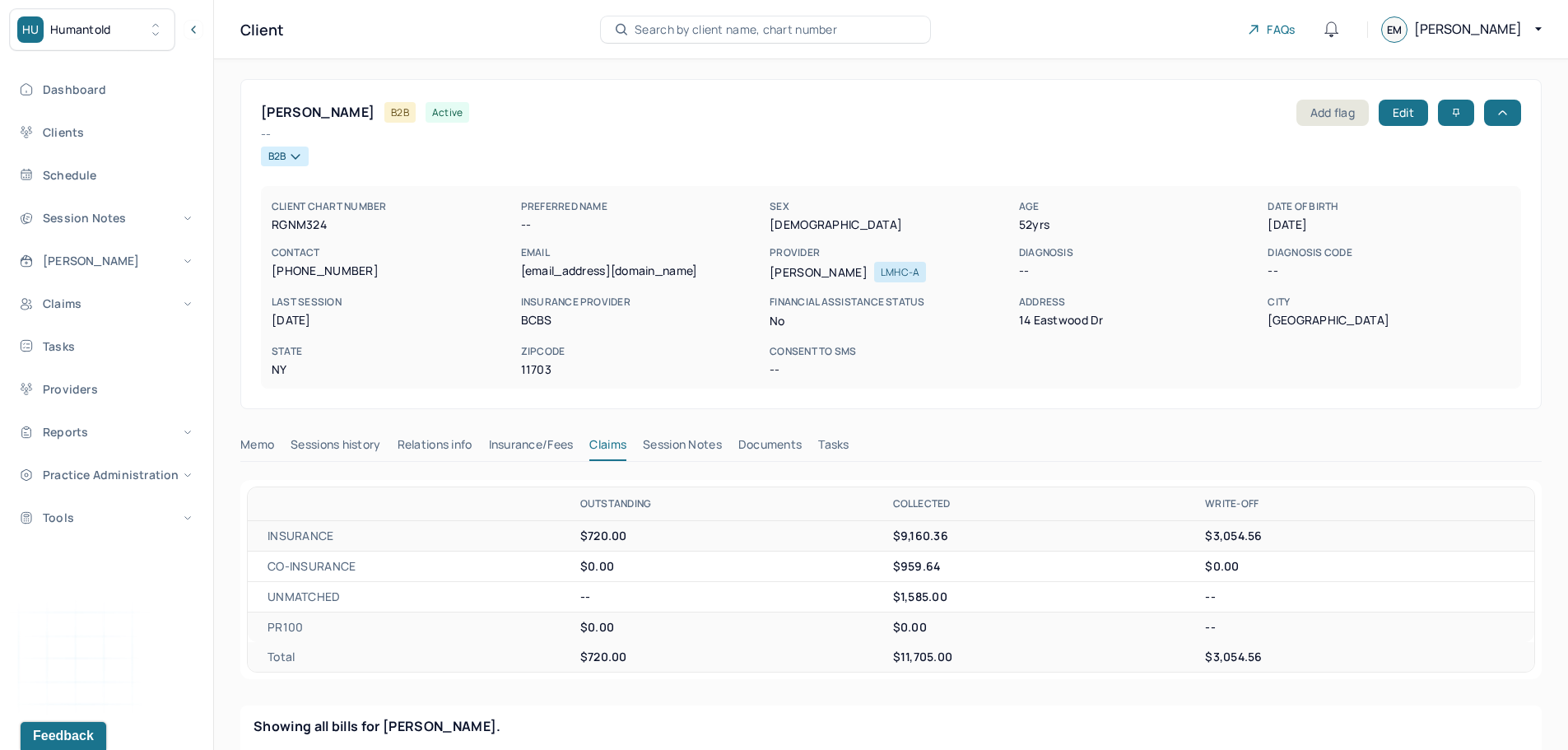 click on "Sessions history" at bounding box center (335, 448) 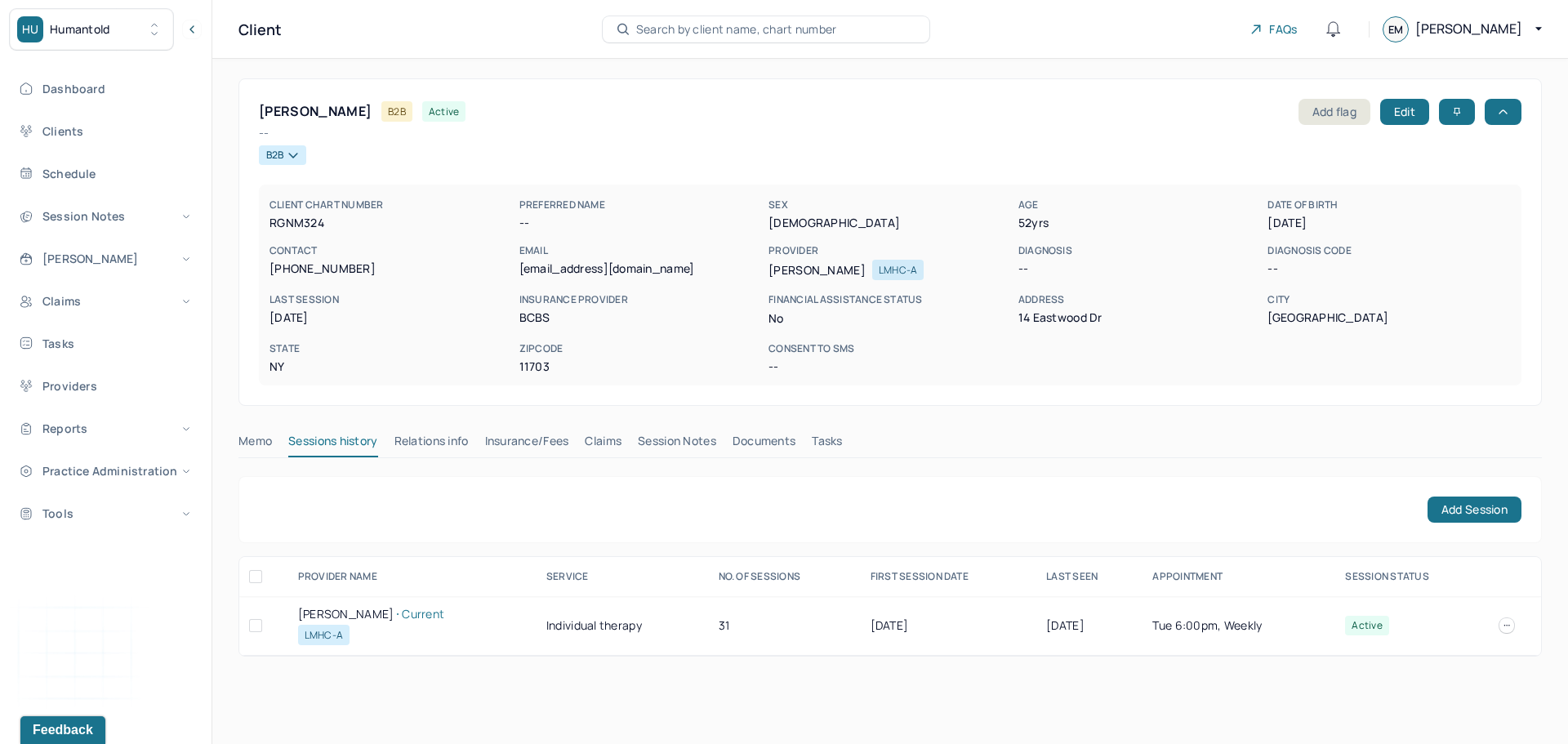 click on "DOMINGUEZ, MORGAN Current" at bounding box center [412, 614] 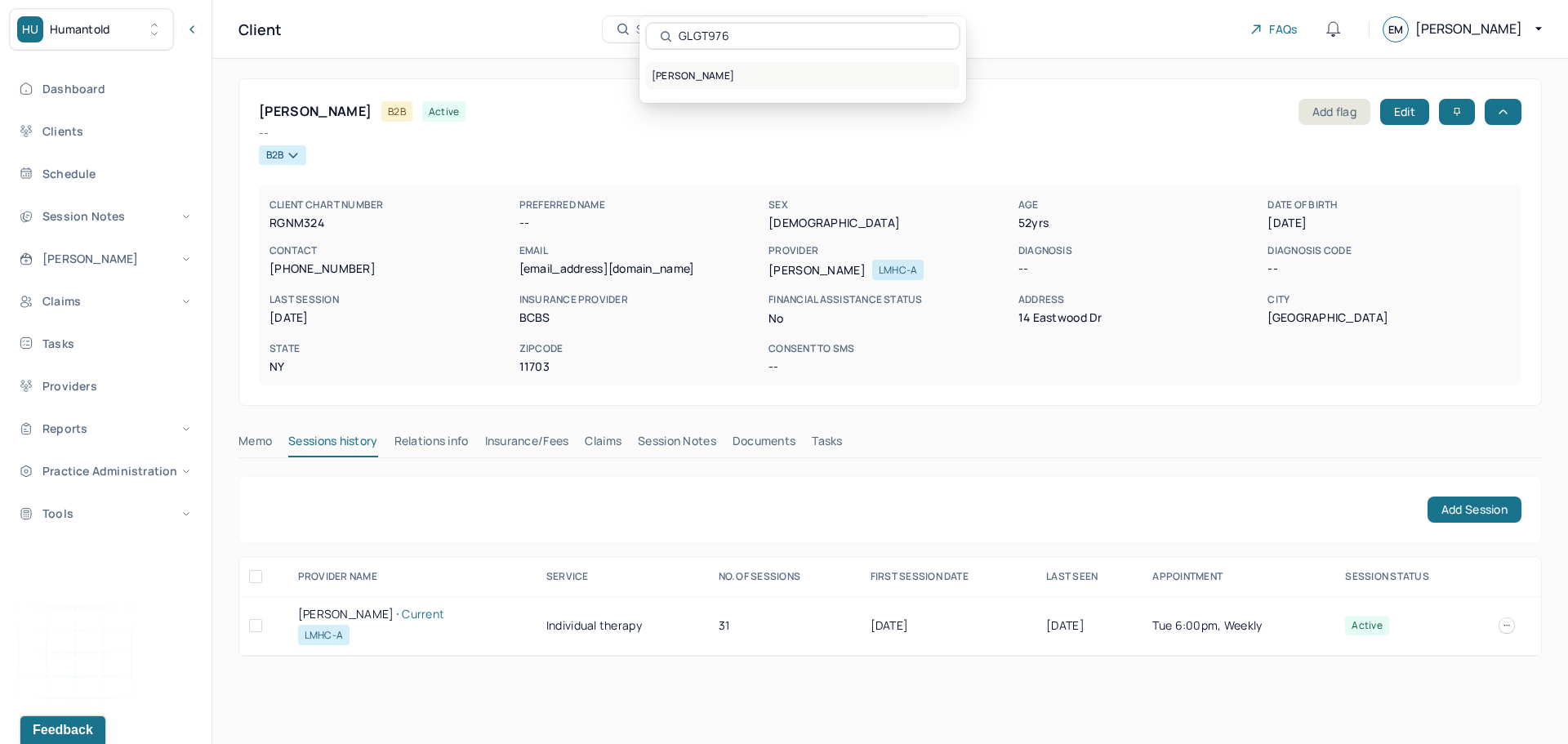 type on "GLGT976" 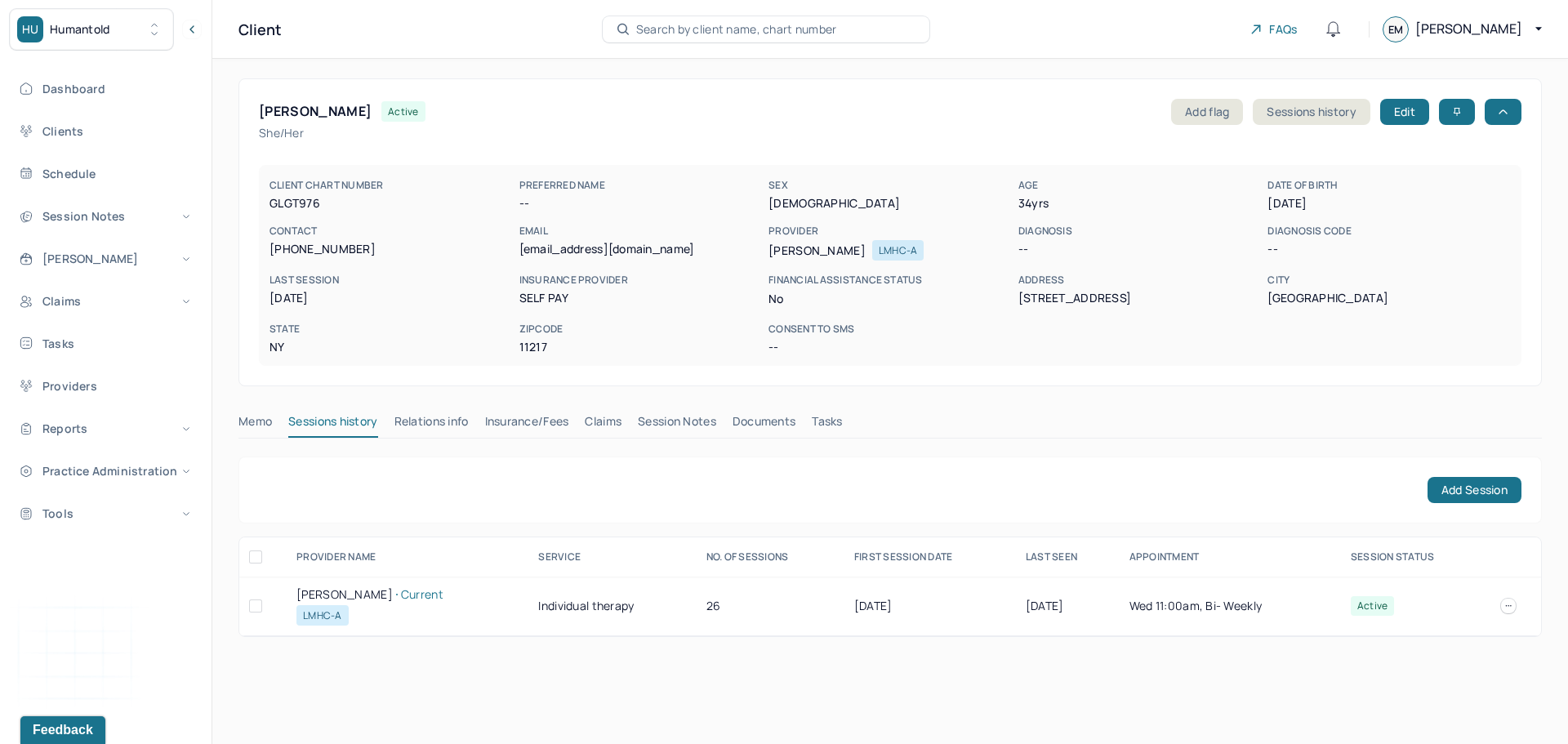click on "KADISH, ALEXANDRA Current" at bounding box center [408, 595] 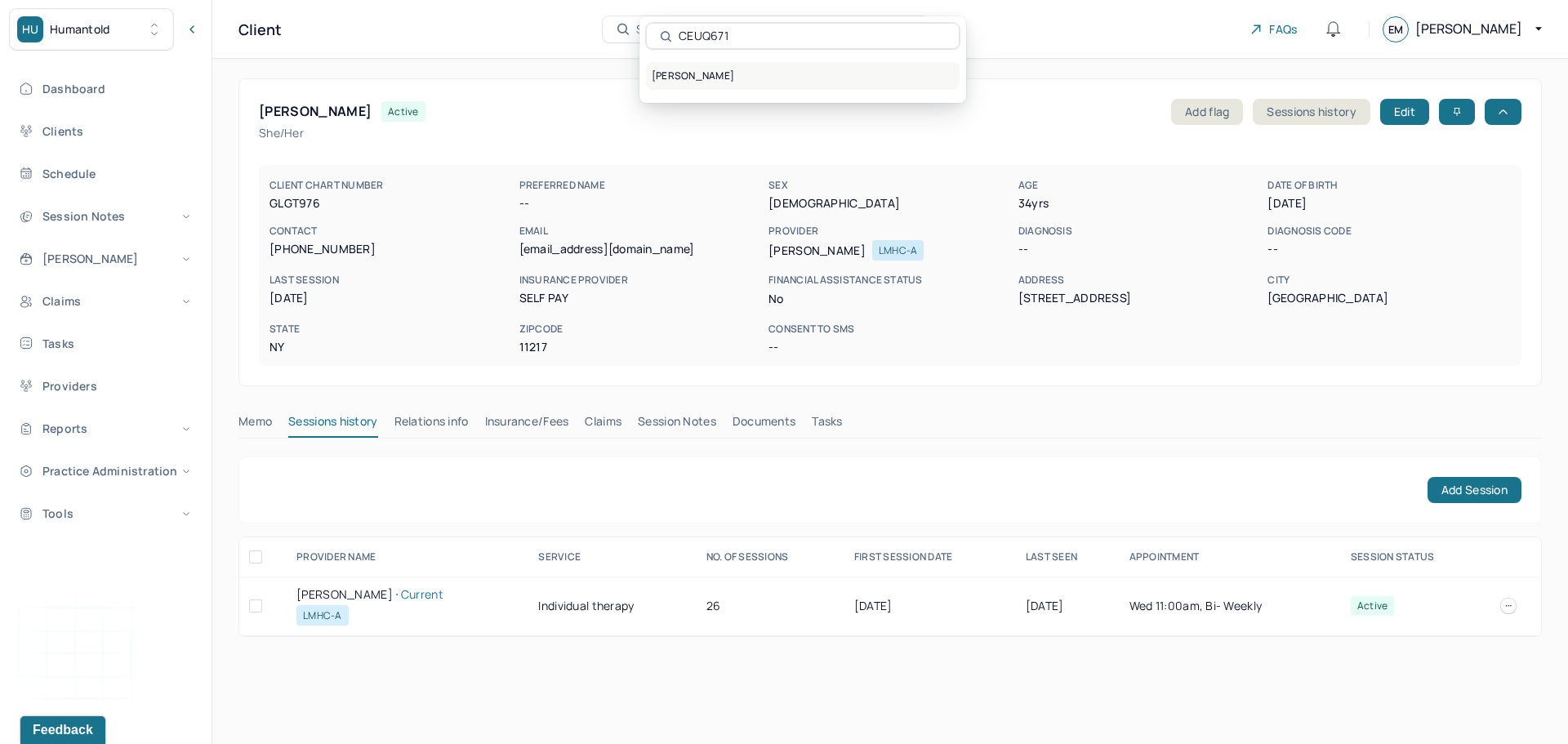 type on "CEUQ671" 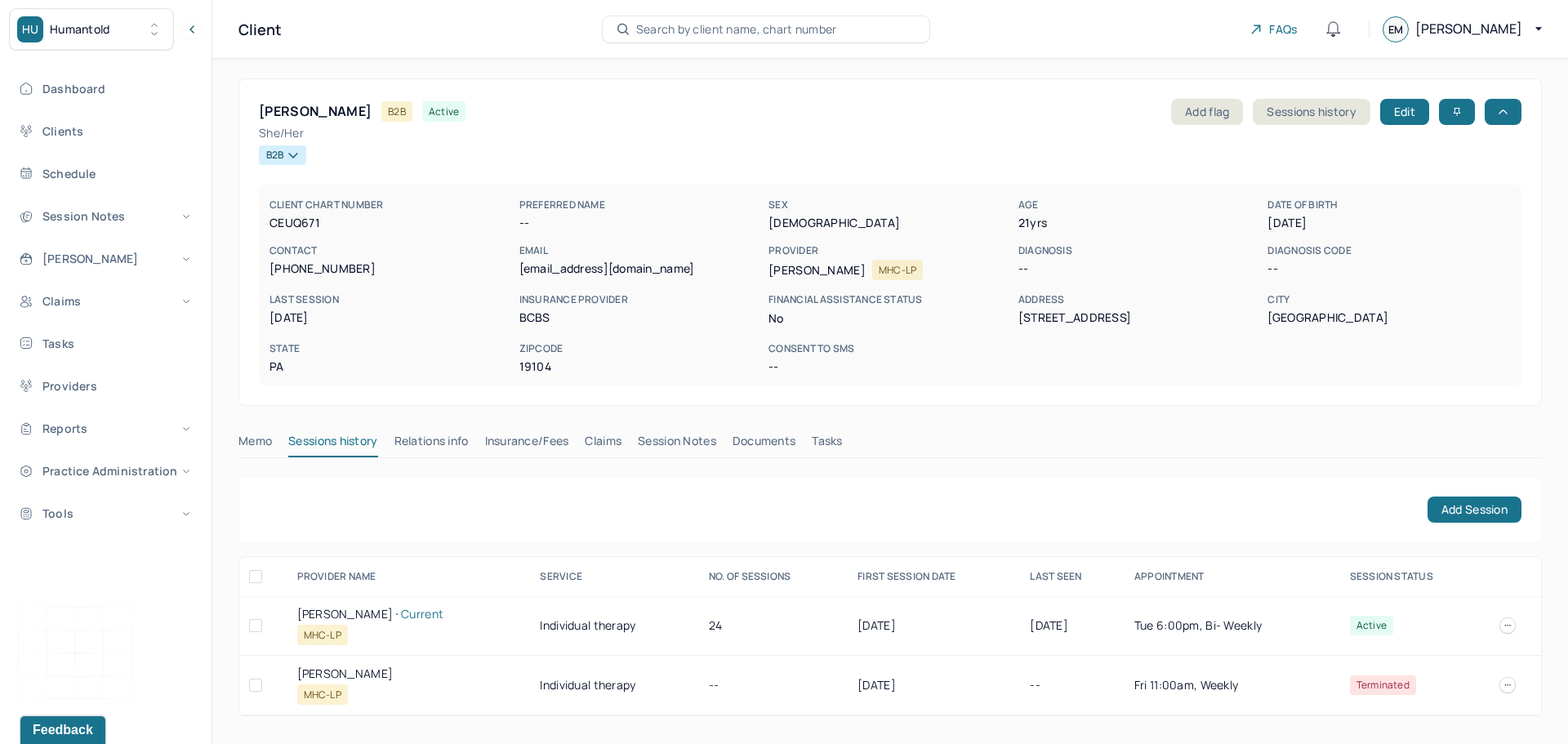click on "RAMOS, CARMEN Current" at bounding box center (409, 614) 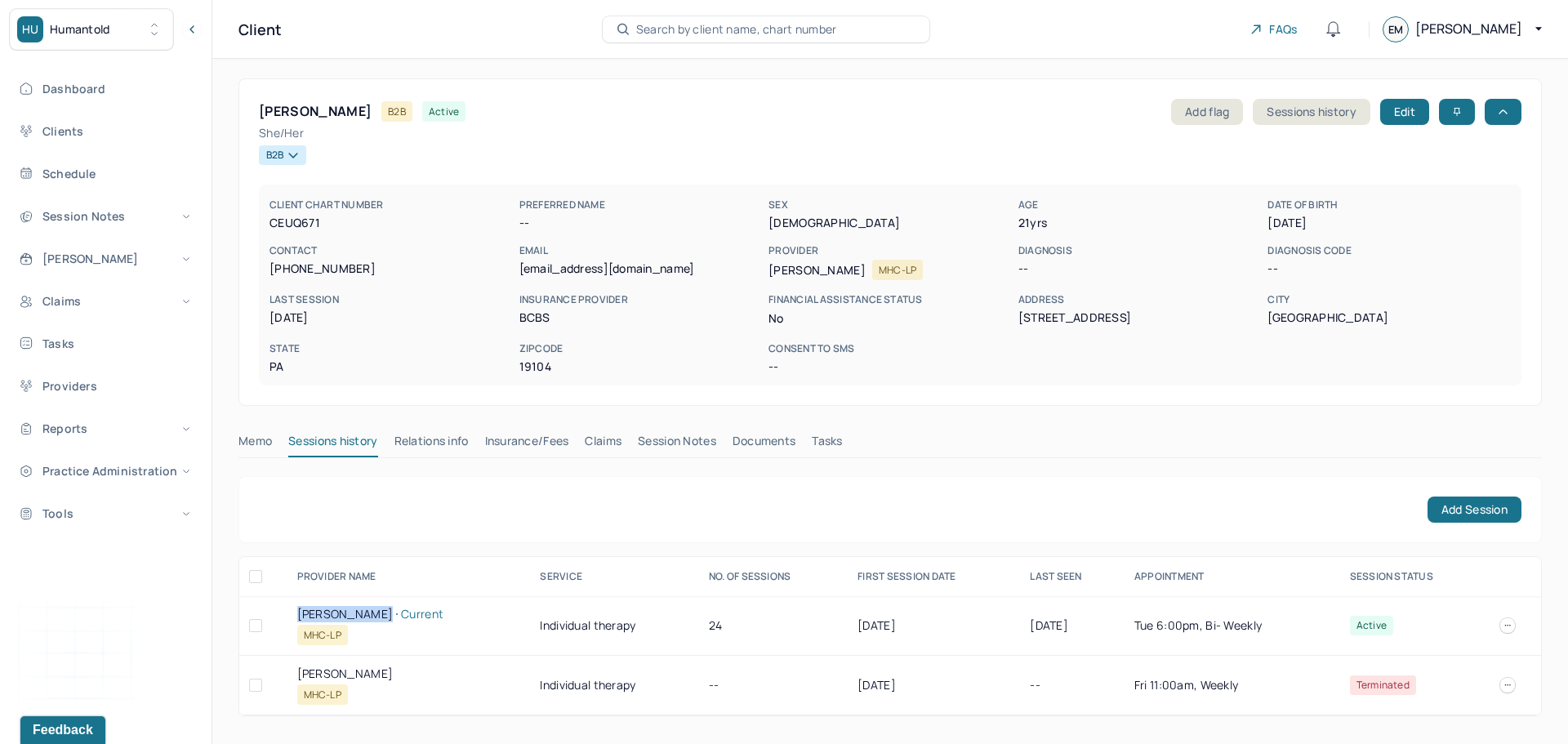 drag, startPoint x: 314, startPoint y: 614, endPoint x: 355, endPoint y: 613, distance: 41.012193 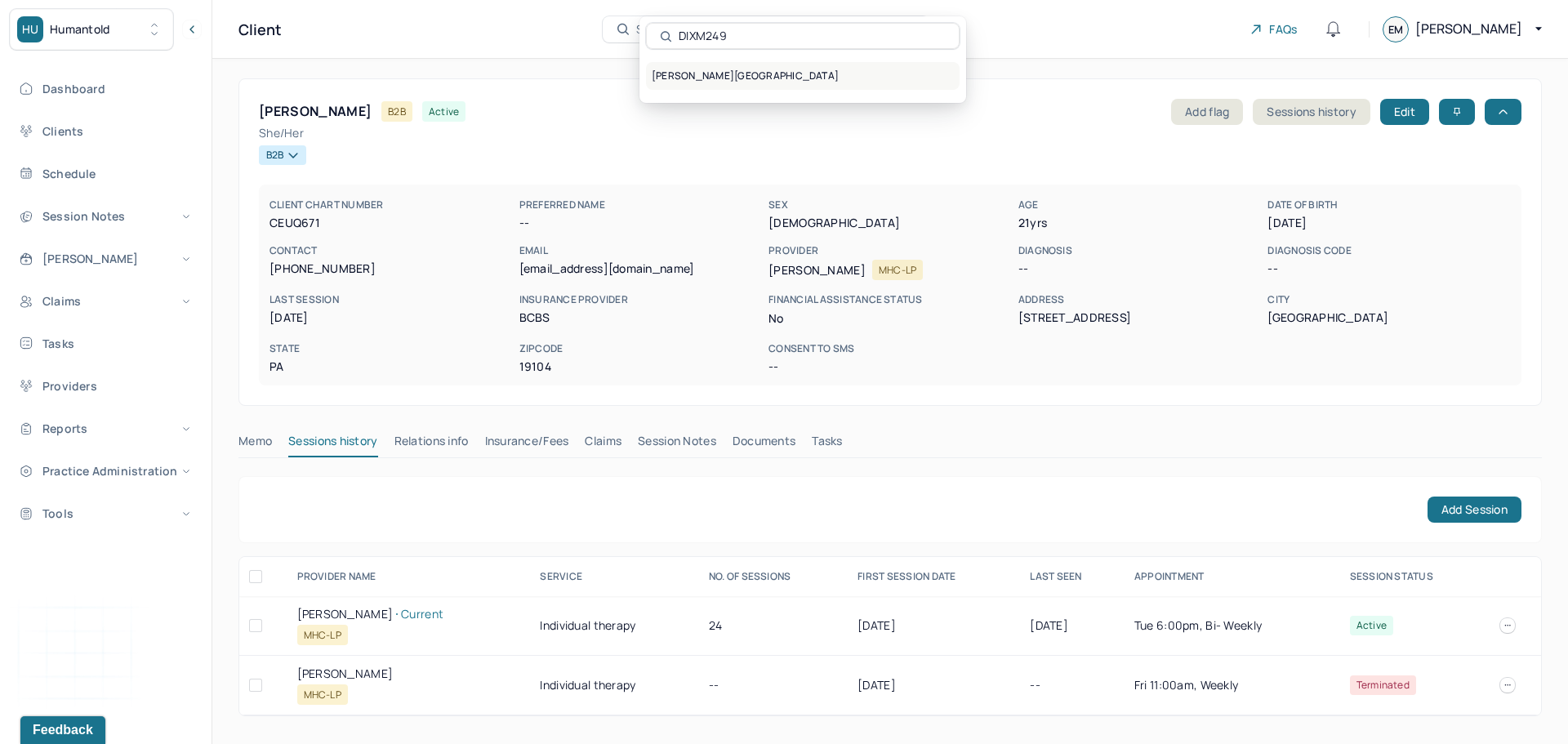 type on "DIXM249" 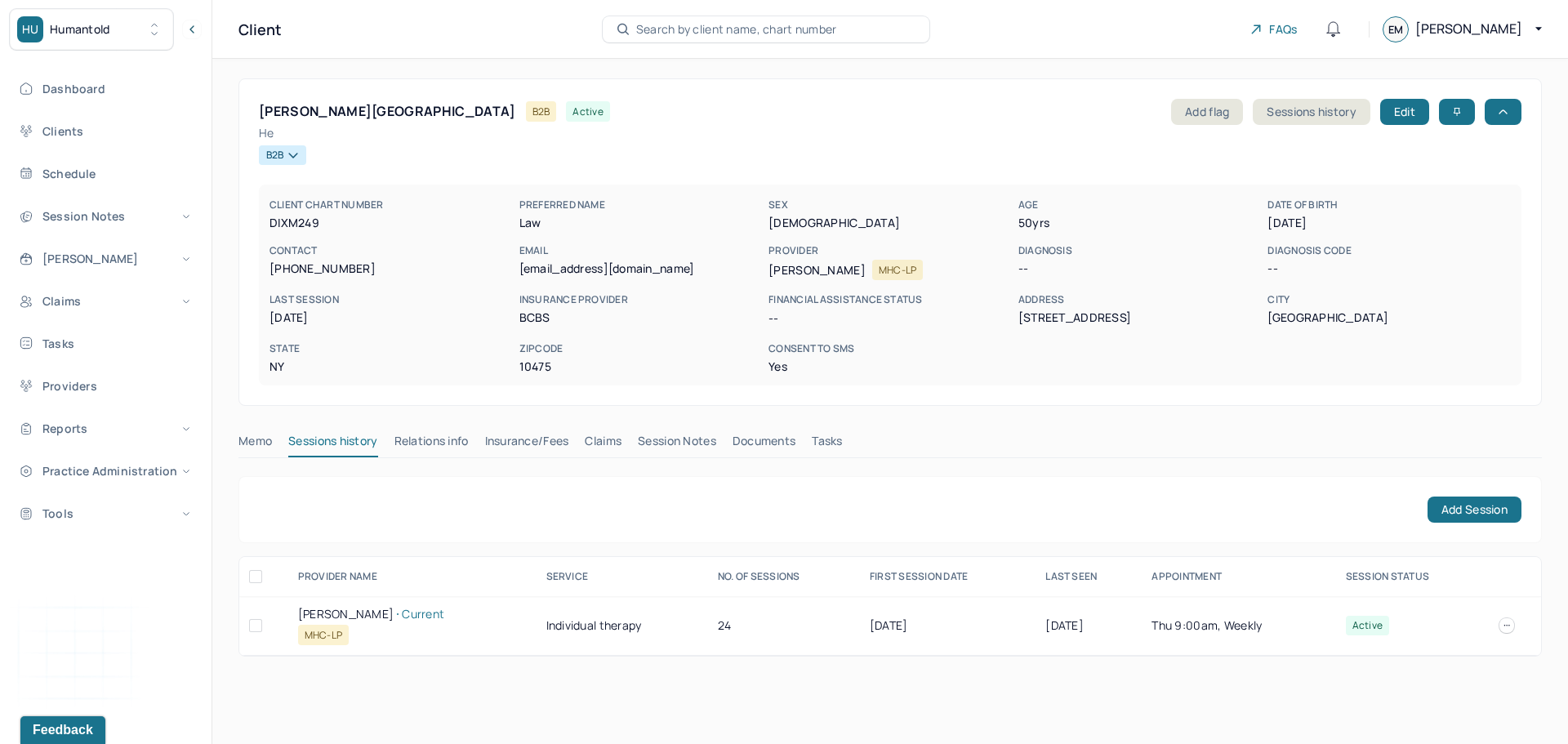 click on "FOPPIANO, BRIANNA Current" at bounding box center [412, 614] 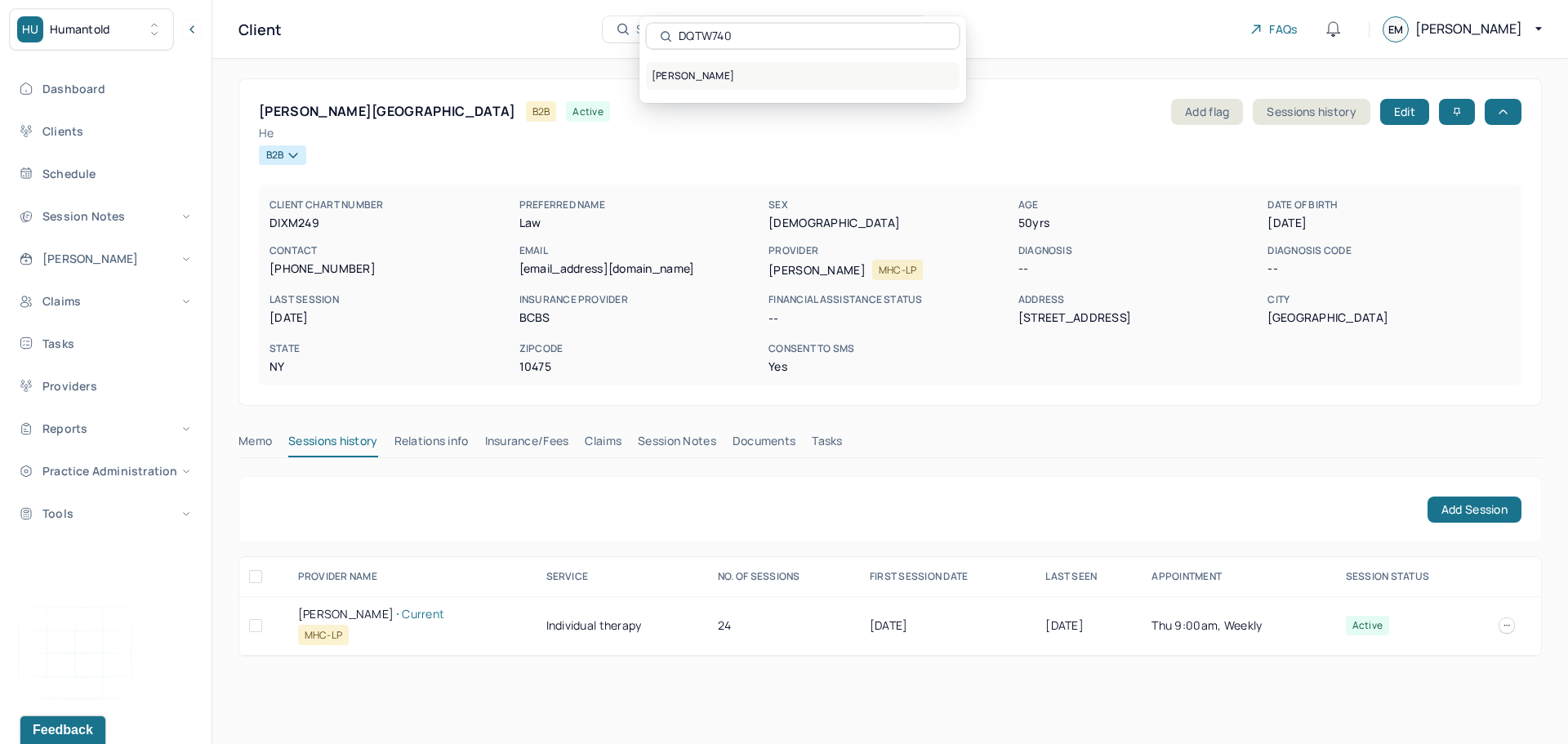 type on "DQTW740" 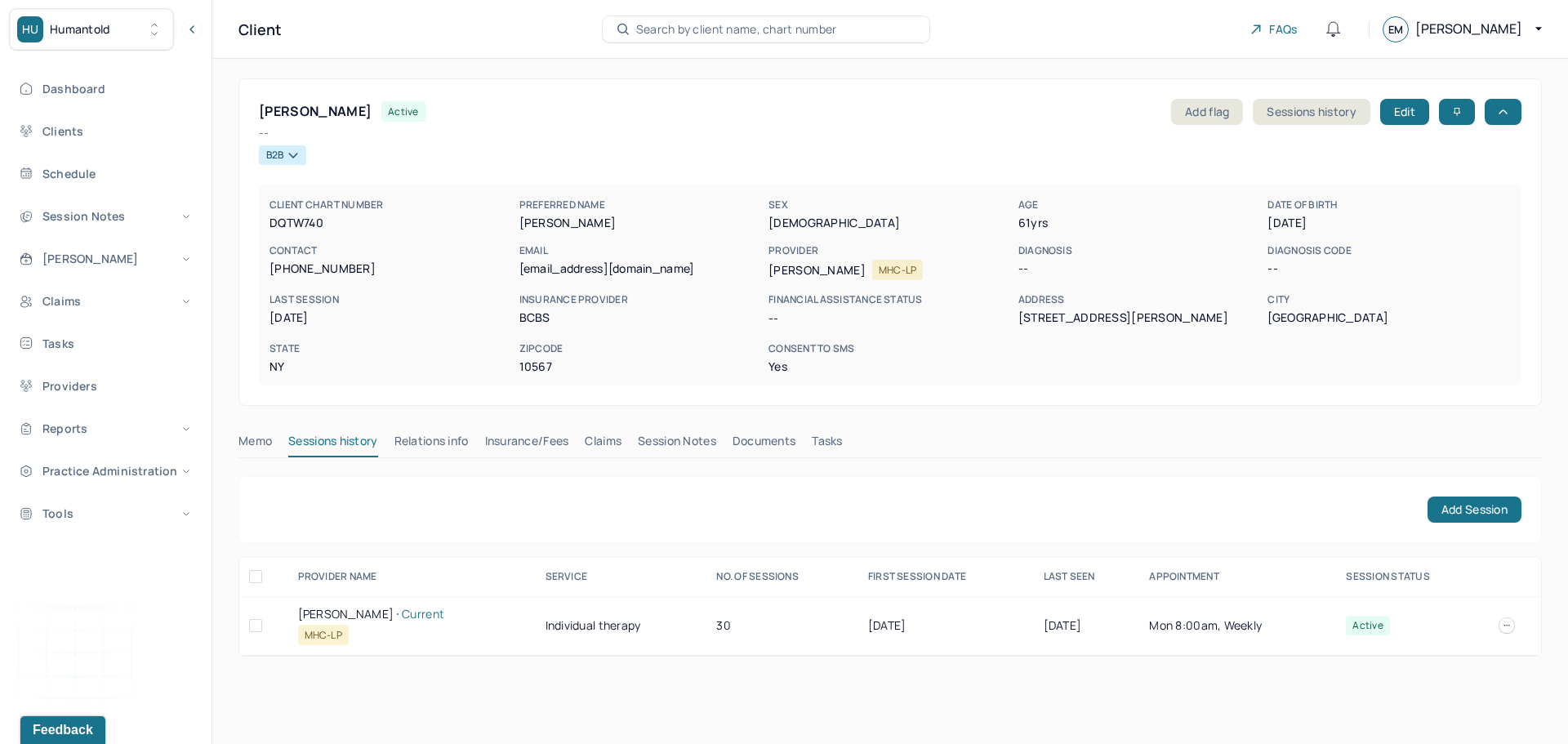 click on "Search by client name, chart number" 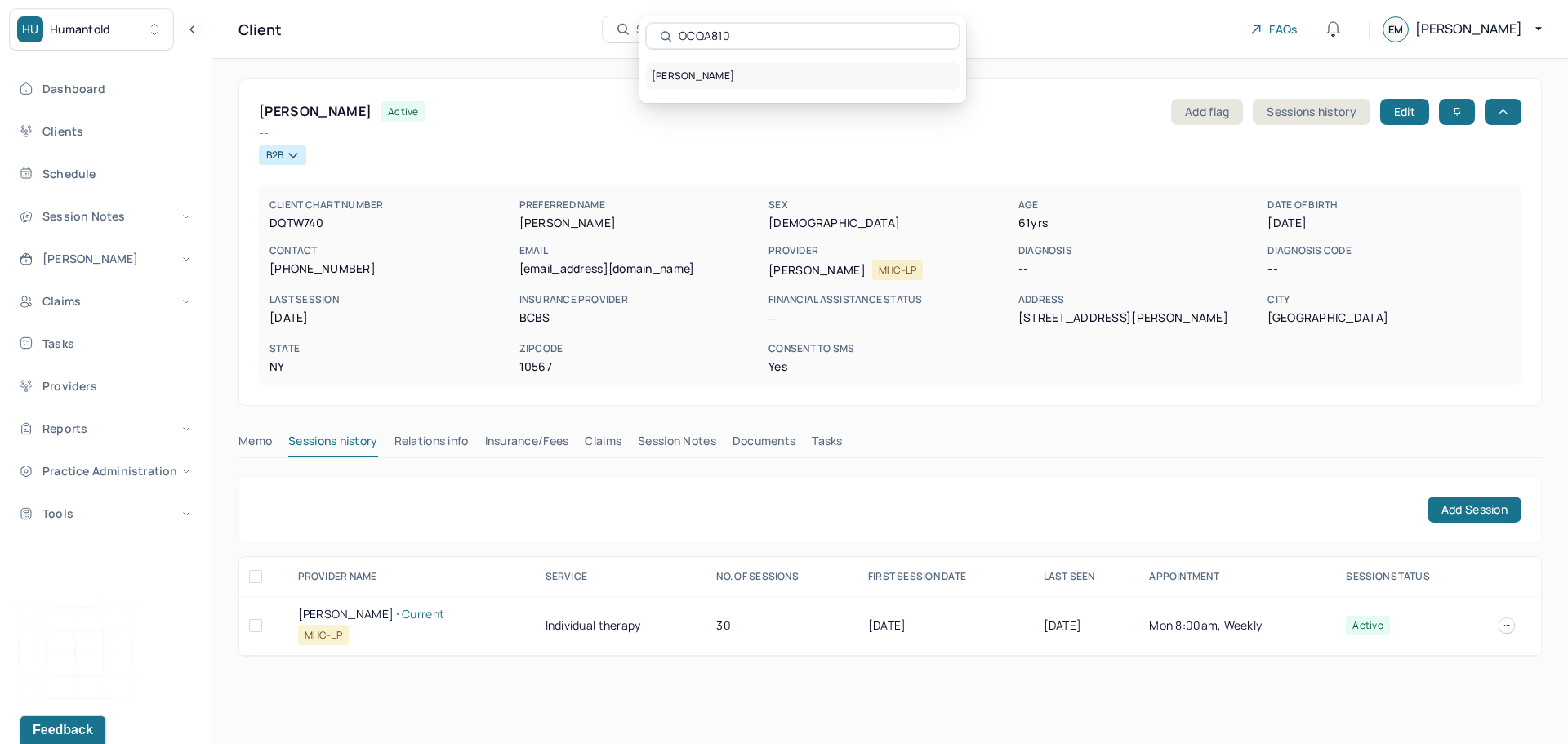 type on "OCQA810" 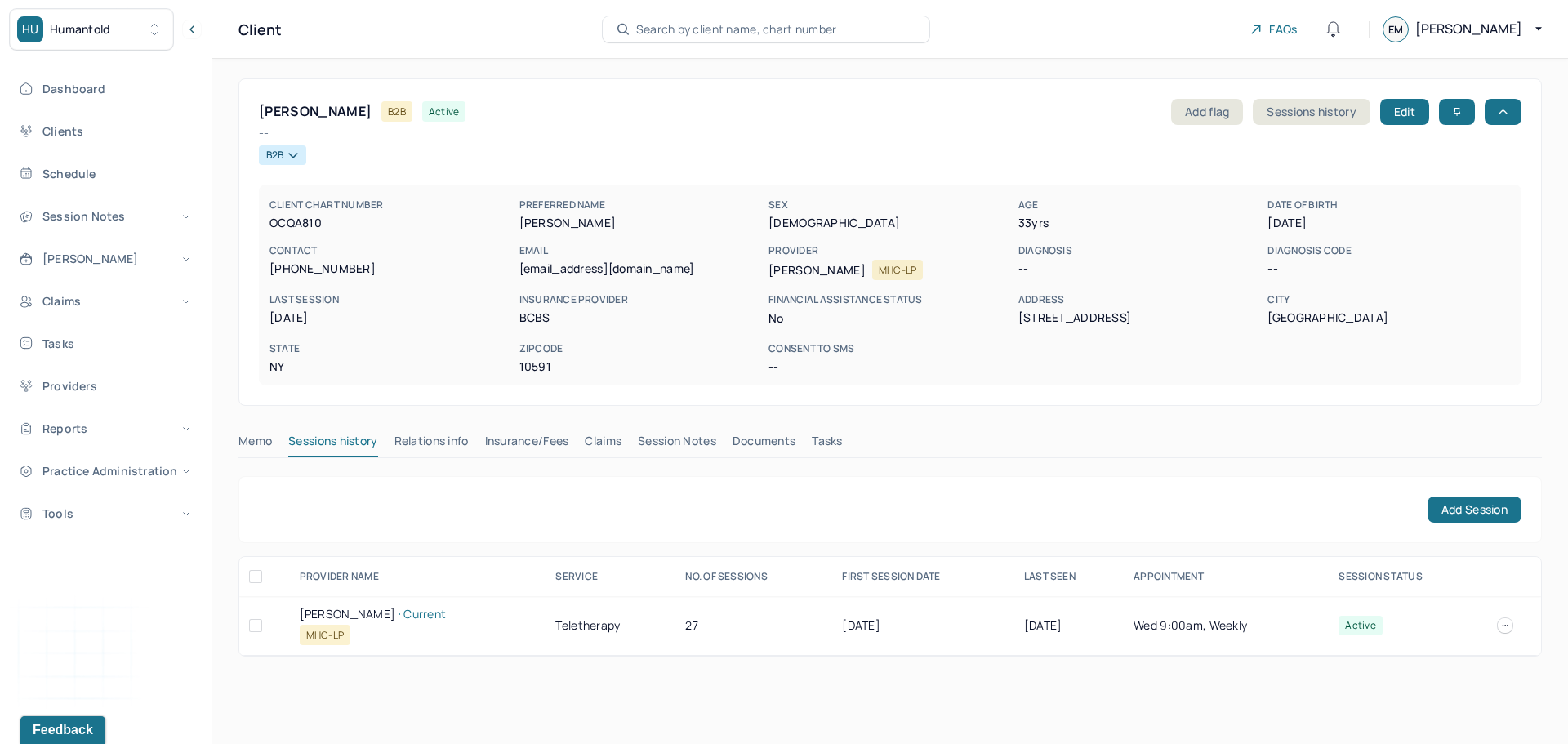 click on "Search by client name, chart number" 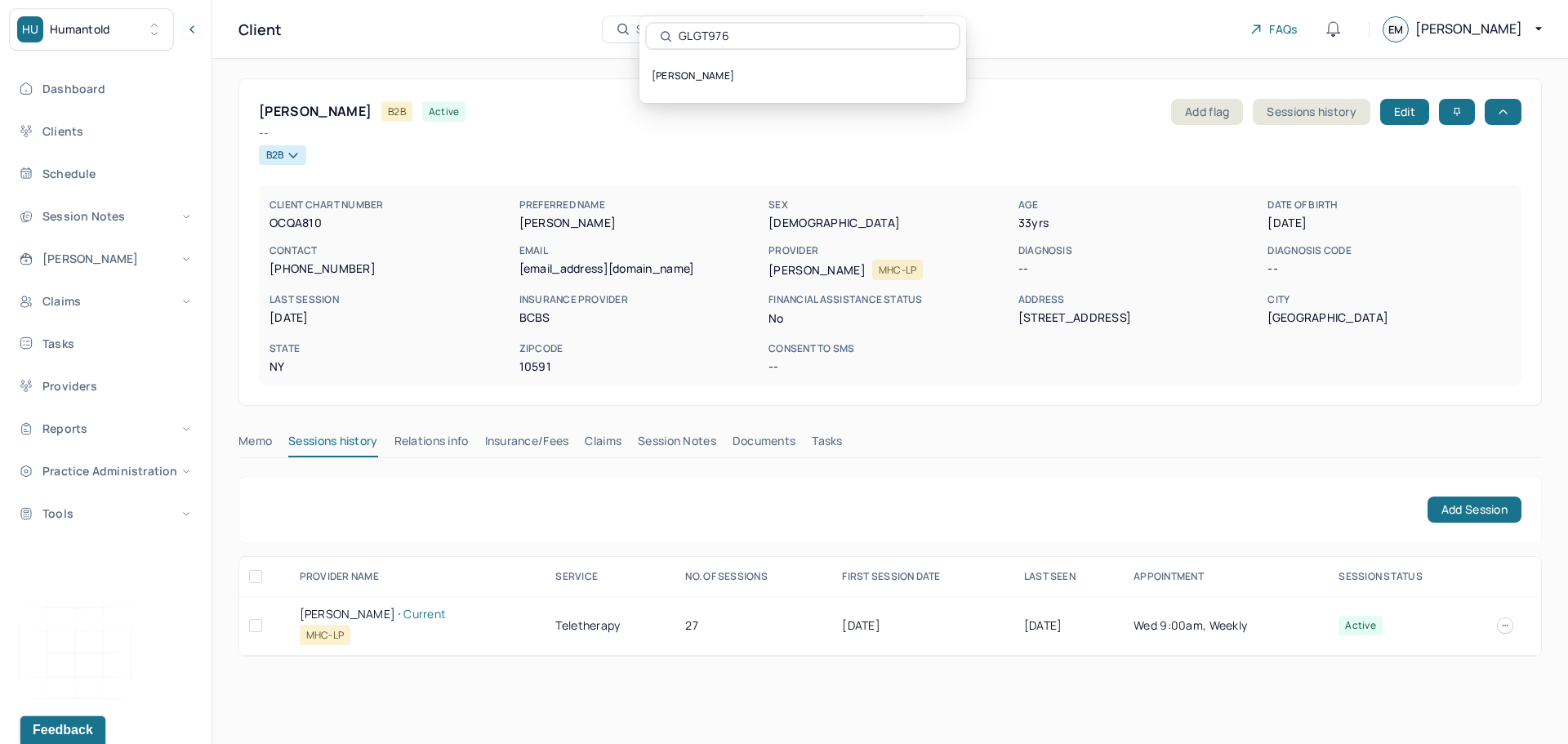 type on "GLGT976" 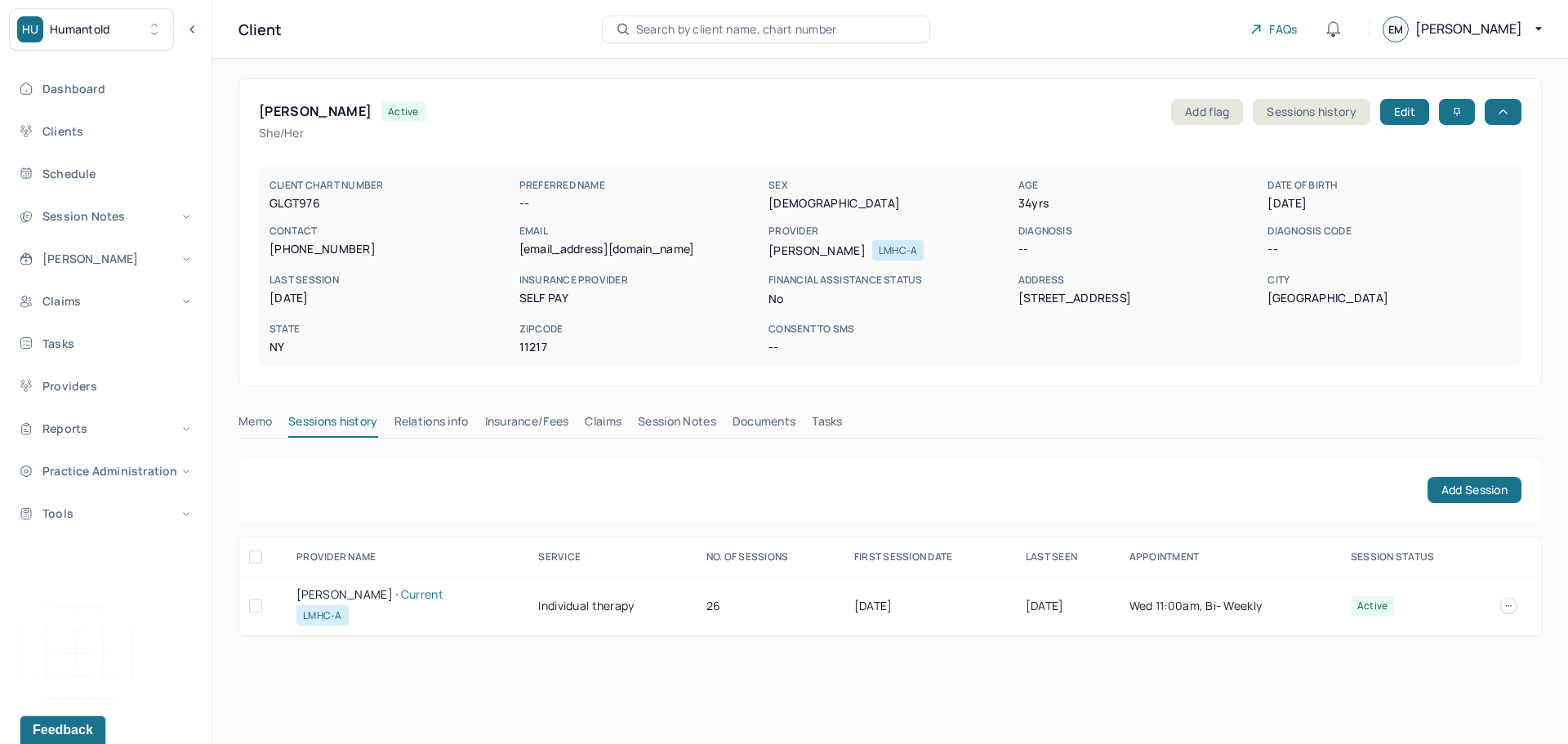 click on "Insurance/Fees" 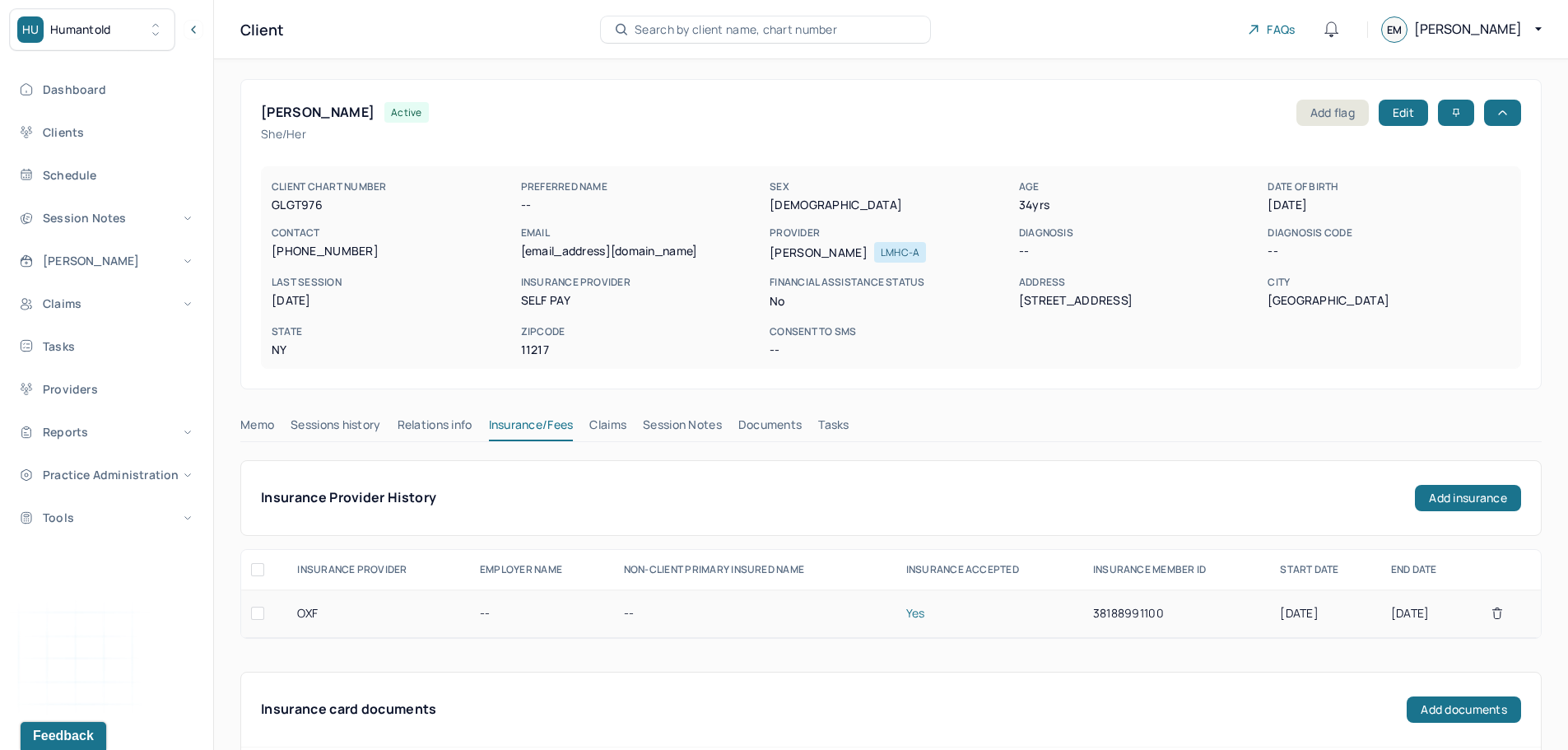 click on "38188991100" 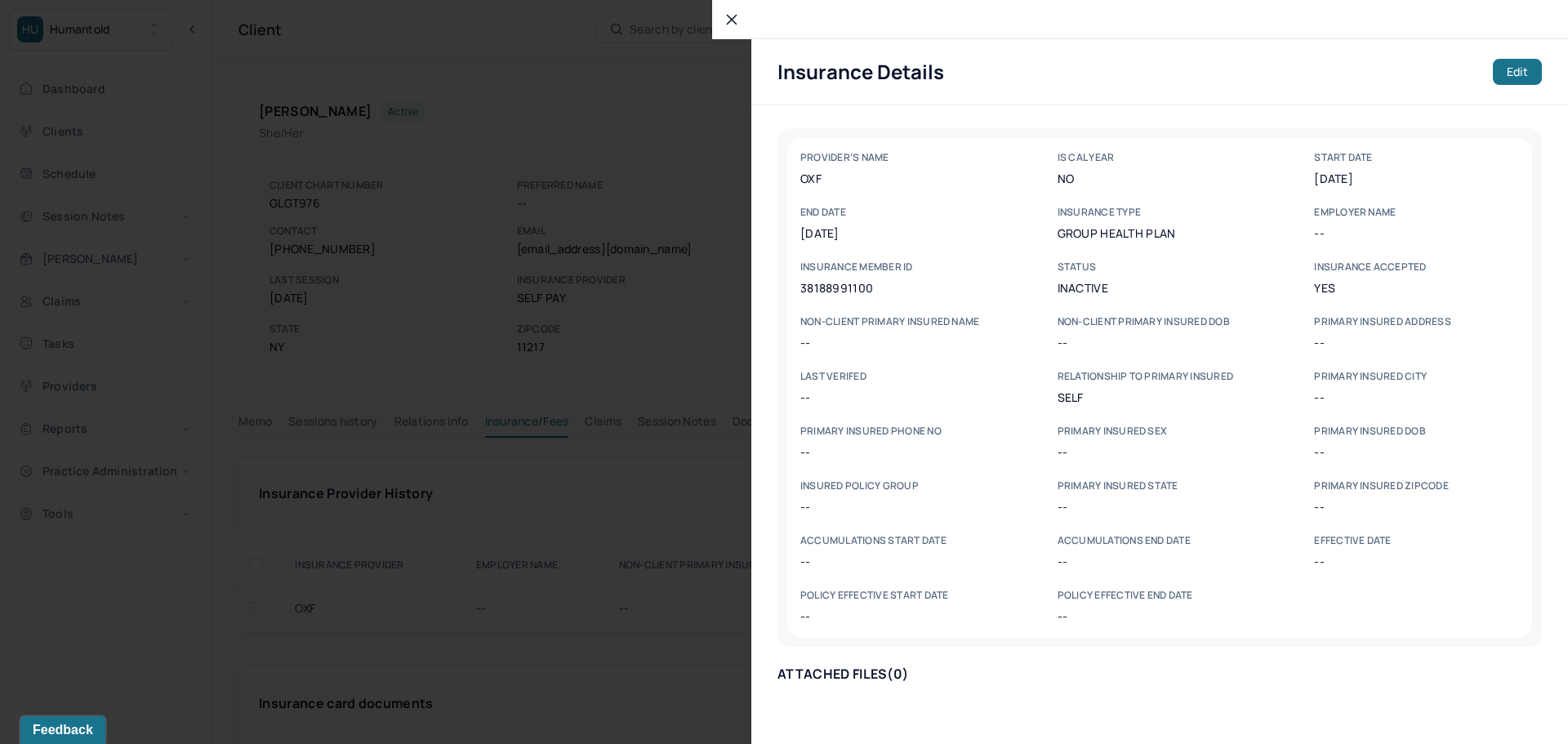 click on "38188991100" 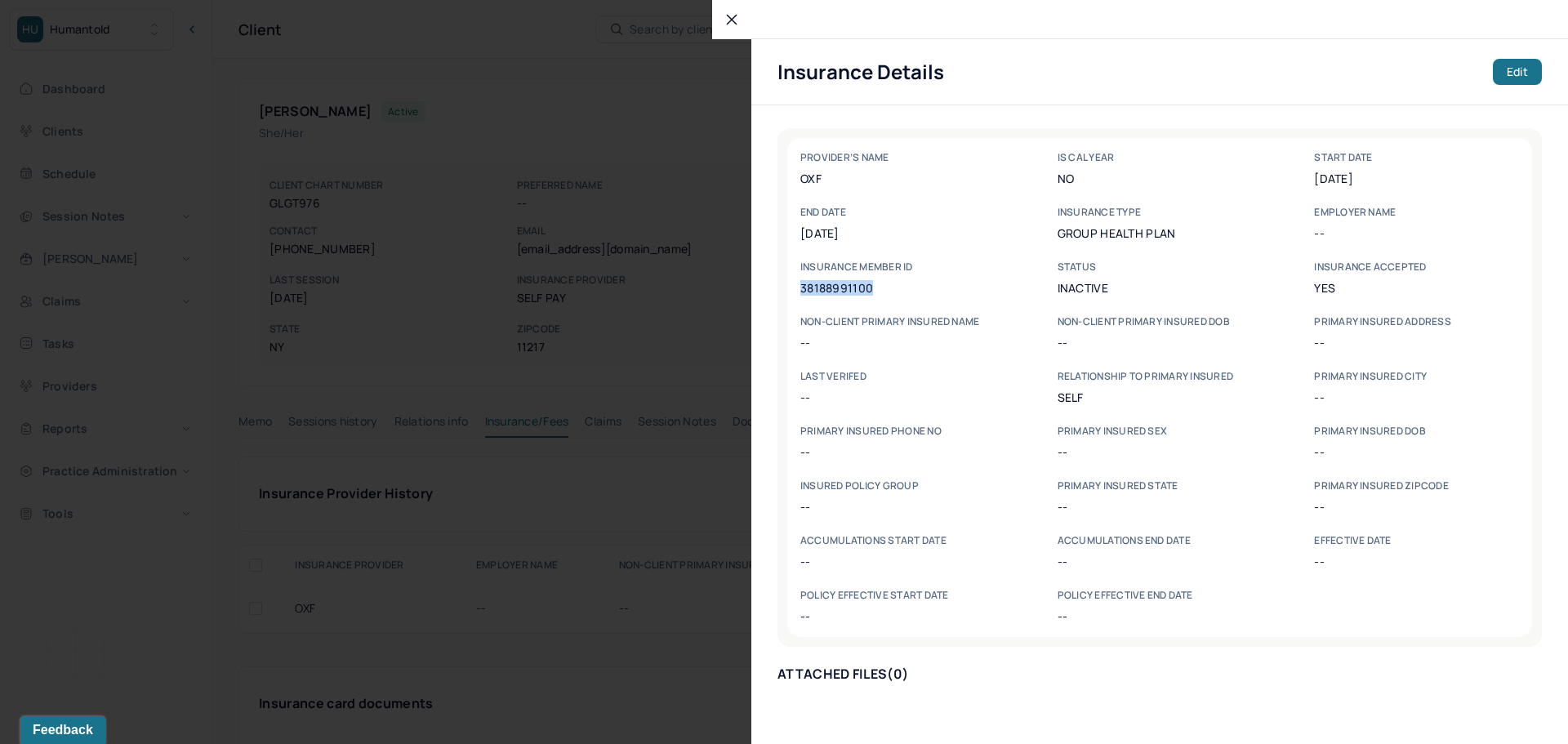 click on "38188991100" 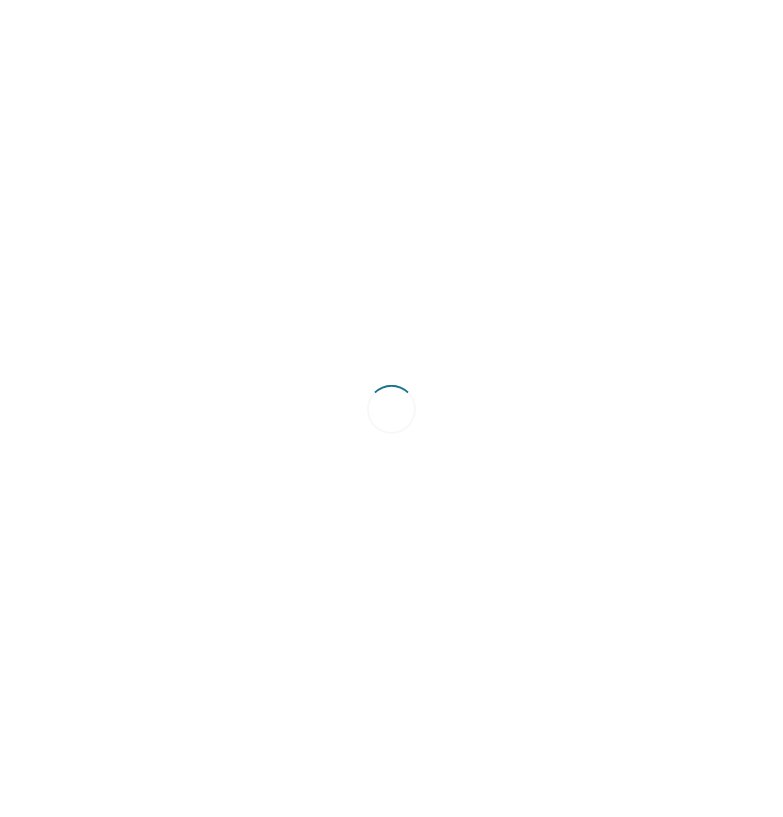 scroll, scrollTop: 0, scrollLeft: 0, axis: both 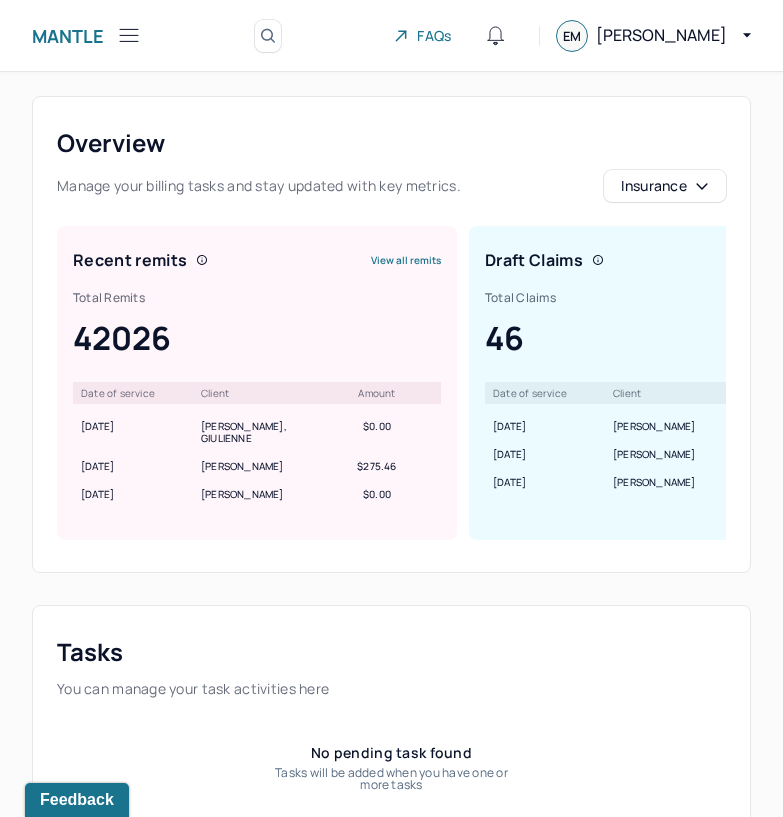 click 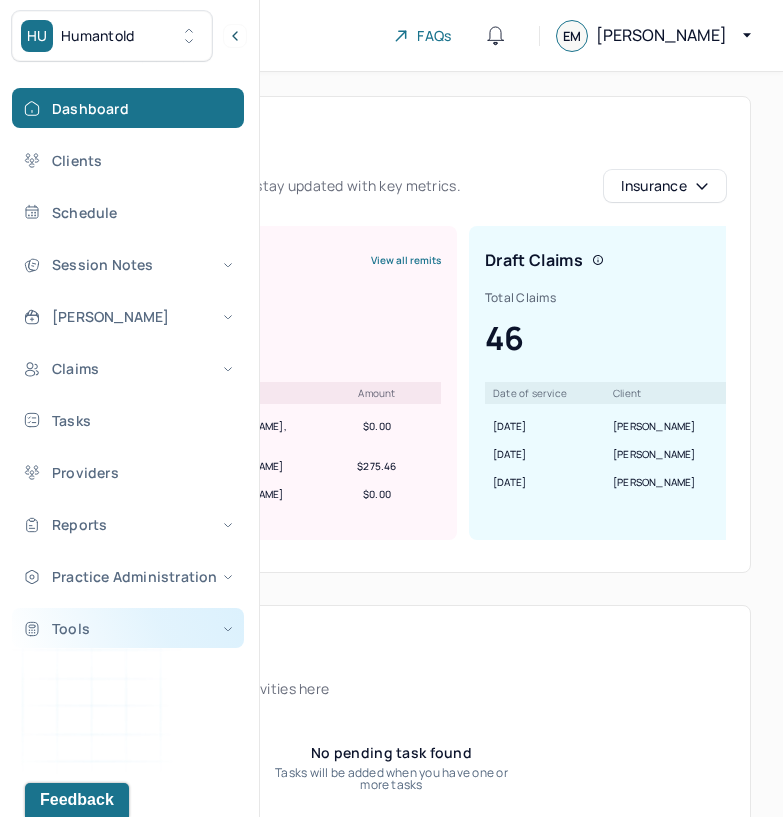 click on "Tools" at bounding box center [128, 628] 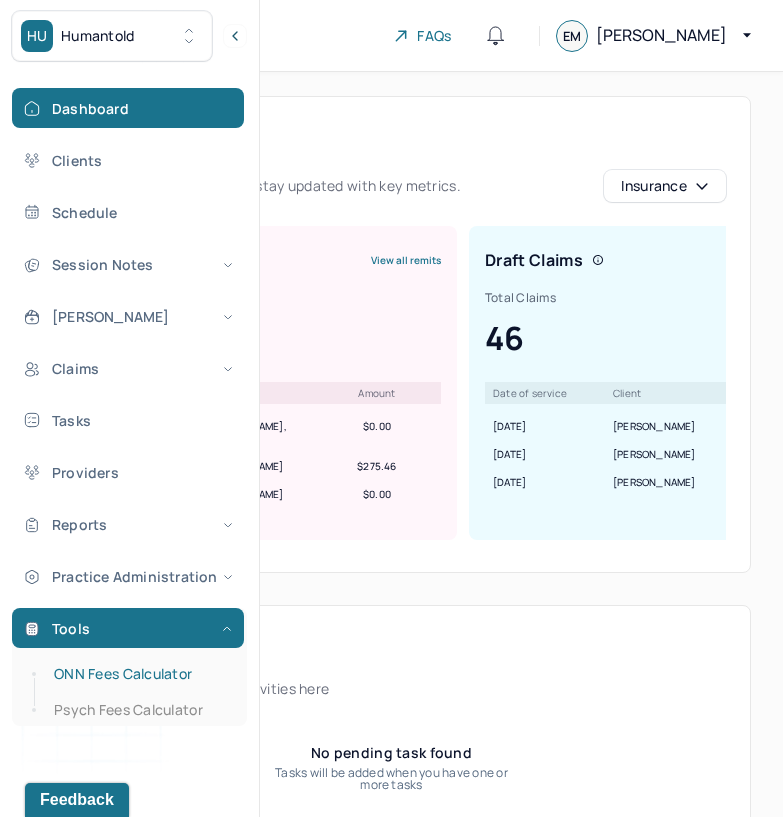 click on "ONN Fees Calculator" at bounding box center (139, 674) 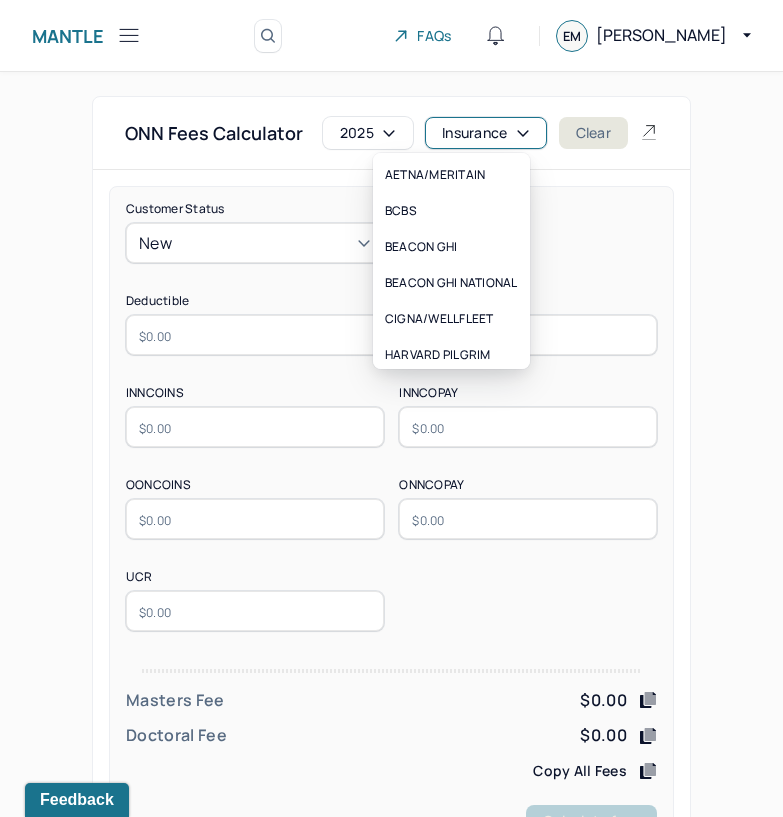 click on "Insurance" at bounding box center [486, 133] 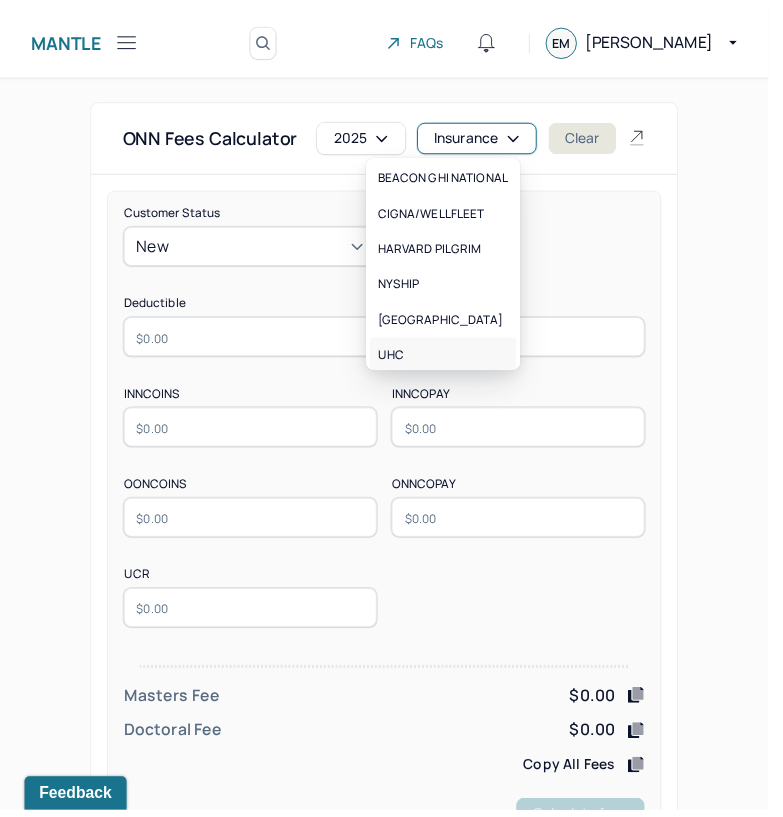 scroll, scrollTop: 188, scrollLeft: 0, axis: vertical 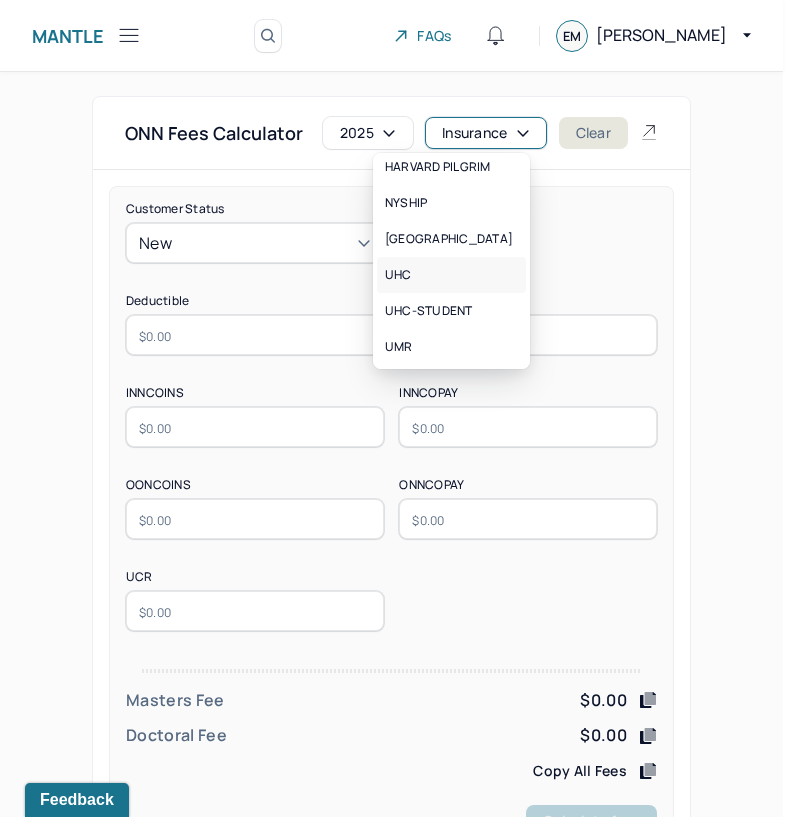click on "UHC" at bounding box center [451, 275] 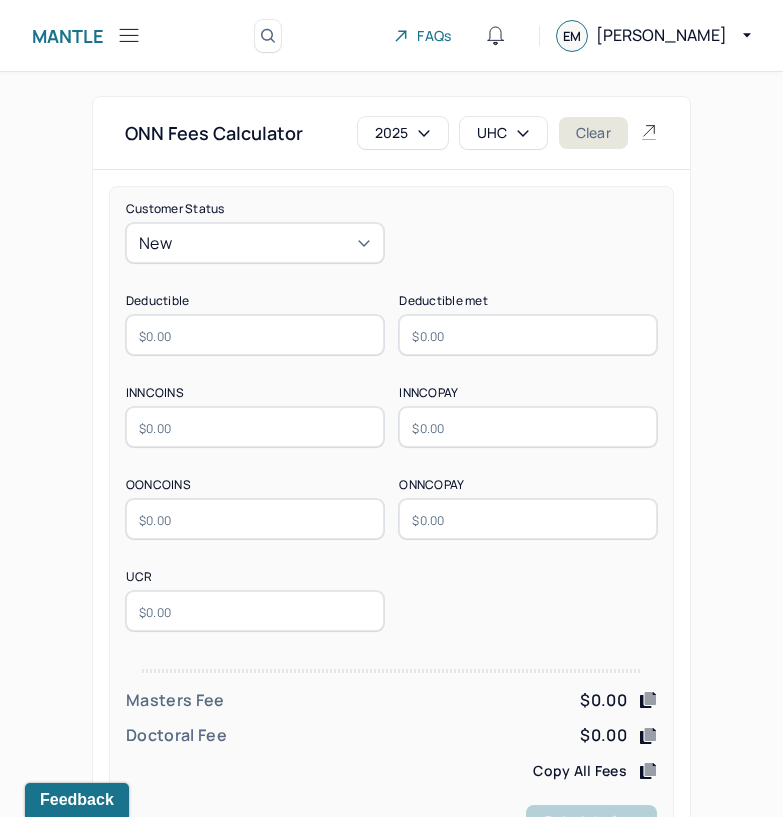 click on "New" at bounding box center (255, 243) 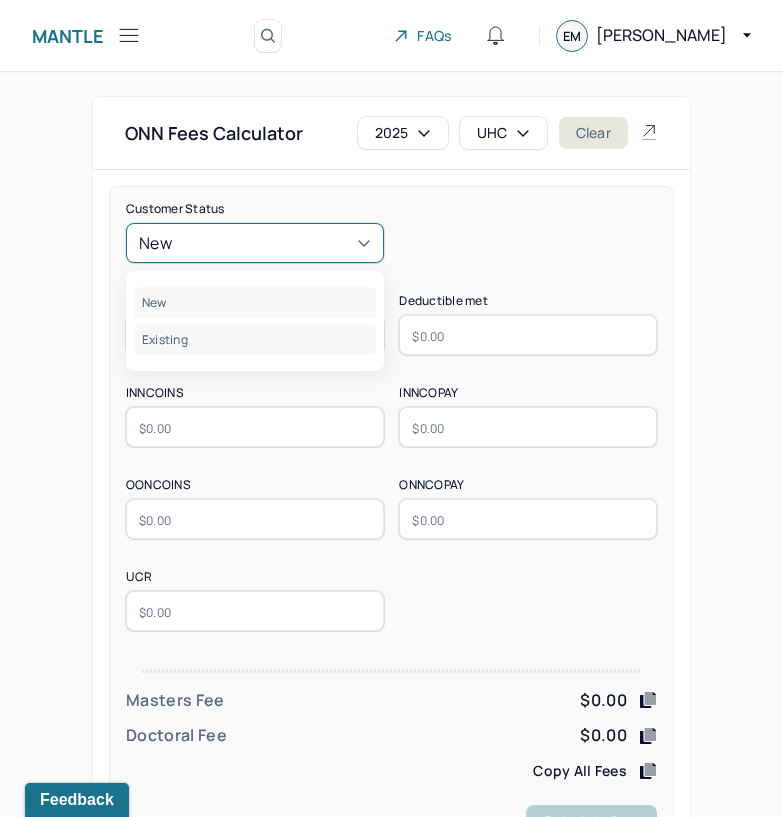 click on "Existing" at bounding box center [255, 339] 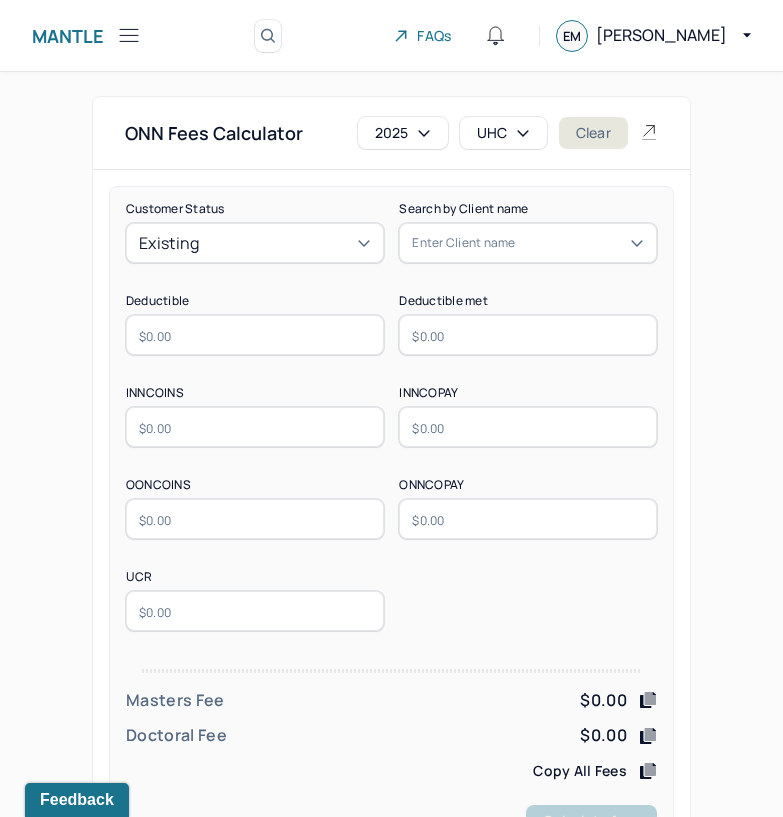 click at bounding box center (255, 335) 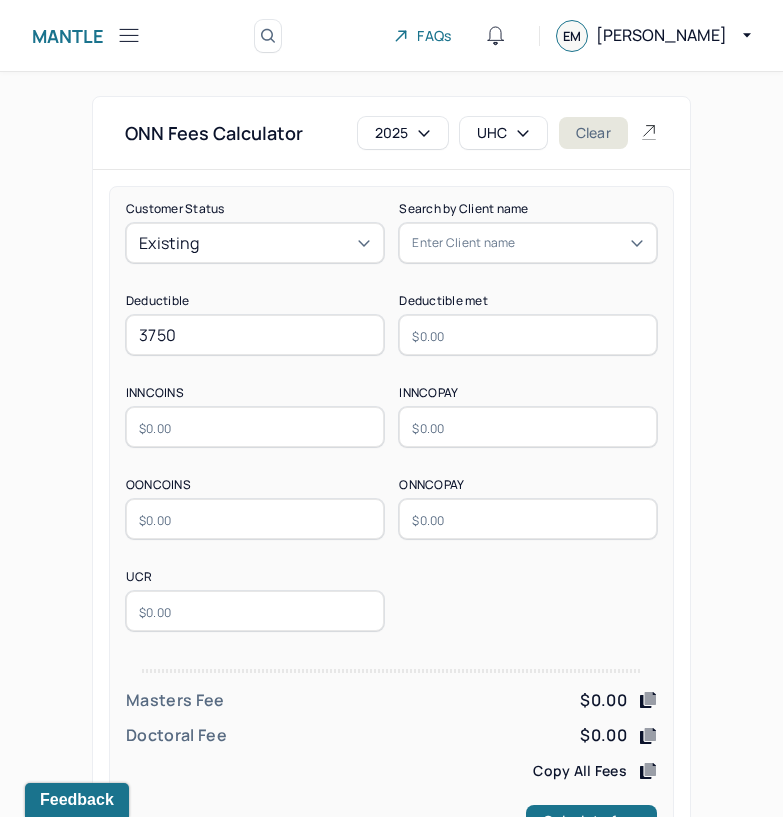 type on "3750" 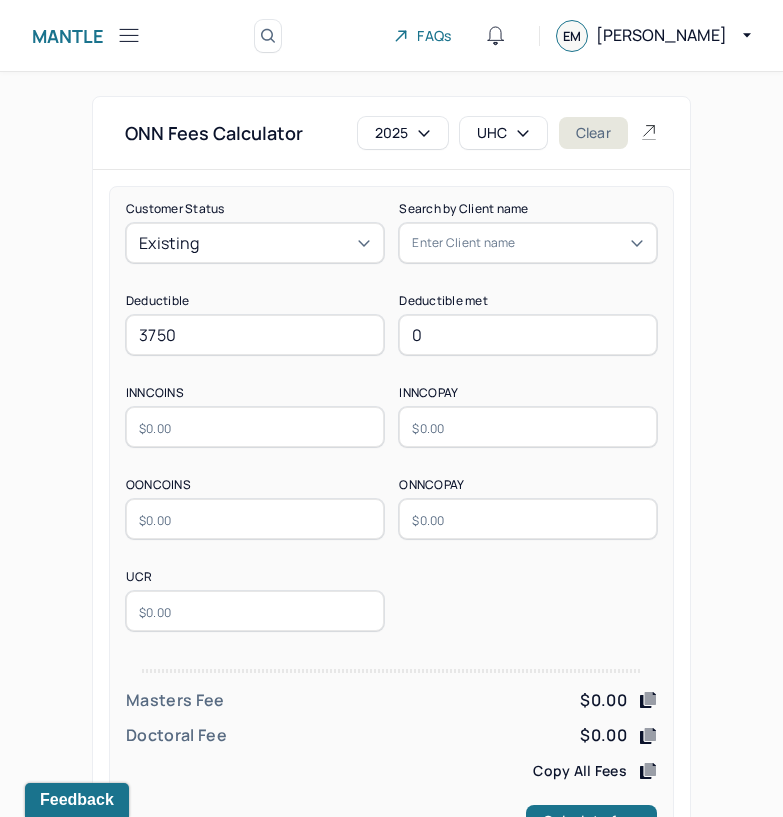 type on "0" 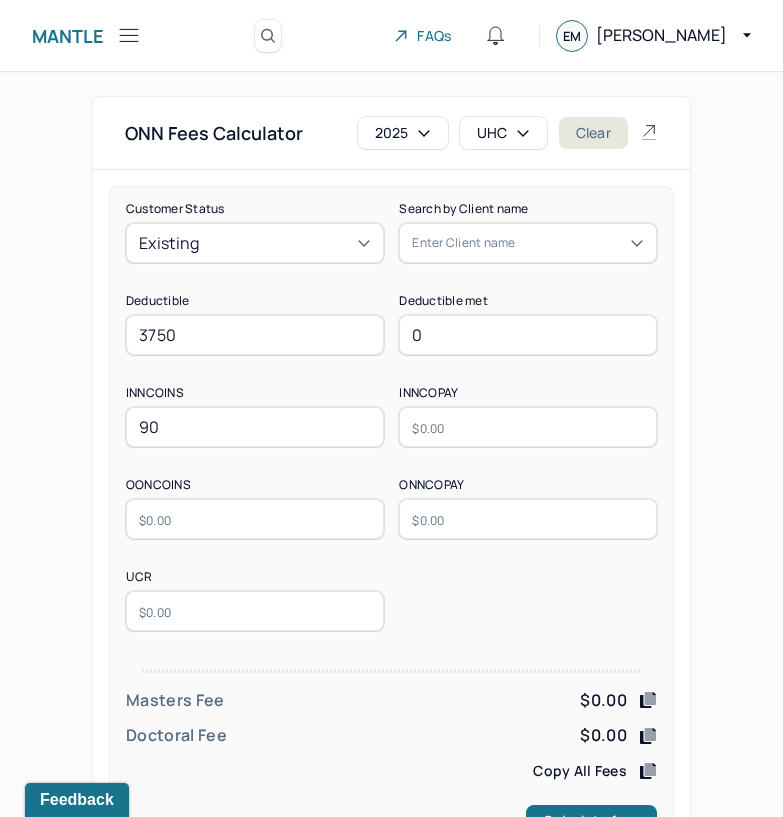 type on "90" 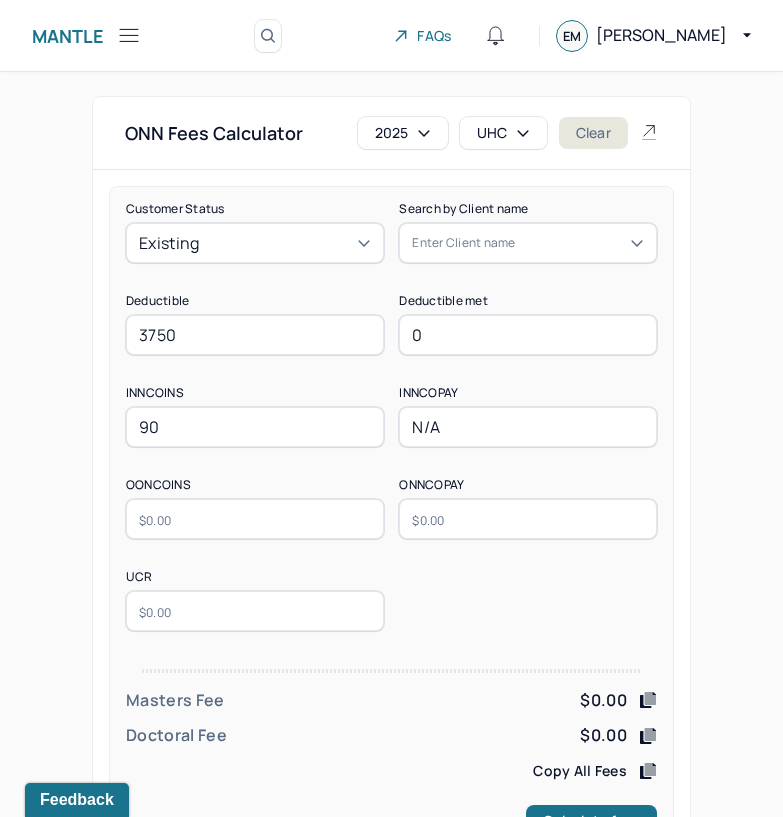 type on "N/A" 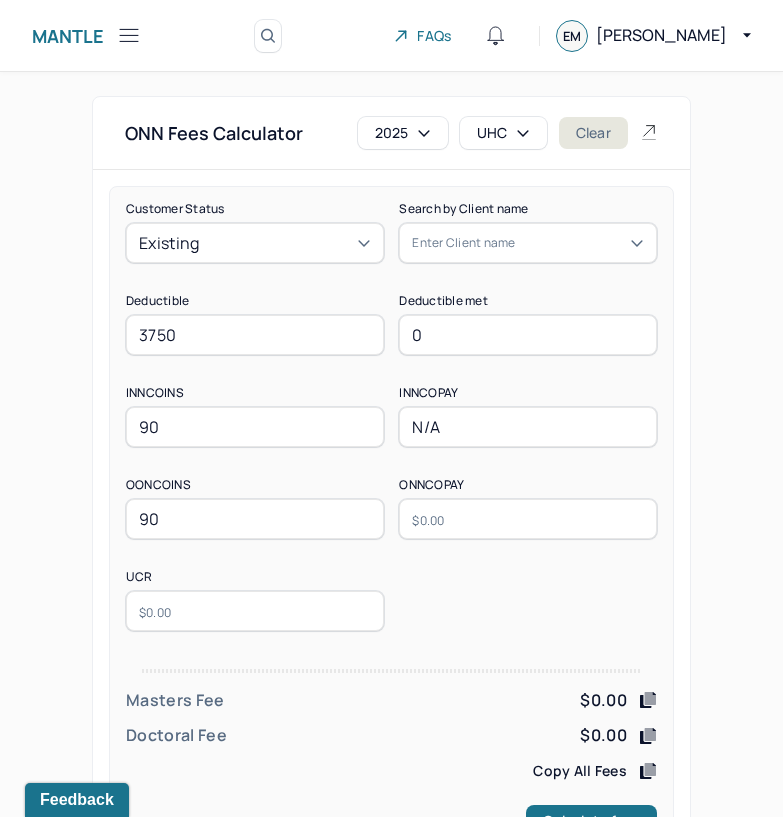 type on "90" 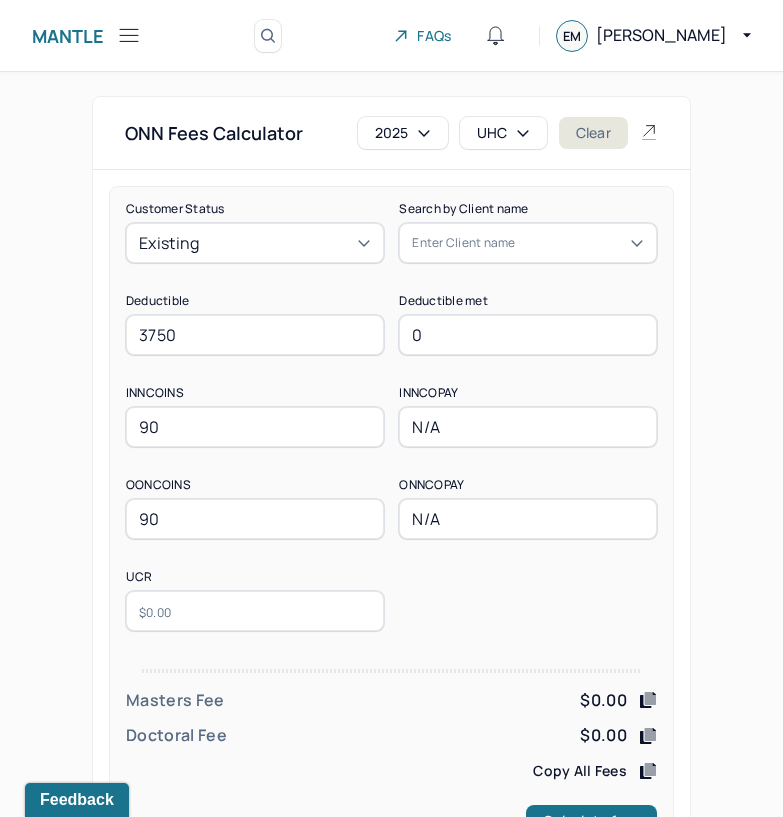 type on "N/A" 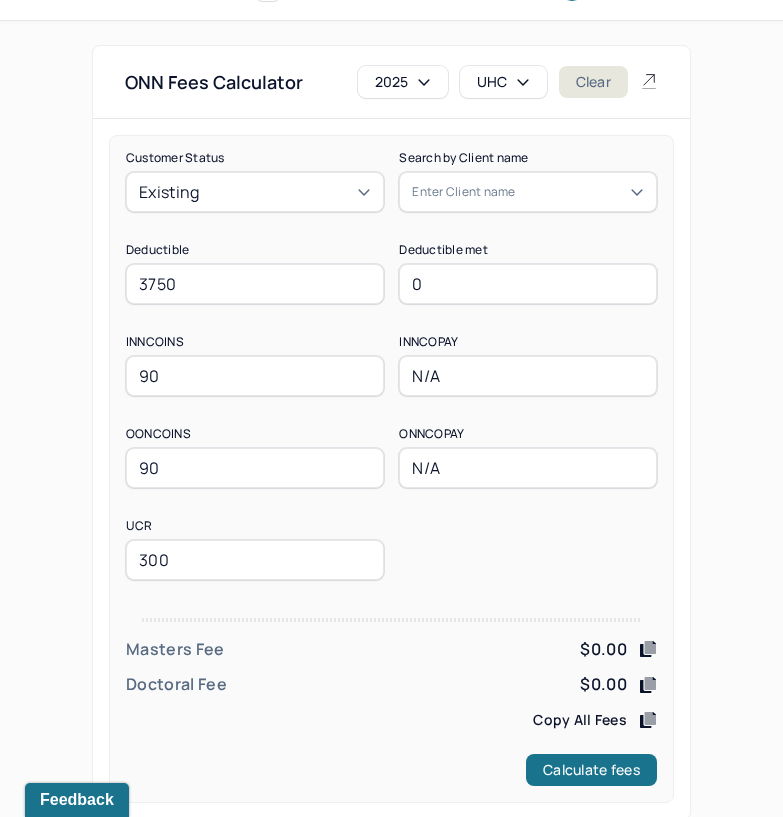 scroll, scrollTop: 78, scrollLeft: 0, axis: vertical 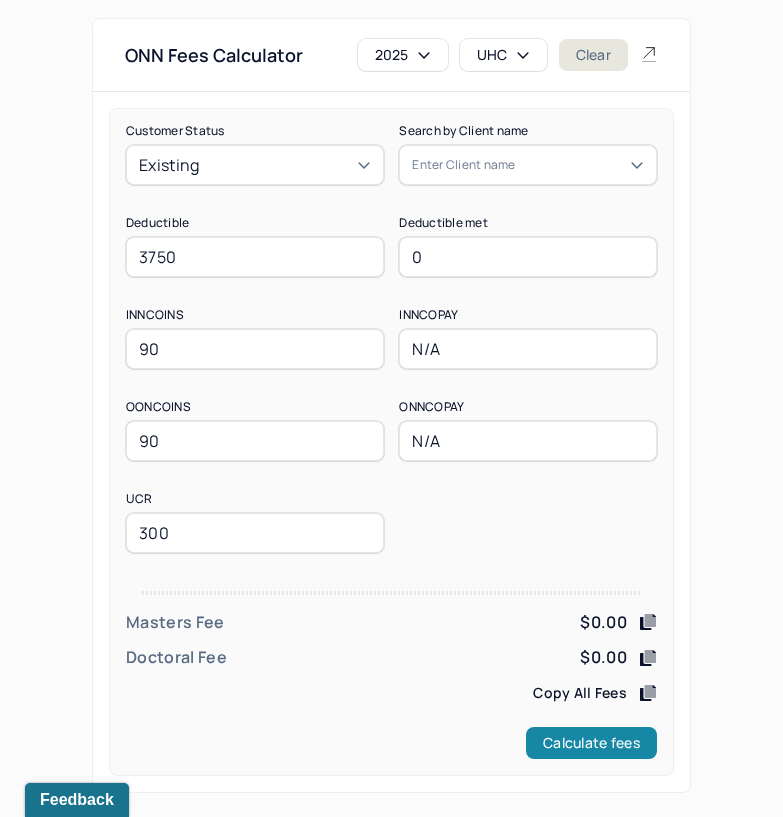 type on "300" 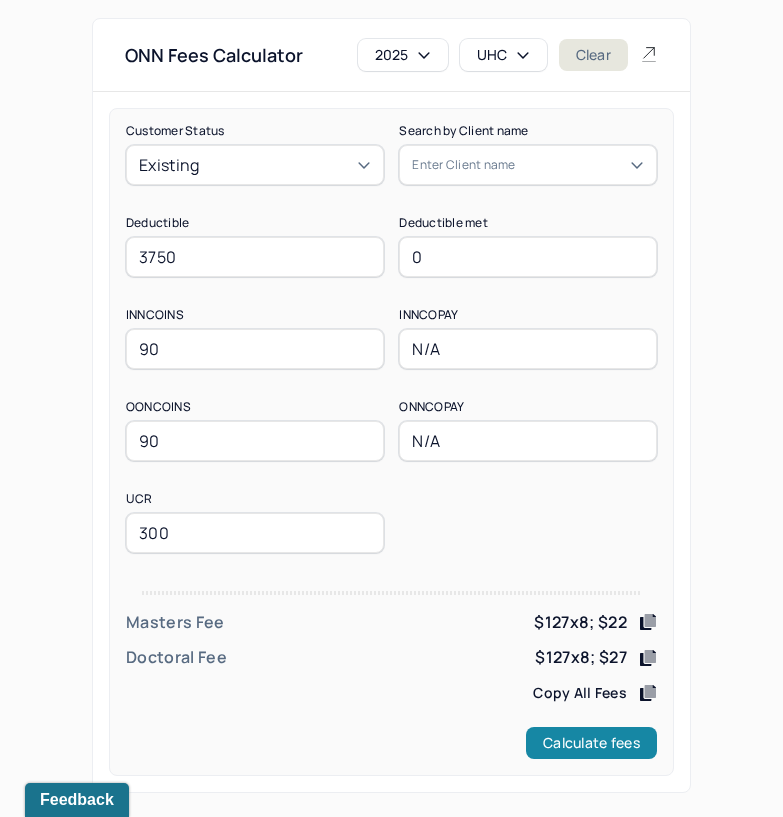 click on "Calculate fees" at bounding box center [591, 743] 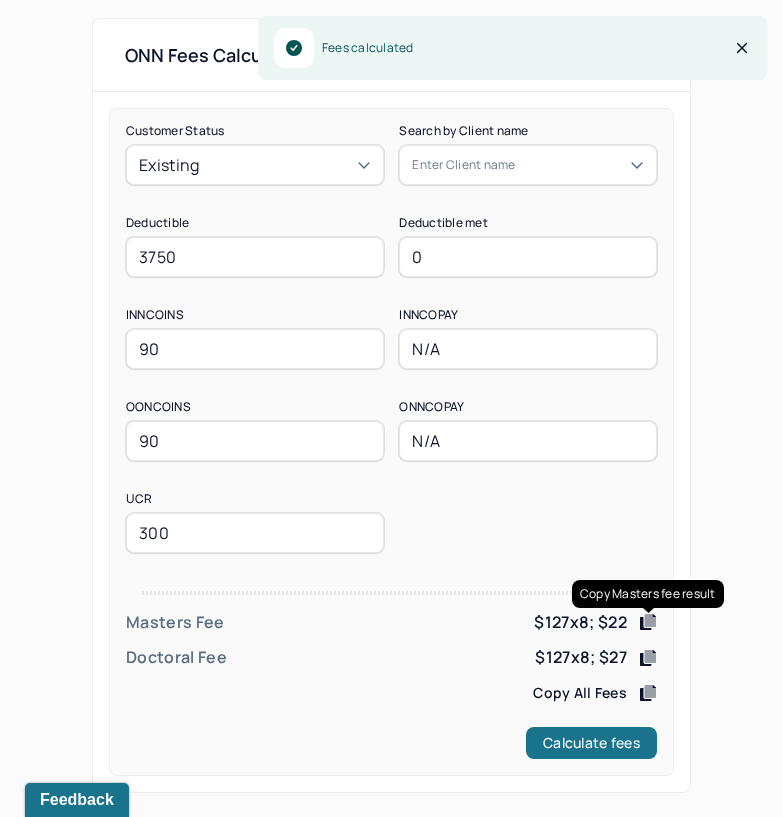 click 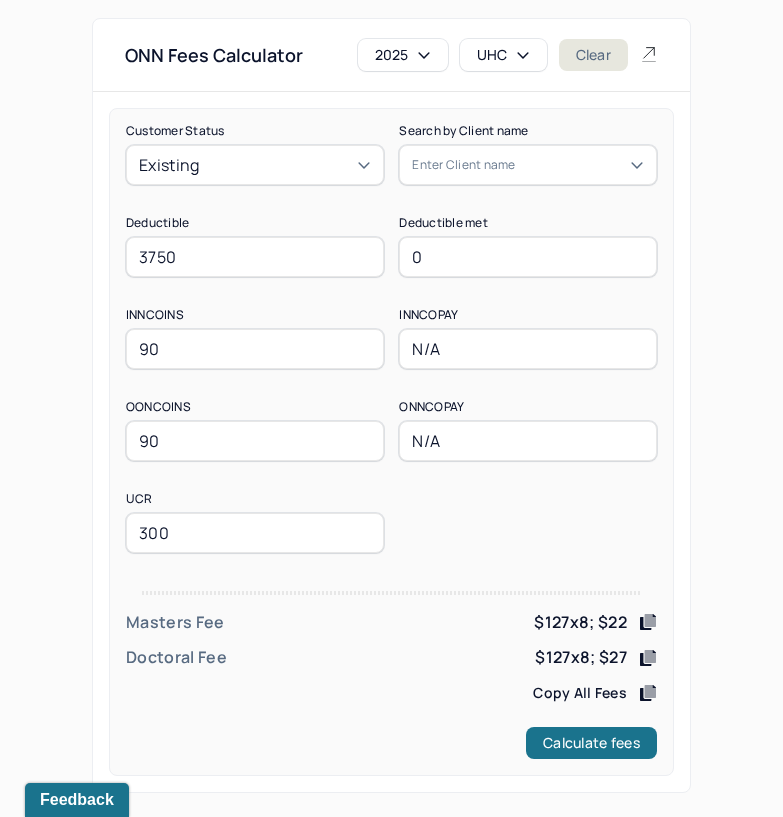 click 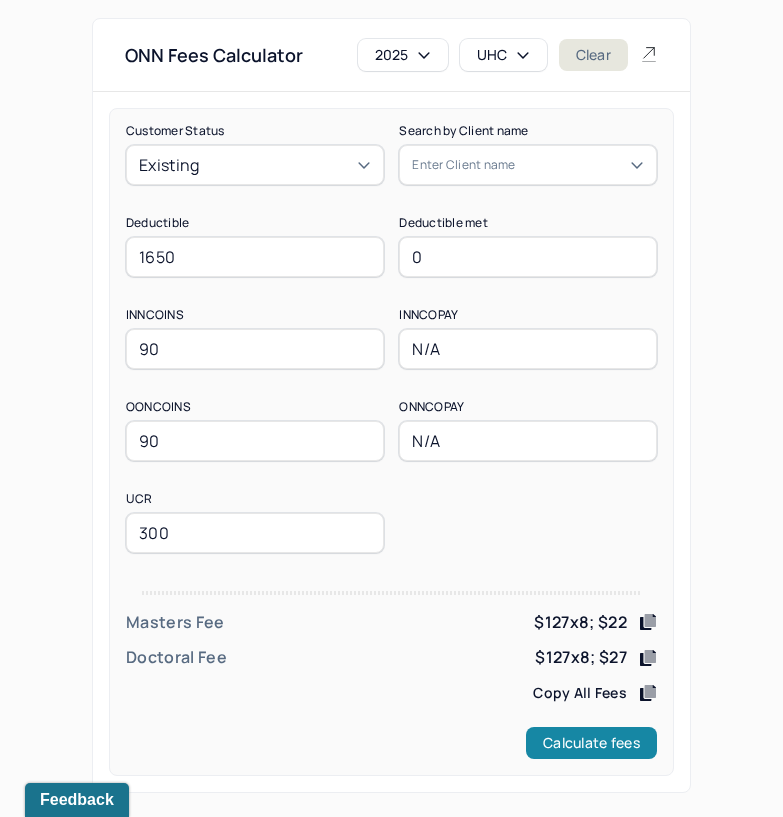 click on "Calculate fees" at bounding box center (591, 743) 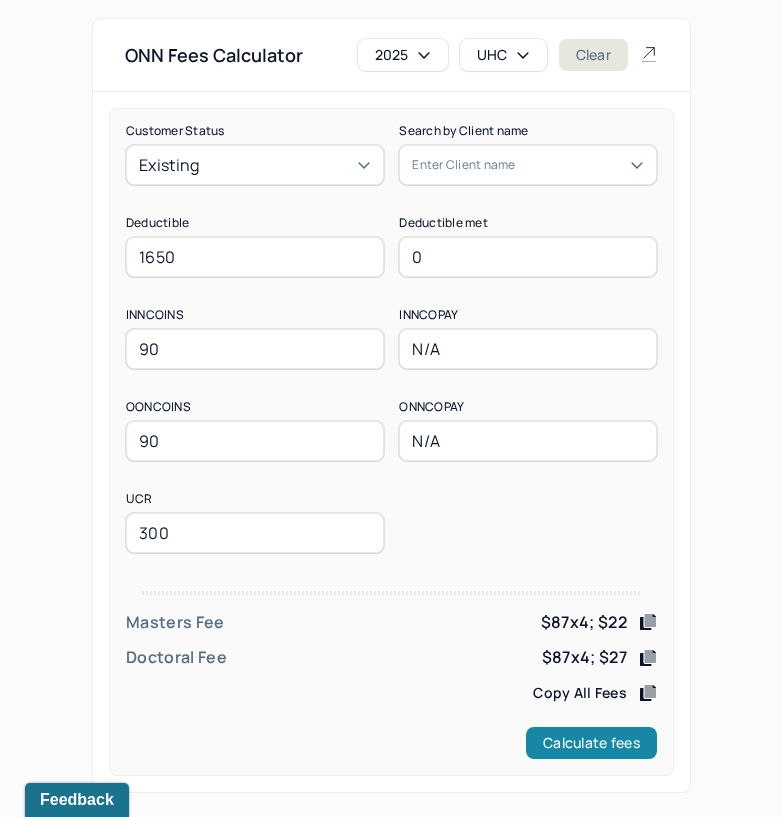 click on "Calculate fees" at bounding box center (591, 743) 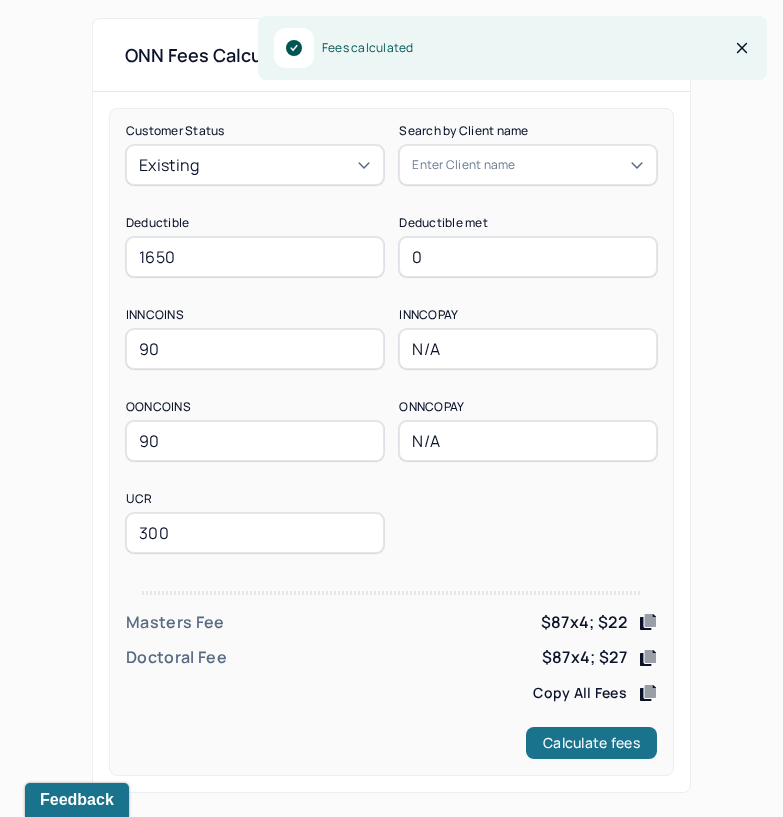 click 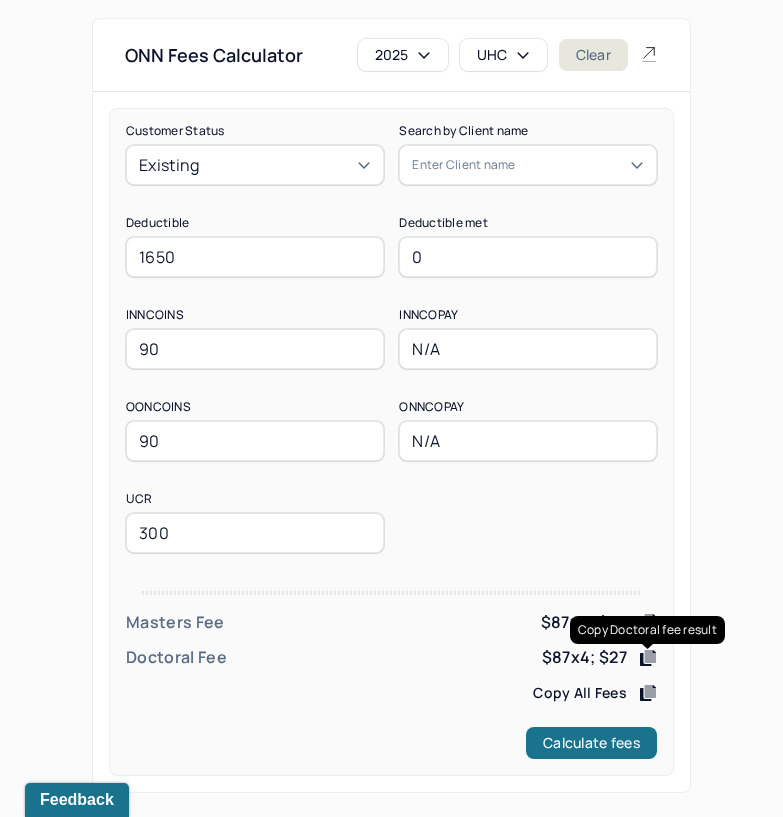click 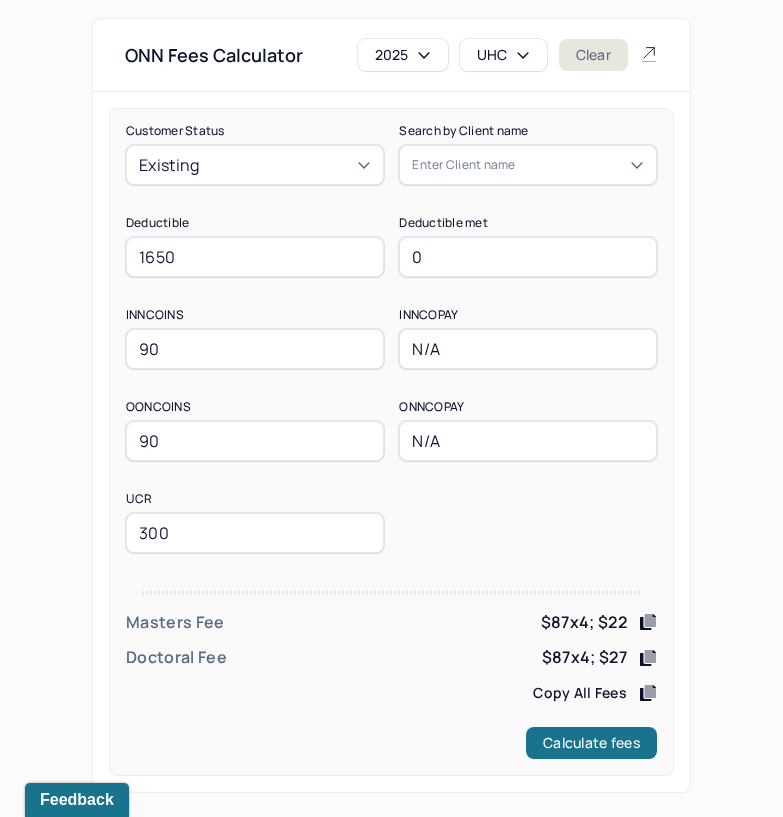 drag, startPoint x: 259, startPoint y: 260, endPoint x: 70, endPoint y: 260, distance: 189 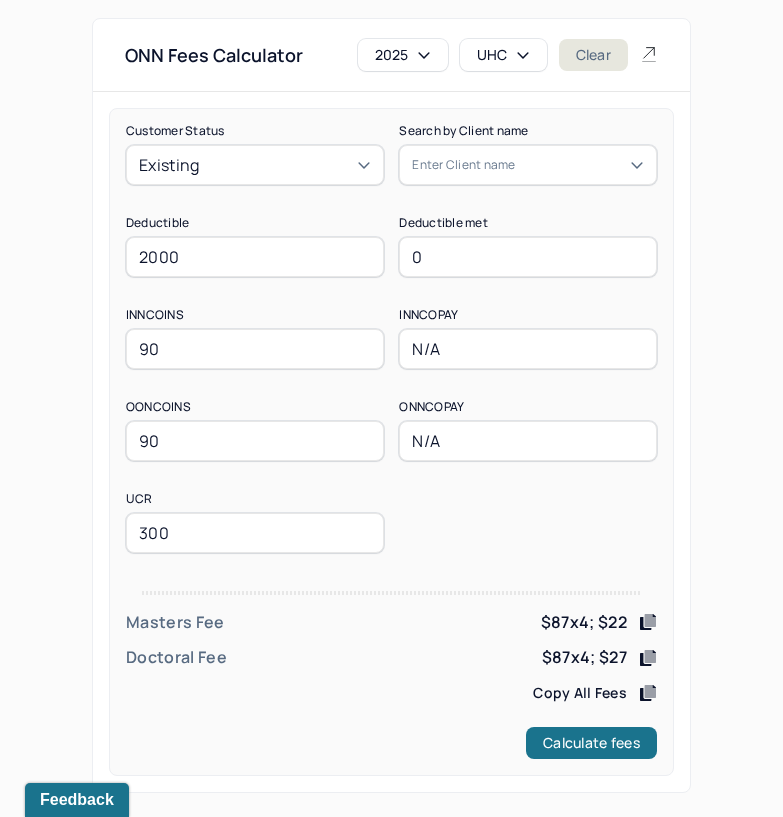 type on "2000" 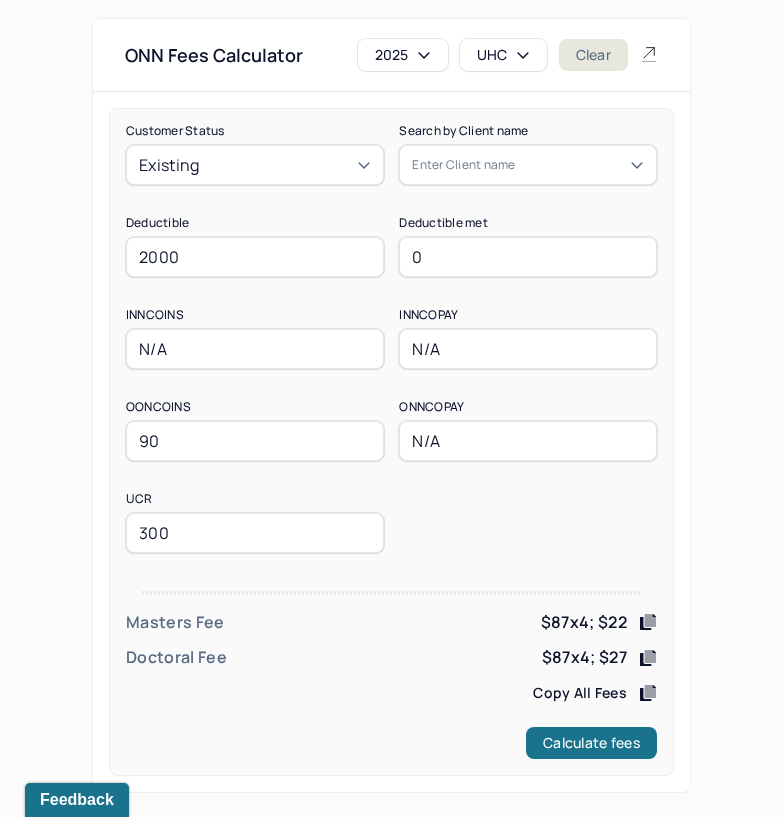 type on "N/A" 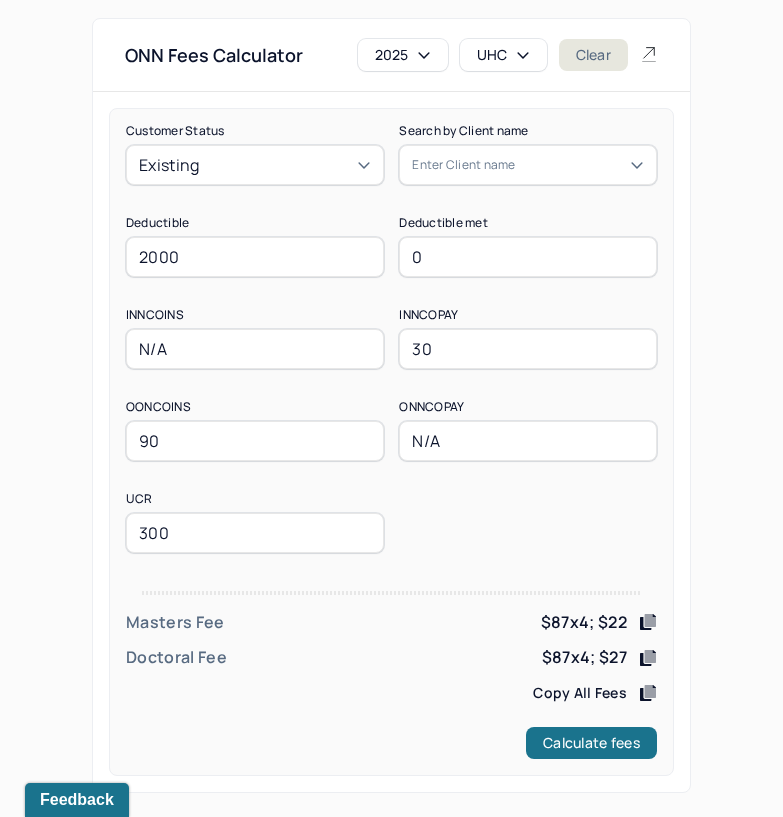 type on "30" 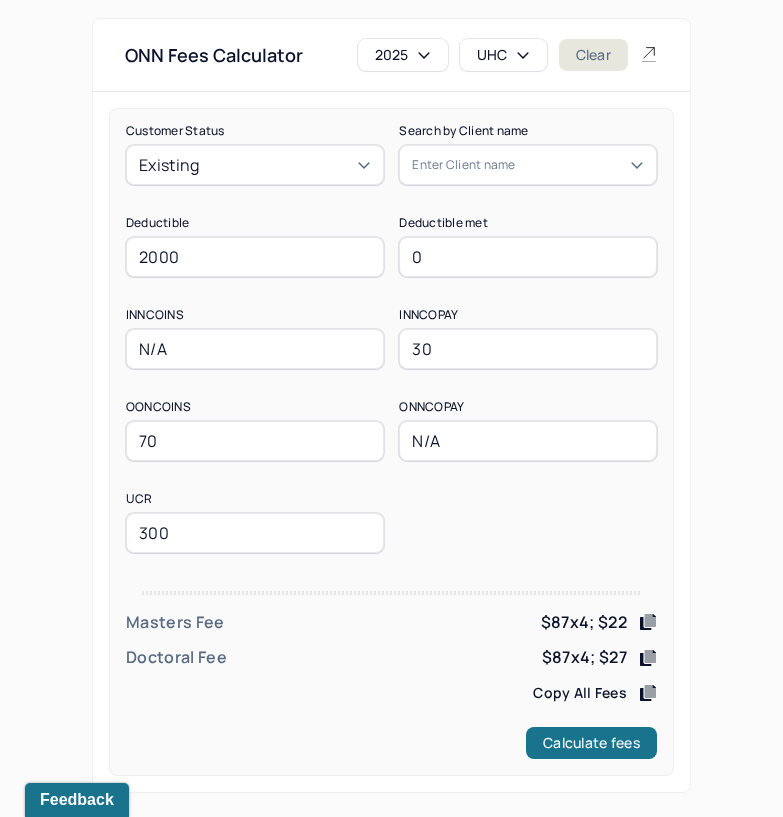 type on "70" 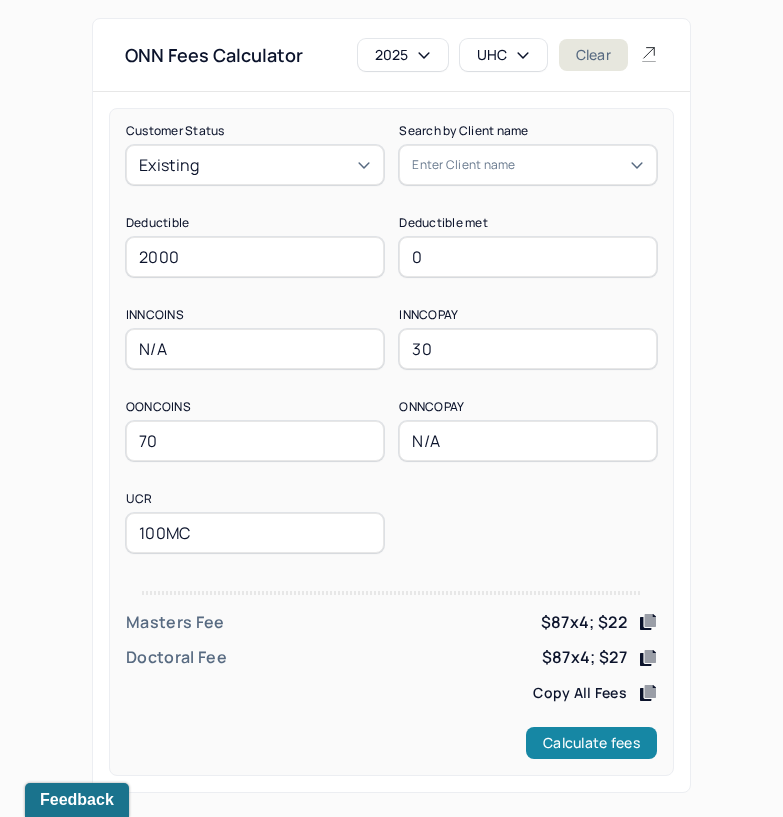 type on "100MC" 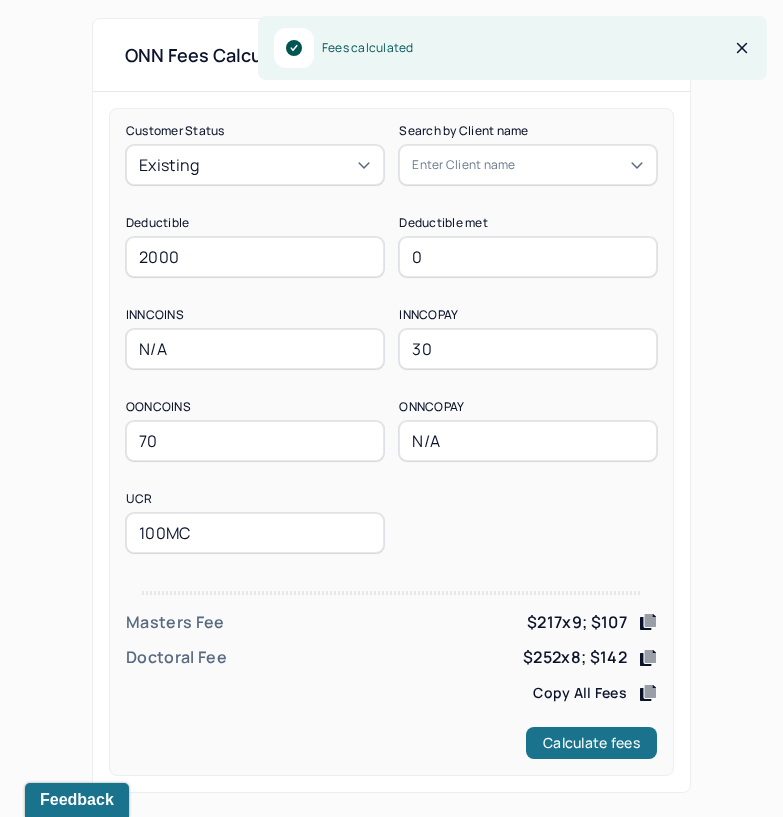 click 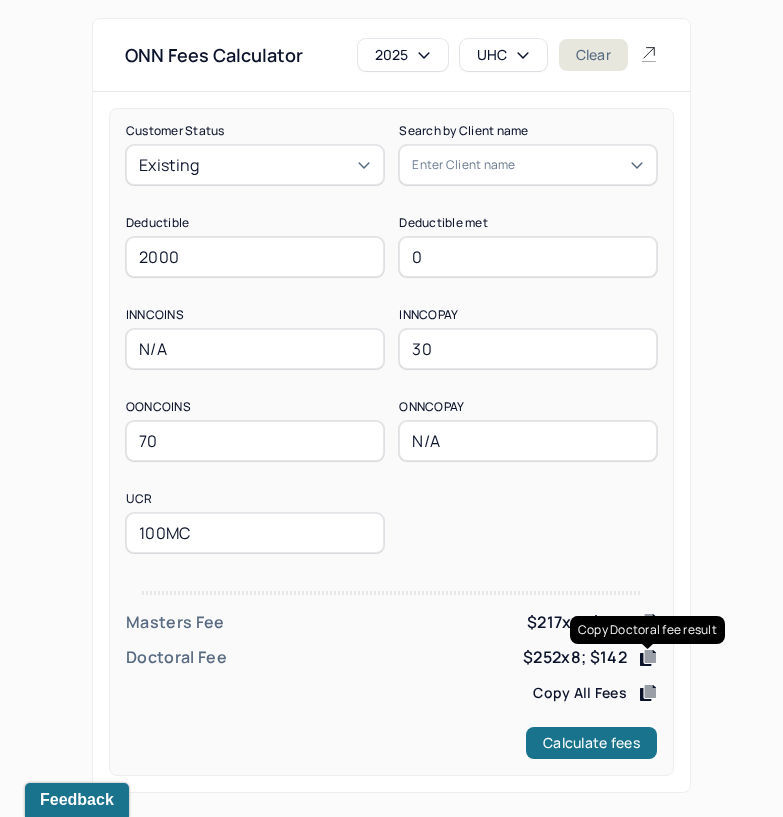 click 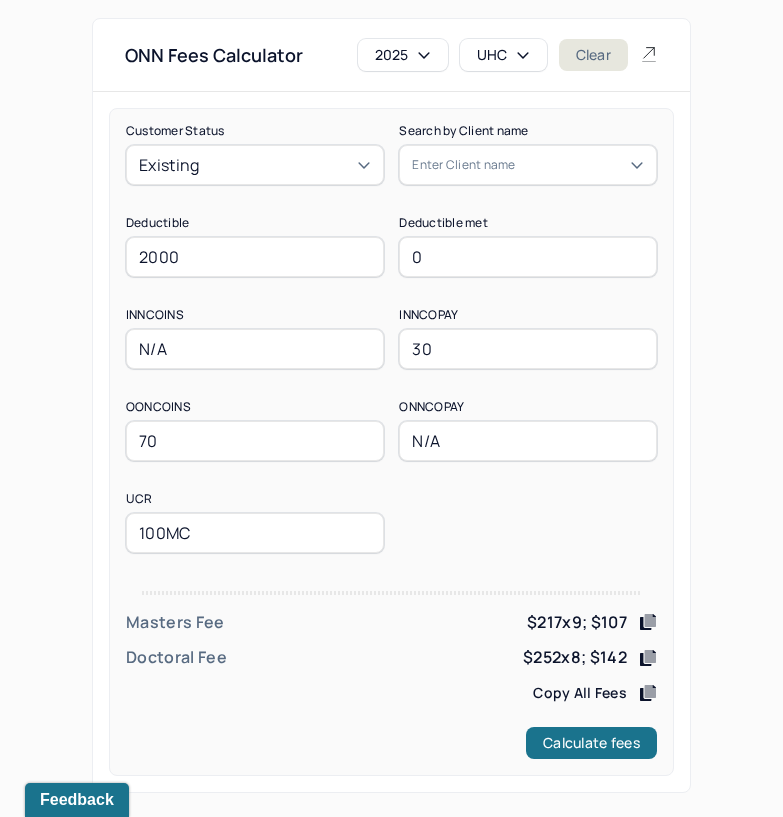 drag, startPoint x: 242, startPoint y: 240, endPoint x: 20, endPoint y: 281, distance: 225.75429 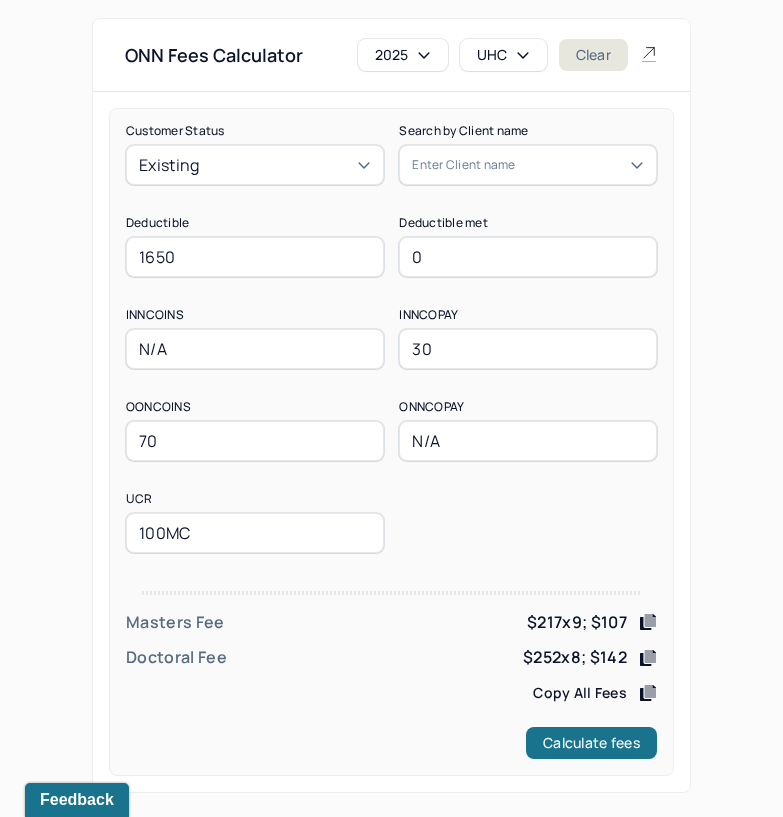 type on "1650" 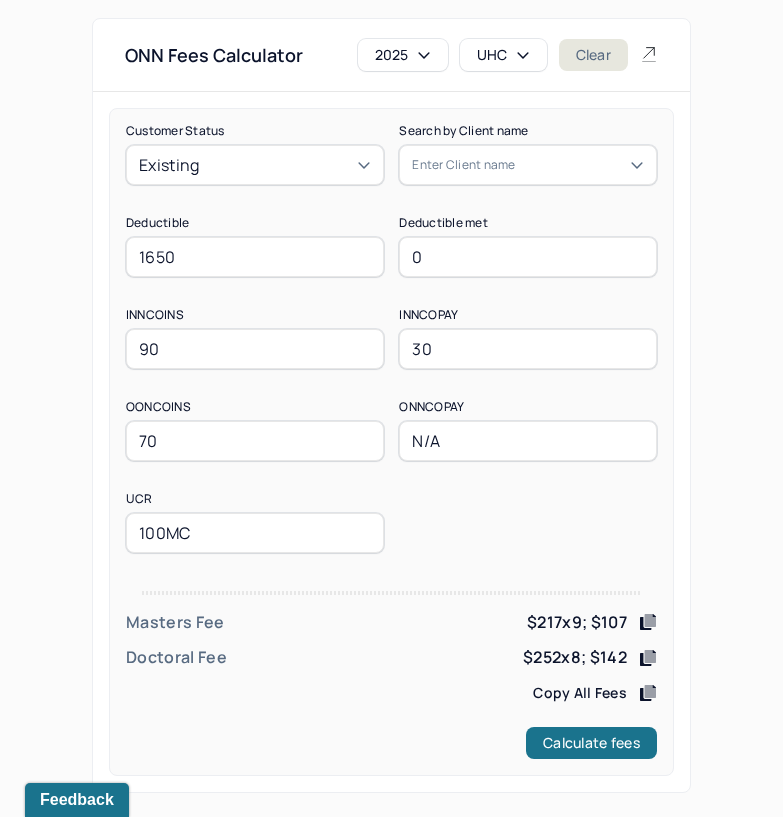 type on "90" 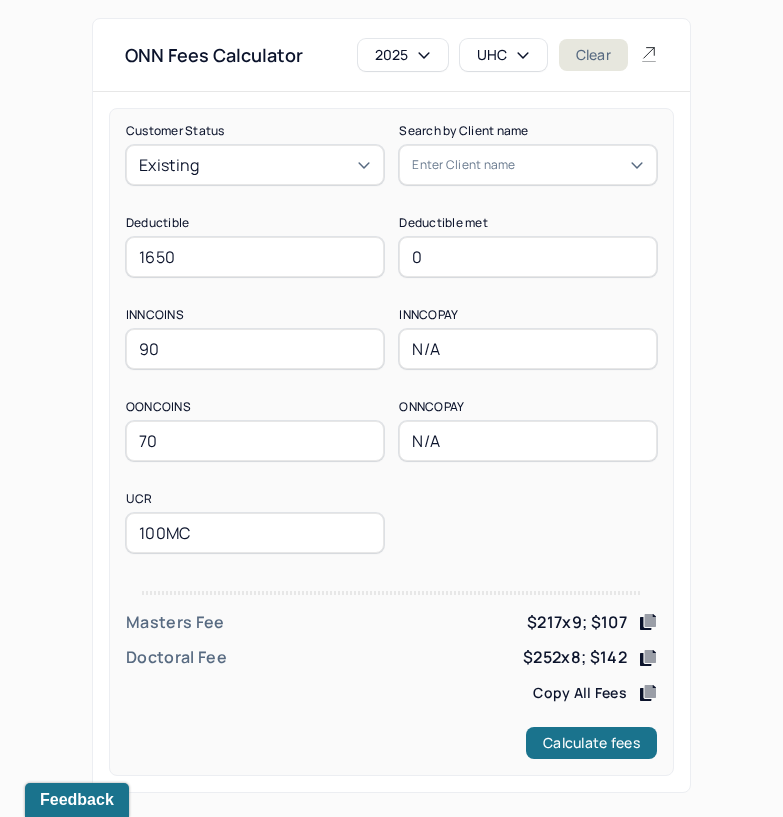 type on "N/A" 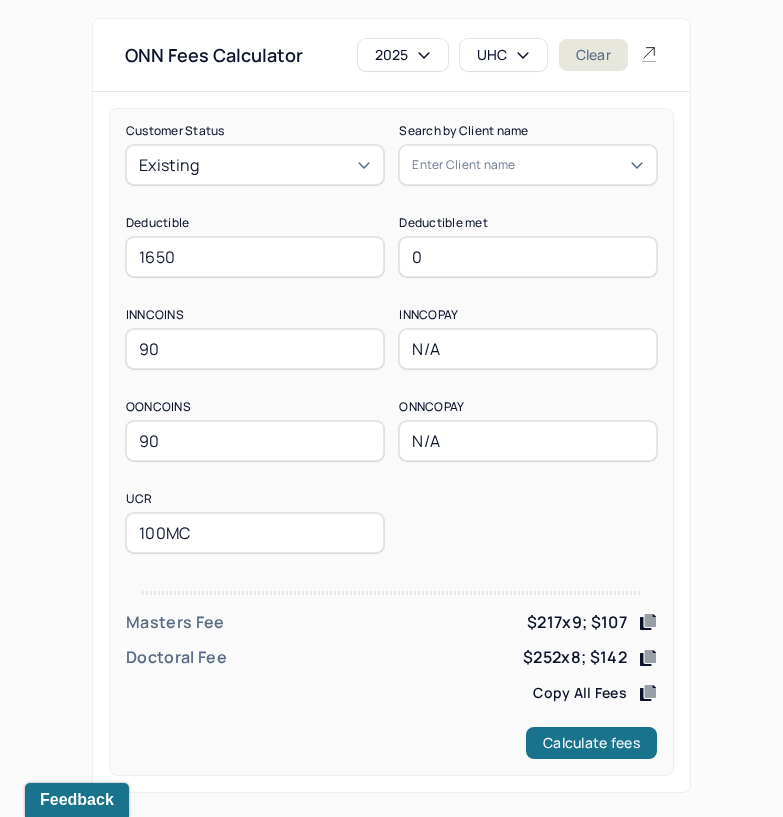 type on "90" 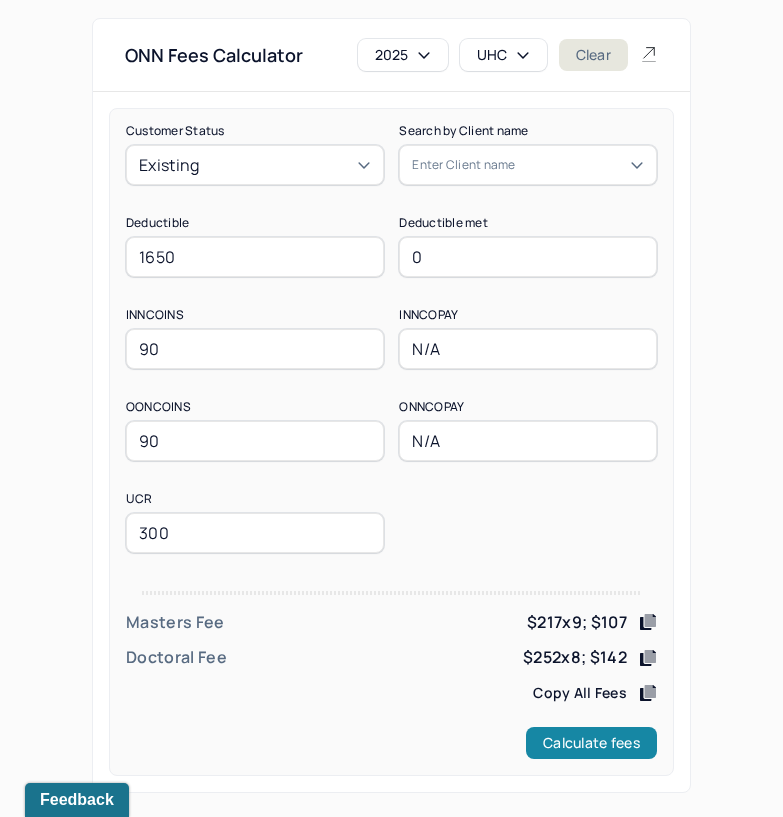 type on "300" 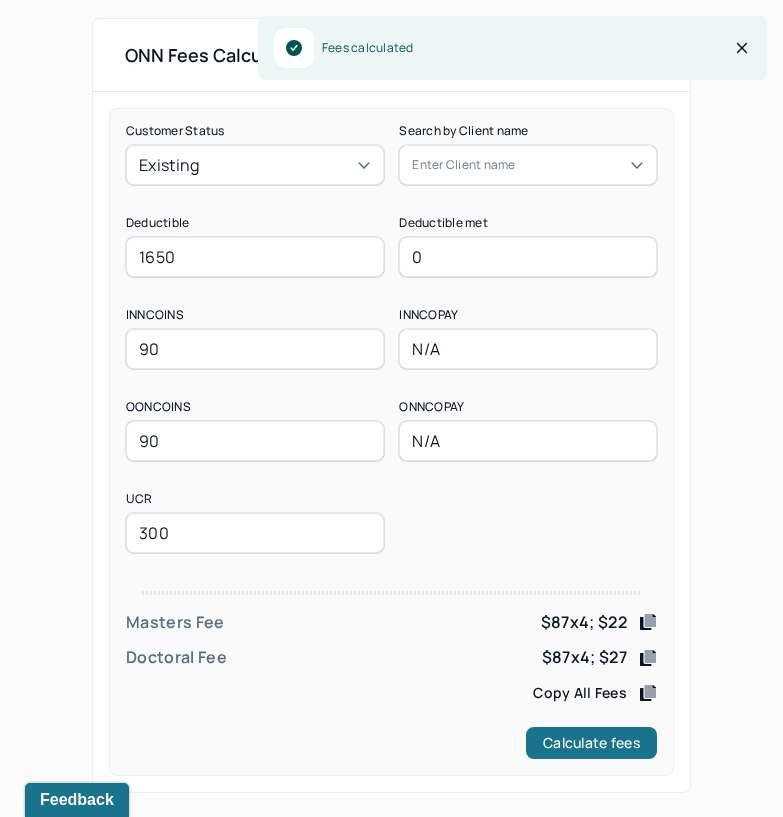click 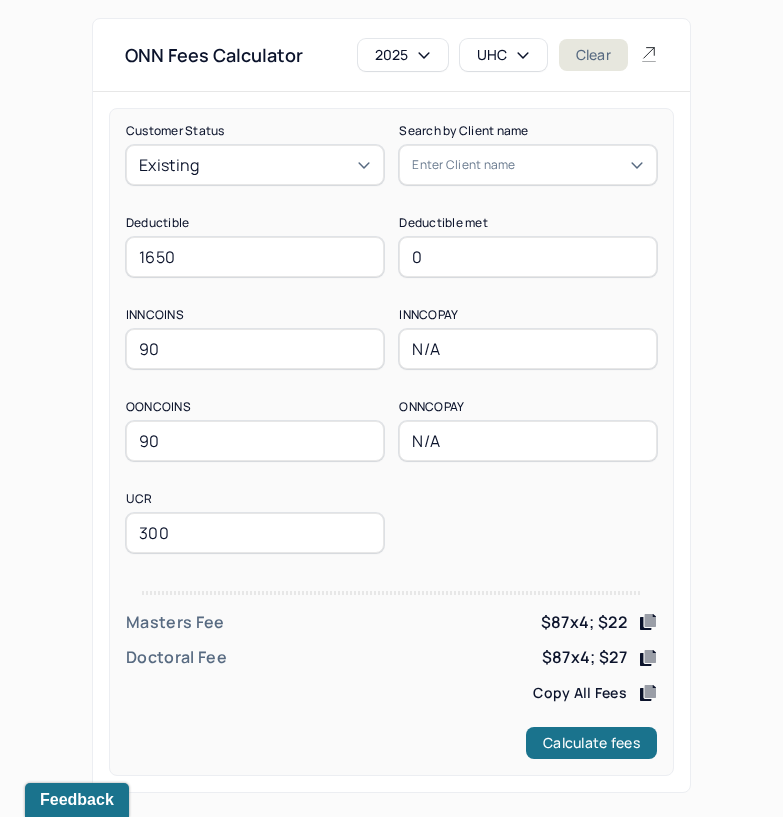 click 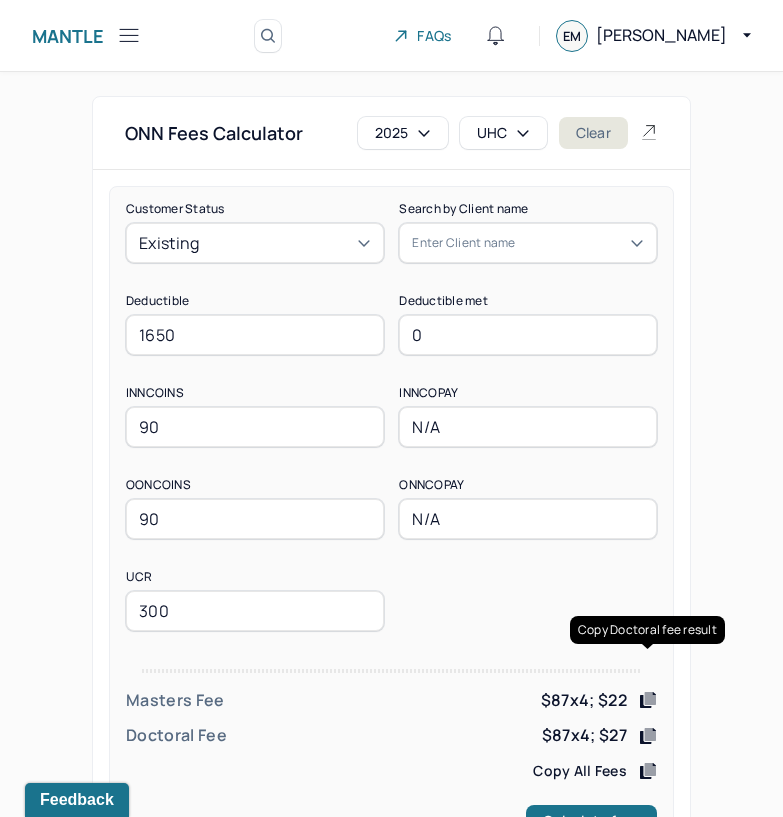 scroll, scrollTop: 78, scrollLeft: 0, axis: vertical 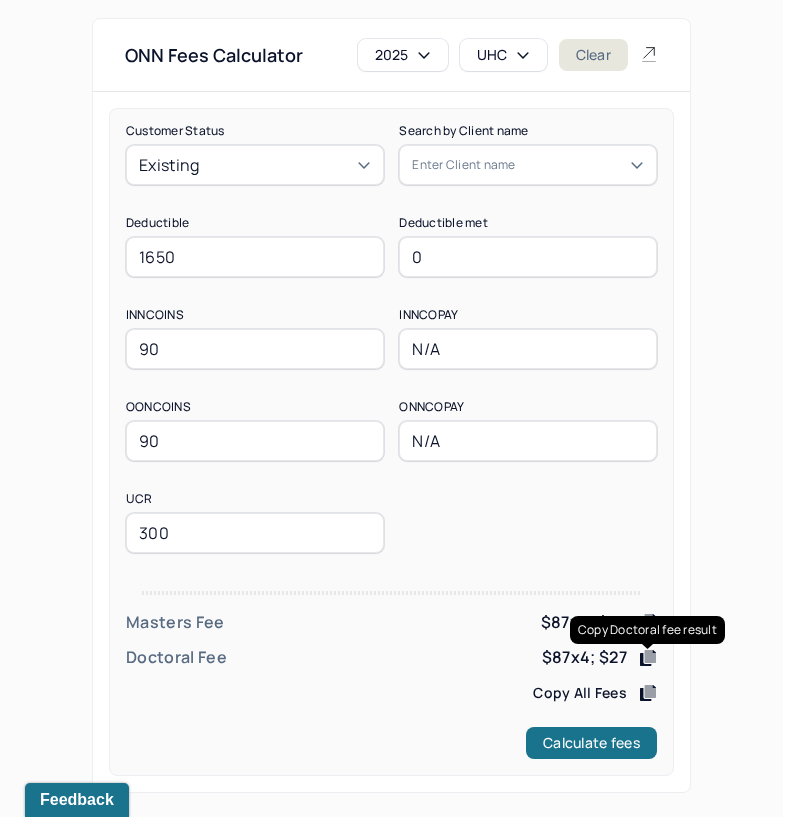 click on "UHC" at bounding box center [503, 55] 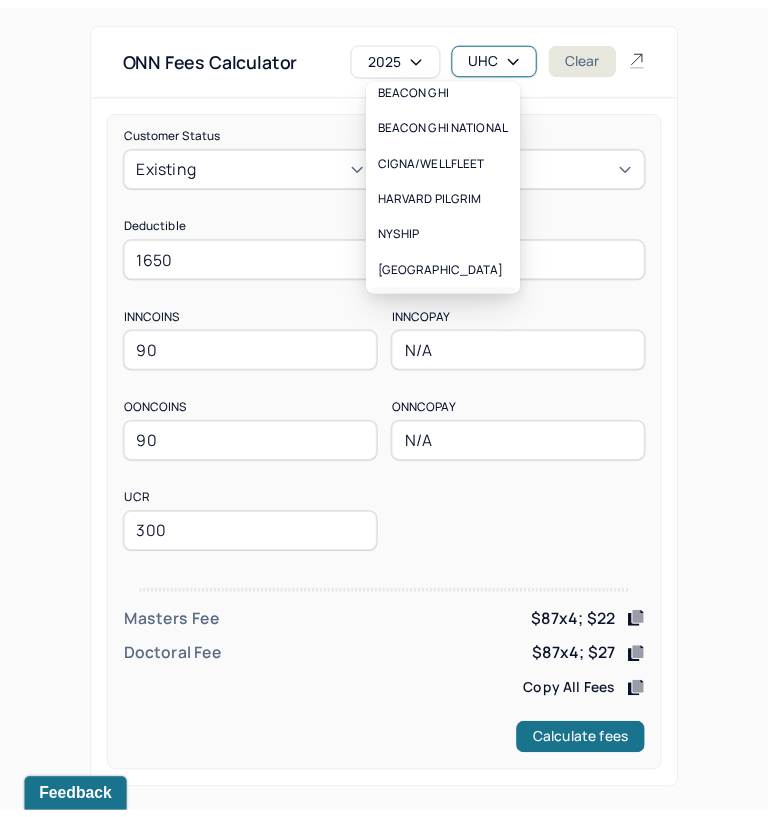 scroll, scrollTop: 188, scrollLeft: 0, axis: vertical 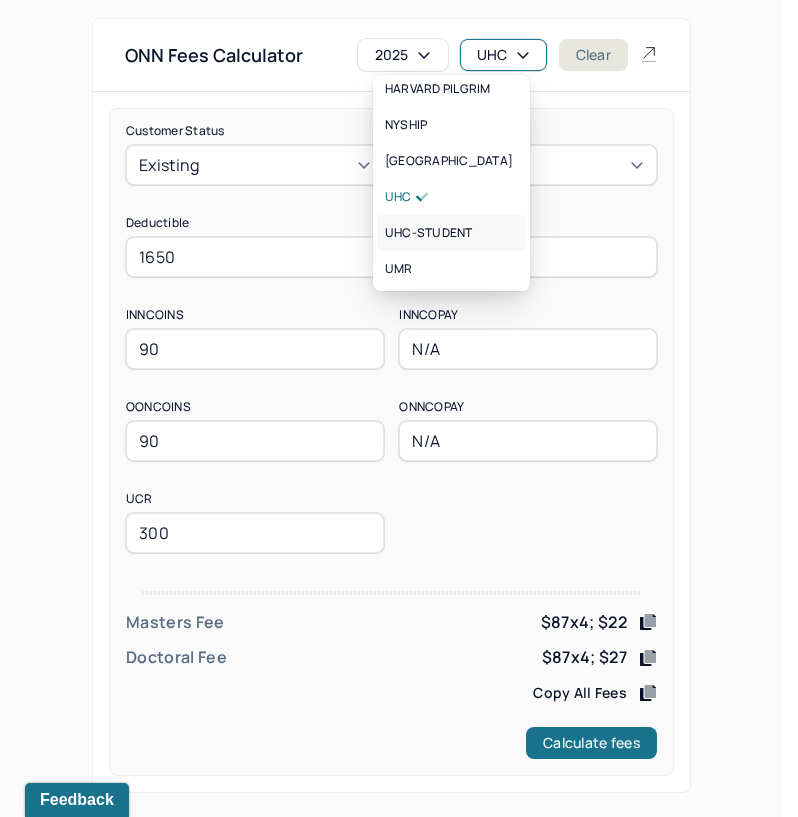 click on "UHC-STUDENT" at bounding box center [451, 233] 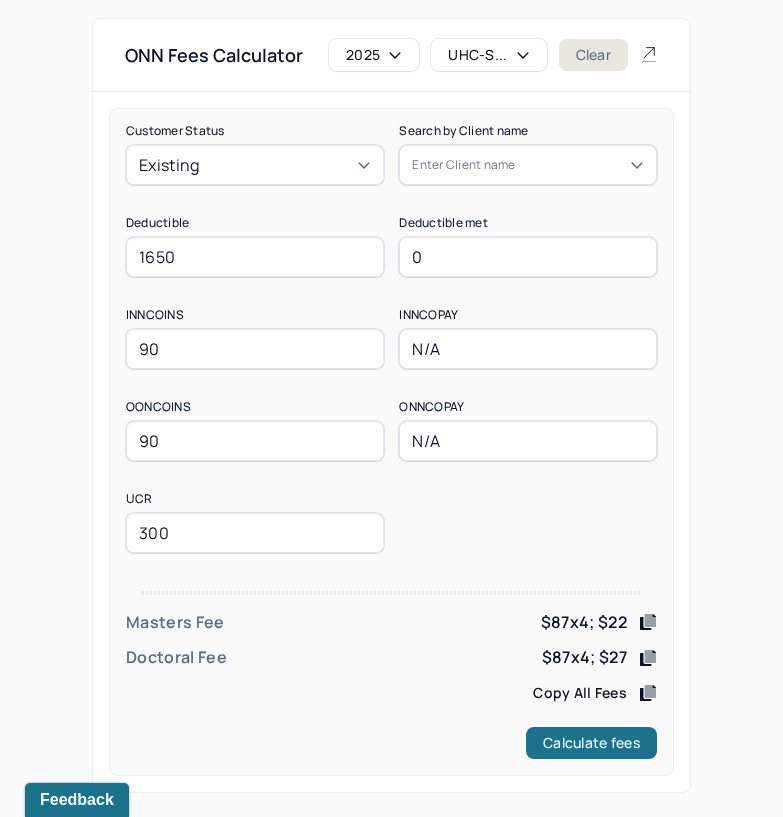 drag, startPoint x: 216, startPoint y: 251, endPoint x: 61, endPoint y: 260, distance: 155.26108 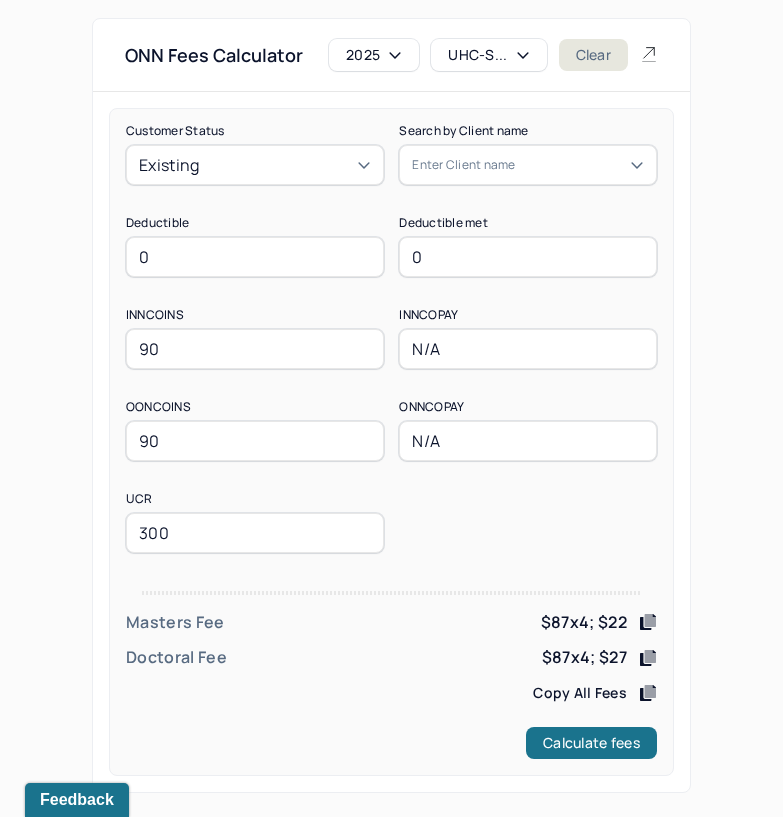 type on "0" 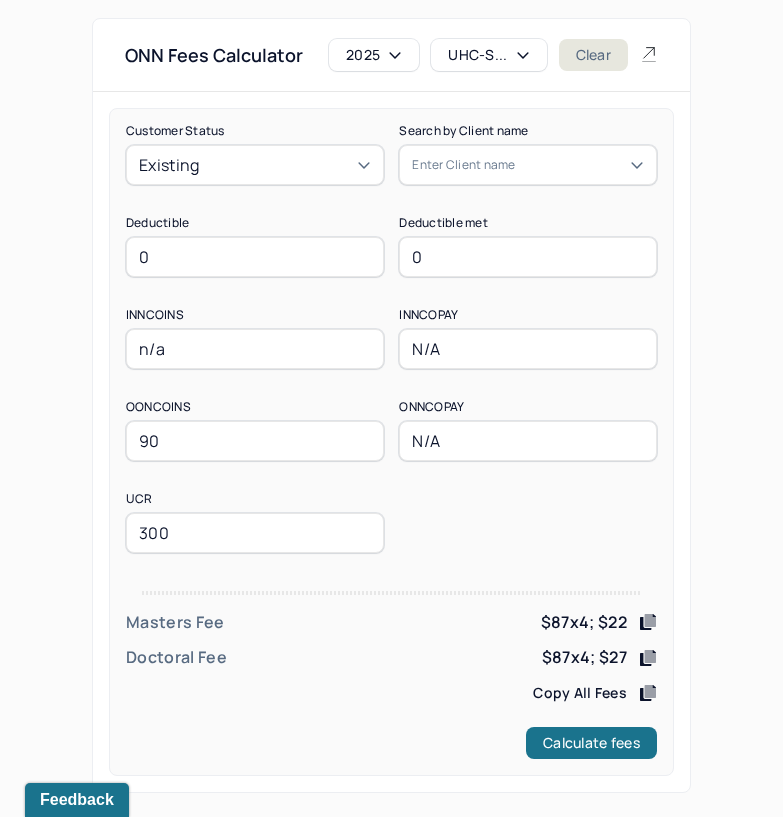 type on "n/a" 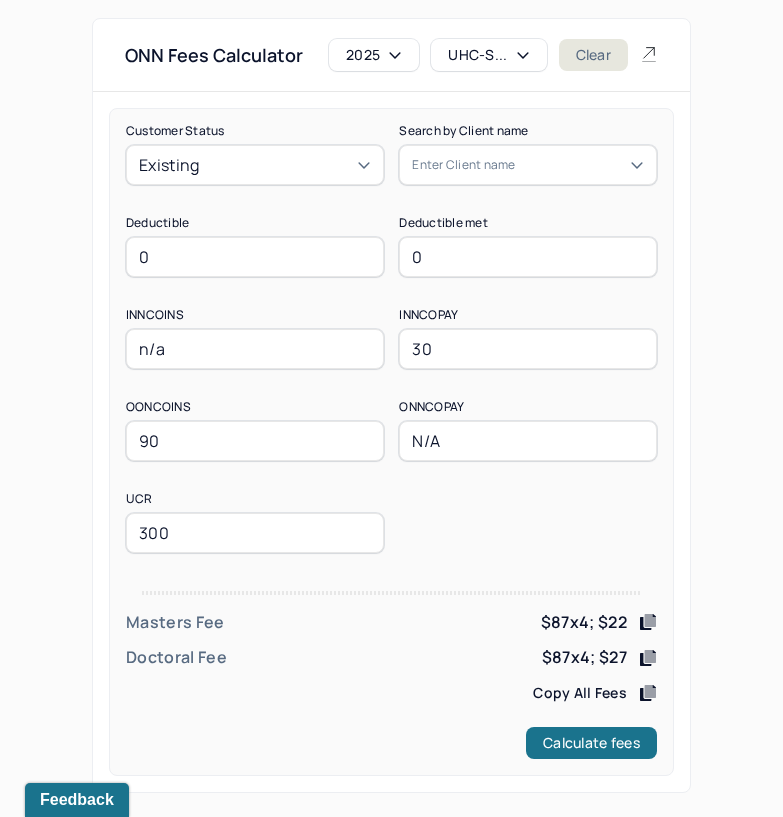 type on "30" 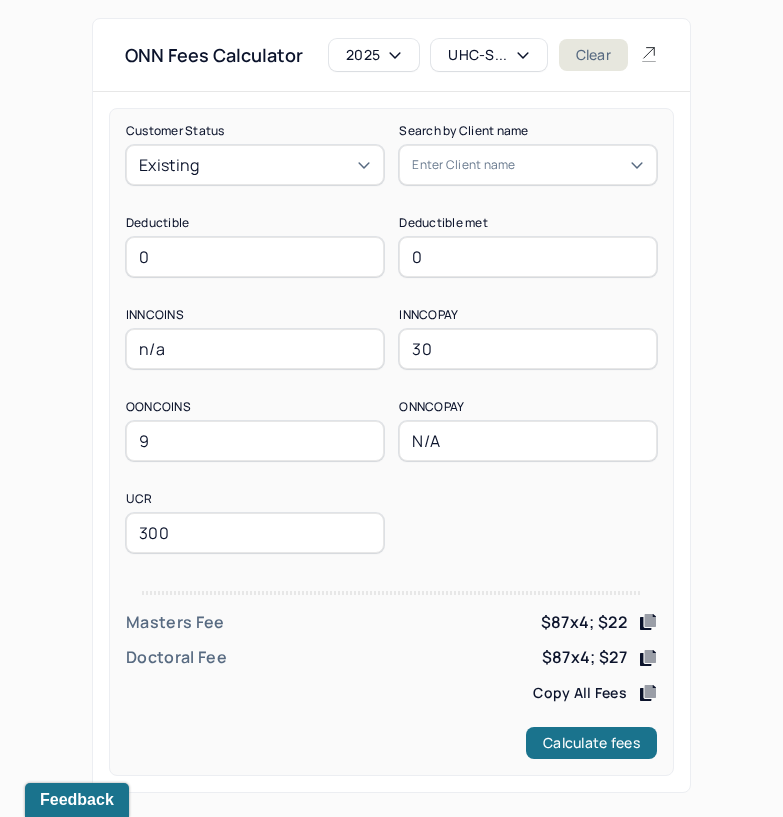 type on "90" 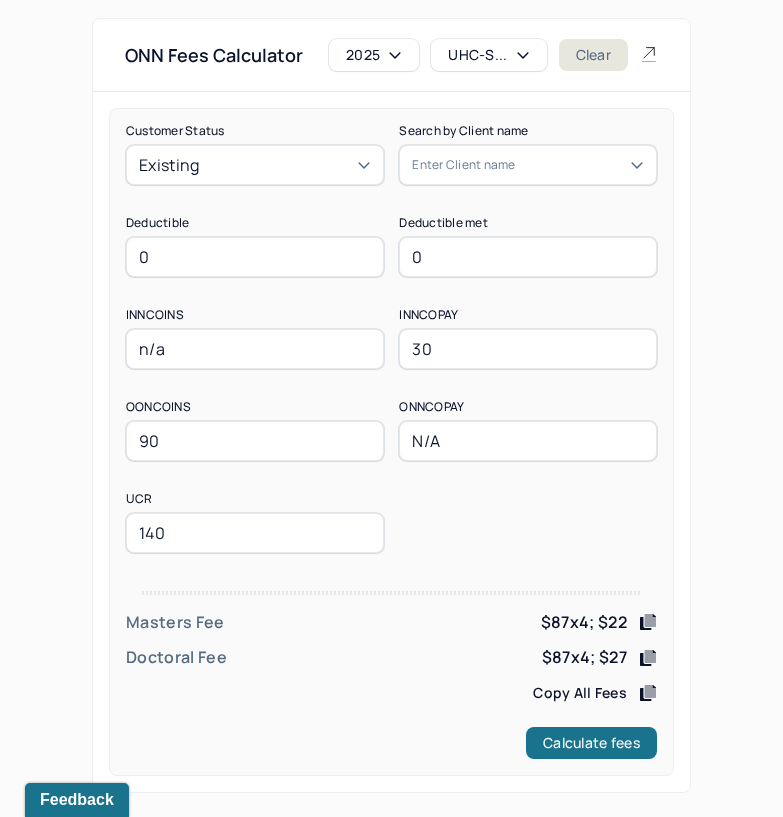 type on "140" 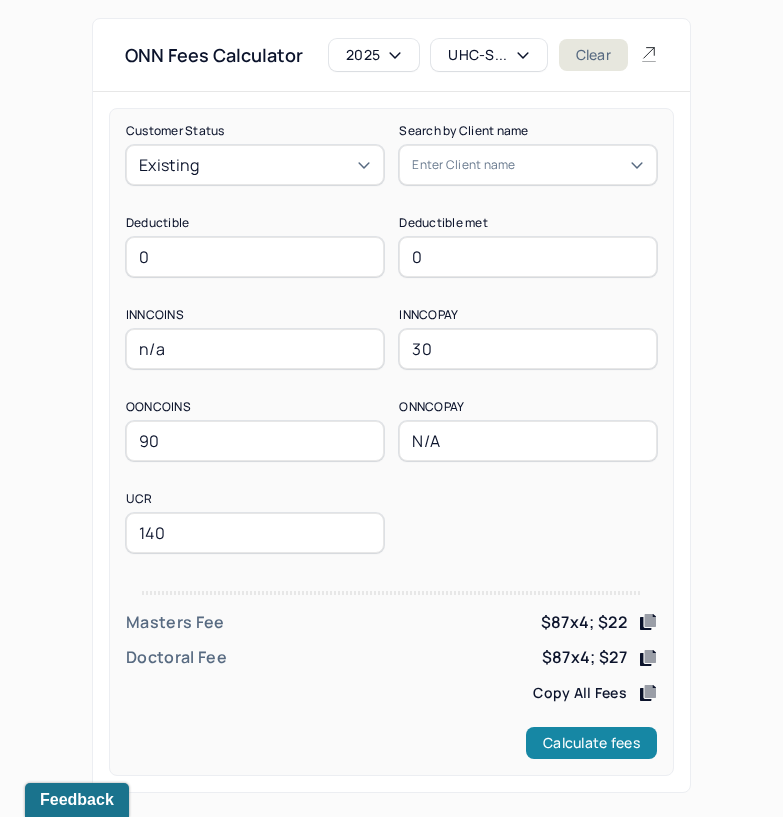 click on "Calculate fees" at bounding box center (591, 743) 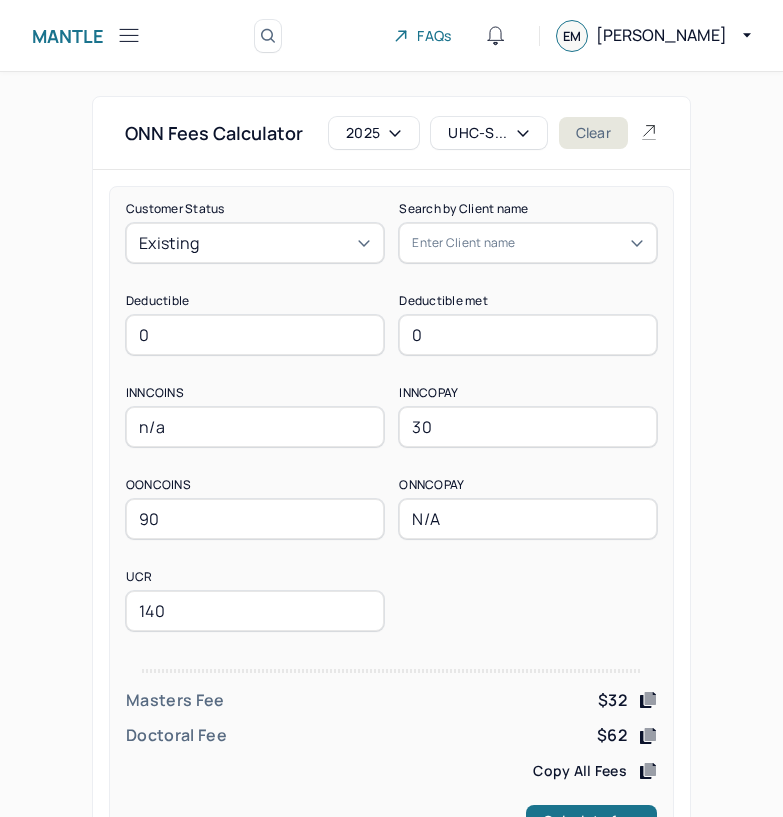 scroll, scrollTop: 78, scrollLeft: 0, axis: vertical 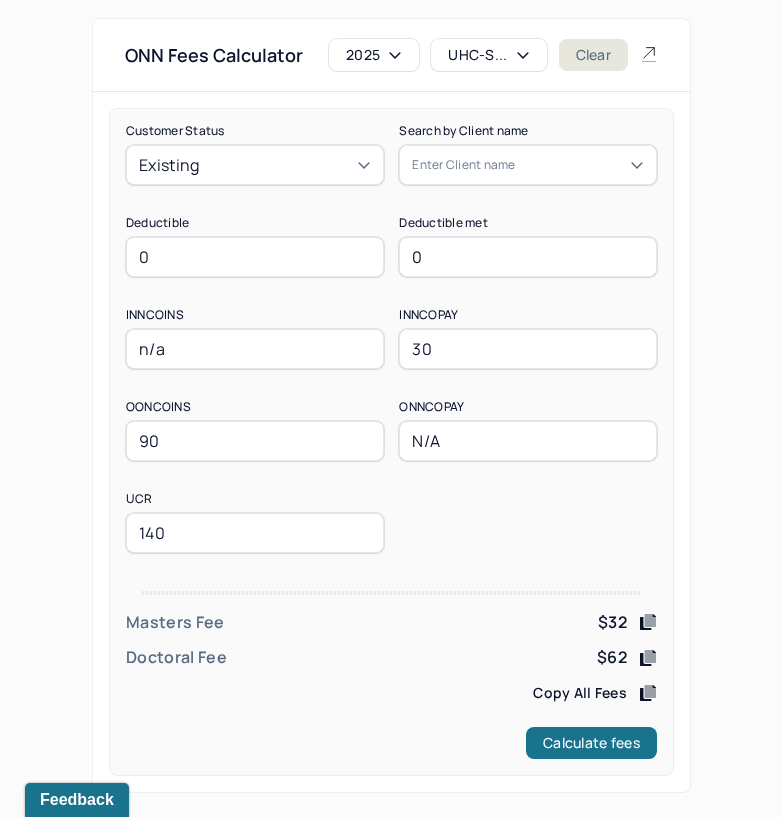 click on "UHC-S..." at bounding box center [488, 55] 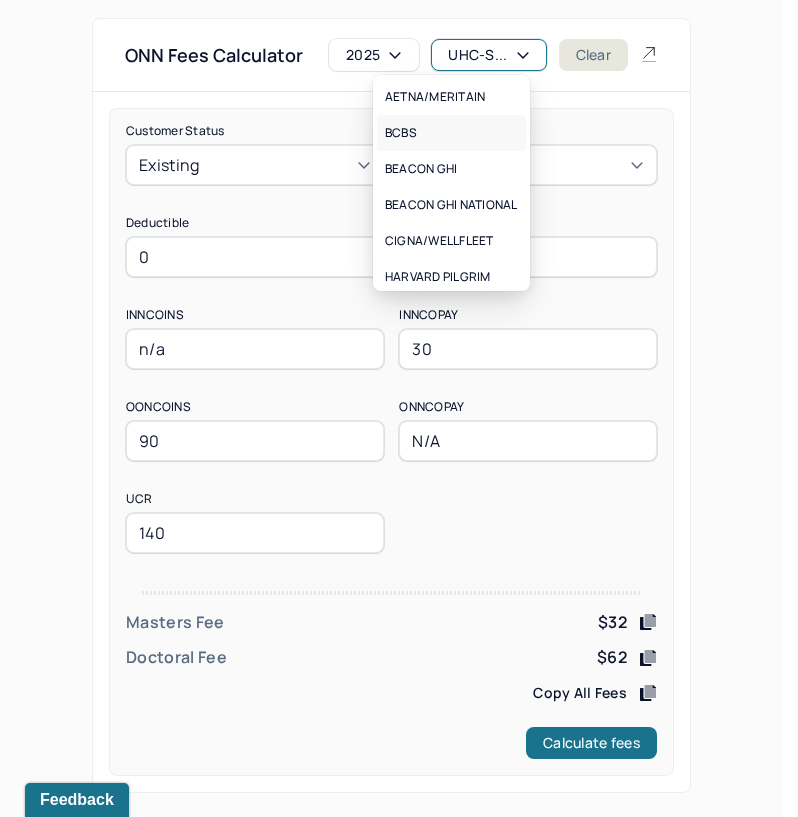 click on "BCBS" at bounding box center (451, 133) 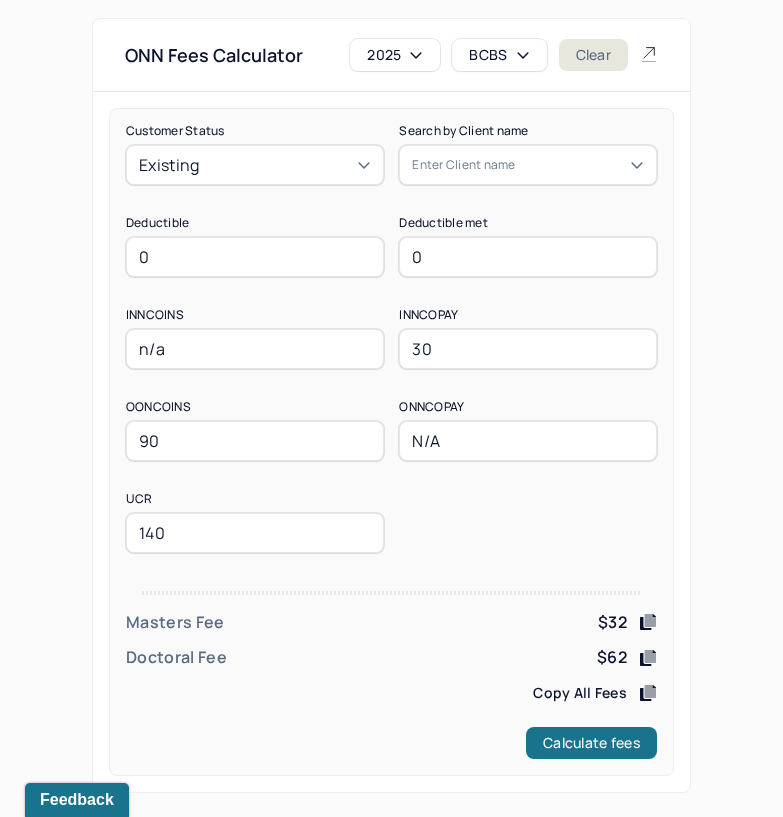drag, startPoint x: 207, startPoint y: 271, endPoint x: 73, endPoint y: 263, distance: 134.23859 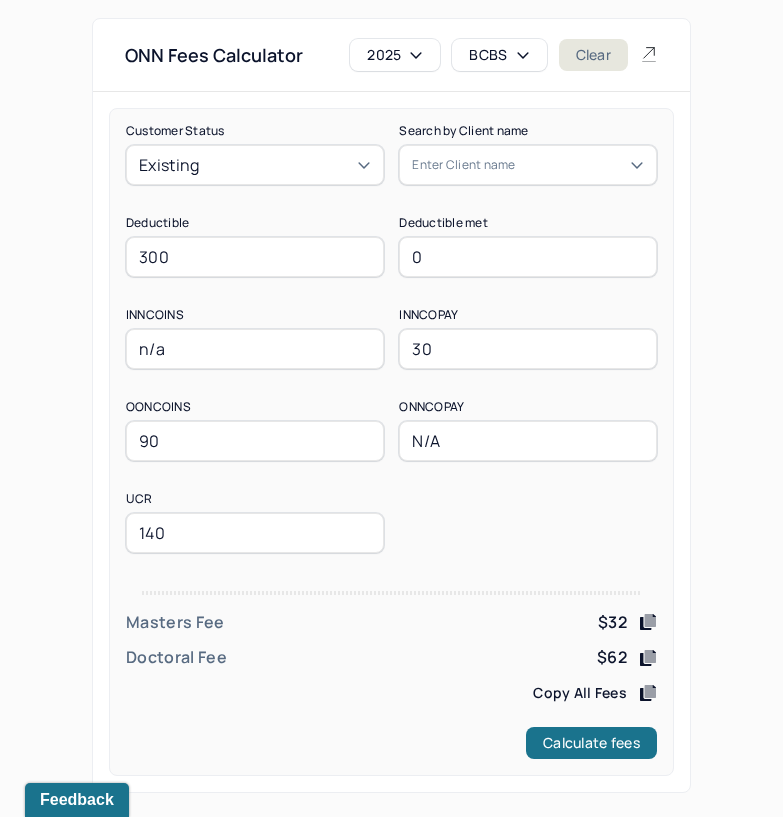 type on "300" 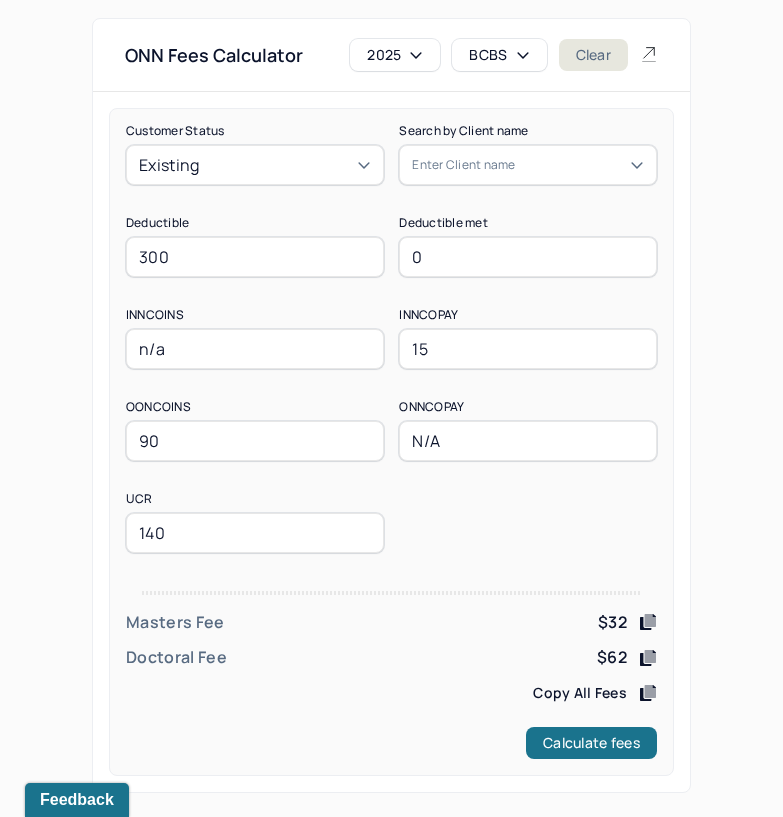 type on "15" 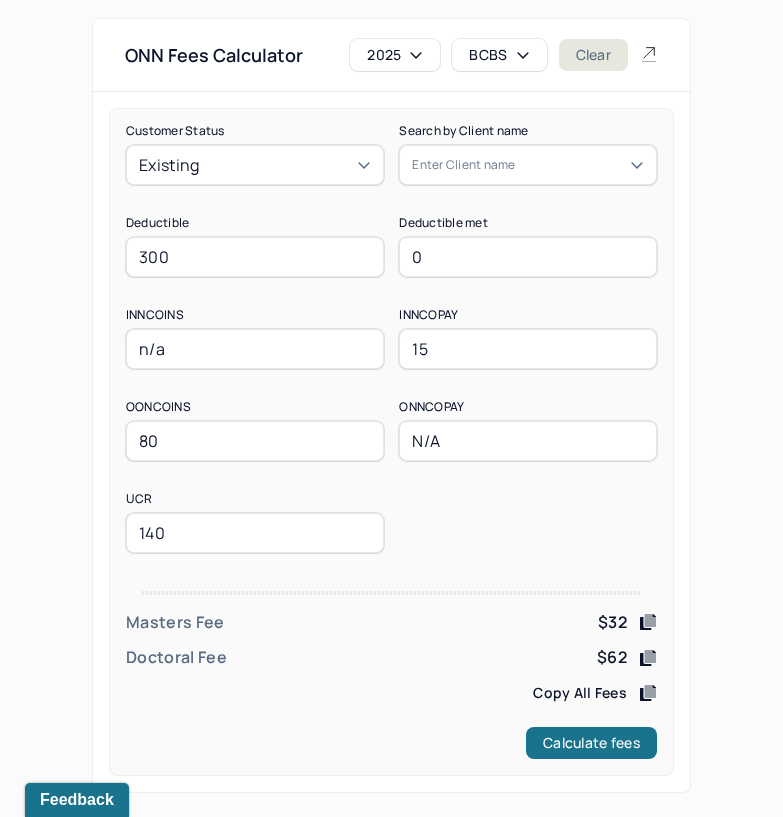 type on "80" 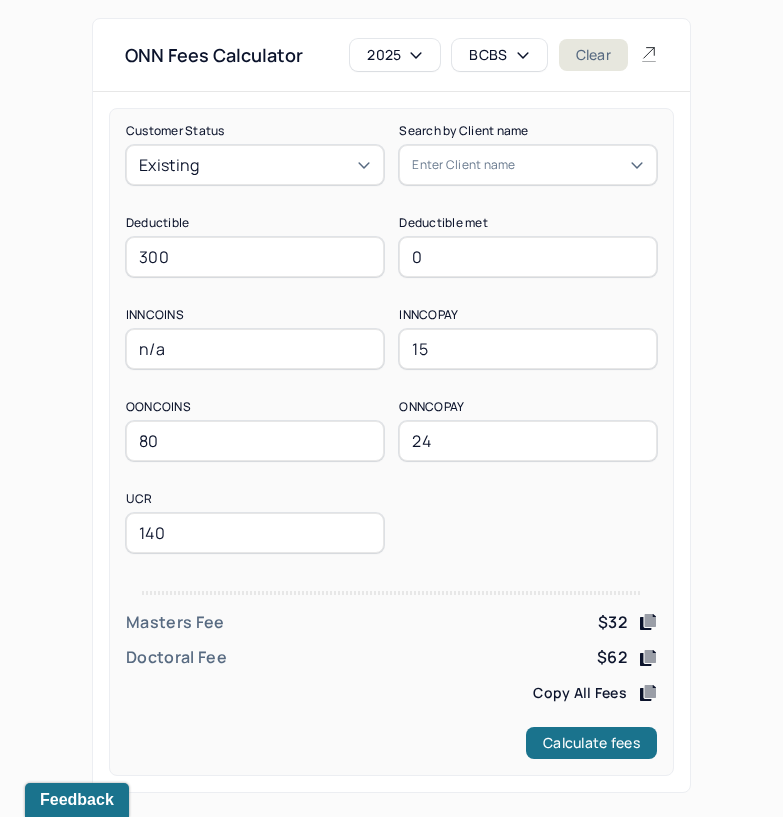 type on "2" 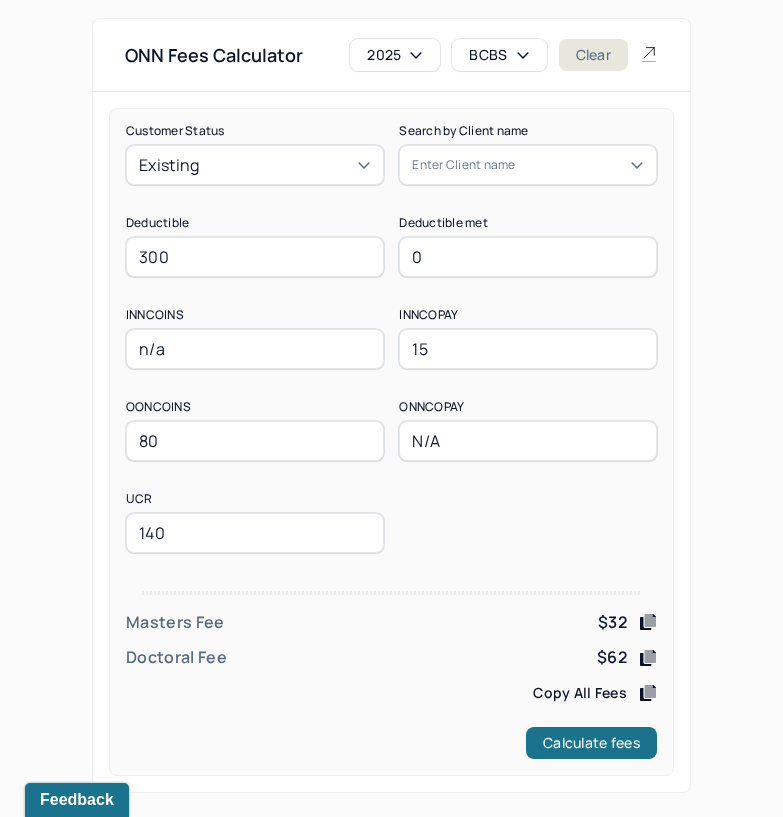 type on "N/A" 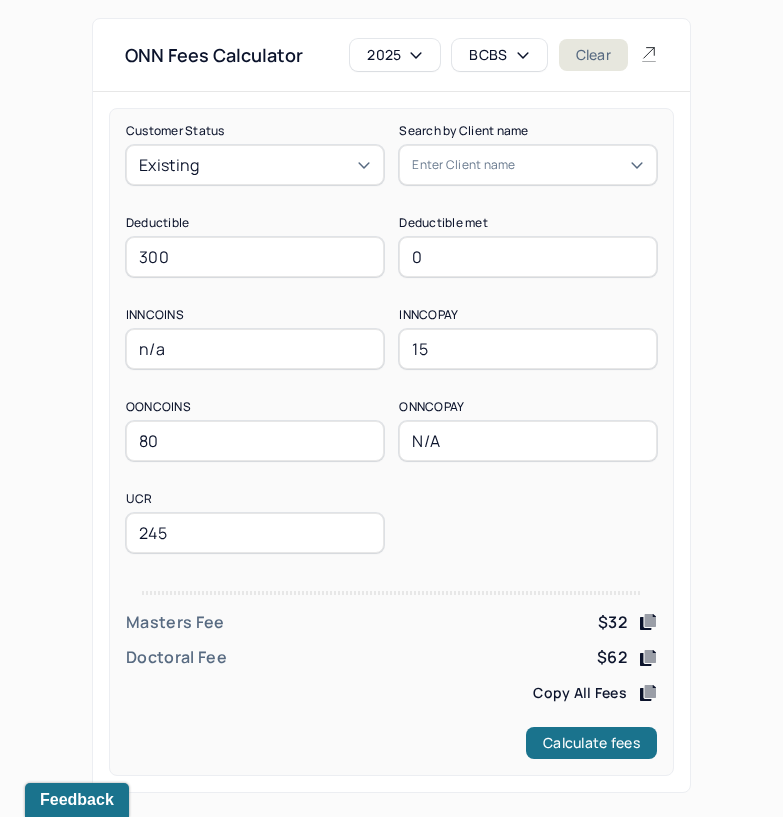 type on "245" 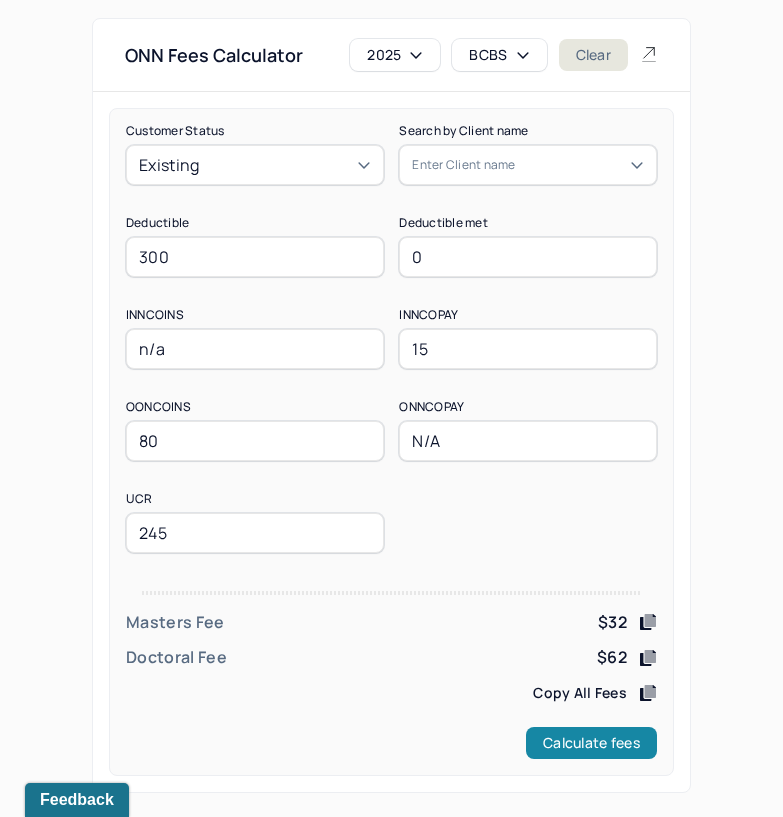 click on "Calculate fees" at bounding box center [591, 743] 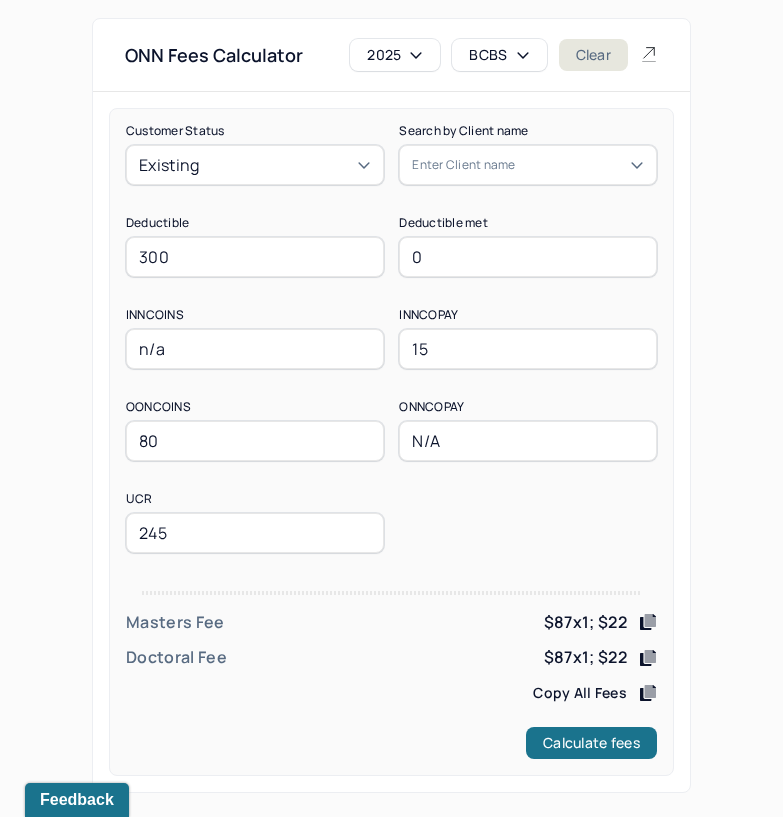 drag, startPoint x: 220, startPoint y: 264, endPoint x: 49, endPoint y: 286, distance: 172.4094 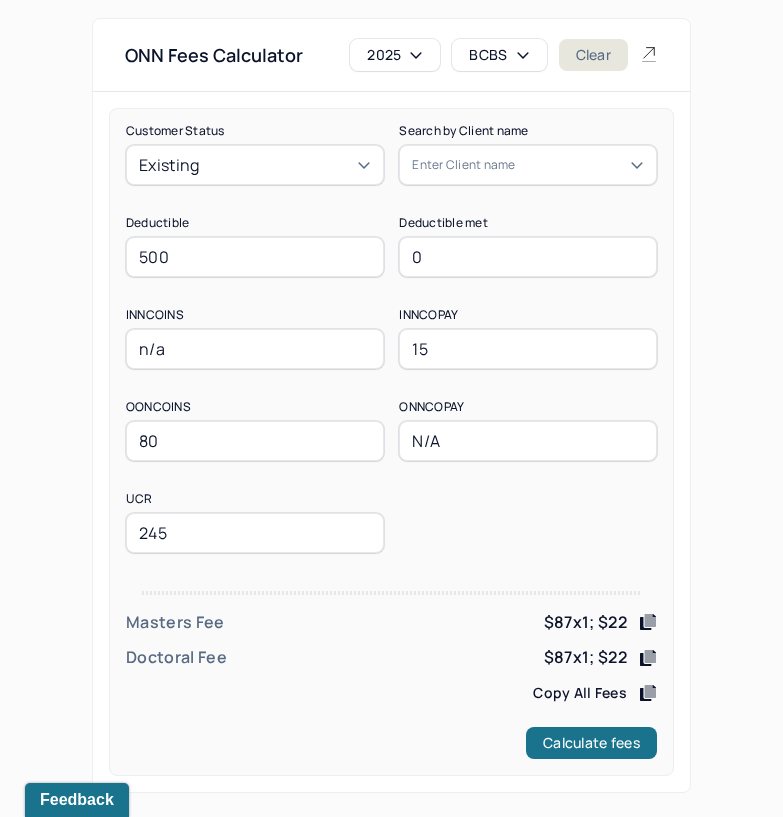 type on "500" 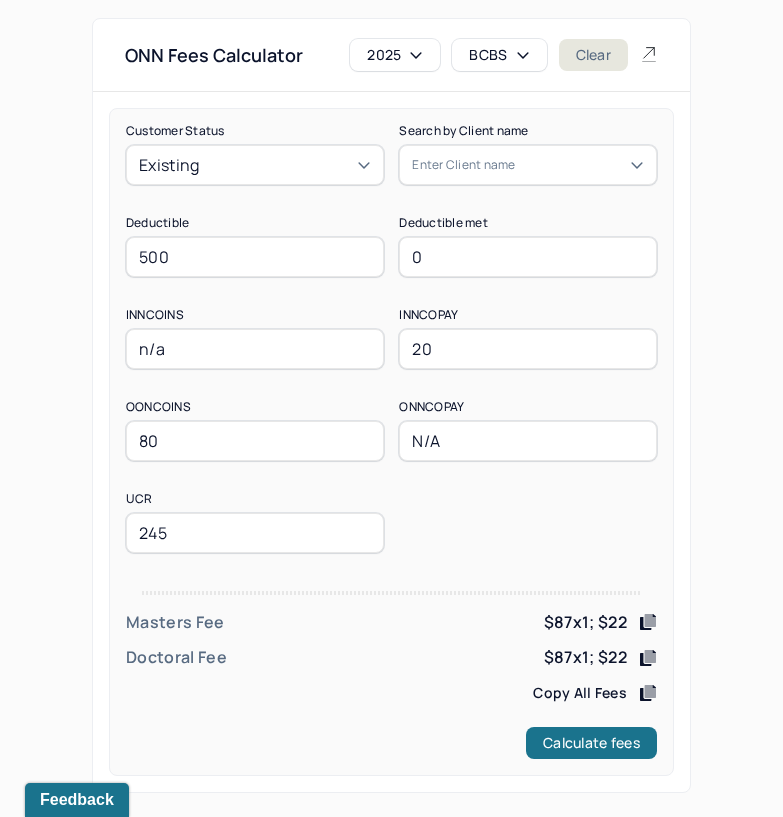 type on "20" 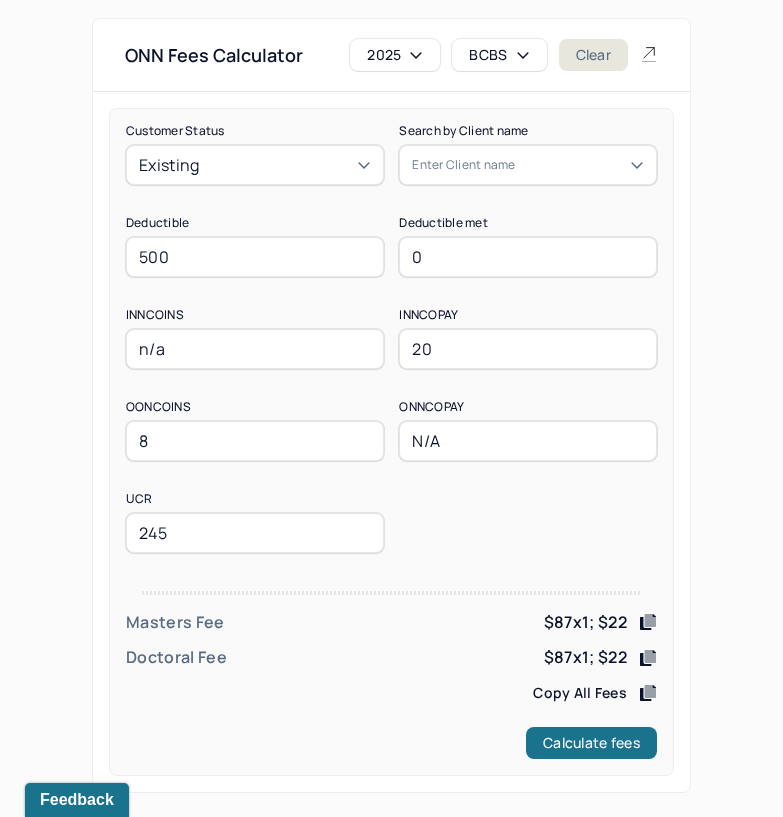 type on "80" 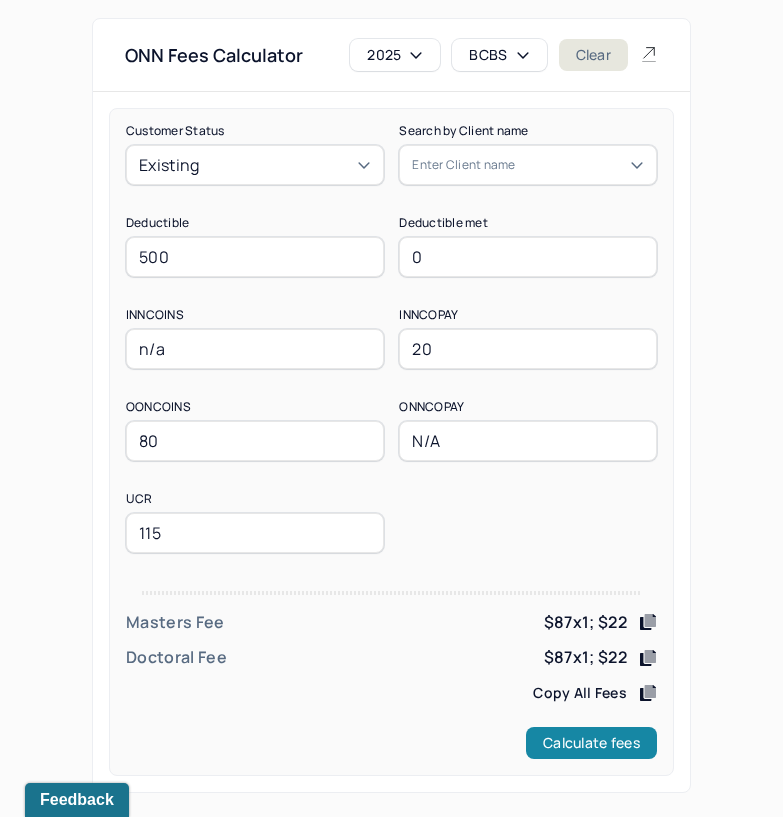 type on "115" 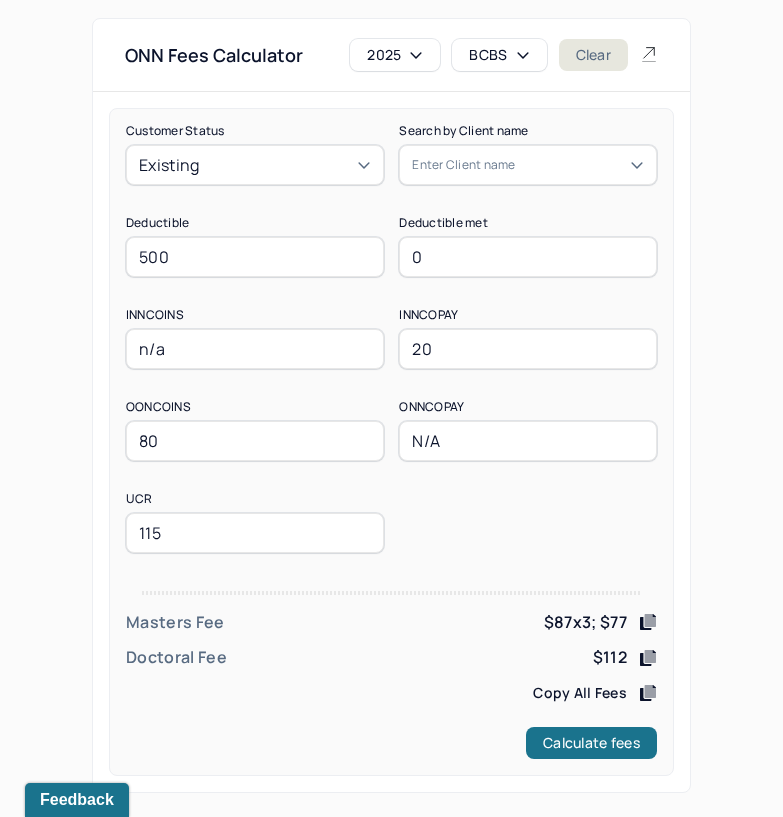 click on "20" at bounding box center [528, 349] 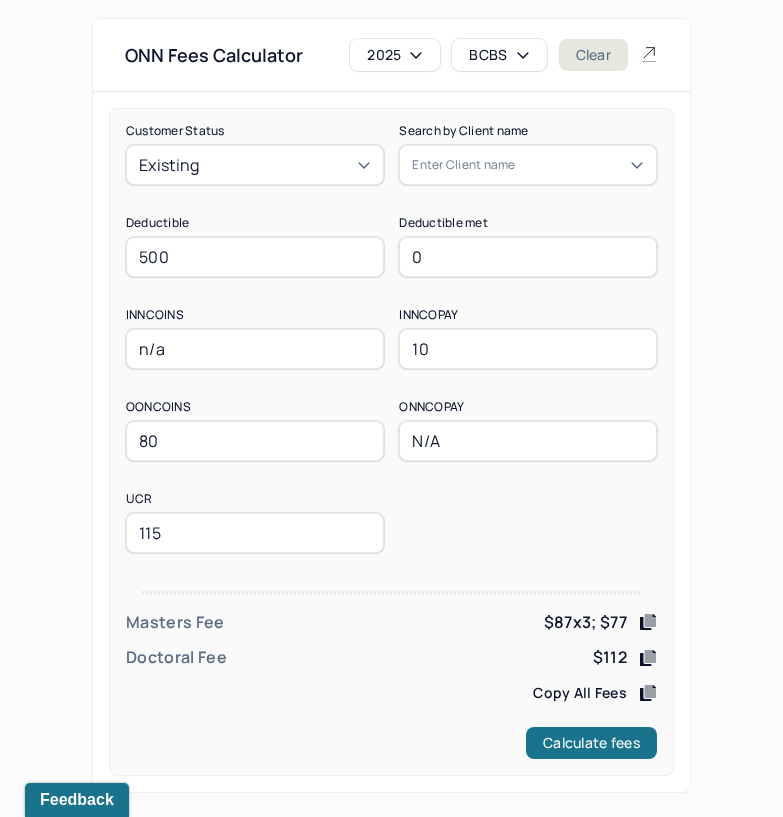 type on "10" 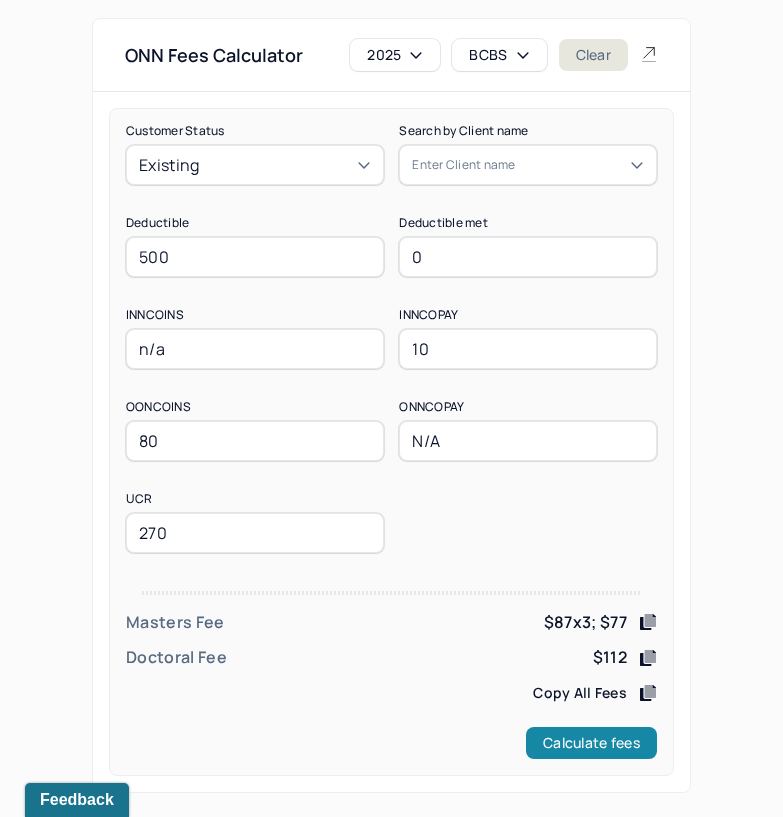 type on "270" 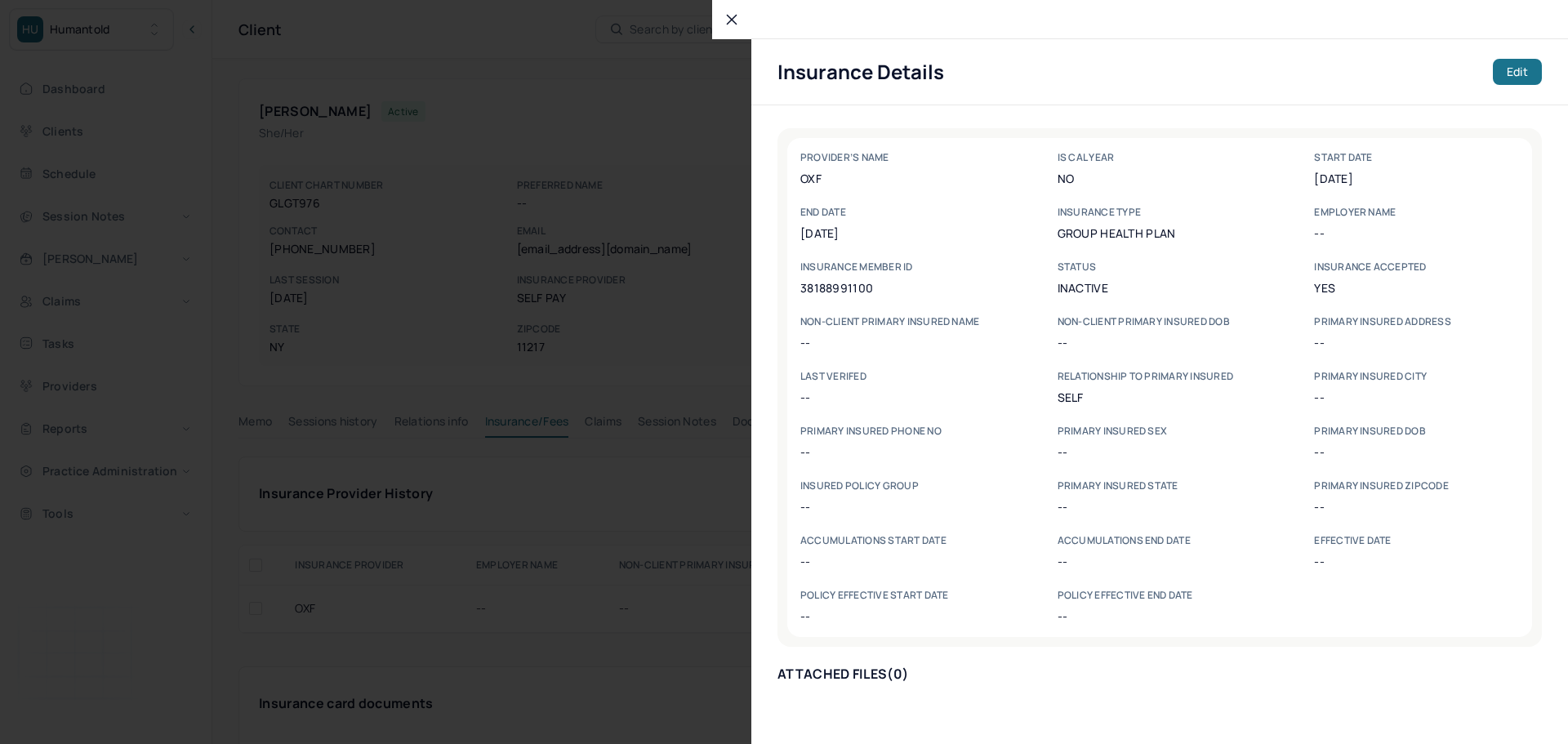 scroll, scrollTop: 0, scrollLeft: 0, axis: both 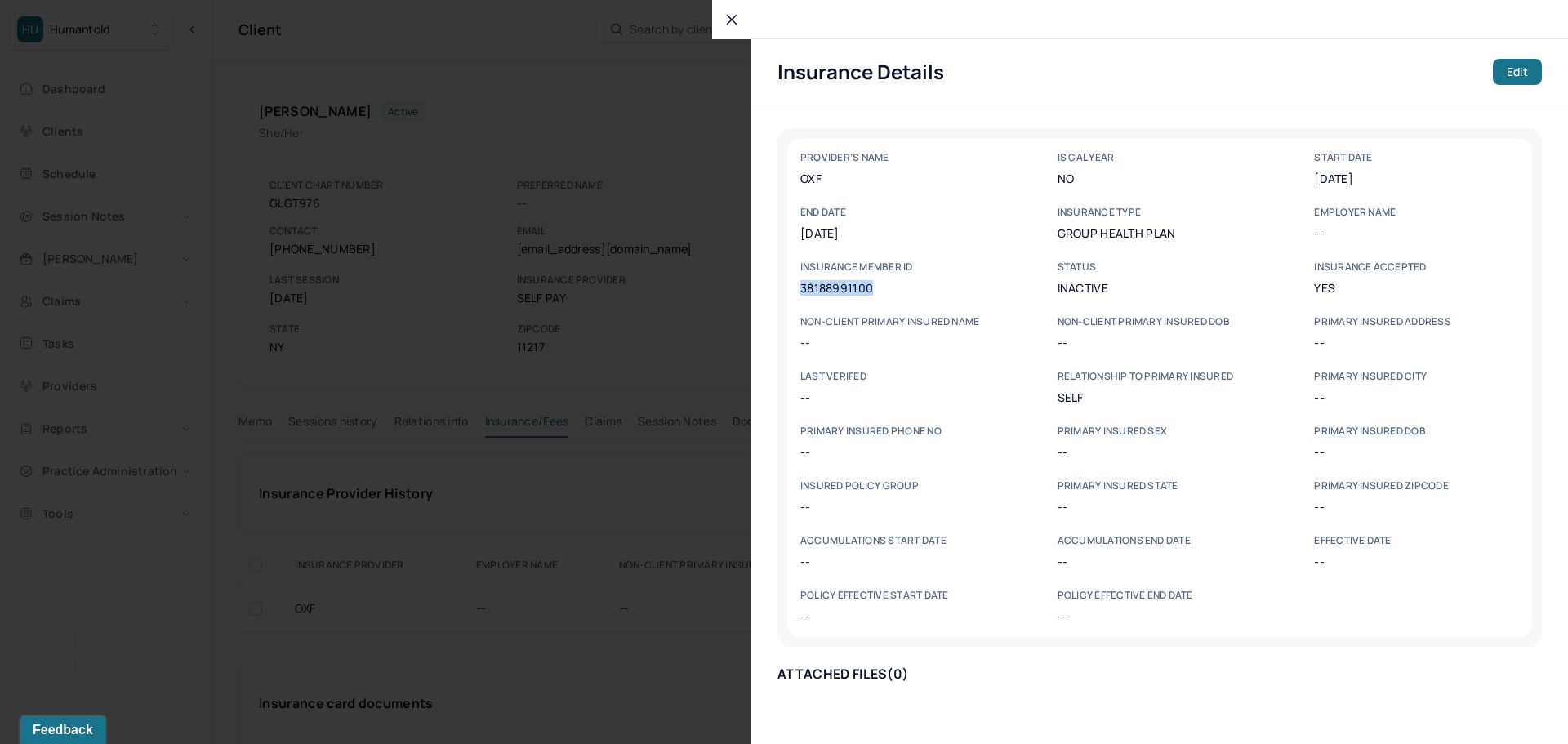 click 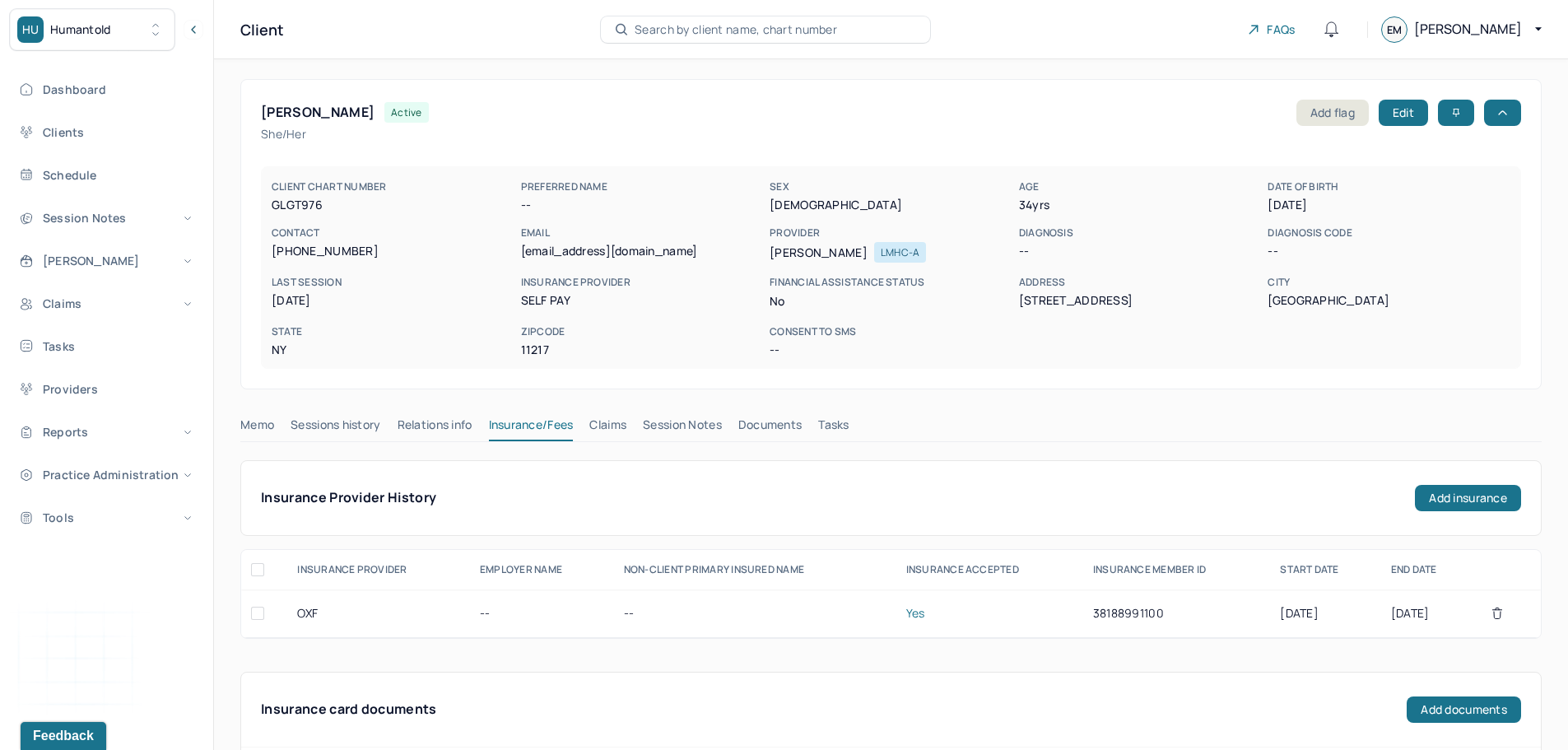 click on "Search by client name, chart number" at bounding box center (736, 30) 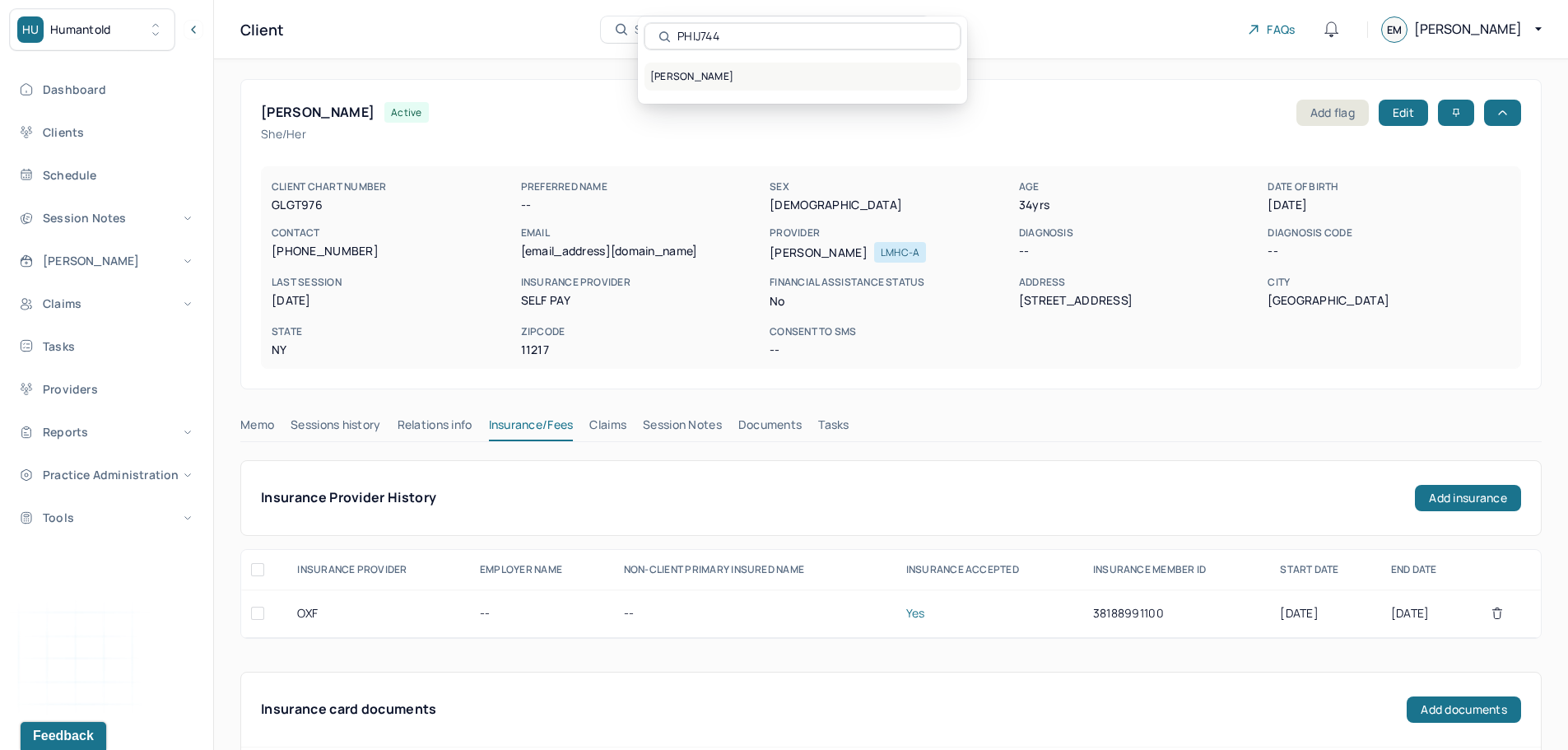 type on "PHIJ744" 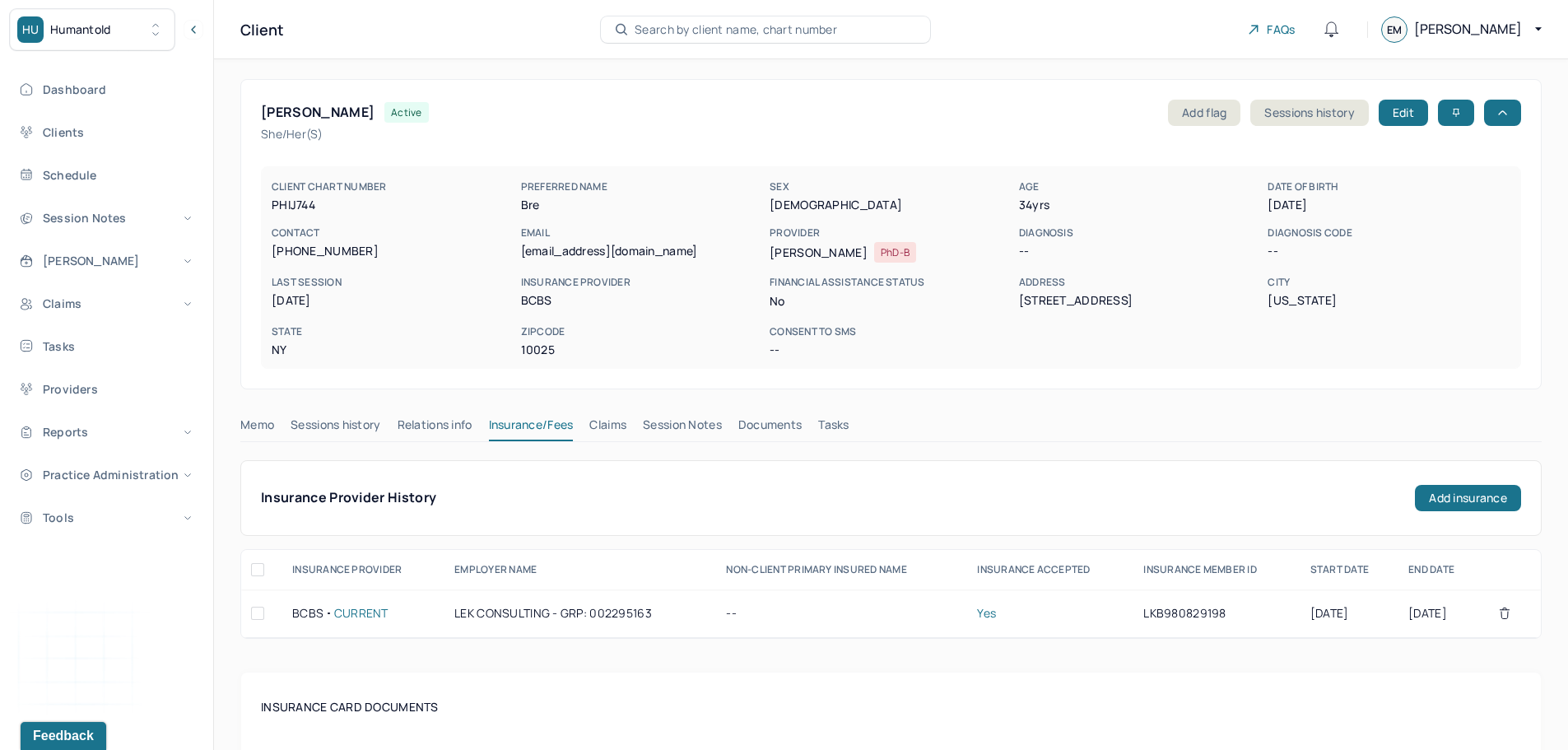 click on "Claims" at bounding box center [607, 428] 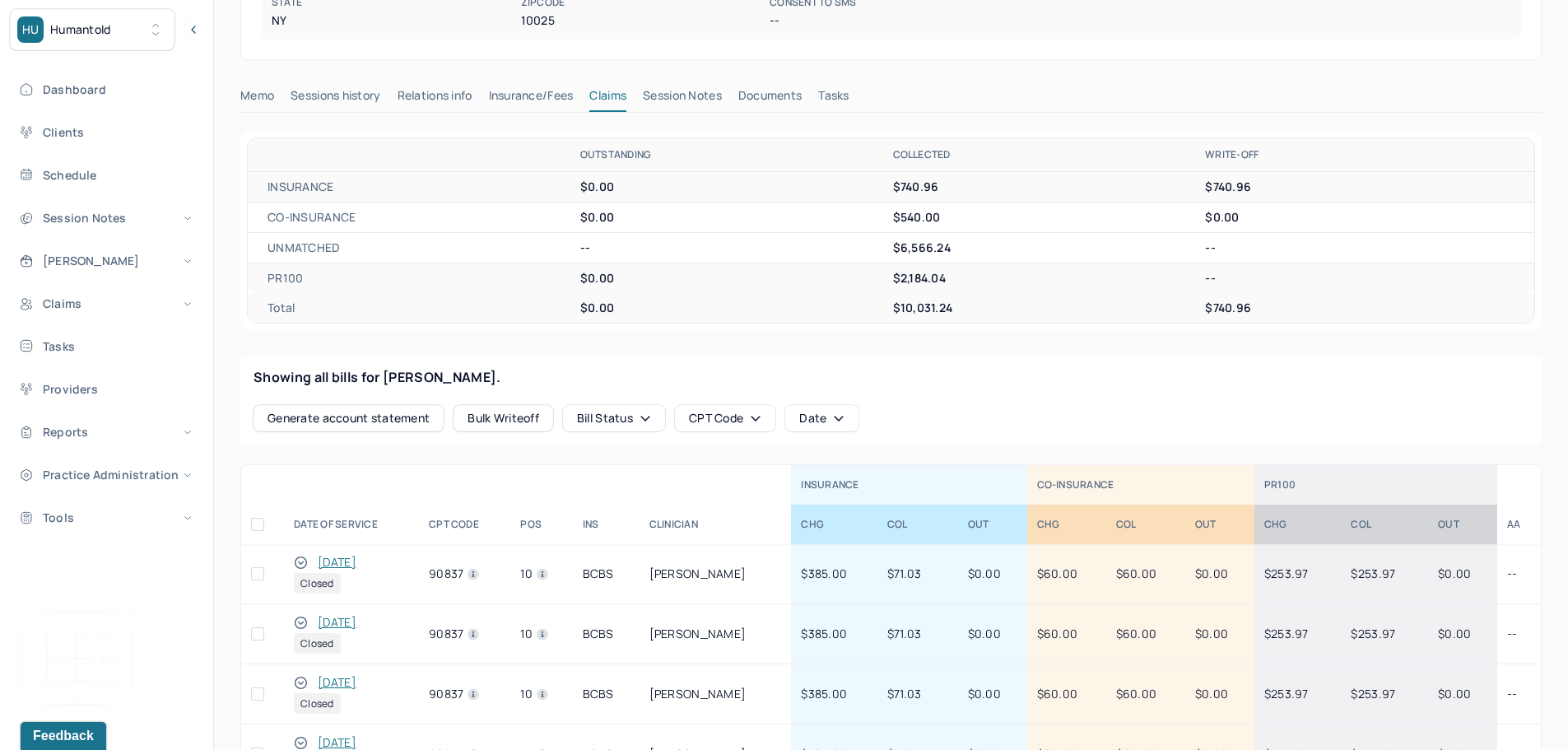 scroll, scrollTop: 247, scrollLeft: 0, axis: vertical 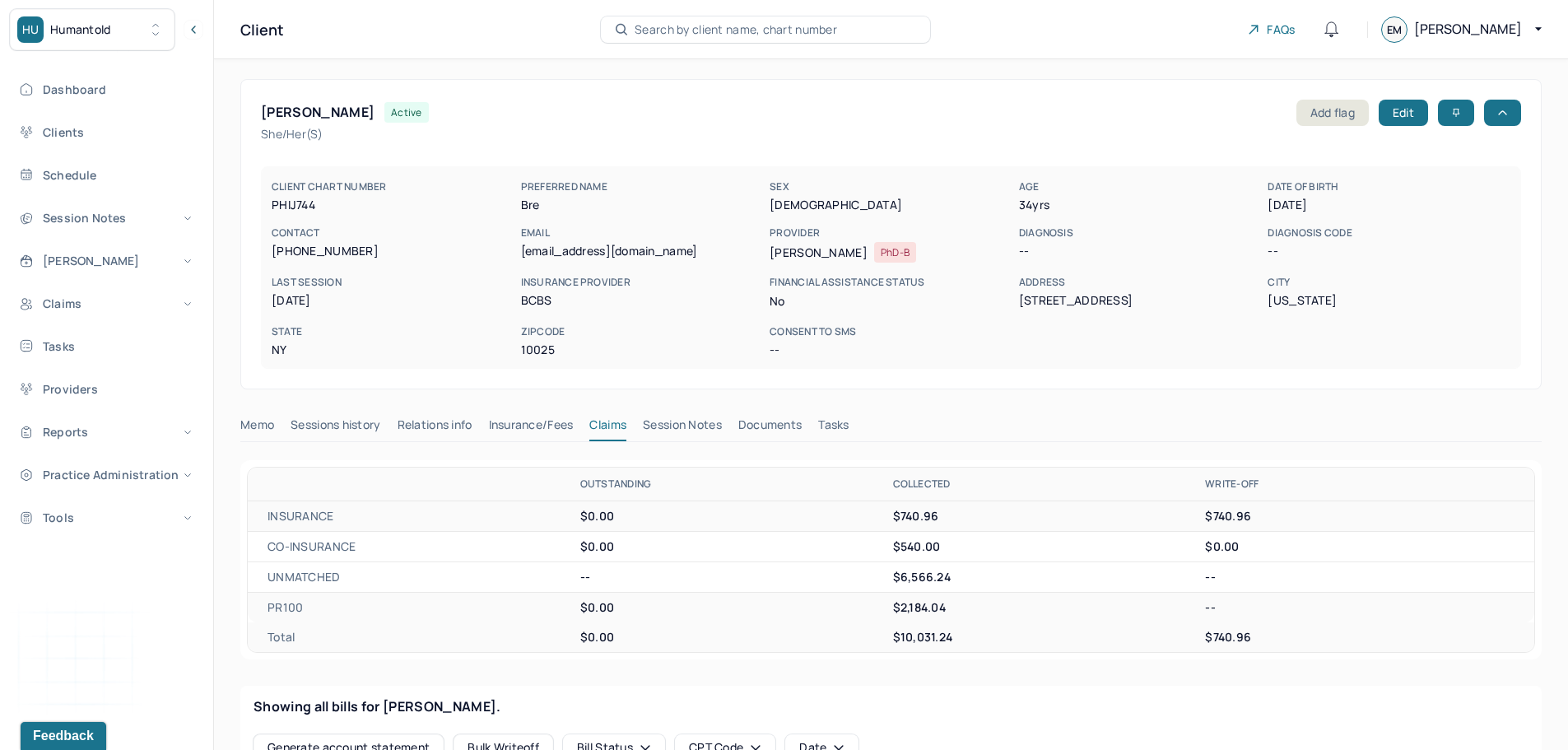 click on "Search by client name, chart number" at bounding box center (765, 30) 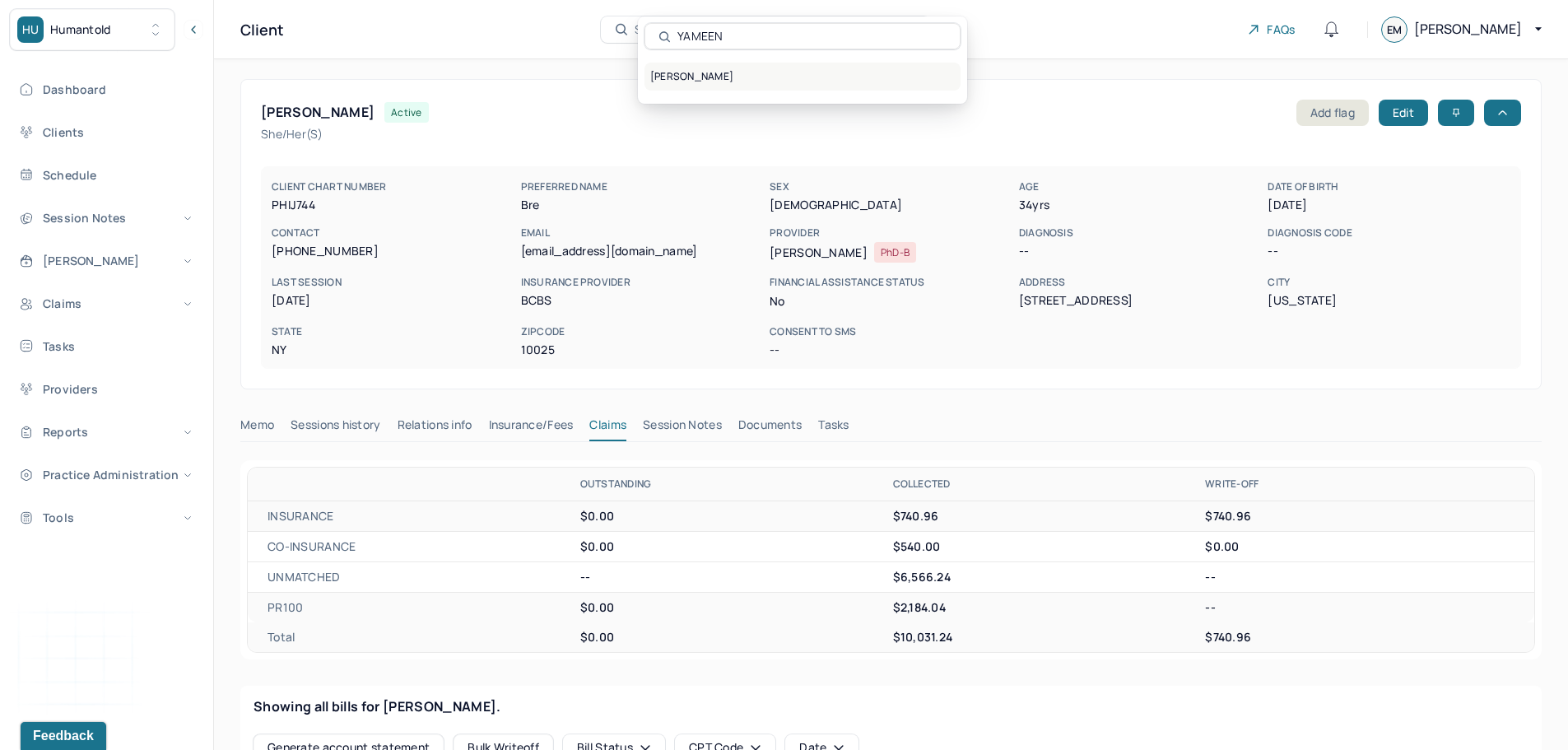 type on "YAMEEN" 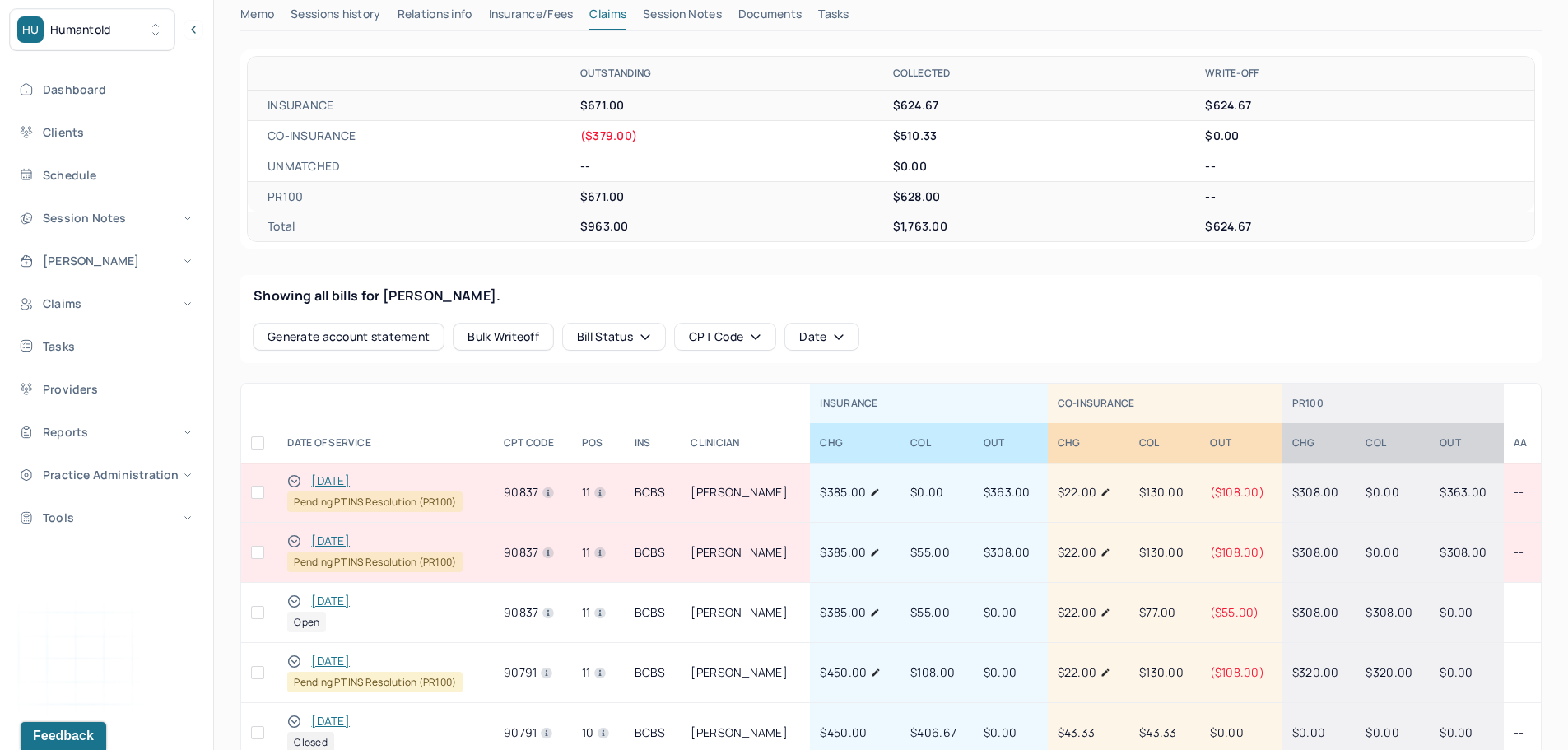 scroll, scrollTop: 412, scrollLeft: 0, axis: vertical 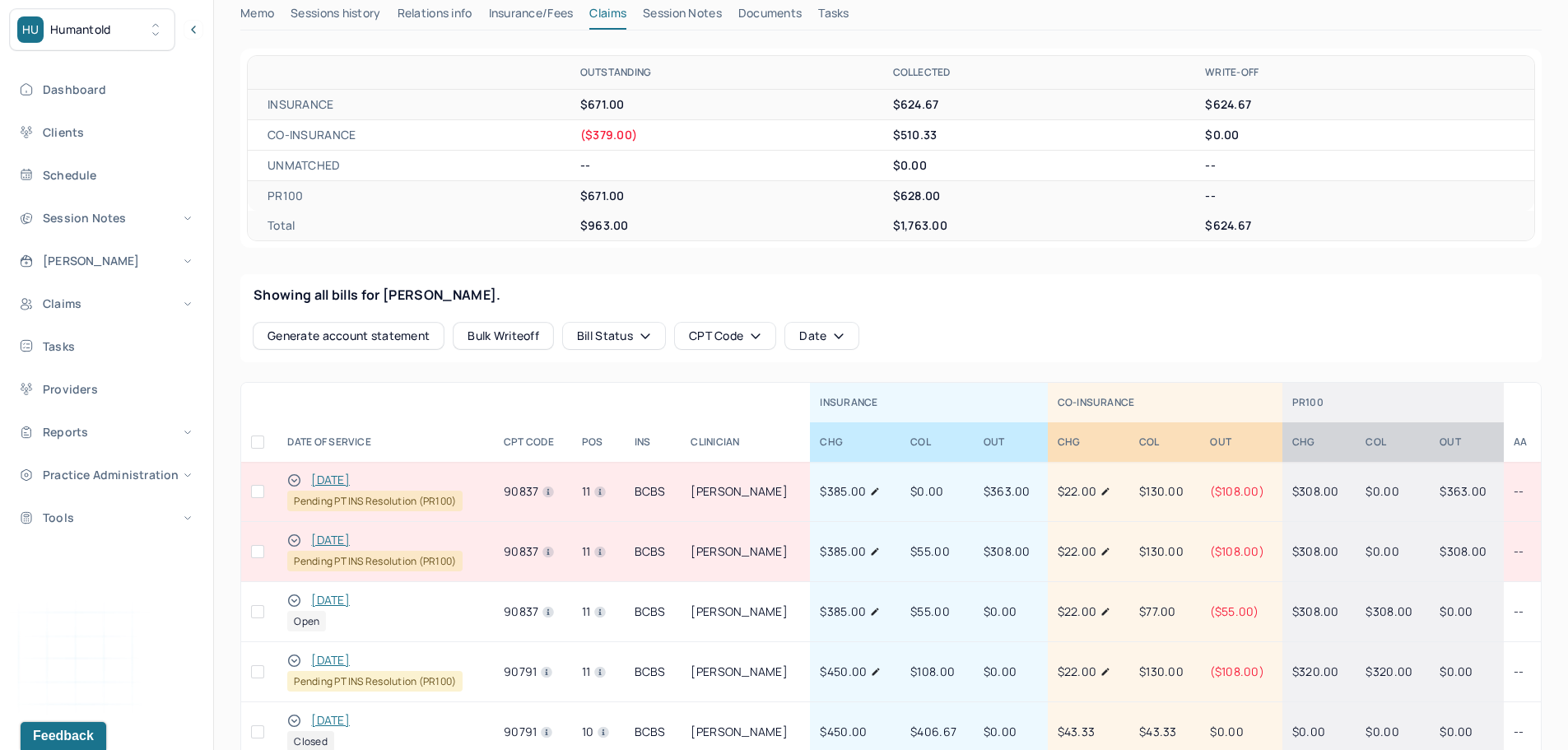 click 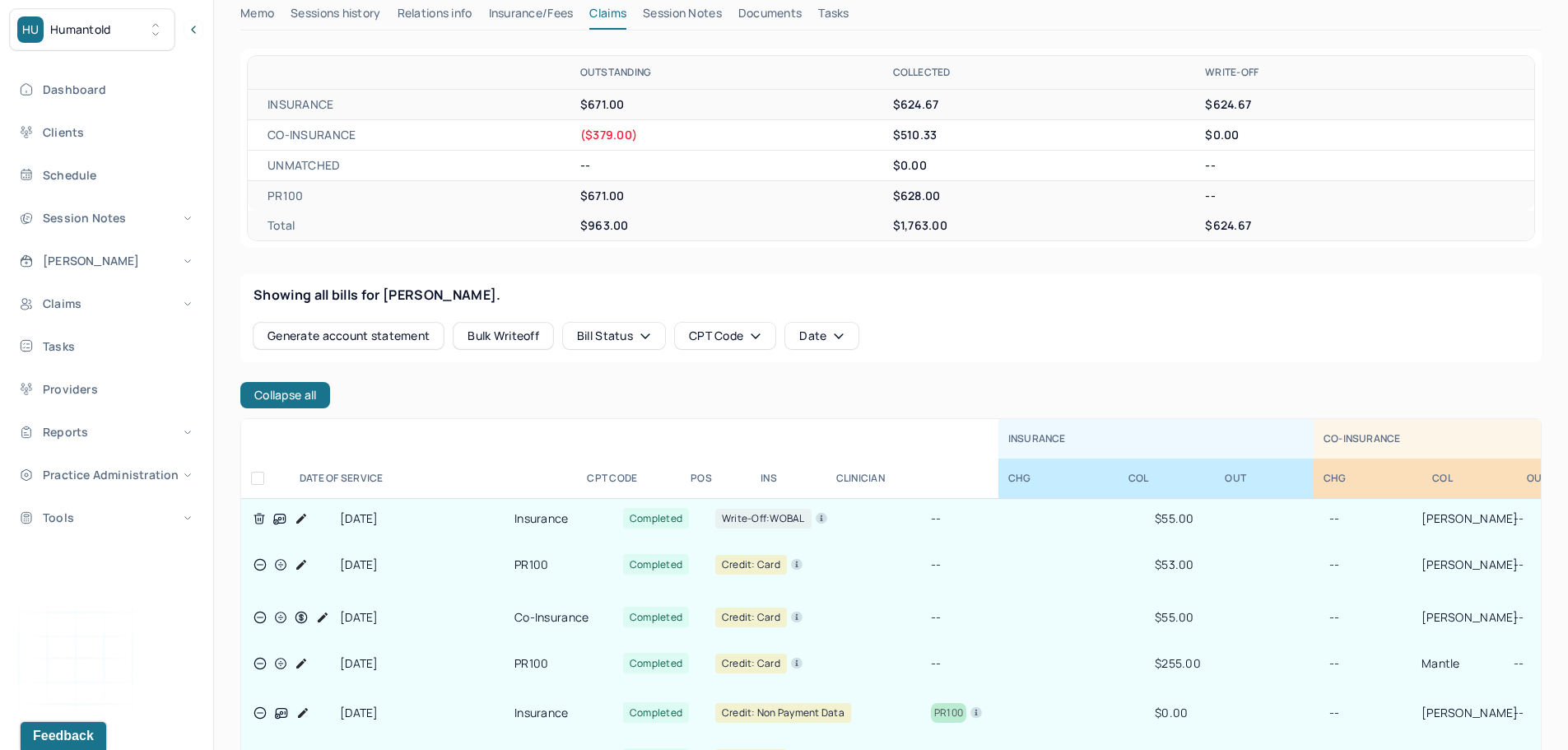 scroll, scrollTop: 288, scrollLeft: 0, axis: vertical 